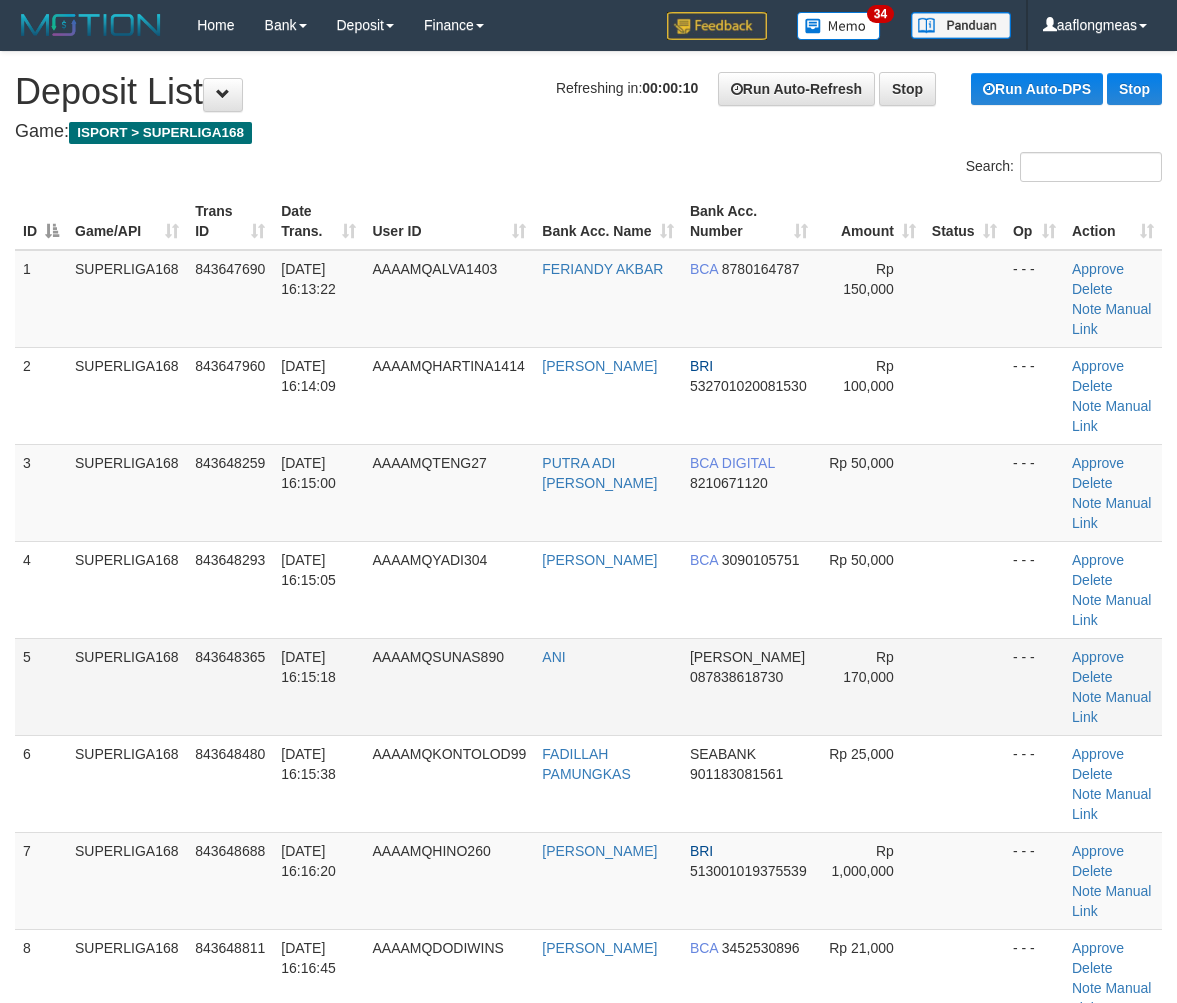 scroll, scrollTop: 0, scrollLeft: 0, axis: both 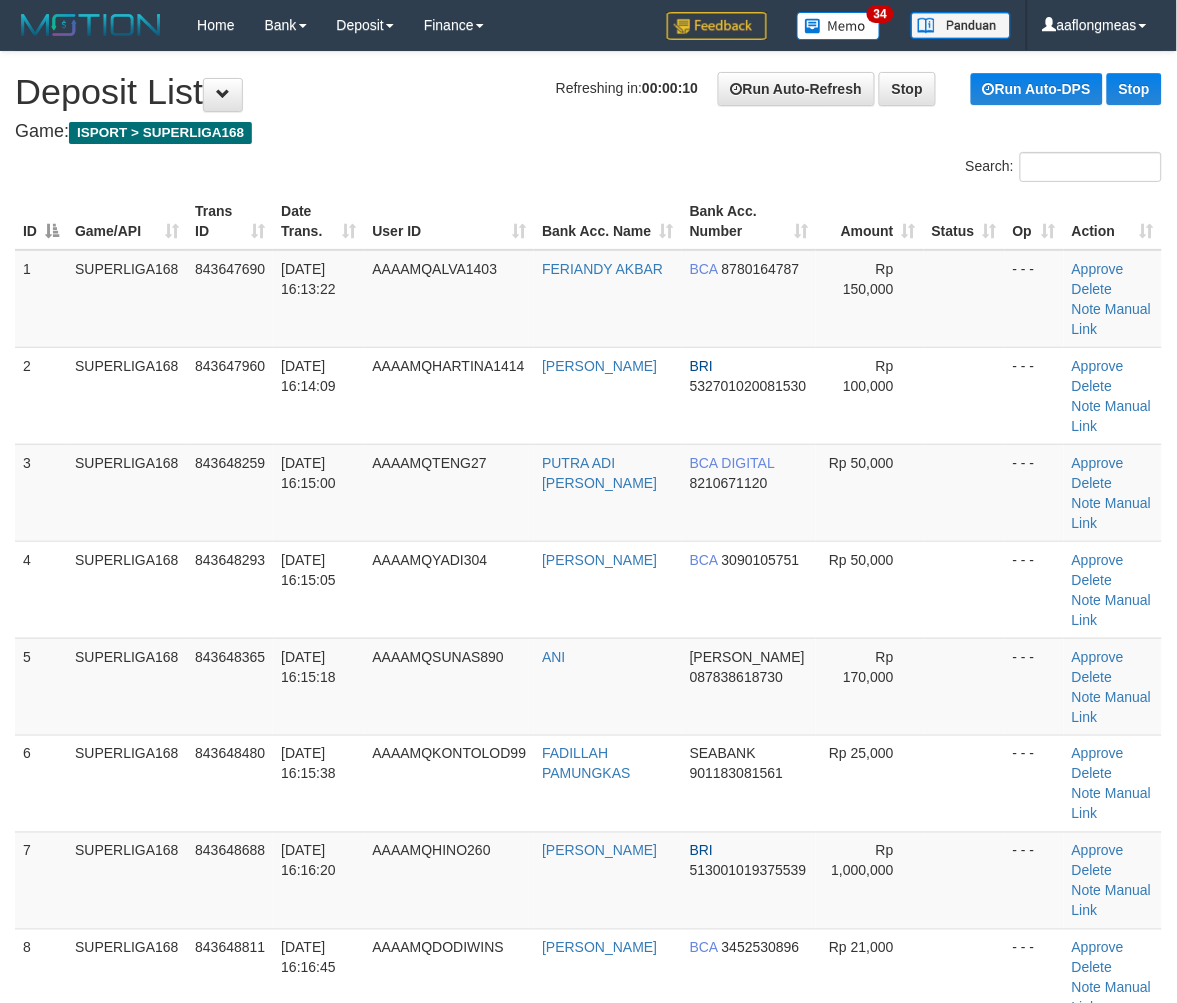 drag, startPoint x: 1021, startPoint y: 667, endPoint x: 1186, endPoint y: 674, distance: 165.14842 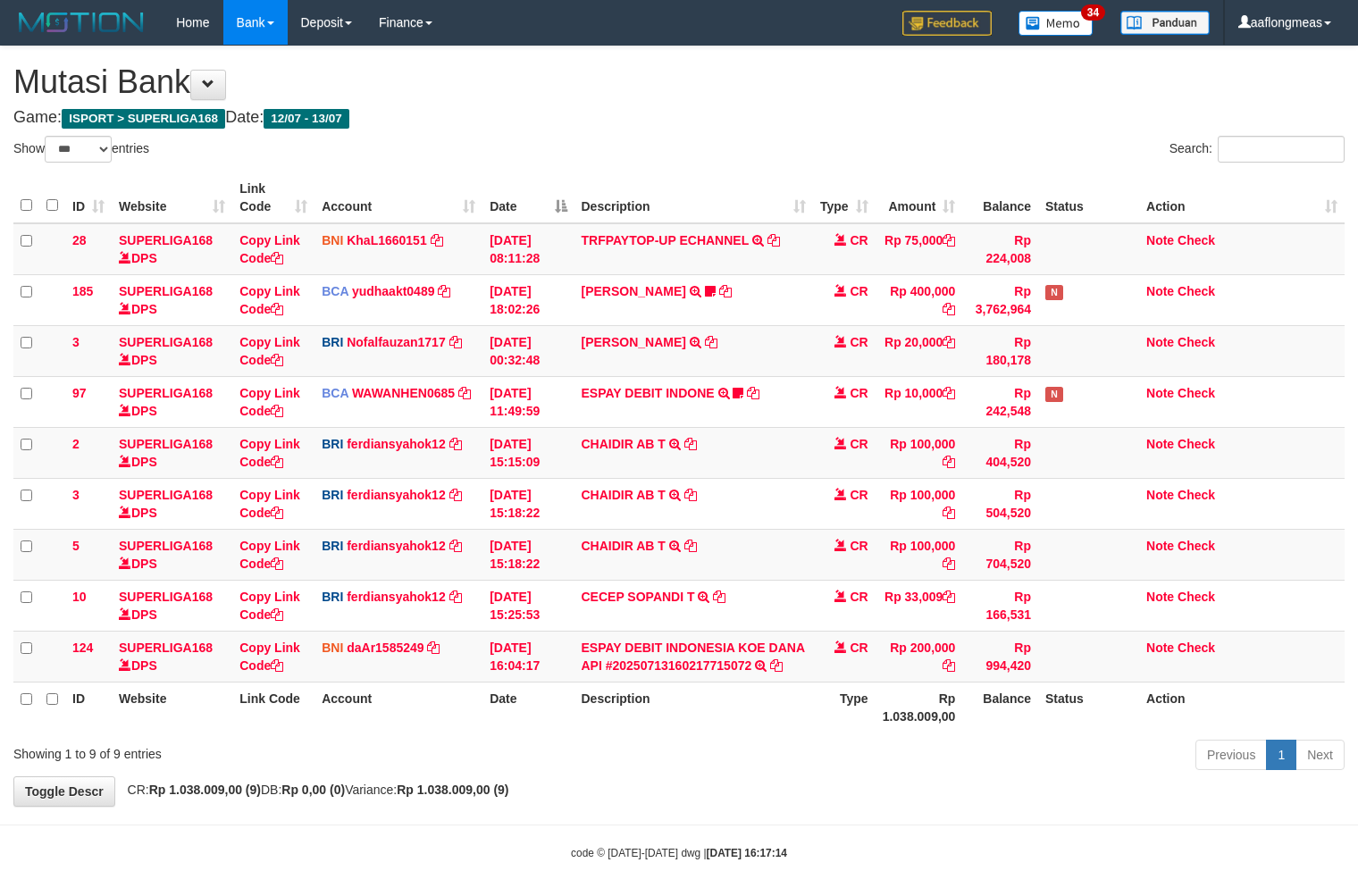 select on "***" 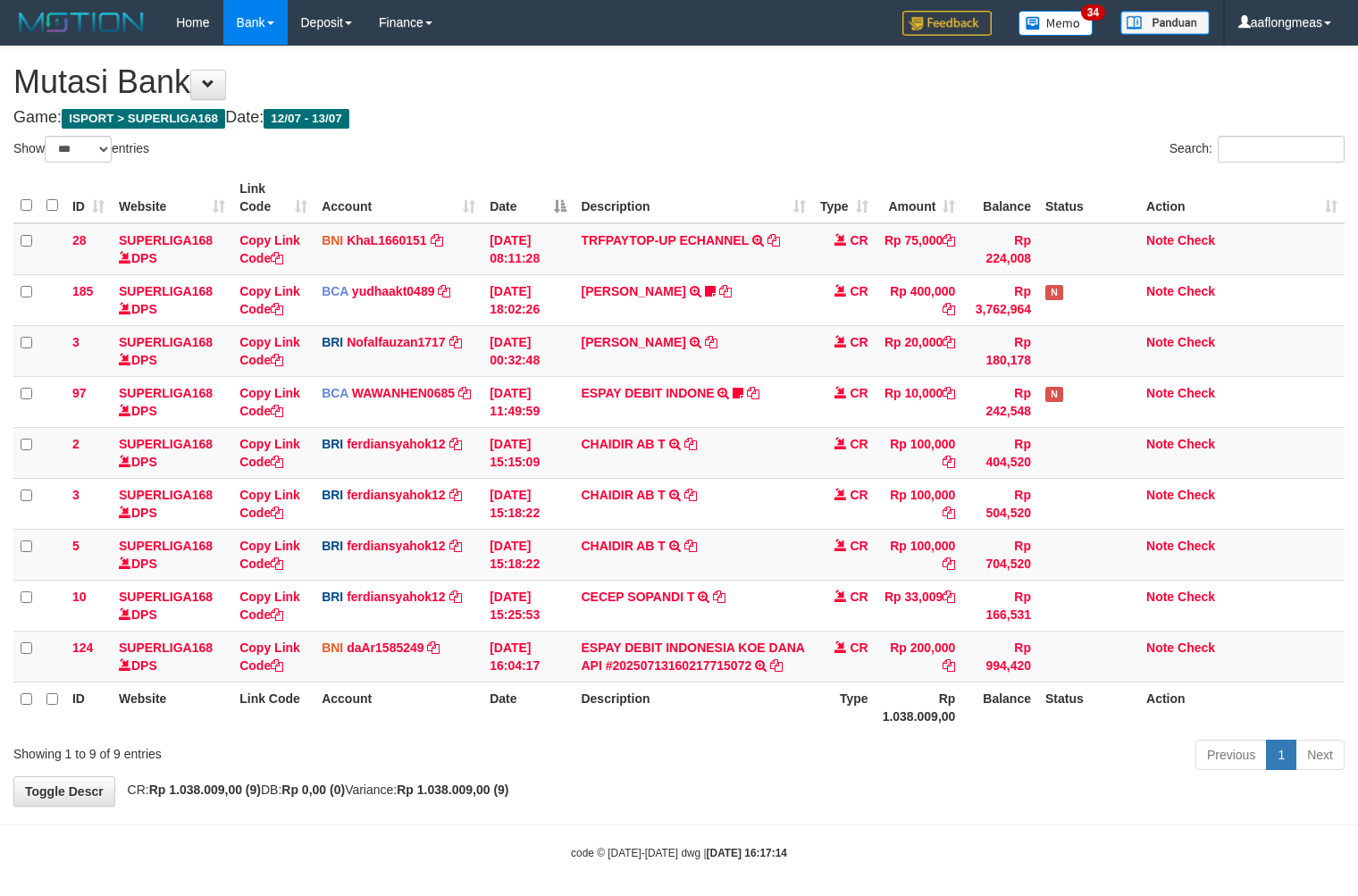 scroll, scrollTop: 11, scrollLeft: 0, axis: vertical 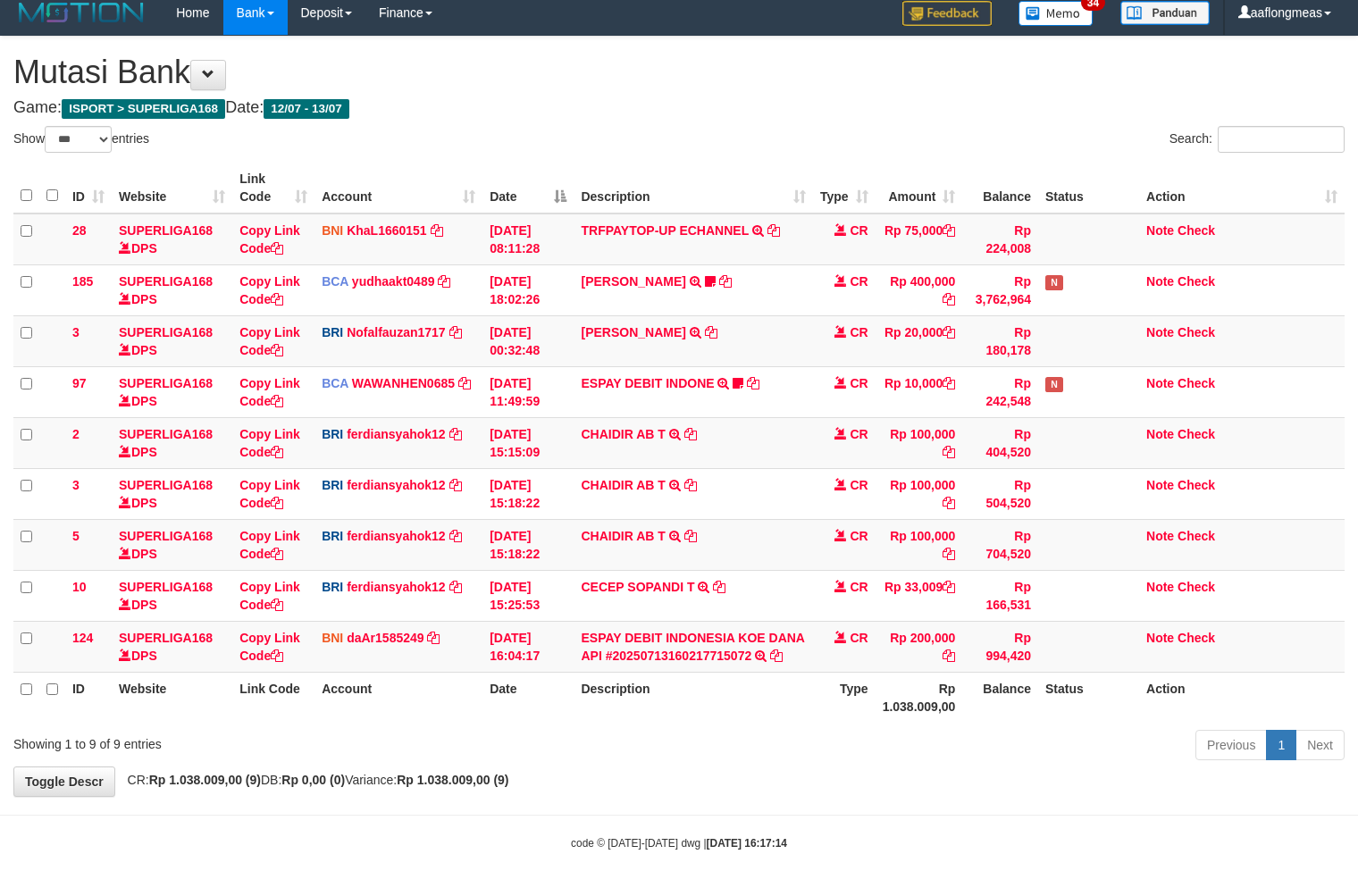 click on "**********" at bounding box center [679, 416] 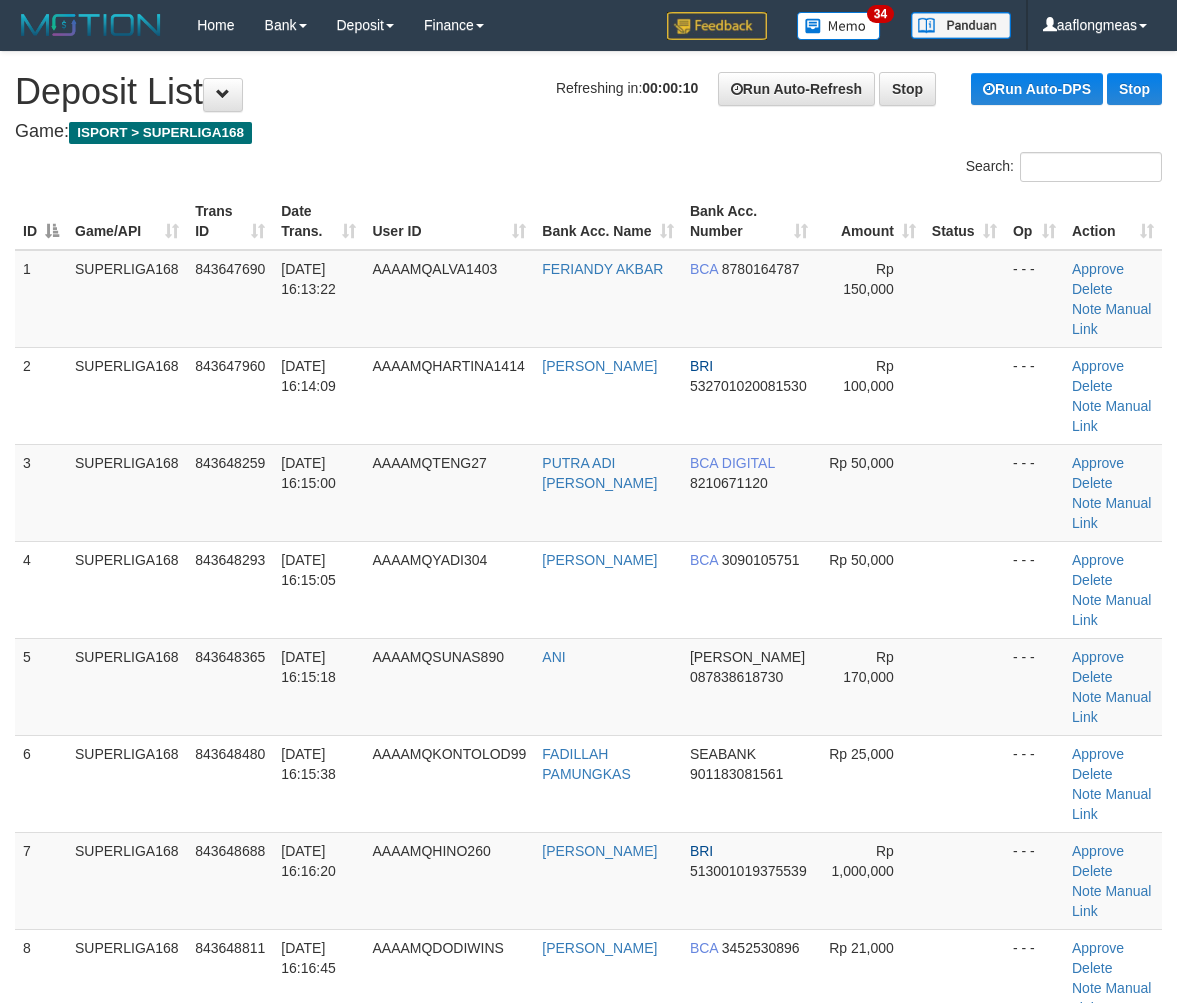 scroll, scrollTop: 0, scrollLeft: 0, axis: both 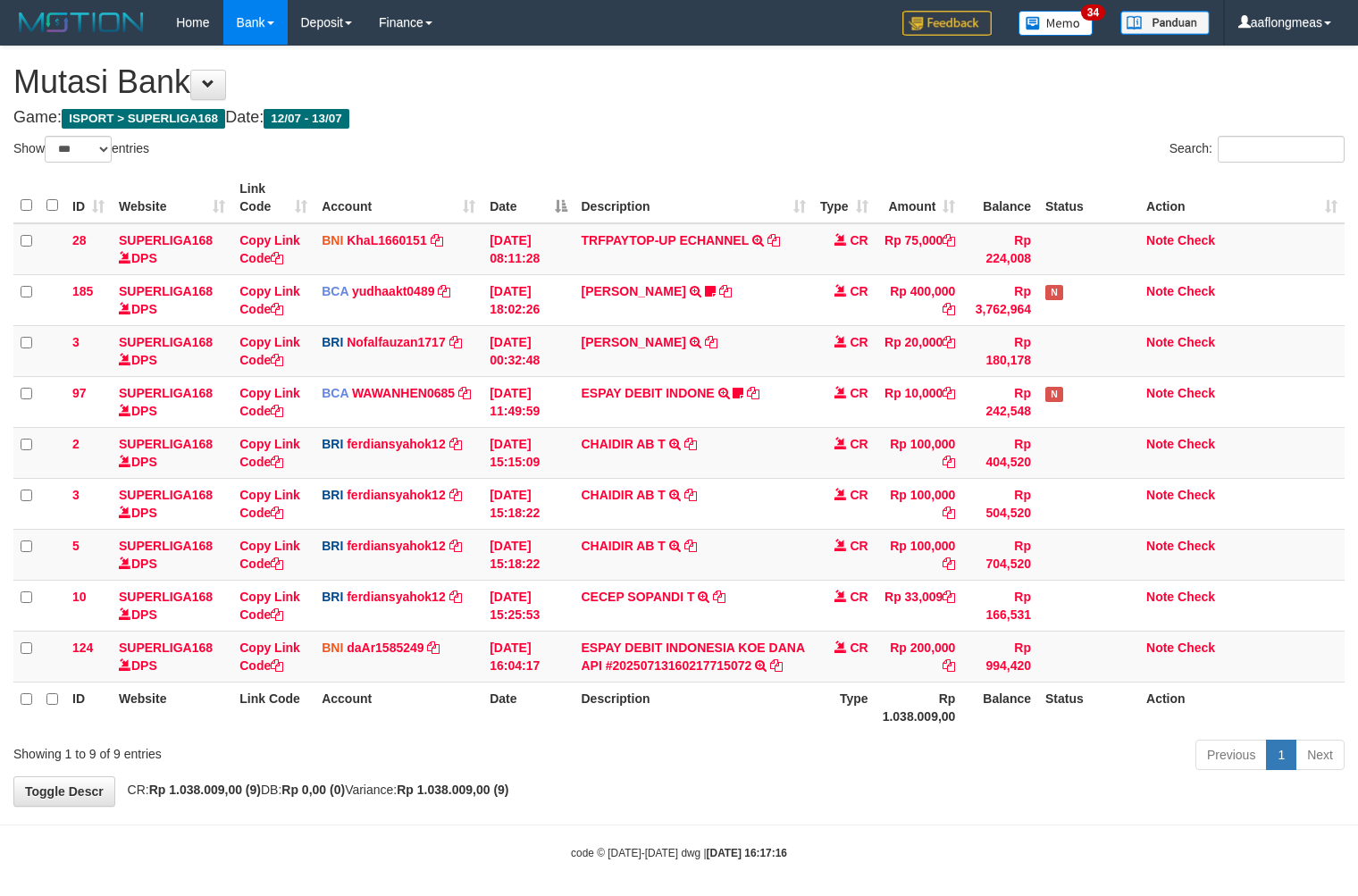select on "***" 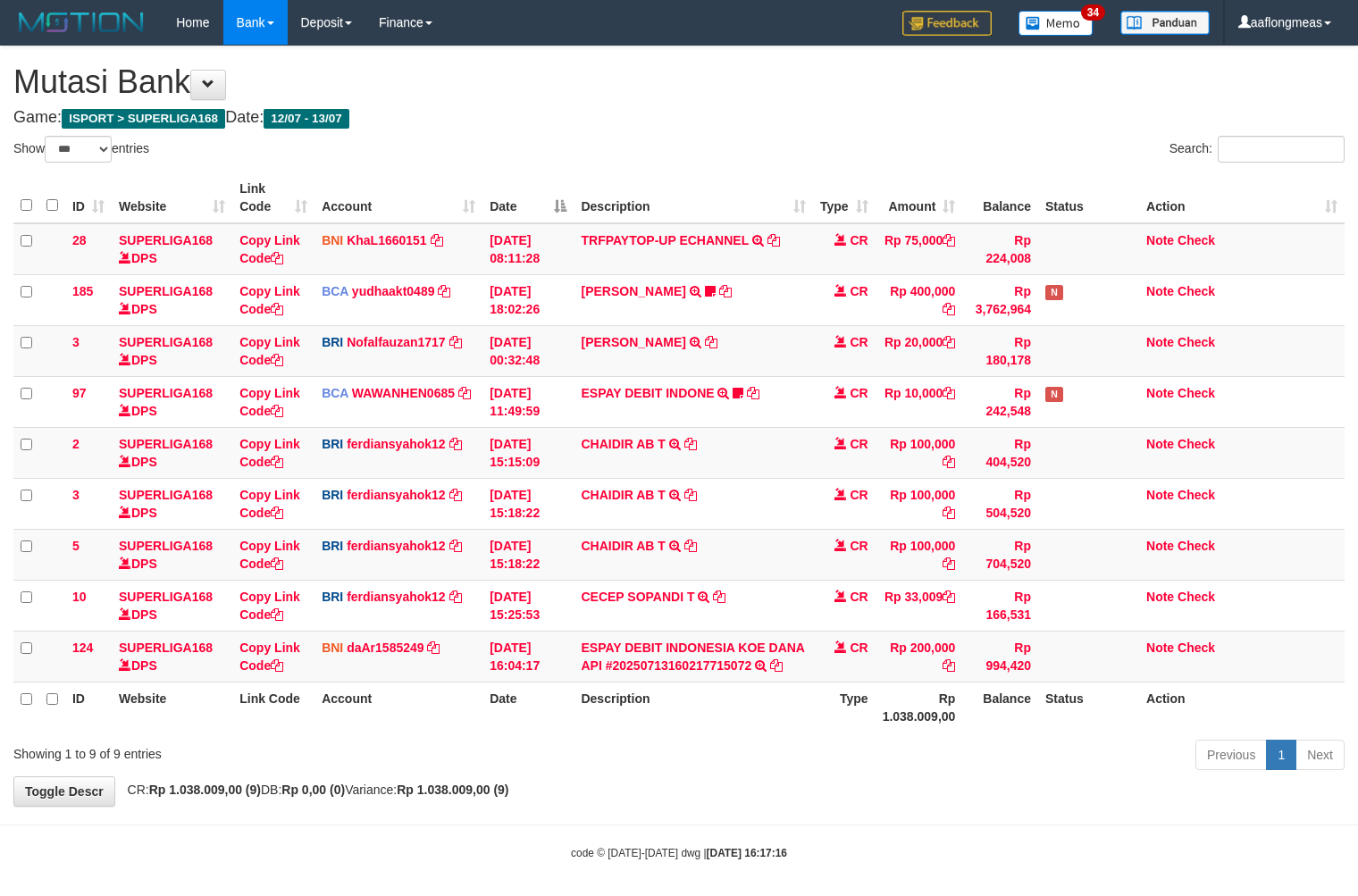 scroll, scrollTop: 11, scrollLeft: 0, axis: vertical 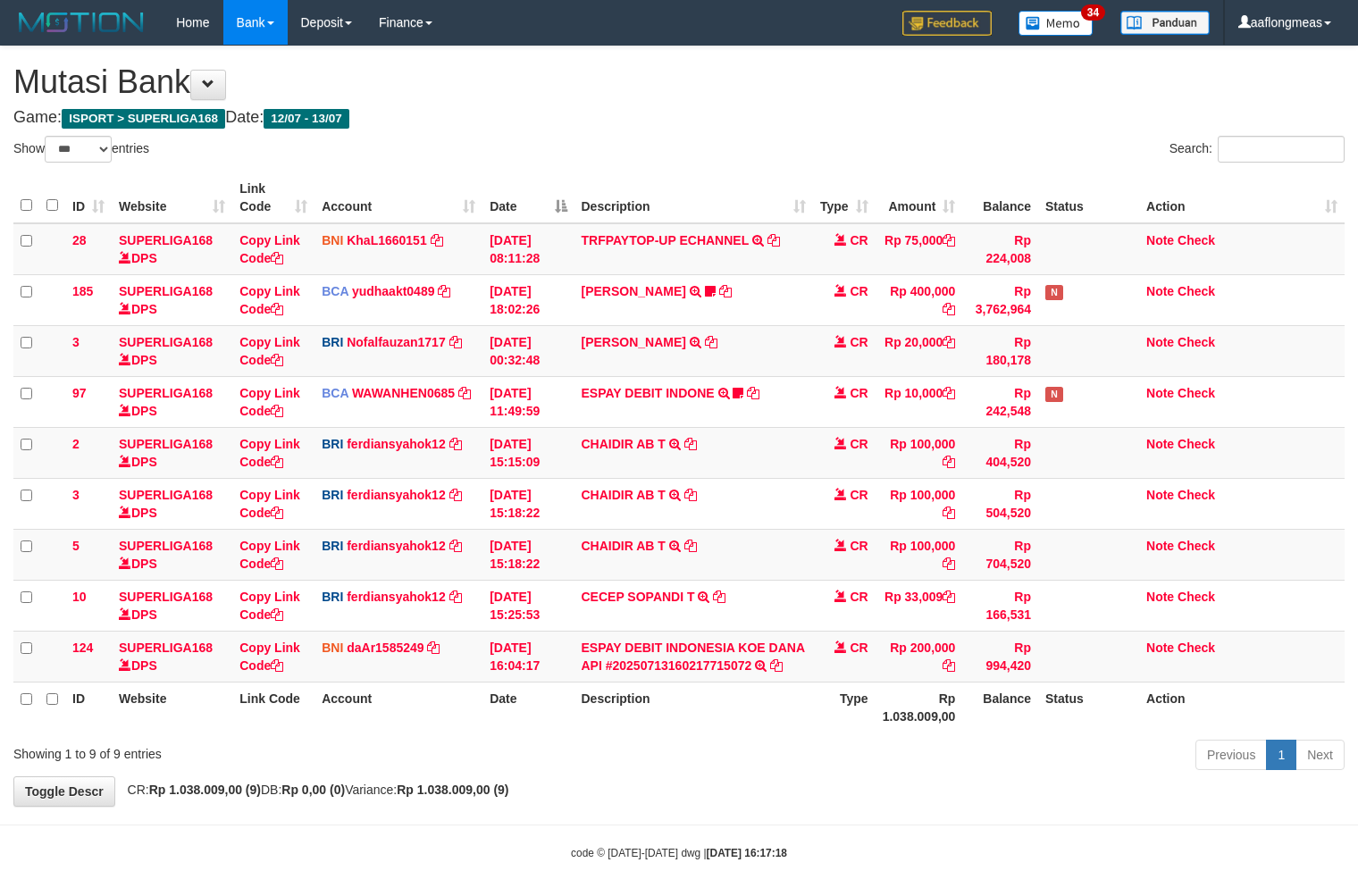 select on "***" 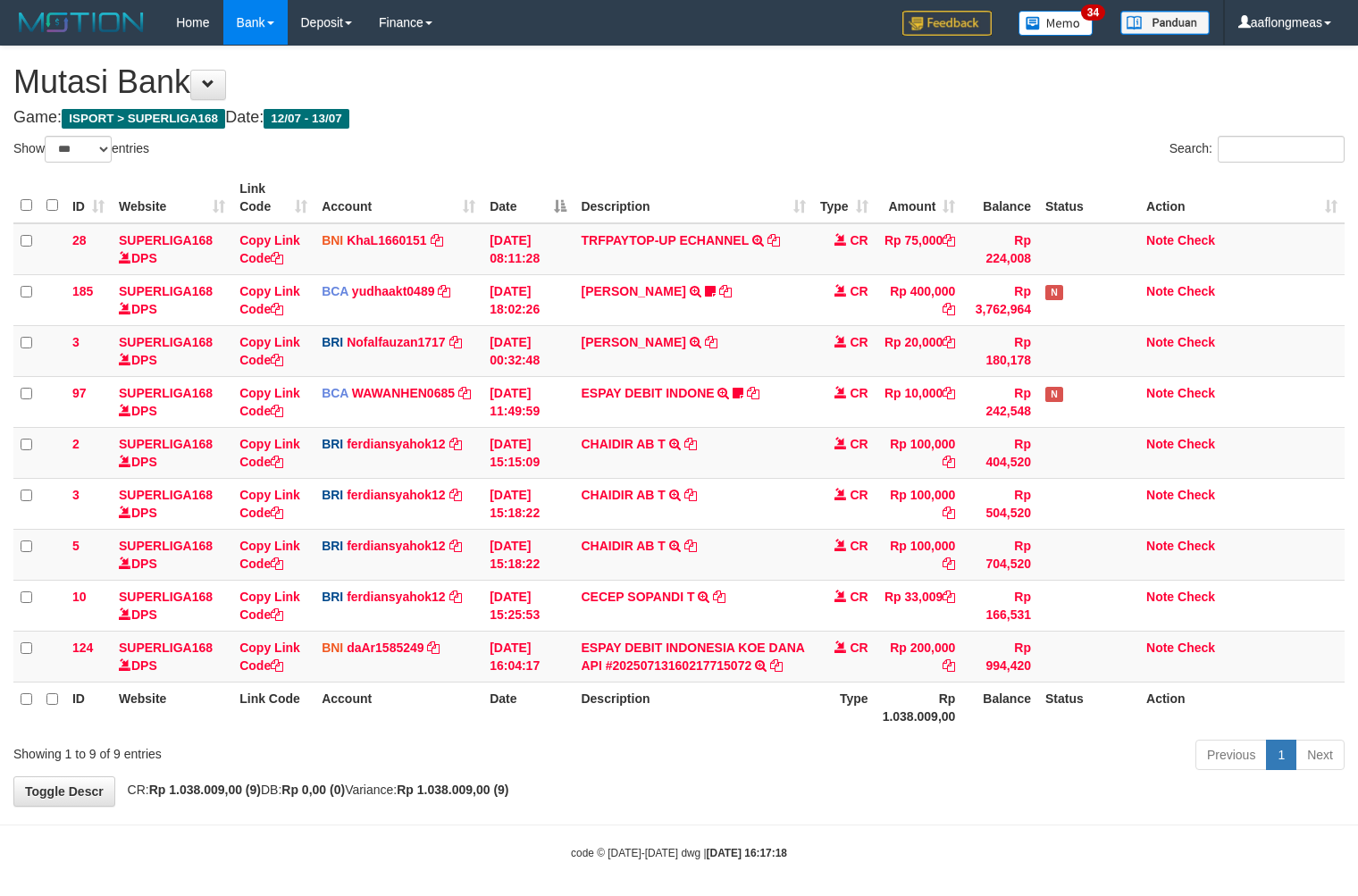 scroll, scrollTop: 11, scrollLeft: 0, axis: vertical 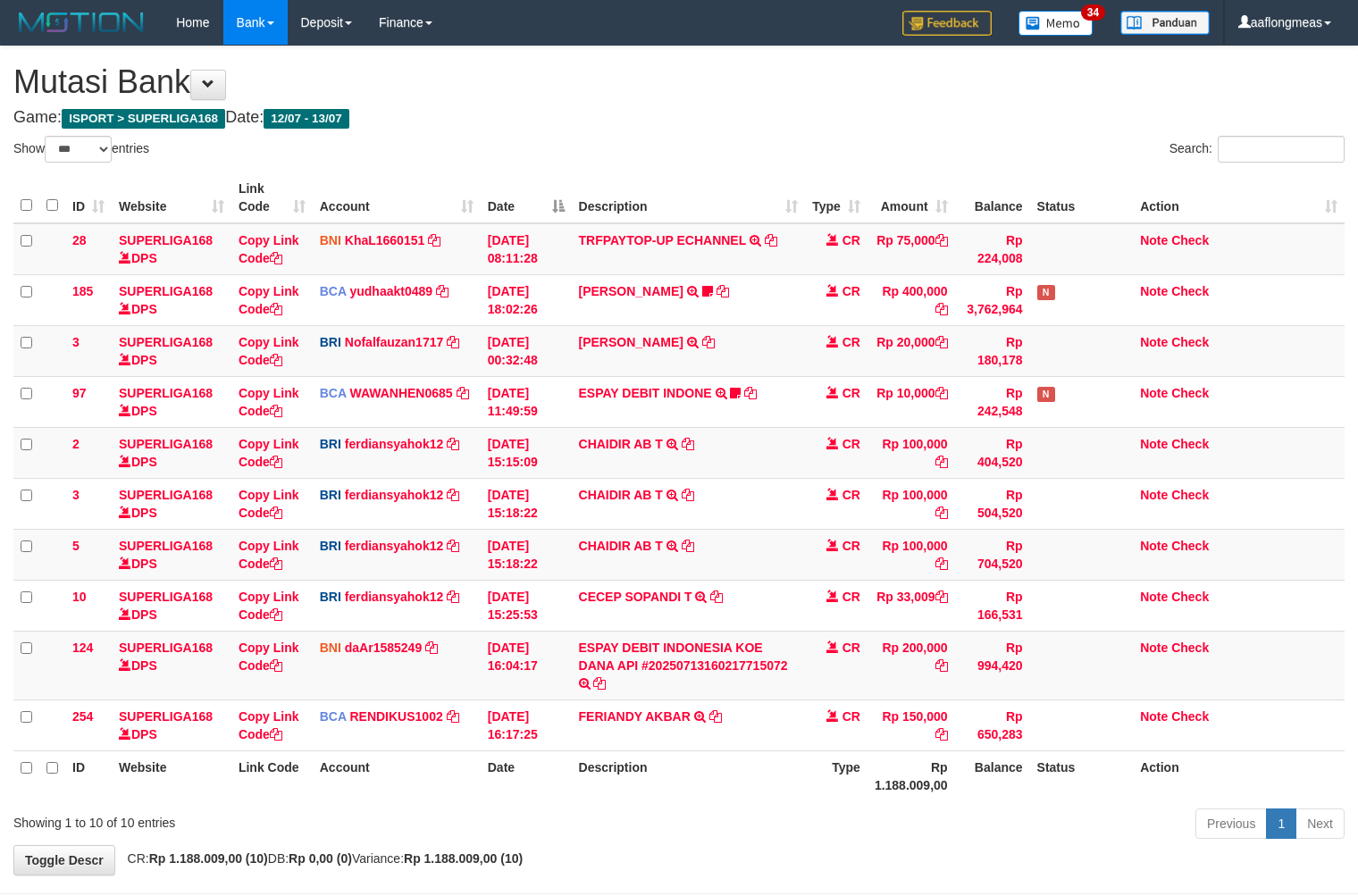select on "***" 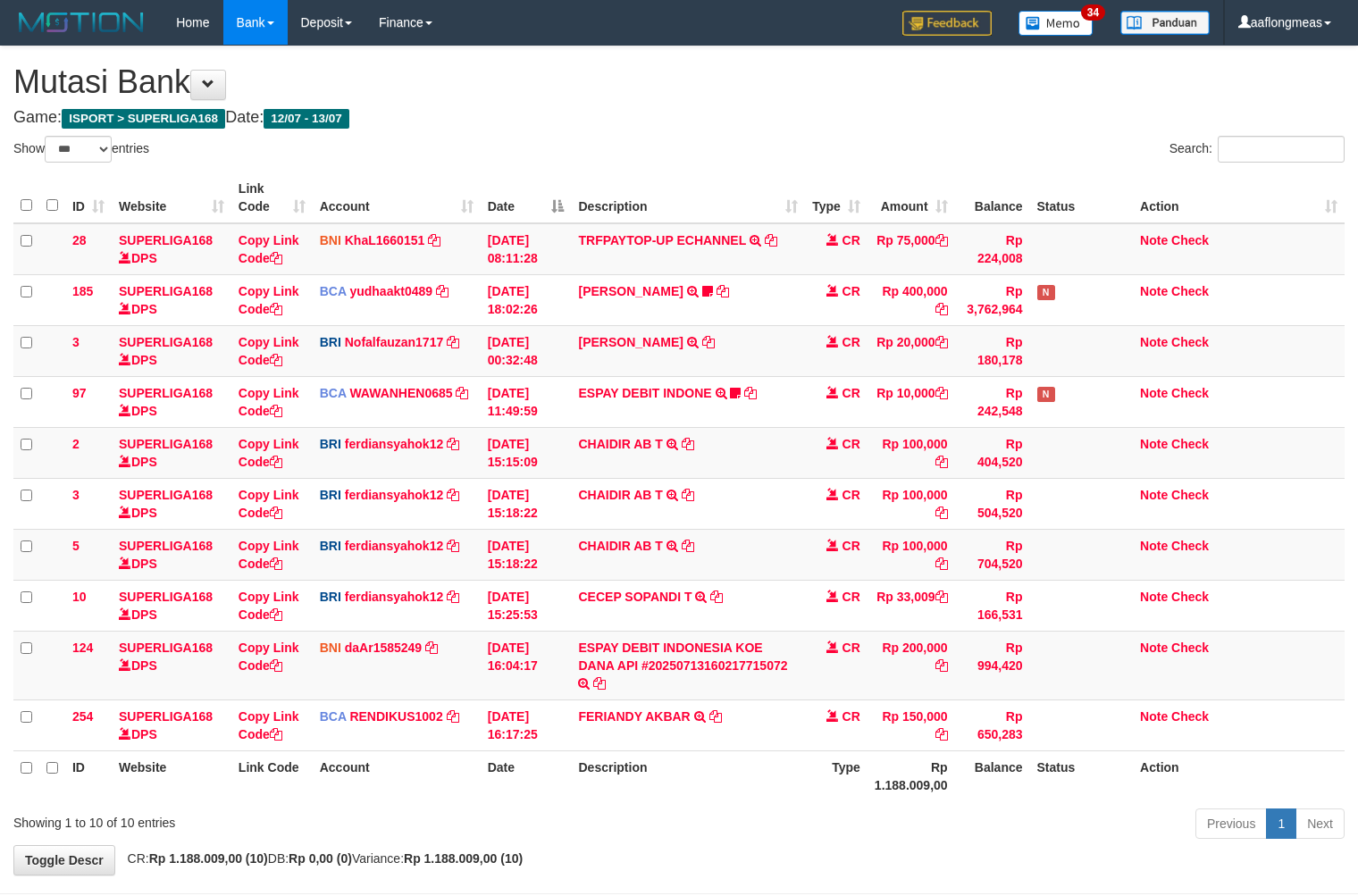 scroll, scrollTop: 31, scrollLeft: 0, axis: vertical 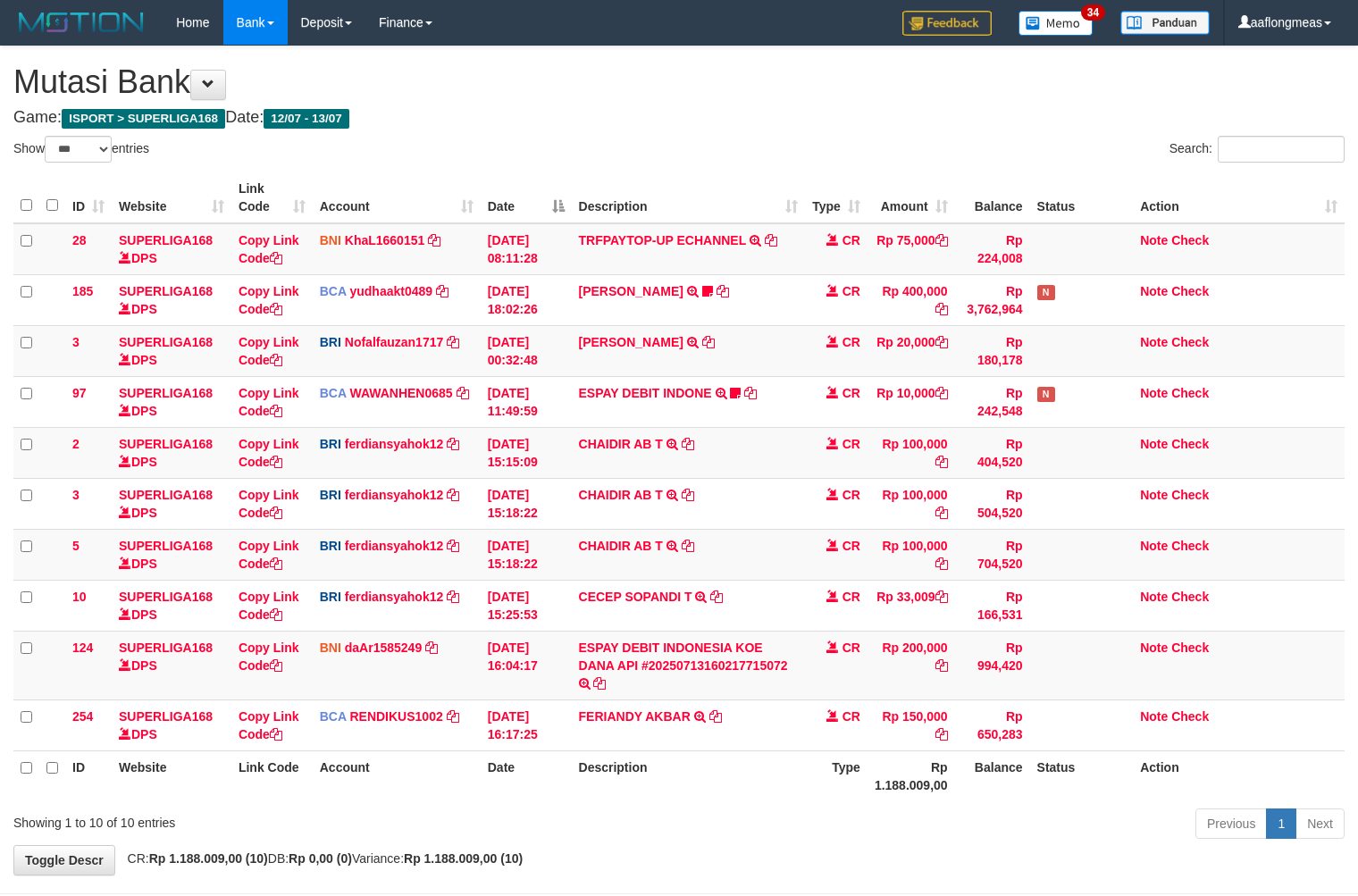 select on "***" 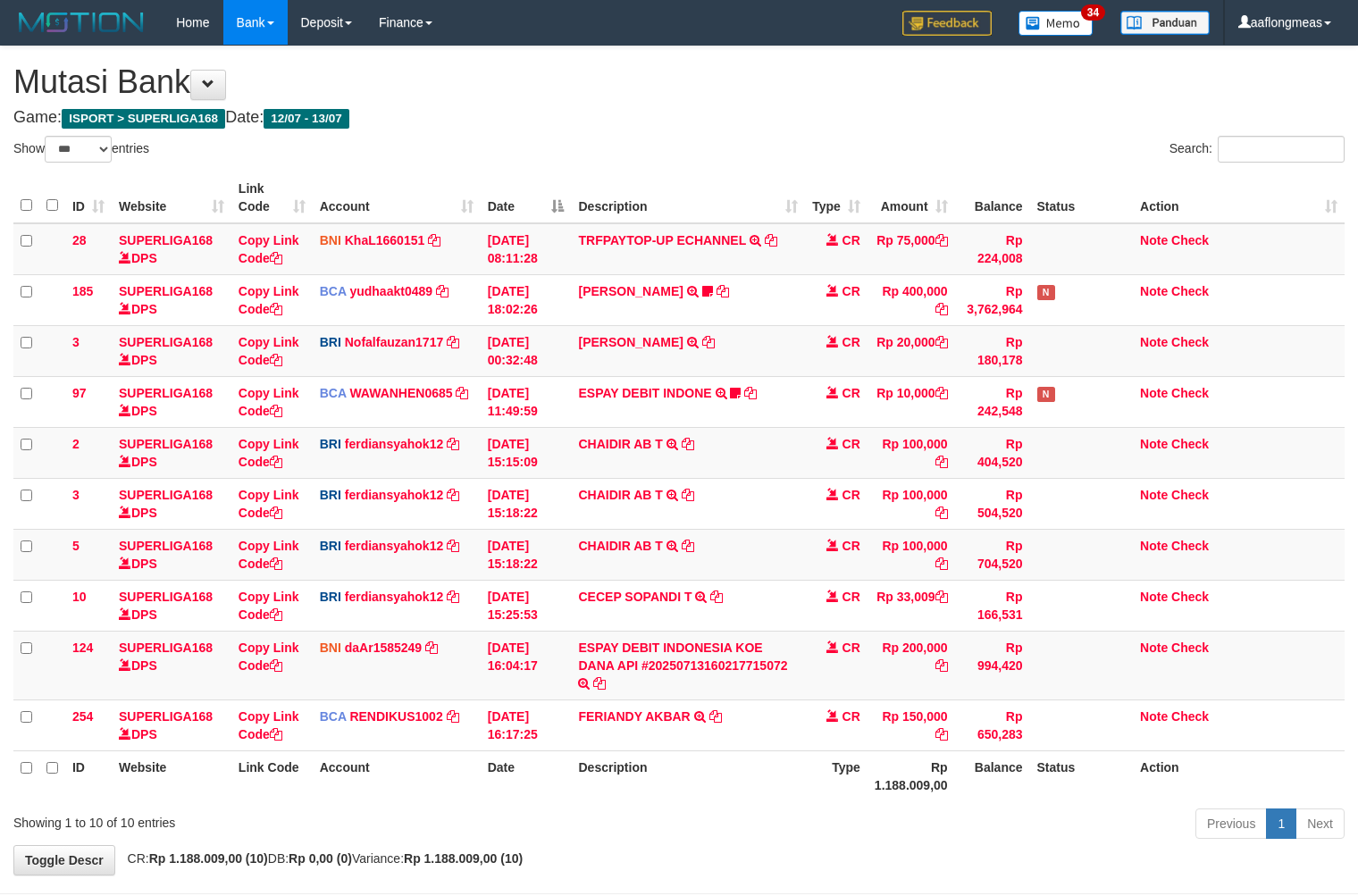 scroll, scrollTop: 31, scrollLeft: 0, axis: vertical 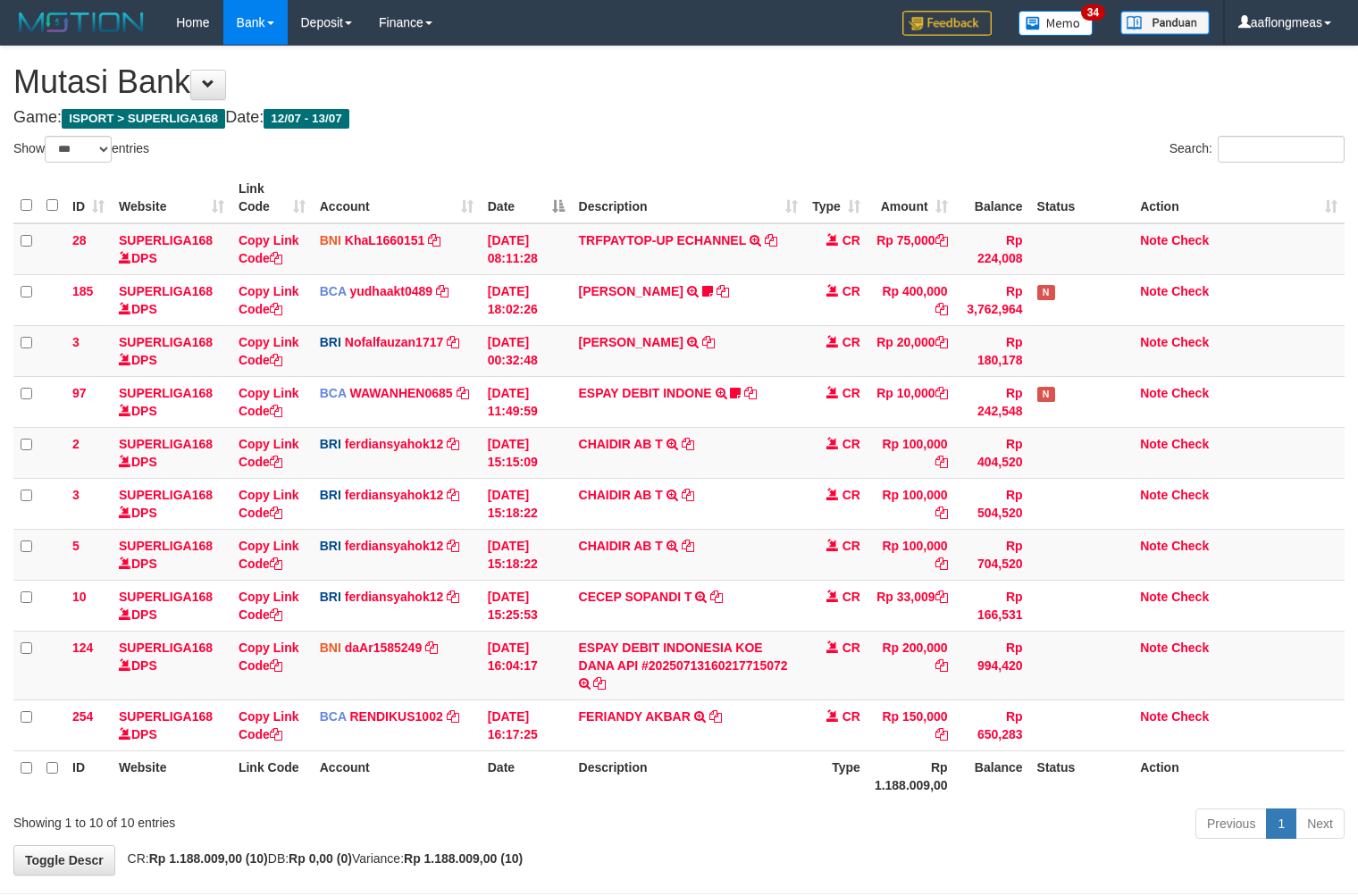 select on "***" 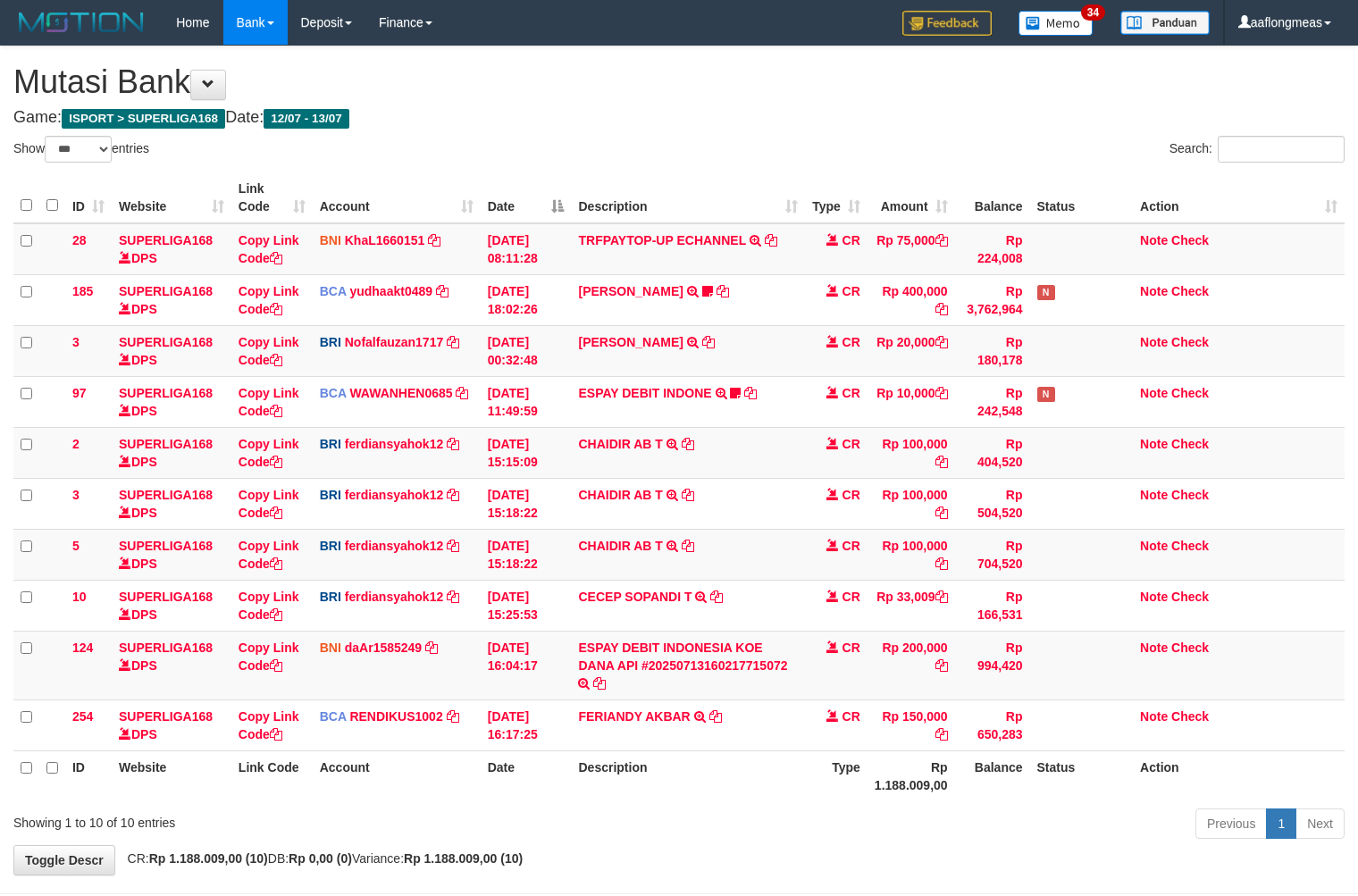 scroll, scrollTop: 31, scrollLeft: 0, axis: vertical 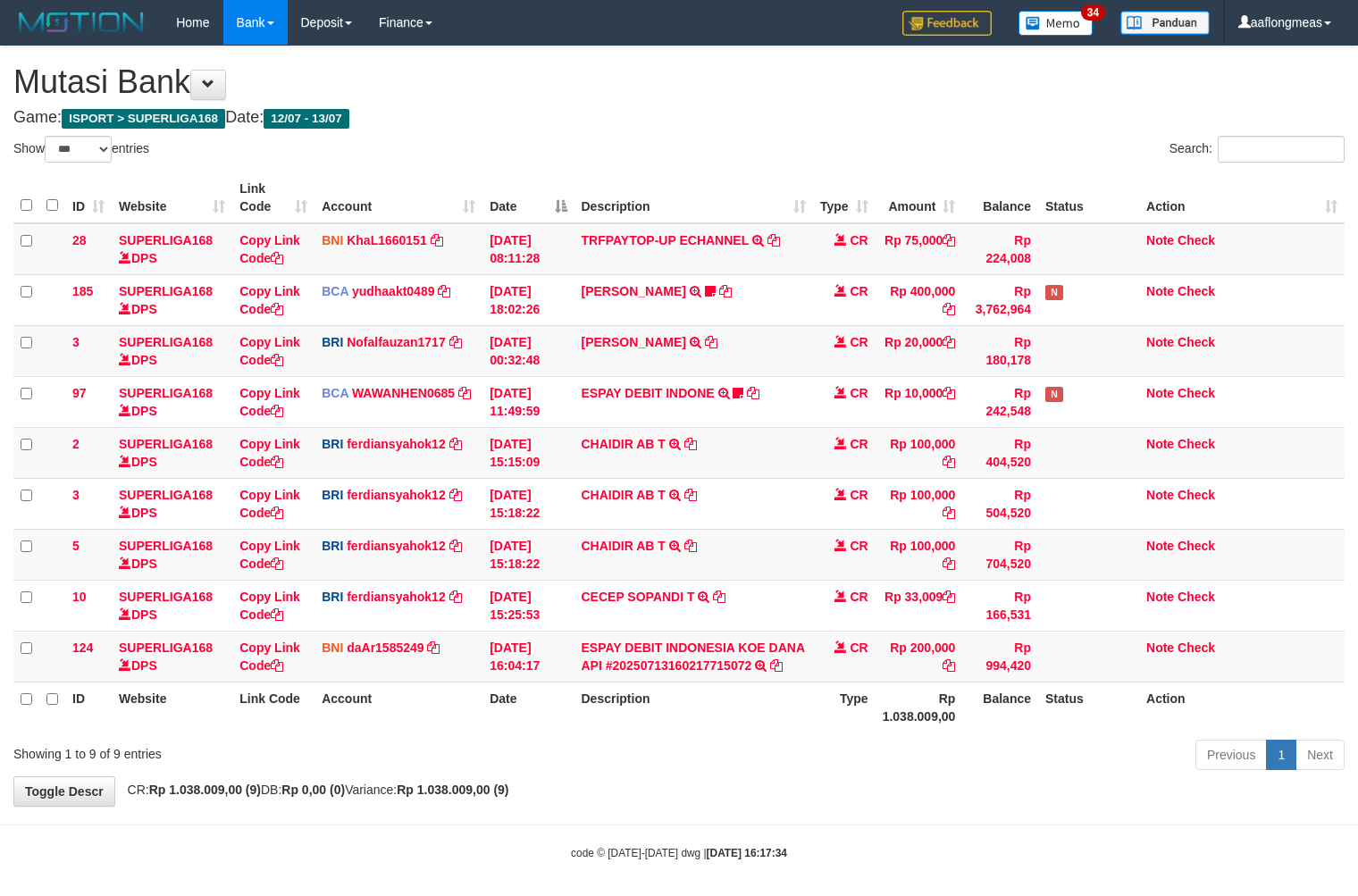 select on "***" 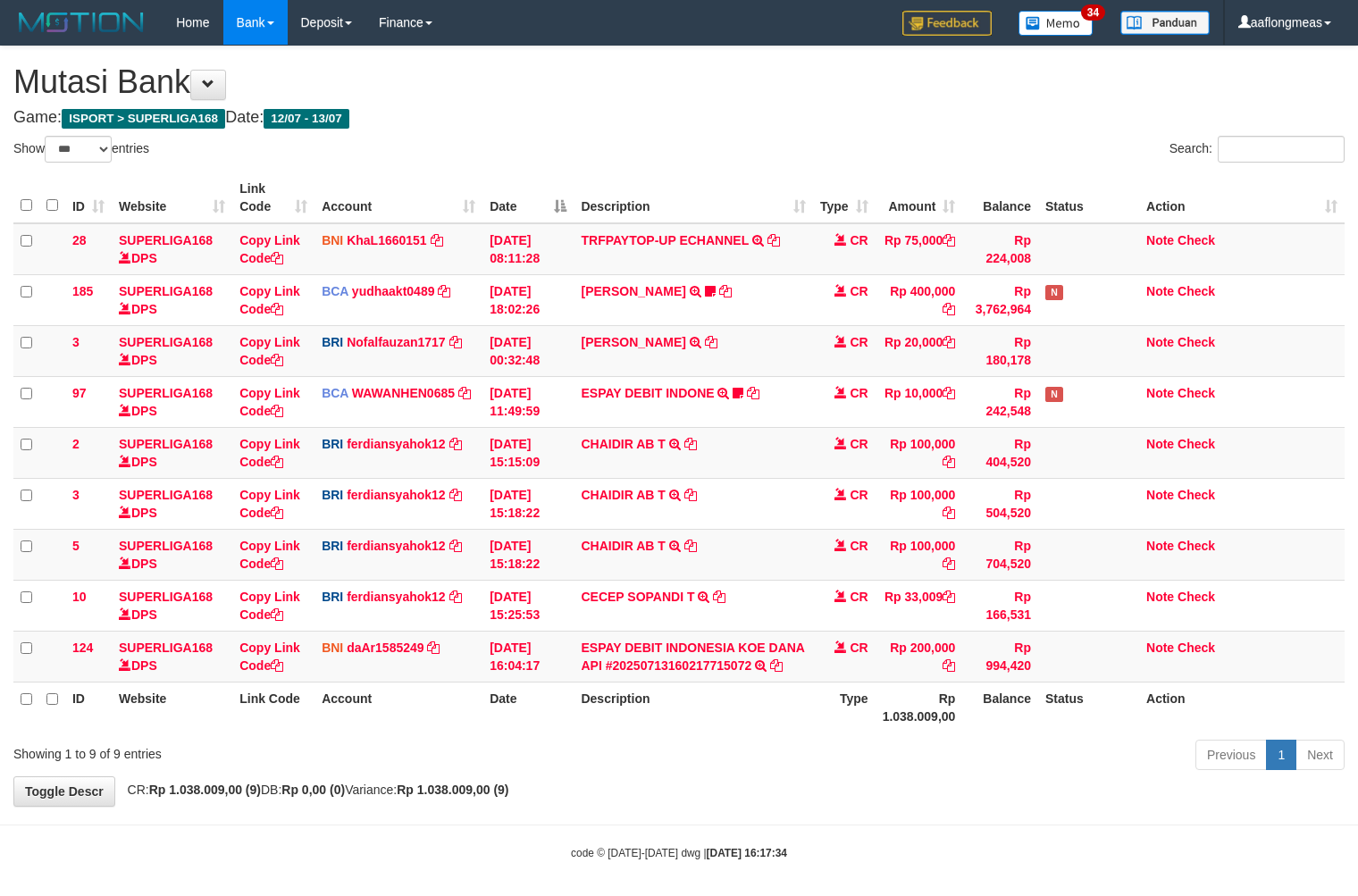scroll, scrollTop: 0, scrollLeft: 0, axis: both 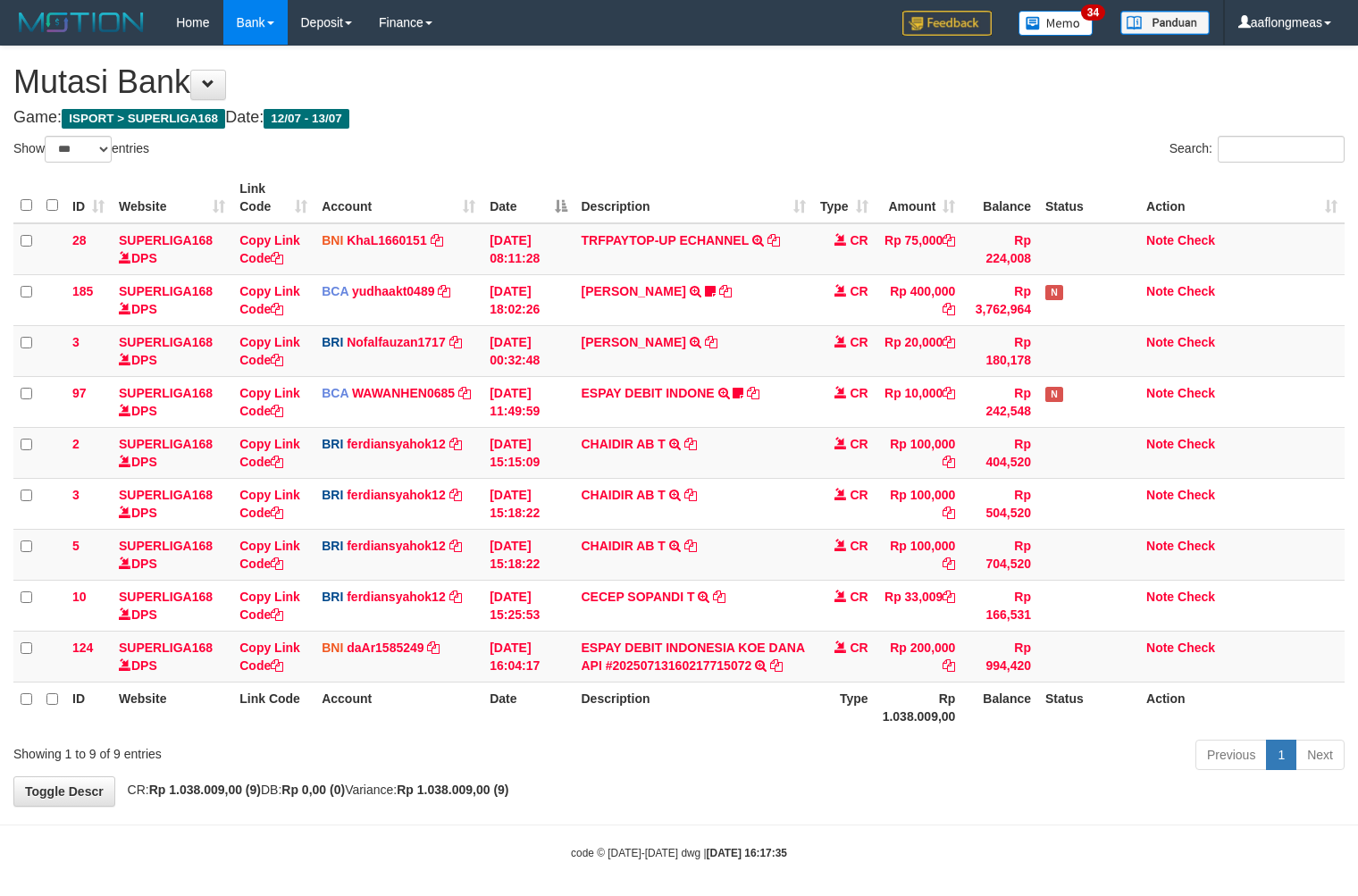 select on "***" 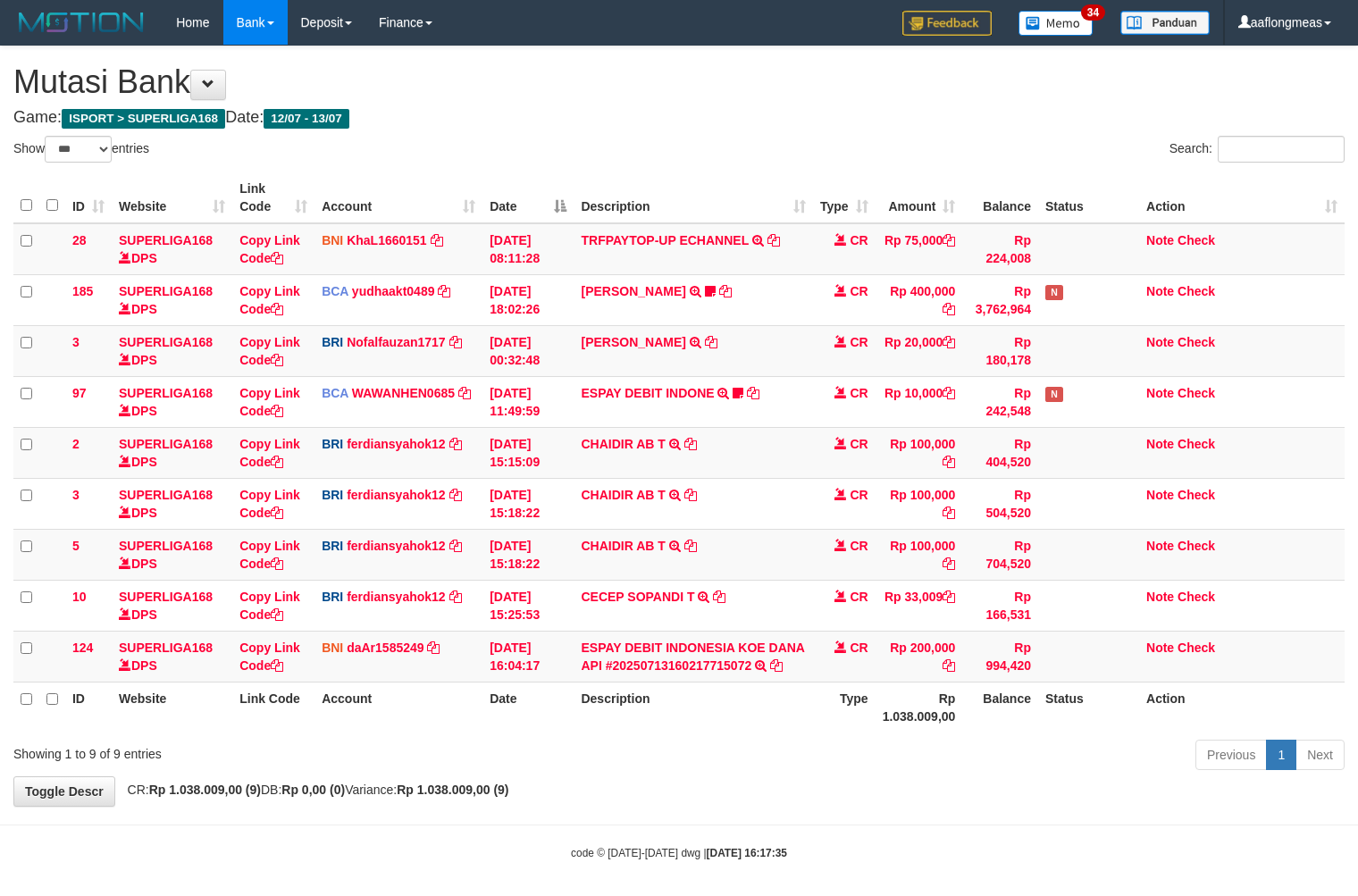 scroll, scrollTop: 11, scrollLeft: 0, axis: vertical 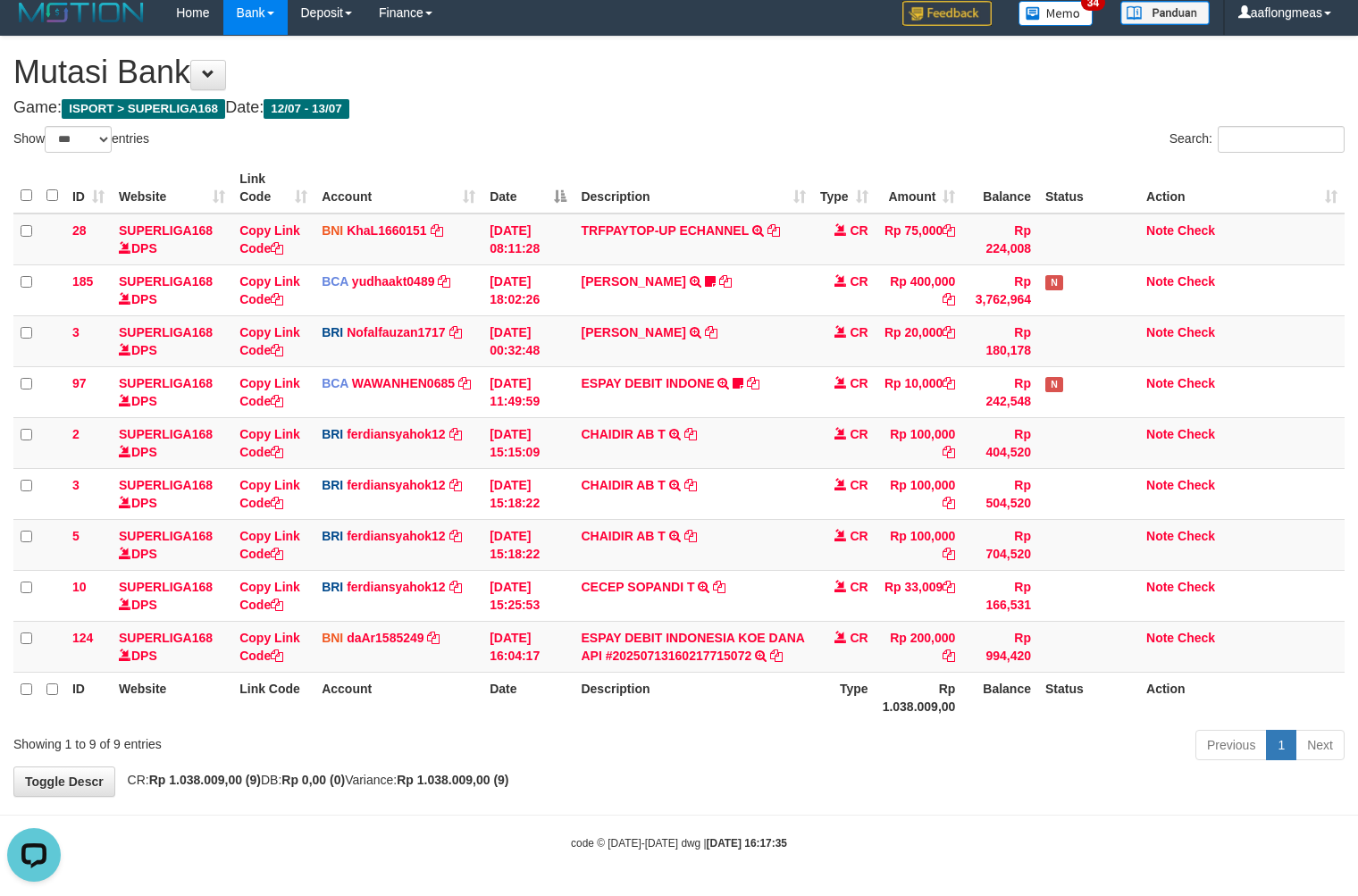 drag, startPoint x: 694, startPoint y: 769, endPoint x: 465, endPoint y: 760, distance: 229.17679 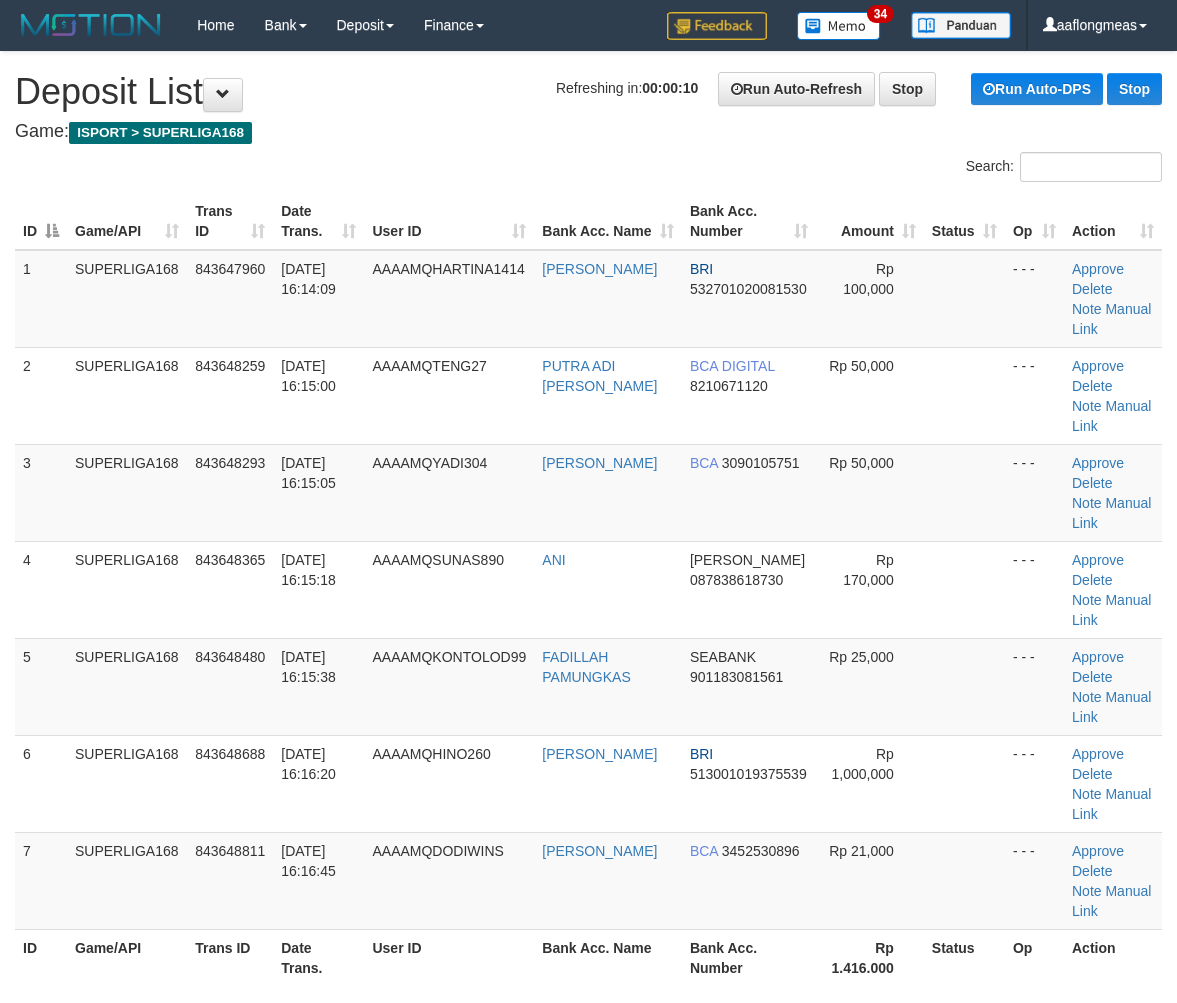 scroll, scrollTop: 0, scrollLeft: 0, axis: both 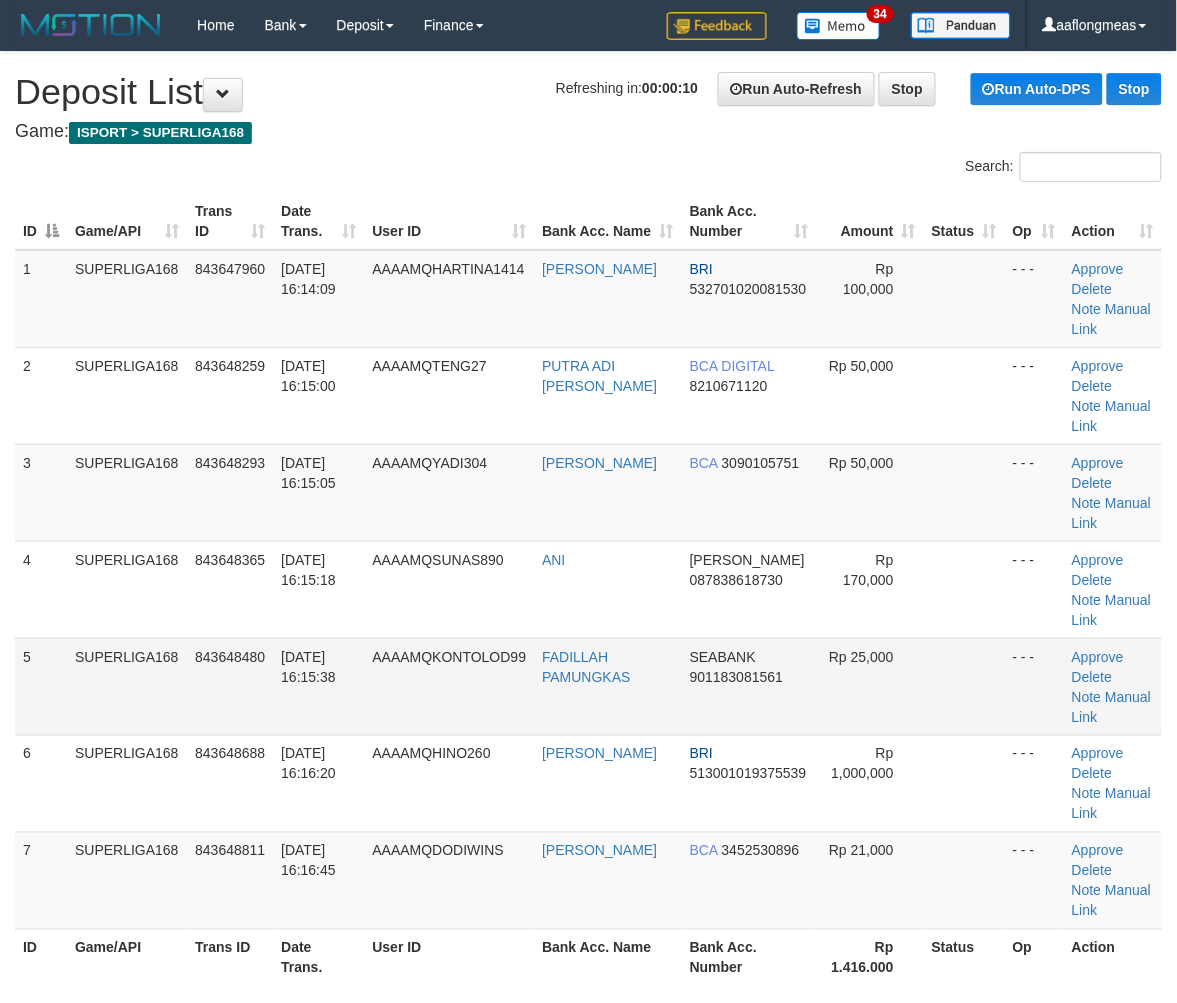 click on "Rp 25,000" at bounding box center (870, 686) 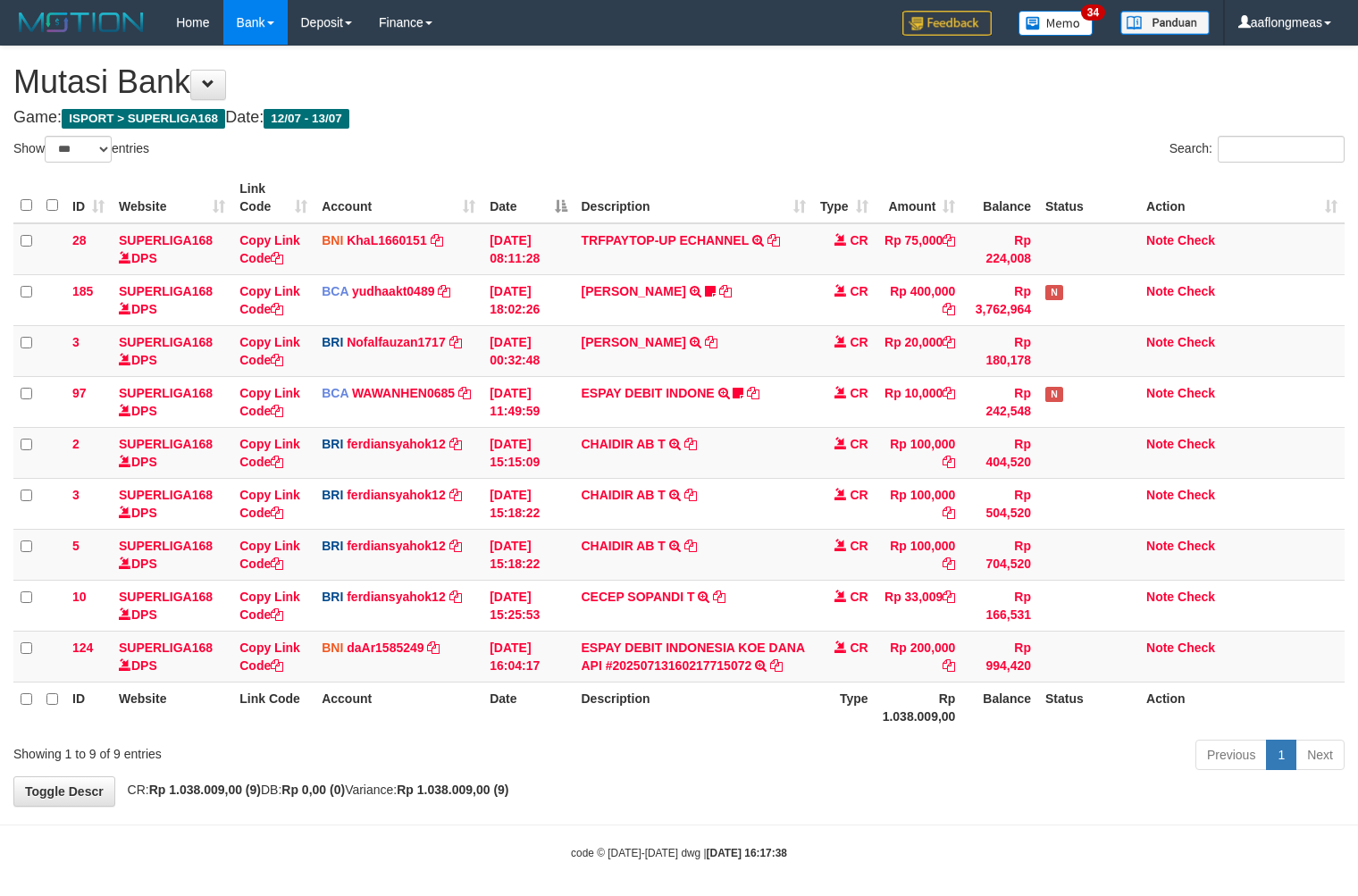select on "***" 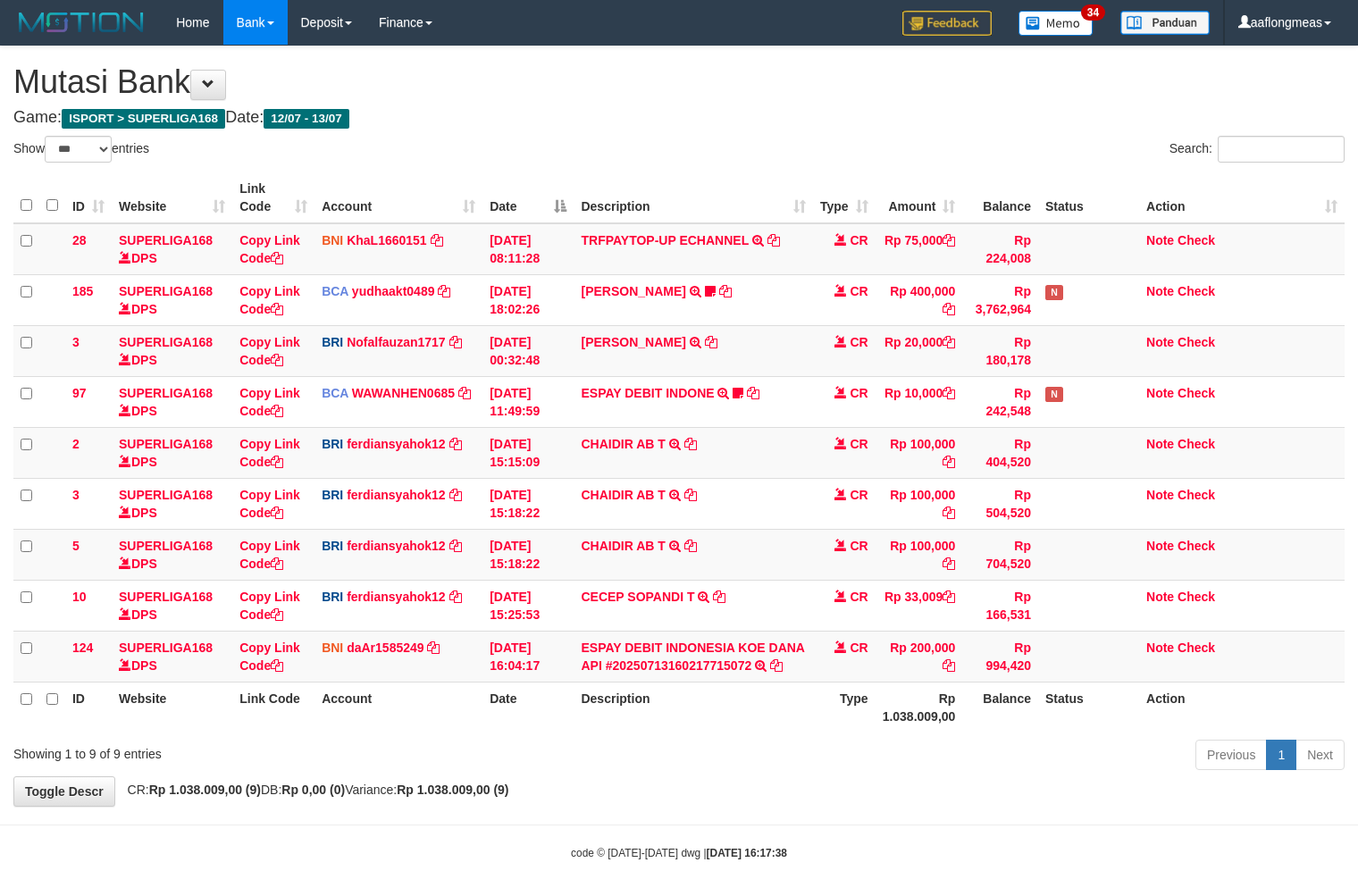 scroll, scrollTop: 11, scrollLeft: 0, axis: vertical 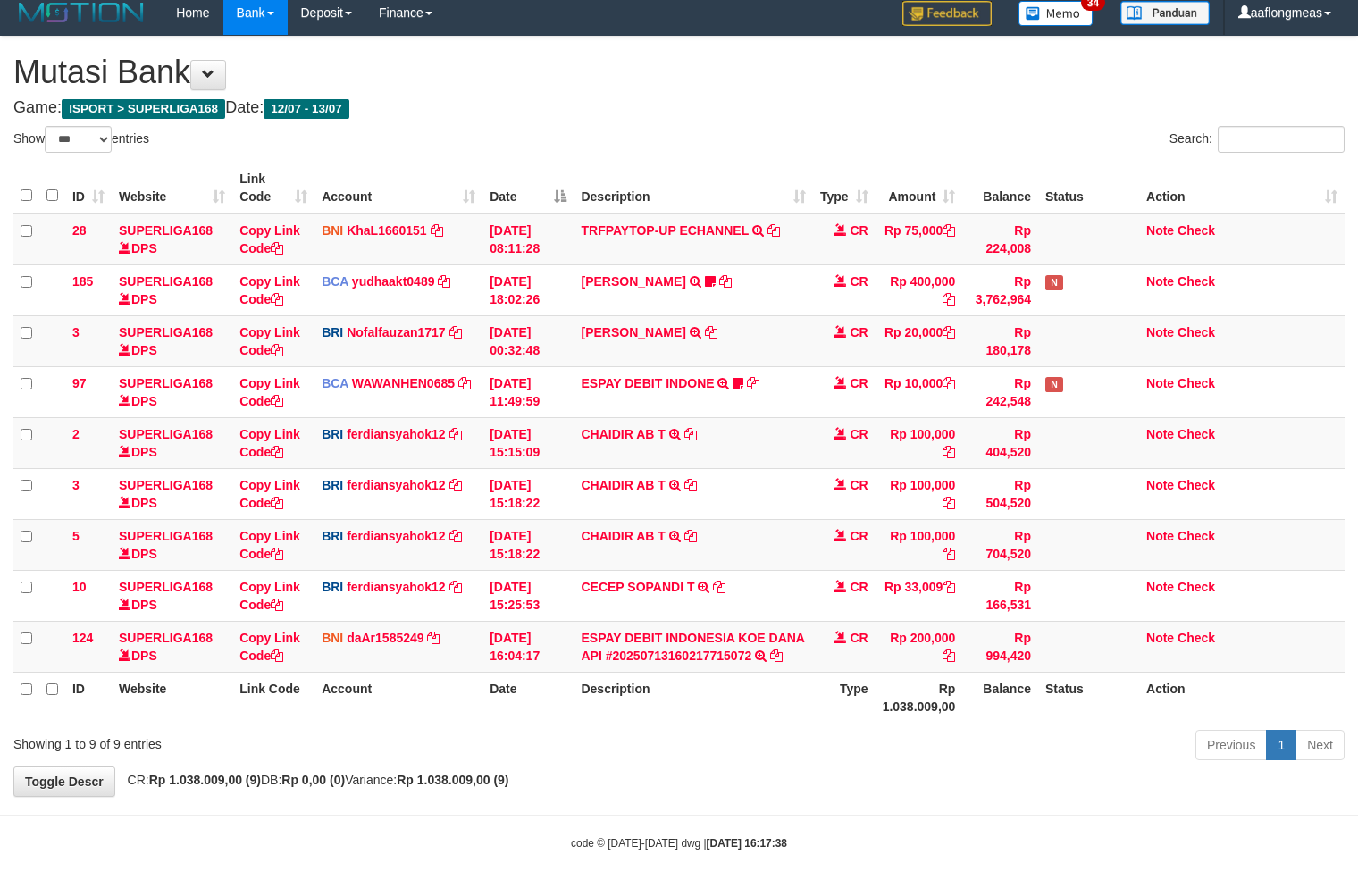 click on "Toggle navigation
Home
Bank
Account List
Load
By Website
Group
[ISPORT]													SUPERLIGA168
By Load Group (DPS)
34" at bounding box center (679, 443) 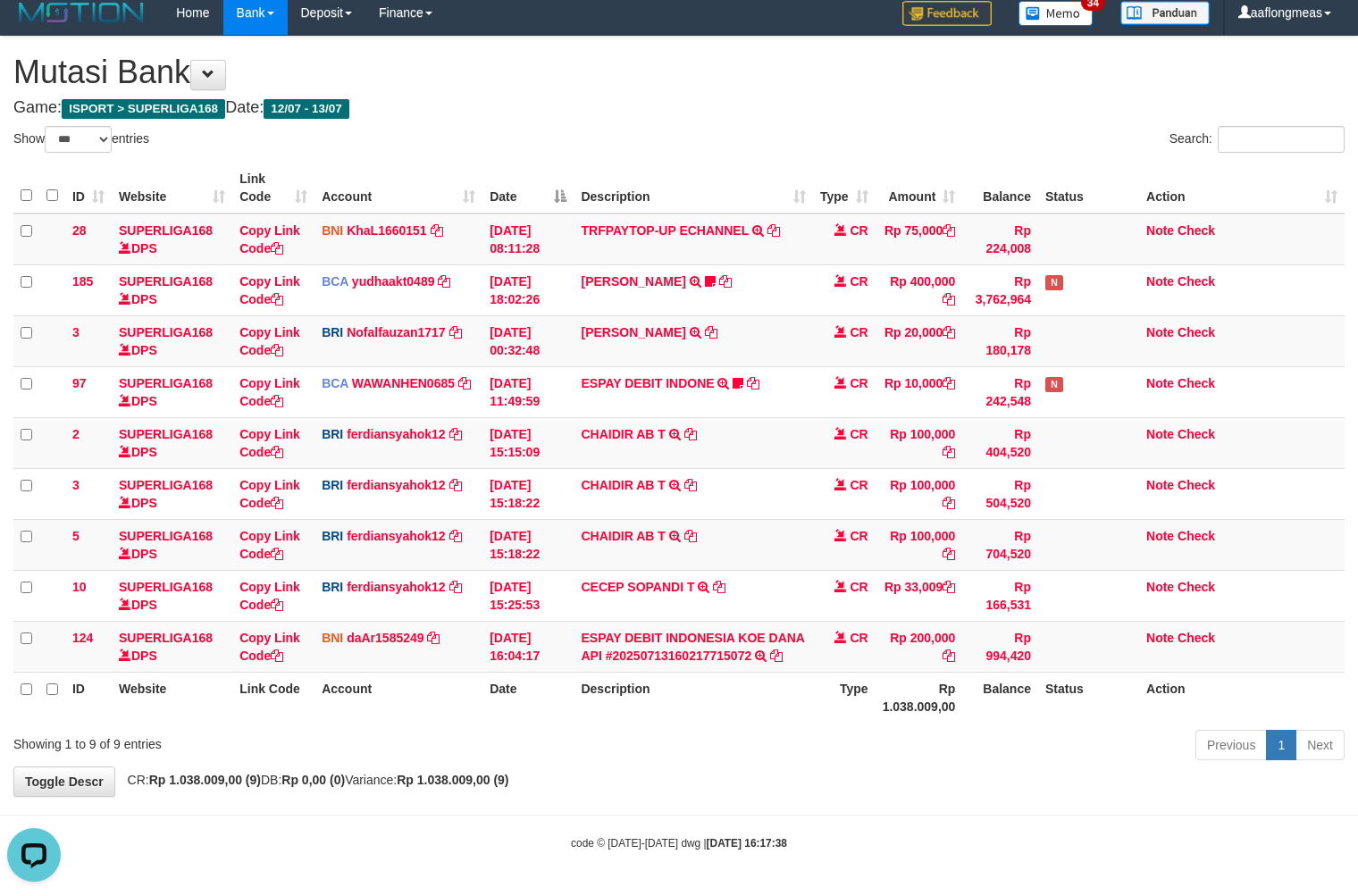 scroll, scrollTop: 0, scrollLeft: 0, axis: both 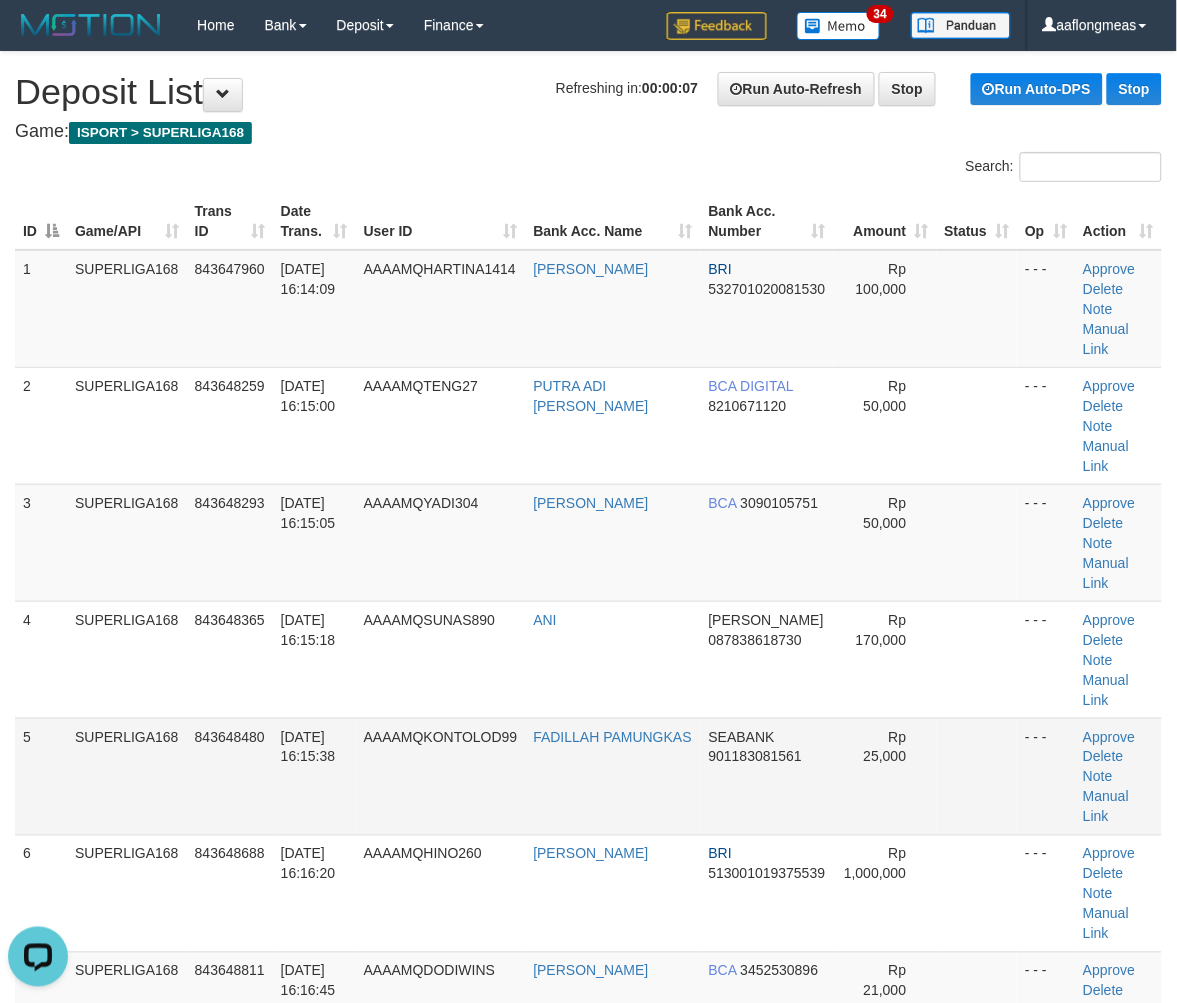 drag, startPoint x: 951, startPoint y: 687, endPoint x: 1145, endPoint y: 711, distance: 195.4789 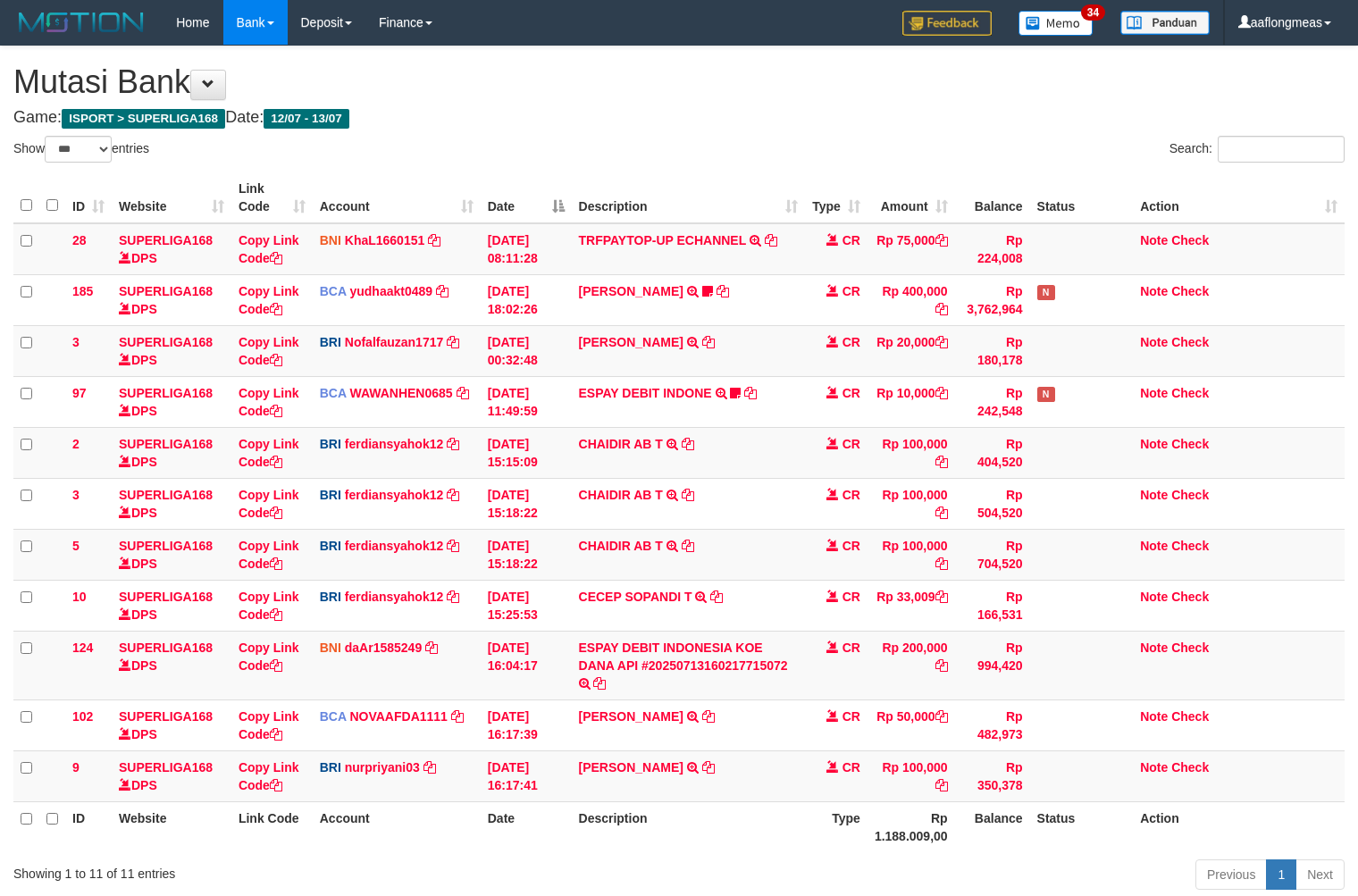 select on "***" 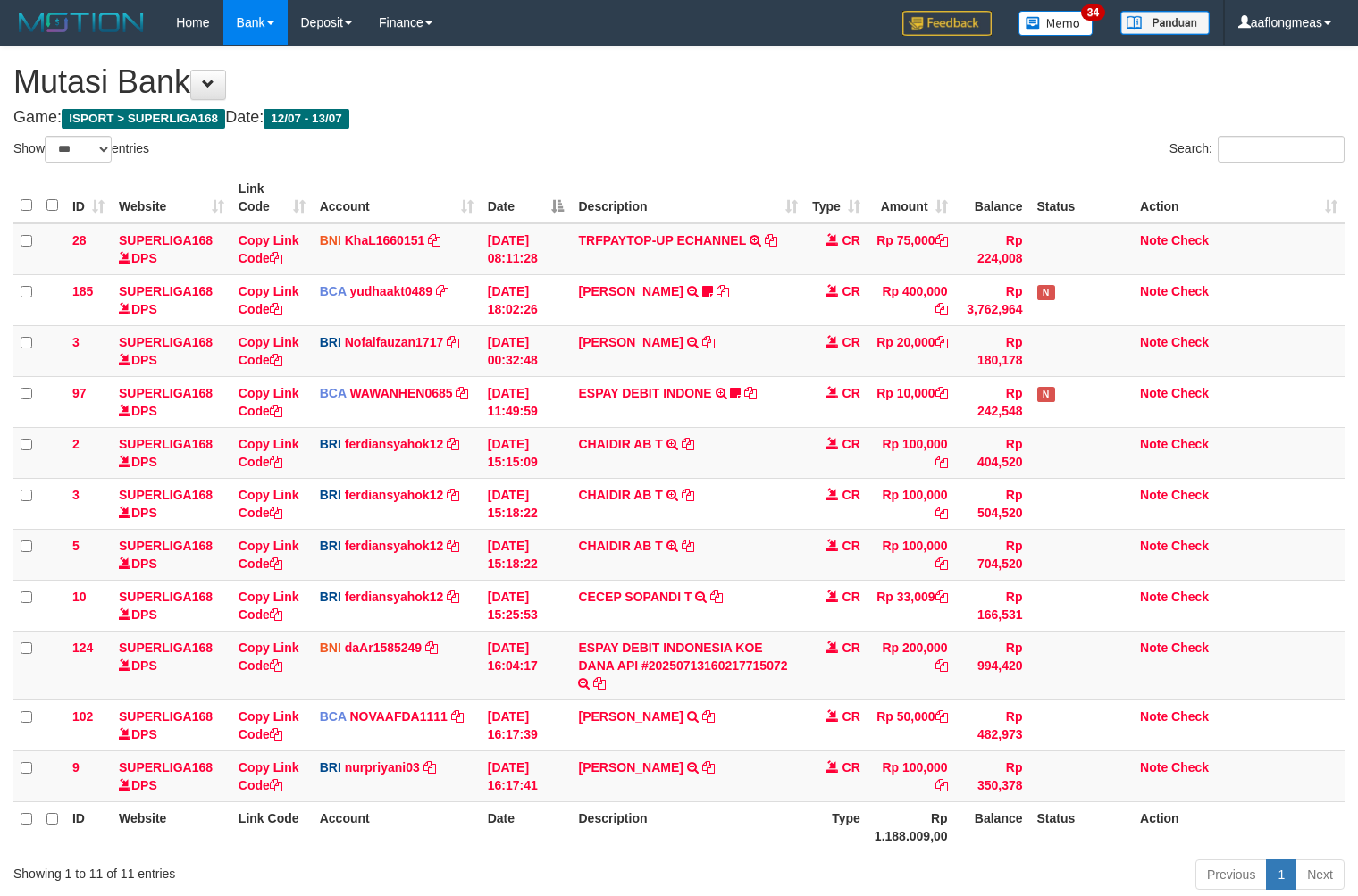 scroll, scrollTop: 11, scrollLeft: 0, axis: vertical 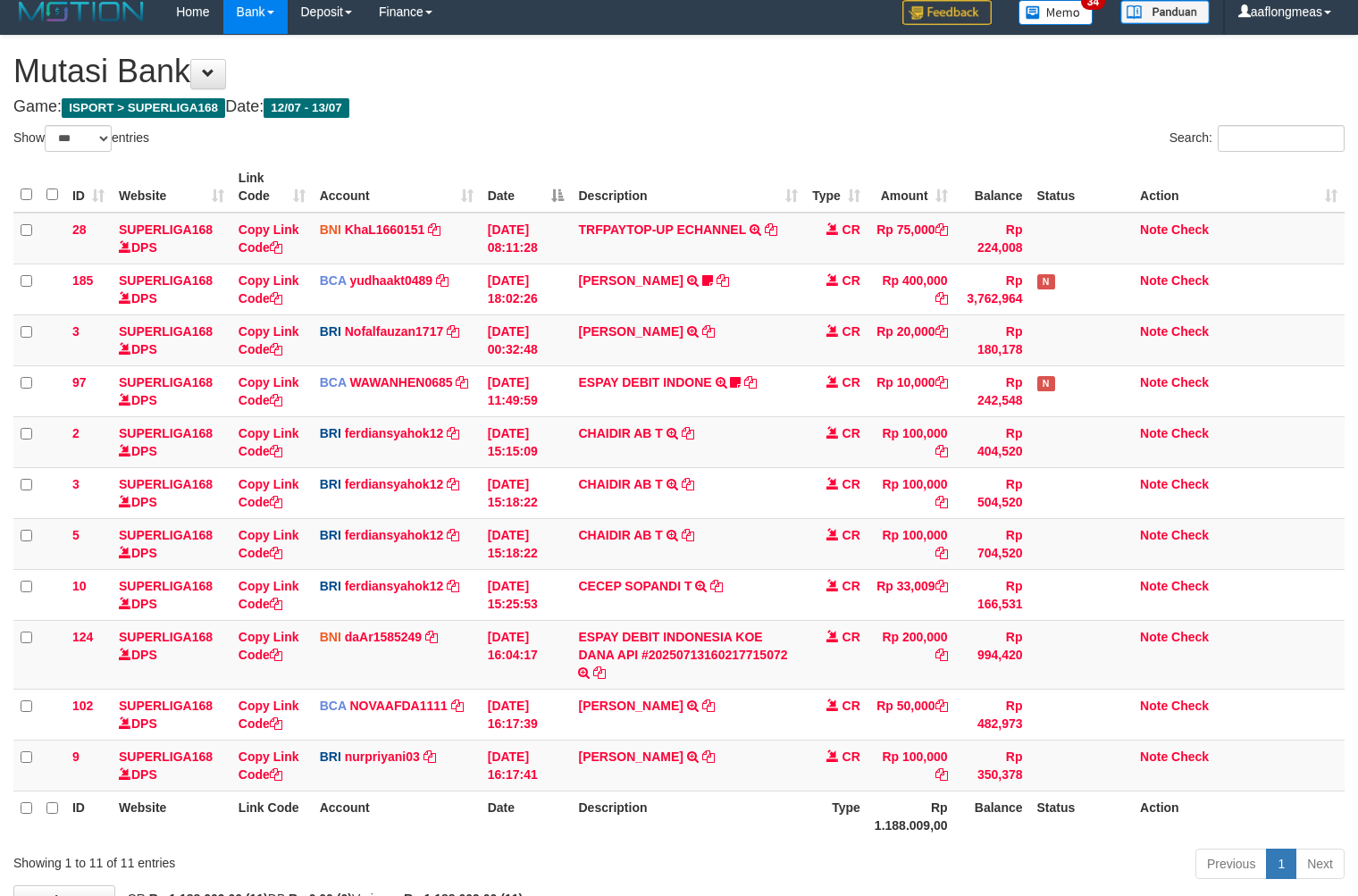 click on "Description" at bounding box center (687, 816) 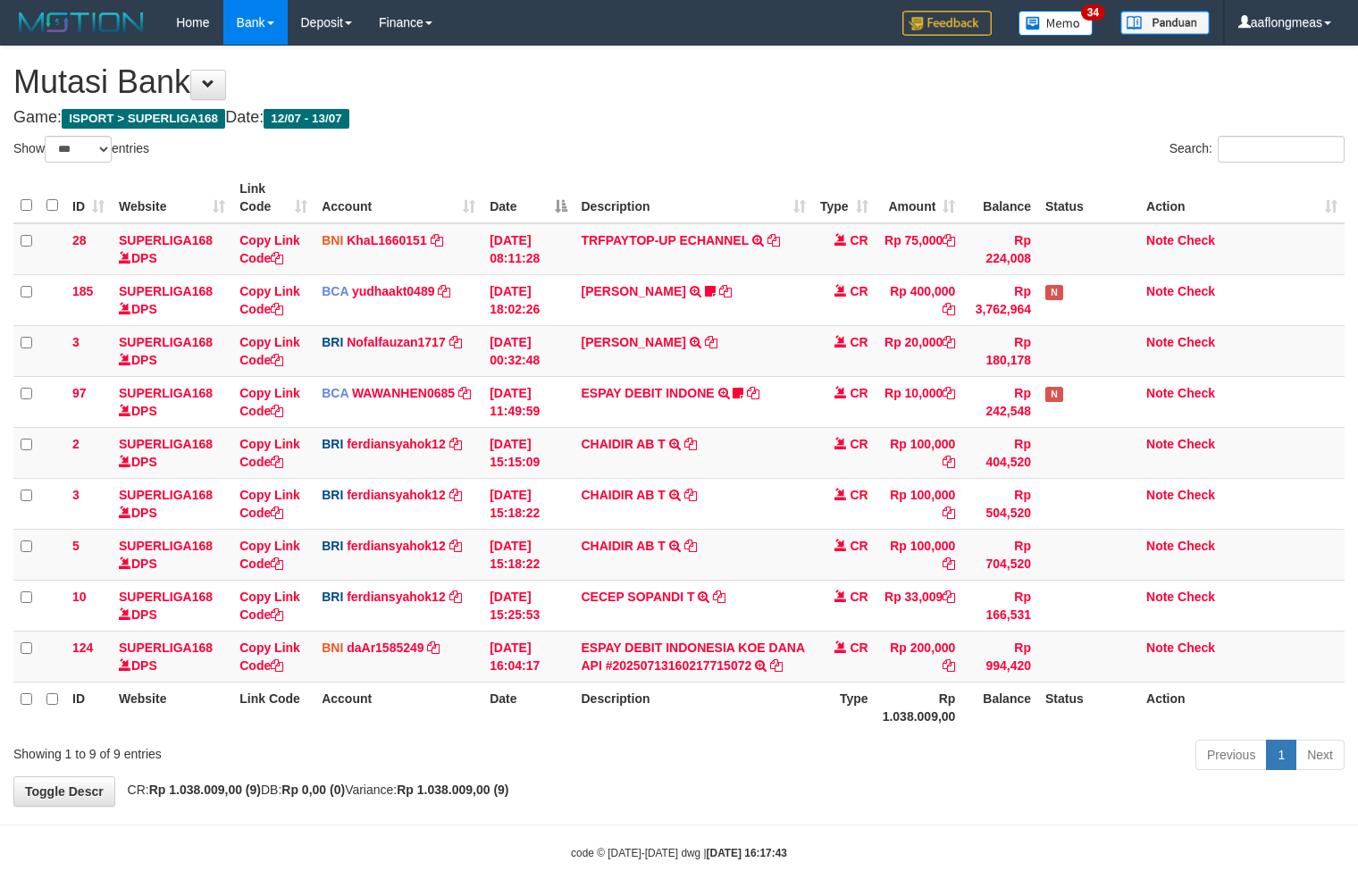 select on "***" 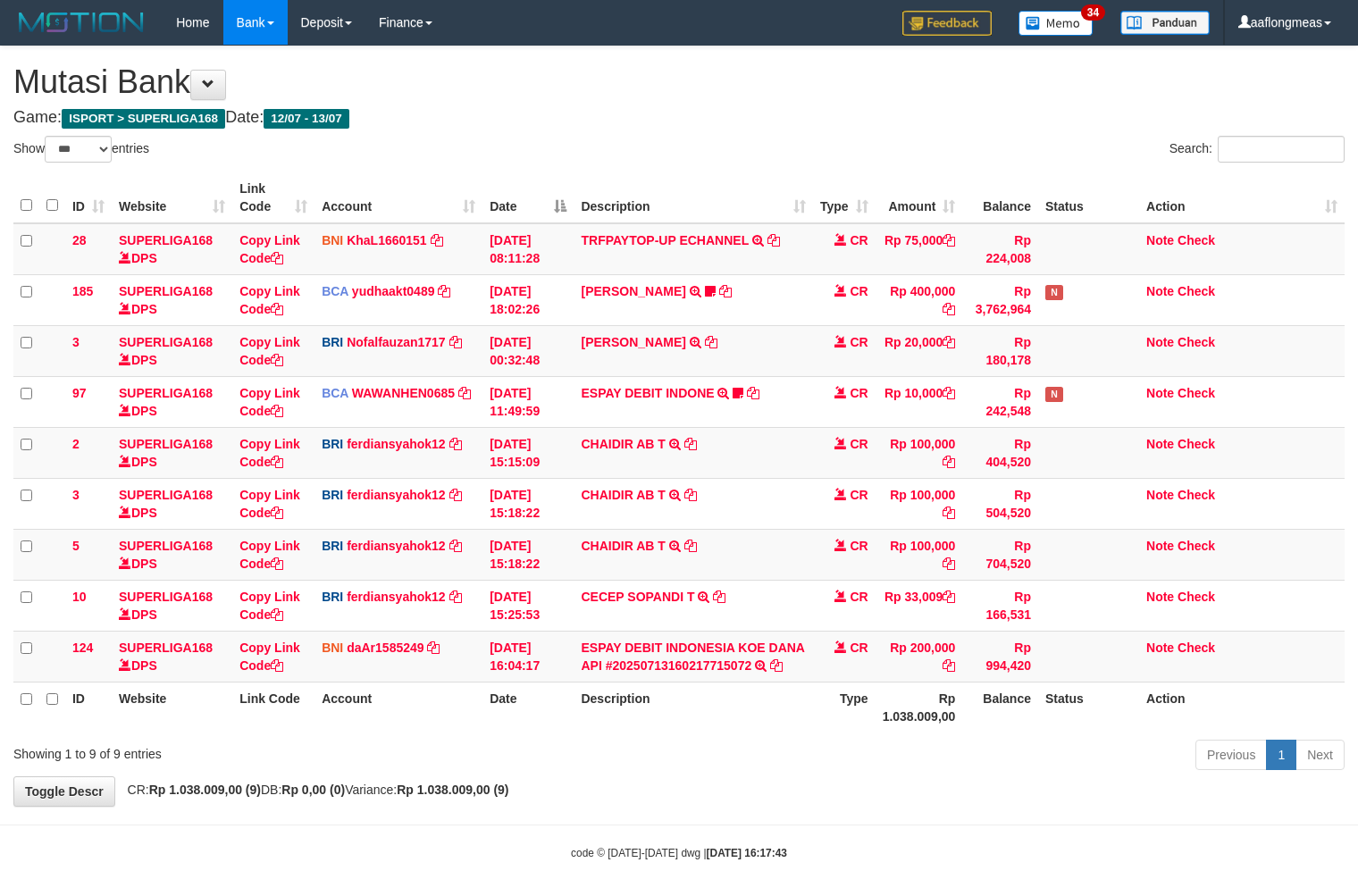 scroll, scrollTop: 11, scrollLeft: 0, axis: vertical 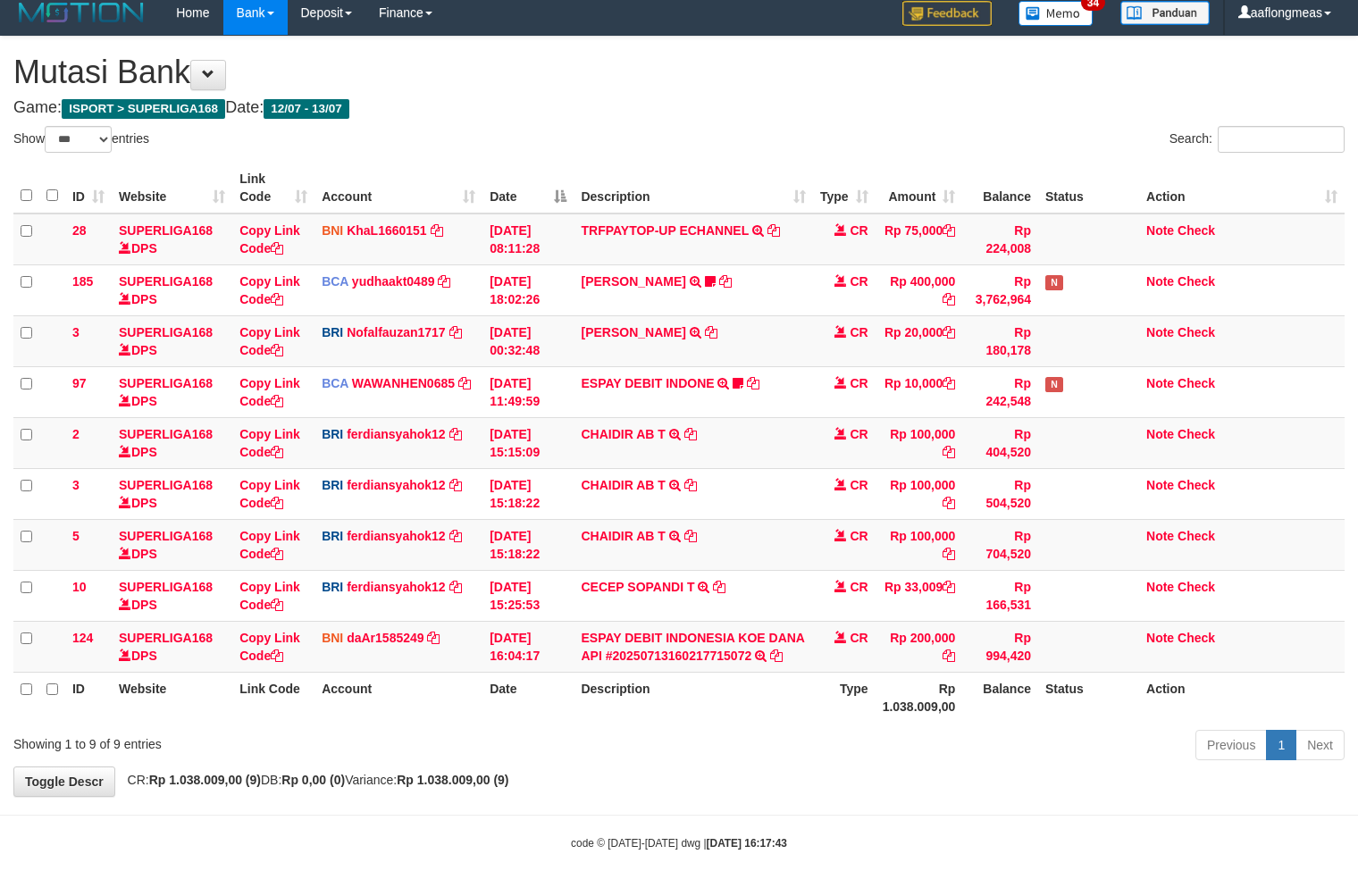 drag, startPoint x: 708, startPoint y: 733, endPoint x: 623, endPoint y: 744, distance: 85.708809 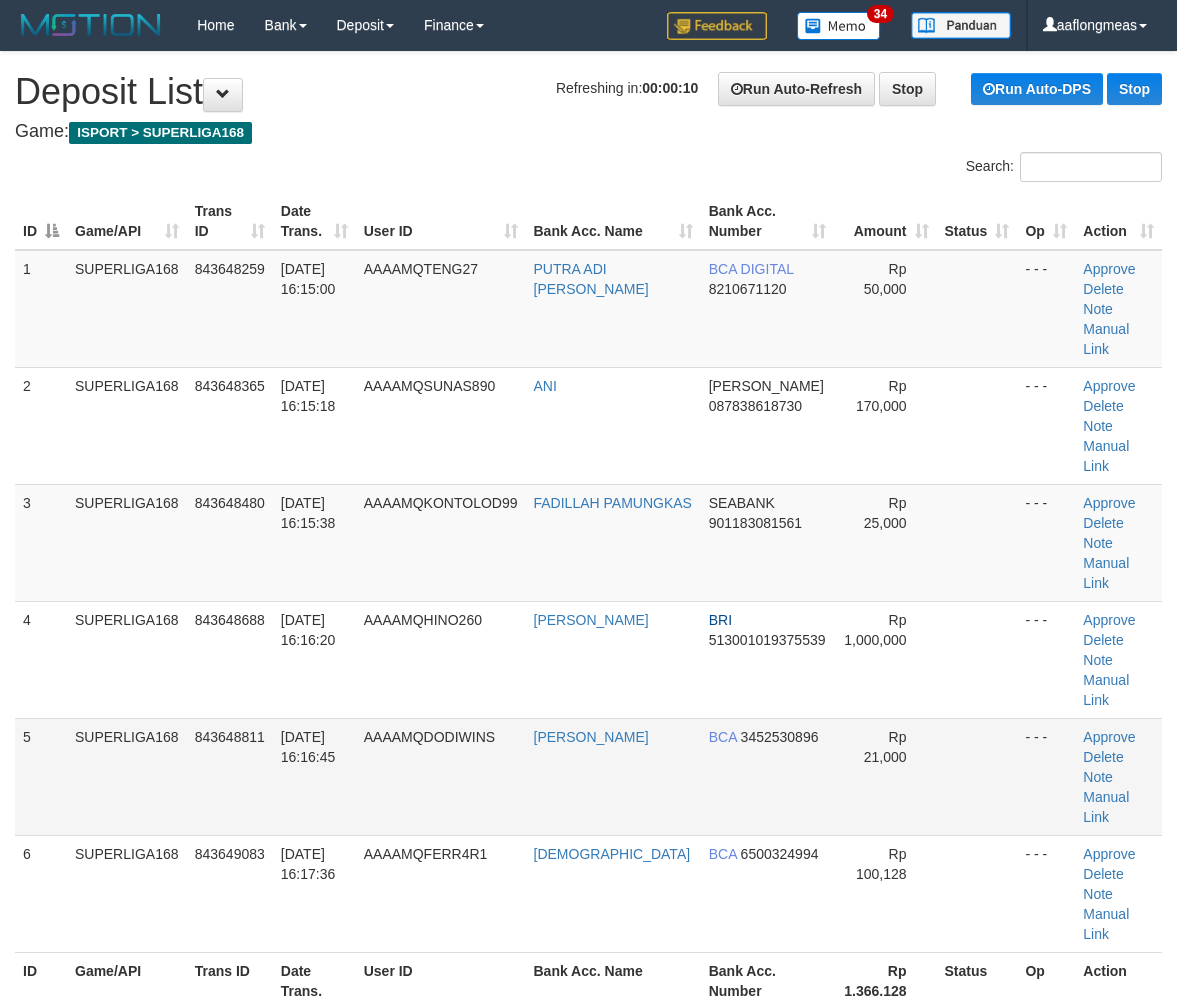 scroll, scrollTop: 0, scrollLeft: 0, axis: both 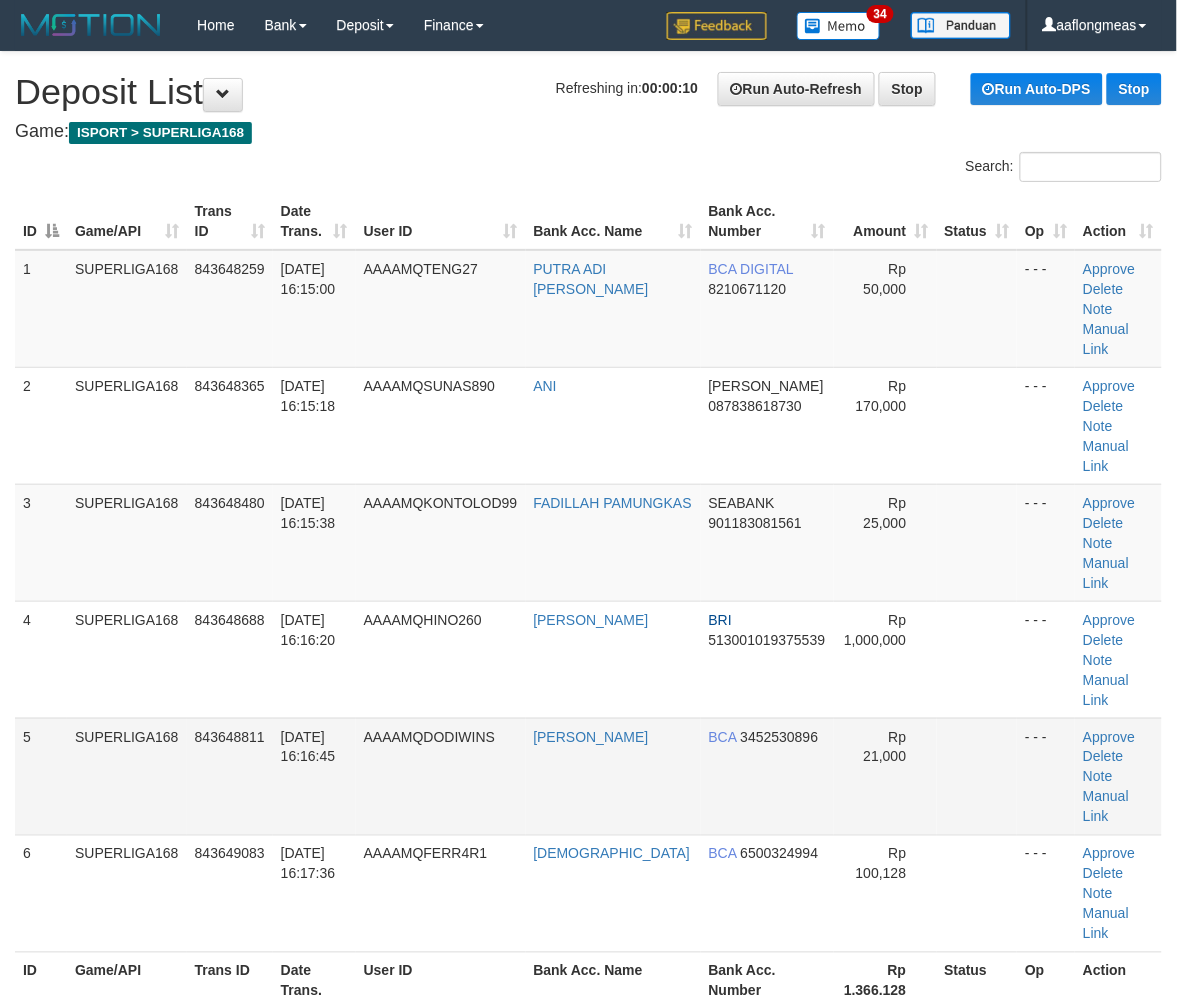 click at bounding box center [977, 776] 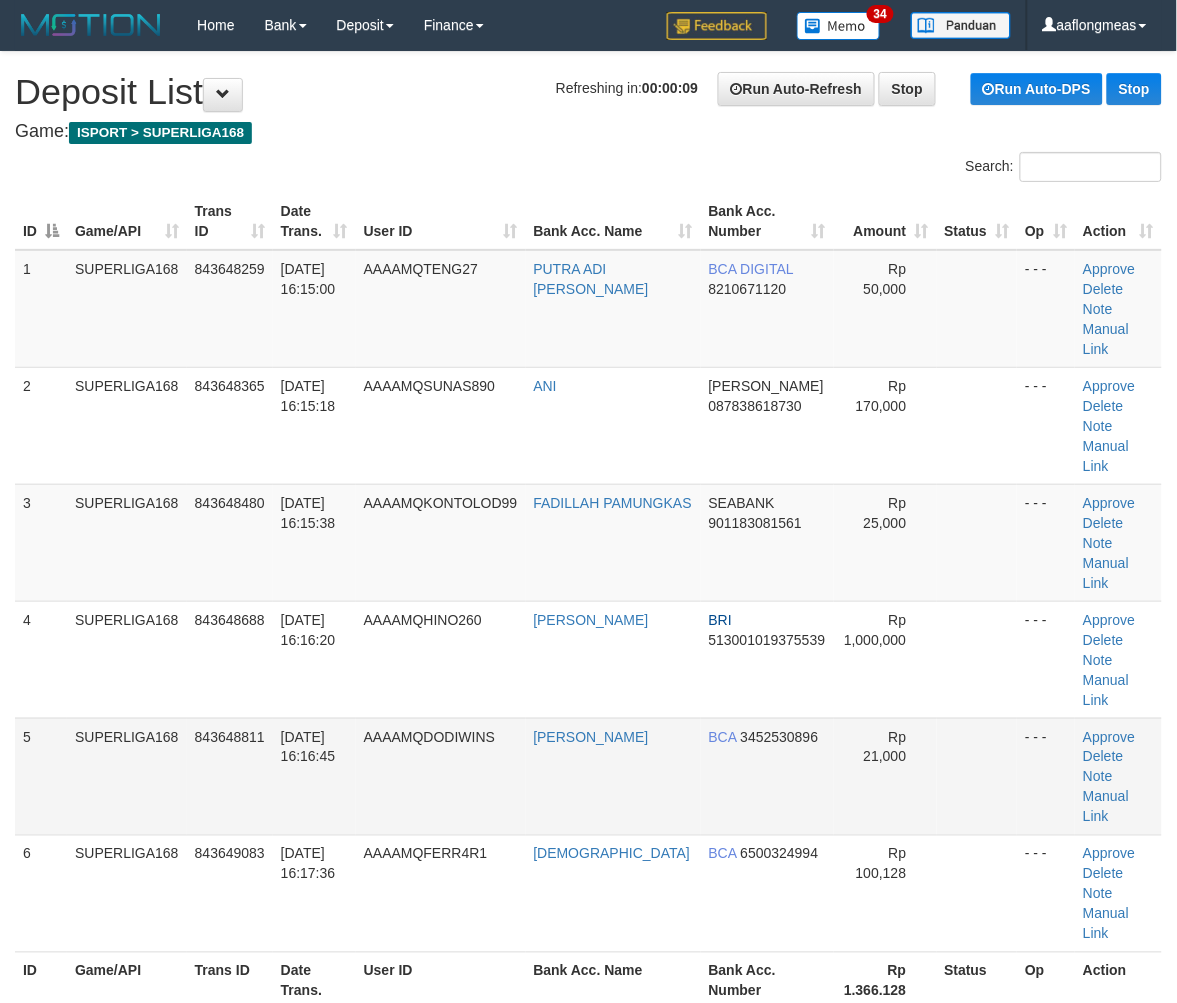 click at bounding box center (977, 776) 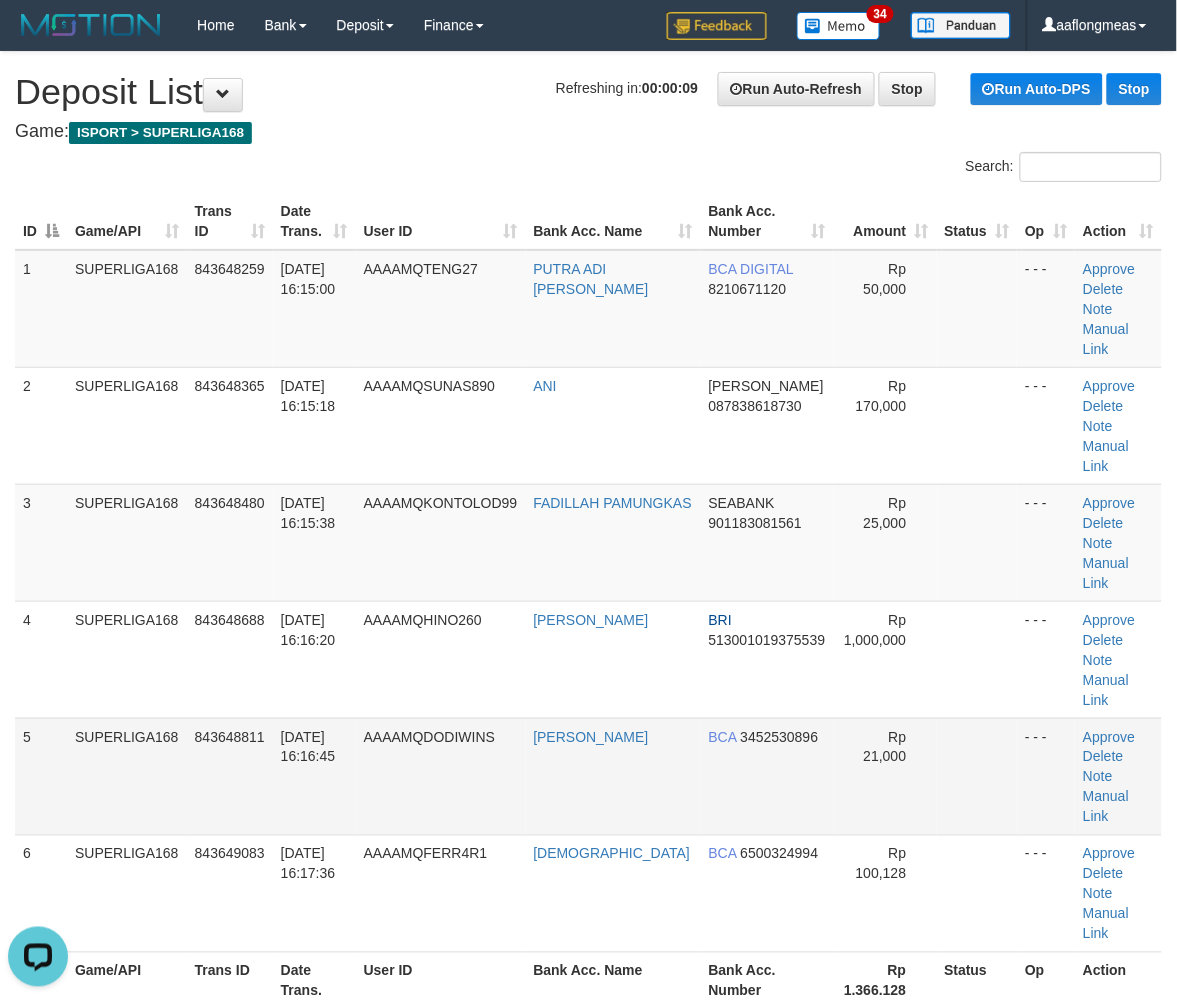 scroll, scrollTop: 0, scrollLeft: 0, axis: both 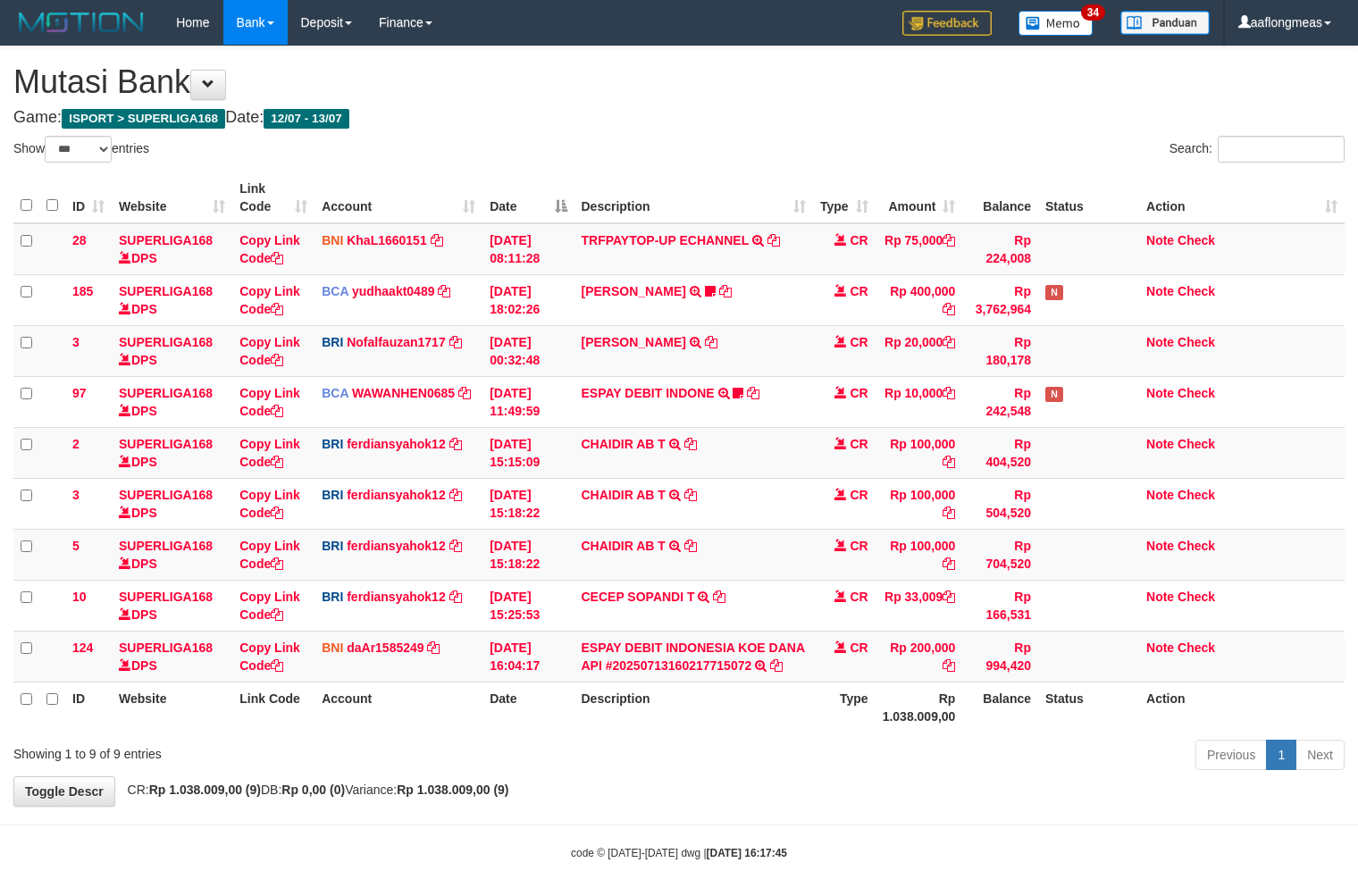 select on "***" 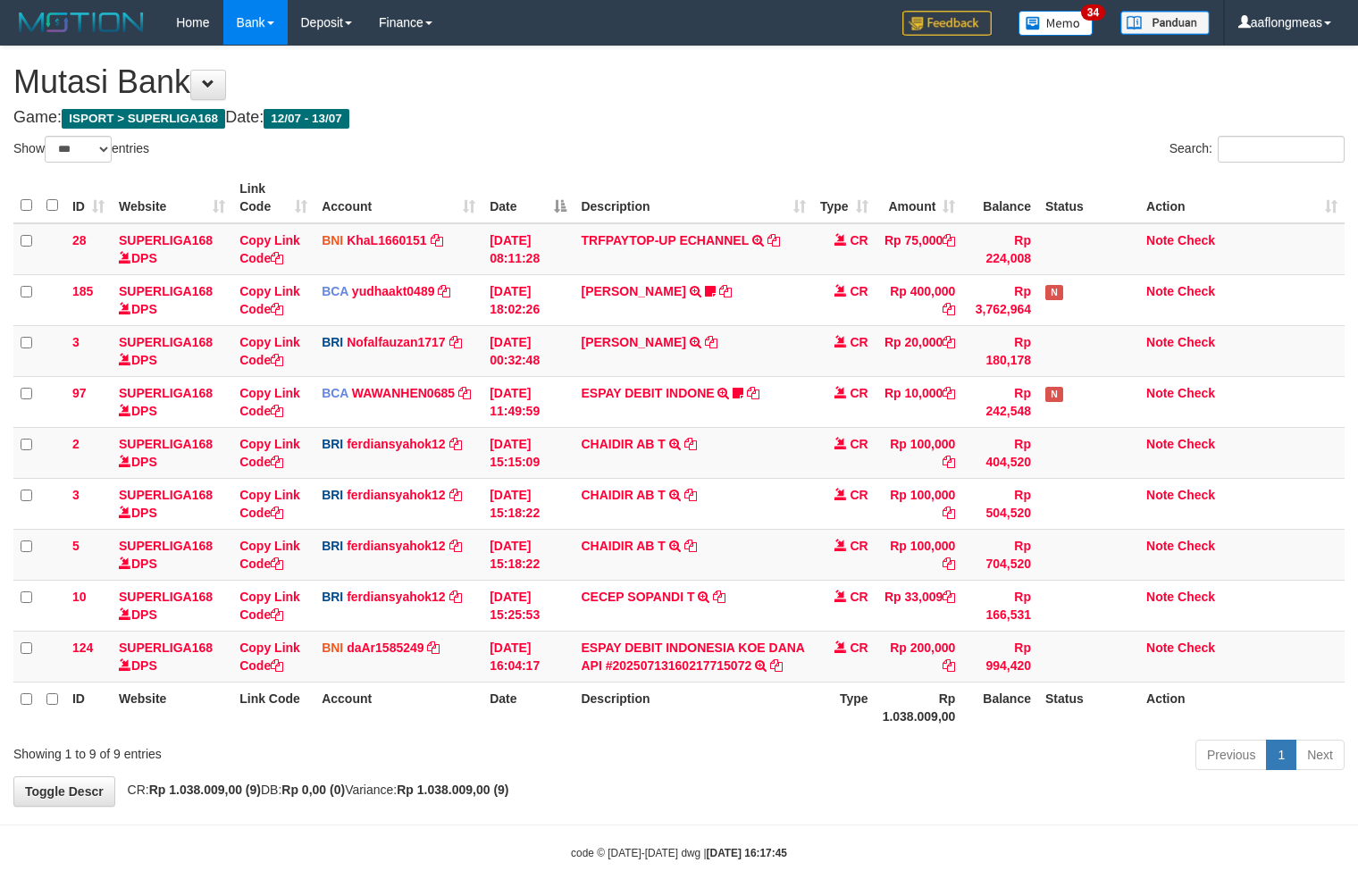 scroll, scrollTop: 11, scrollLeft: 0, axis: vertical 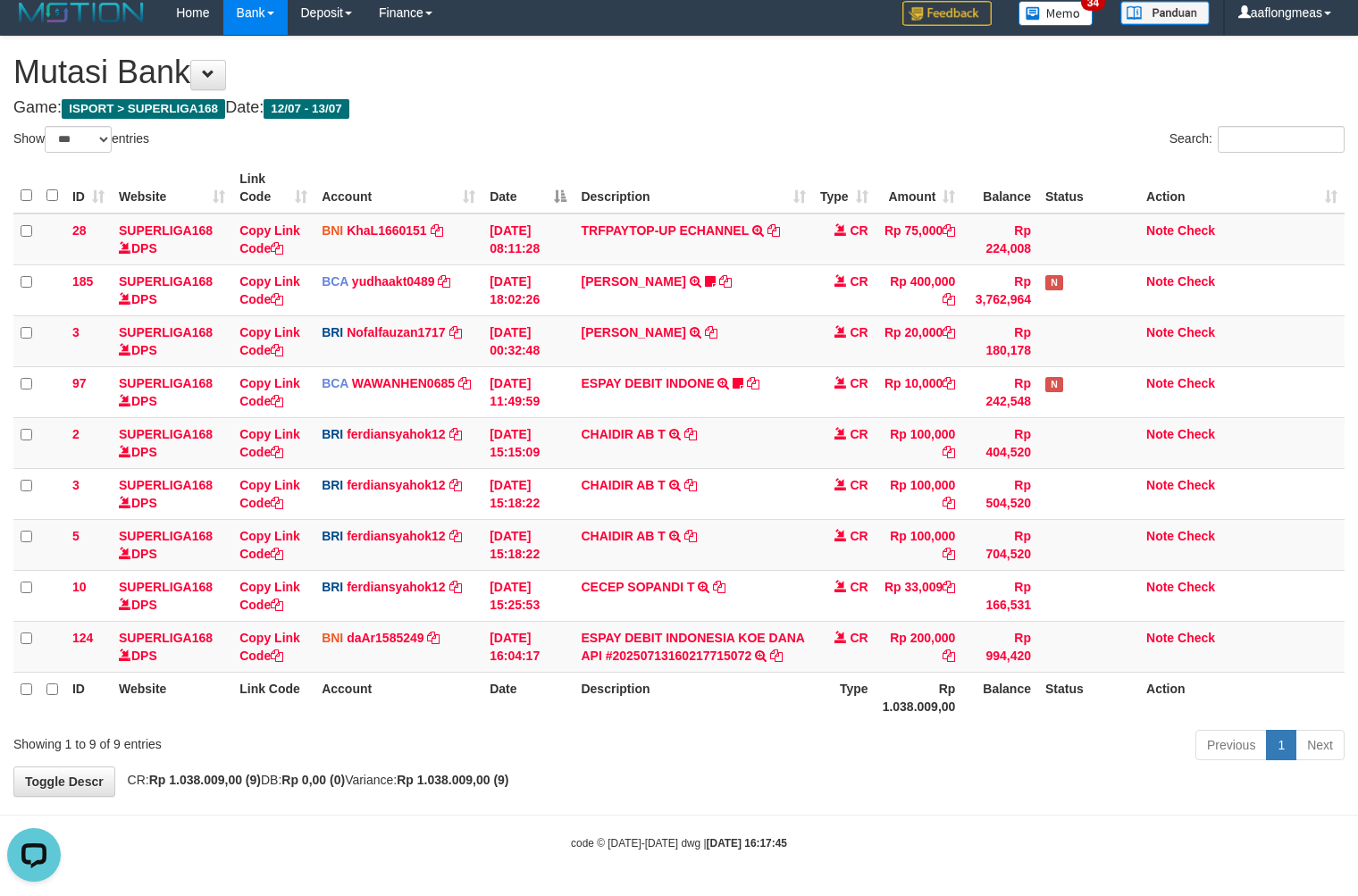 click on "Toggle navigation
Home
Bank
Account List
Load
By Website
Group
[ISPORT]													SUPERLIGA168
By Load Group (DPS)
34" at bounding box center [679, 443] 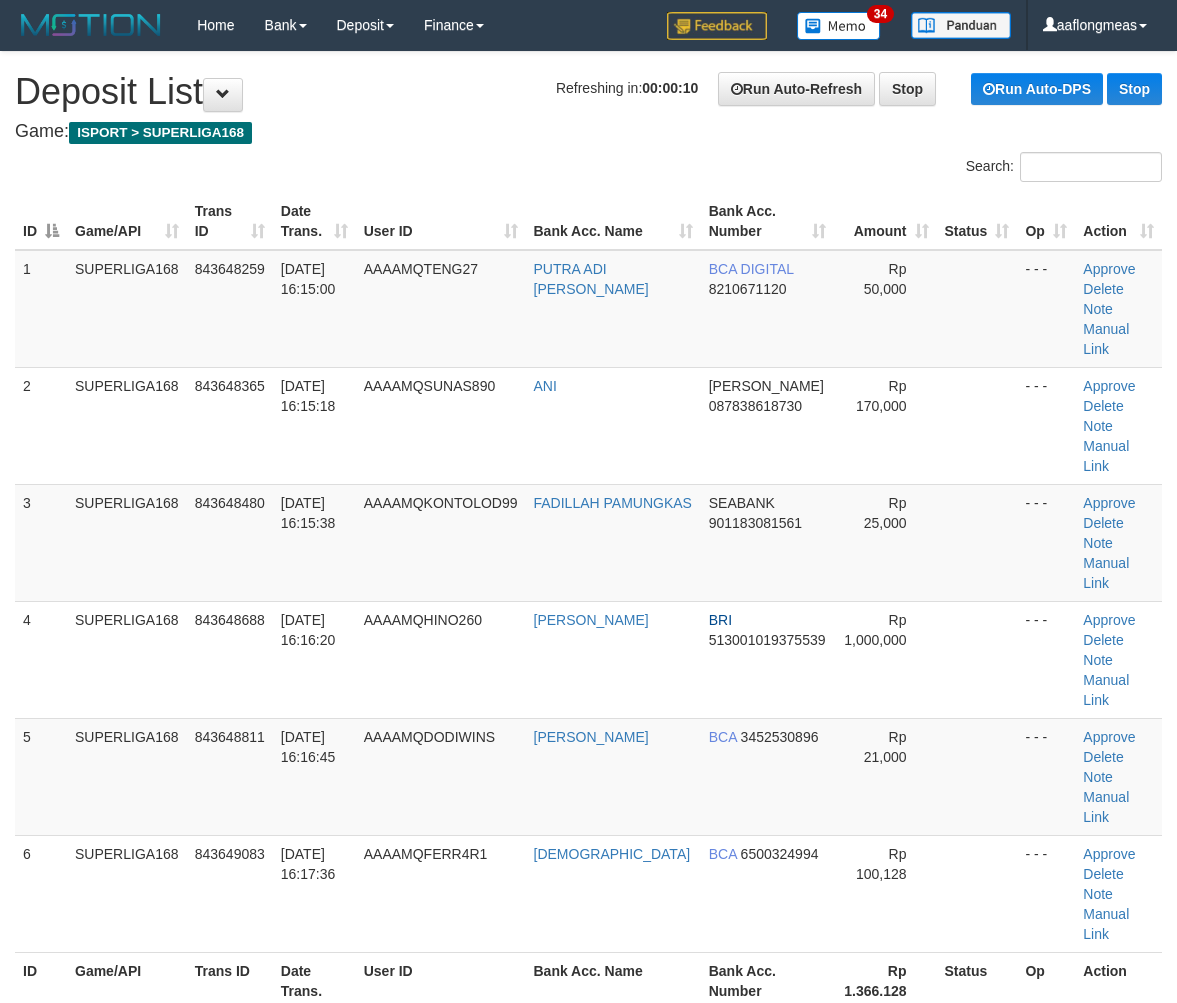 scroll, scrollTop: 0, scrollLeft: 0, axis: both 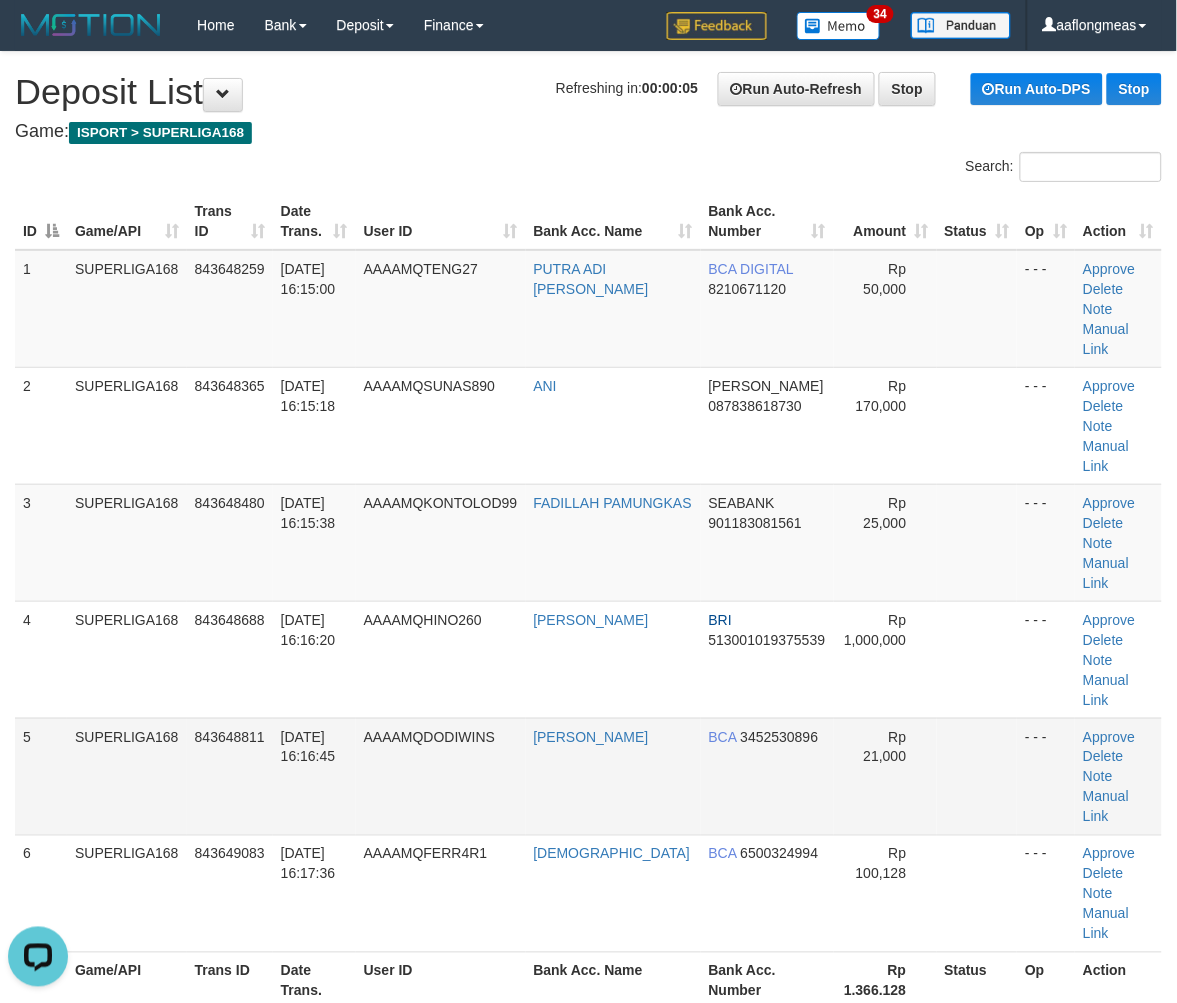 click on "Rp 21,000" at bounding box center (885, 776) 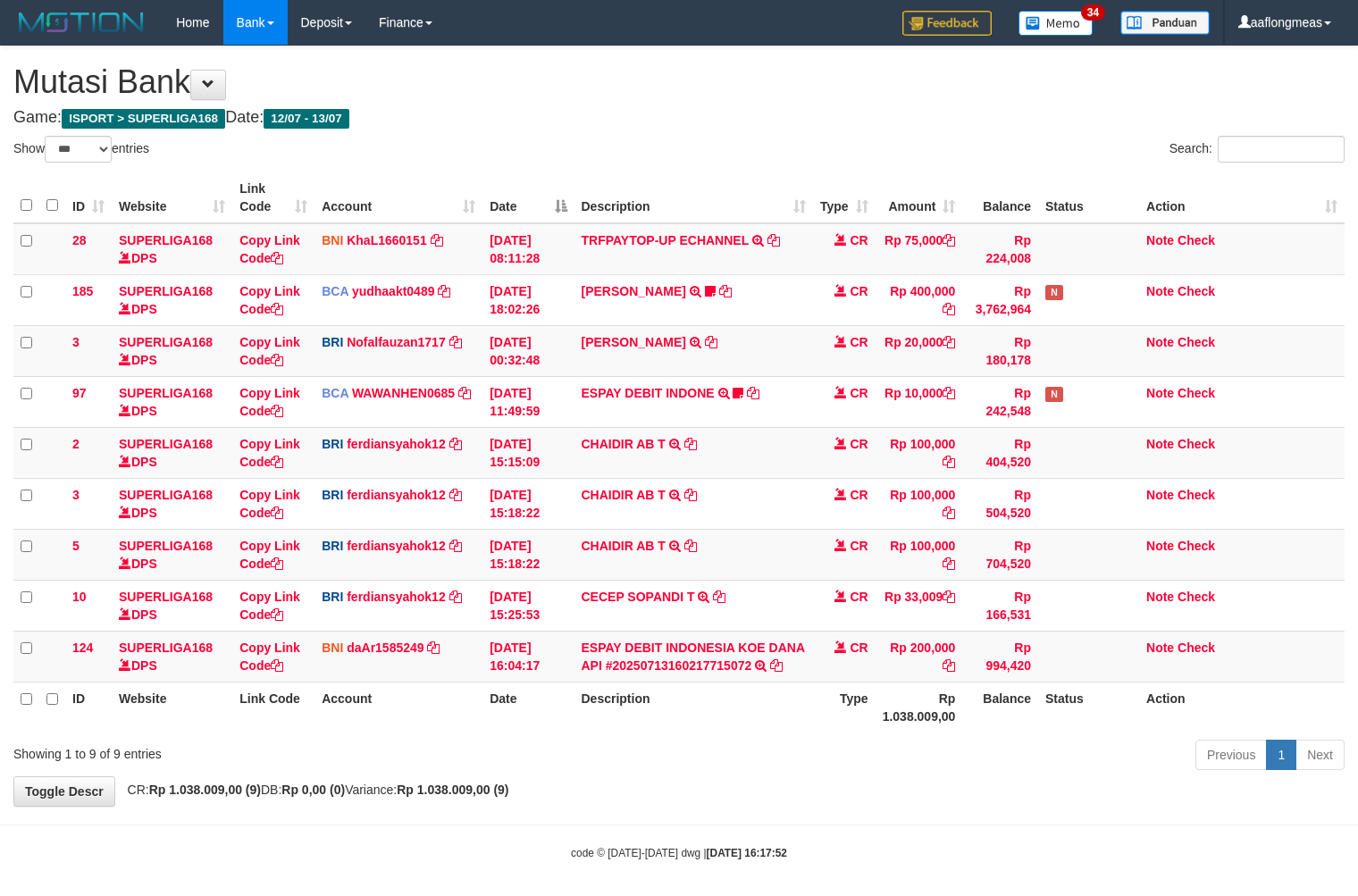 select on "***" 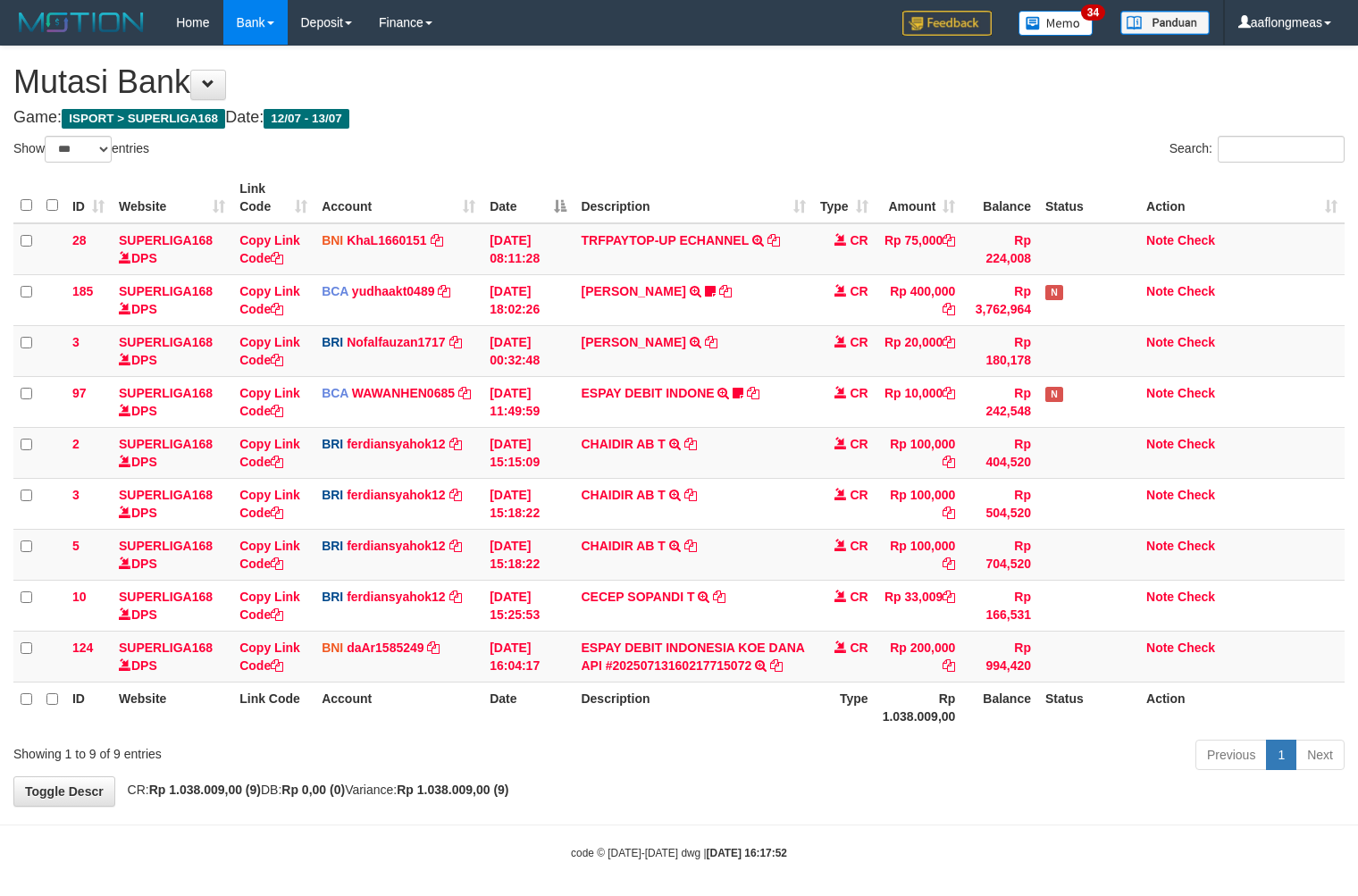 scroll, scrollTop: 11, scrollLeft: 0, axis: vertical 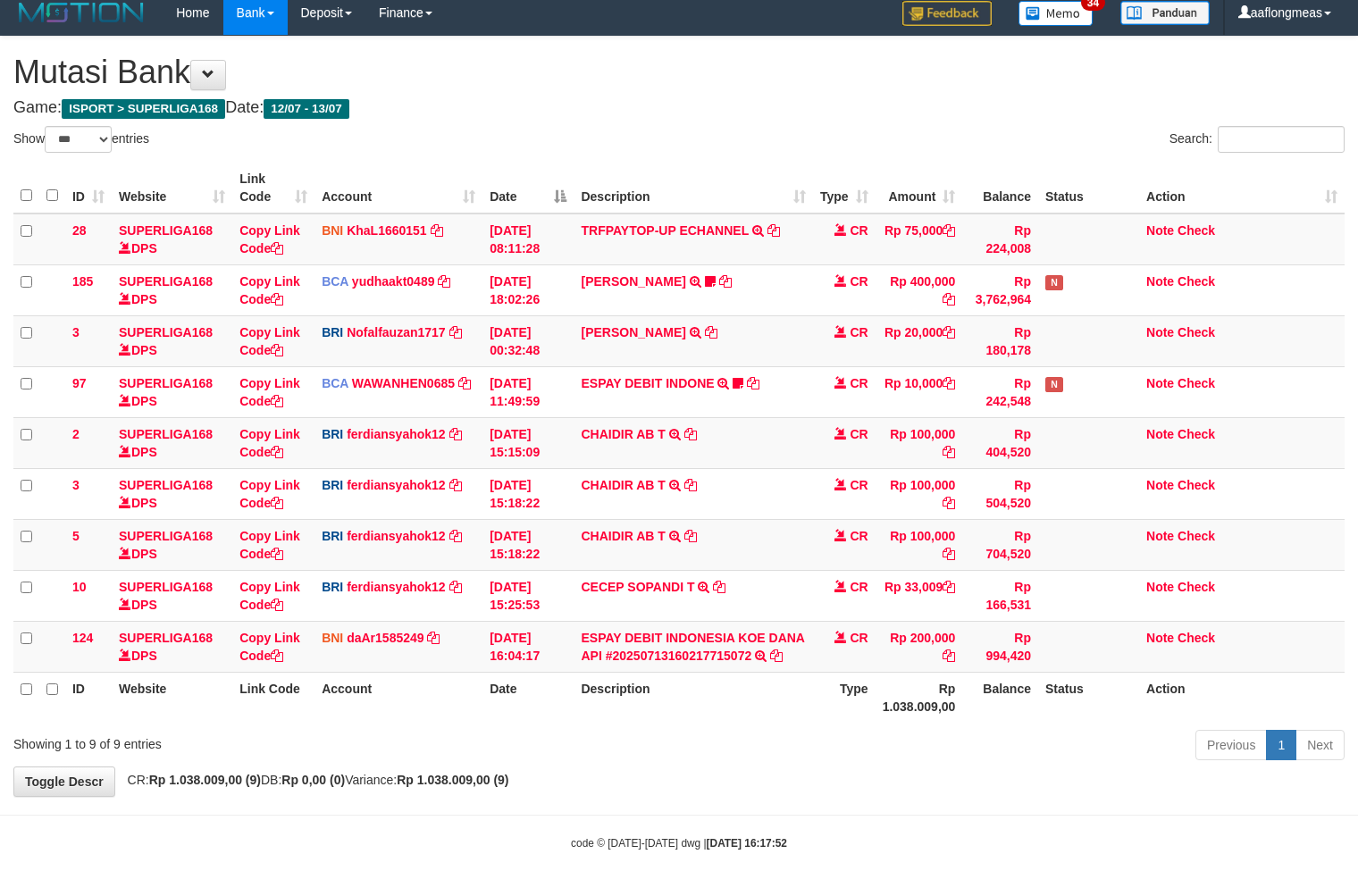 click on "Toggle navigation
Home
Bank
Account List
Load
By Website
Group
[ISPORT]													SUPERLIGA168
By Load Group (DPS)
34" at bounding box center [679, 443] 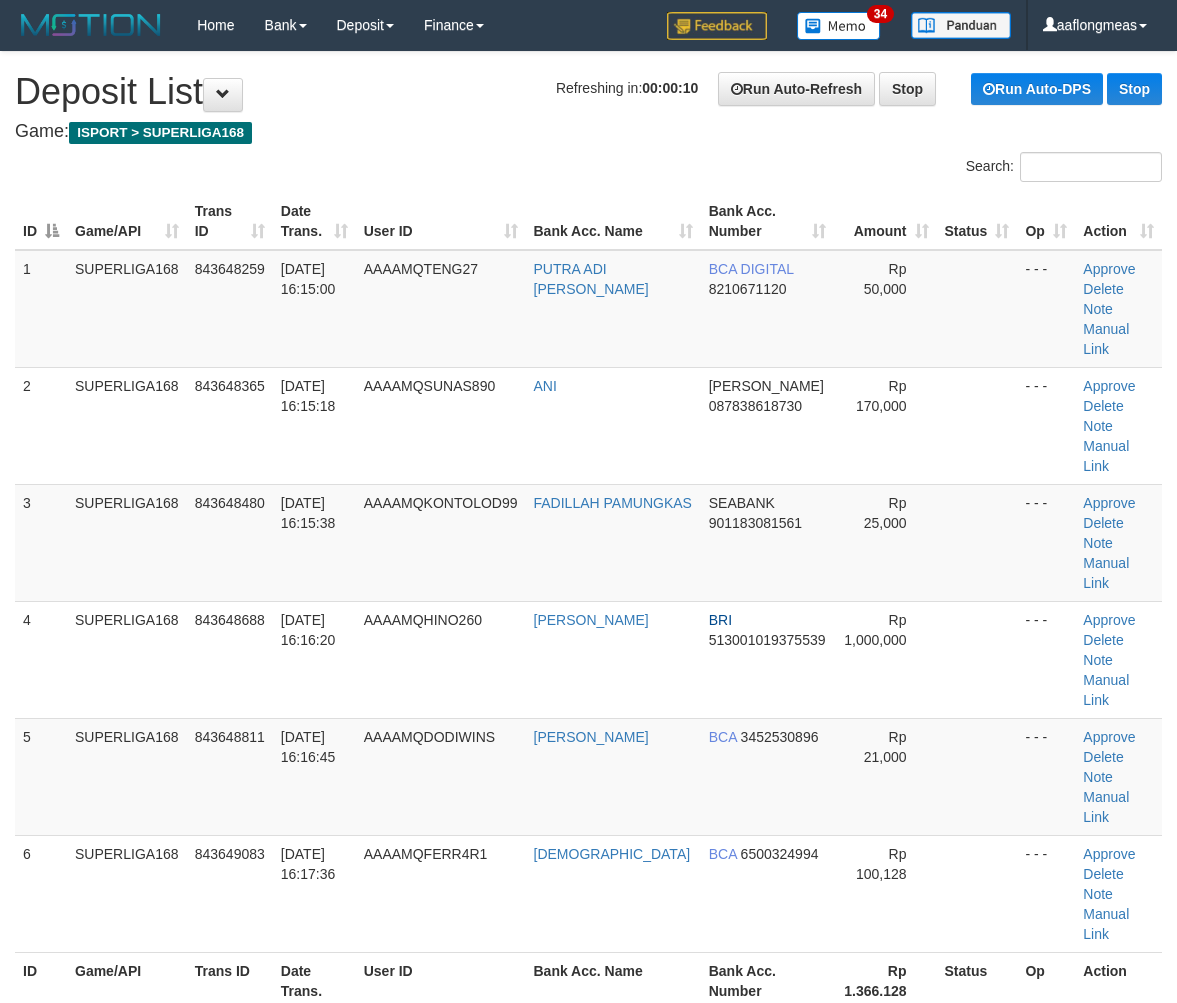 scroll, scrollTop: 0, scrollLeft: 0, axis: both 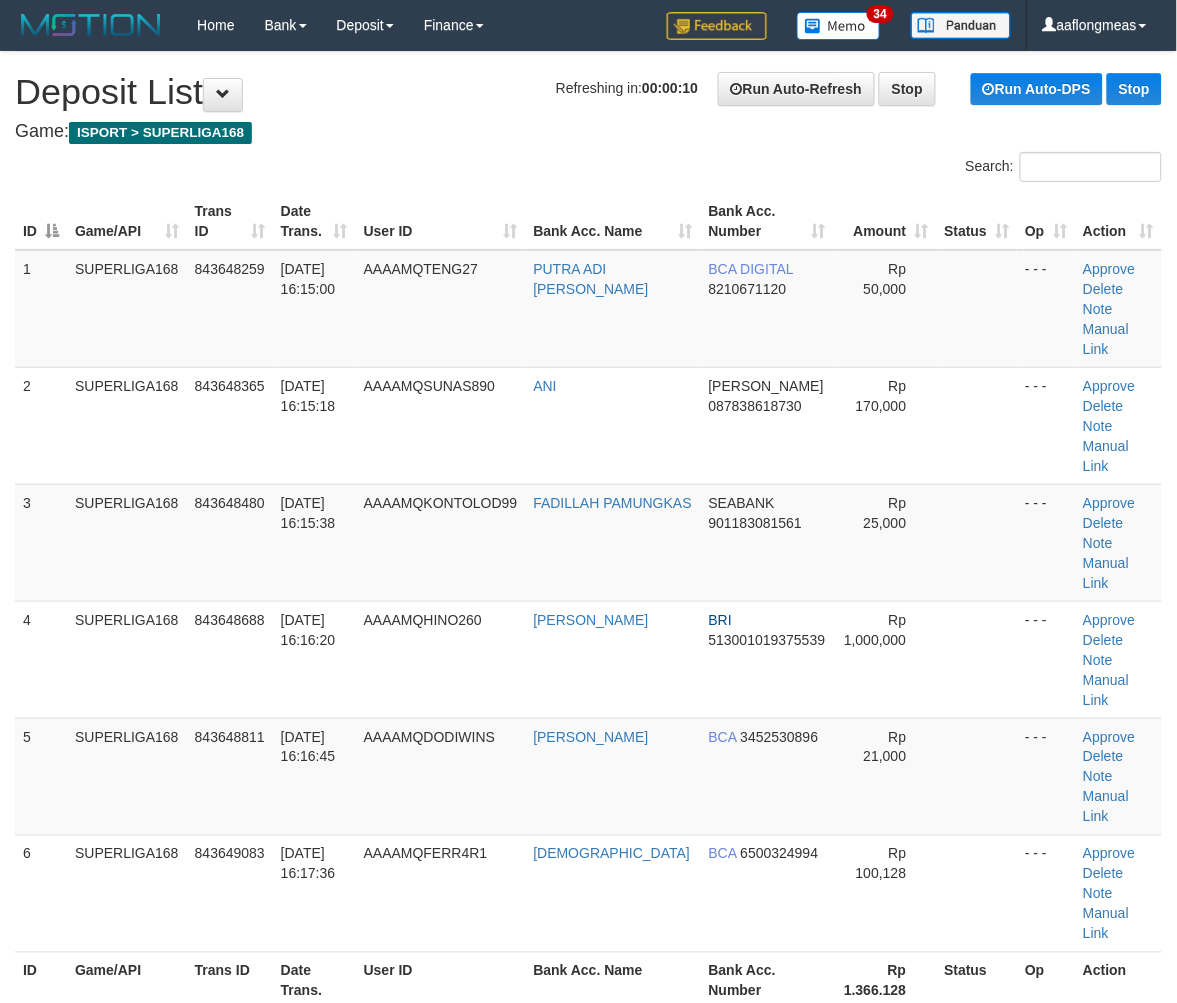 drag, startPoint x: 0, startPoint y: 0, endPoint x: 1188, endPoint y: 691, distance: 1374.3453 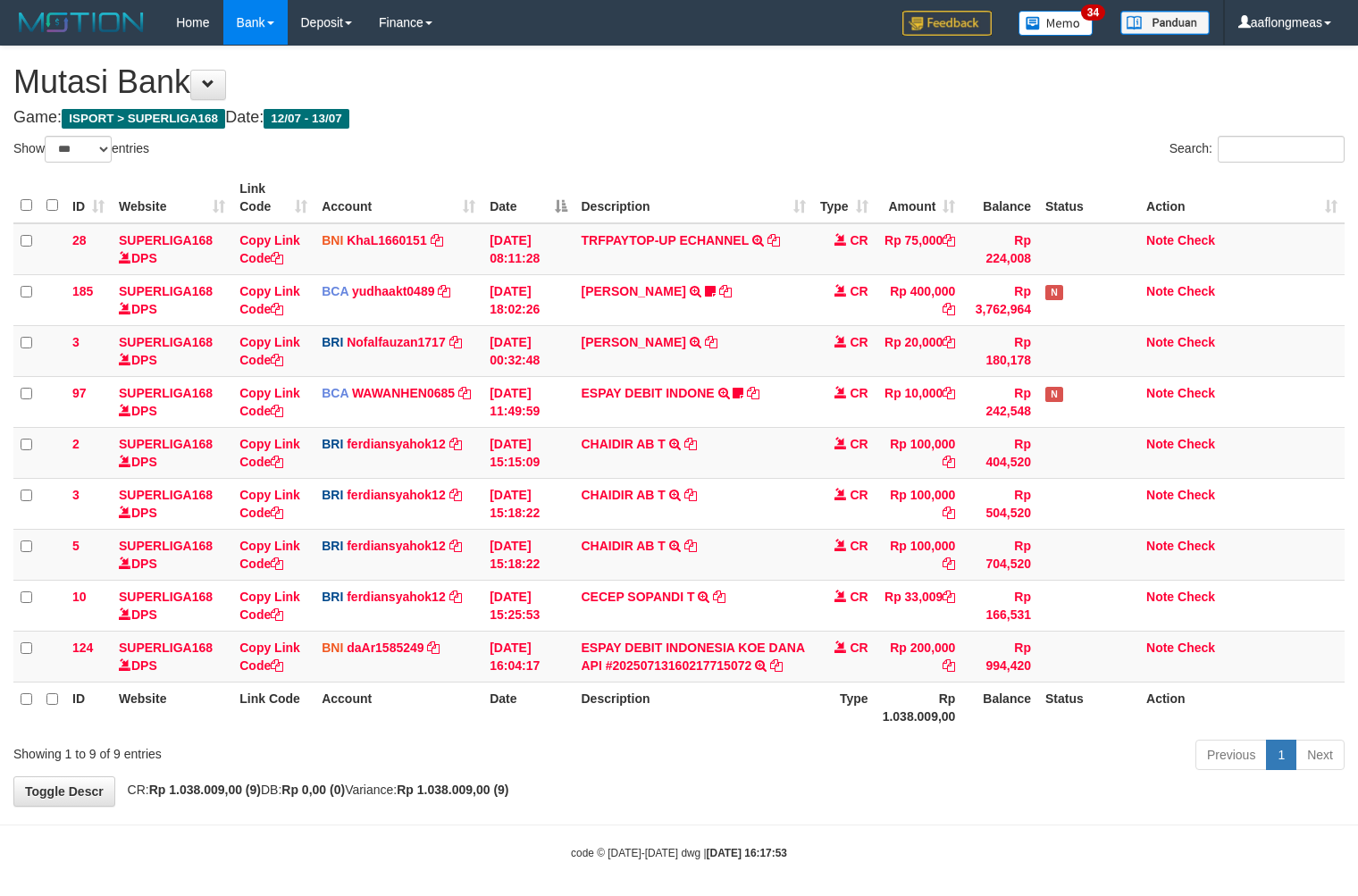 select on "***" 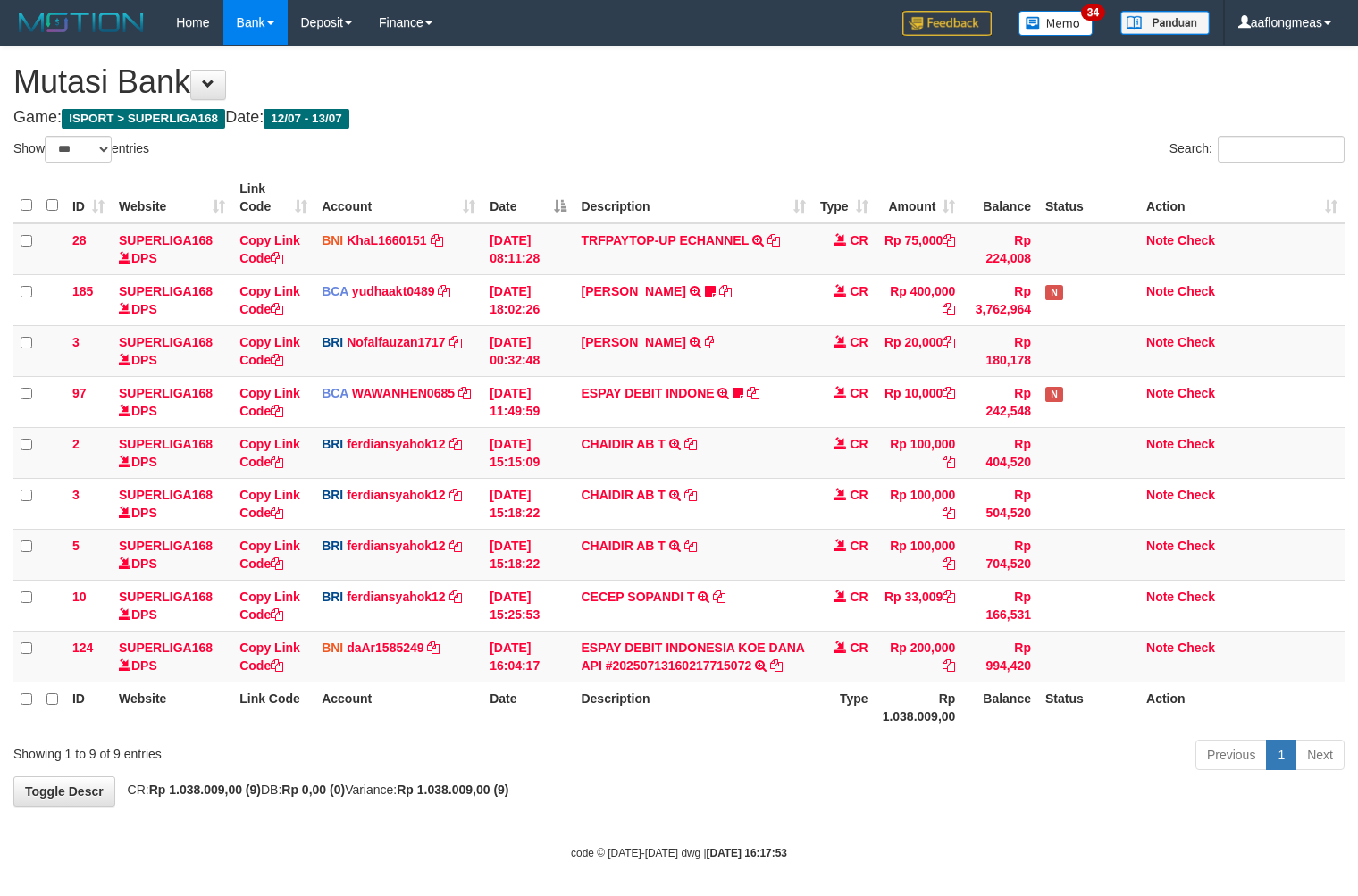 scroll, scrollTop: 11, scrollLeft: 0, axis: vertical 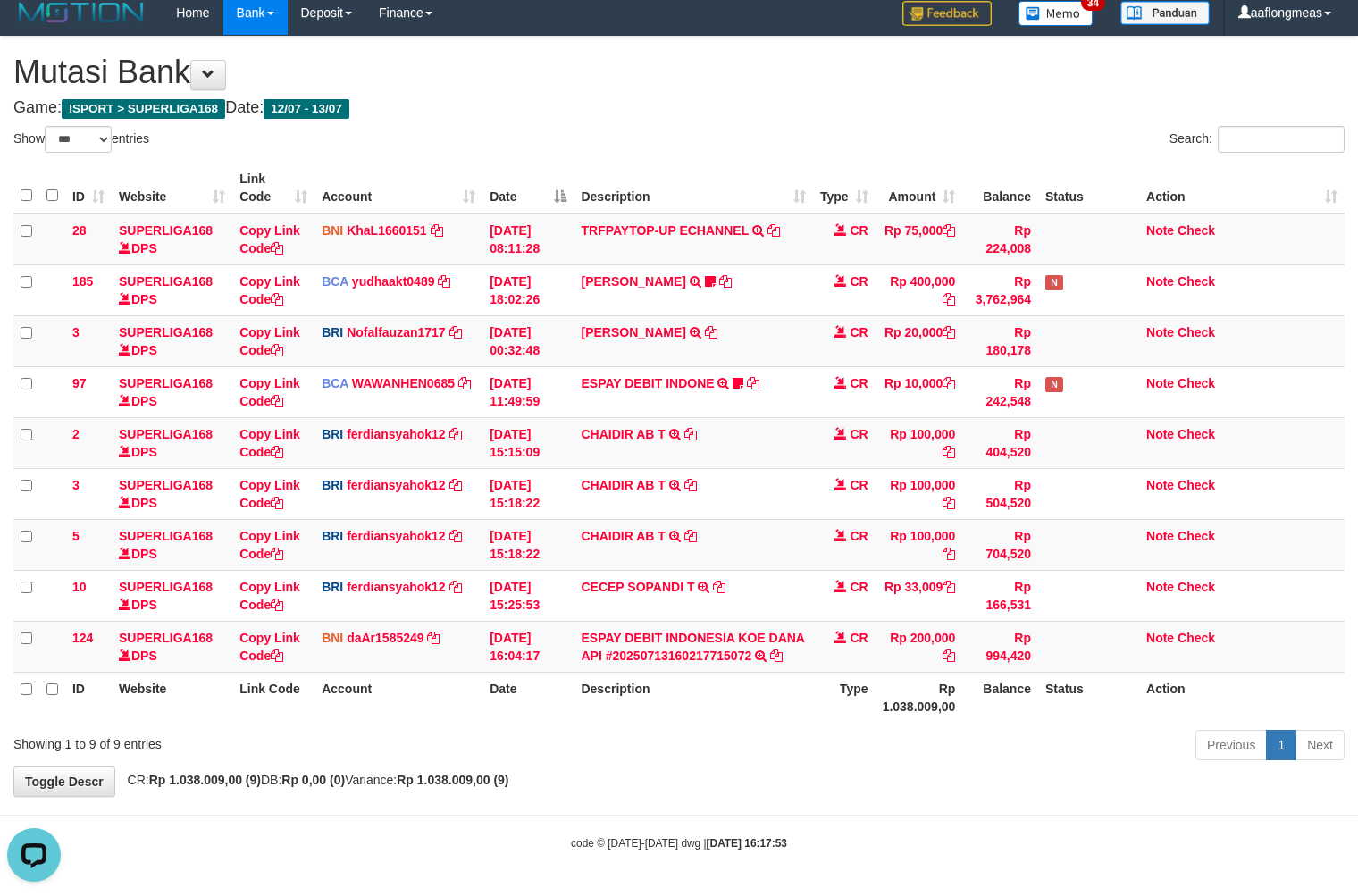click on "Previous 1 Next" at bounding box center [961, 747] 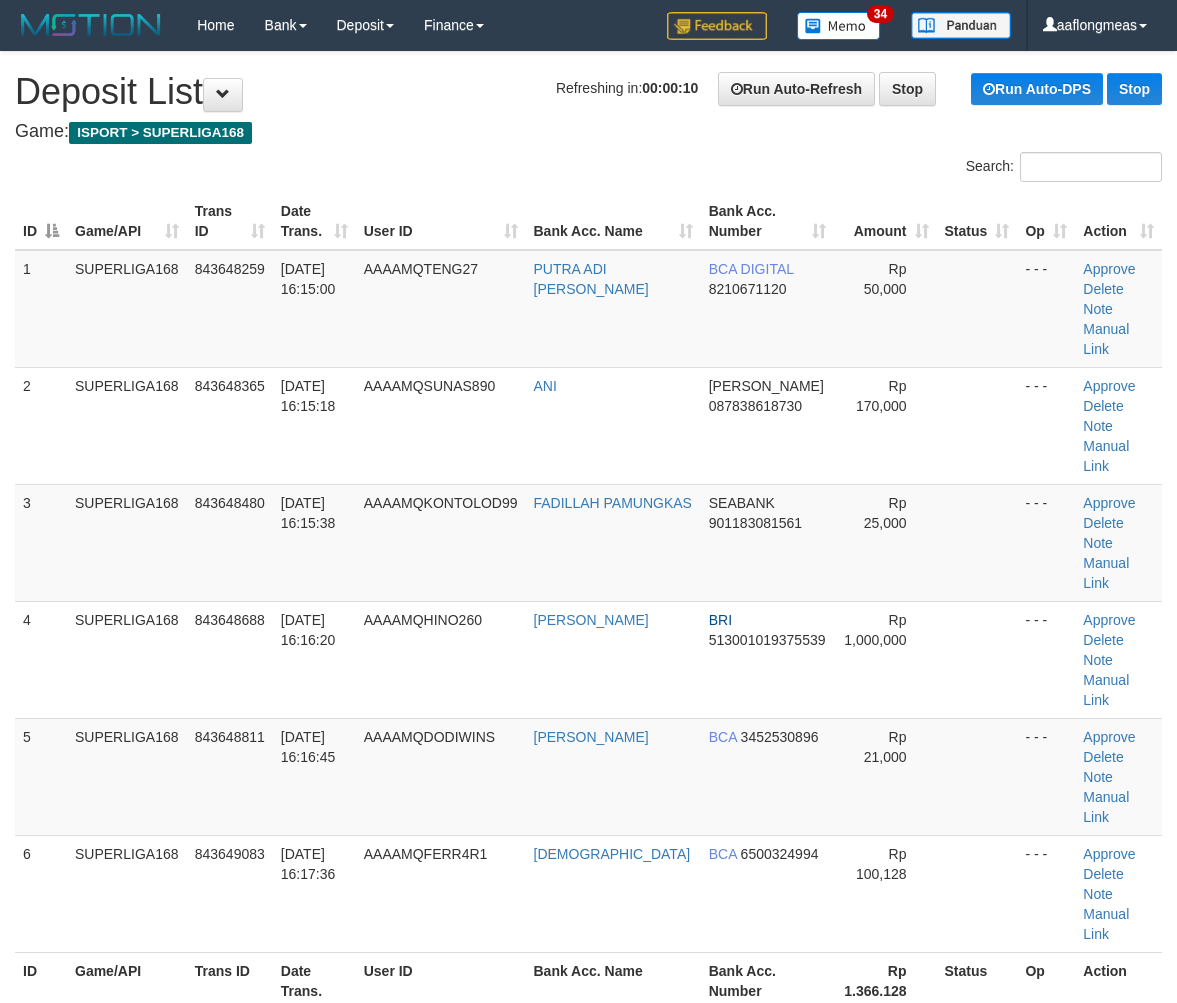 scroll, scrollTop: 0, scrollLeft: 0, axis: both 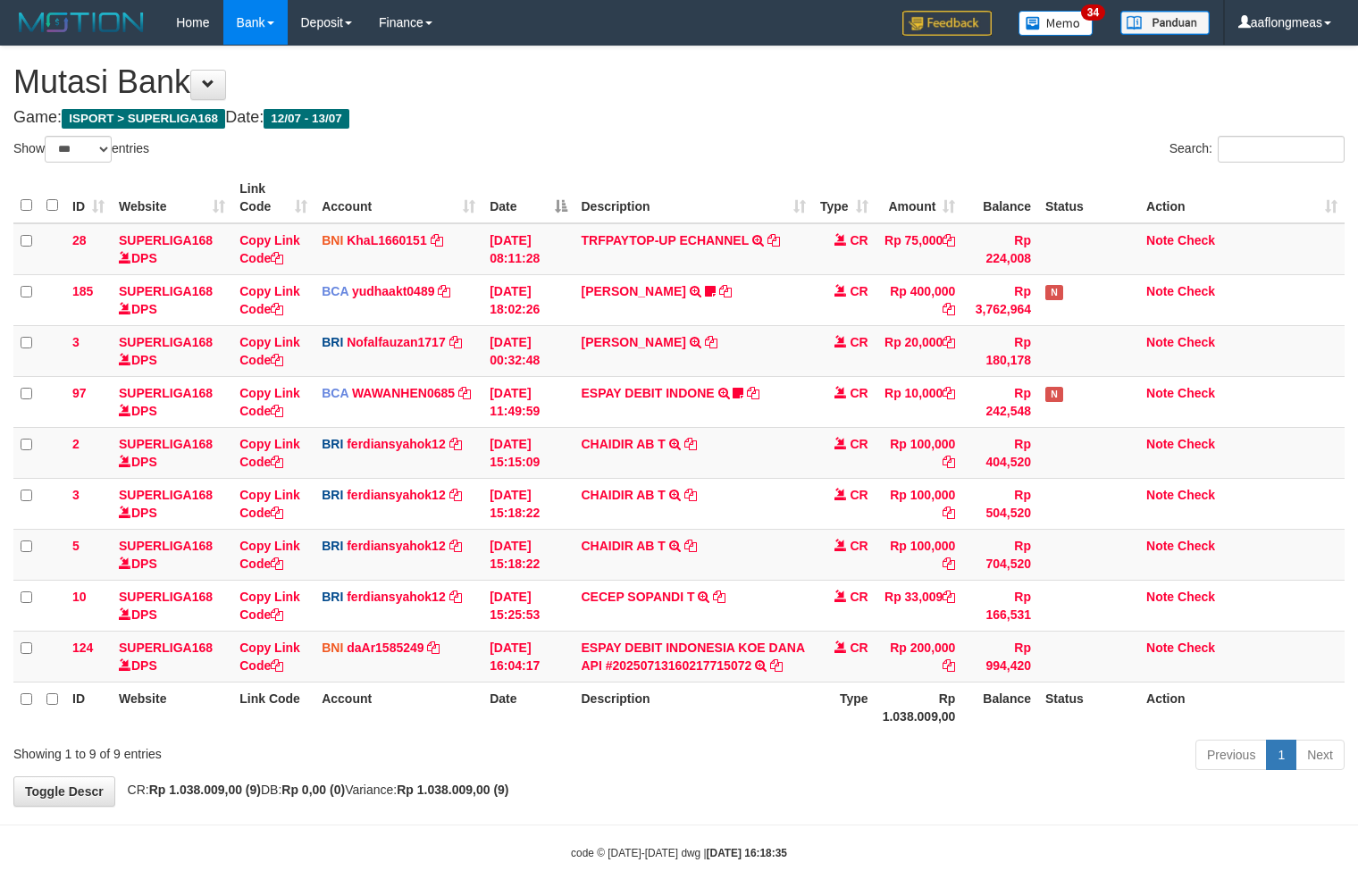 select on "***" 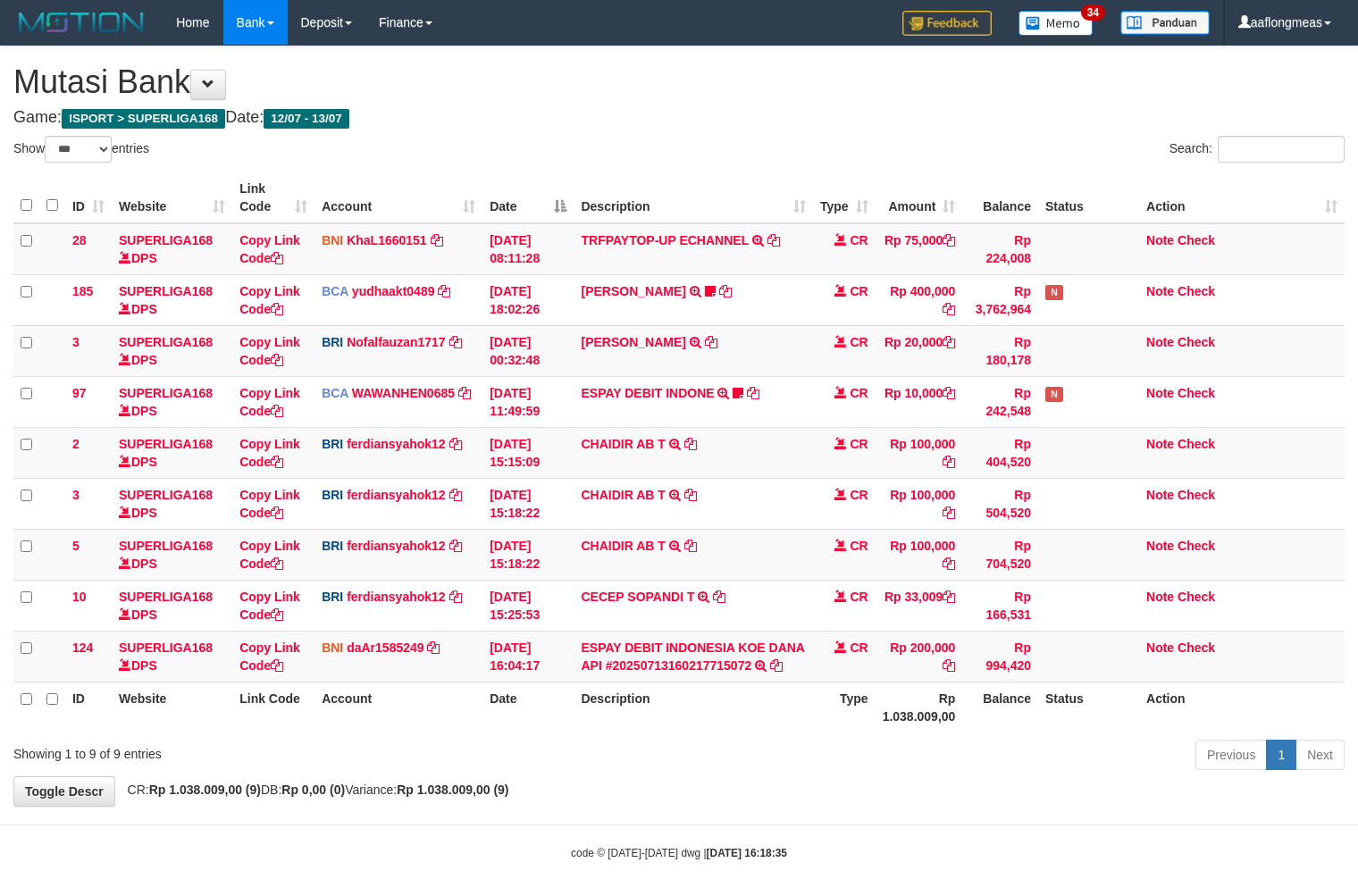 scroll, scrollTop: 11, scrollLeft: 0, axis: vertical 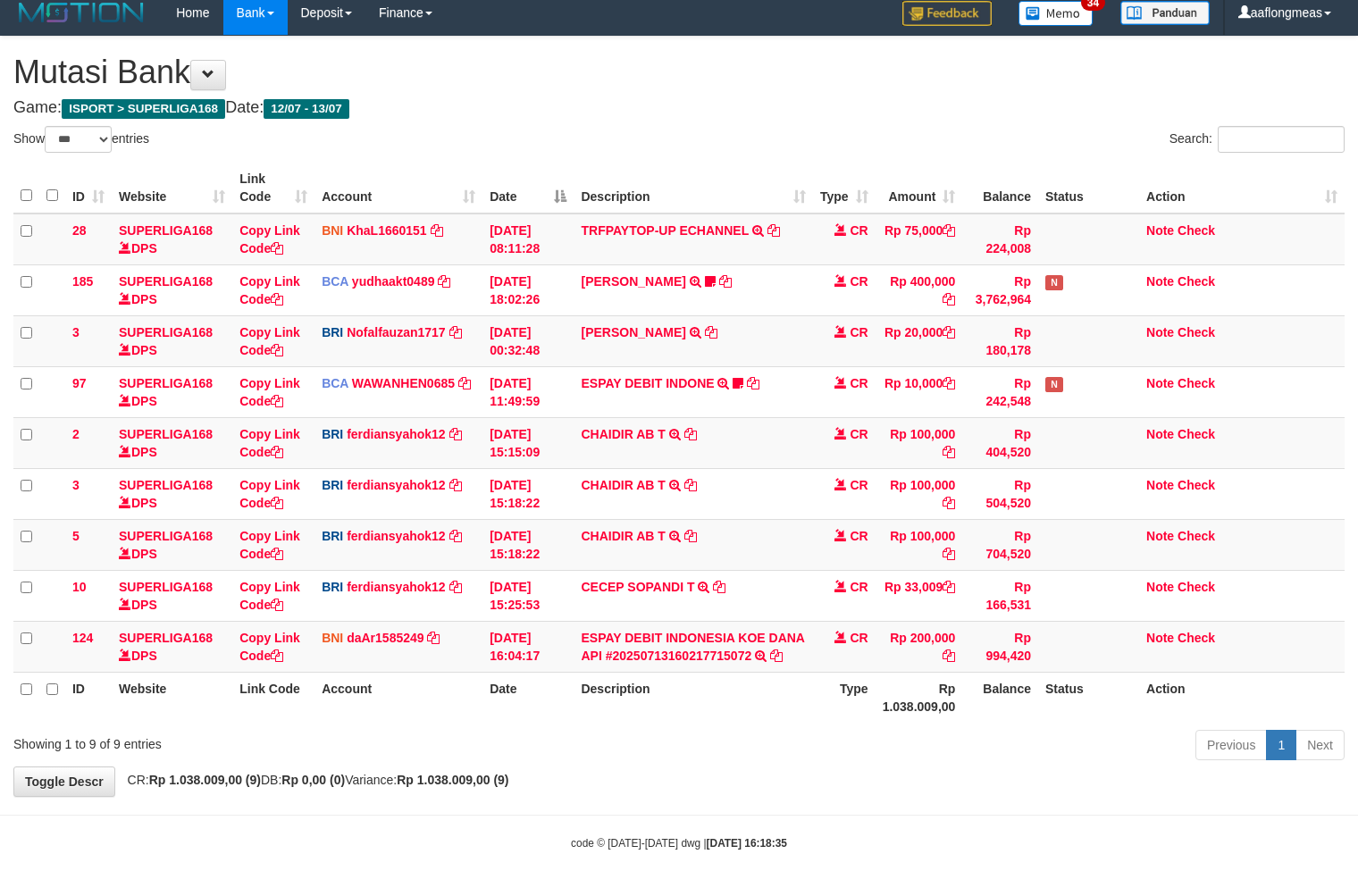 click on "Description" at bounding box center [692, 697] 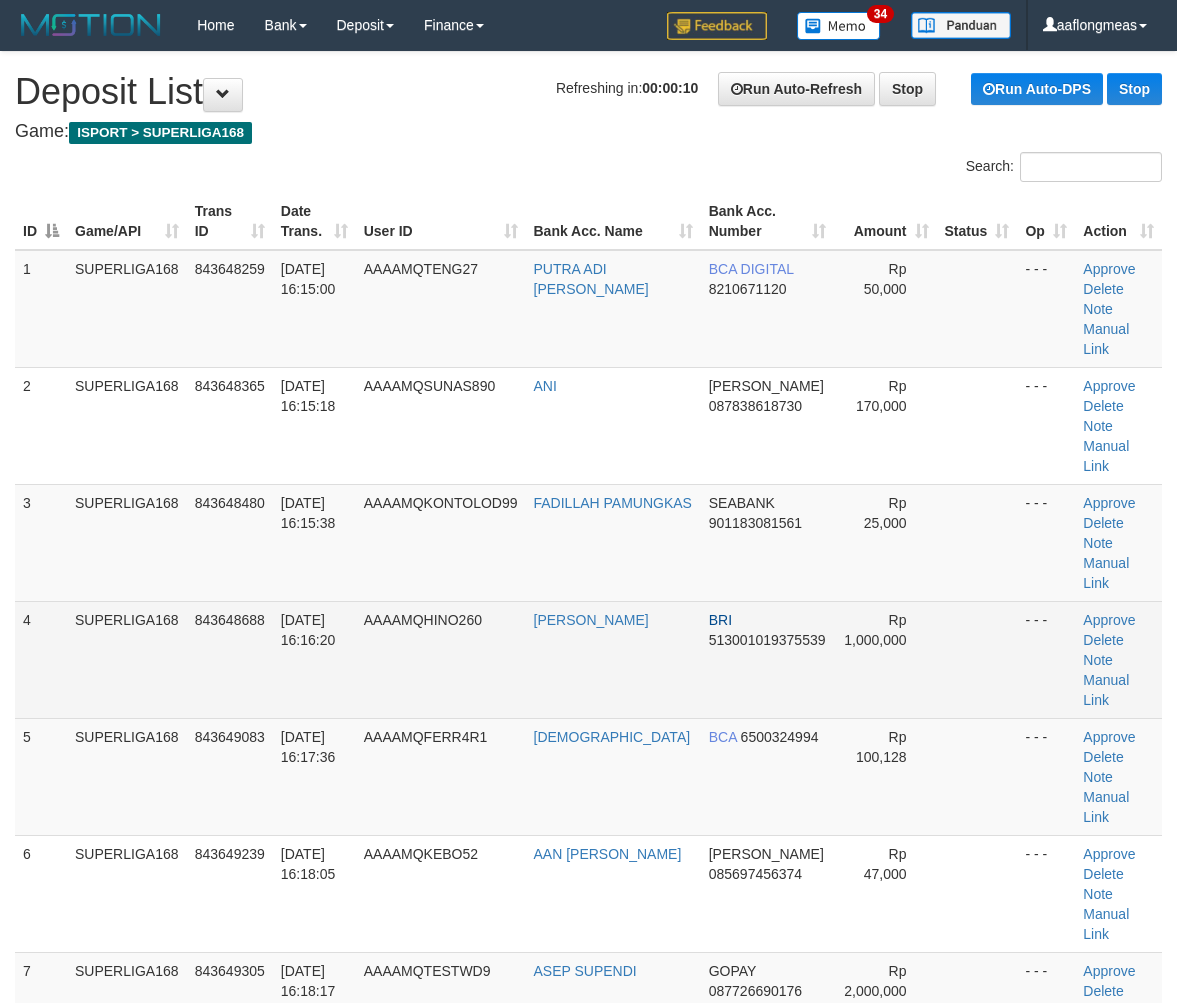 scroll, scrollTop: 0, scrollLeft: 0, axis: both 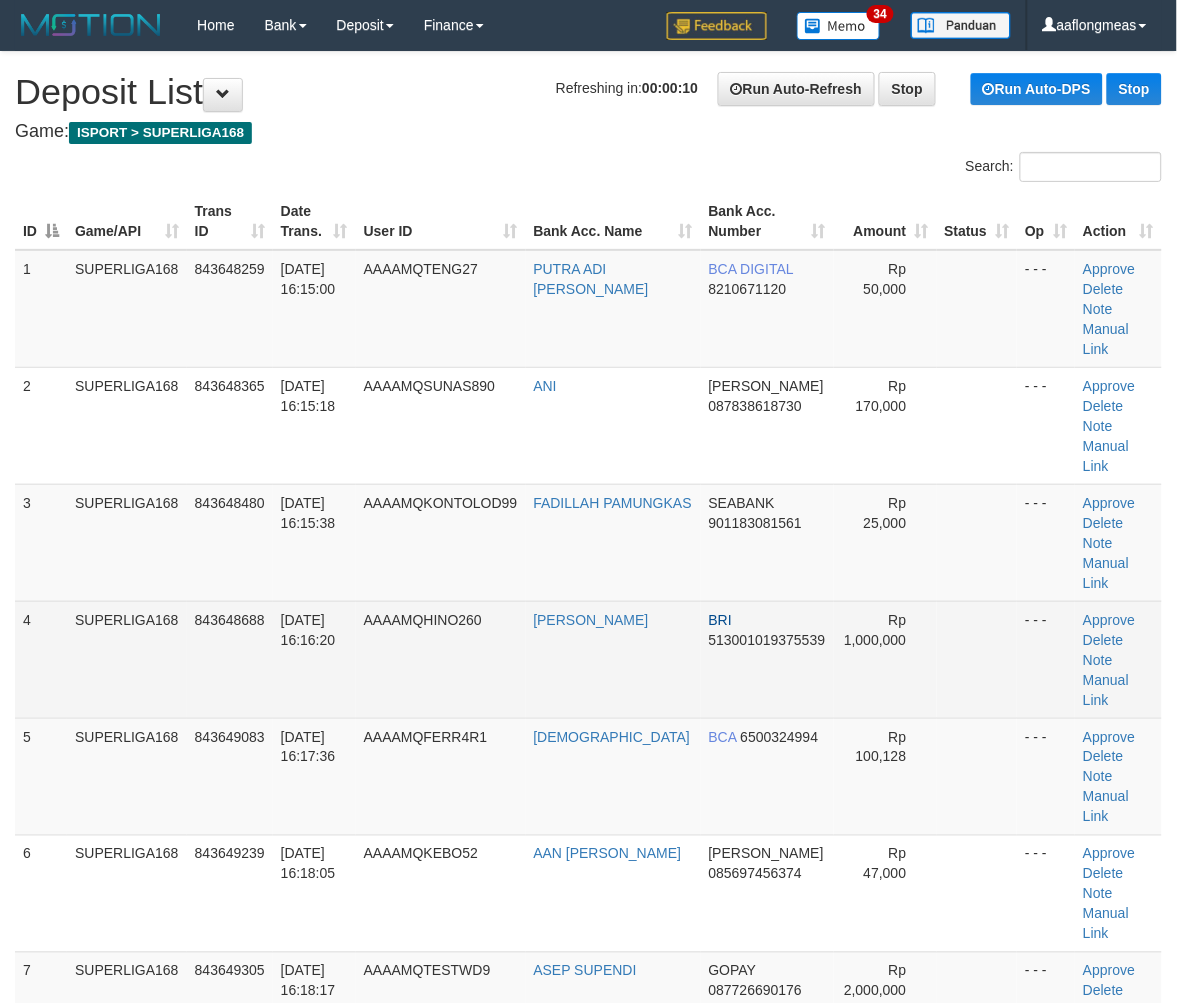 click on "BRI
513001019375539" at bounding box center (767, 659) 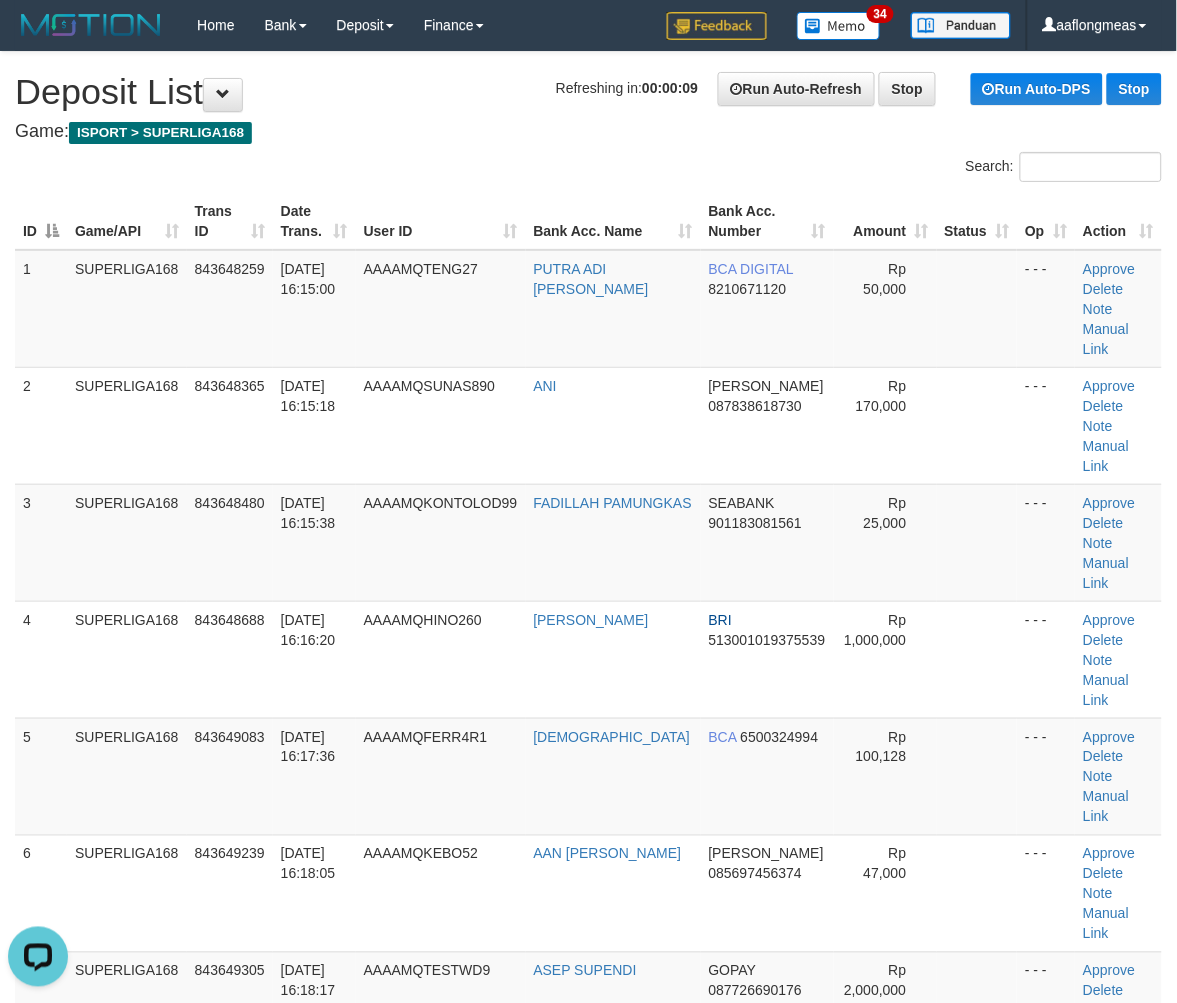 scroll, scrollTop: 0, scrollLeft: 0, axis: both 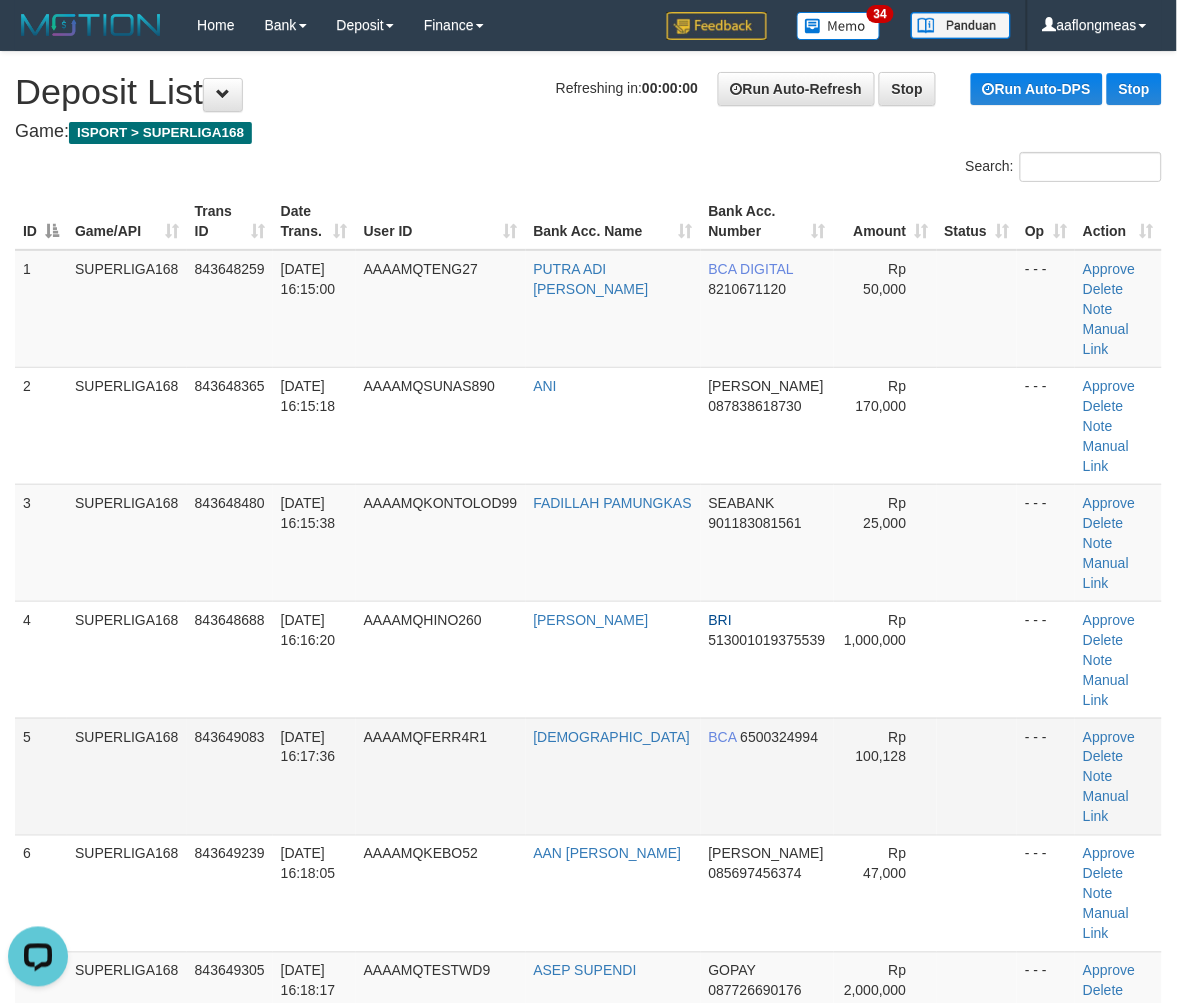 drag, startPoint x: 895, startPoint y: 717, endPoint x: 1162, endPoint y: 742, distance: 268.16785 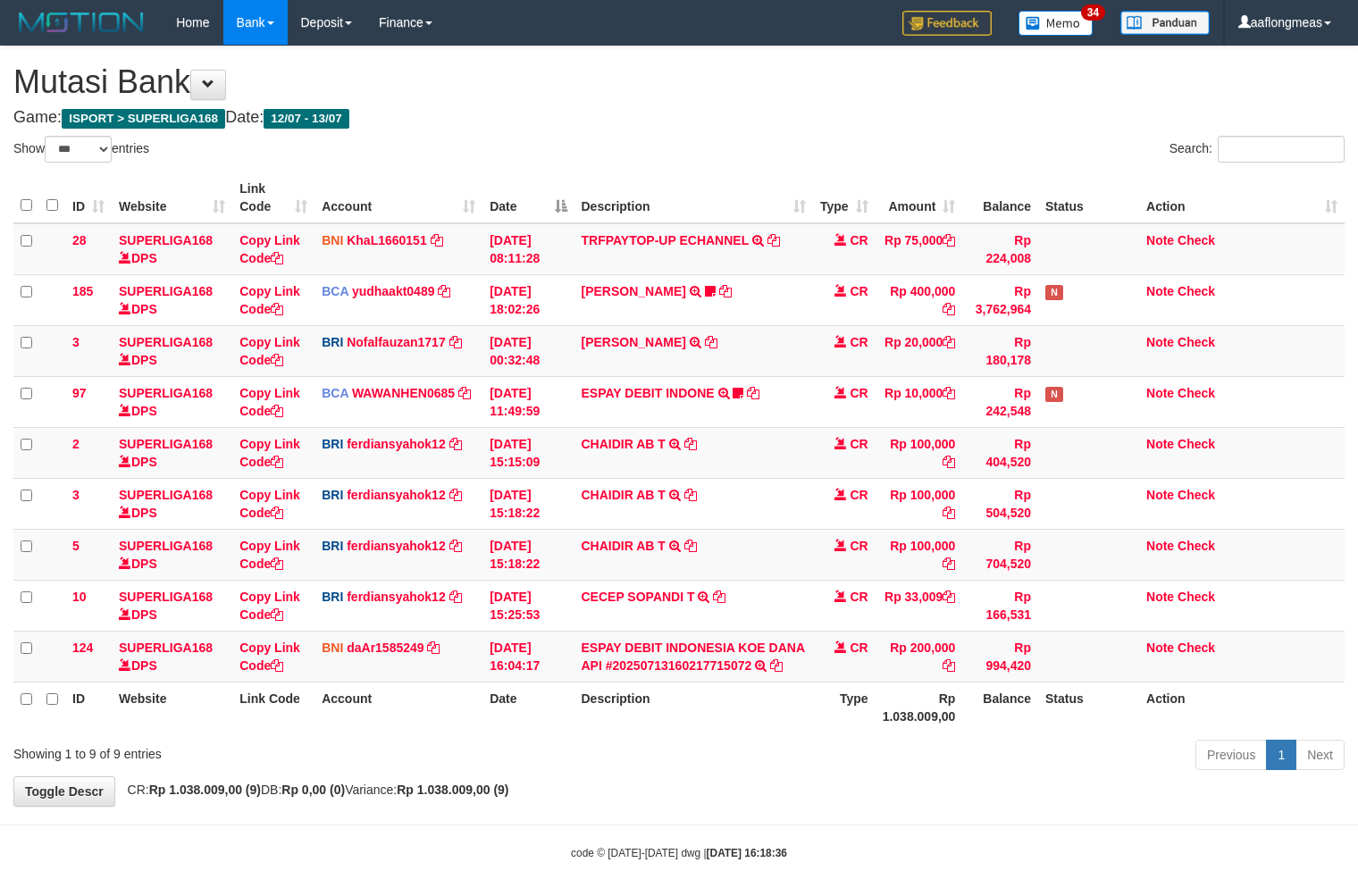 select on "***" 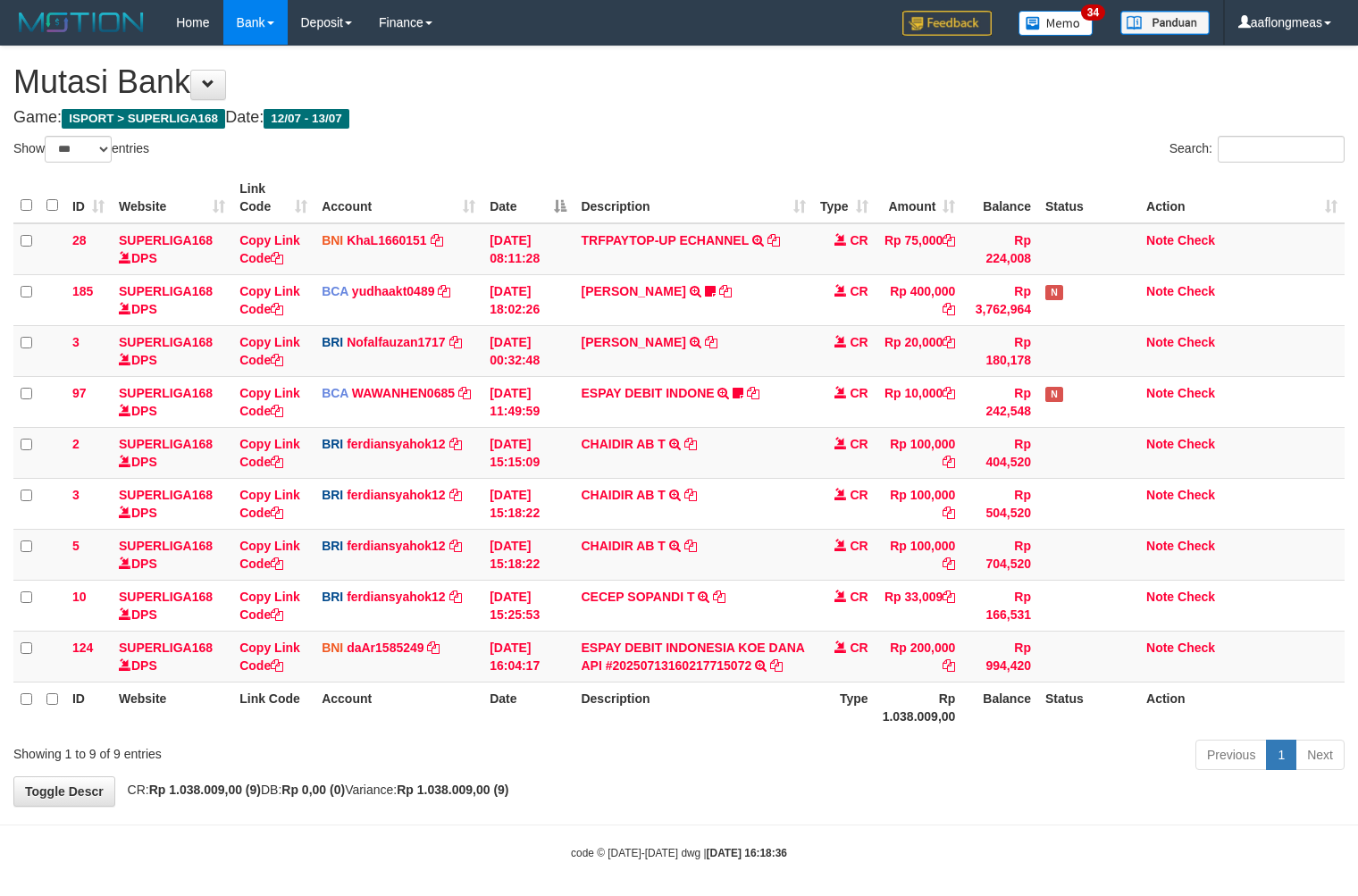 scroll, scrollTop: 11, scrollLeft: 0, axis: vertical 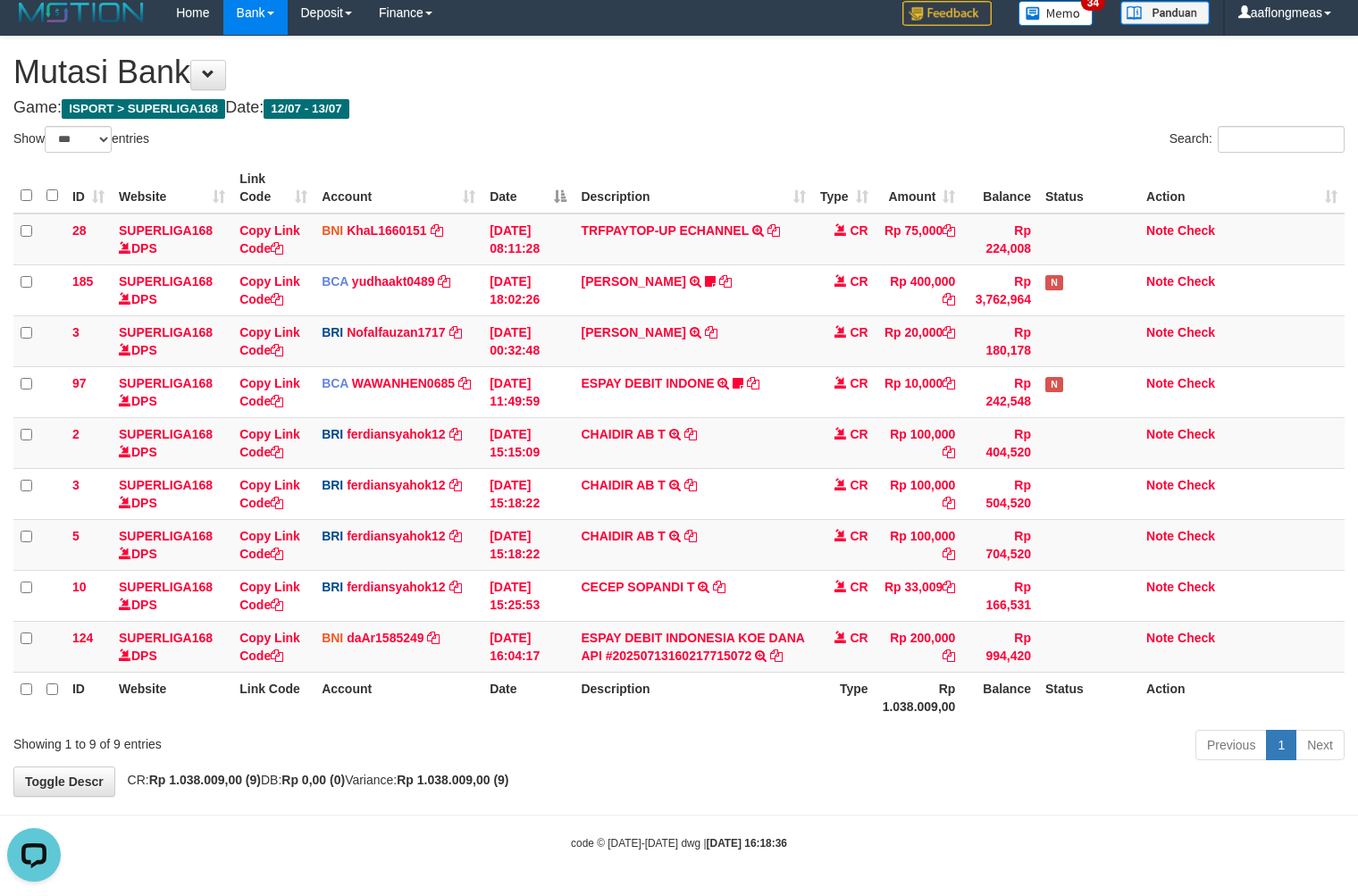 click on "Previous 1 Next" at bounding box center [961, 747] 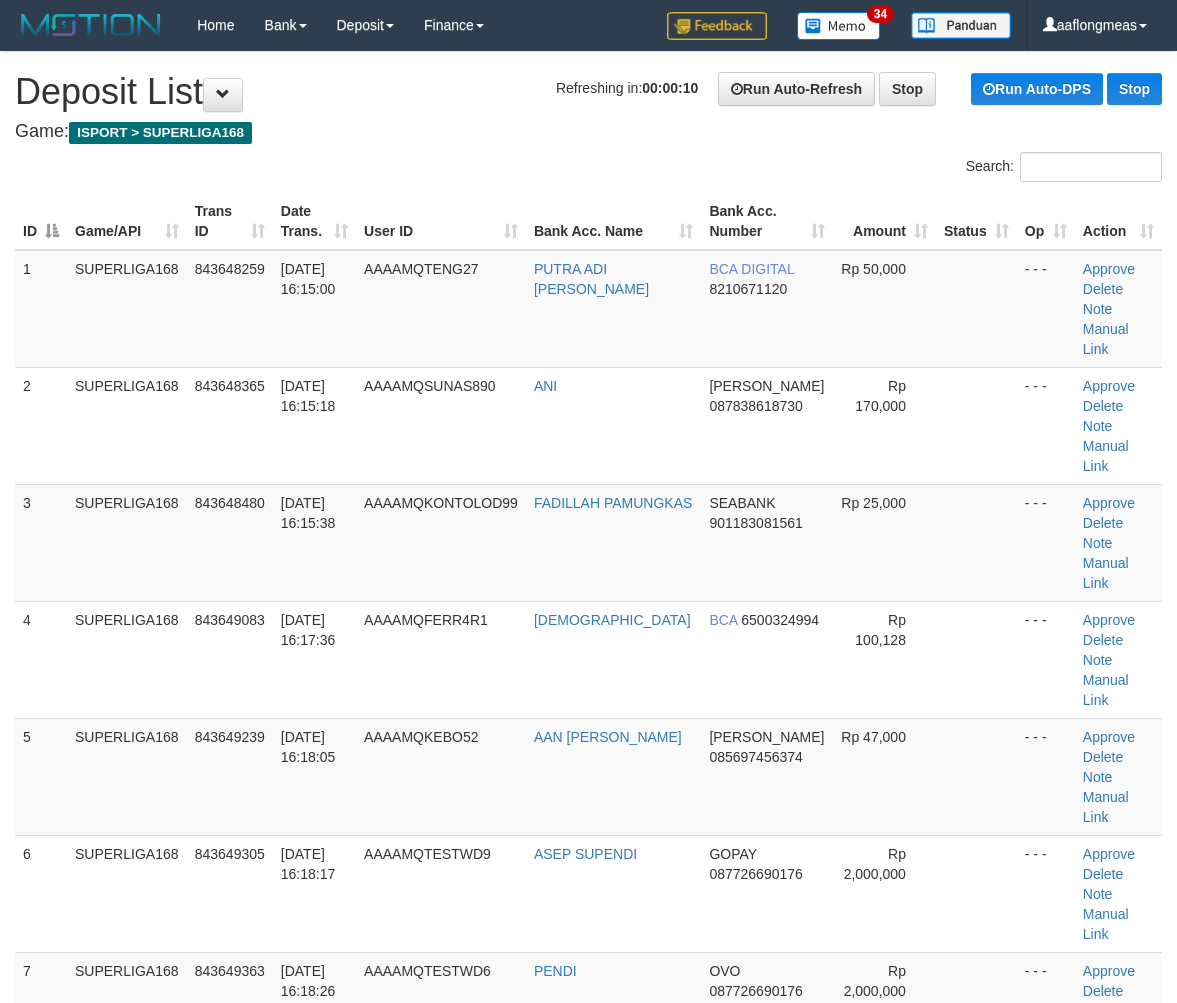 scroll, scrollTop: 0, scrollLeft: 0, axis: both 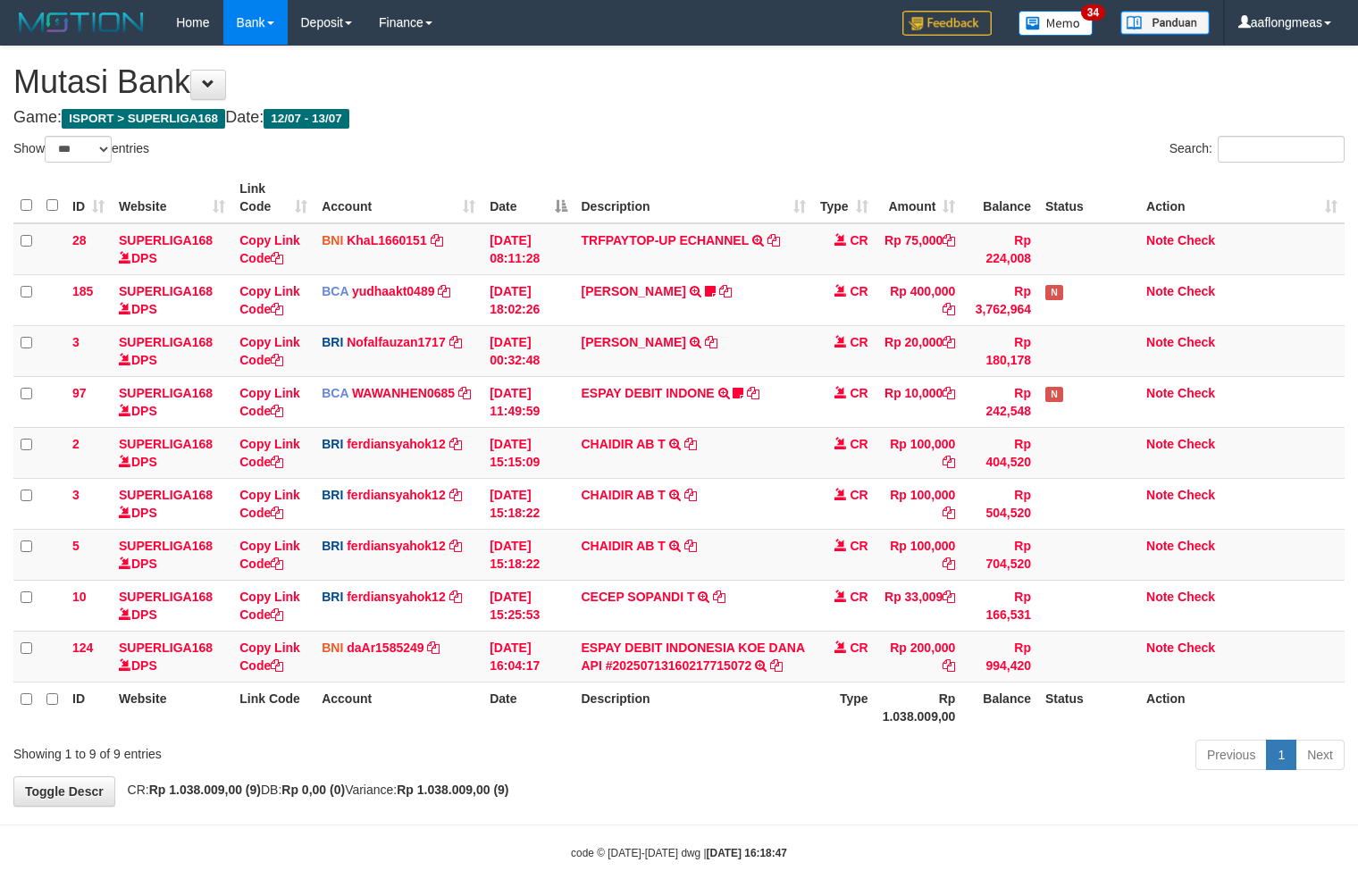 select on "***" 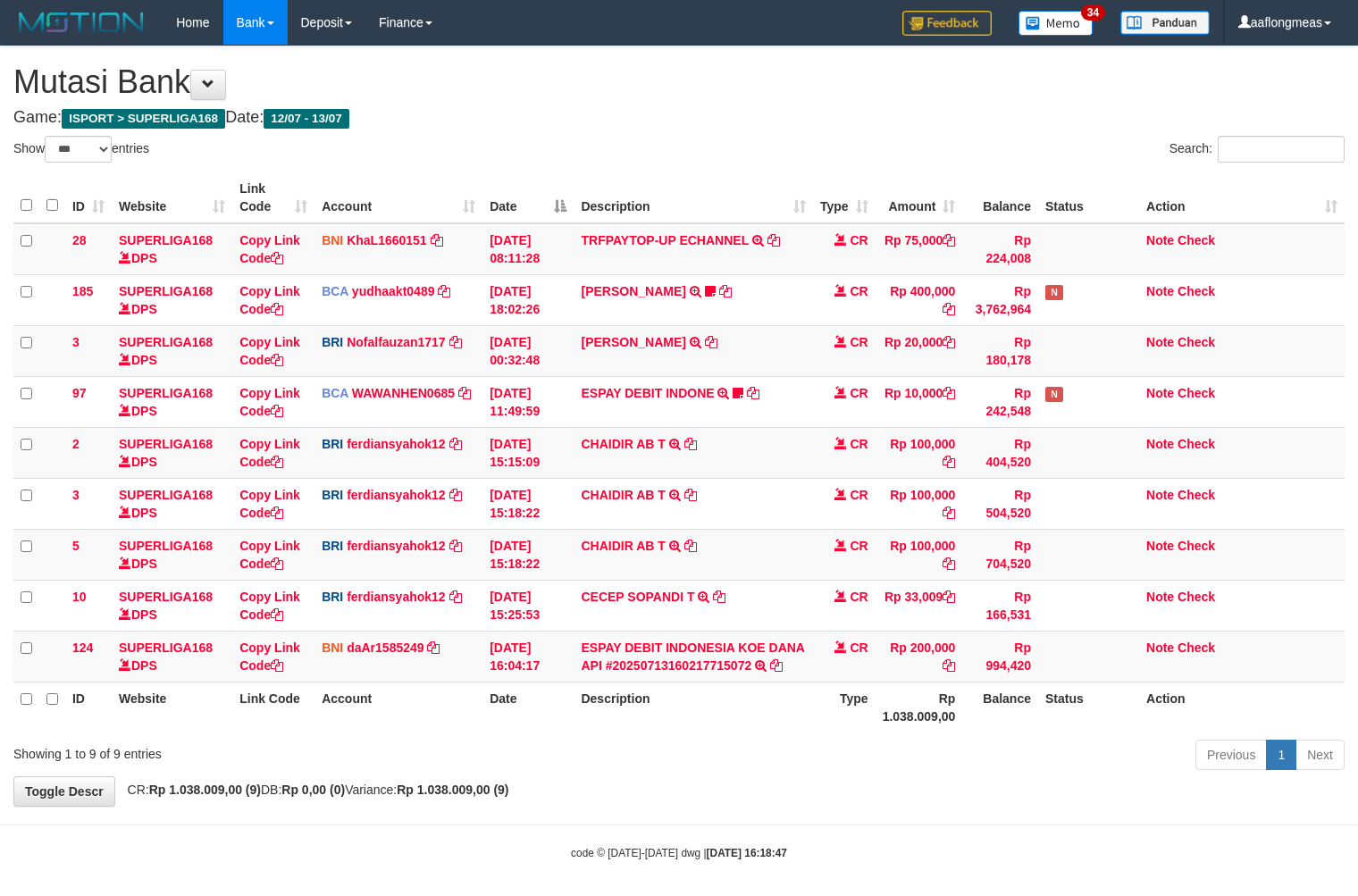 scroll, scrollTop: 11, scrollLeft: 0, axis: vertical 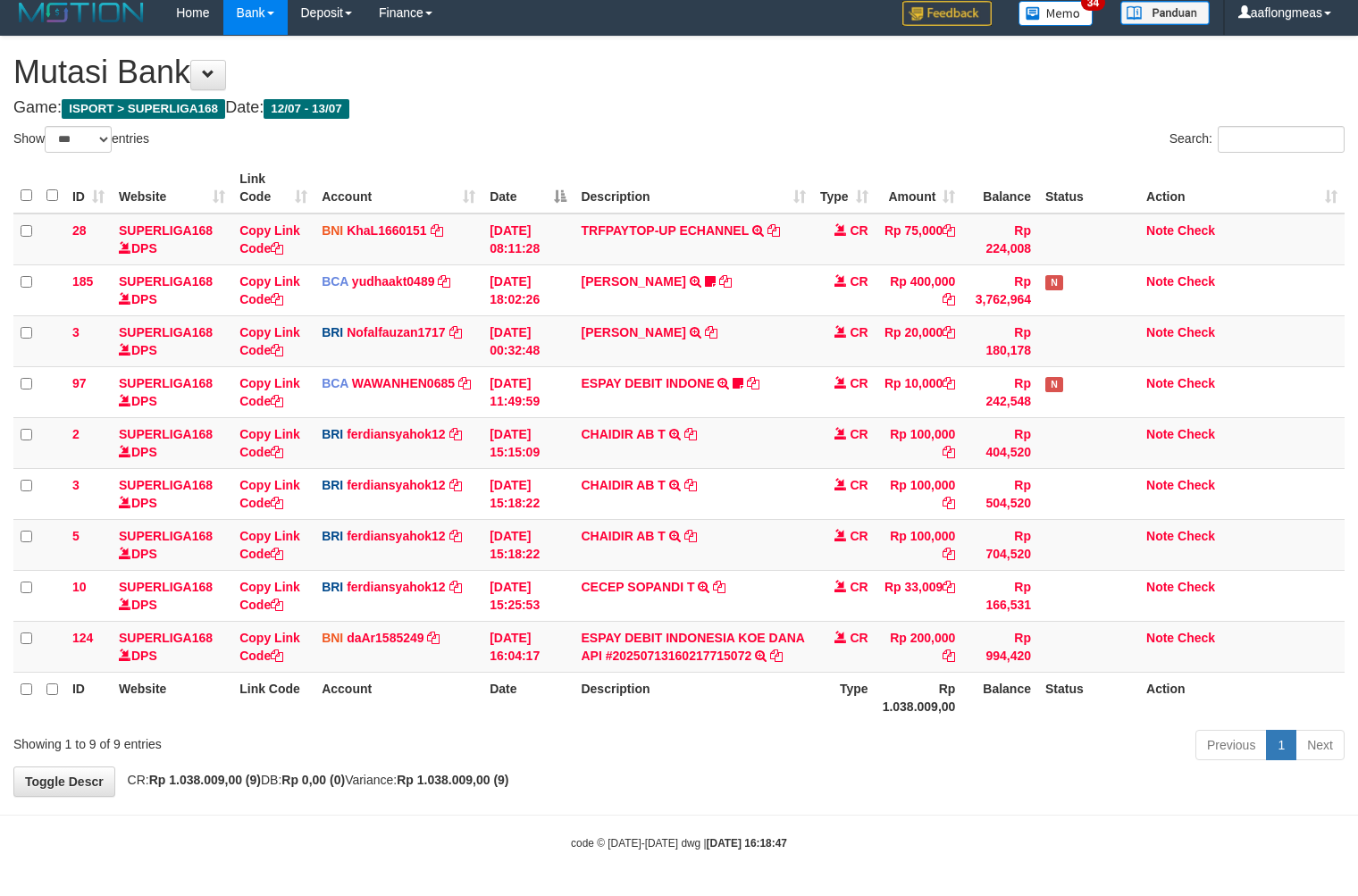 click on "Previous 1 Next" at bounding box center [961, 747] 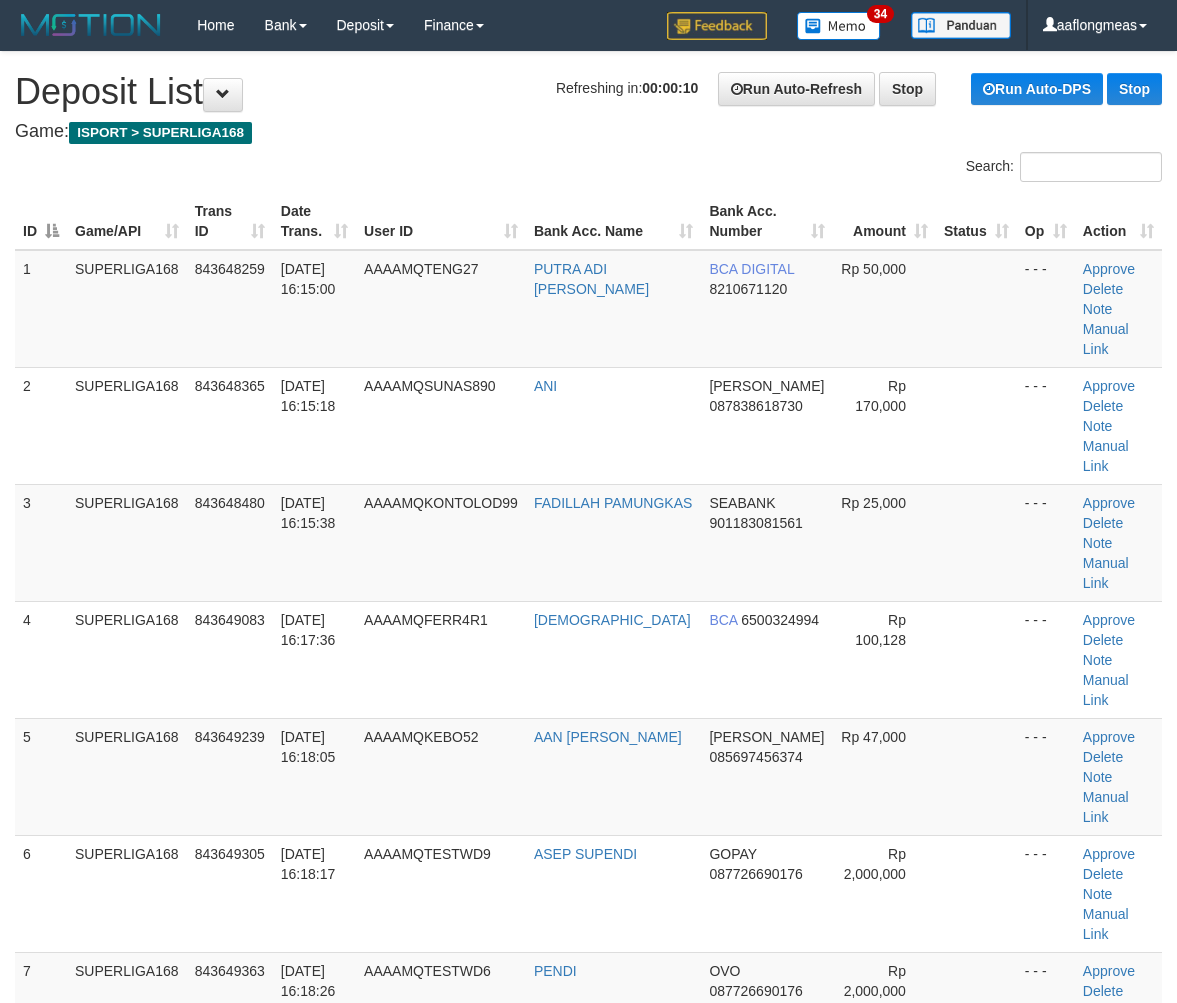 scroll, scrollTop: 0, scrollLeft: 0, axis: both 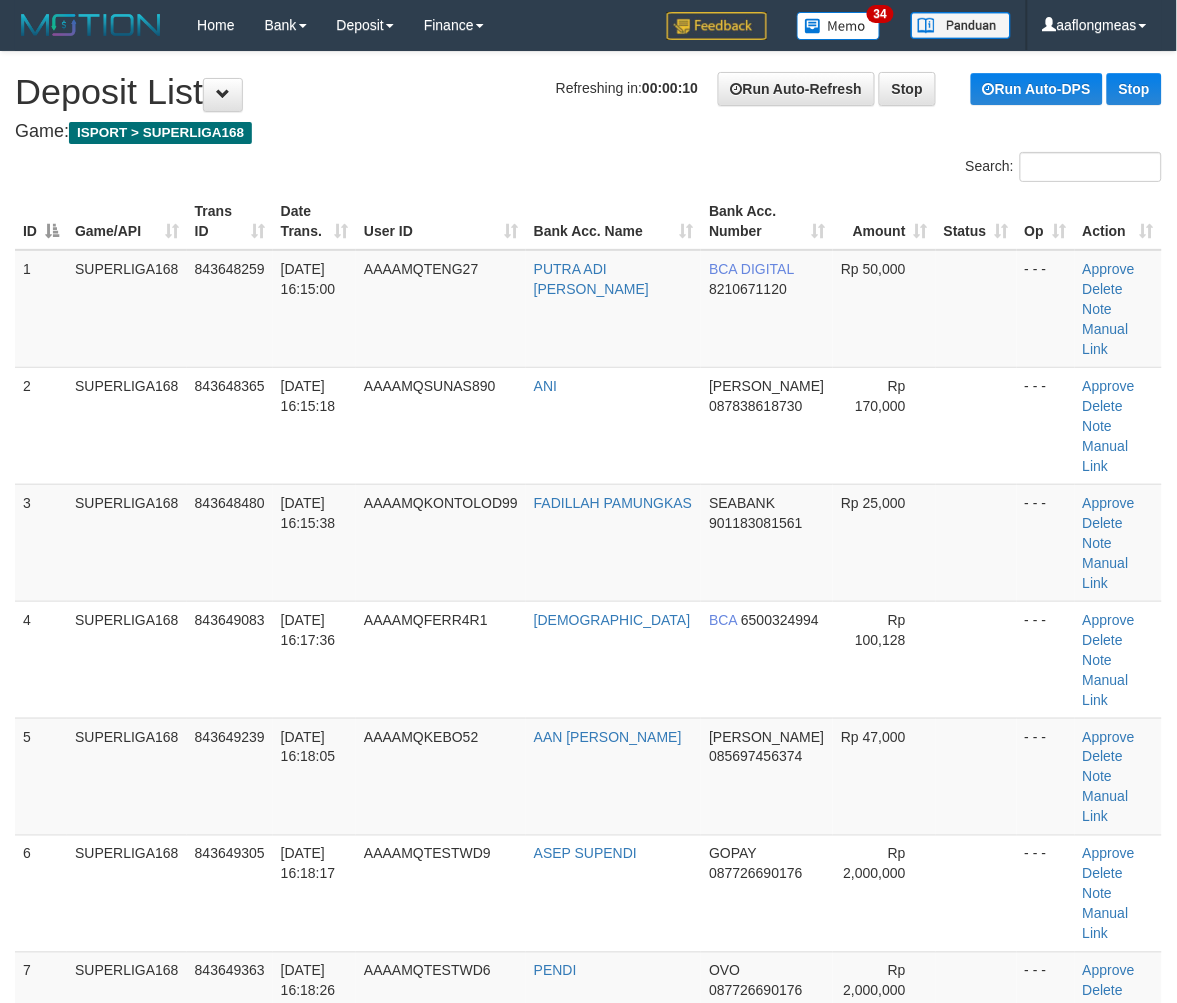 click at bounding box center [976, 893] 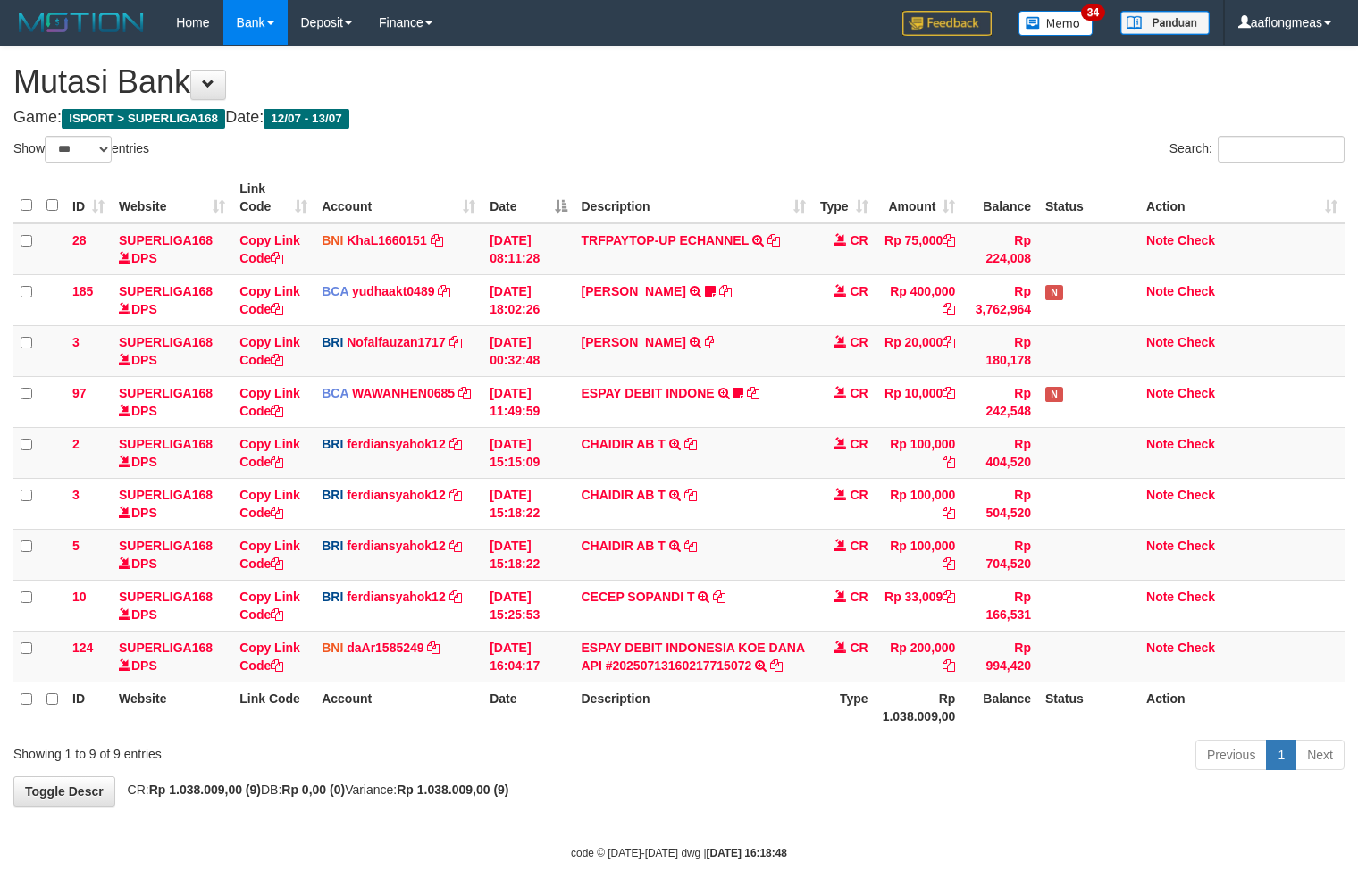 select on "***" 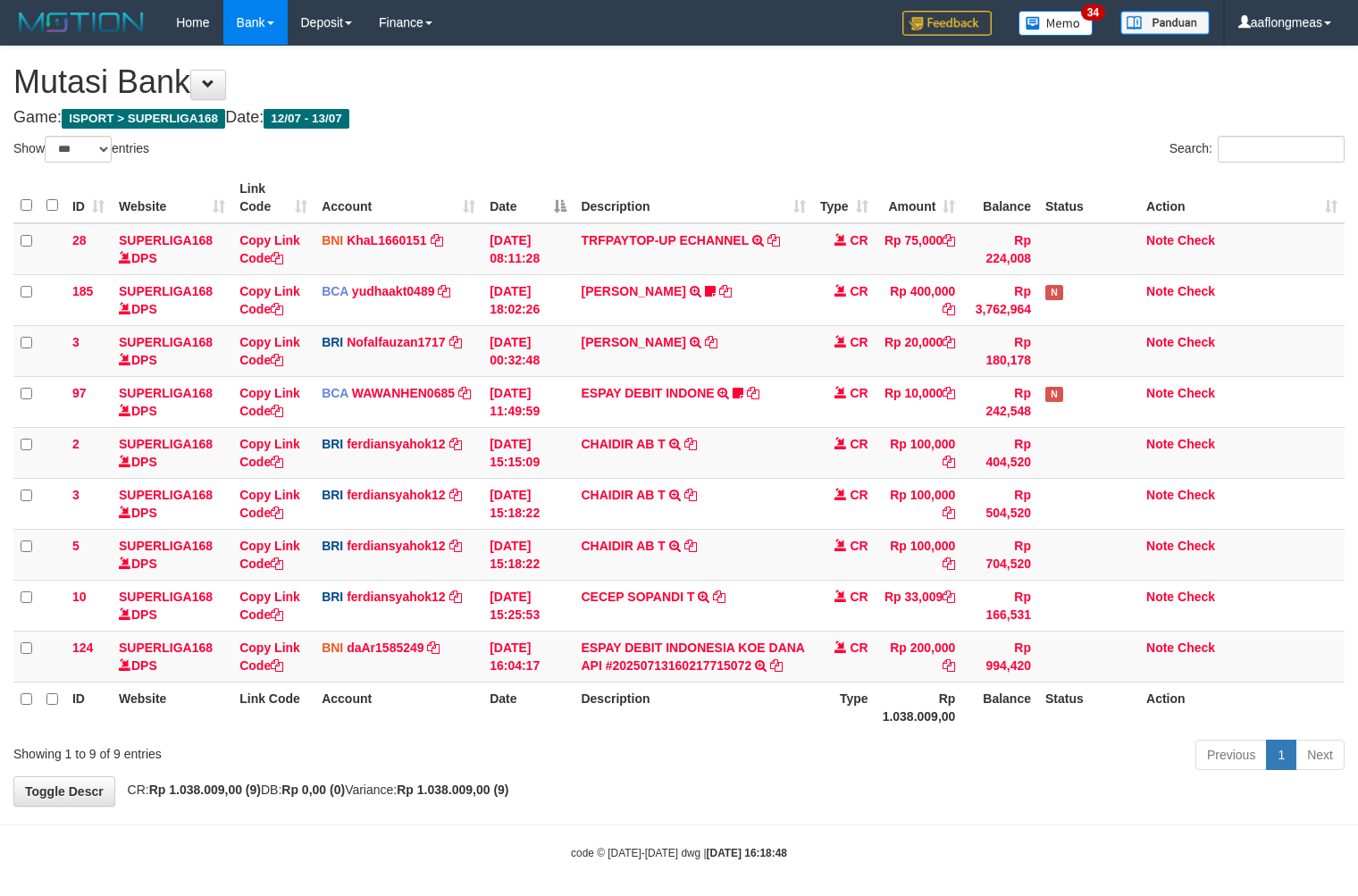 scroll, scrollTop: 11, scrollLeft: 0, axis: vertical 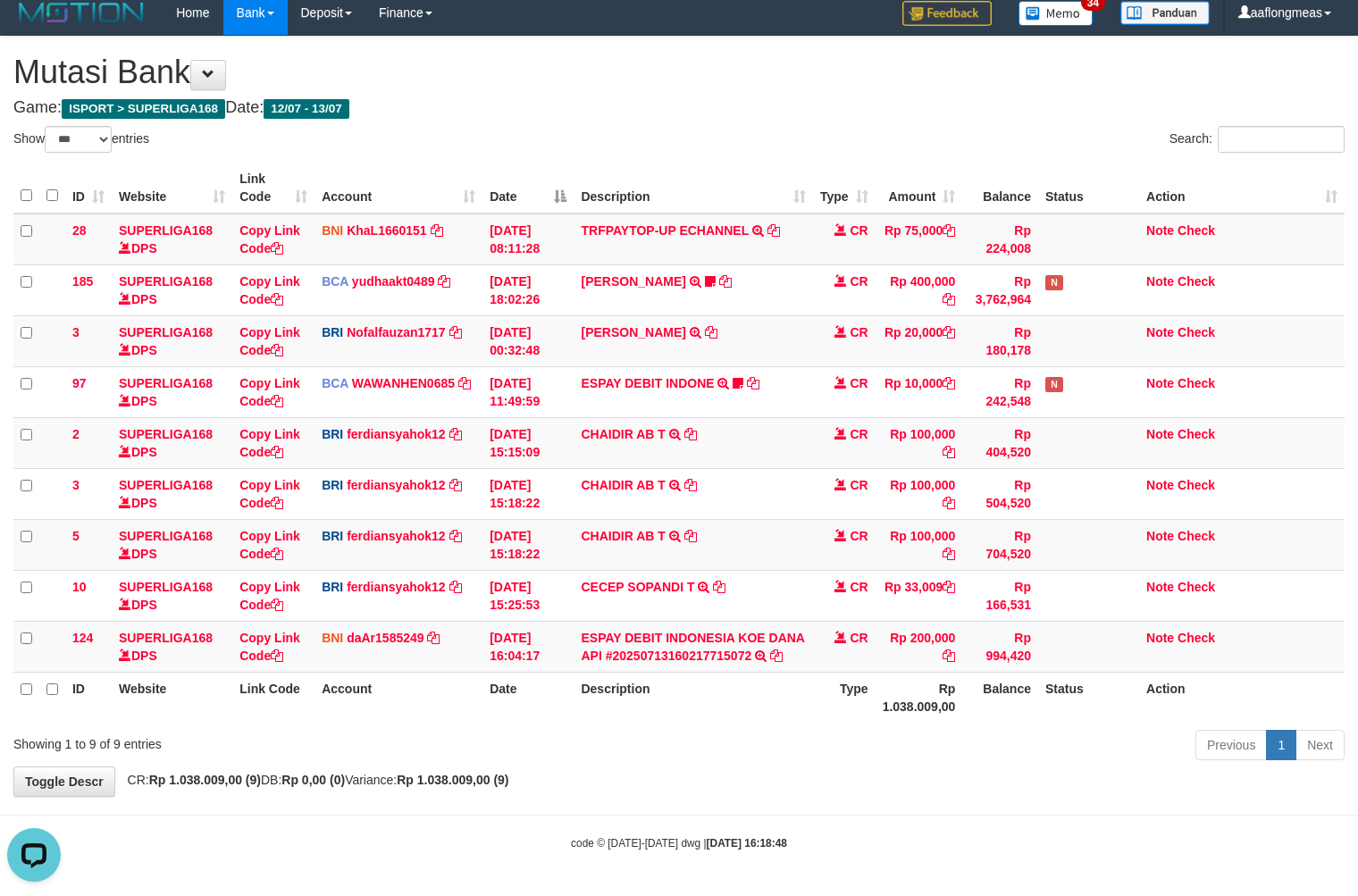 click on "**********" at bounding box center (679, 416) 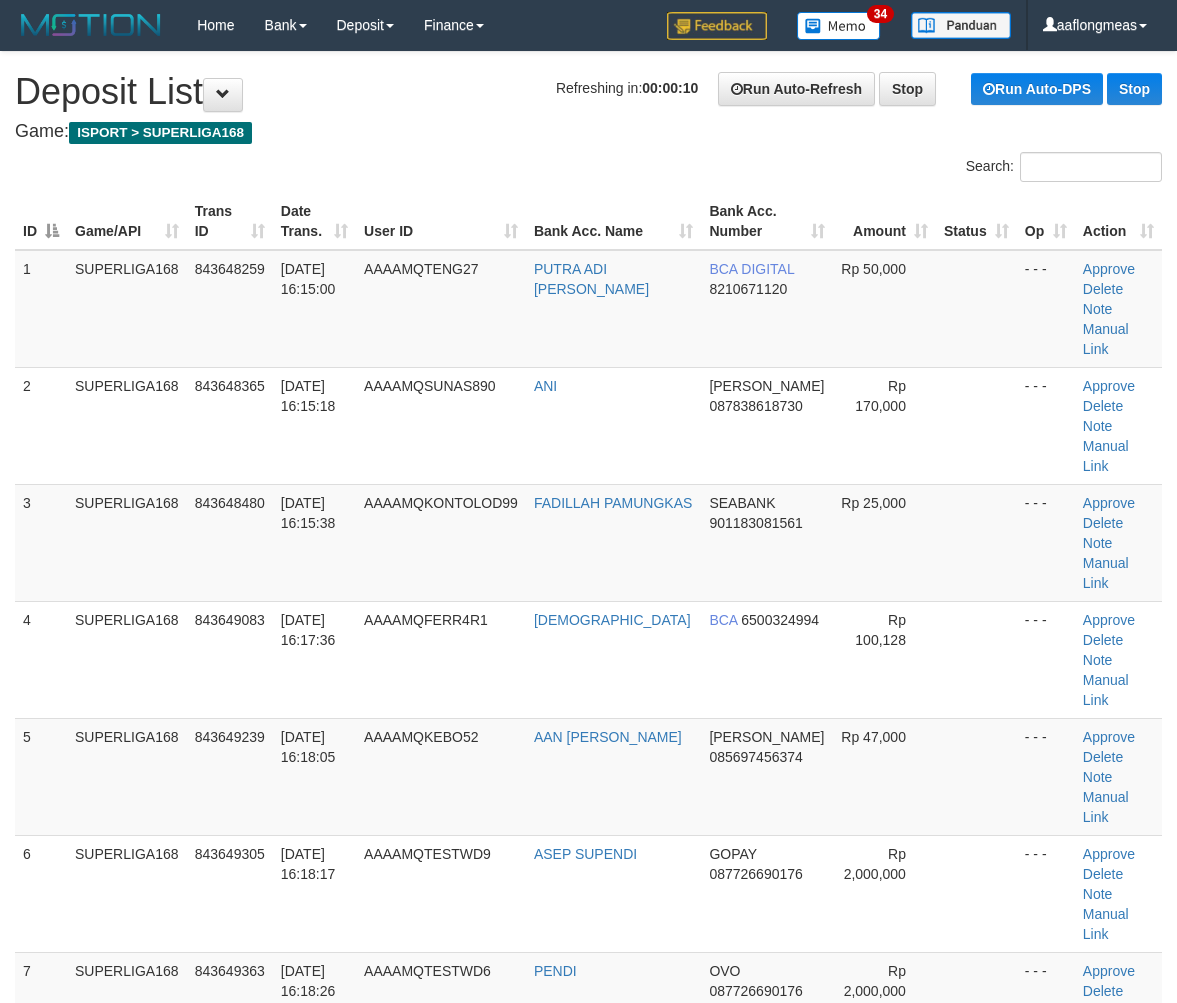 scroll, scrollTop: 0, scrollLeft: 0, axis: both 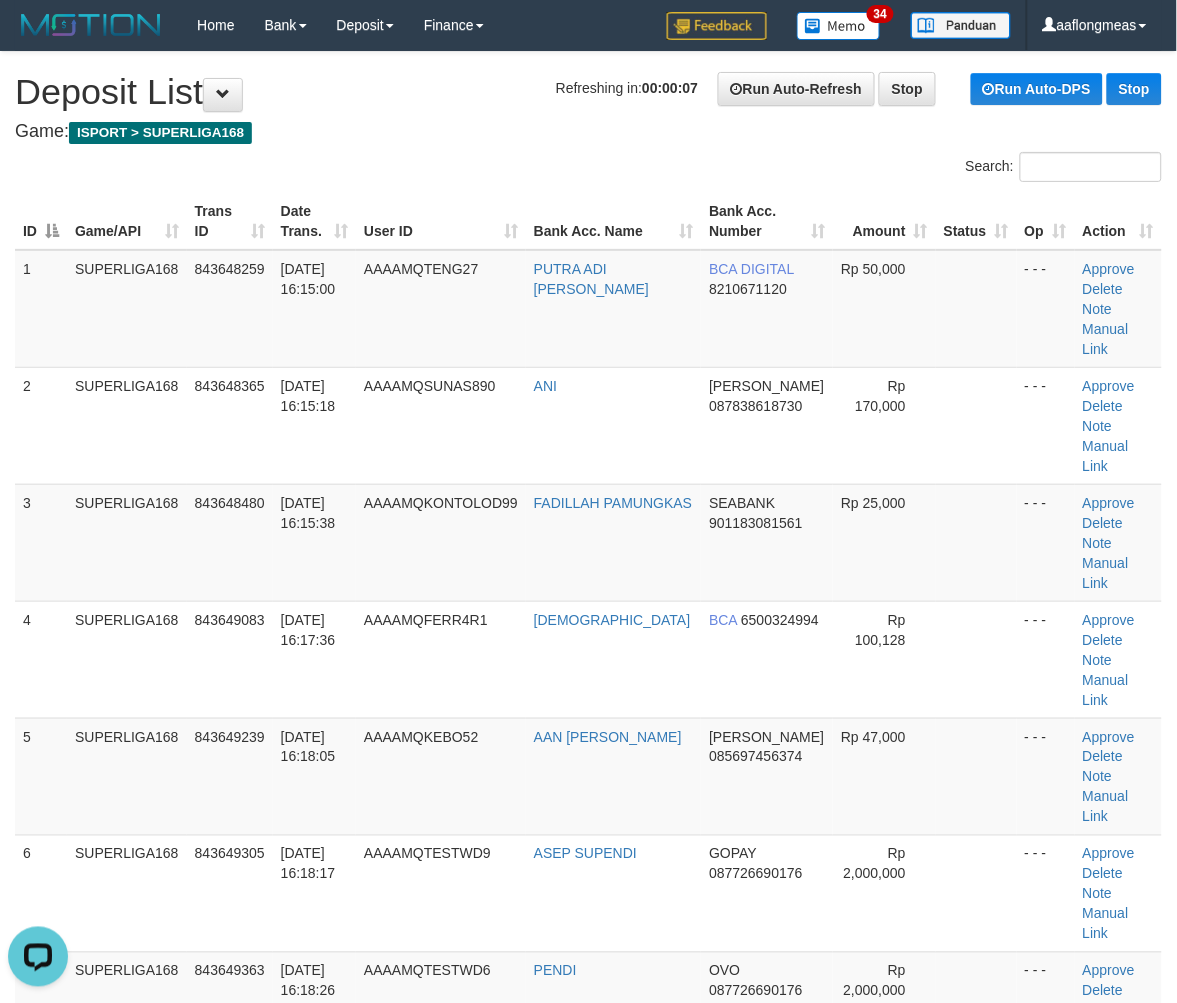 drag, startPoint x: 970, startPoint y: 683, endPoint x: 1190, endPoint y: 694, distance: 220.27483 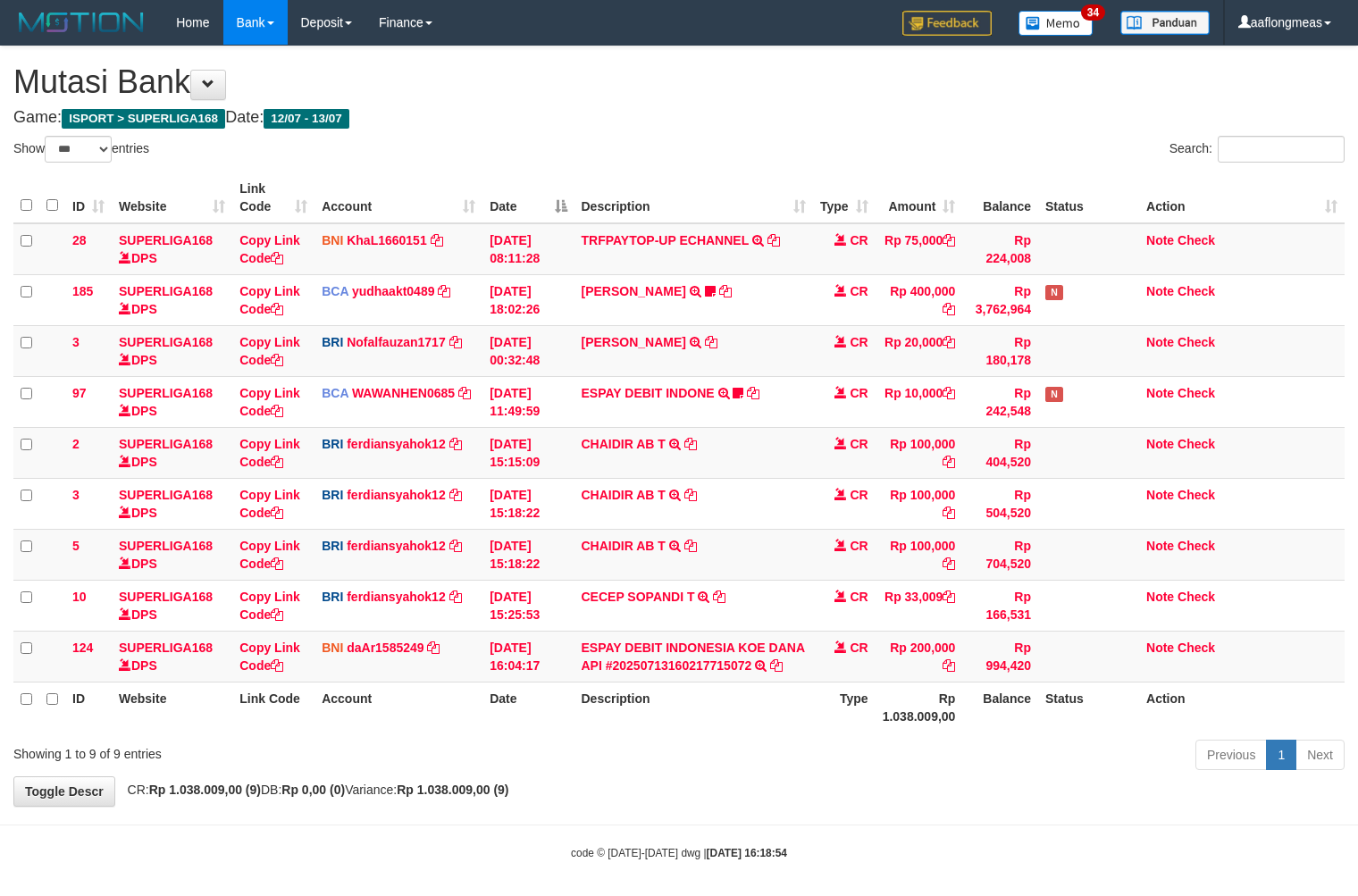 select on "***" 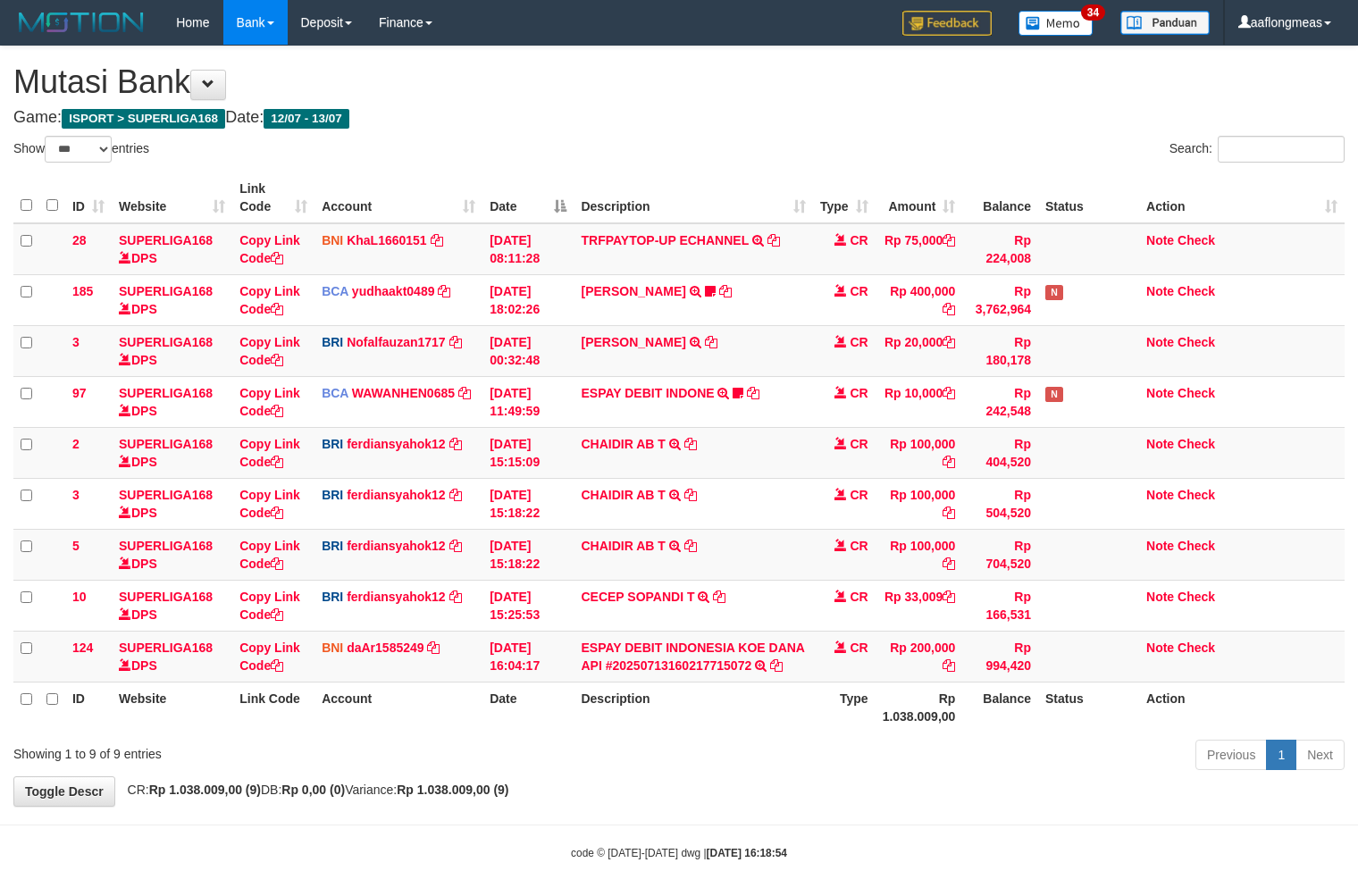 scroll, scrollTop: 11, scrollLeft: 0, axis: vertical 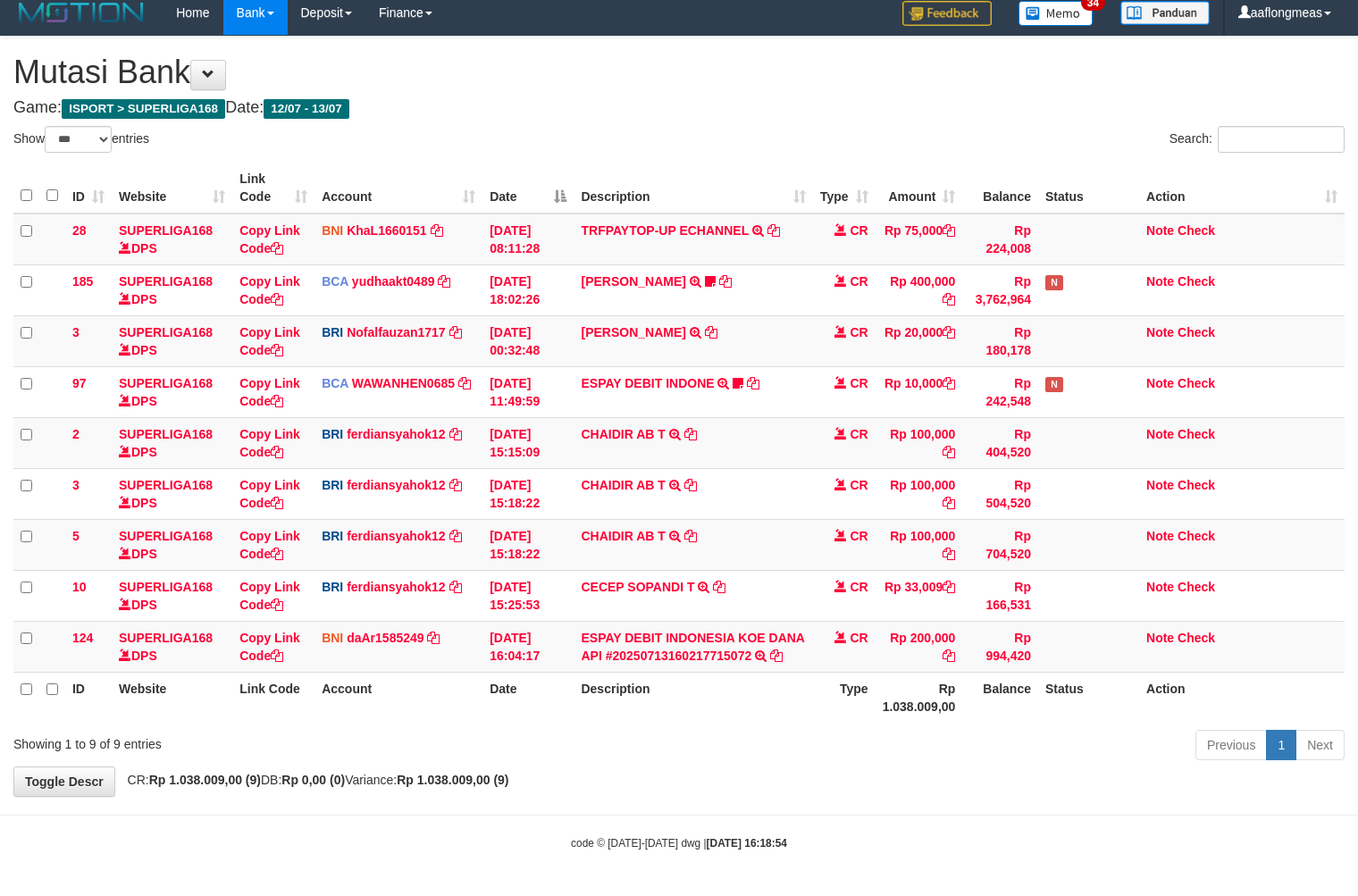 click on "**********" at bounding box center (679, 416) 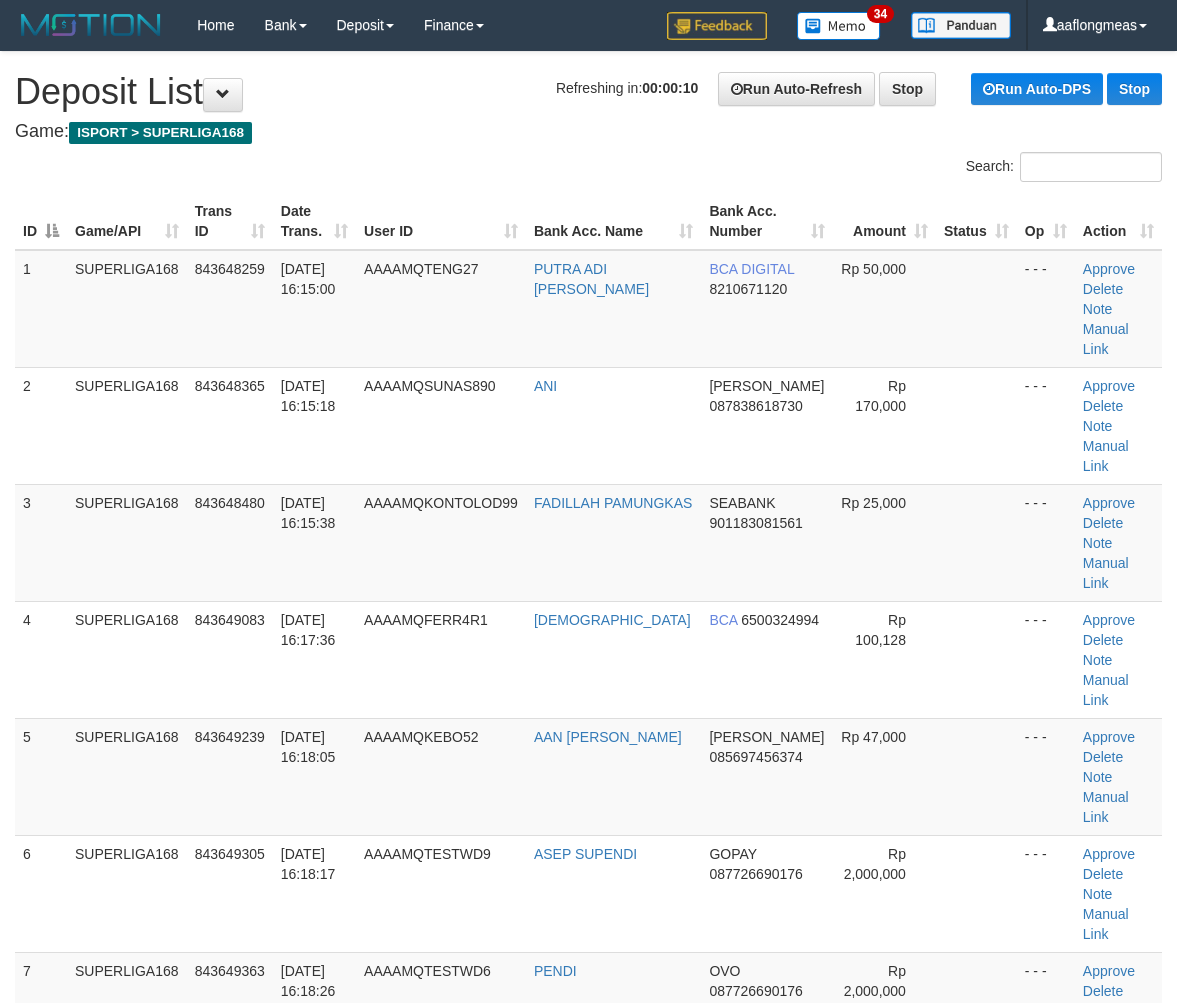scroll, scrollTop: 0, scrollLeft: 0, axis: both 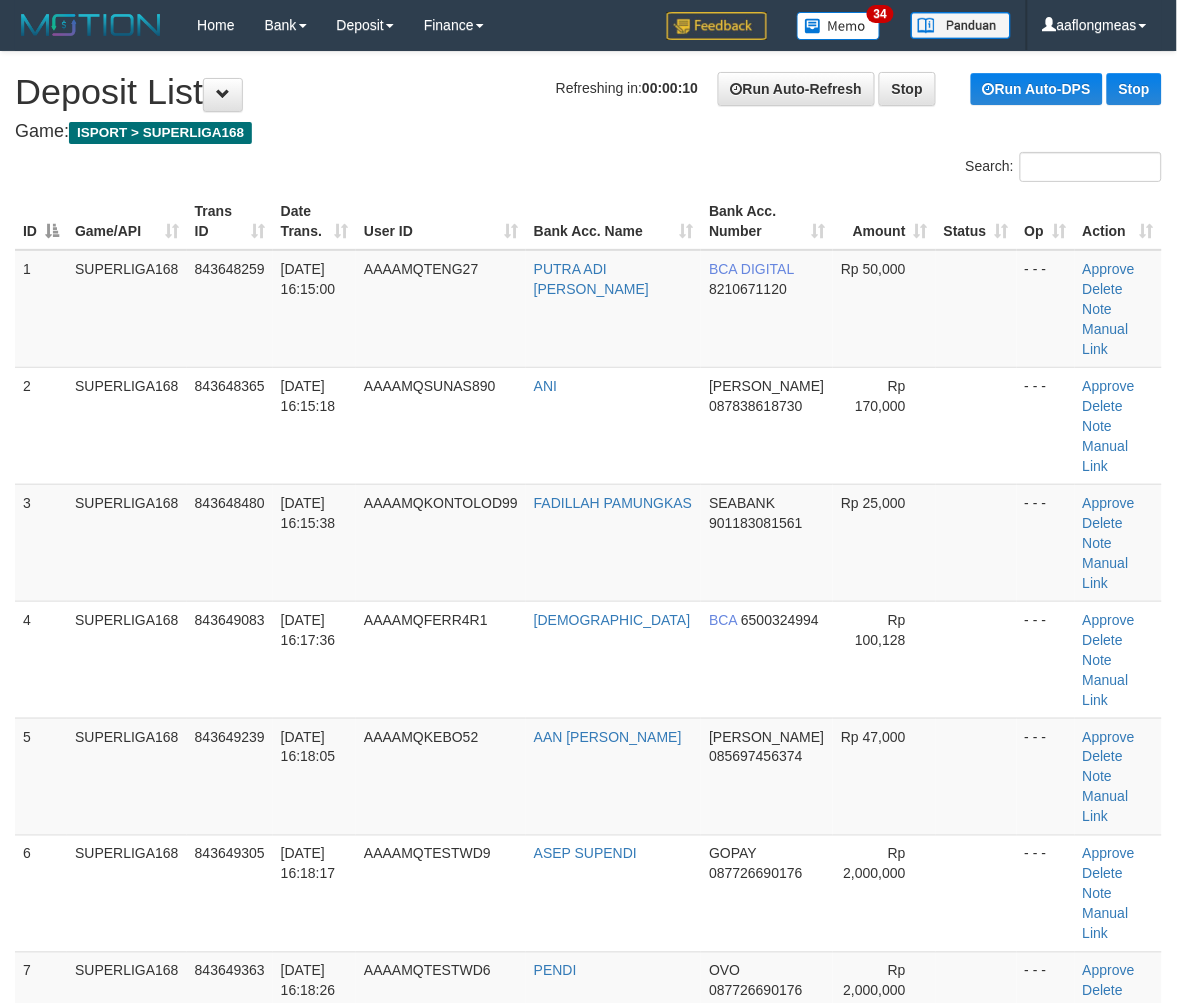 click on "- - -" at bounding box center [1046, 893] 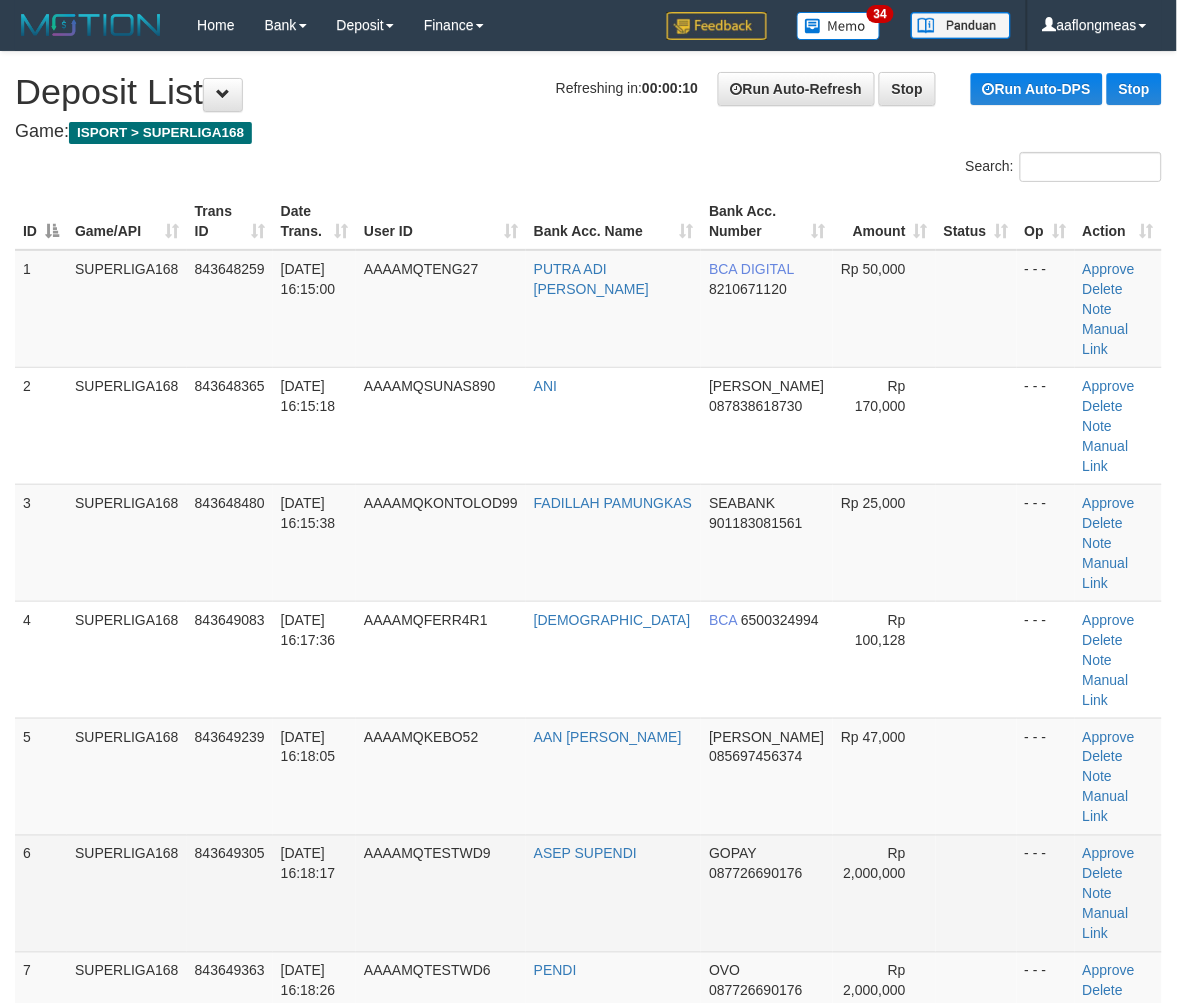 click at bounding box center (976, 893) 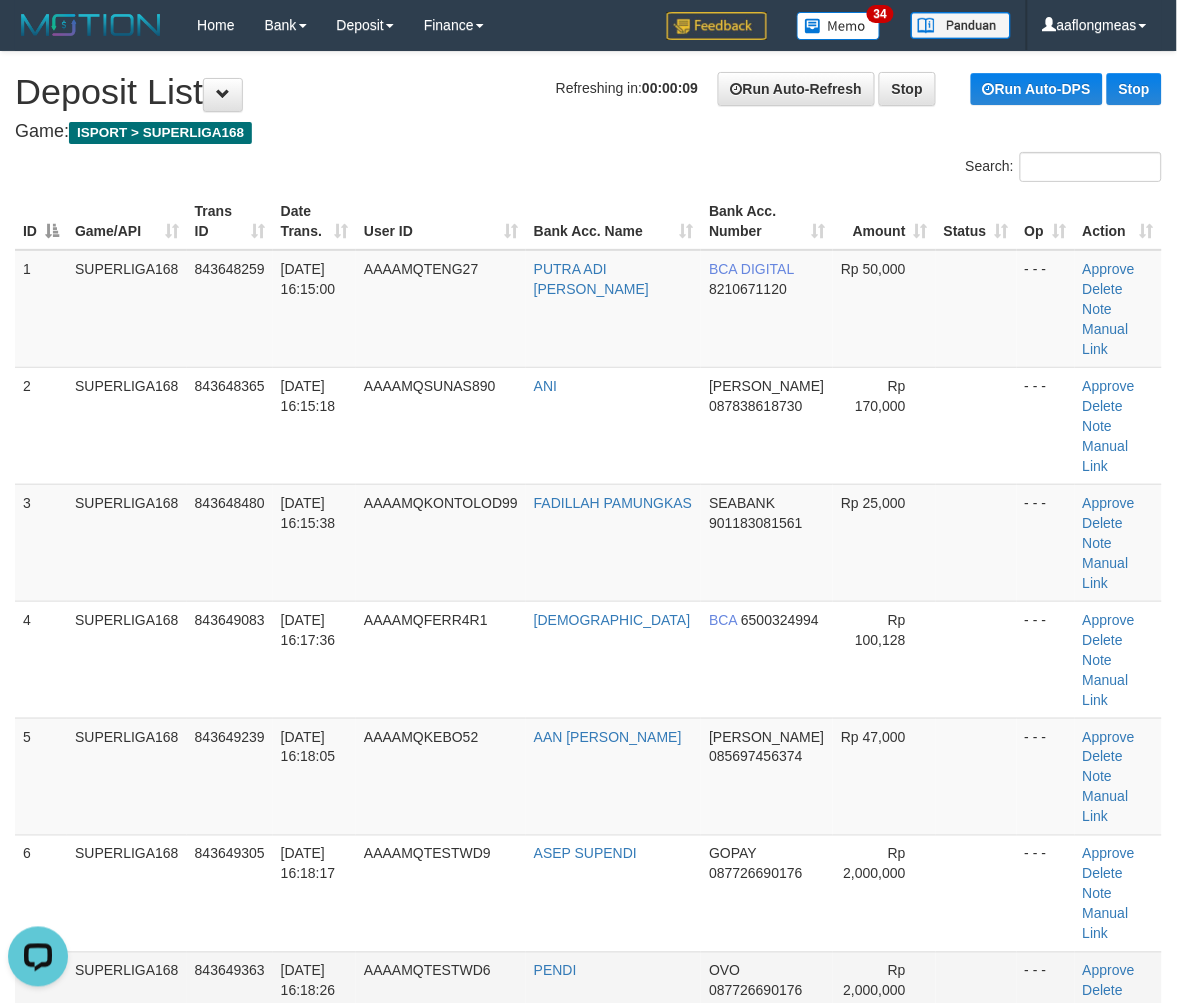 scroll, scrollTop: 0, scrollLeft: 0, axis: both 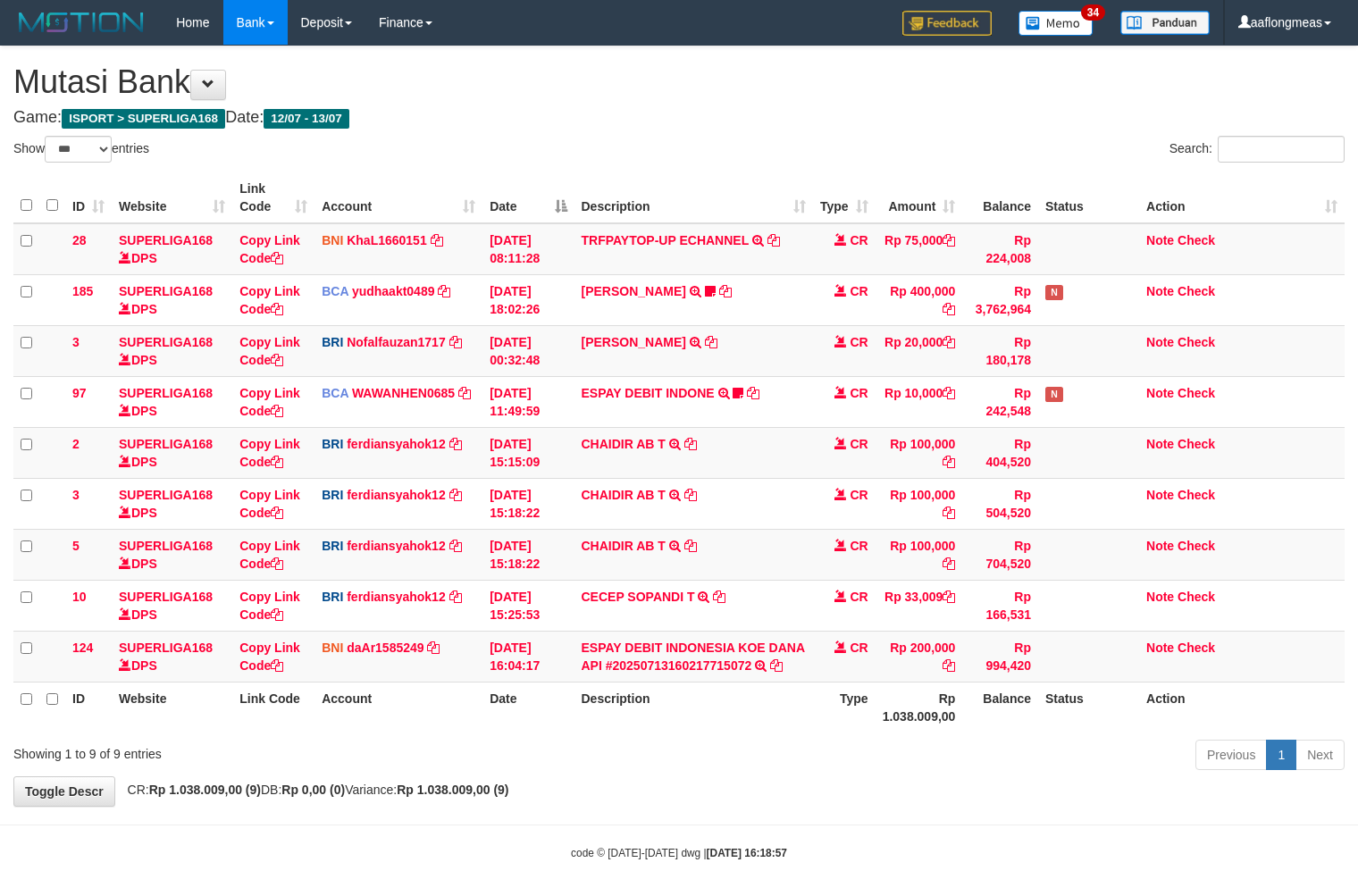 select on "***" 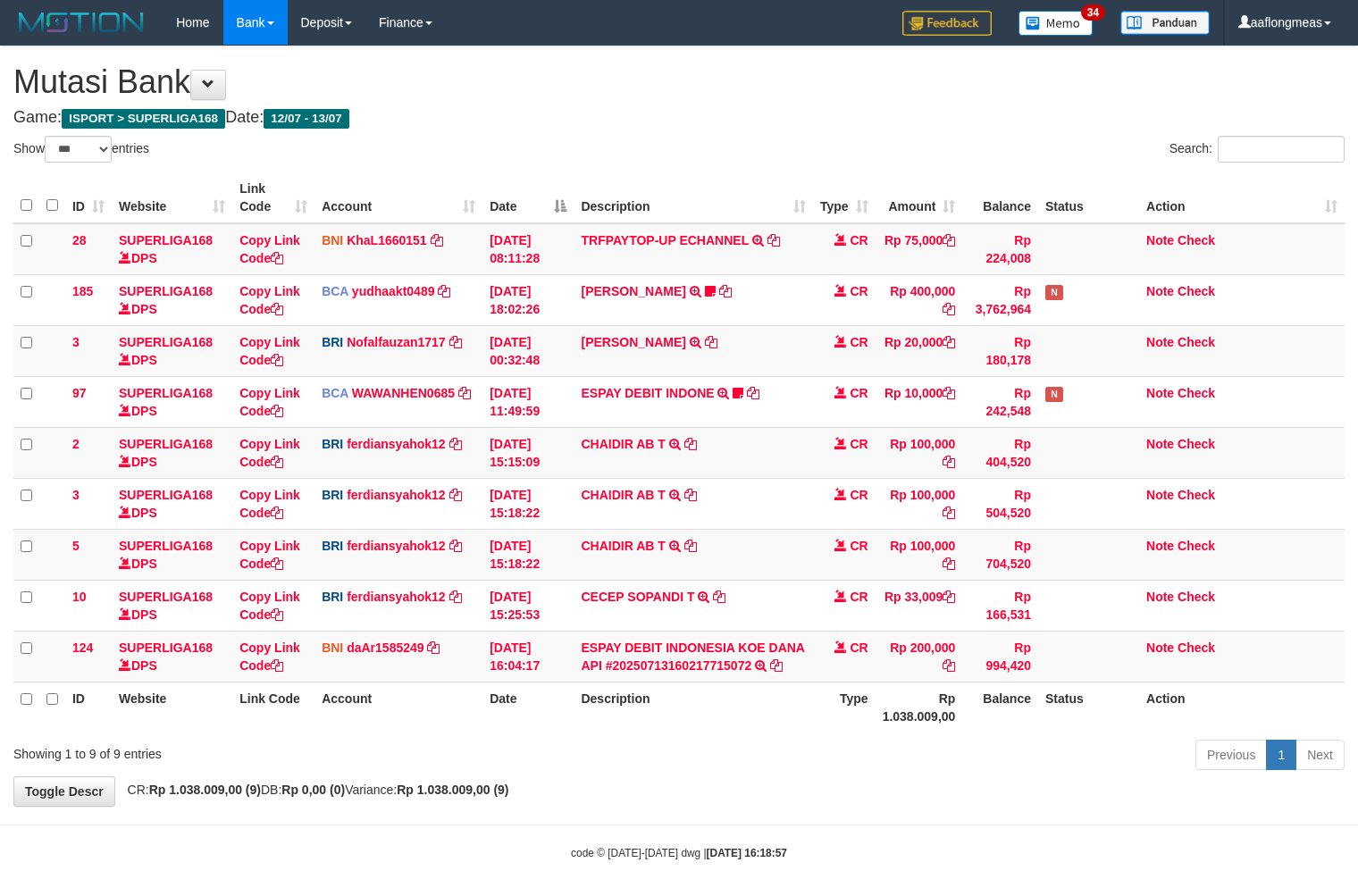 scroll, scrollTop: 11, scrollLeft: 0, axis: vertical 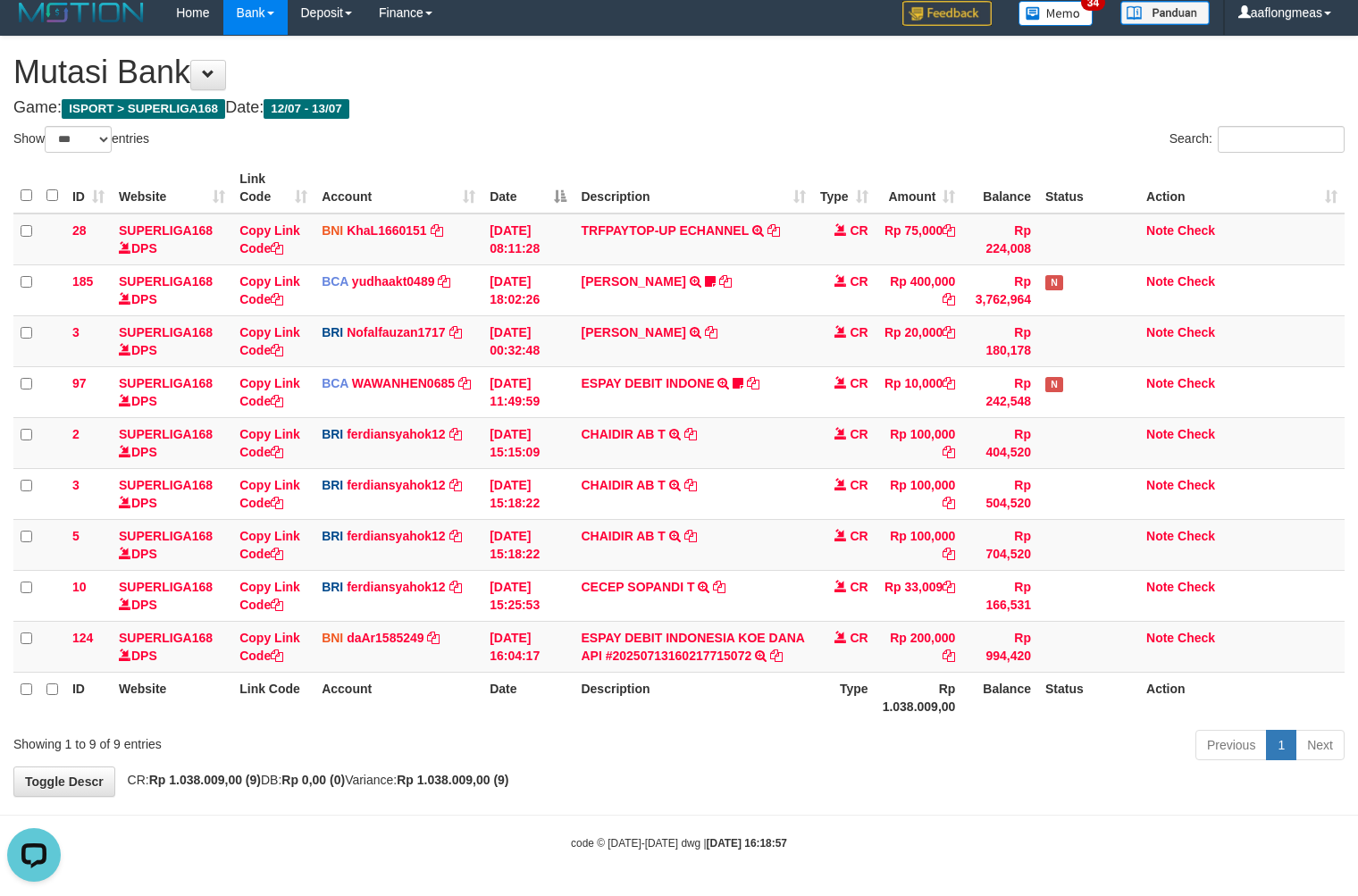 click on "Toggle navigation
Home
Bank
Account List
Load
By Website
Group
[ISPORT]													SUPERLIGA168
By Load Group (DPS)
34" at bounding box center (679, 443) 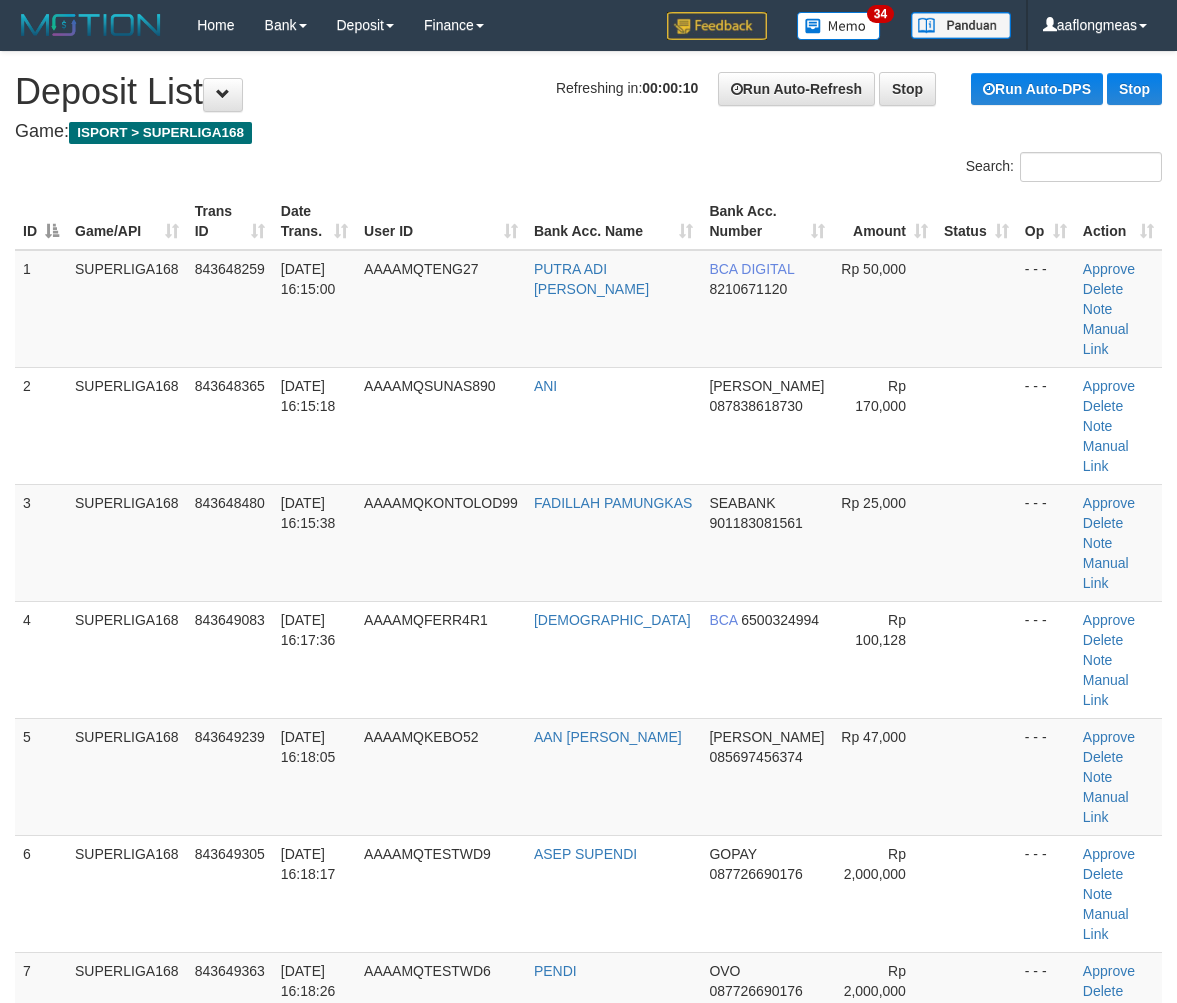 scroll, scrollTop: 0, scrollLeft: 0, axis: both 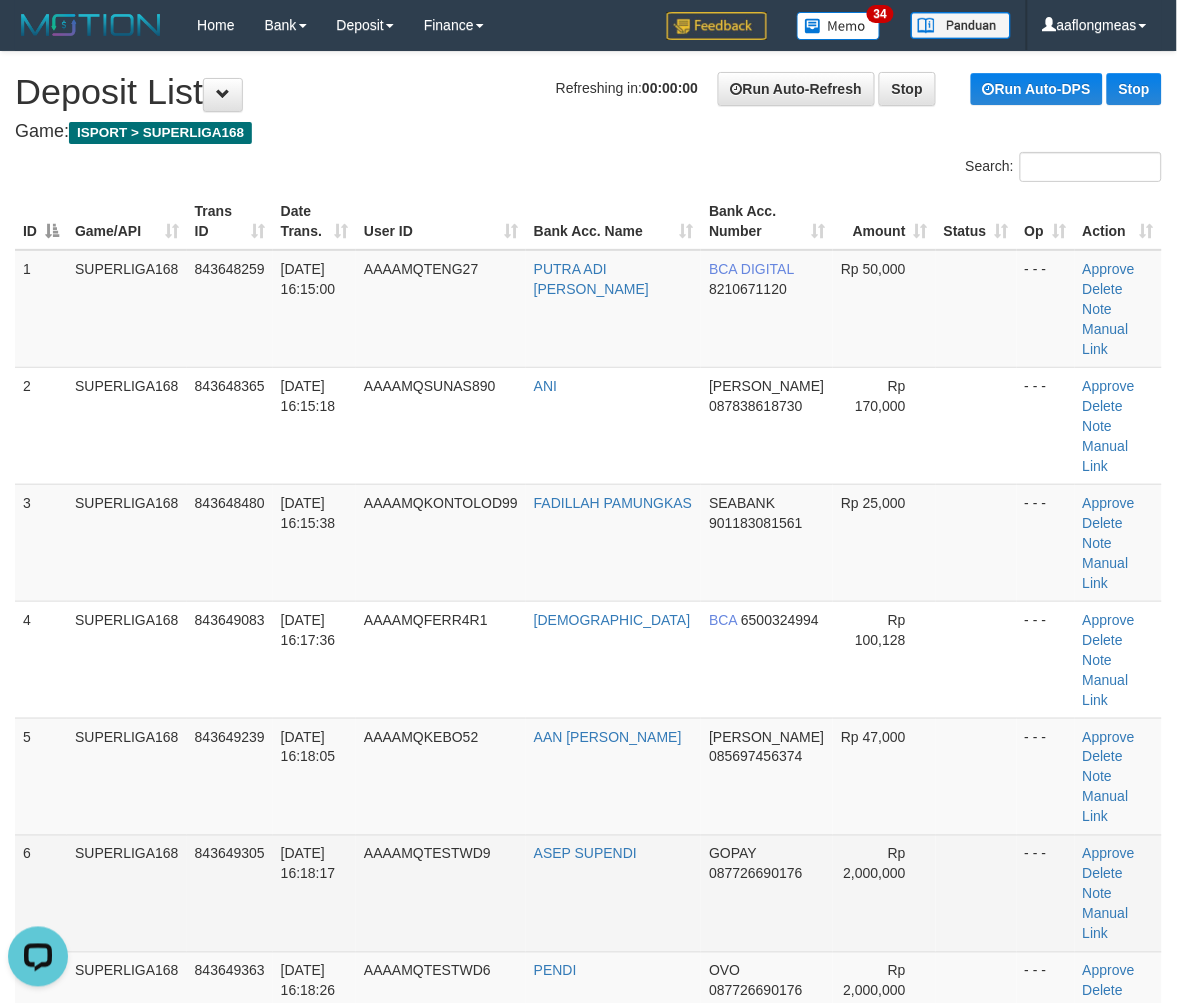 click at bounding box center [976, 893] 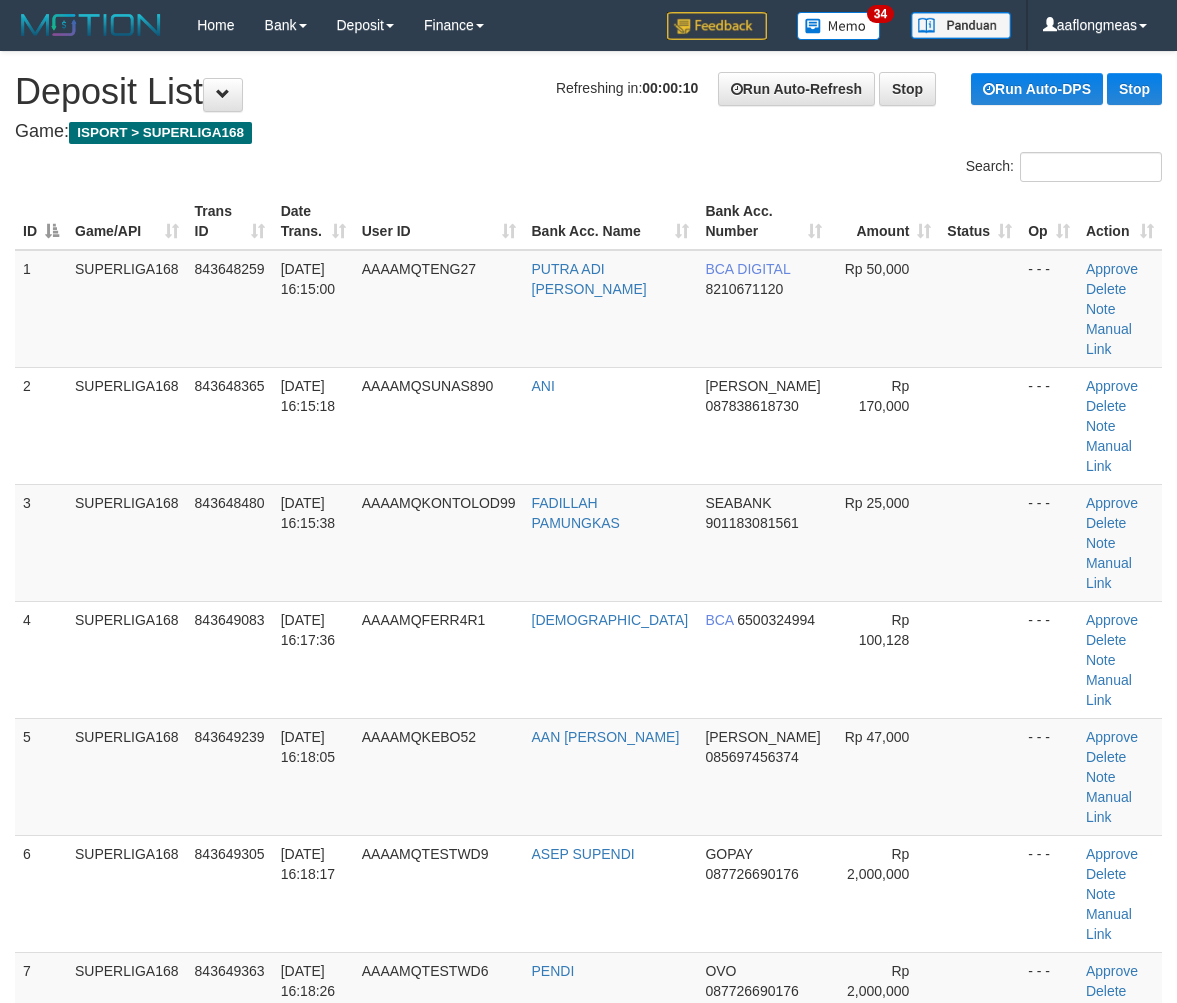 scroll, scrollTop: 0, scrollLeft: 0, axis: both 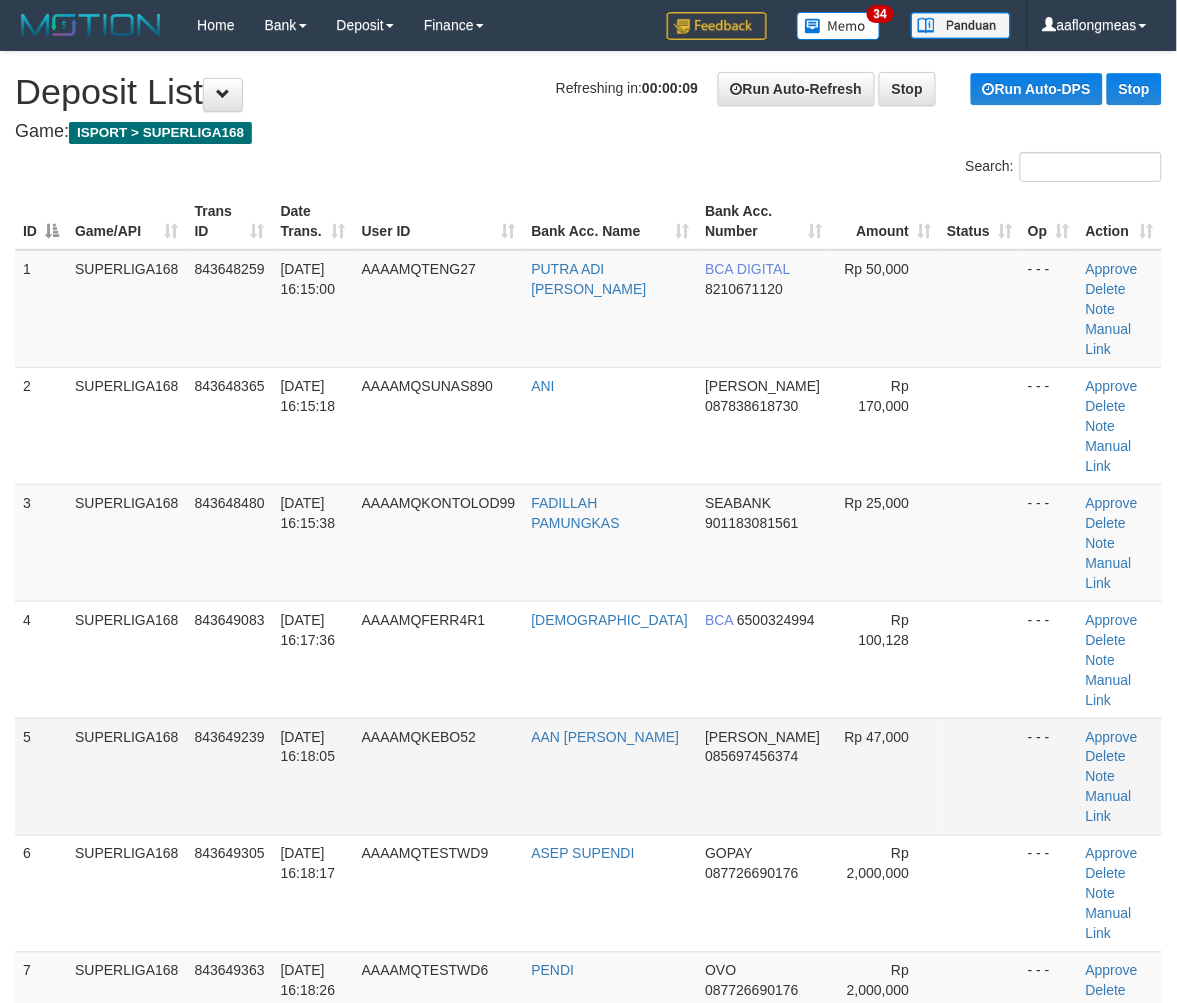 click at bounding box center (979, 776) 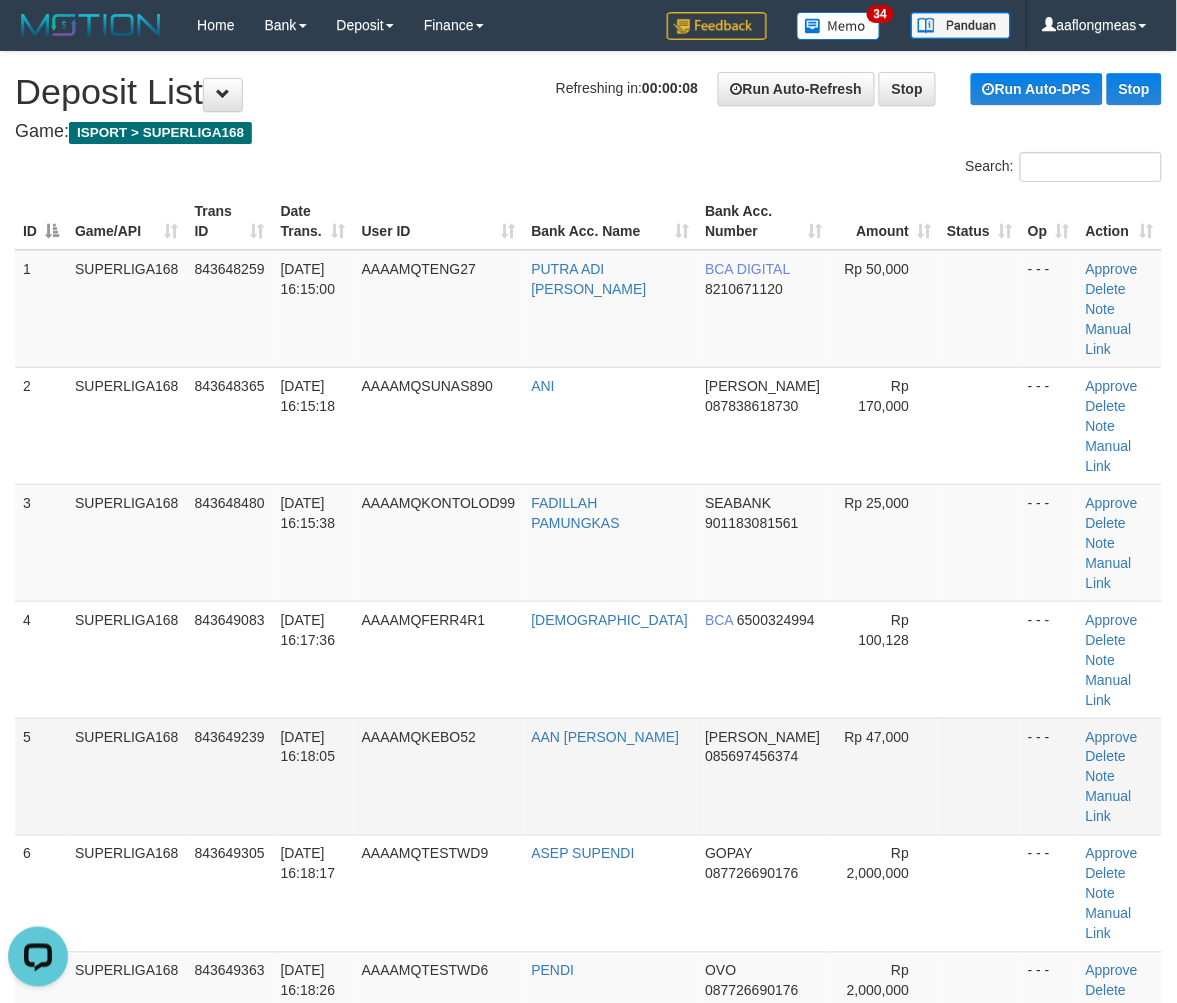 scroll, scrollTop: 0, scrollLeft: 0, axis: both 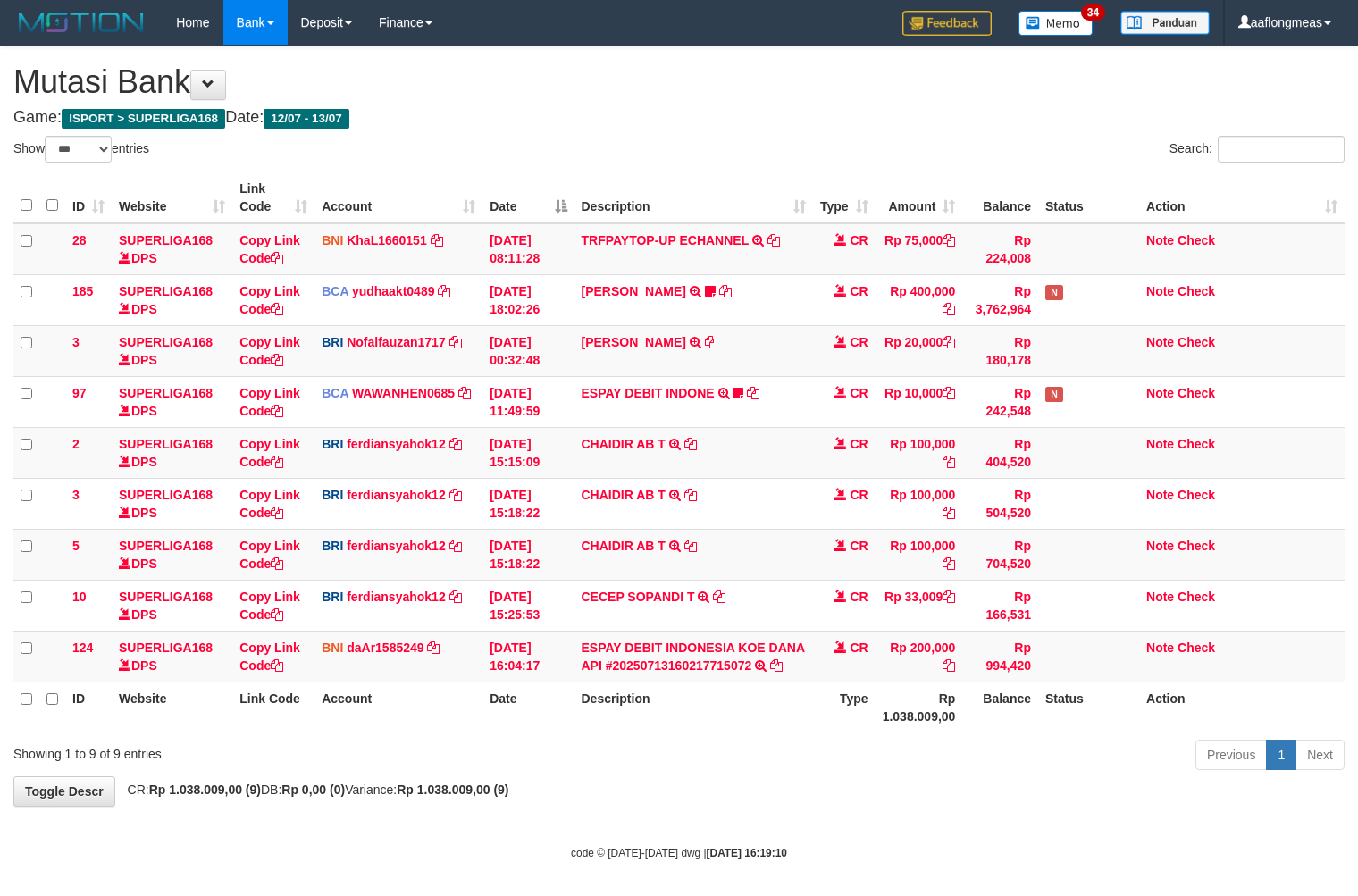 select on "***" 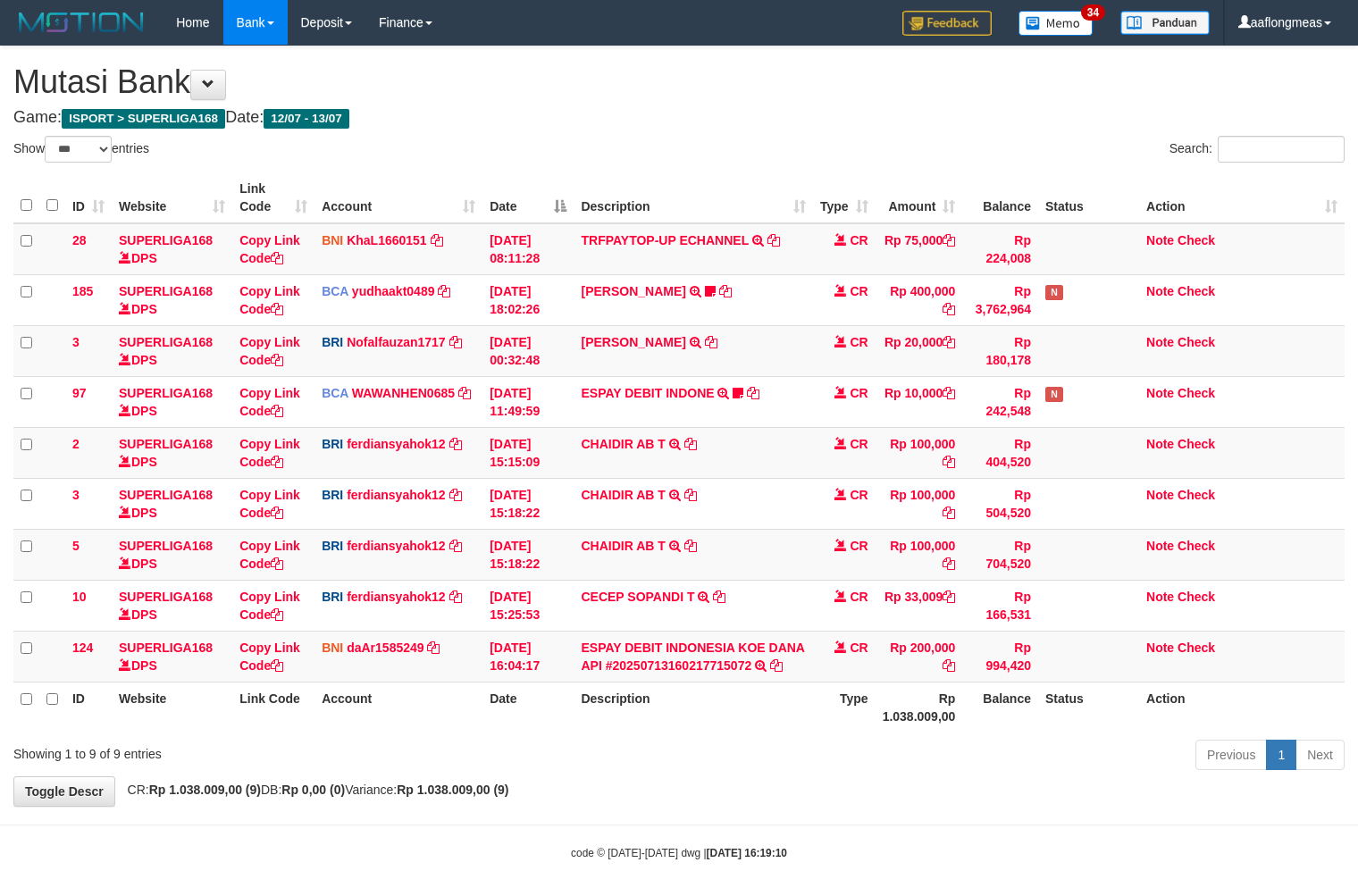 scroll, scrollTop: 11, scrollLeft: 0, axis: vertical 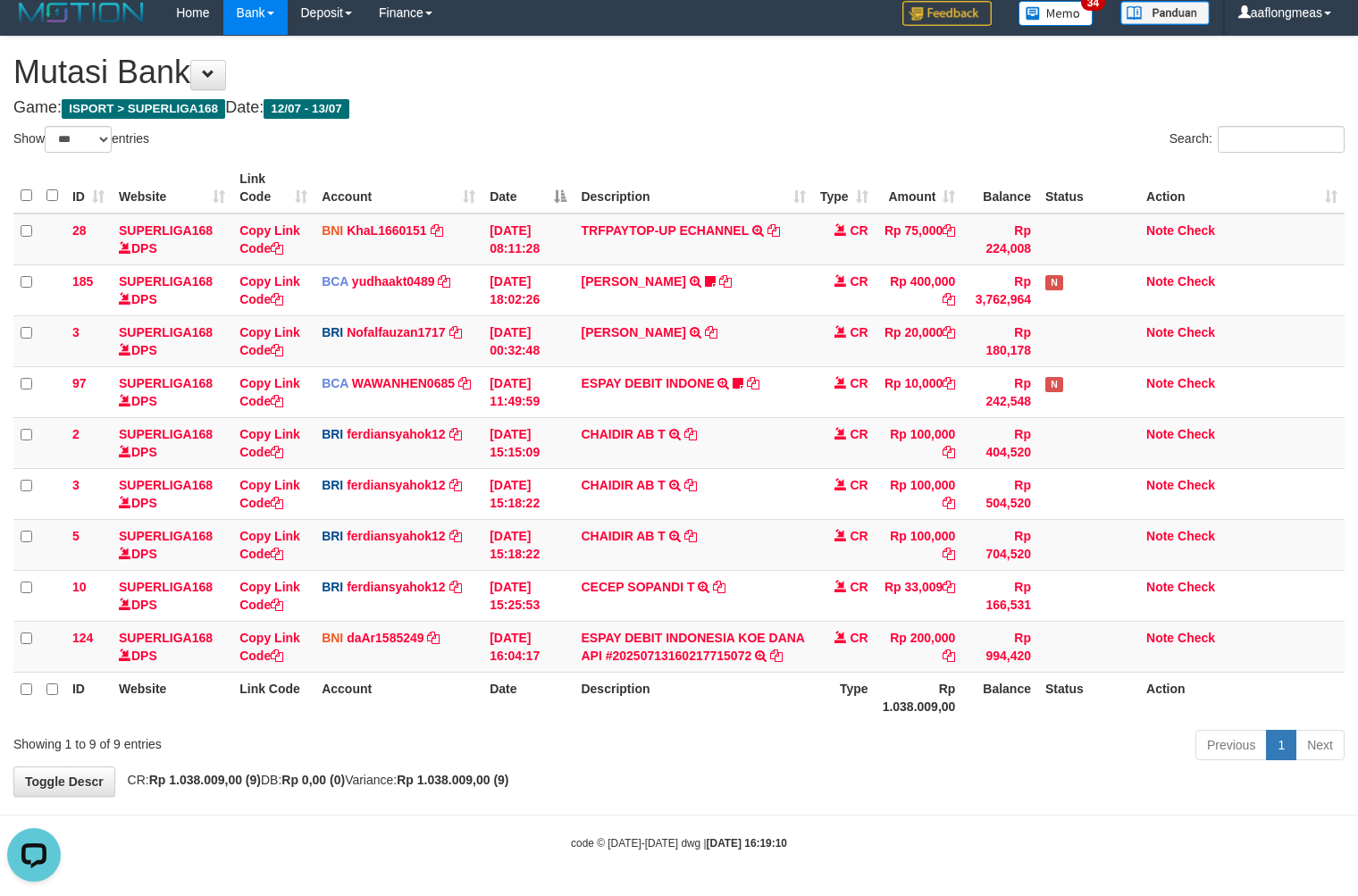 click on "**********" at bounding box center [679, 416] 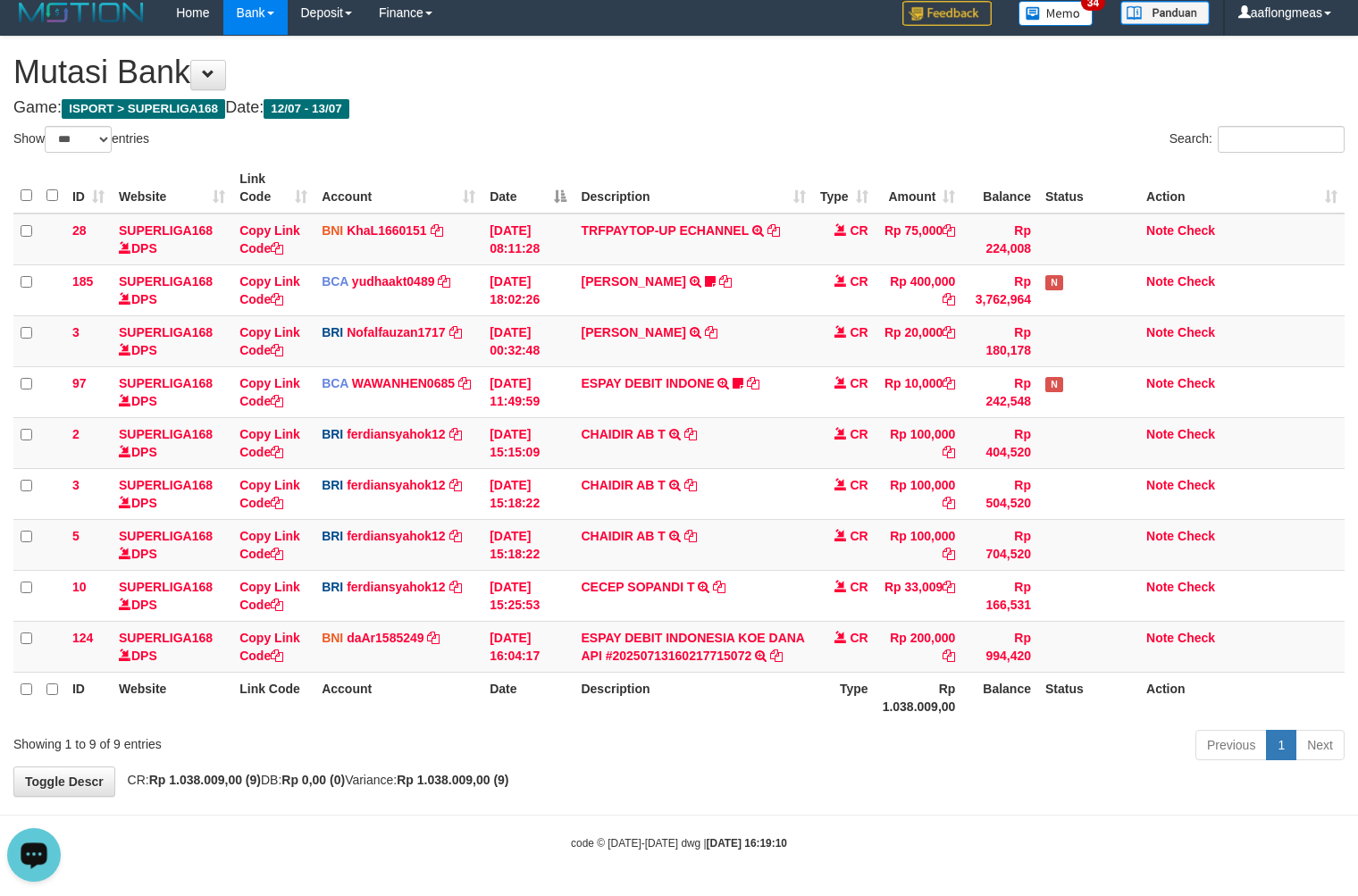 click on "Toggle navigation
Home
Bank
Account List
Load
By Website
Group
[ISPORT]													SUPERLIGA168
By Load Group (DPS)
34" at bounding box center (679, 443) 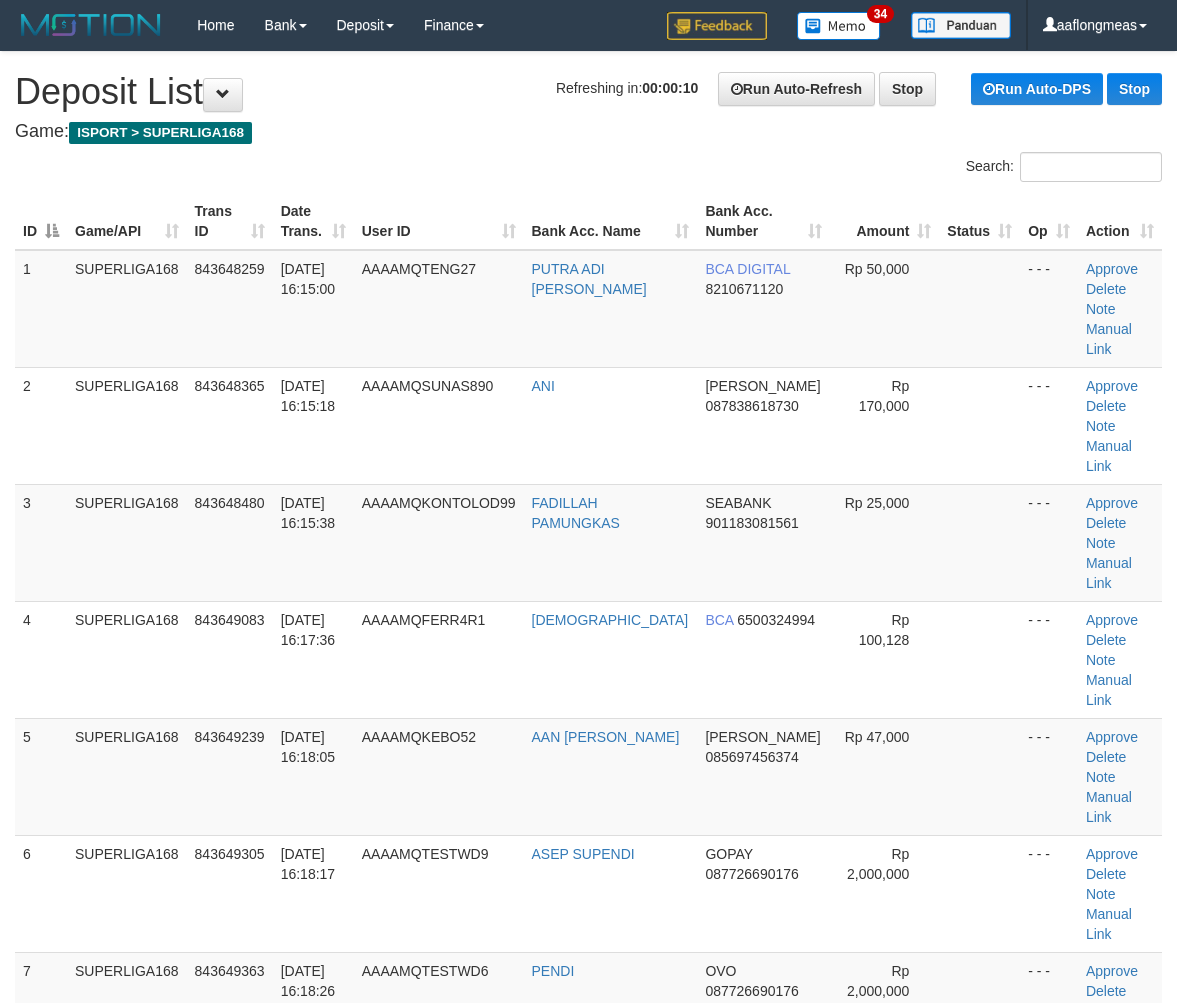 scroll, scrollTop: 0, scrollLeft: 0, axis: both 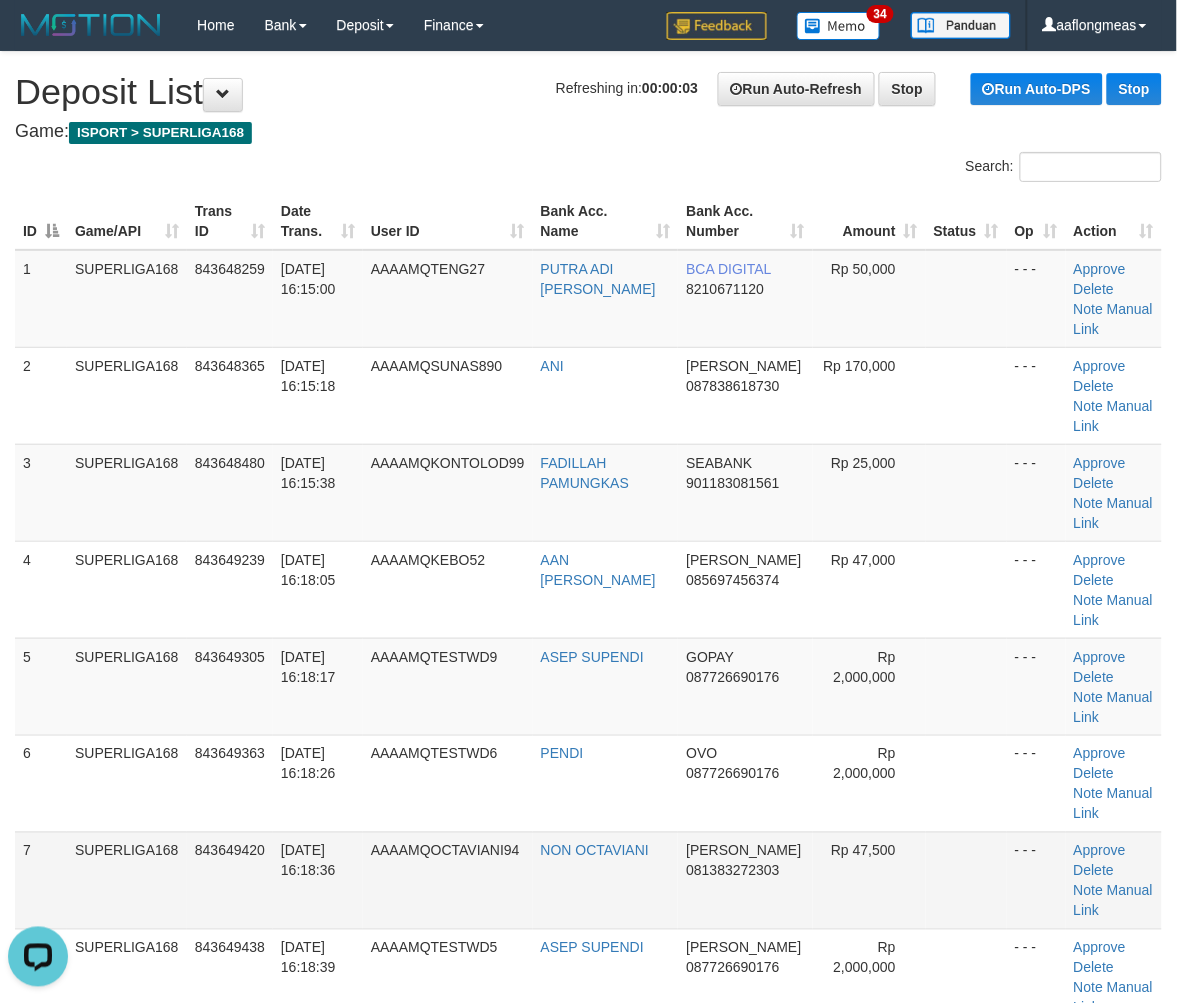 click at bounding box center (966, 880) 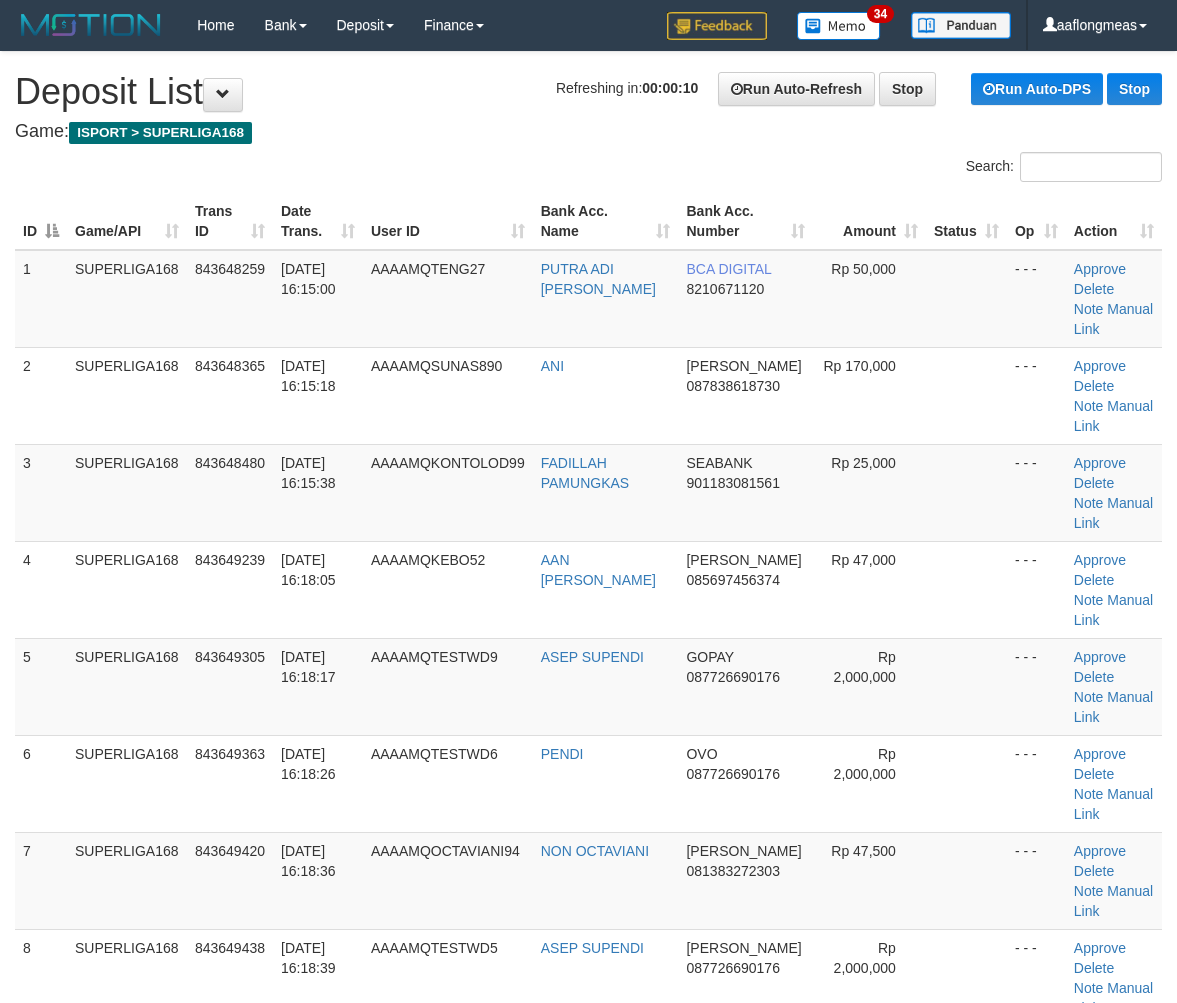 scroll, scrollTop: 0, scrollLeft: 0, axis: both 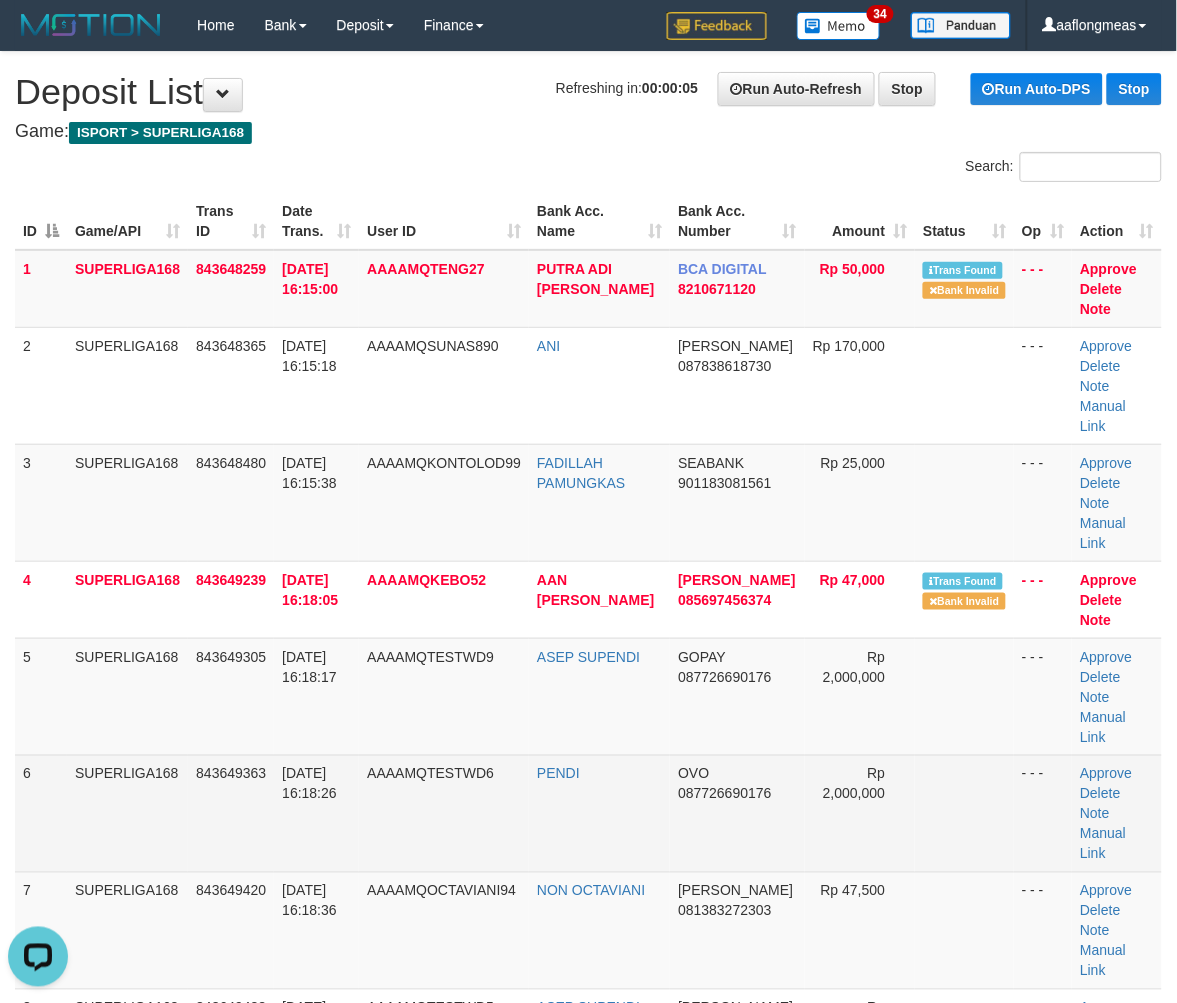 drag, startPoint x: 998, startPoint y: 667, endPoint x: 962, endPoint y: 695, distance: 45.607018 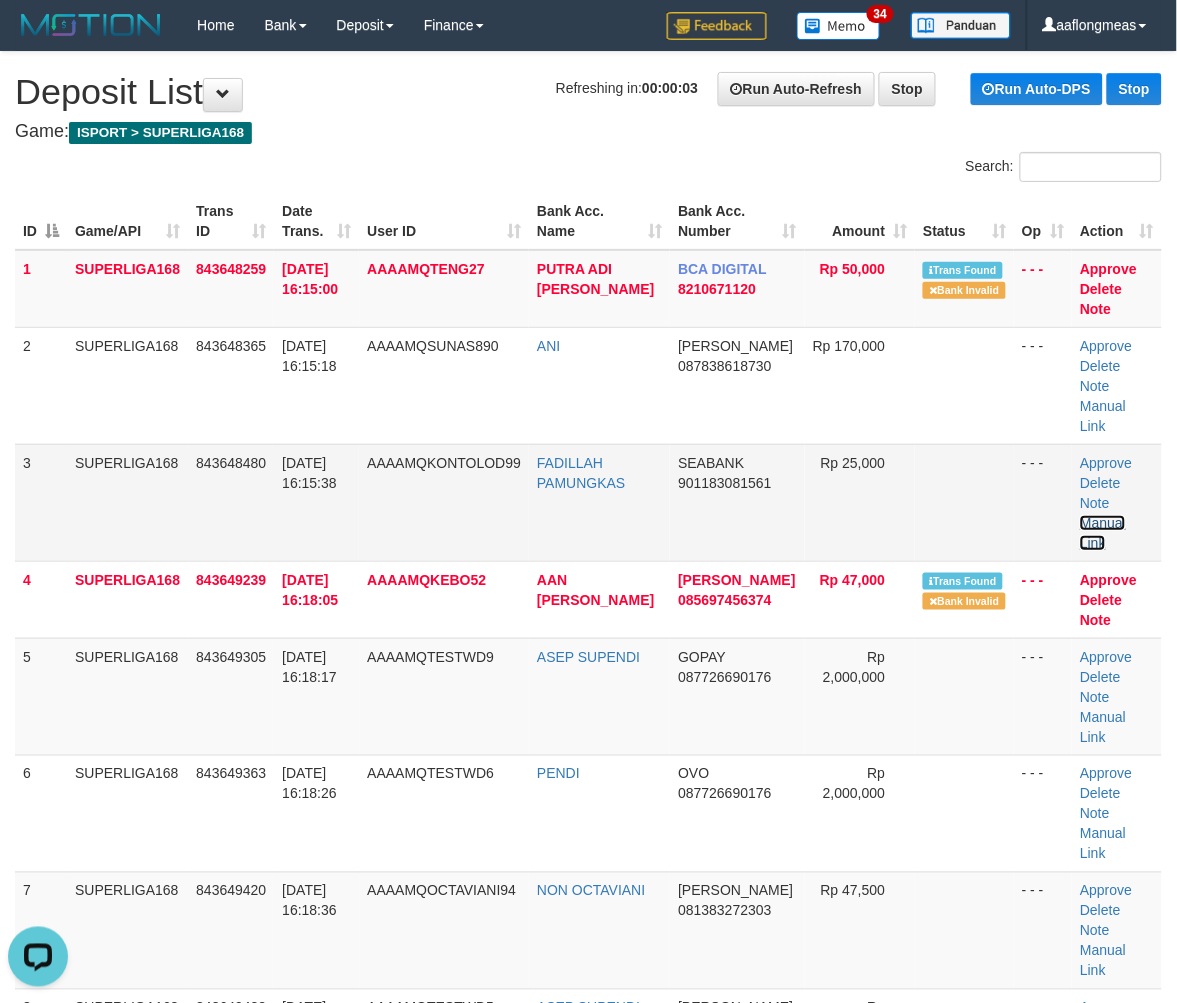 click on "Manual Link" at bounding box center [1103, 533] 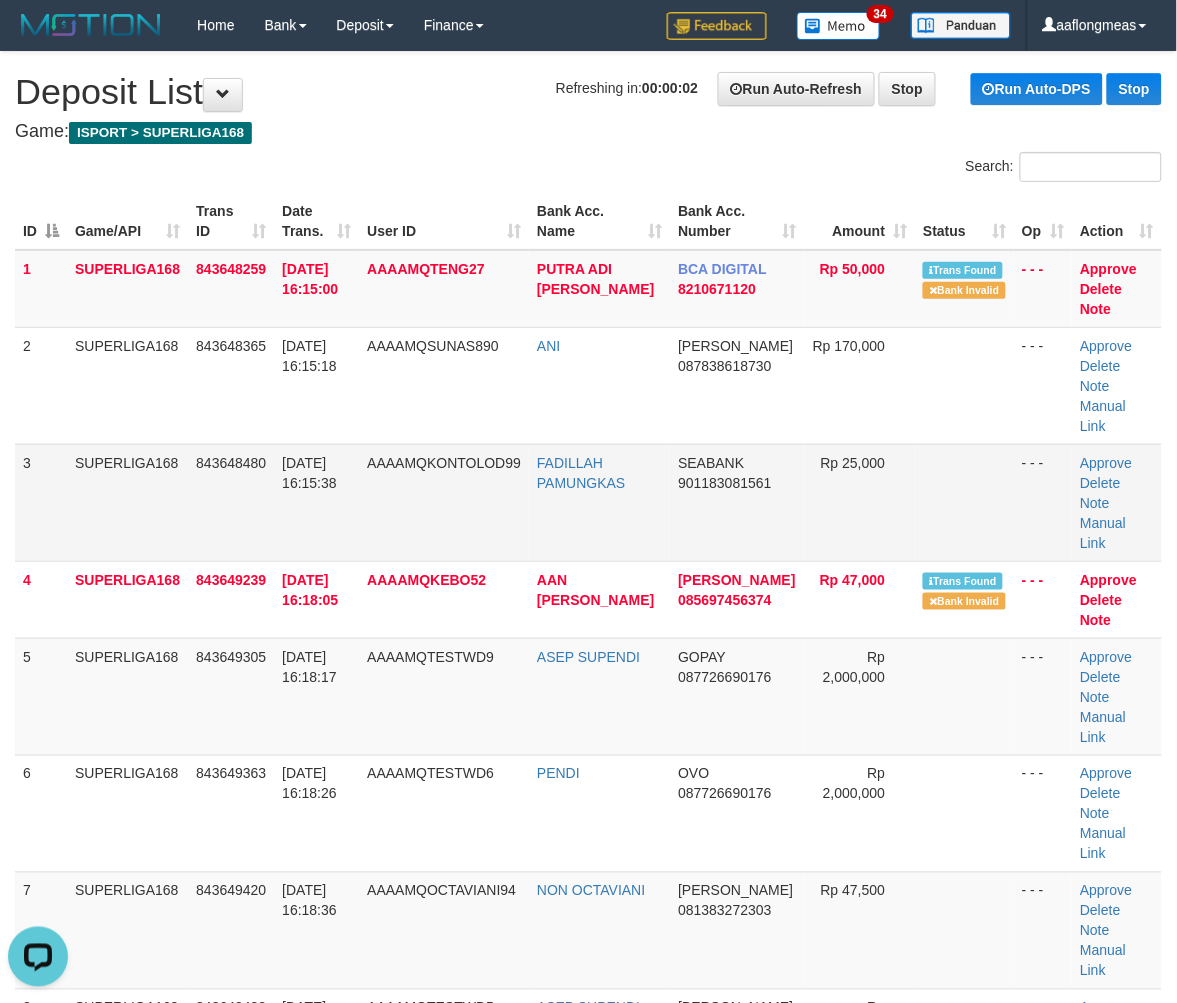 drag, startPoint x: 895, startPoint y: 461, endPoint x: 900, endPoint y: 470, distance: 10.29563 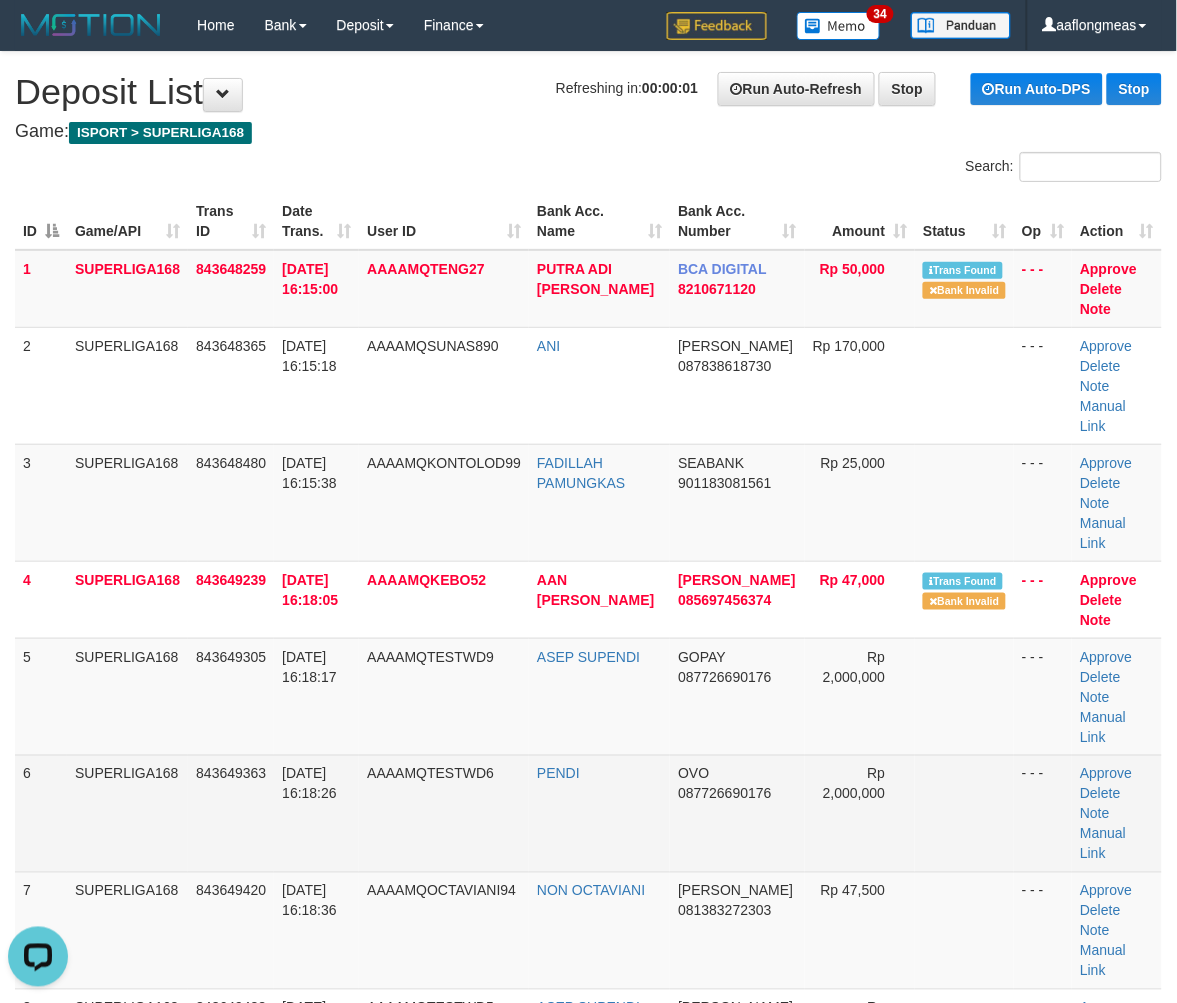 click on "OVO
087726690176" at bounding box center (737, 813) 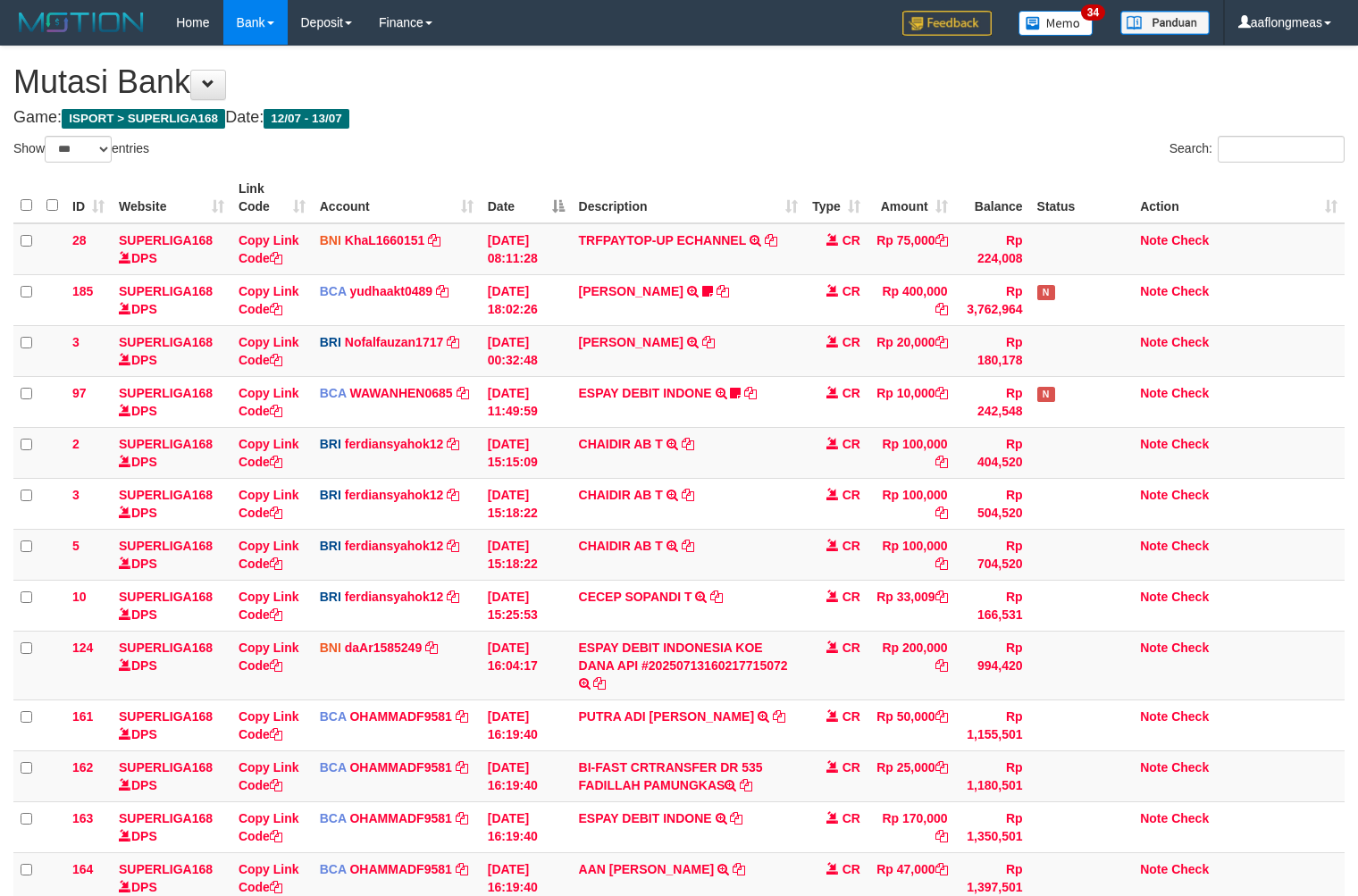 select on "***" 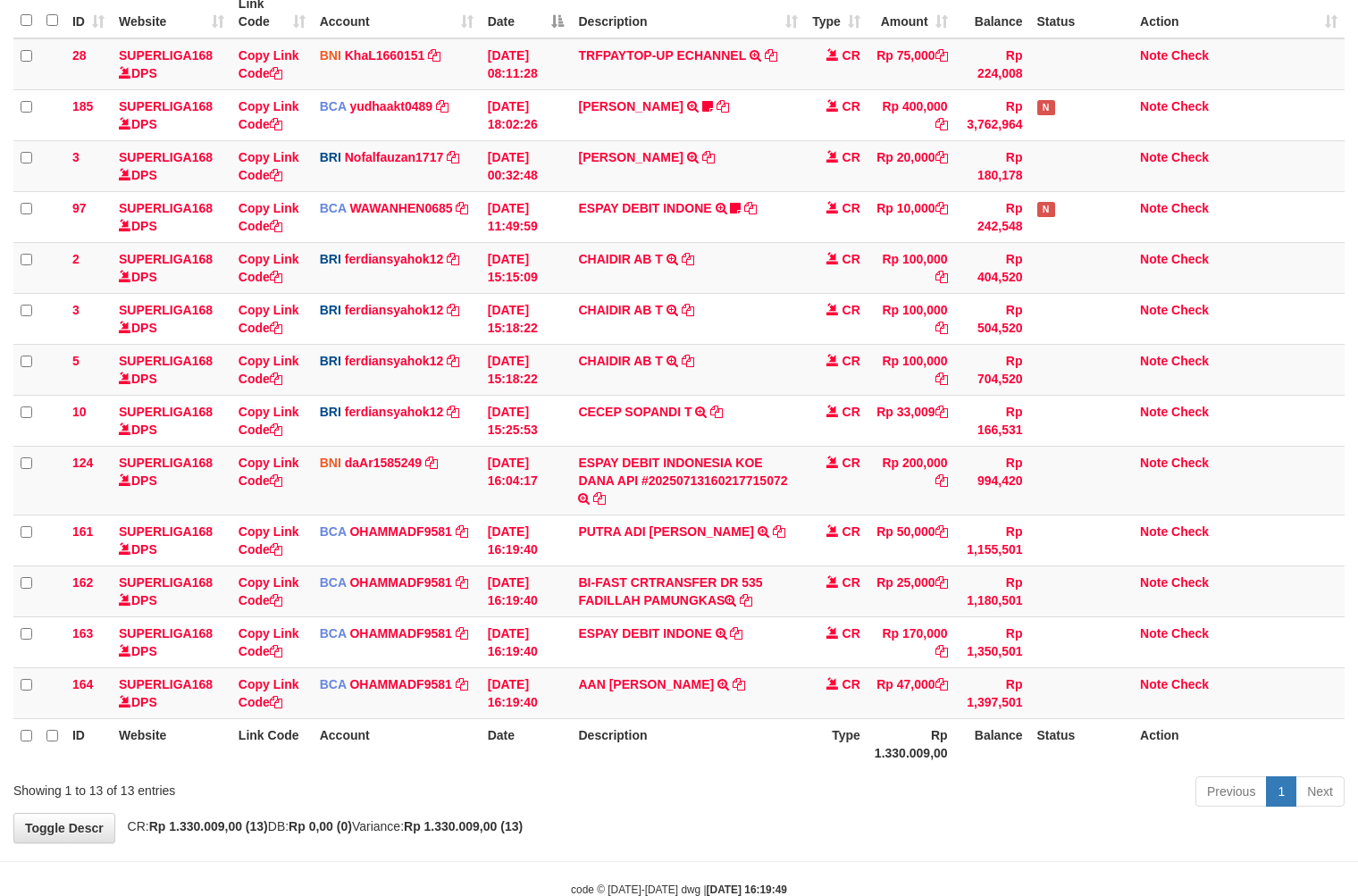 scroll, scrollTop: 232, scrollLeft: 0, axis: vertical 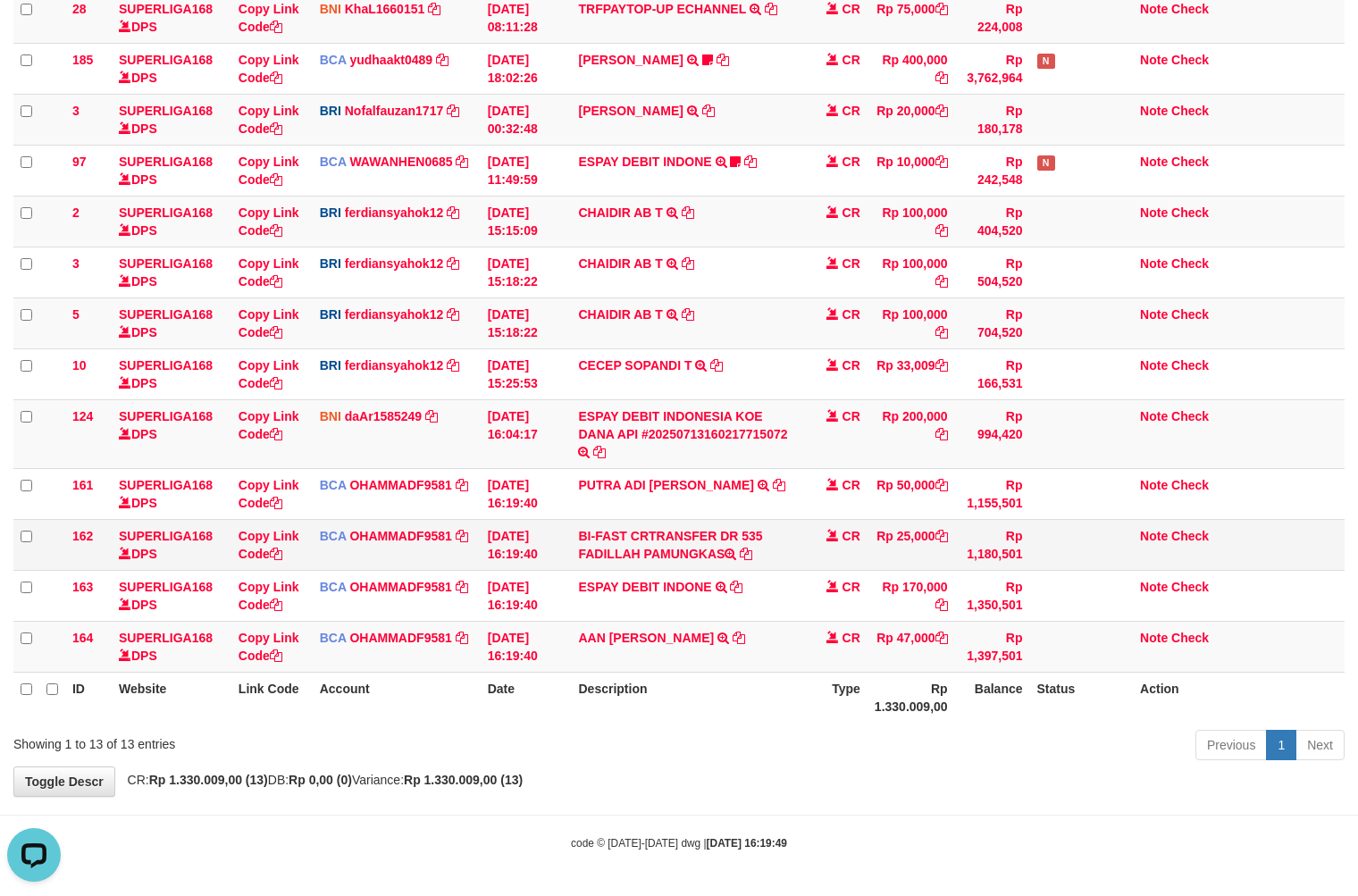 drag, startPoint x: 597, startPoint y: 554, endPoint x: 712, endPoint y: 555, distance: 115.00435 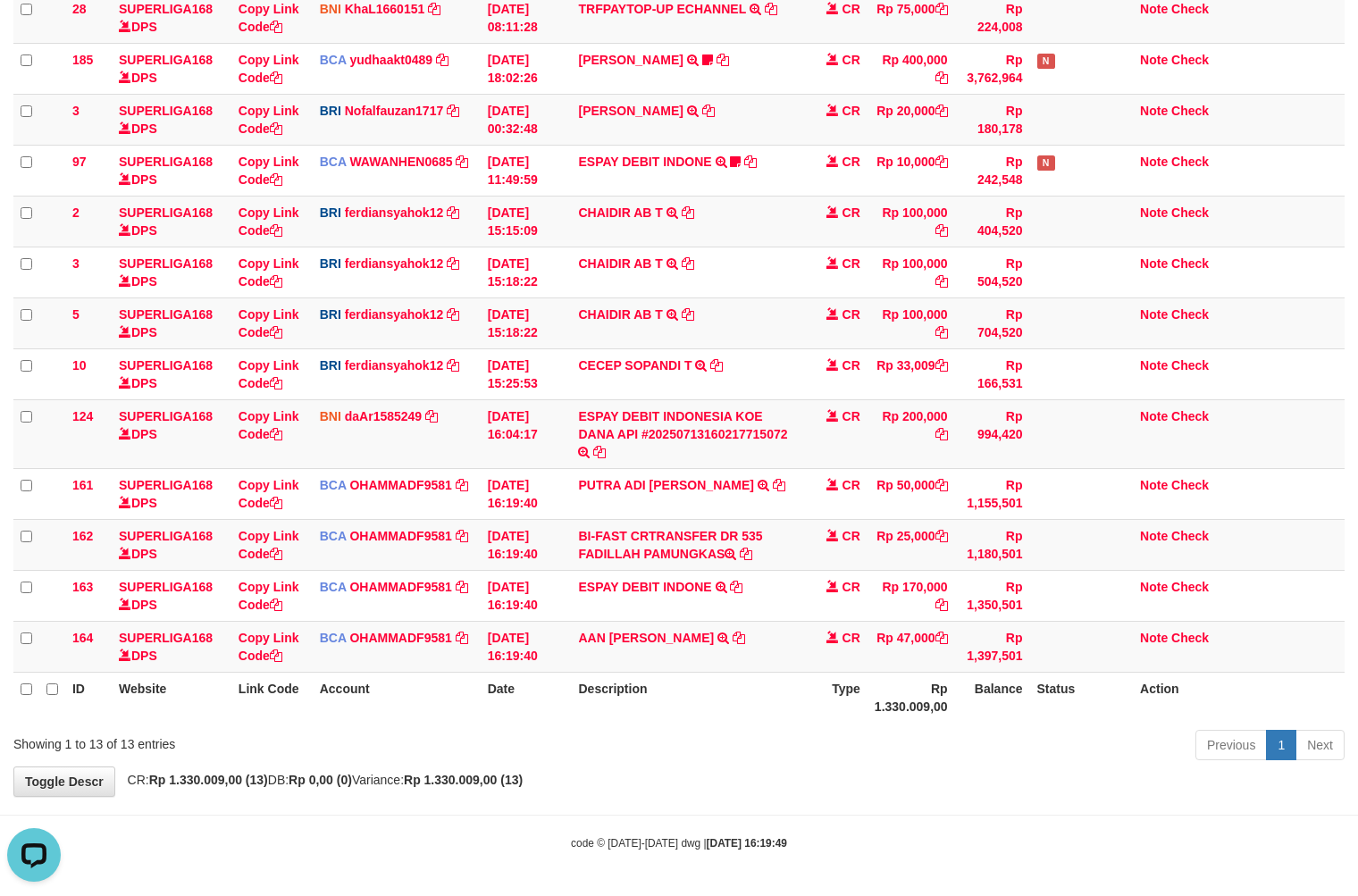 copy on "DILLAH PAMUNGKA" 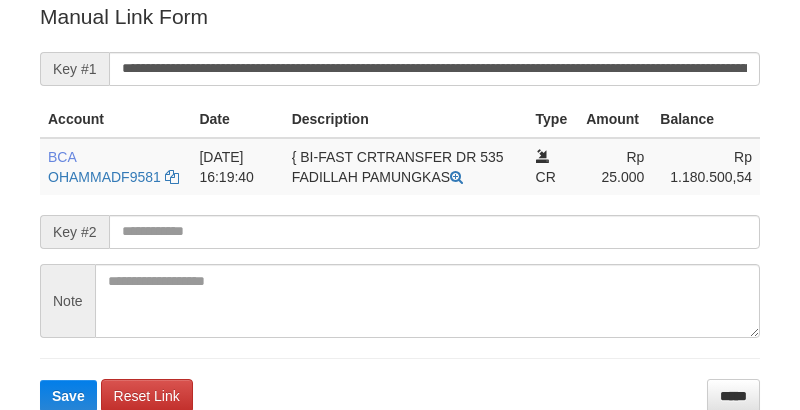 scroll, scrollTop: 404, scrollLeft: 0, axis: vertical 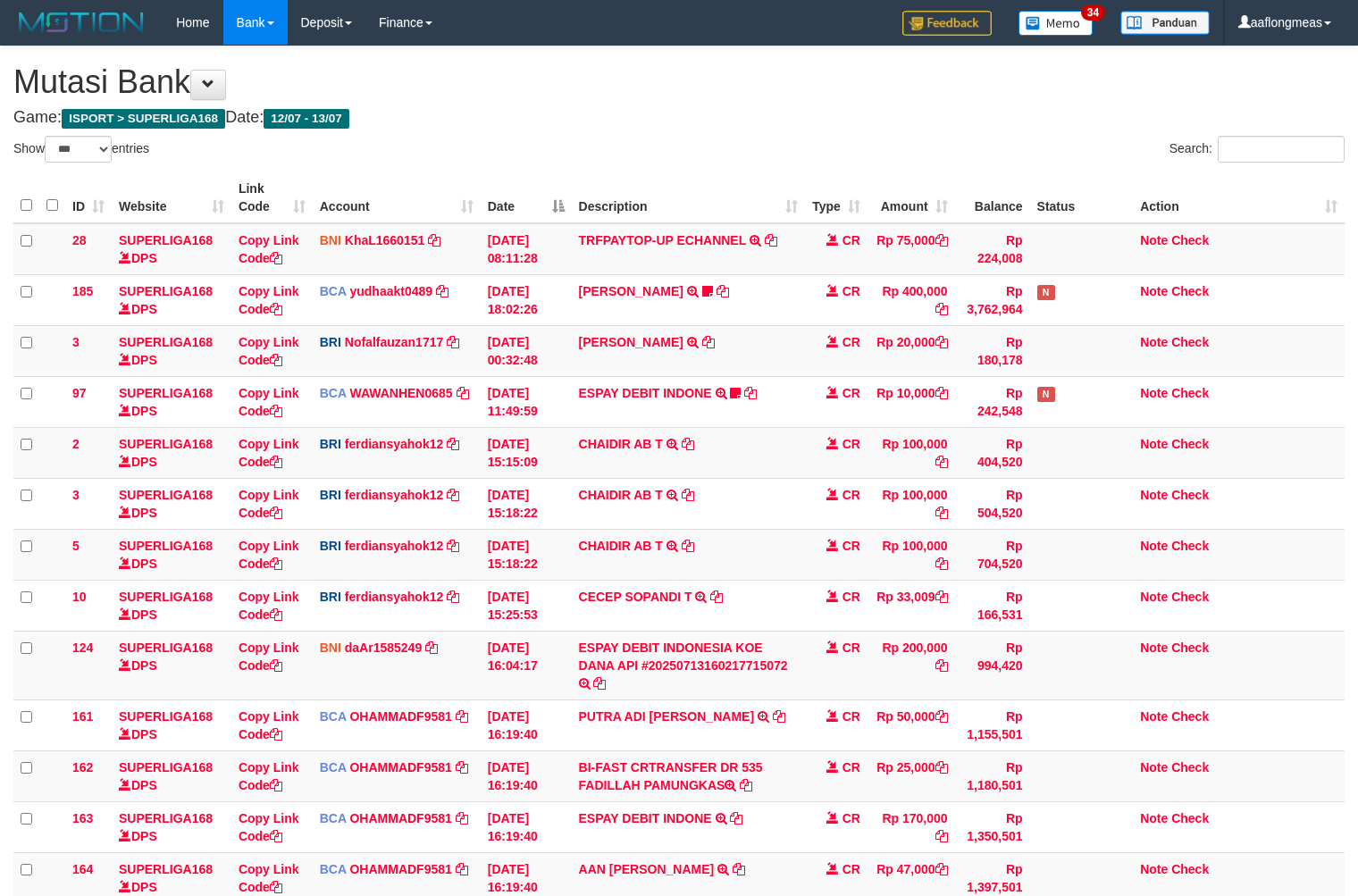 select on "***" 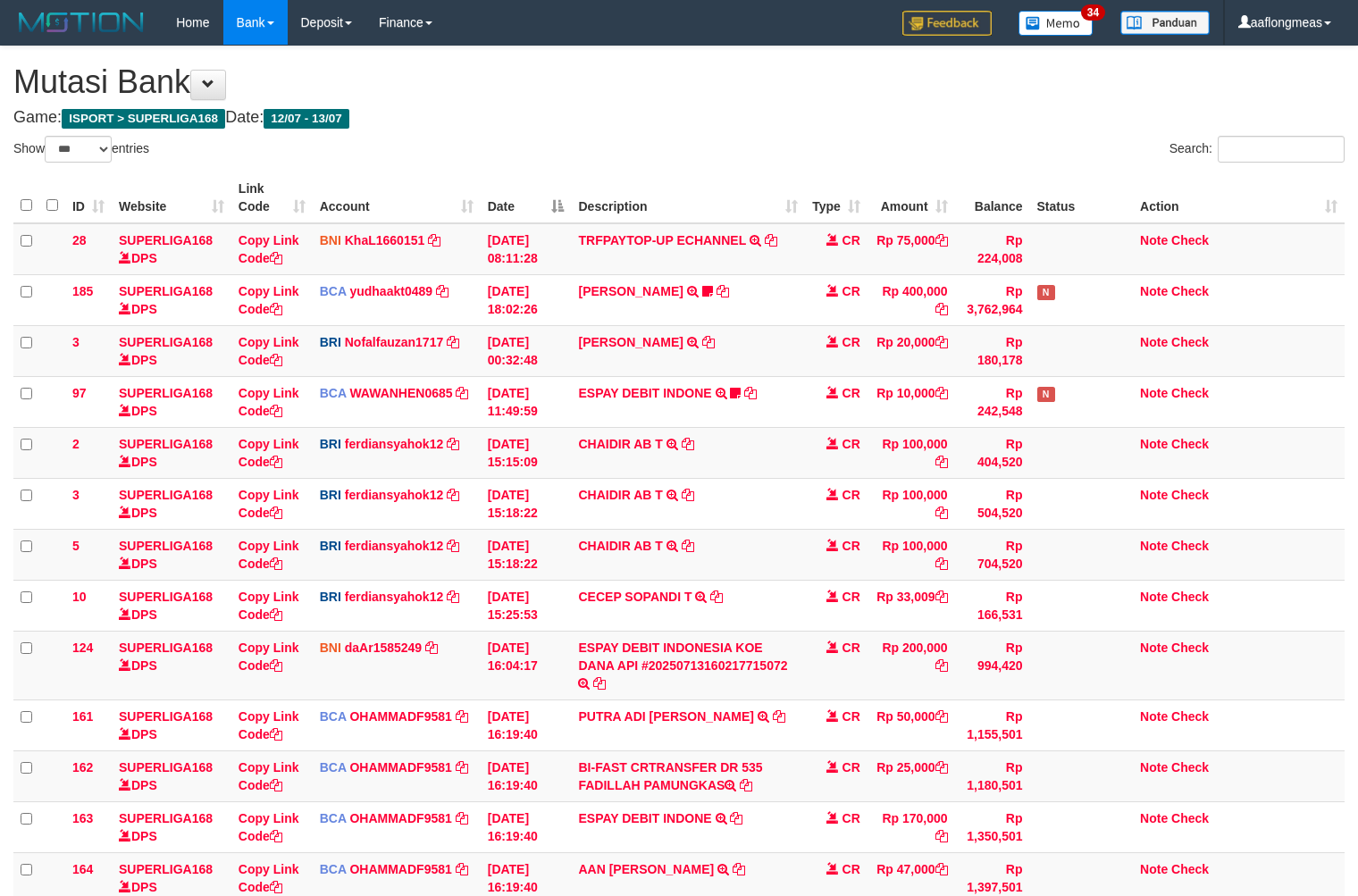 scroll, scrollTop: 232, scrollLeft: 0, axis: vertical 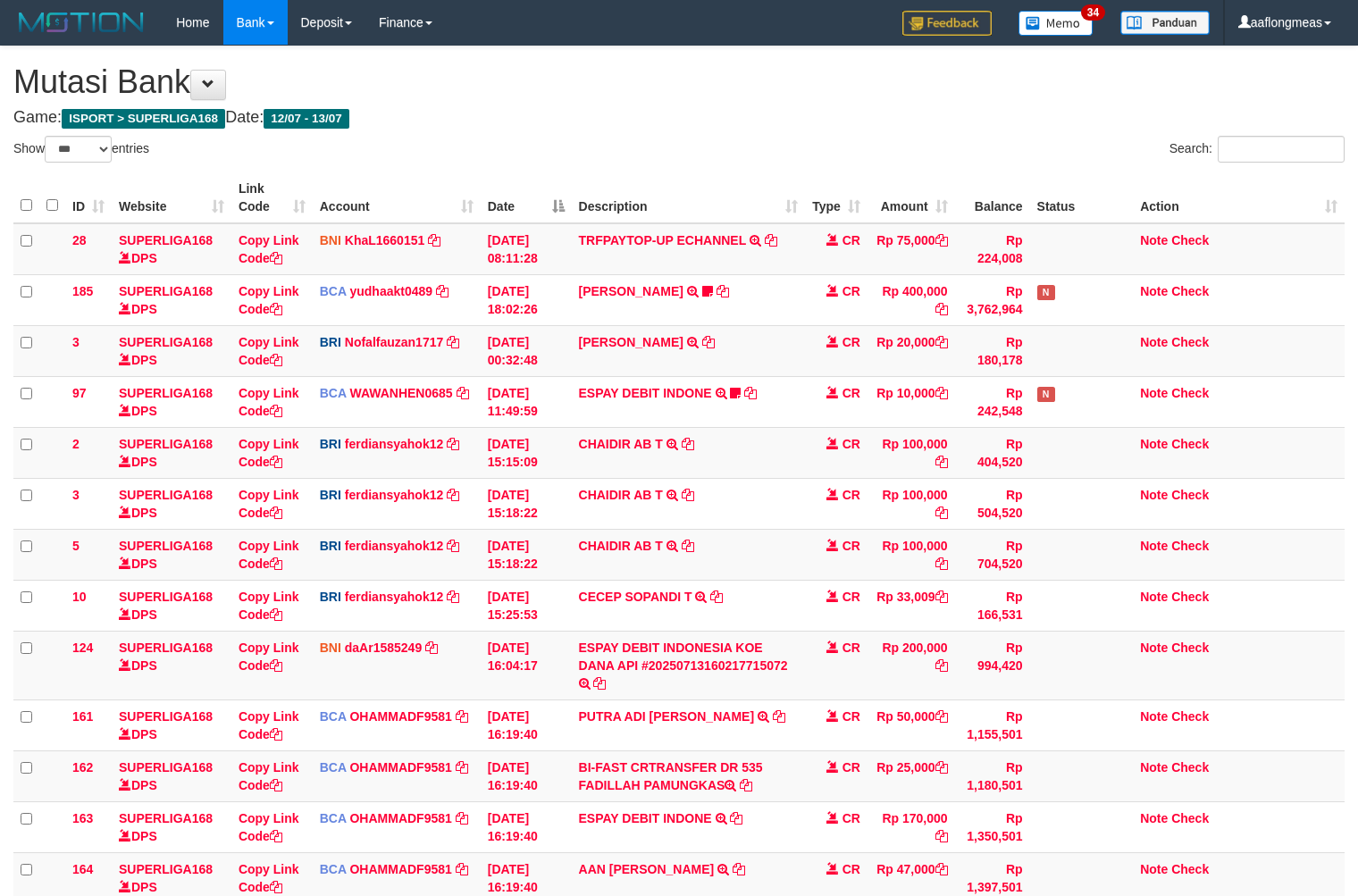 select on "***" 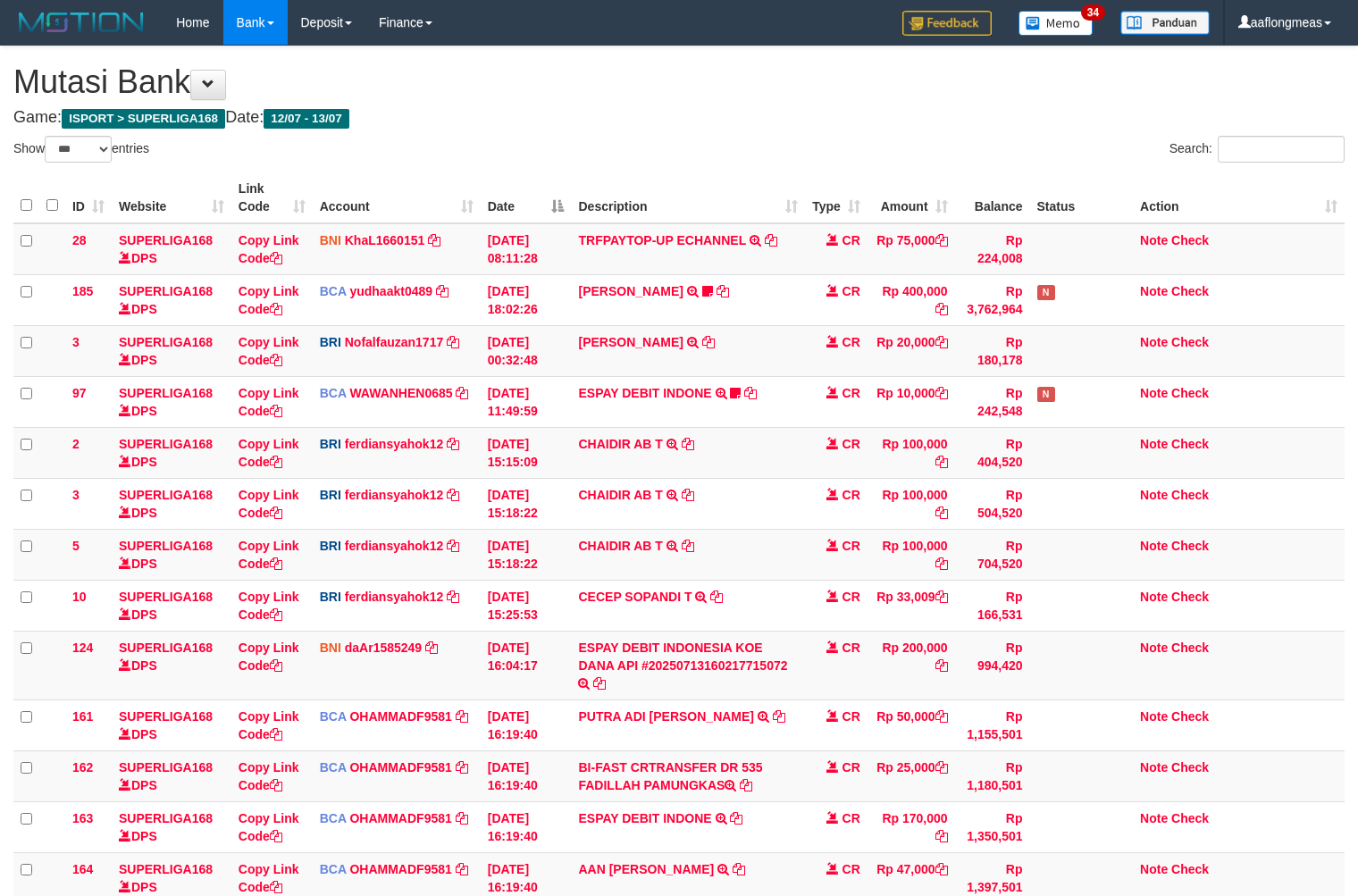 scroll, scrollTop: 232, scrollLeft: 0, axis: vertical 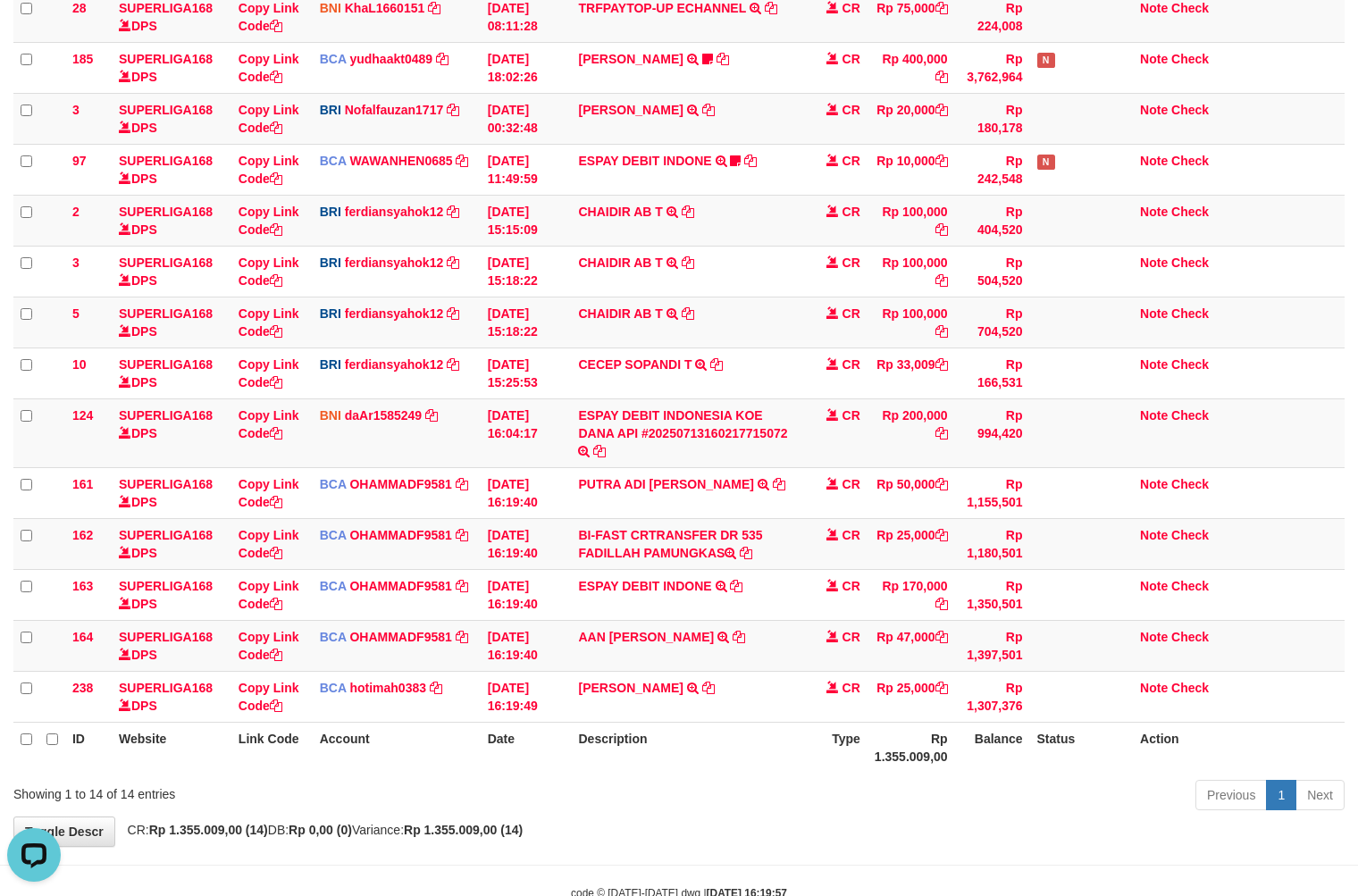 click on "Previous 1 Next" at bounding box center [961, 797] 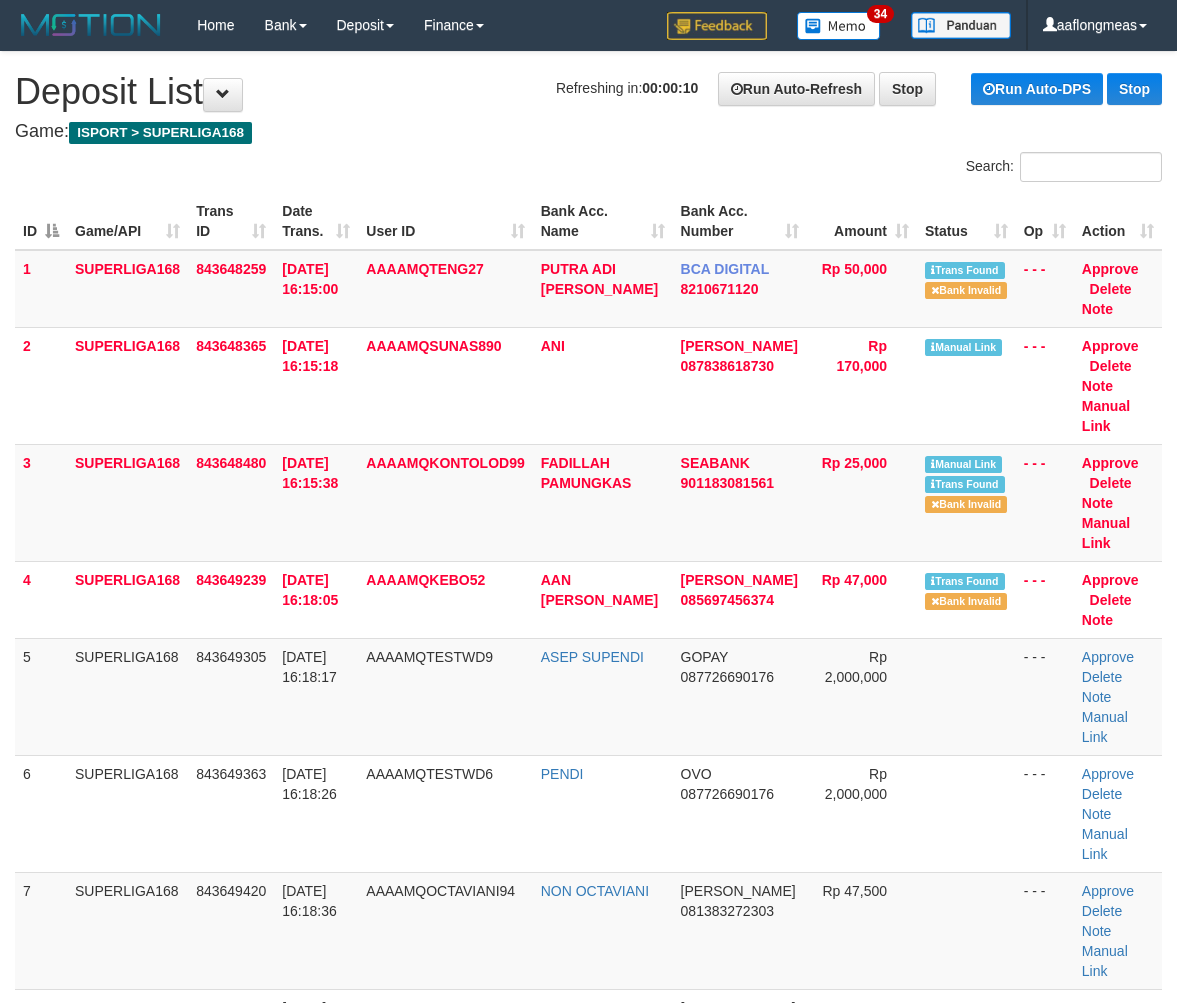 scroll, scrollTop: 0, scrollLeft: 0, axis: both 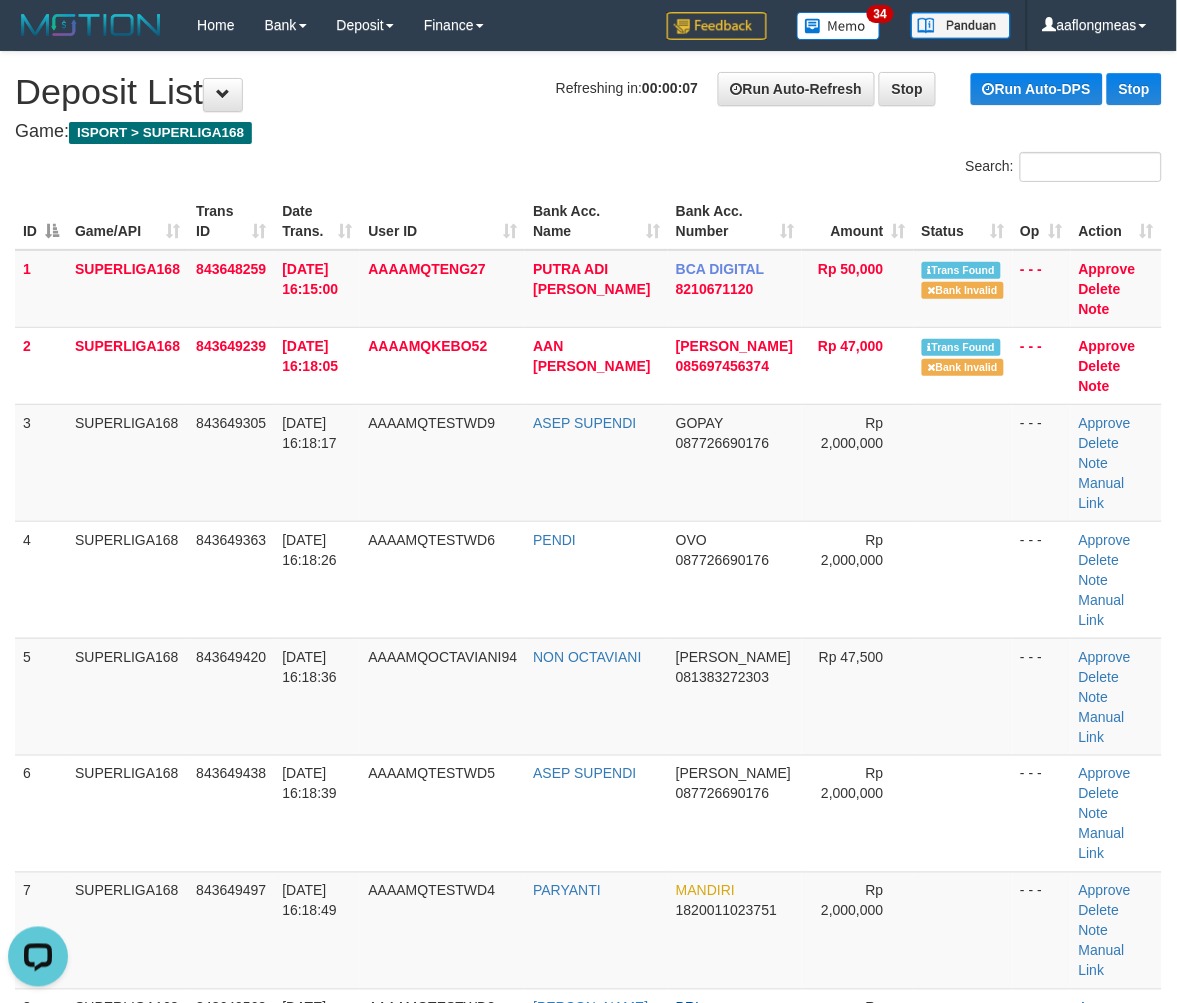 drag, startPoint x: 823, startPoint y: 744, endPoint x: 1188, endPoint y: 741, distance: 365.01233 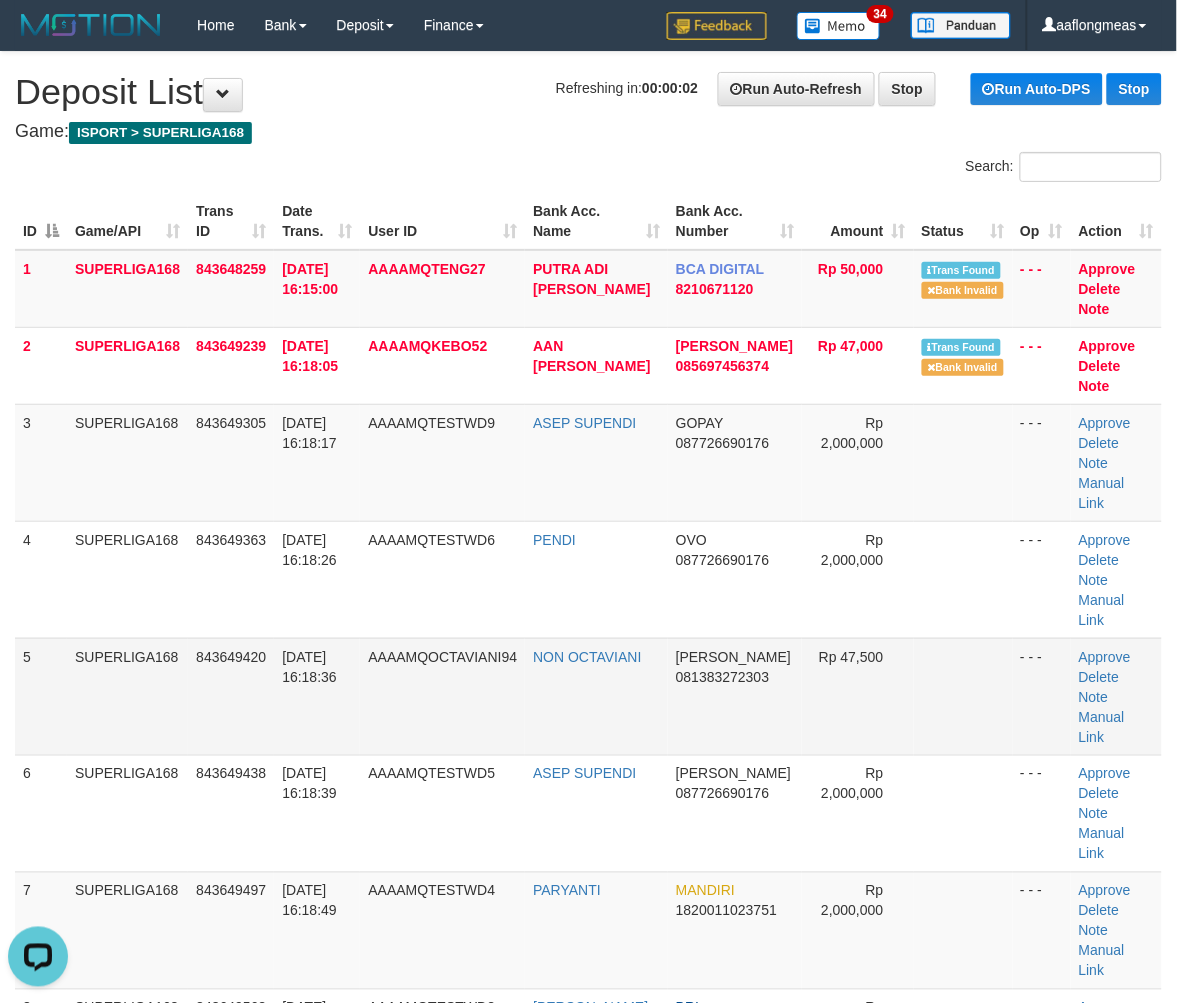 click at bounding box center [963, 696] 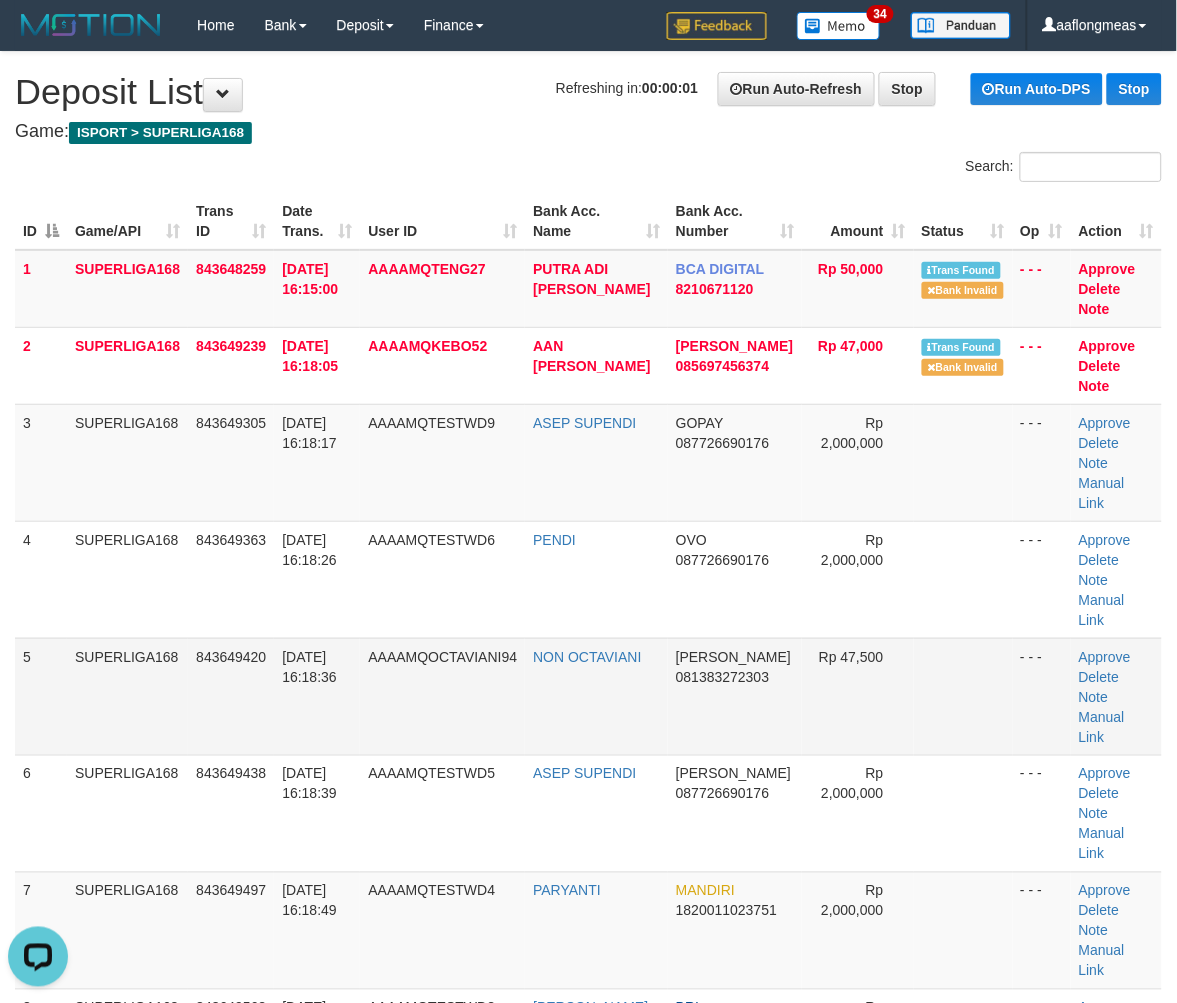 click at bounding box center (963, 696) 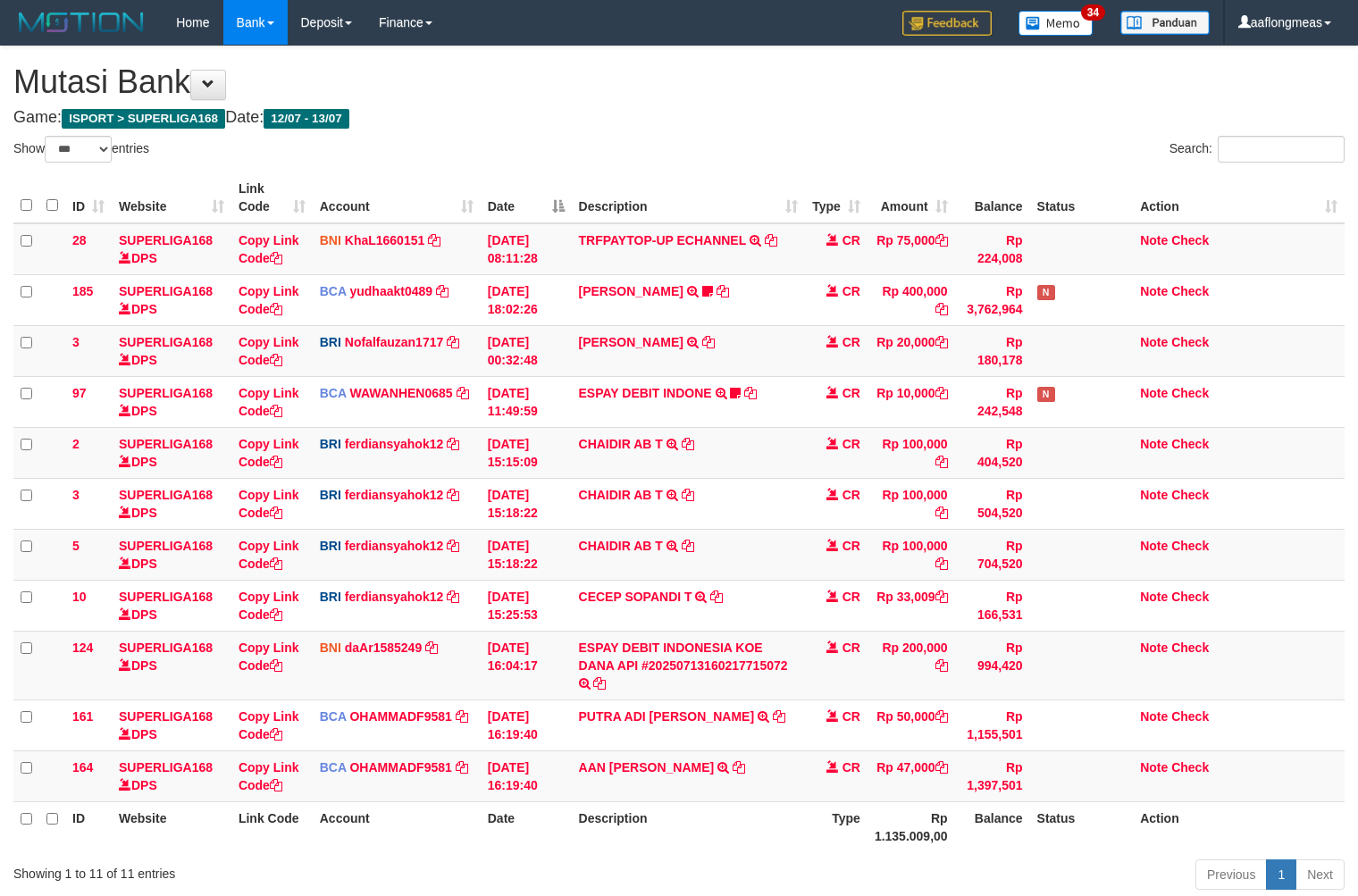 select on "***" 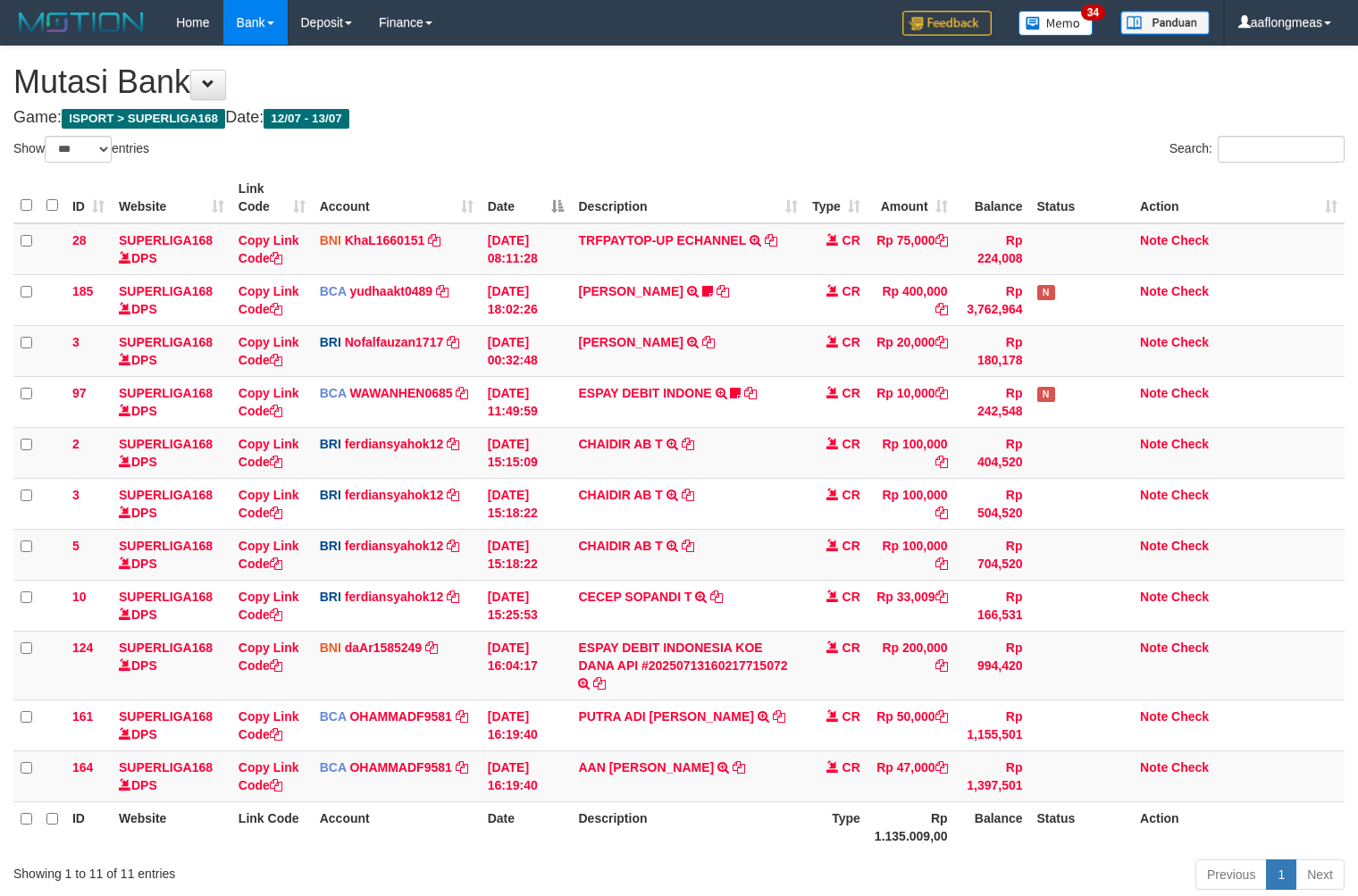scroll, scrollTop: 130, scrollLeft: 0, axis: vertical 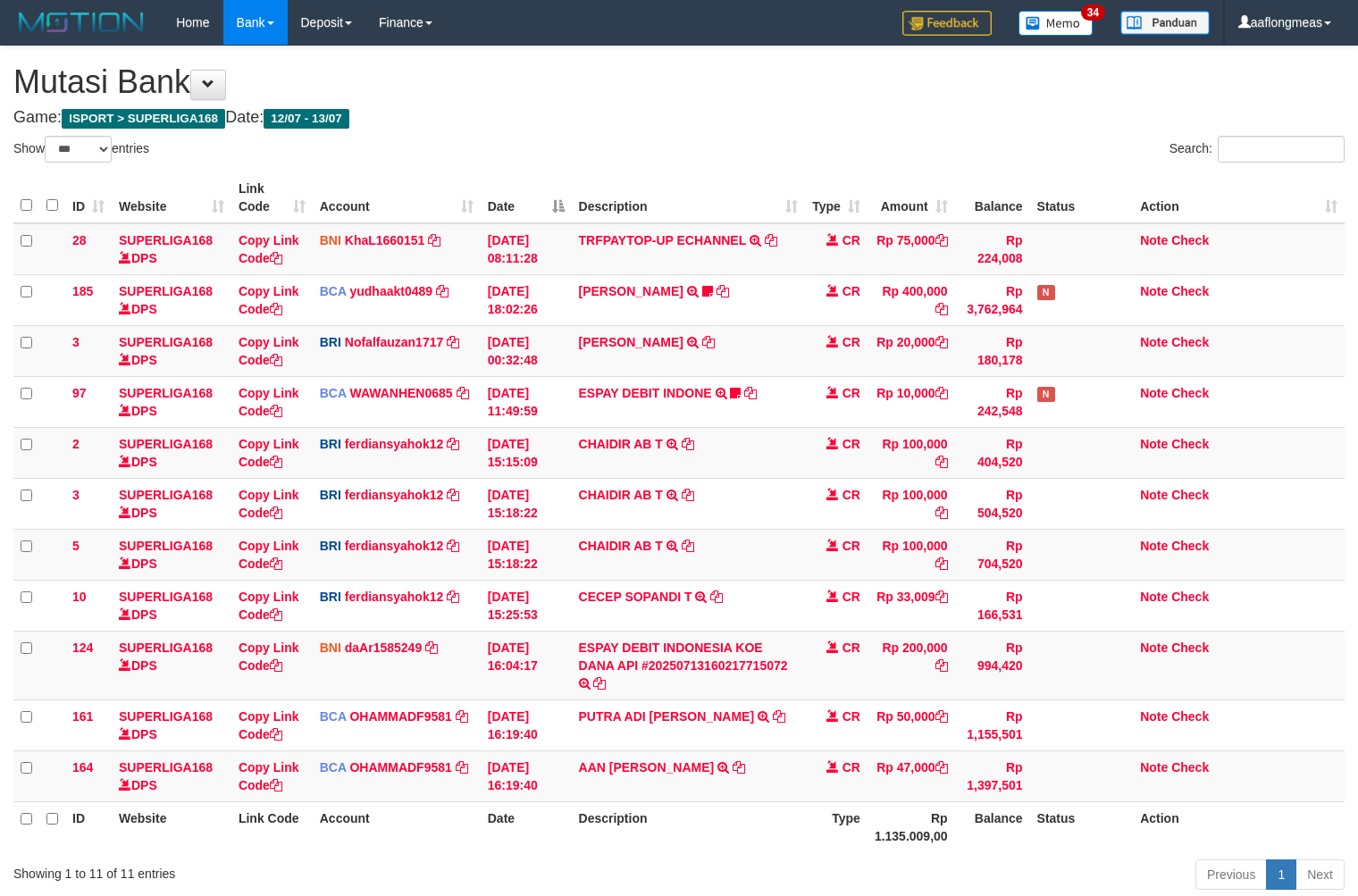 select on "***" 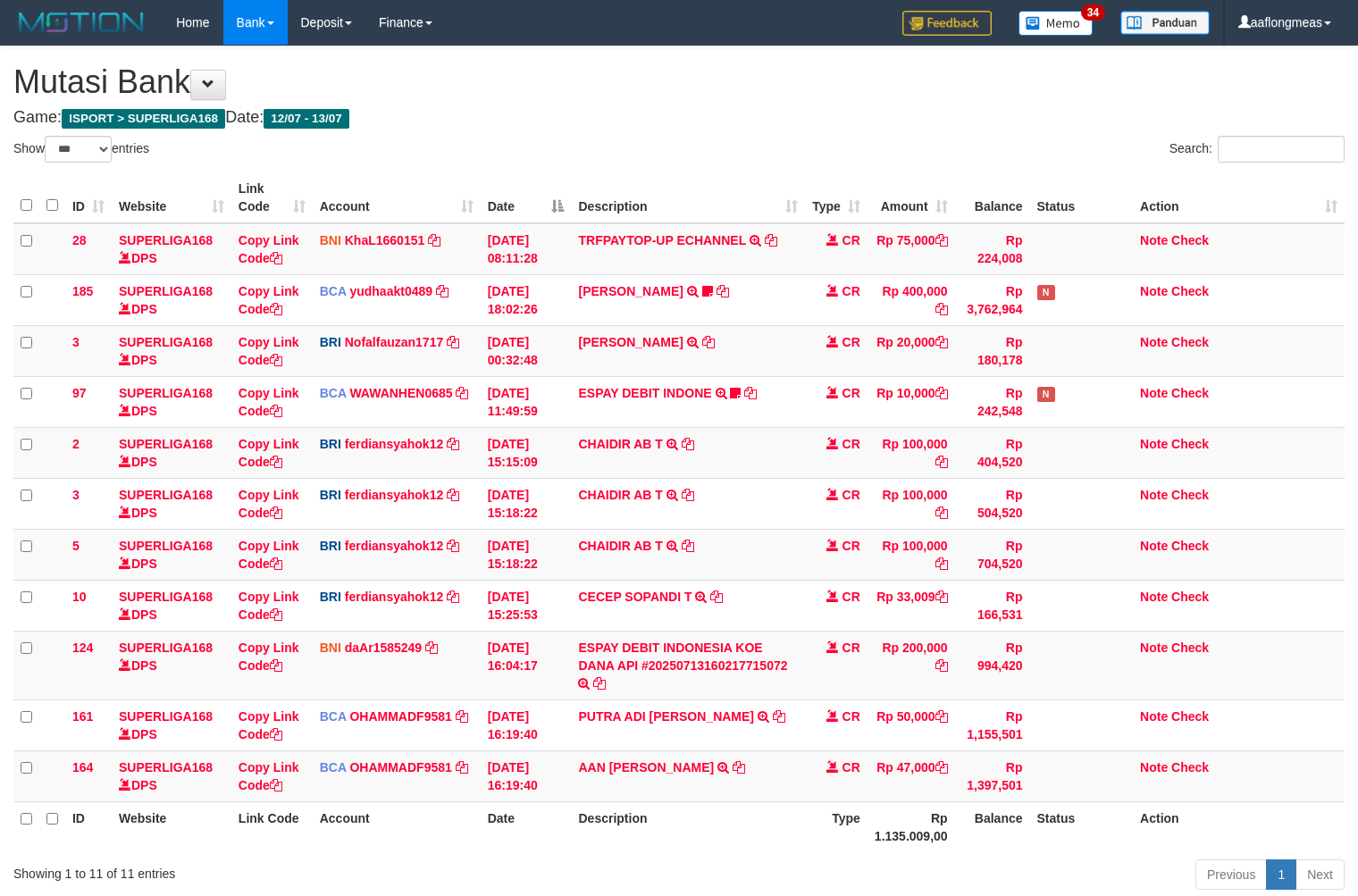 scroll, scrollTop: 130, scrollLeft: 0, axis: vertical 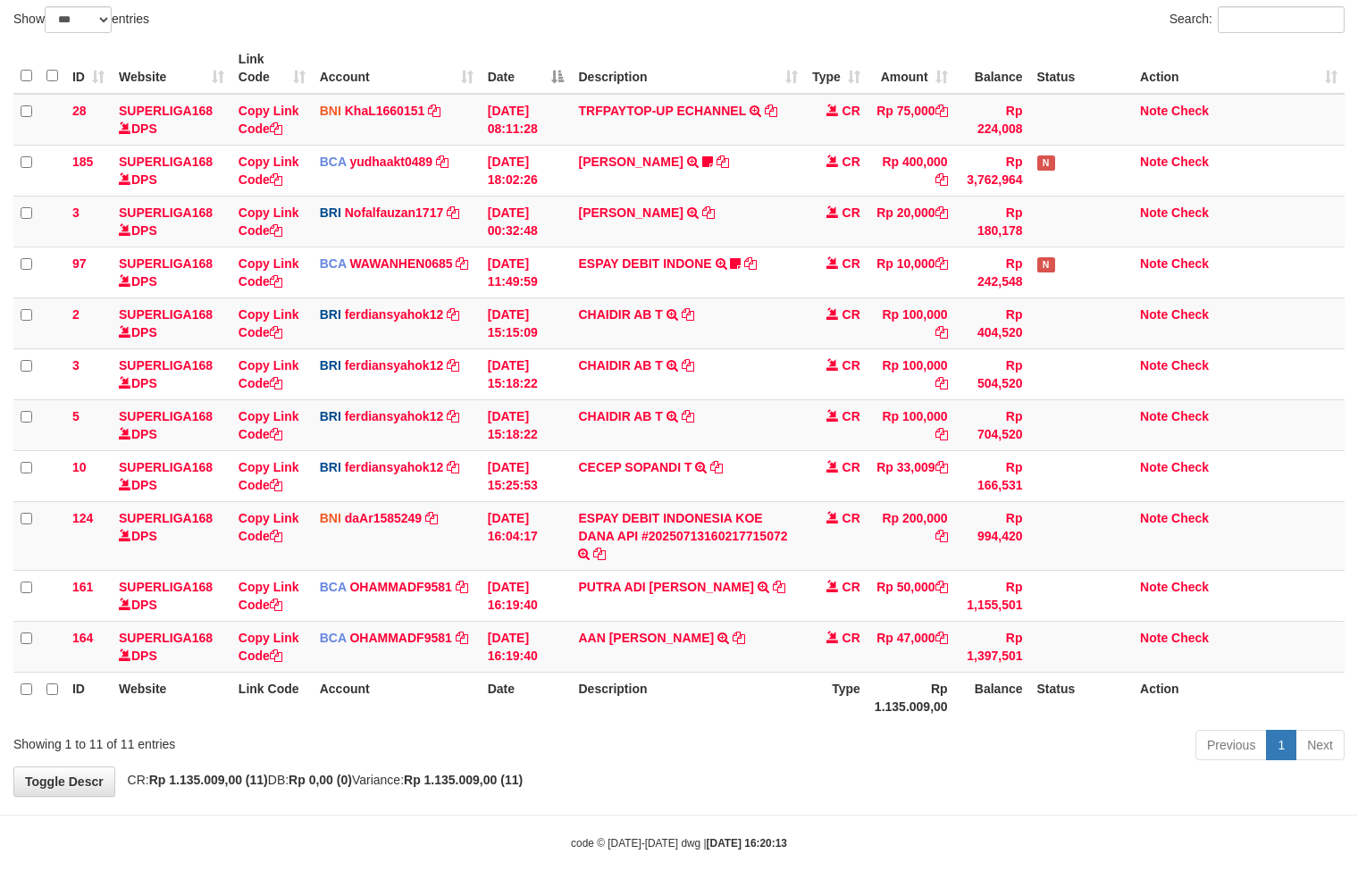 click on "**********" at bounding box center [679, 356] 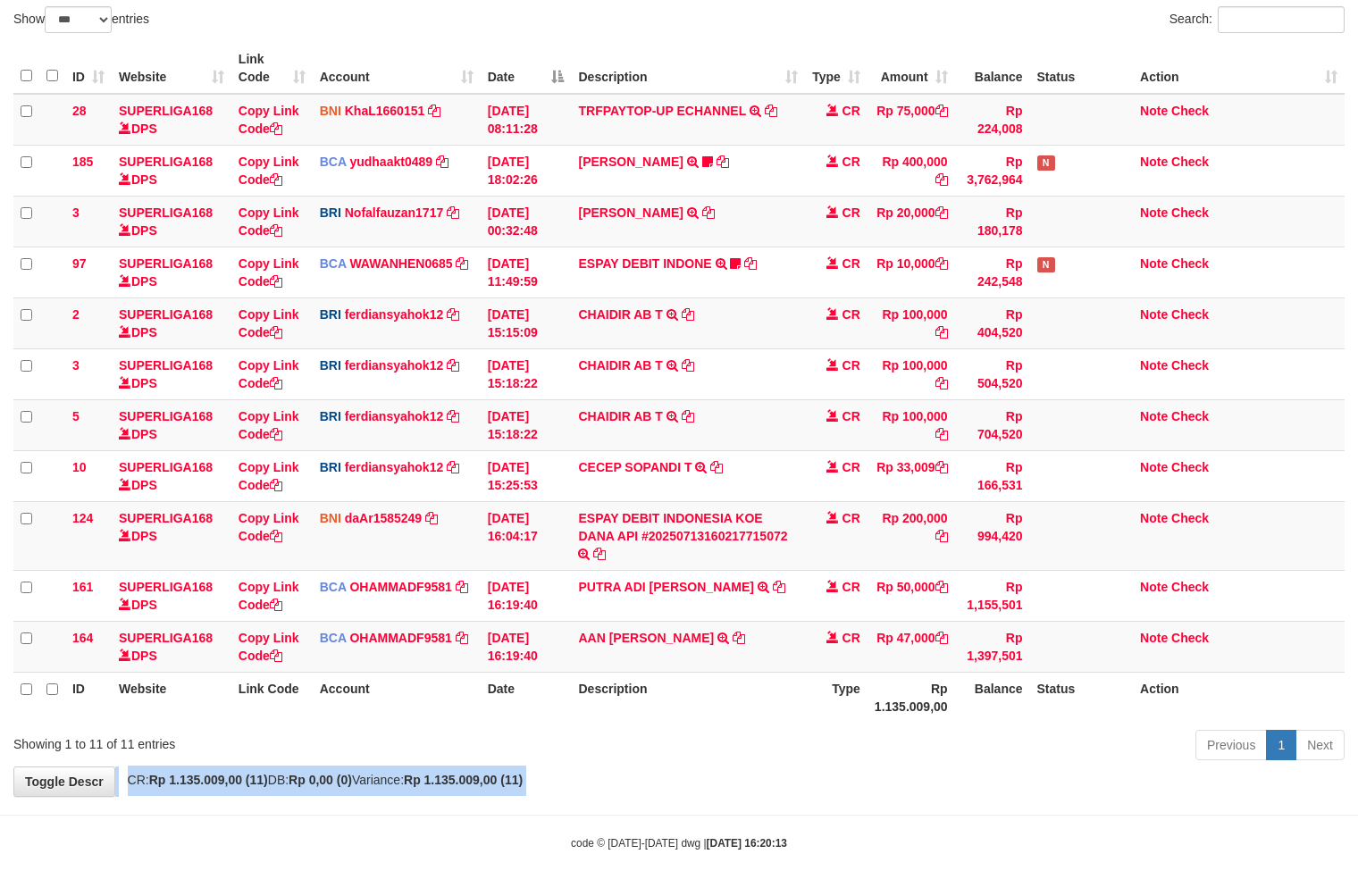 click on "**********" at bounding box center [679, 356] 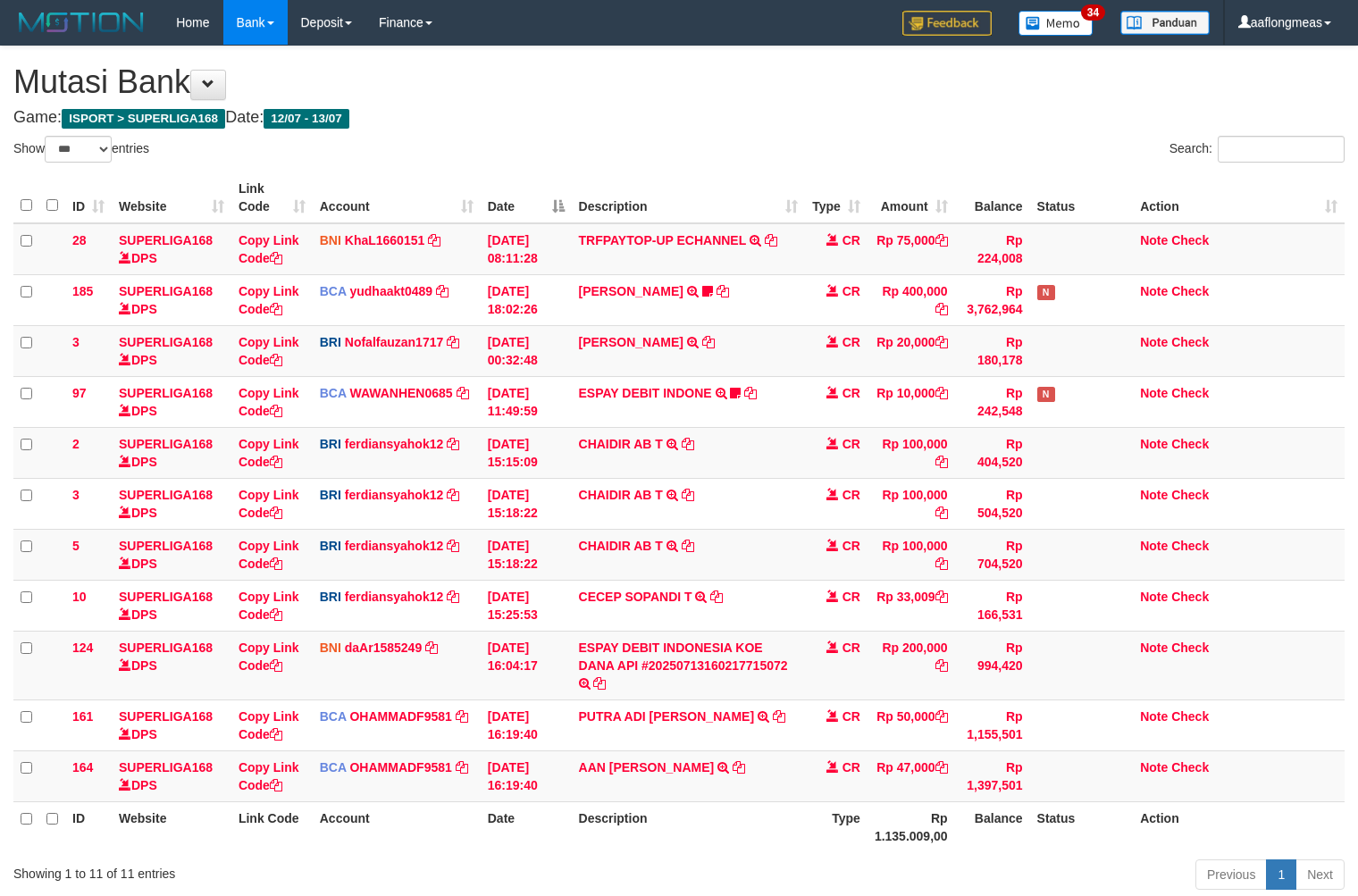 select on "***" 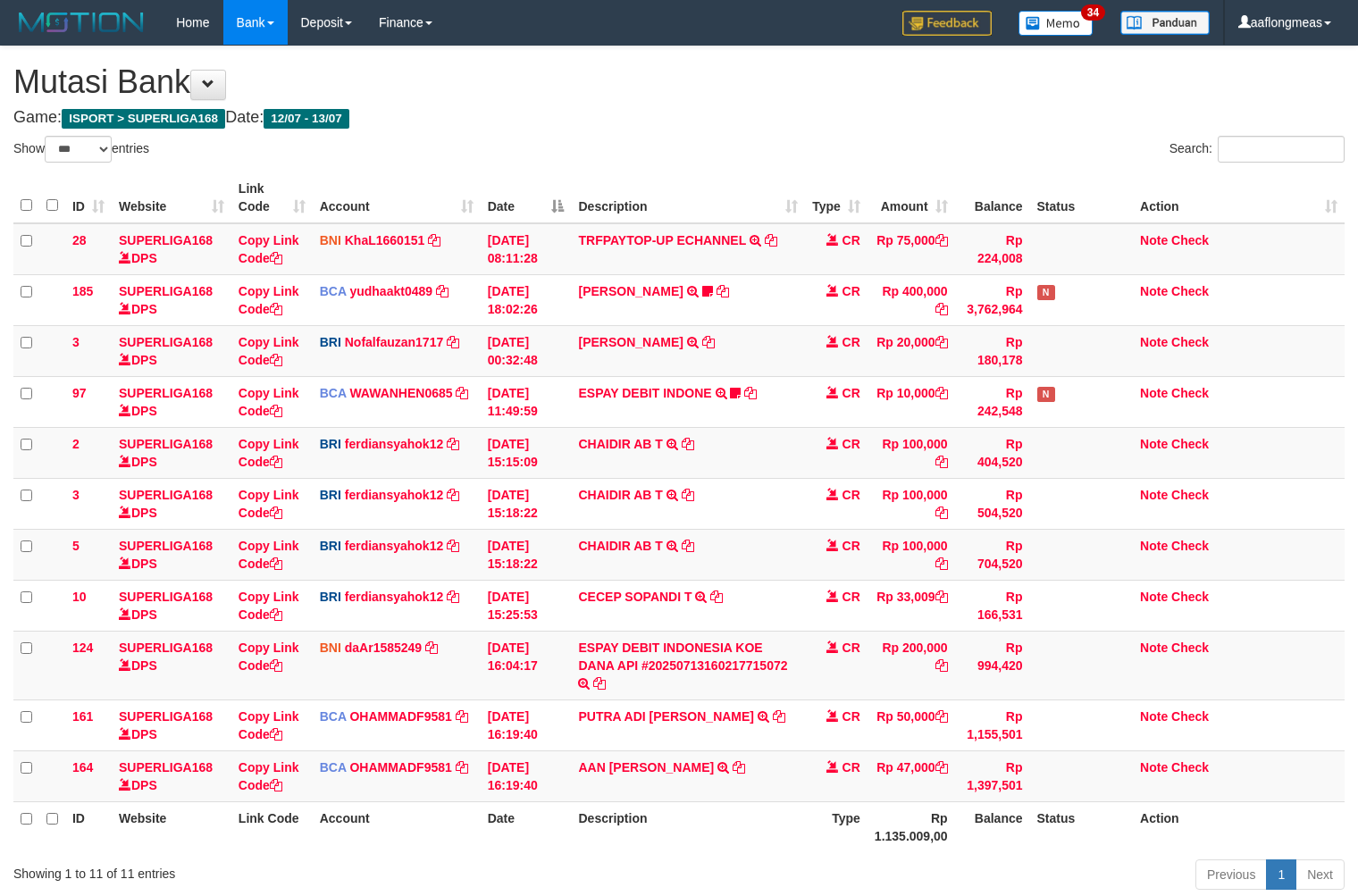 scroll, scrollTop: 130, scrollLeft: 0, axis: vertical 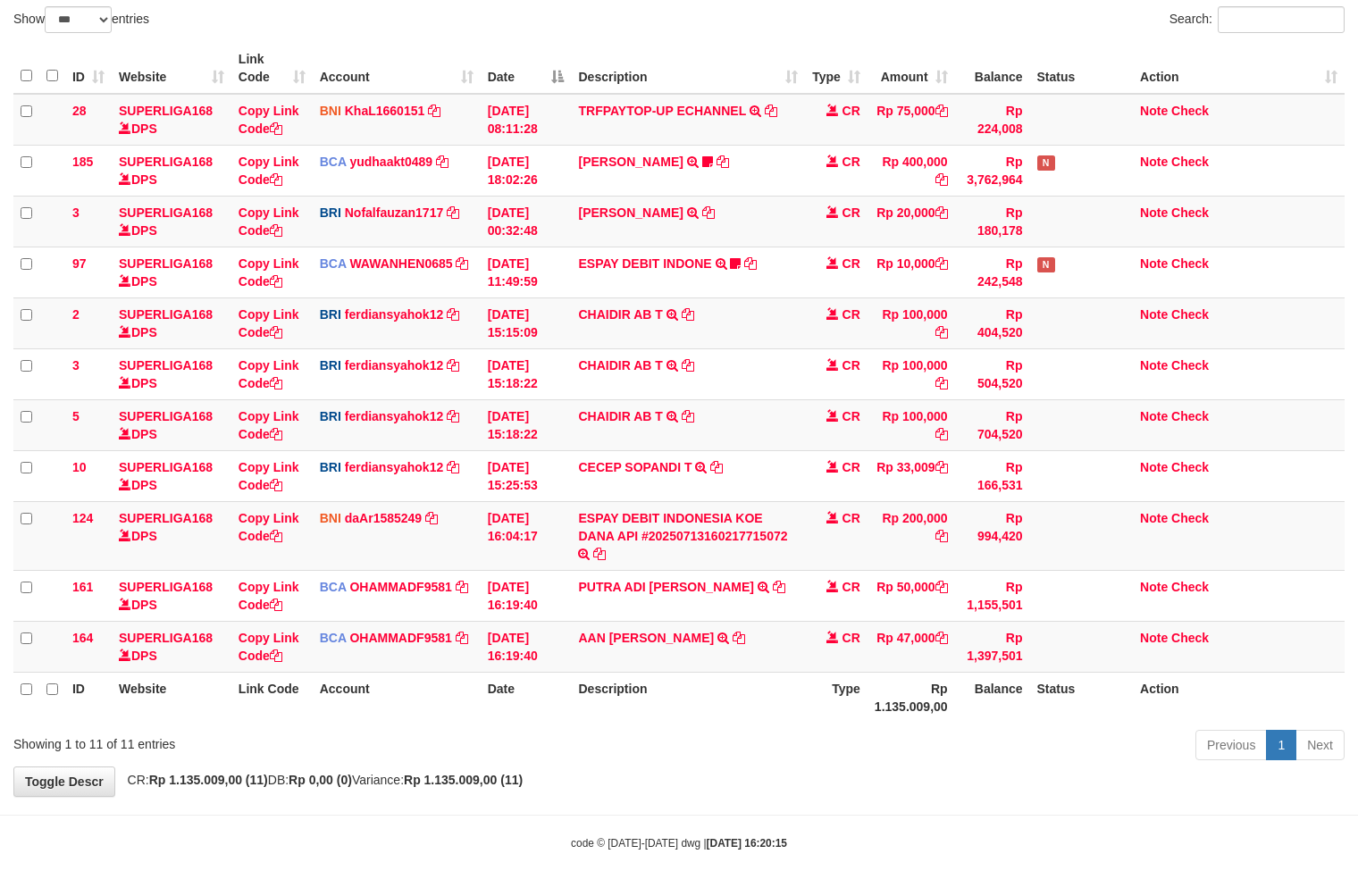 click on "Previous 1 Next" at bounding box center [961, 747] 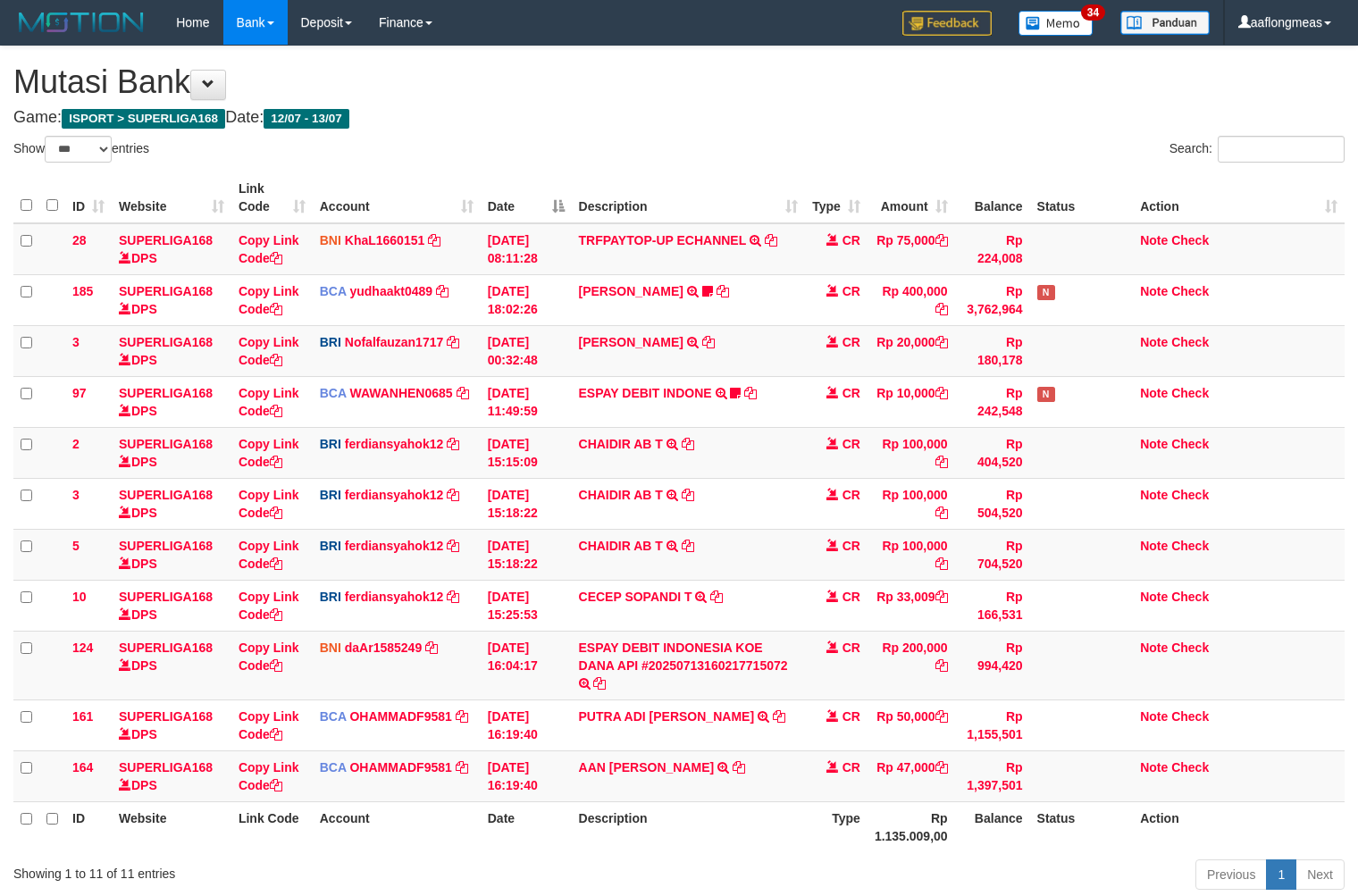 select on "***" 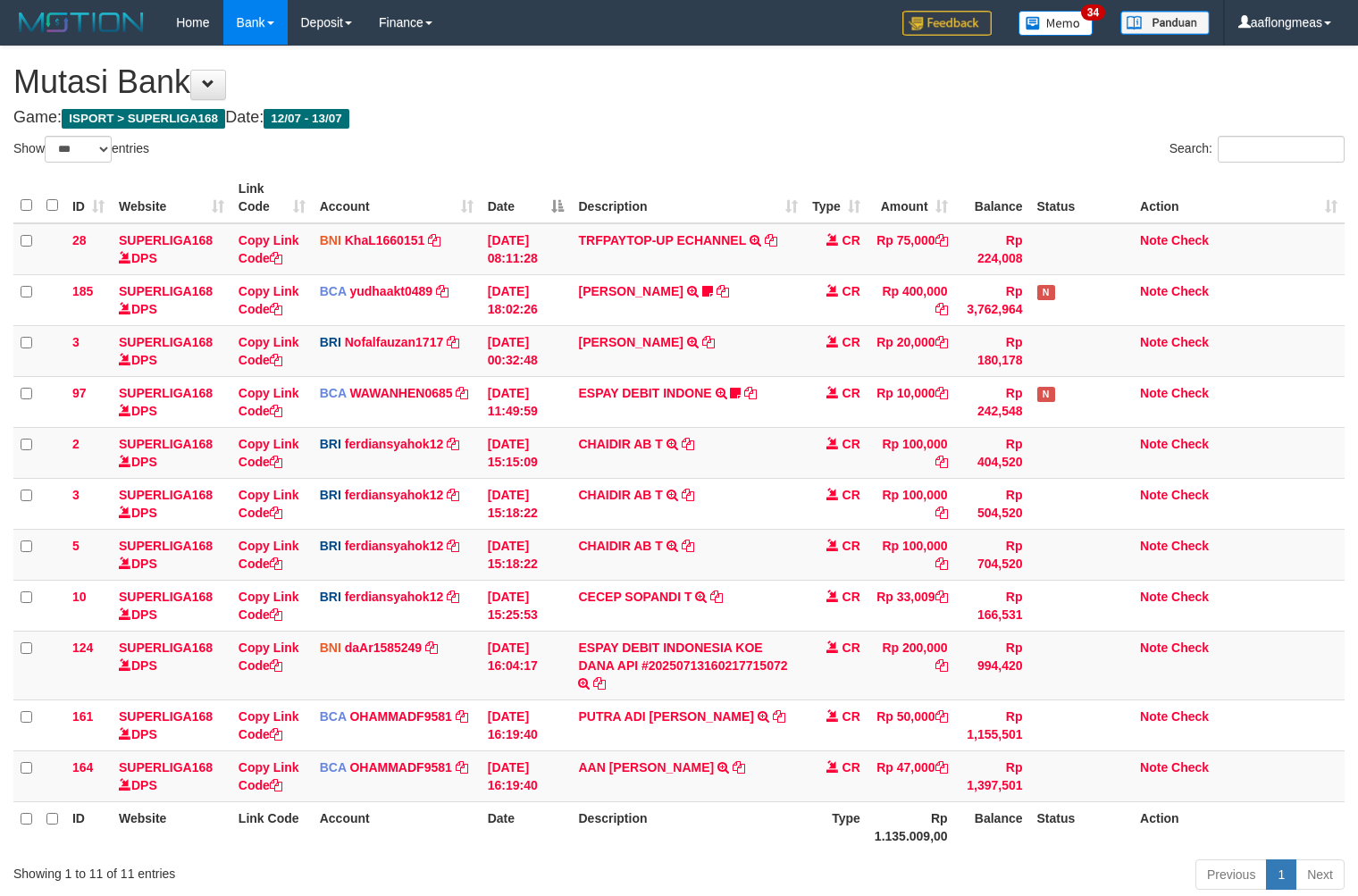 scroll, scrollTop: 130, scrollLeft: 0, axis: vertical 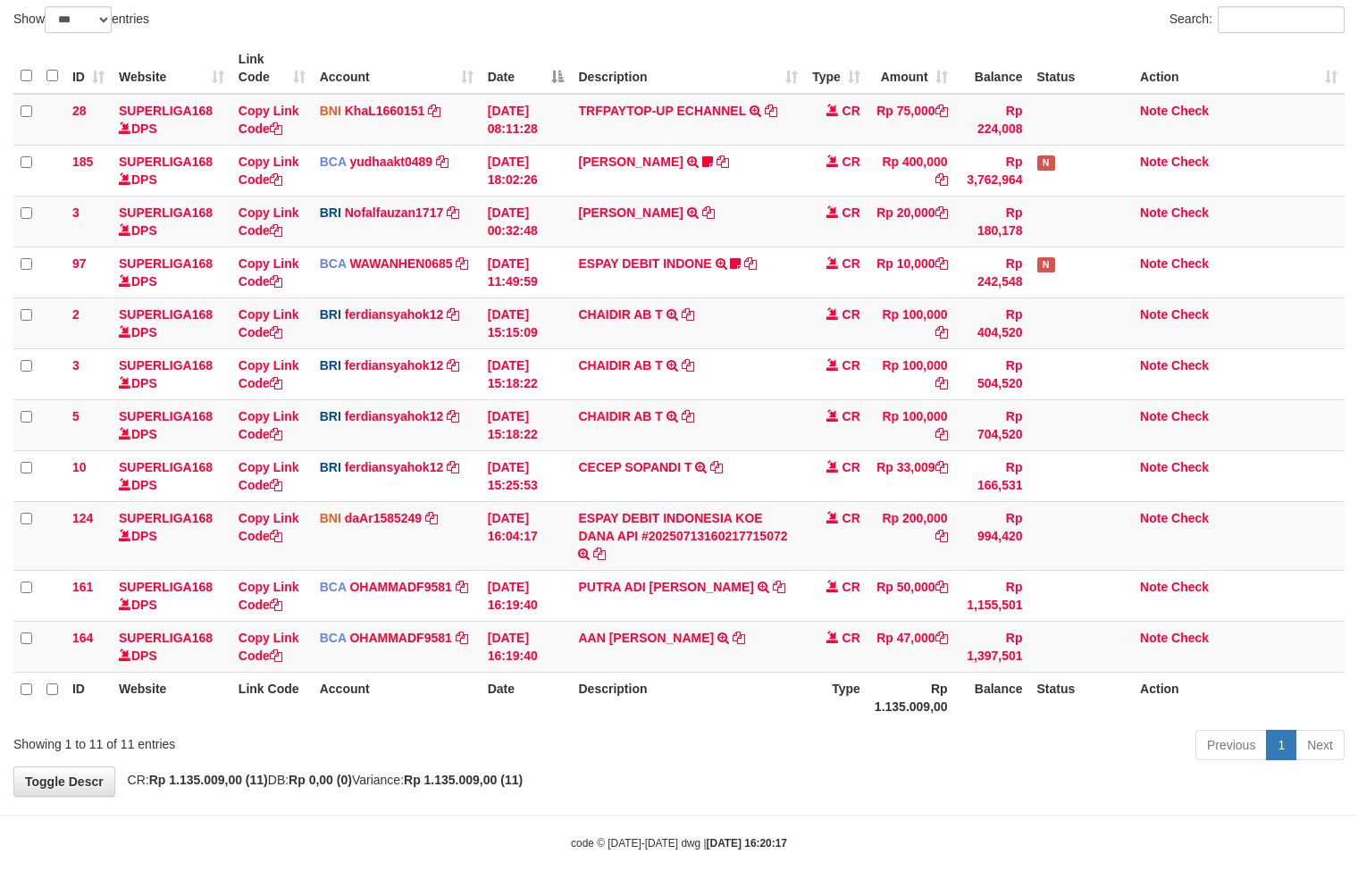drag, startPoint x: 0, startPoint y: 0, endPoint x: 423, endPoint y: 754, distance: 864.549 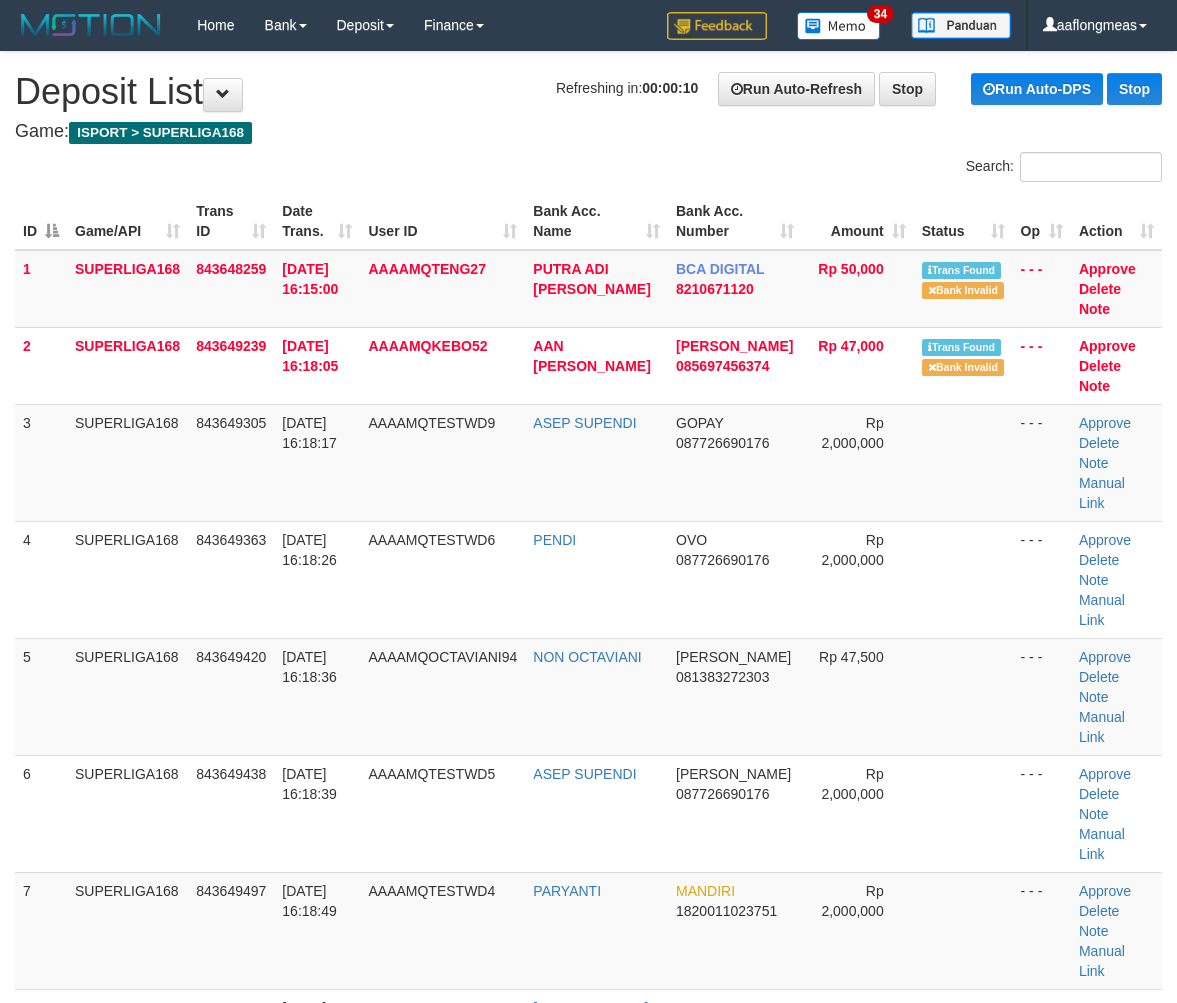 scroll, scrollTop: 0, scrollLeft: 0, axis: both 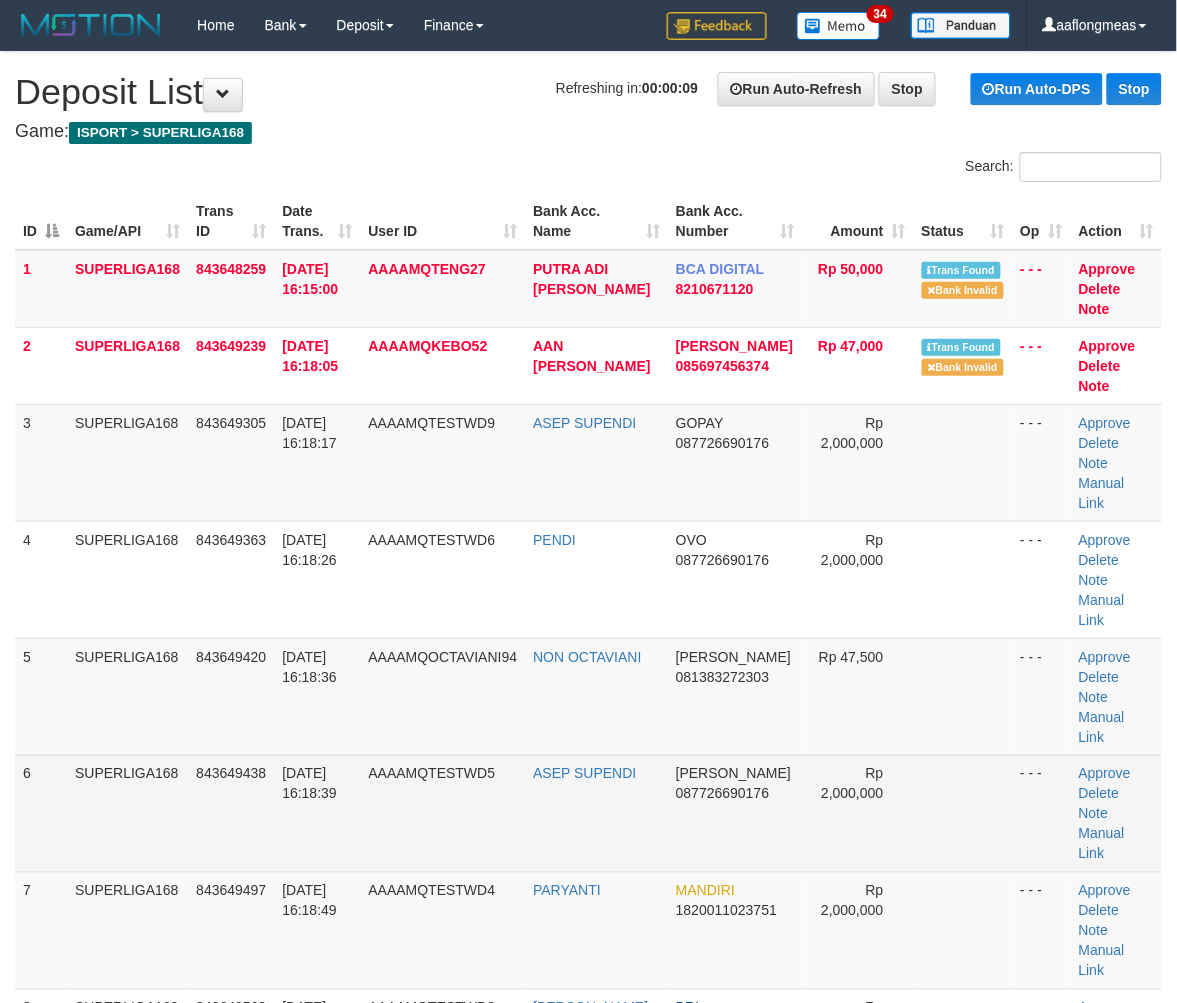 click at bounding box center (963, 813) 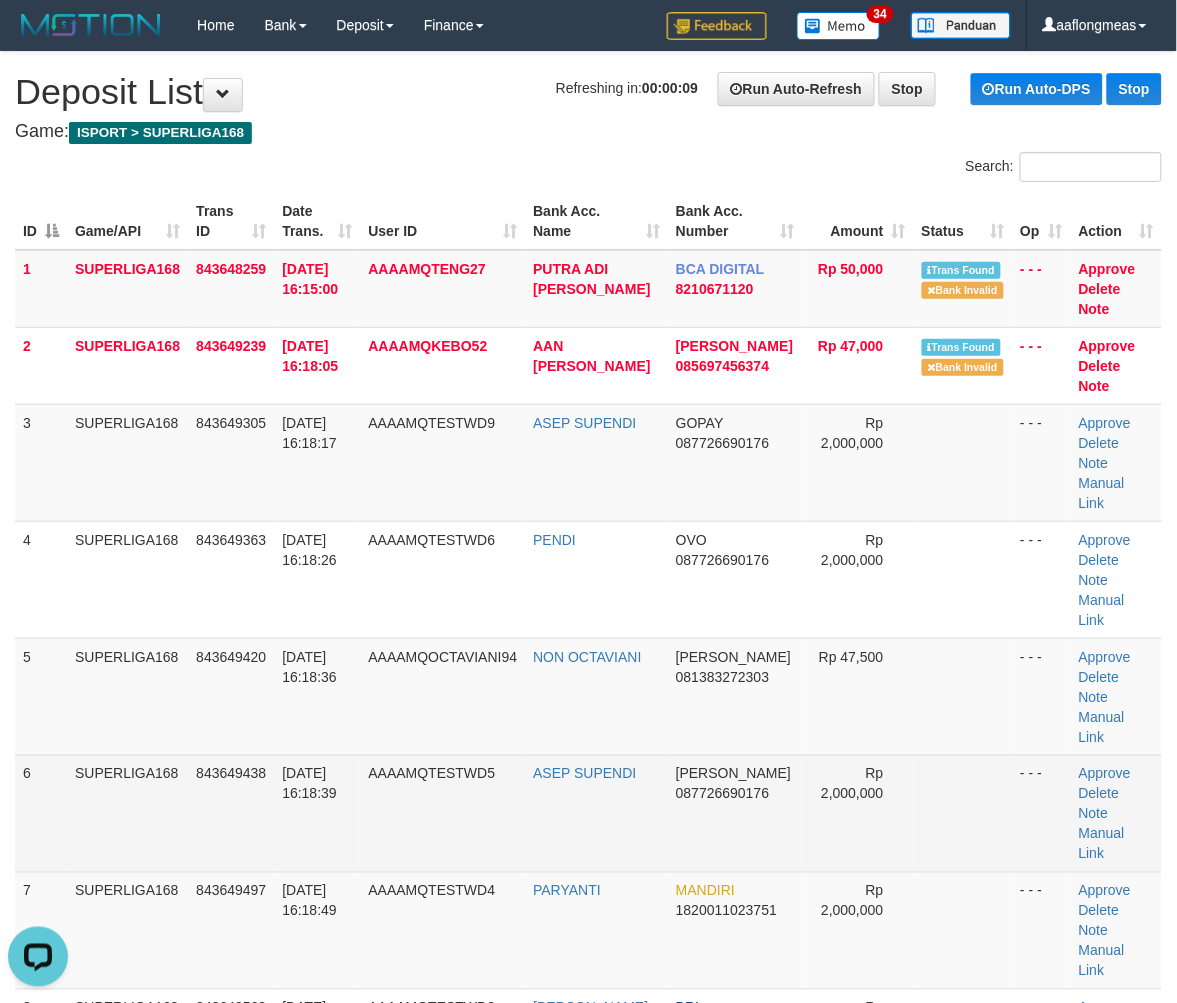 scroll, scrollTop: 0, scrollLeft: 0, axis: both 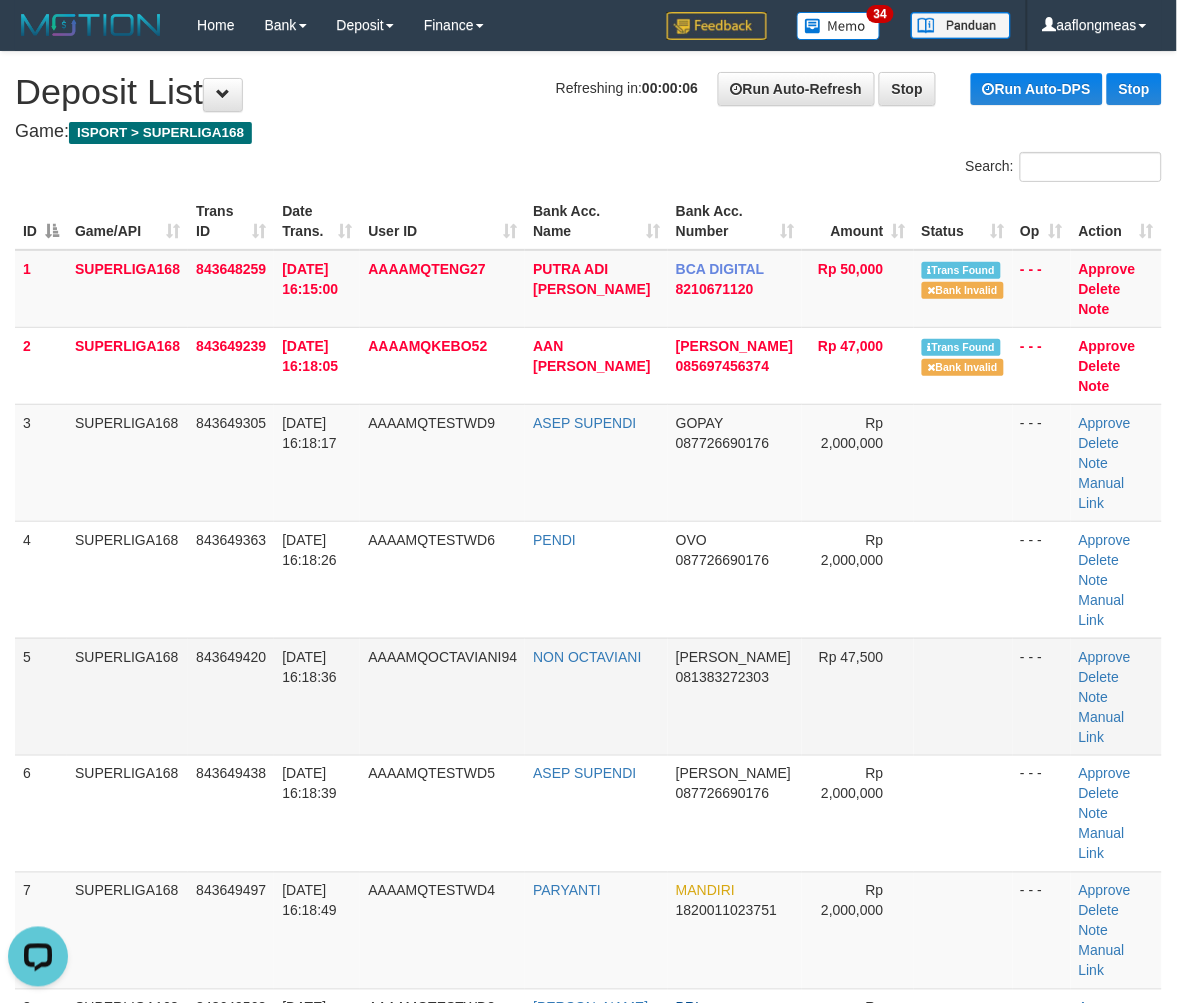 click at bounding box center (963, 696) 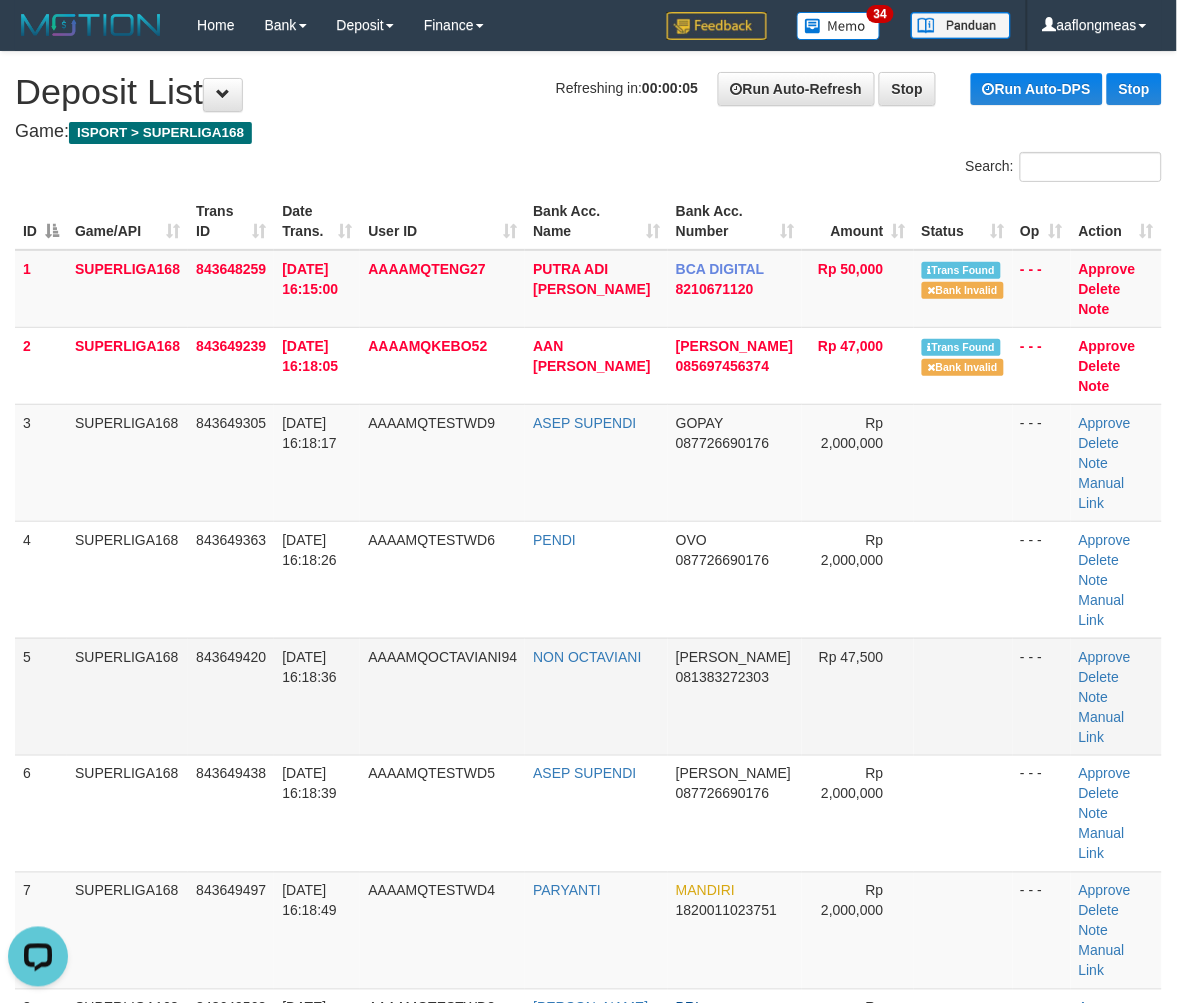 click at bounding box center [963, 696] 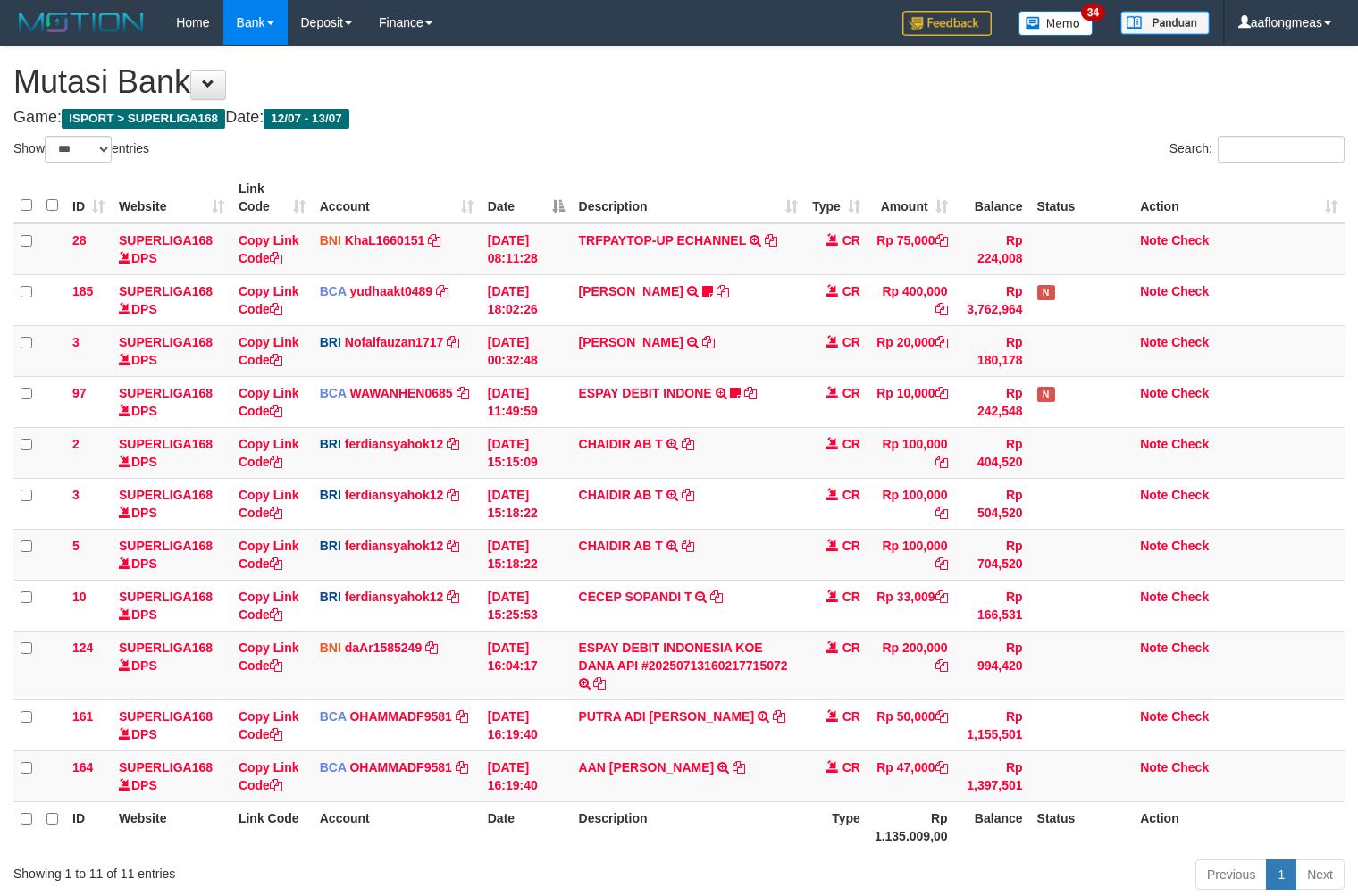 select on "***" 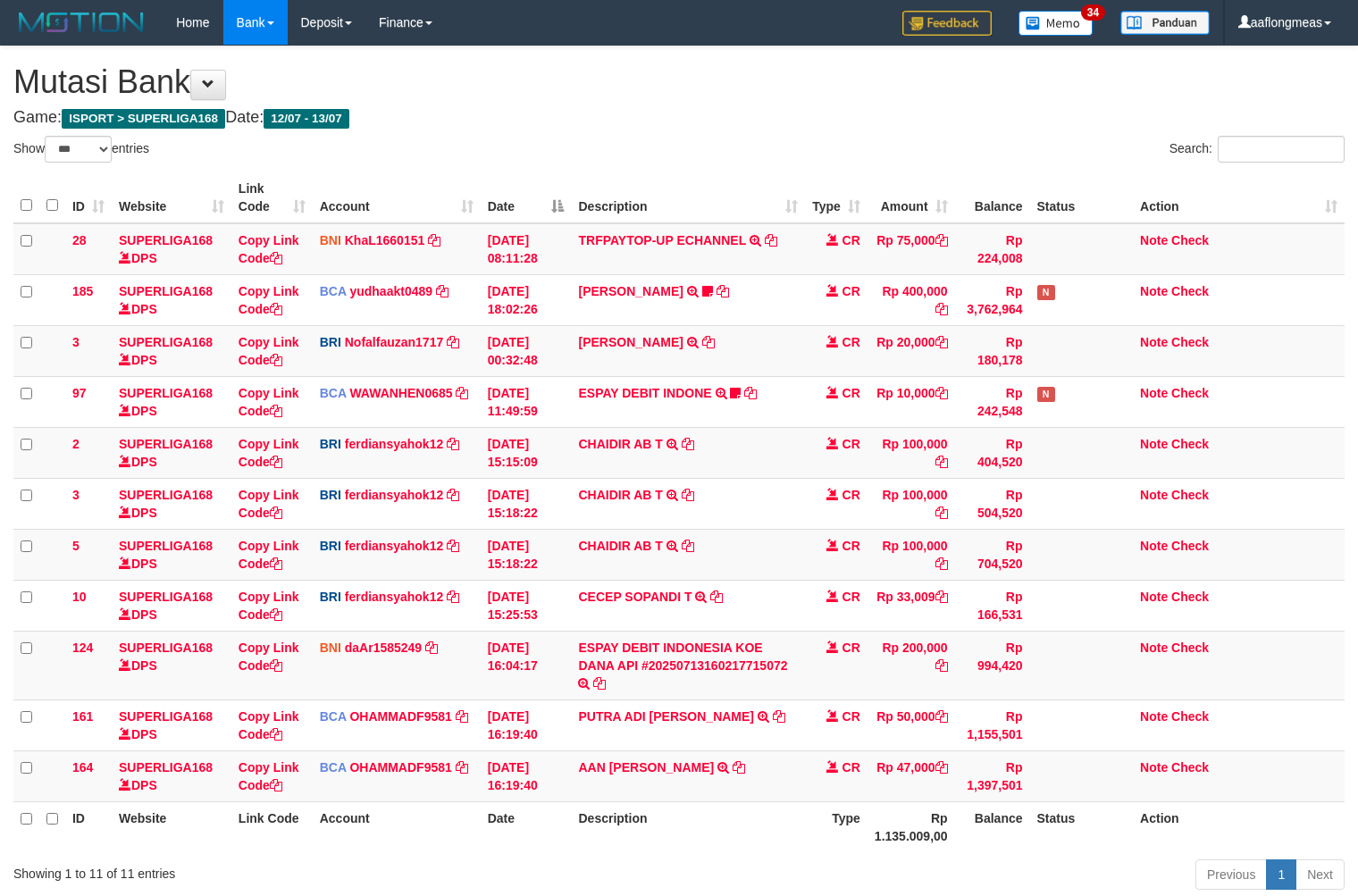 scroll, scrollTop: 130, scrollLeft: 0, axis: vertical 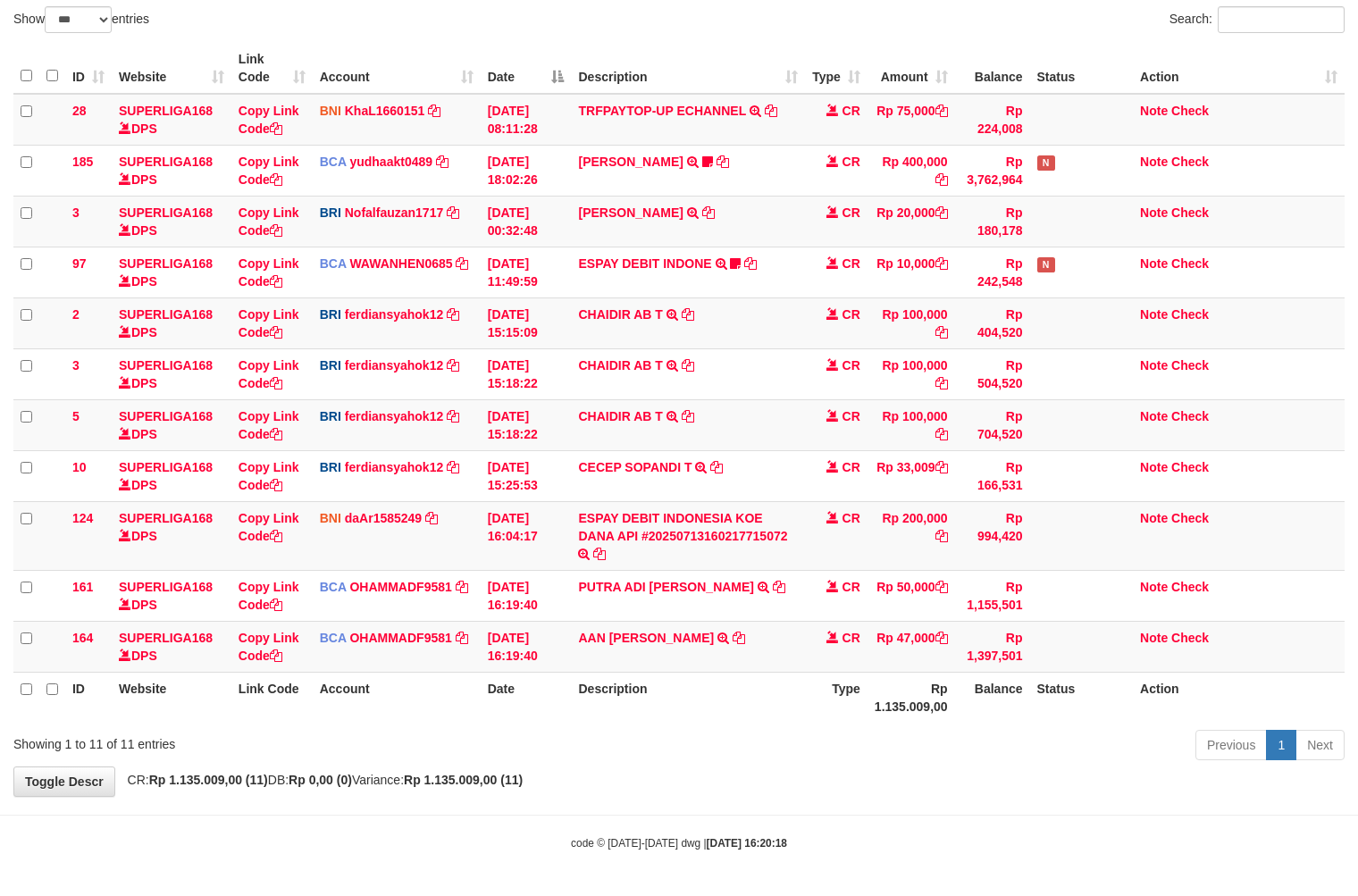 click on "Previous 1 Next" at bounding box center (961, 747) 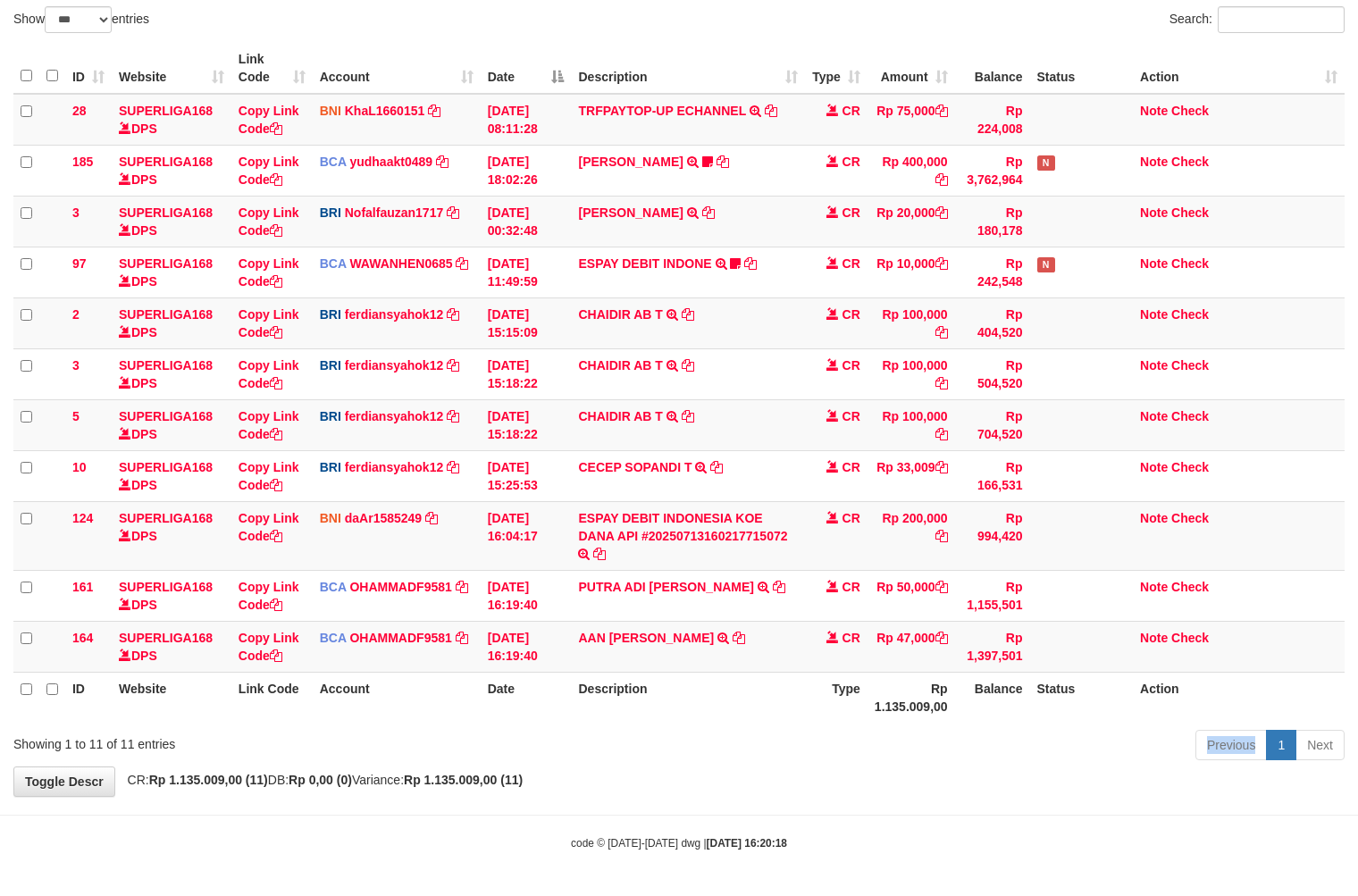 click on "Previous 1 Next" at bounding box center (961, 747) 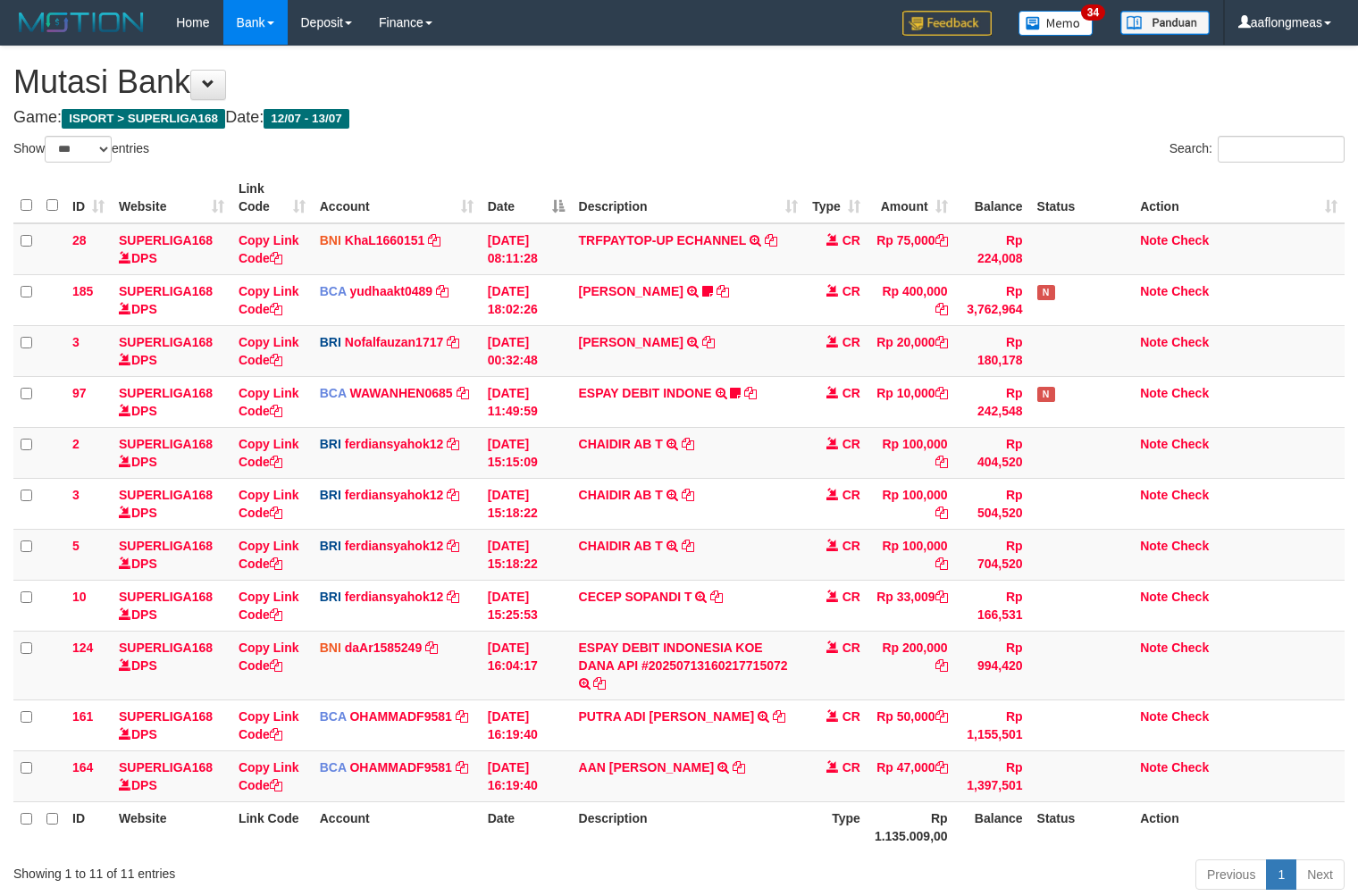 select on "***" 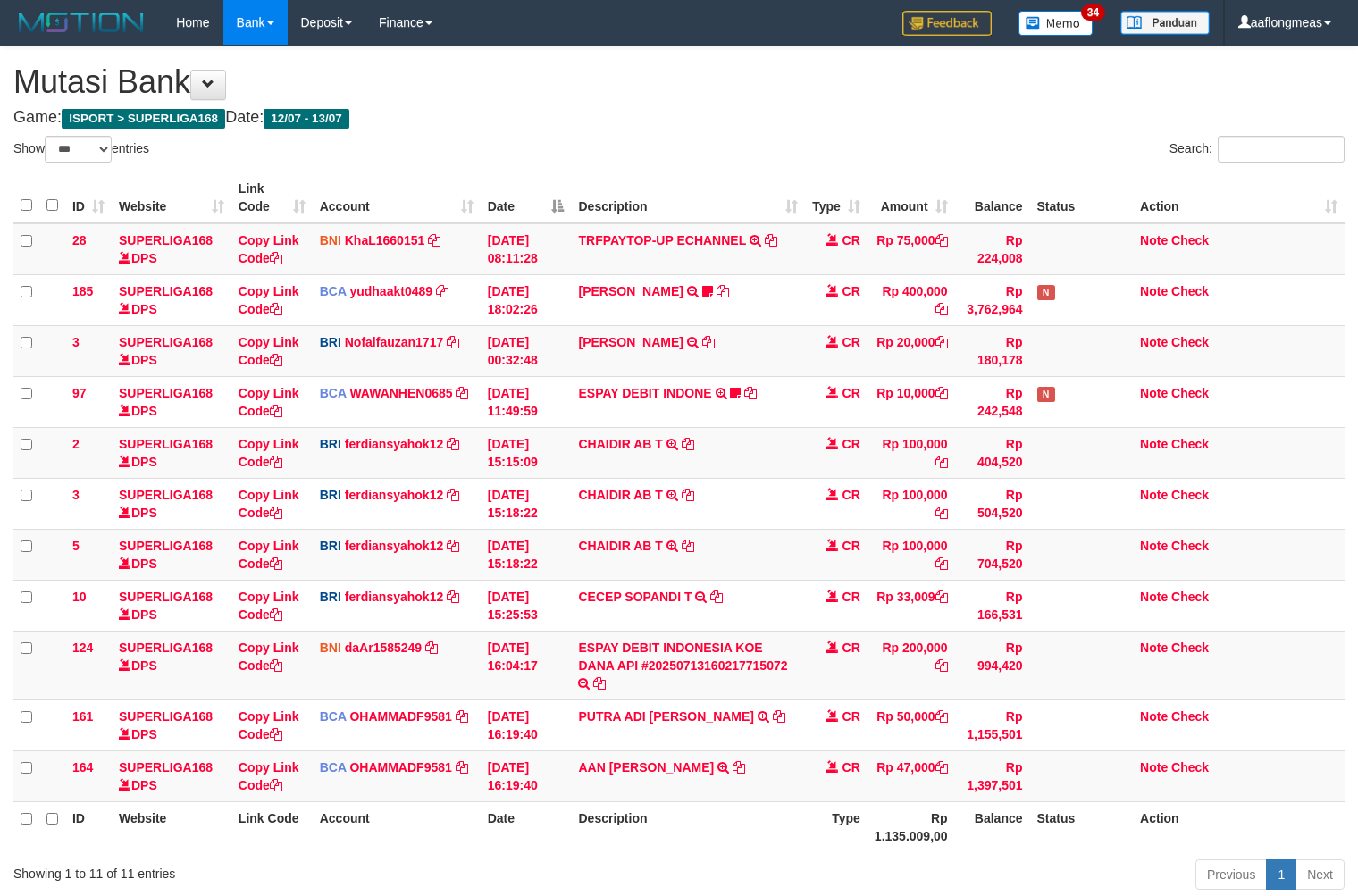 scroll, scrollTop: 130, scrollLeft: 0, axis: vertical 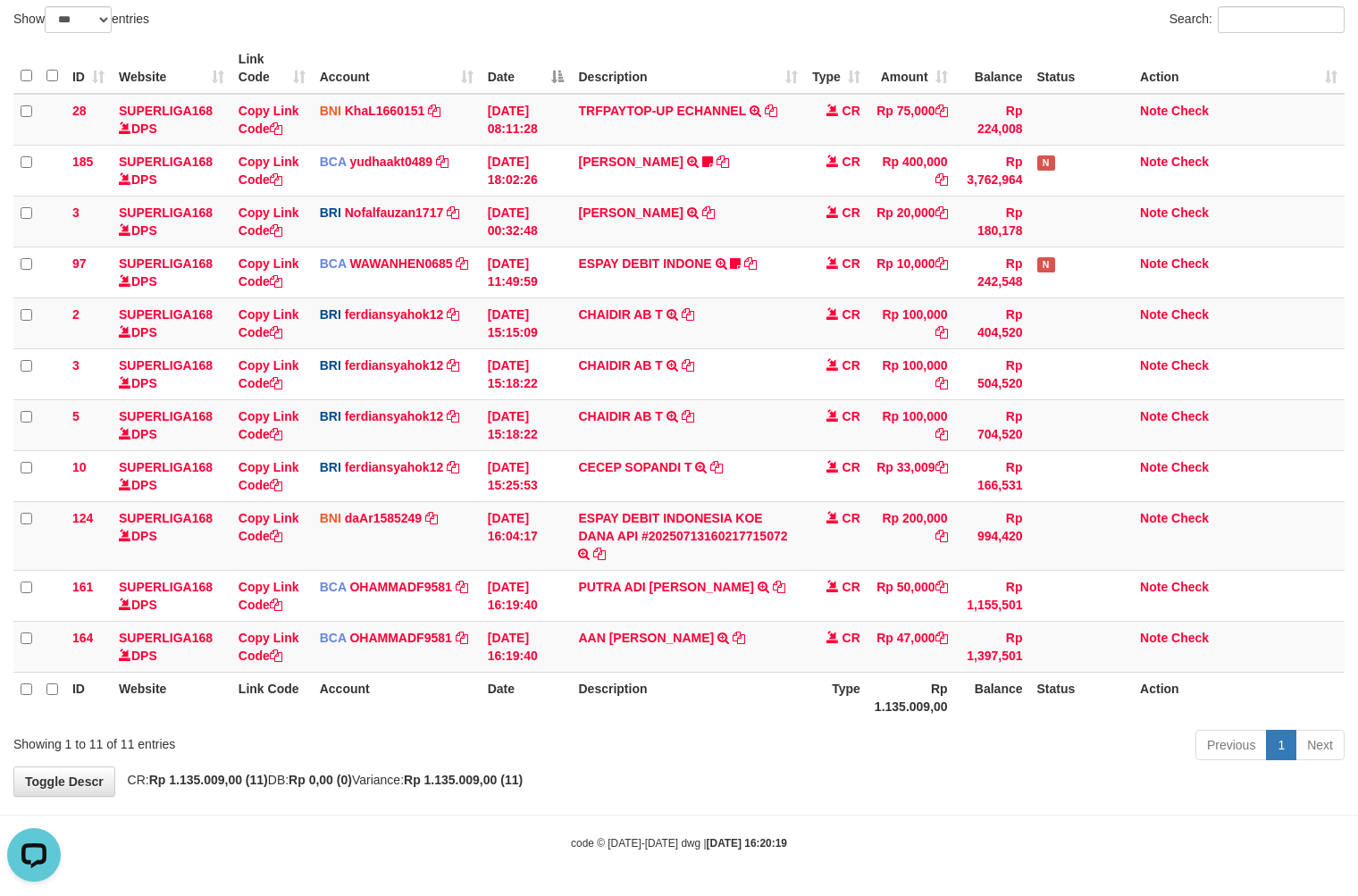 click on "Previous 1 Next" at bounding box center (961, 747) 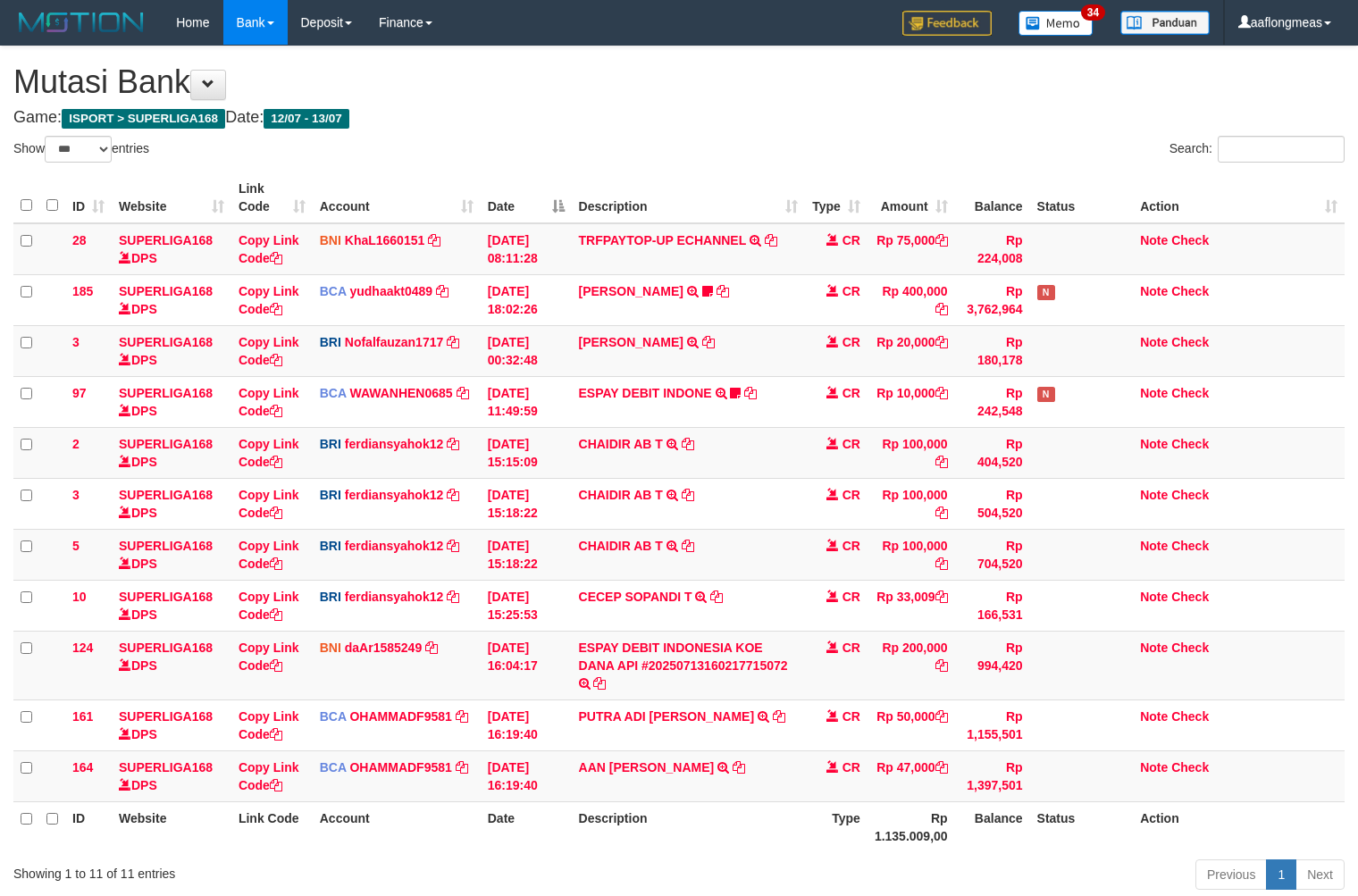 select on "***" 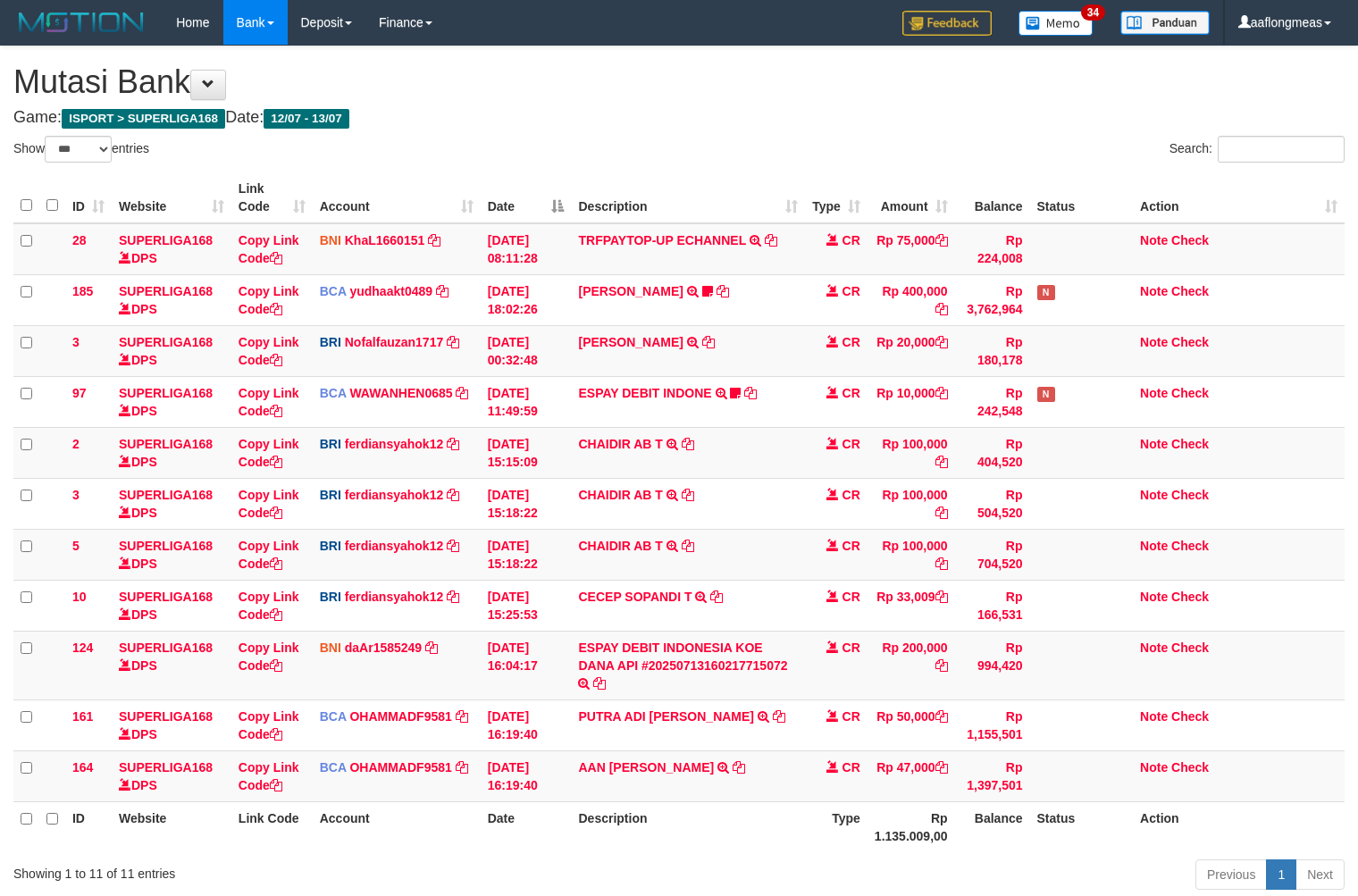 scroll, scrollTop: 130, scrollLeft: 0, axis: vertical 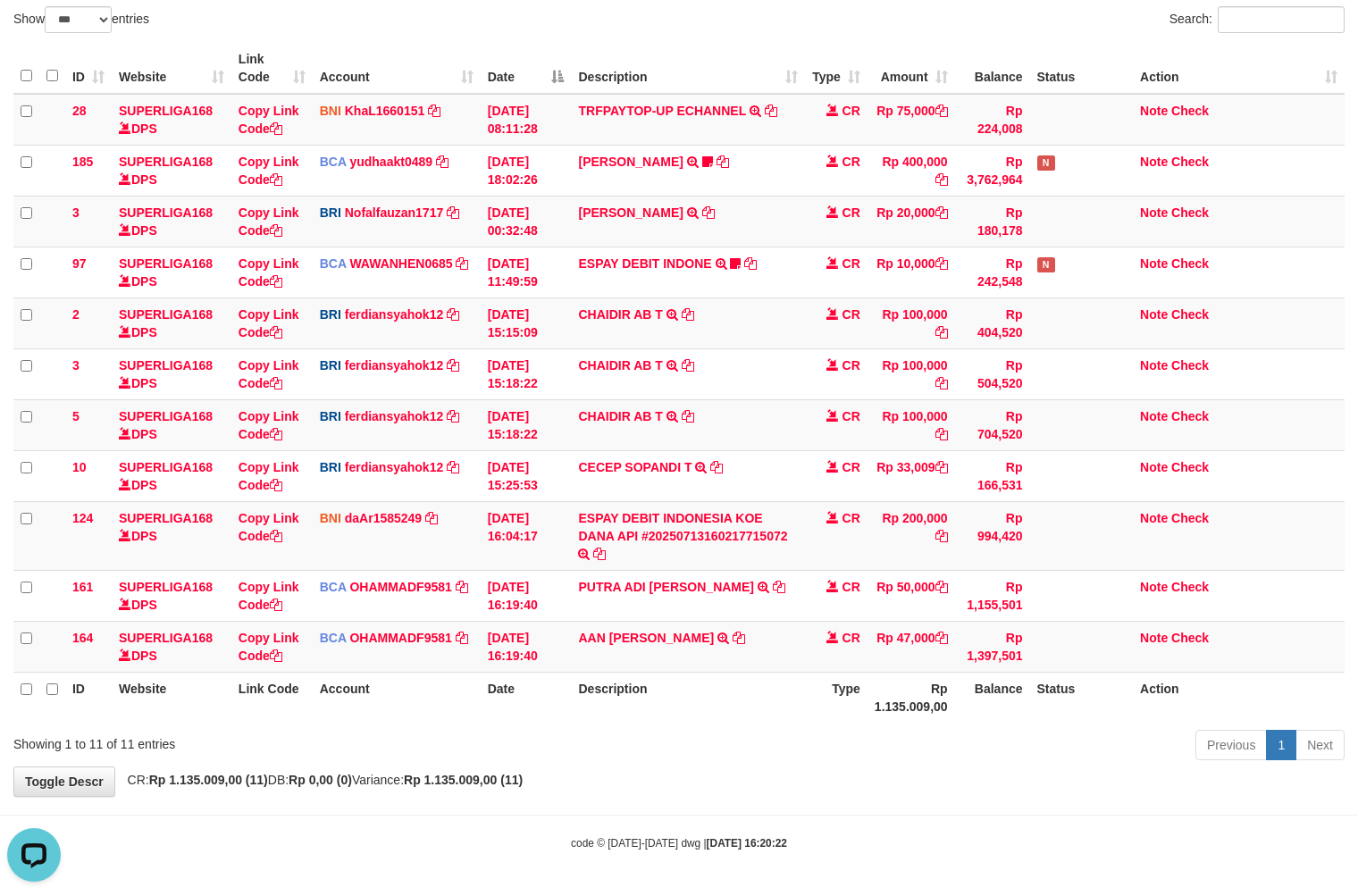 click on "**********" at bounding box center [679, 356] 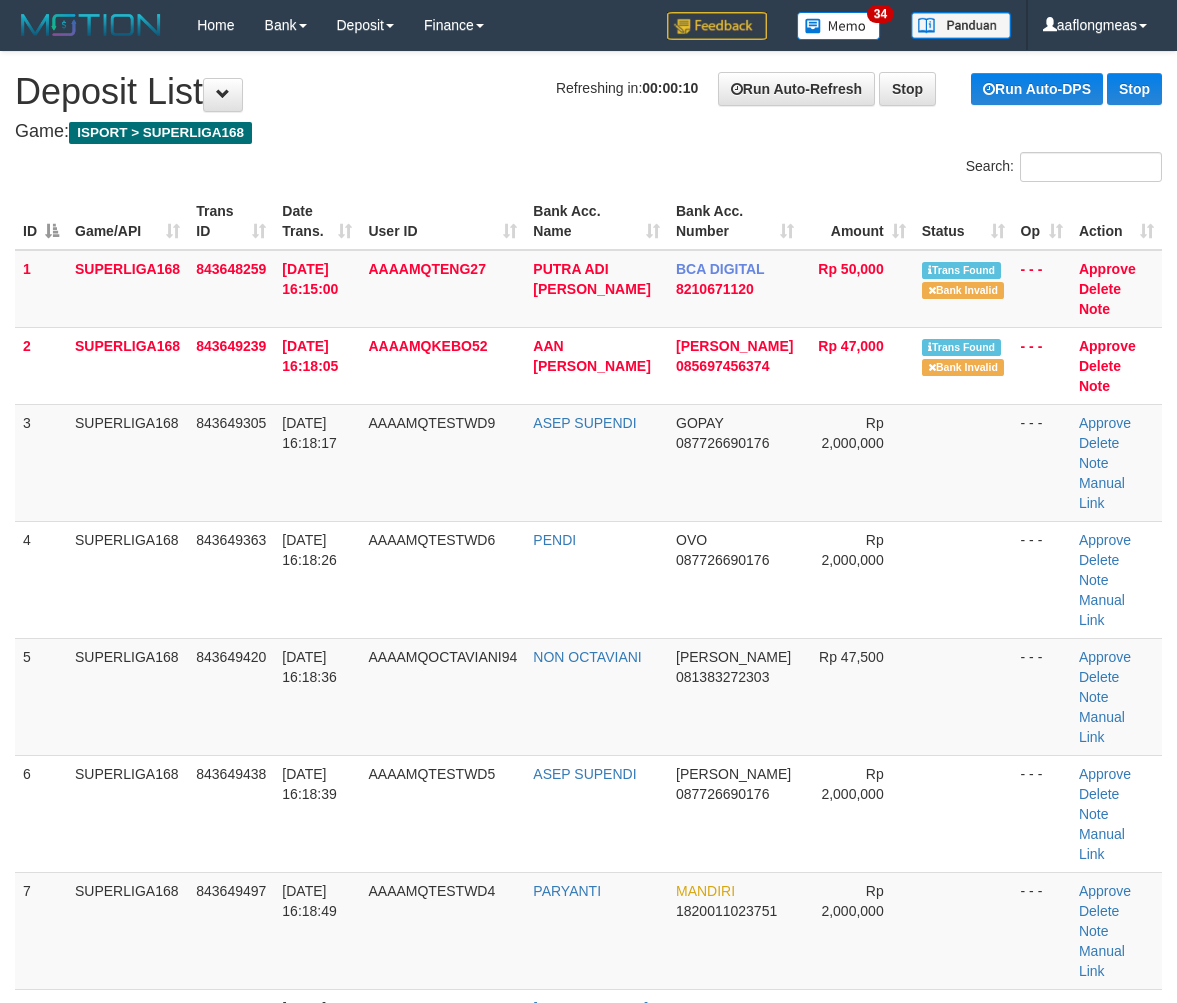 scroll, scrollTop: 0, scrollLeft: 0, axis: both 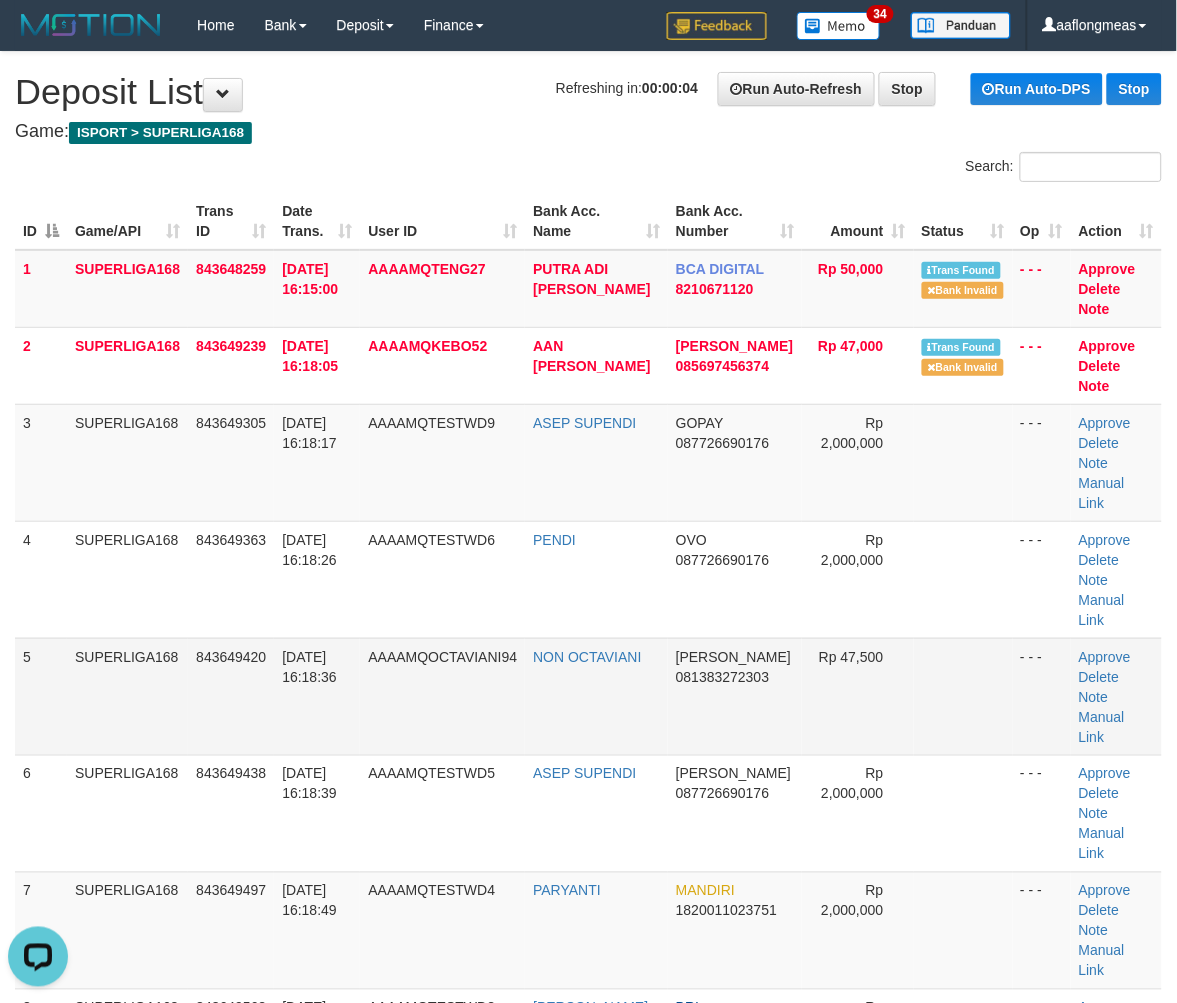 click at bounding box center (963, 696) 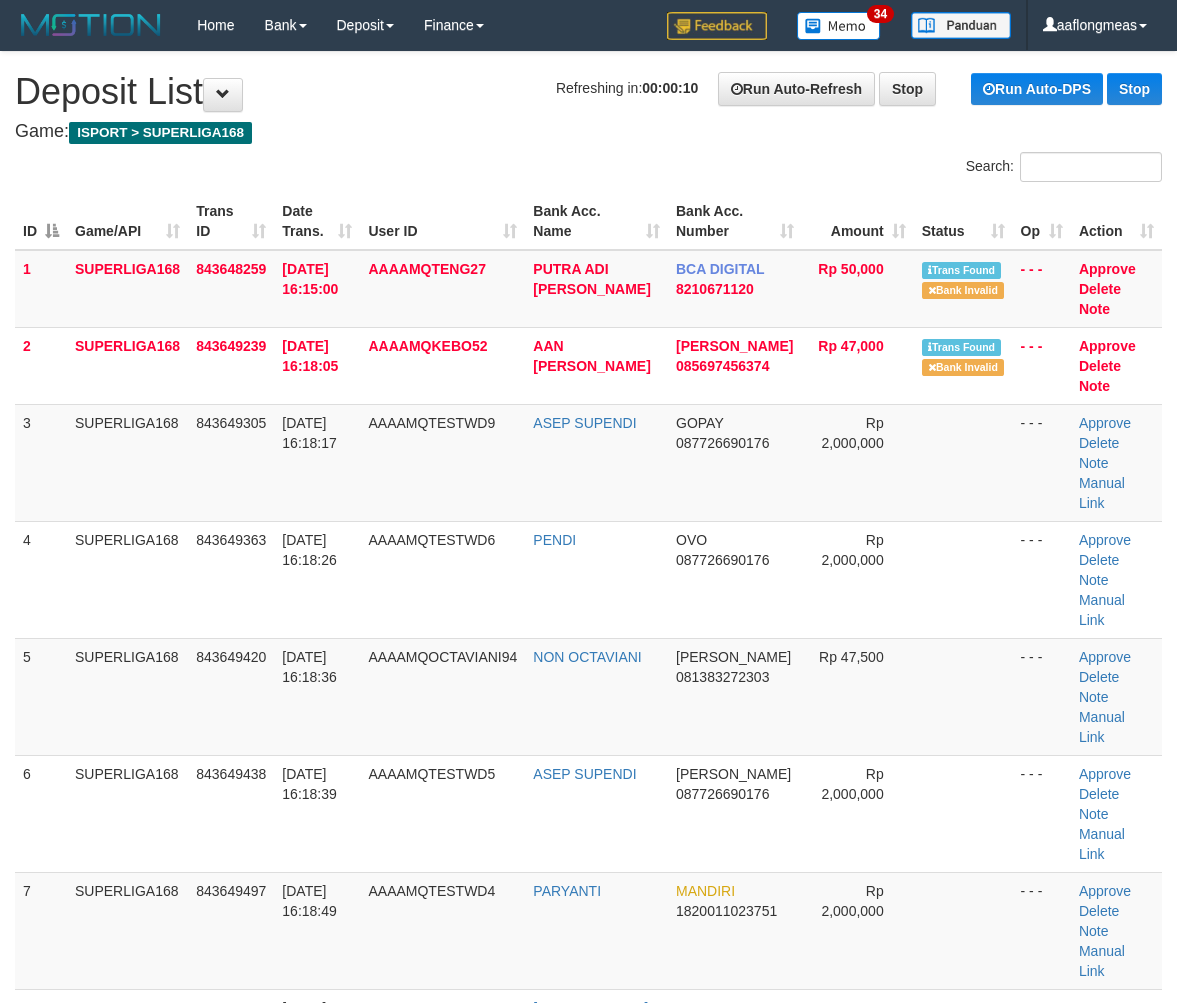 scroll, scrollTop: 0, scrollLeft: 0, axis: both 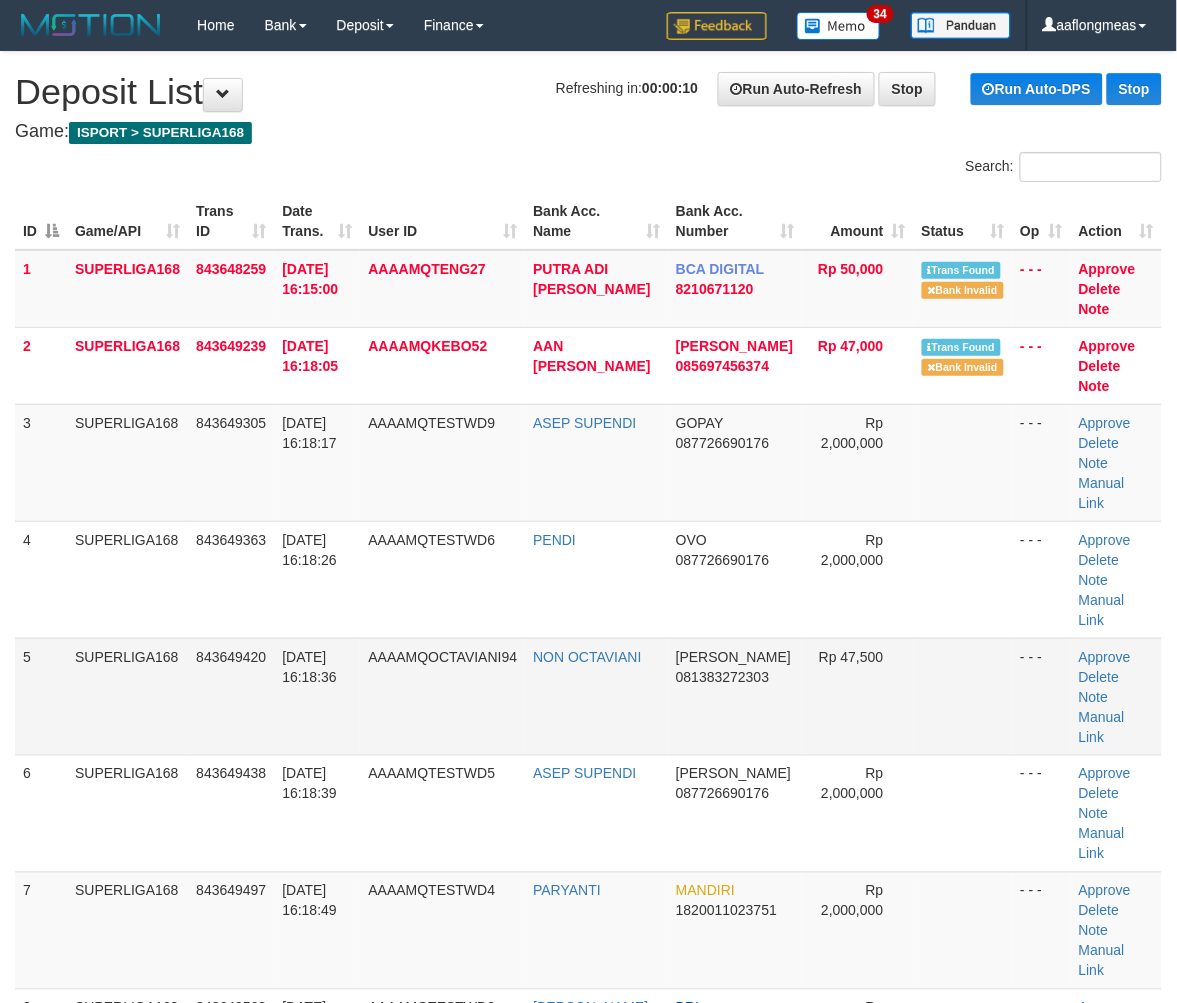 click on "Rp 47,500" at bounding box center (857, 696) 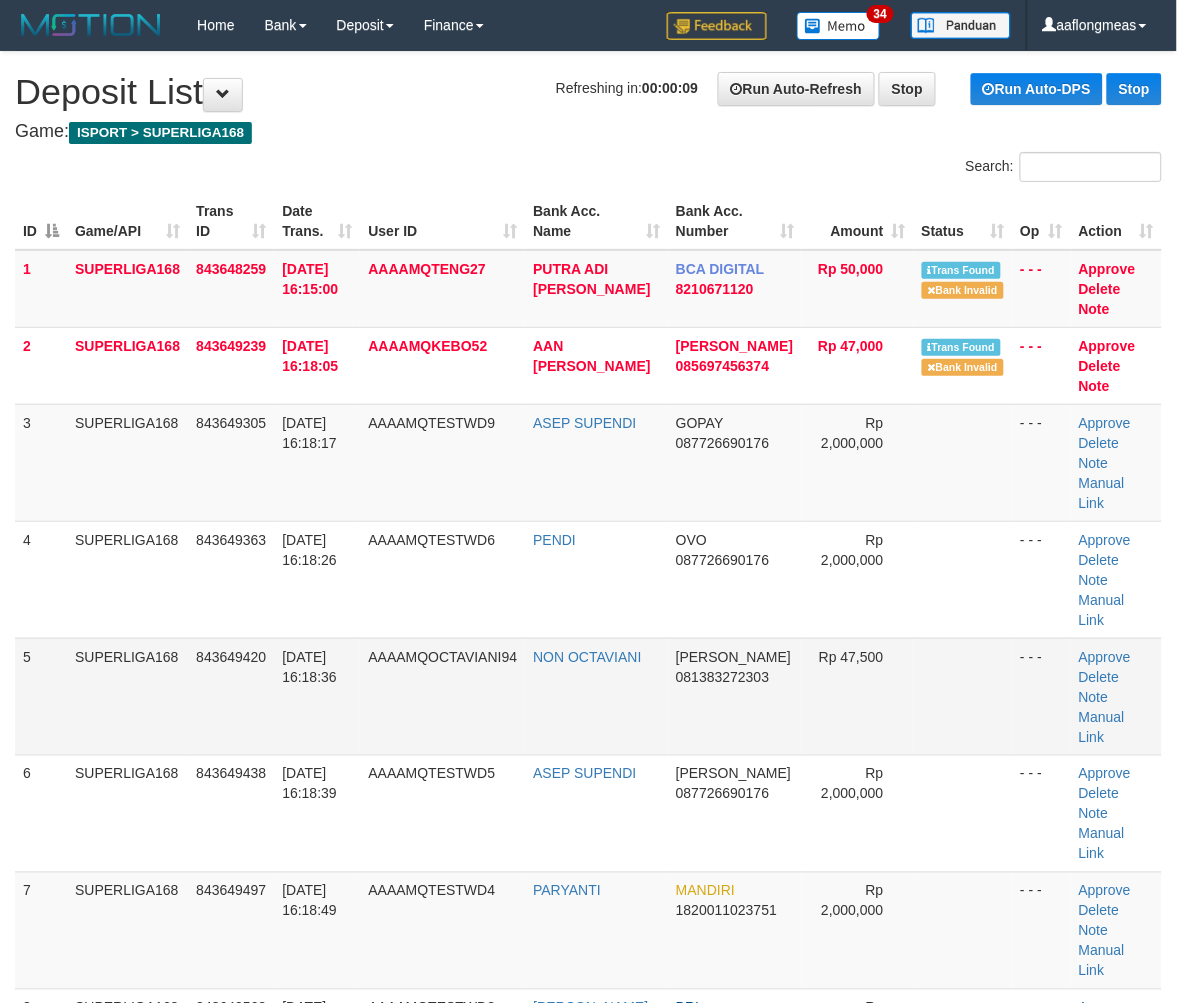 click on "Rp 47,500" at bounding box center [857, 696] 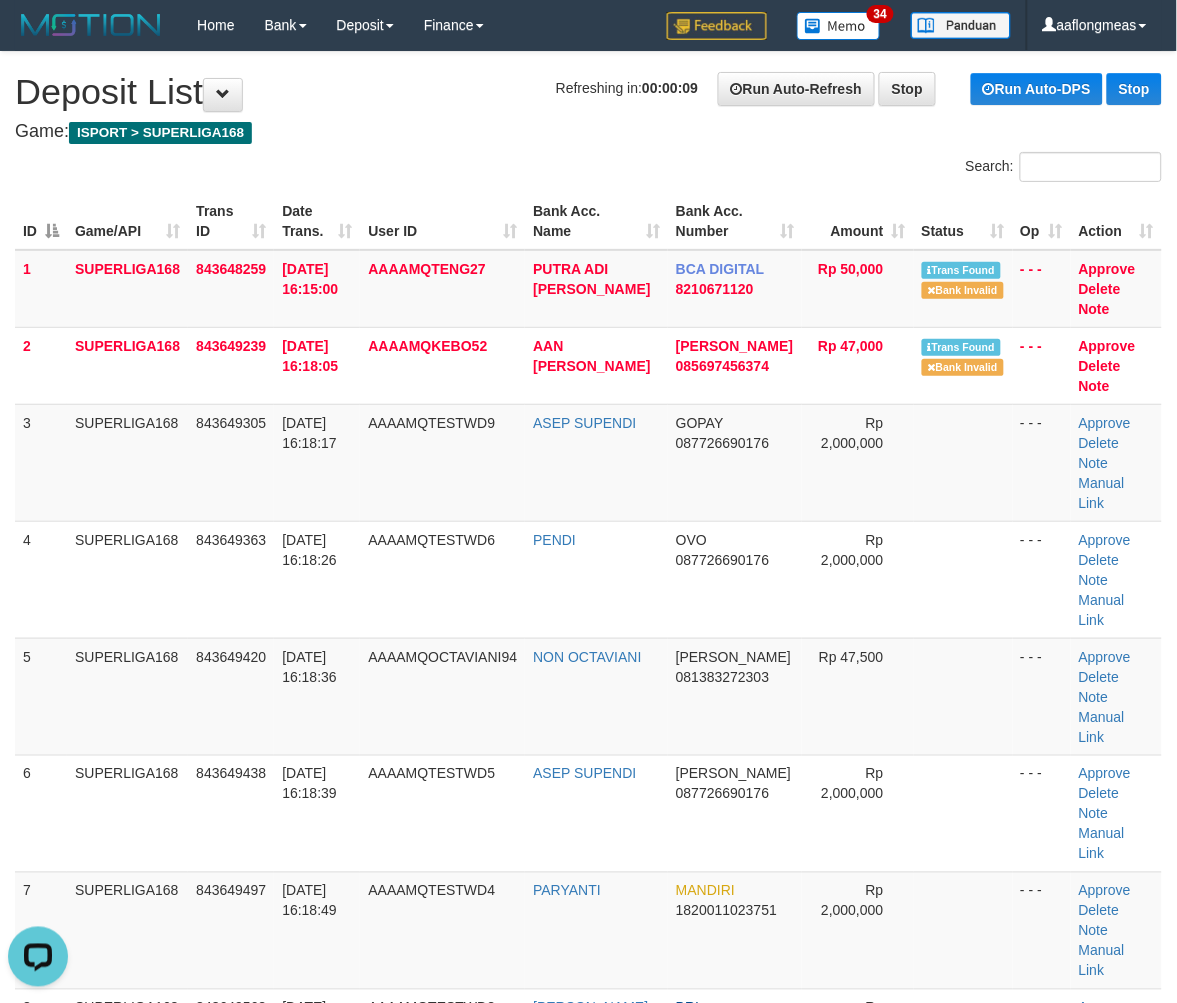 scroll, scrollTop: 0, scrollLeft: 0, axis: both 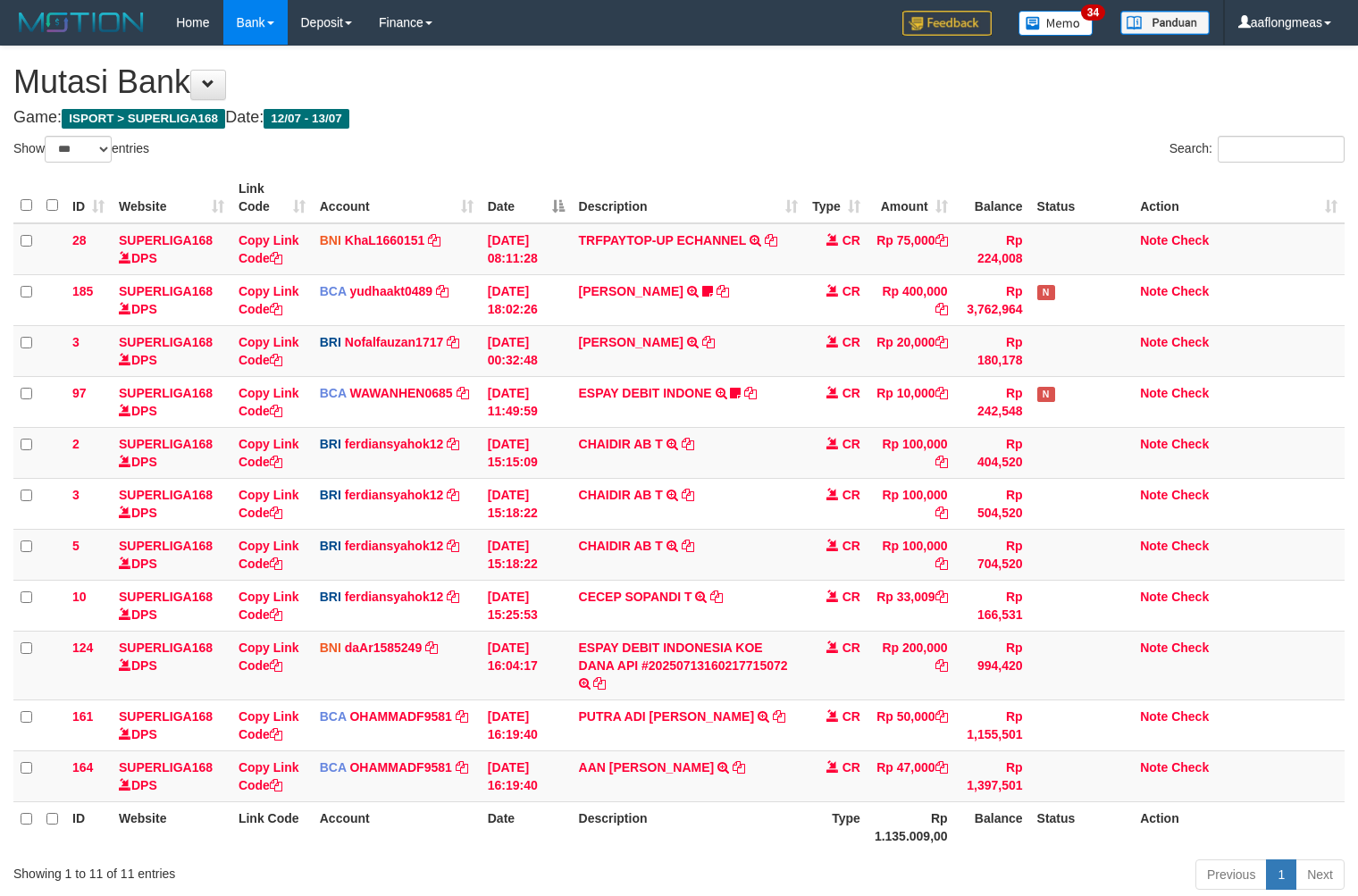 select on "***" 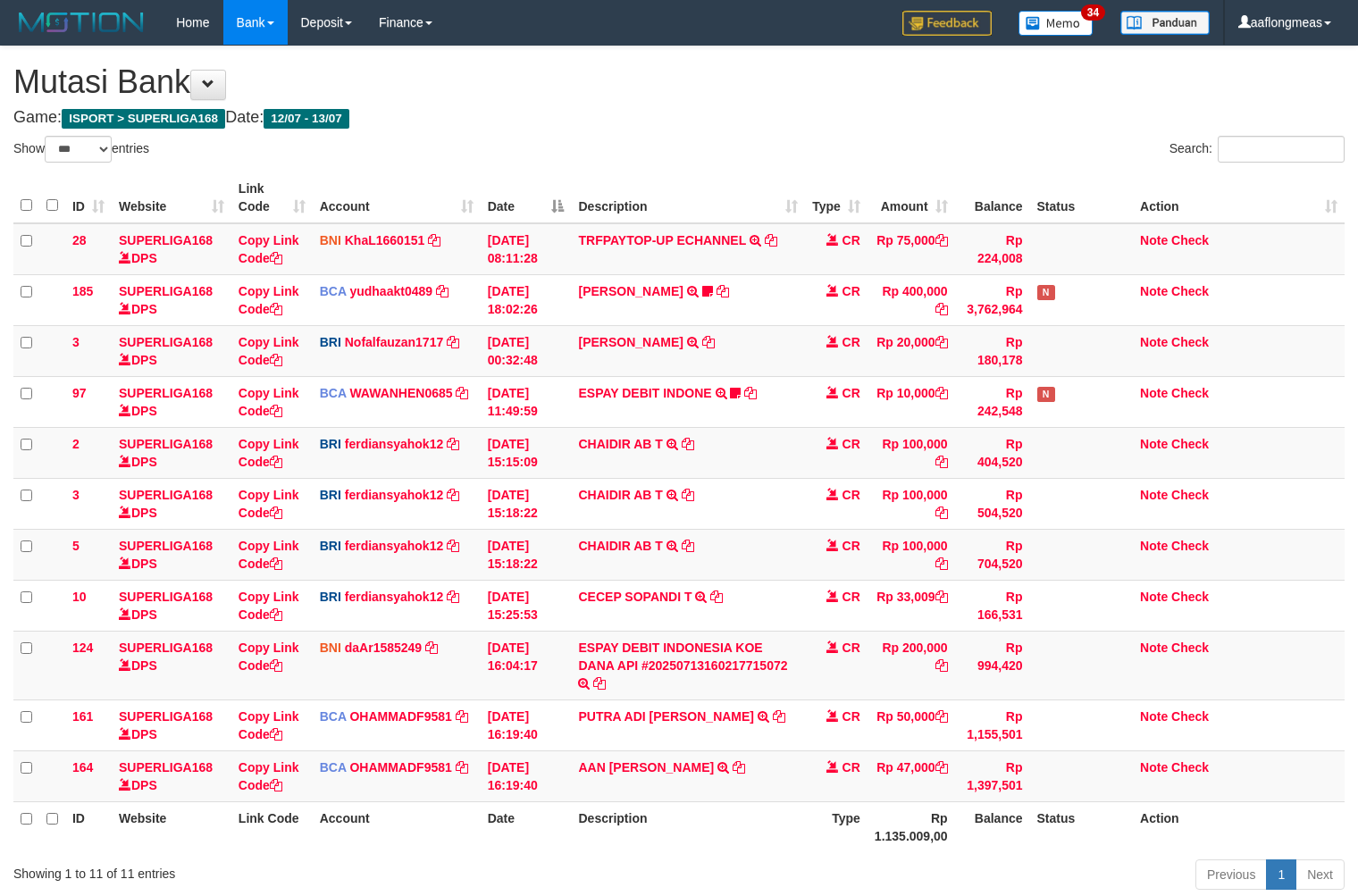 scroll, scrollTop: 130, scrollLeft: 0, axis: vertical 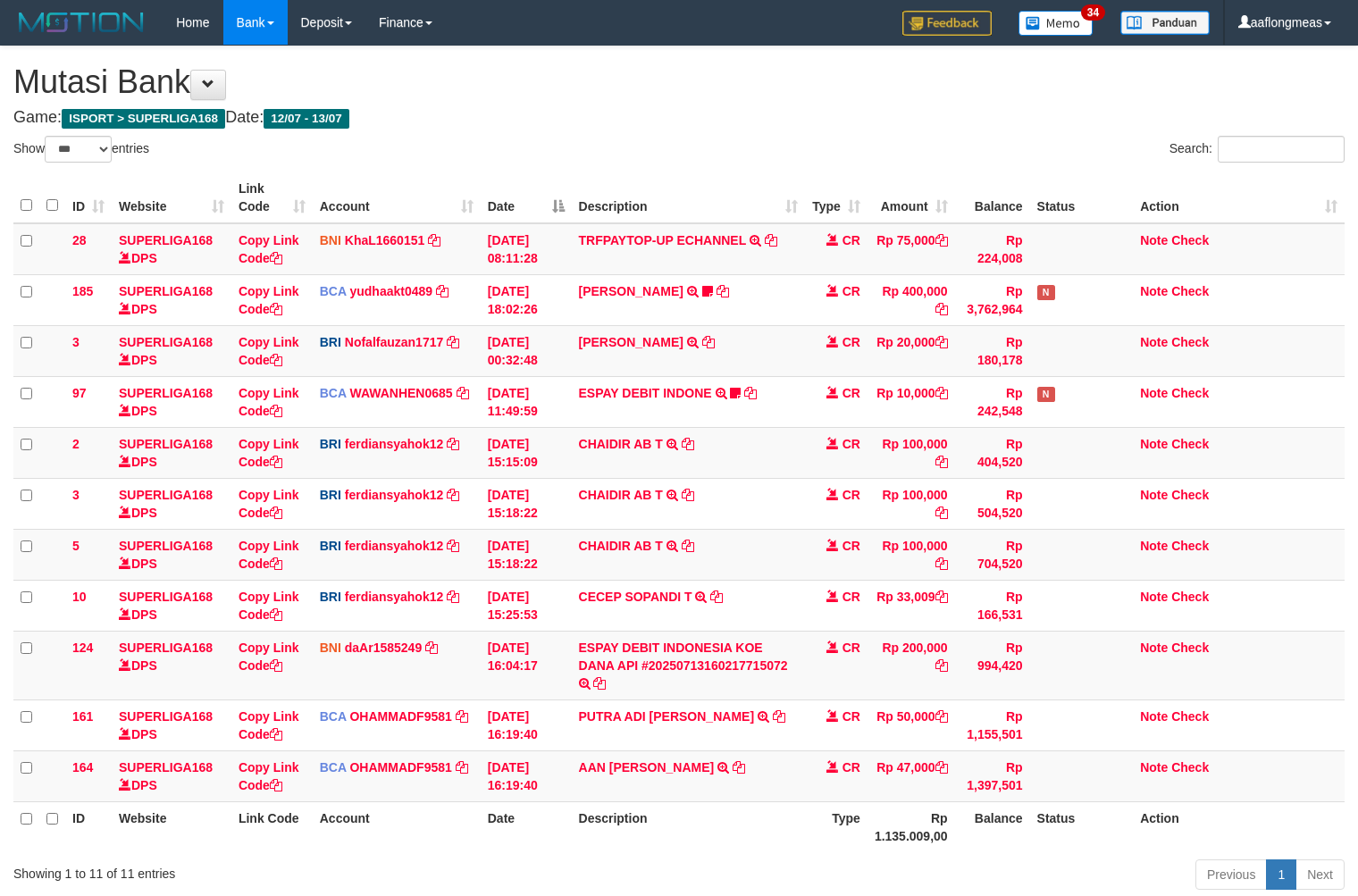 select on "***" 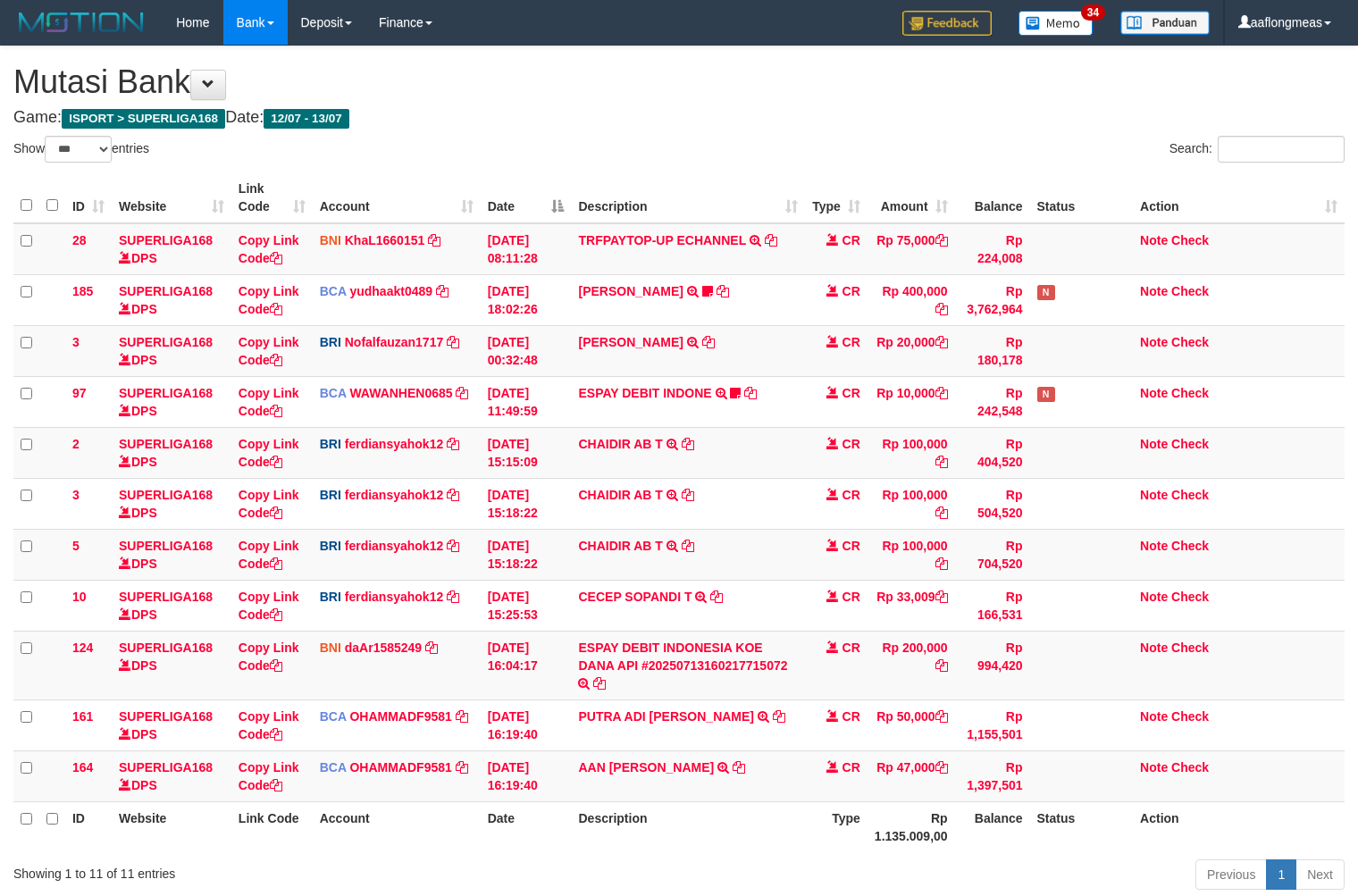 scroll, scrollTop: 130, scrollLeft: 0, axis: vertical 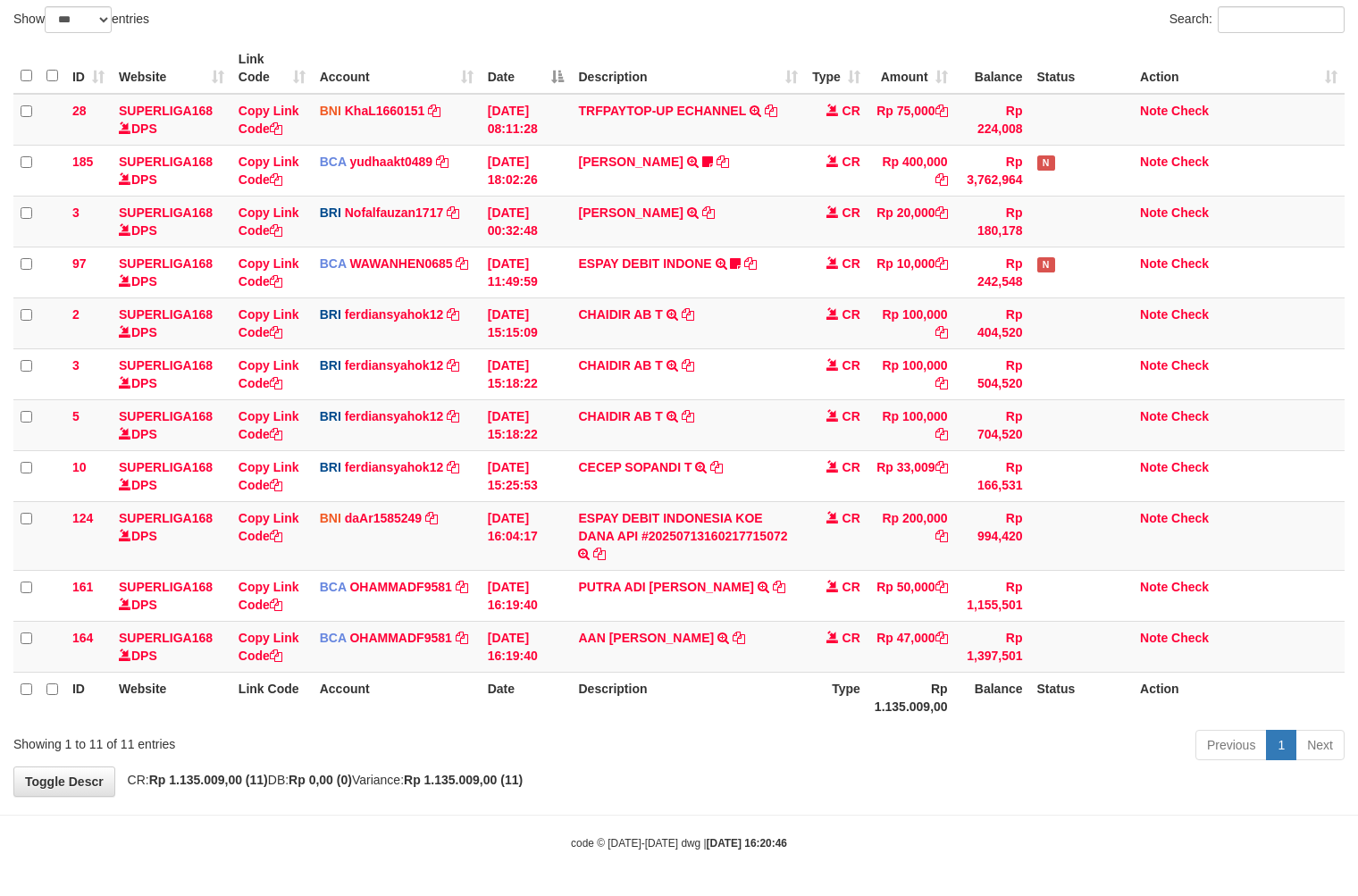 click on "Previous 1 Next" at bounding box center [961, 747] 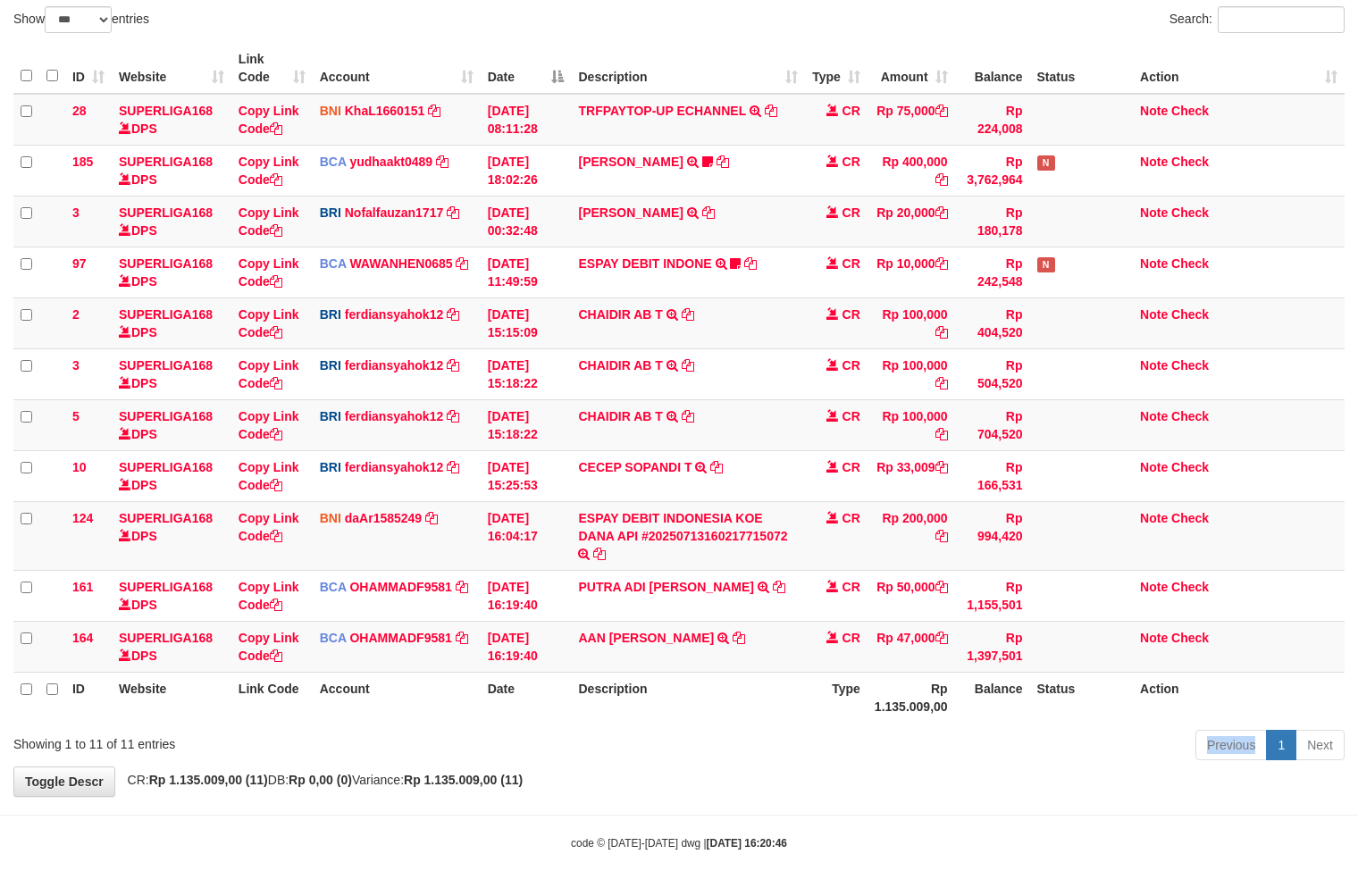 click on "Previous 1 Next" at bounding box center (961, 747) 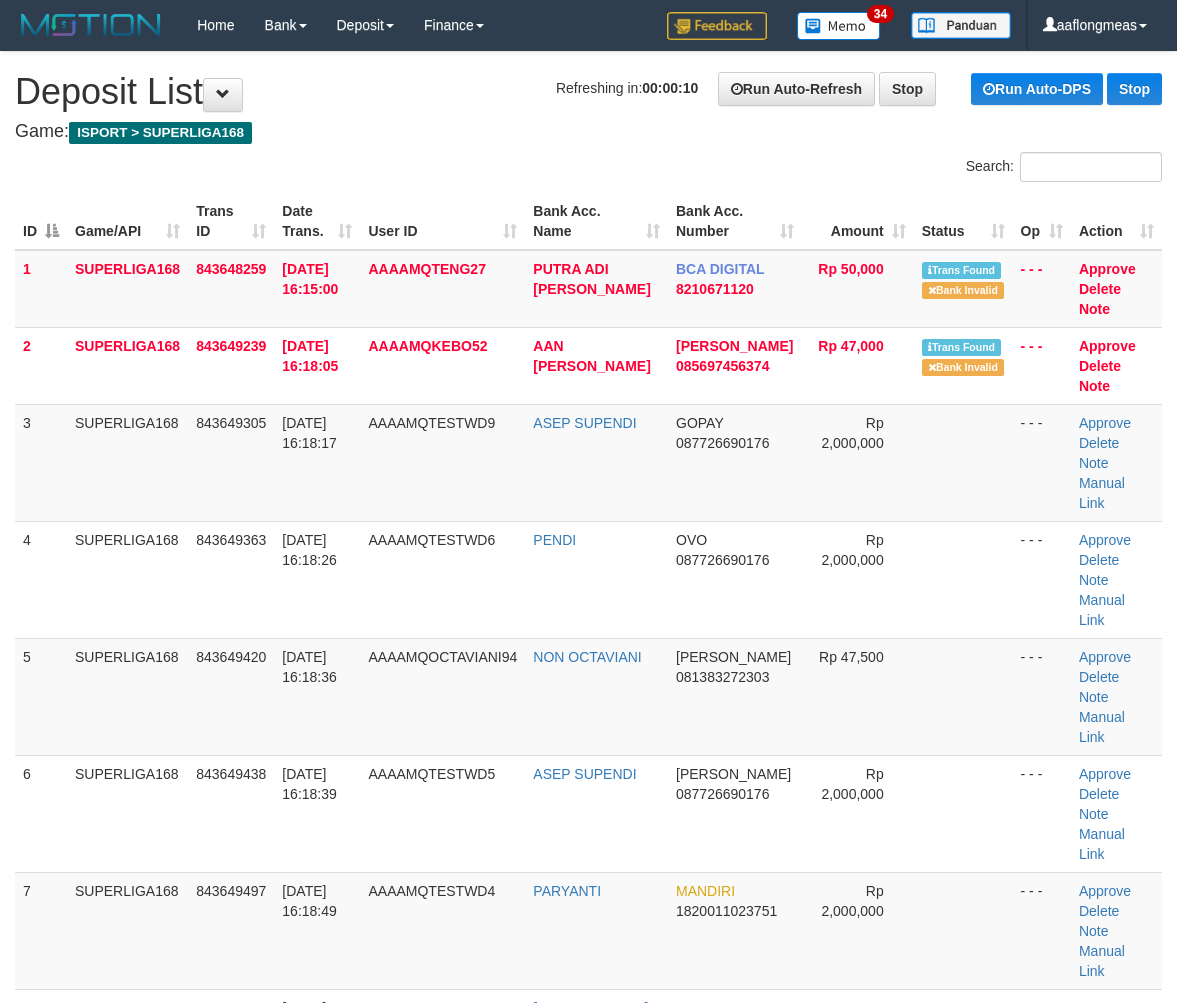 click at bounding box center [963, 696] 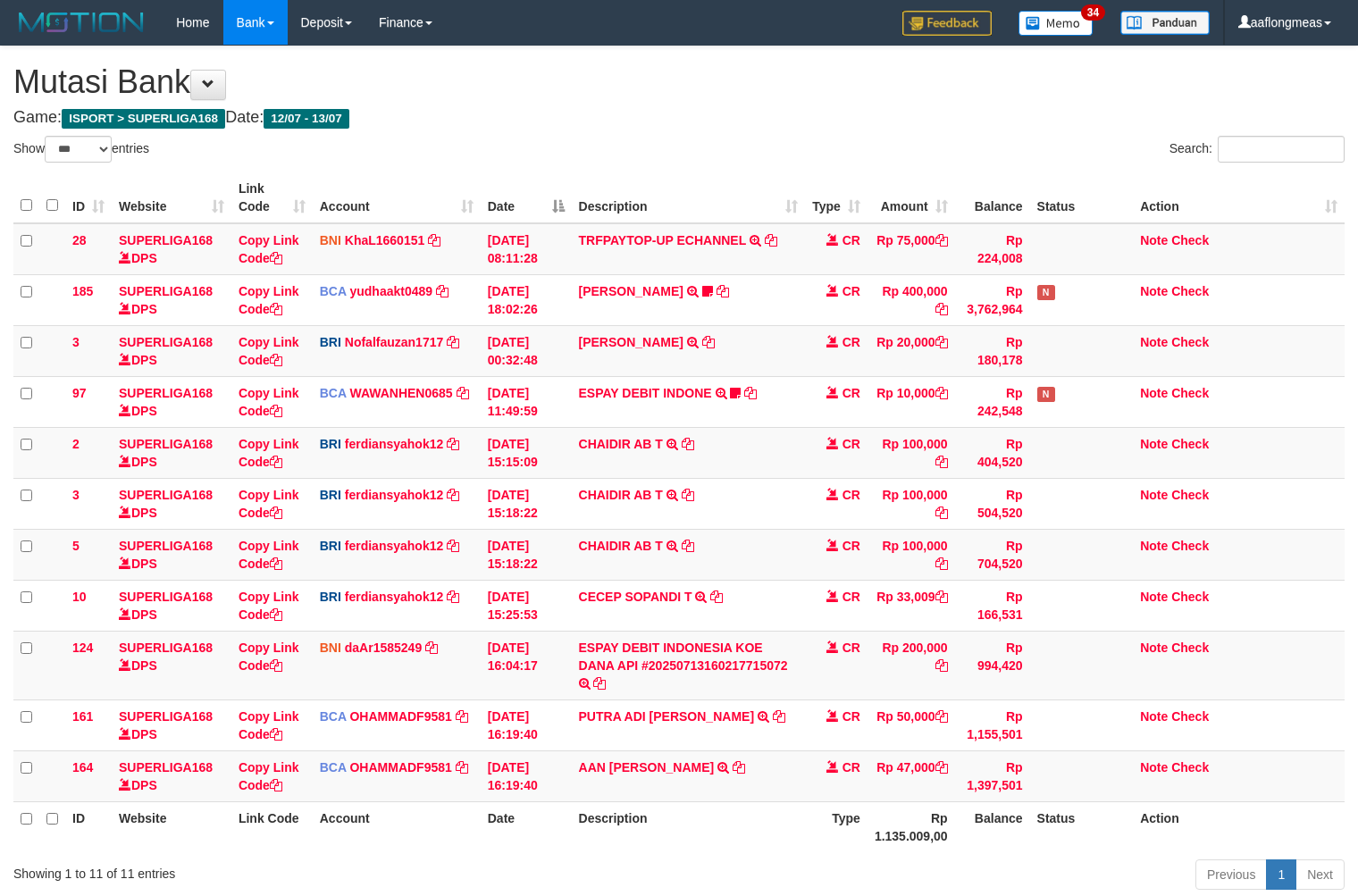 select on "***" 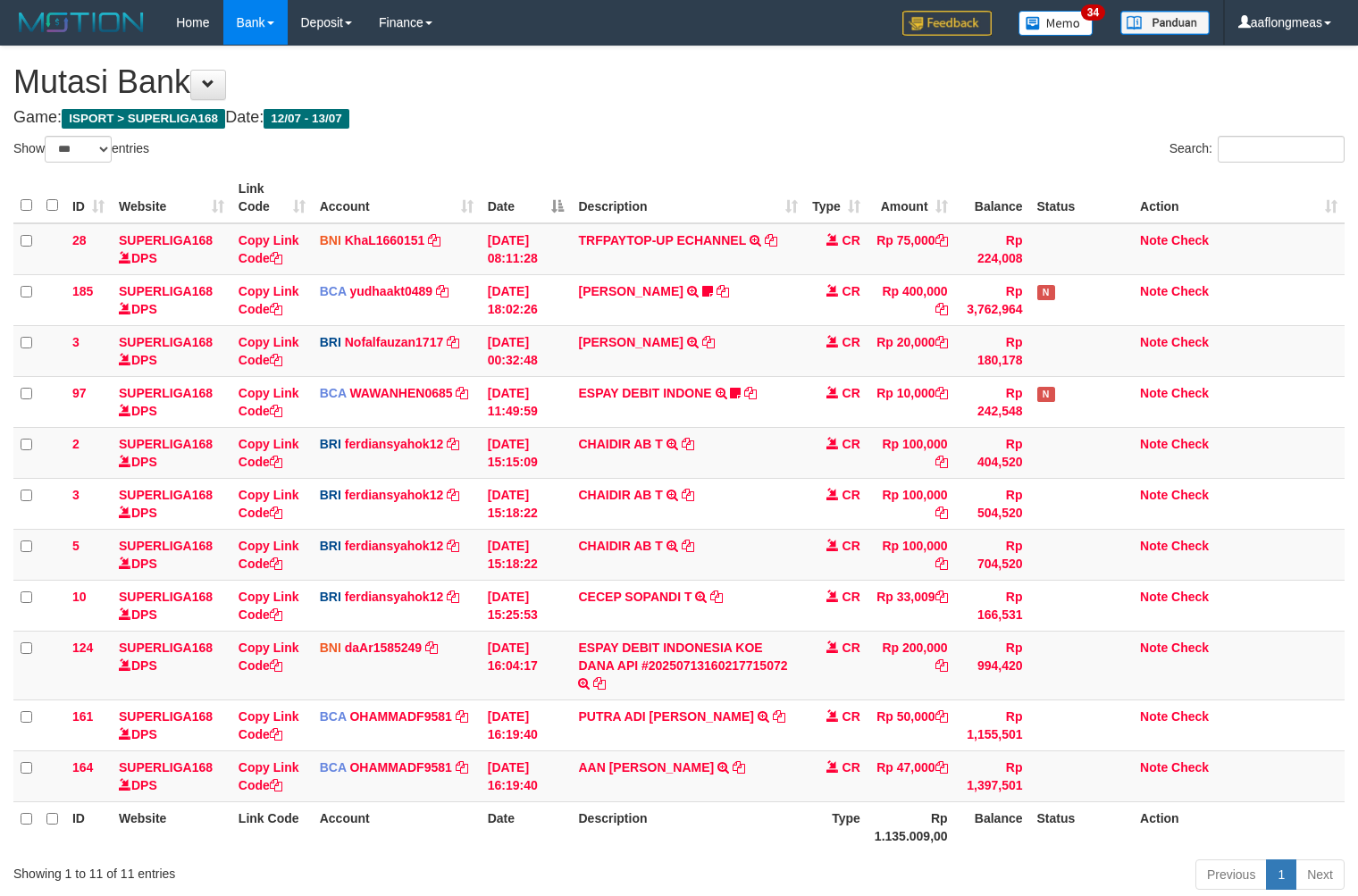 scroll, scrollTop: 130, scrollLeft: 0, axis: vertical 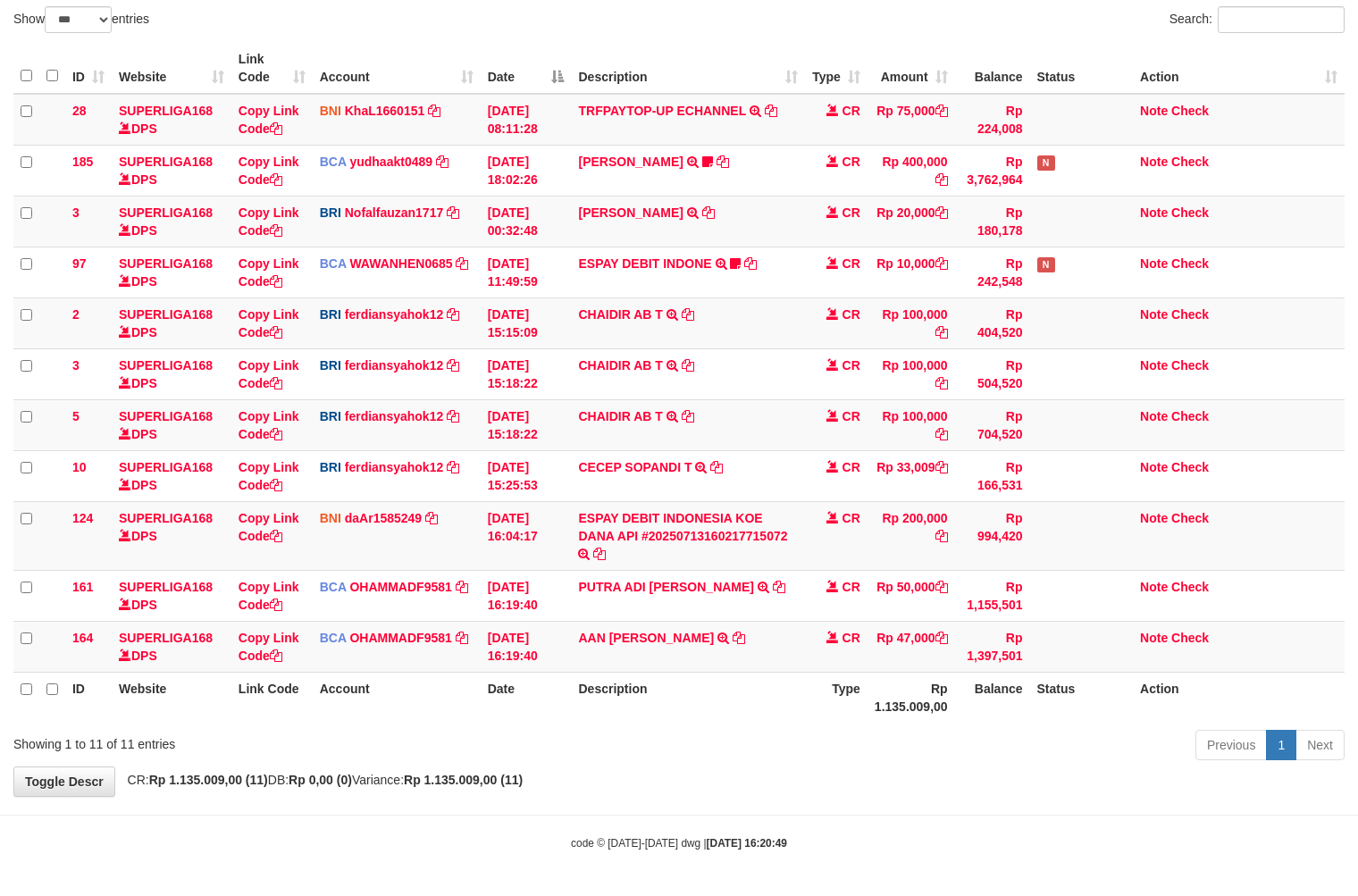 click on "Previous 1 Next" at bounding box center [961, 747] 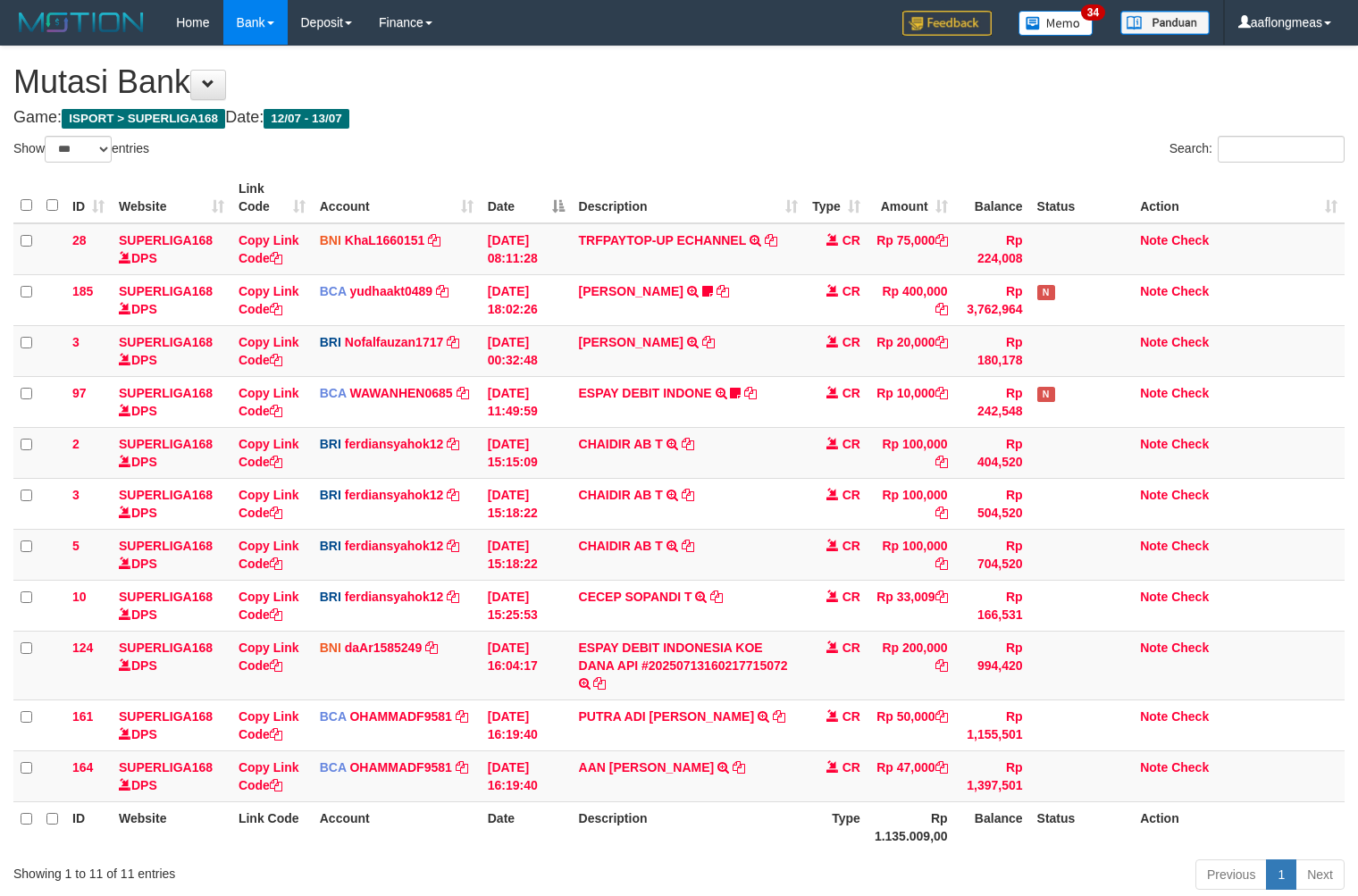 select on "***" 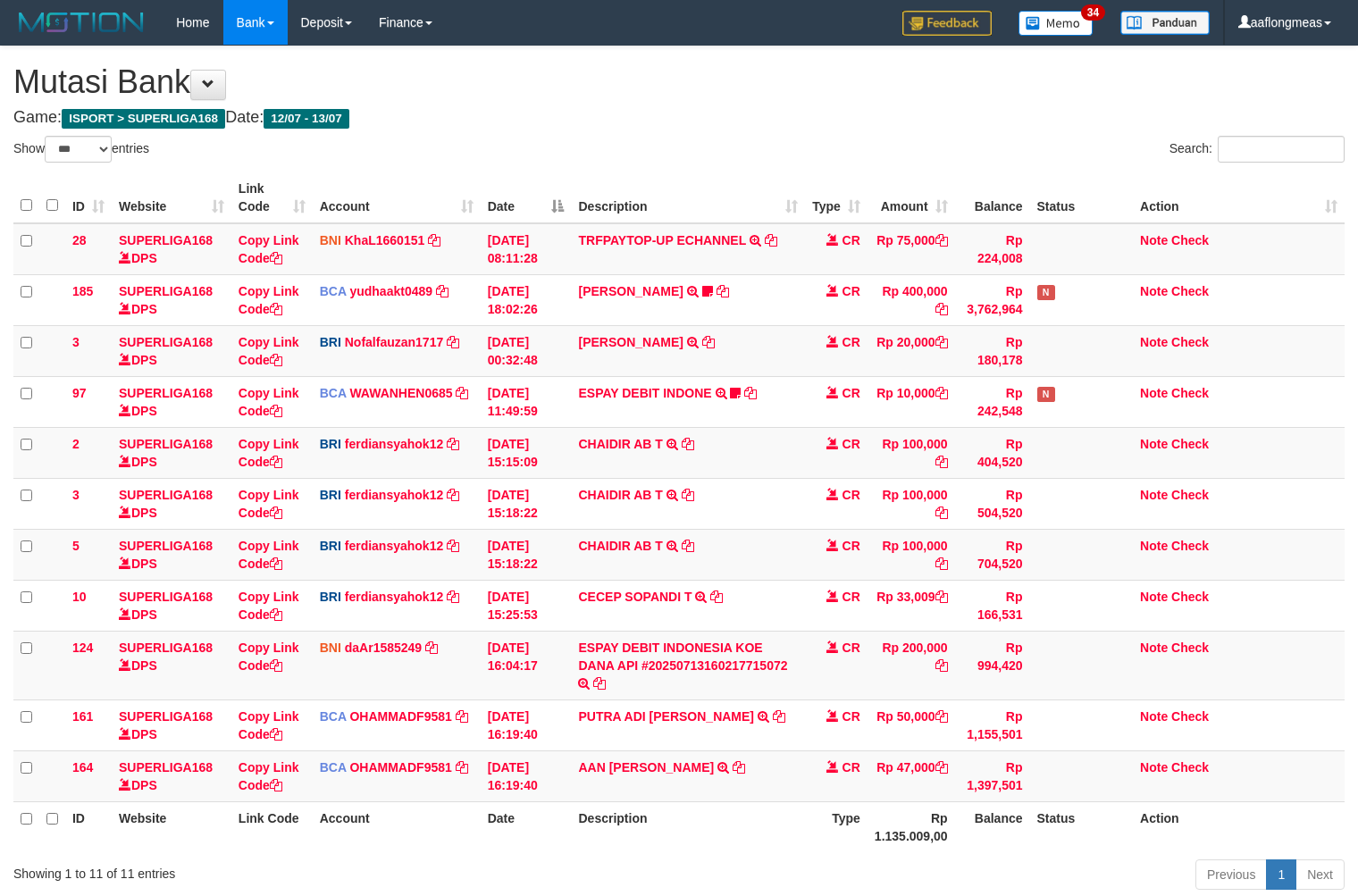 scroll, scrollTop: 130, scrollLeft: 0, axis: vertical 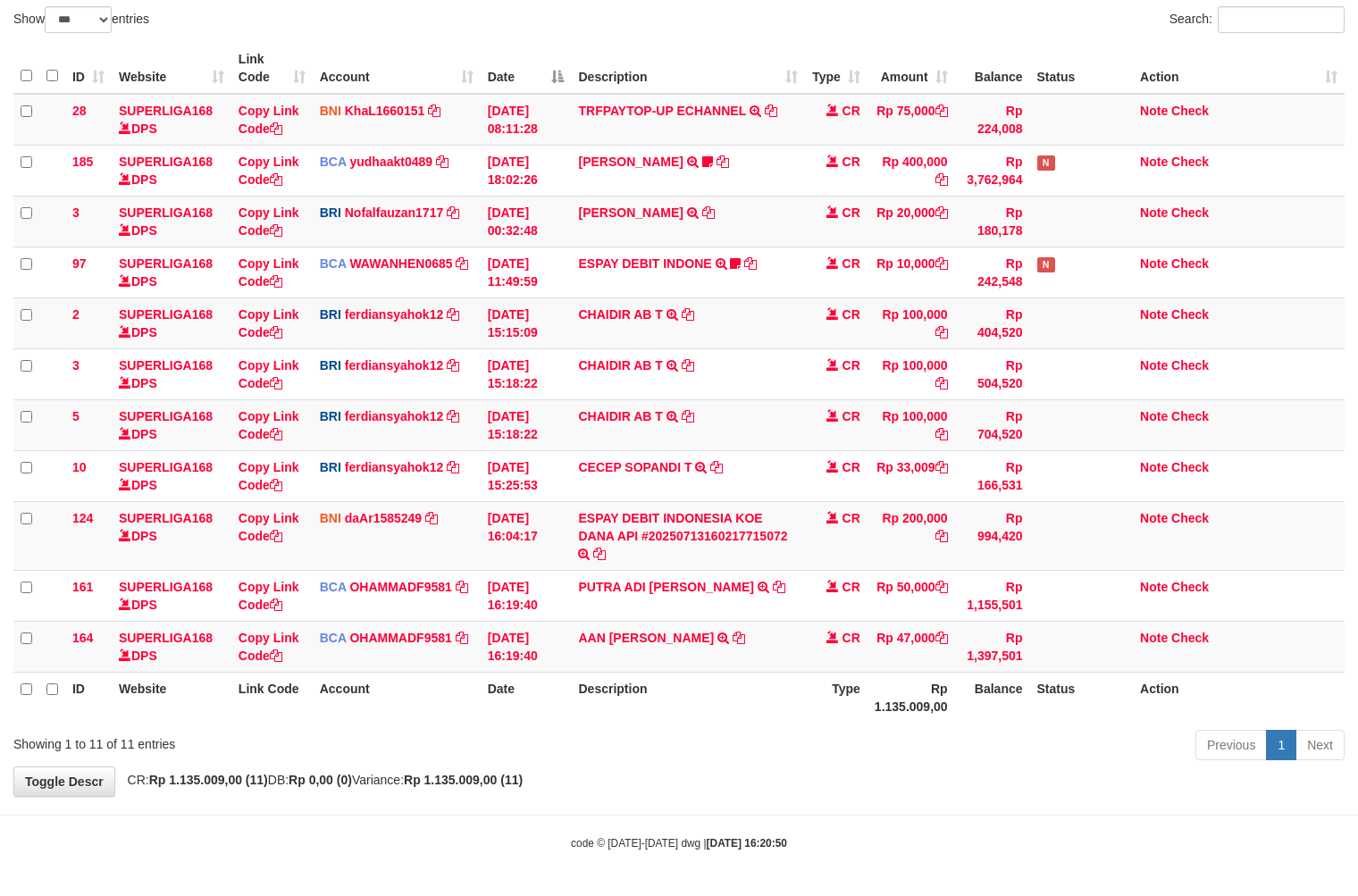 click on "Previous 1 Next" at bounding box center [961, 747] 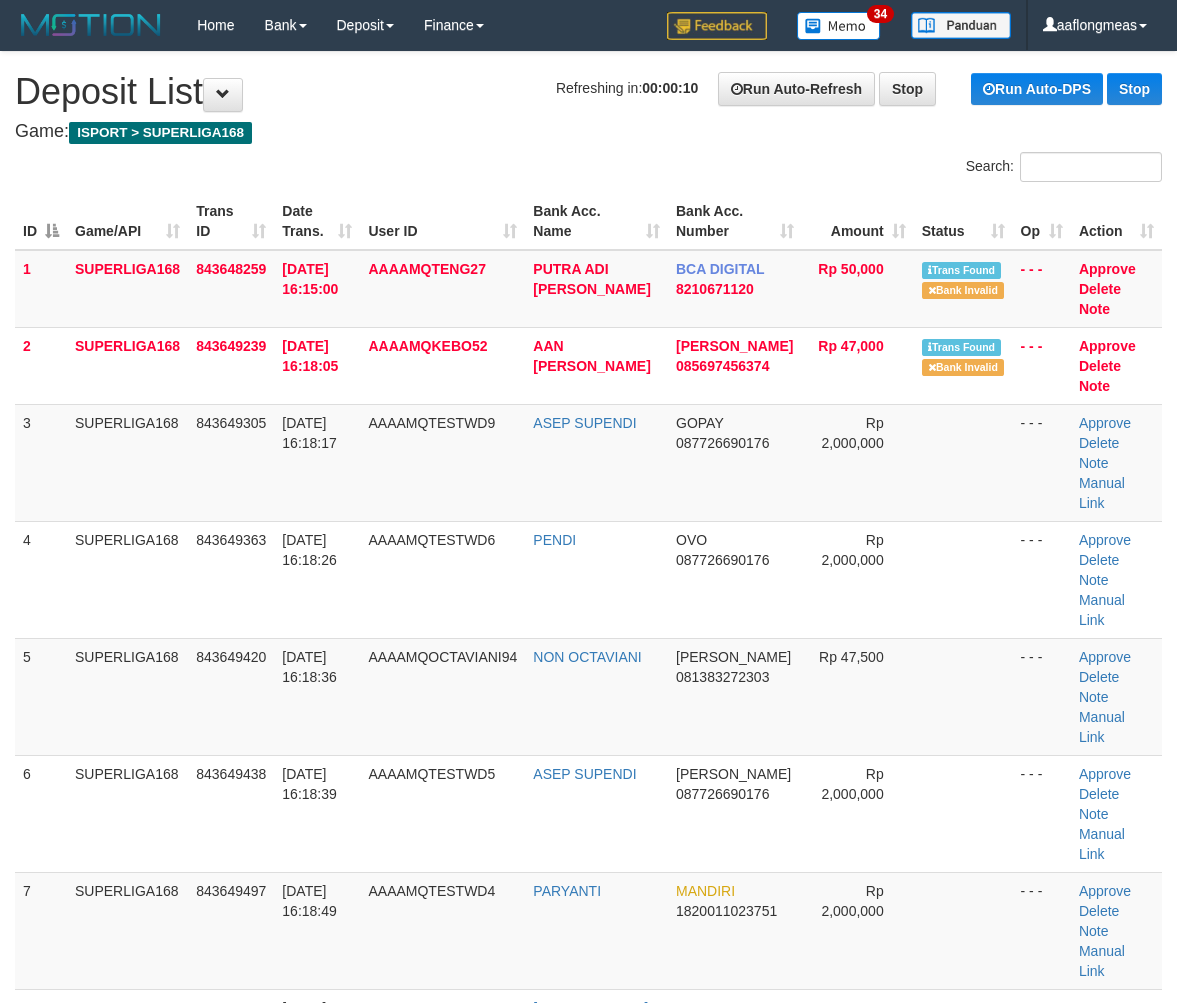 scroll, scrollTop: 0, scrollLeft: 0, axis: both 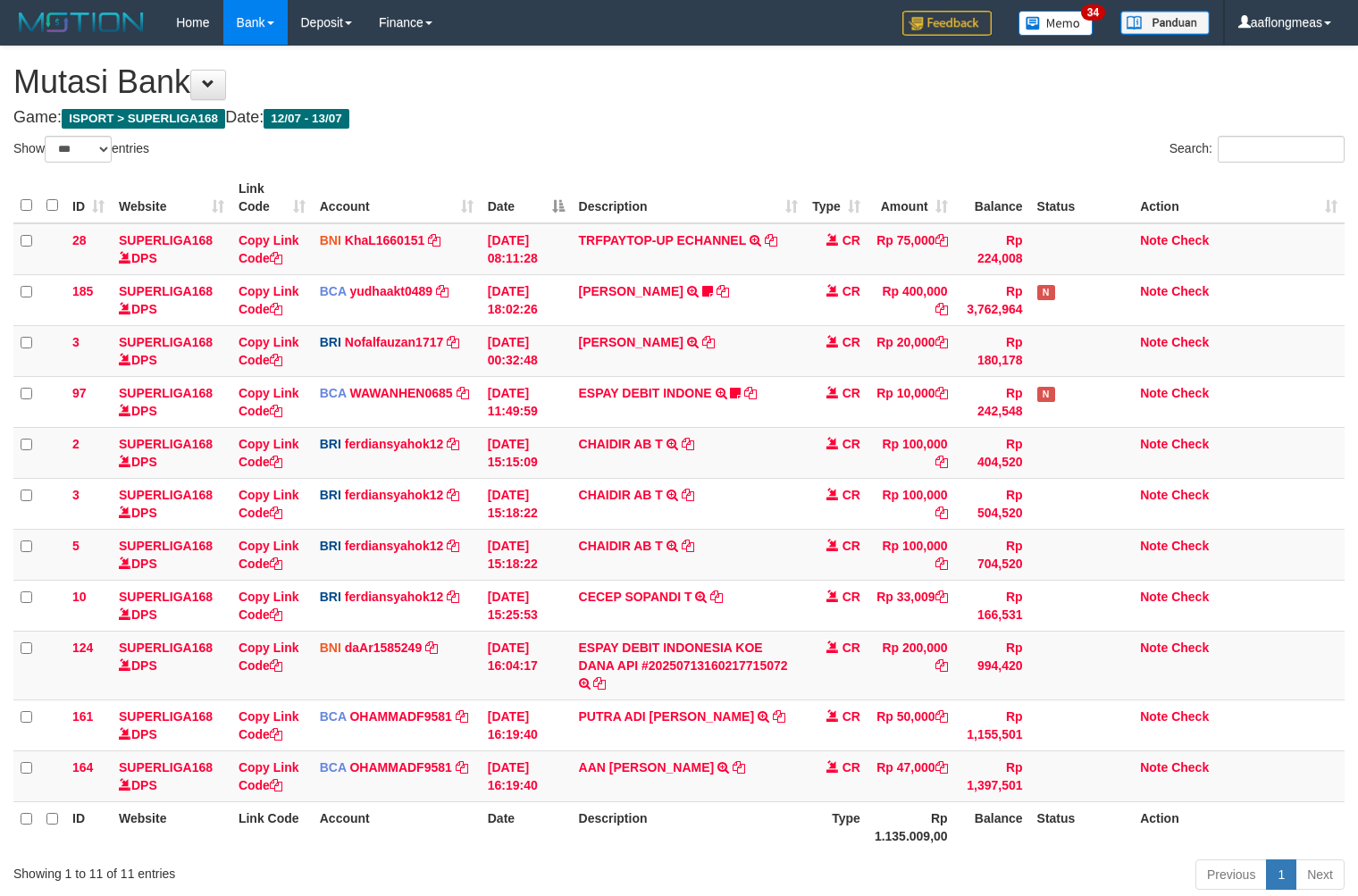 select on "***" 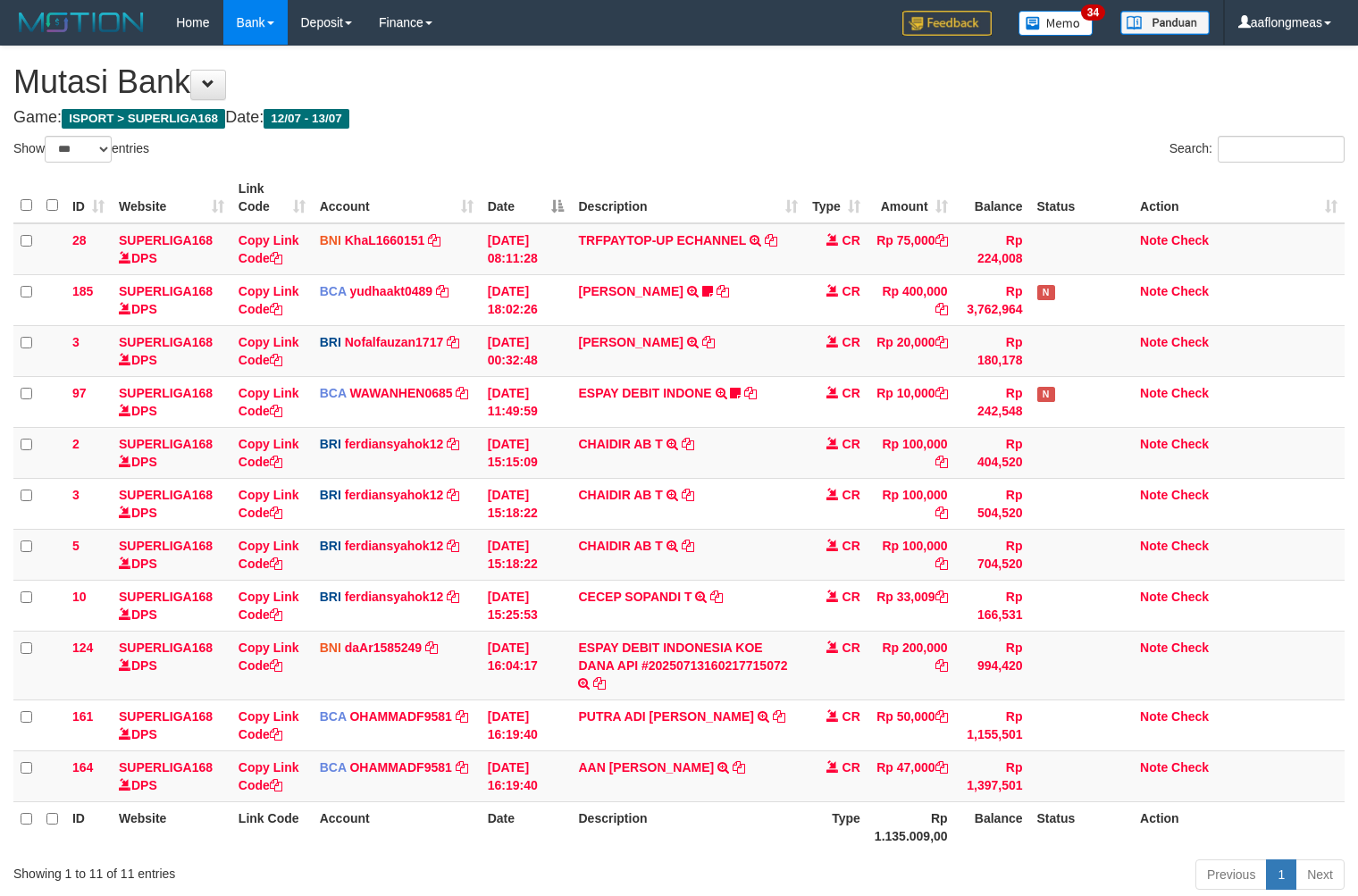 scroll, scrollTop: 130, scrollLeft: 0, axis: vertical 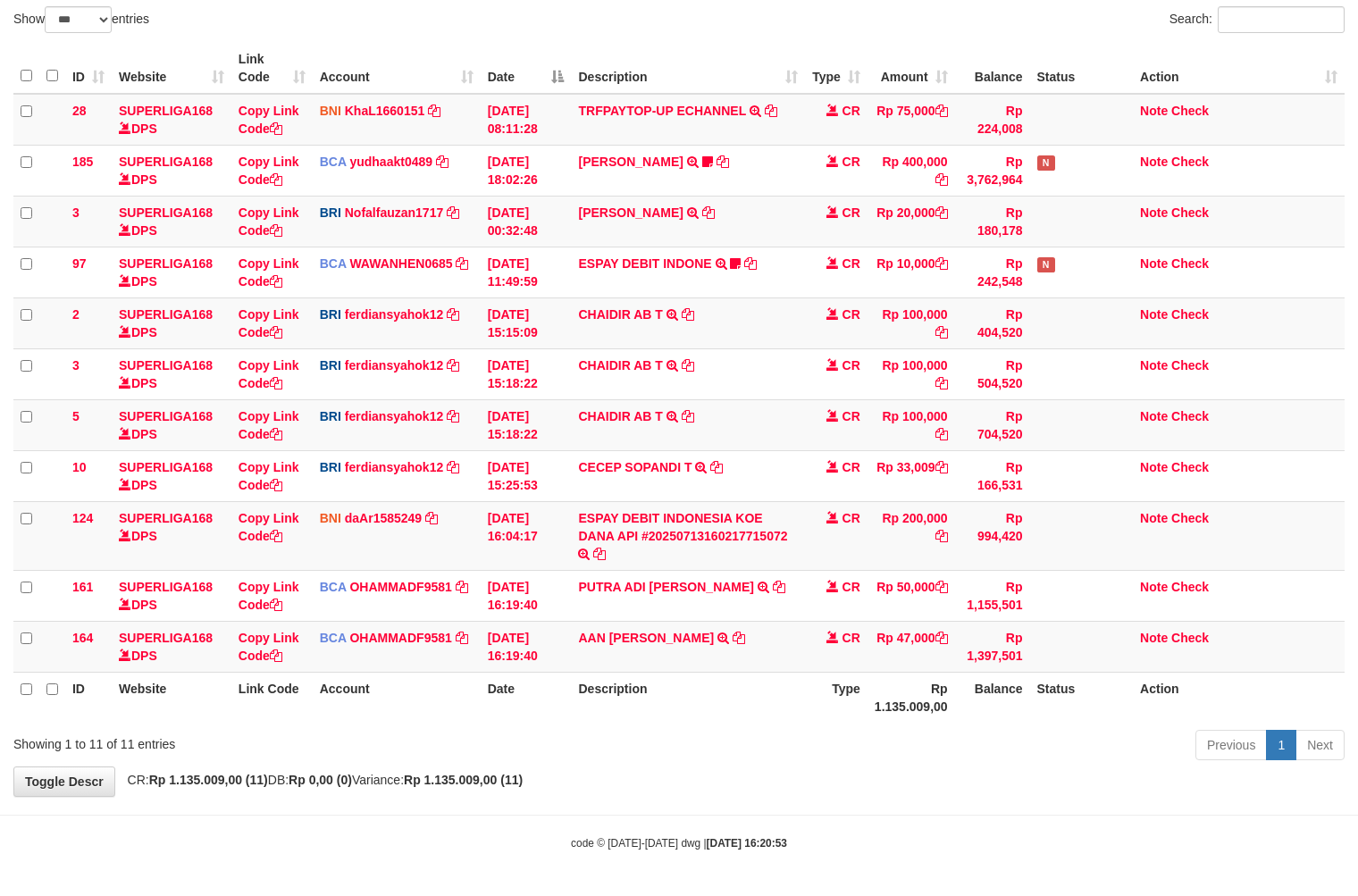 click on "Previous 1 Next" at bounding box center [961, 747] 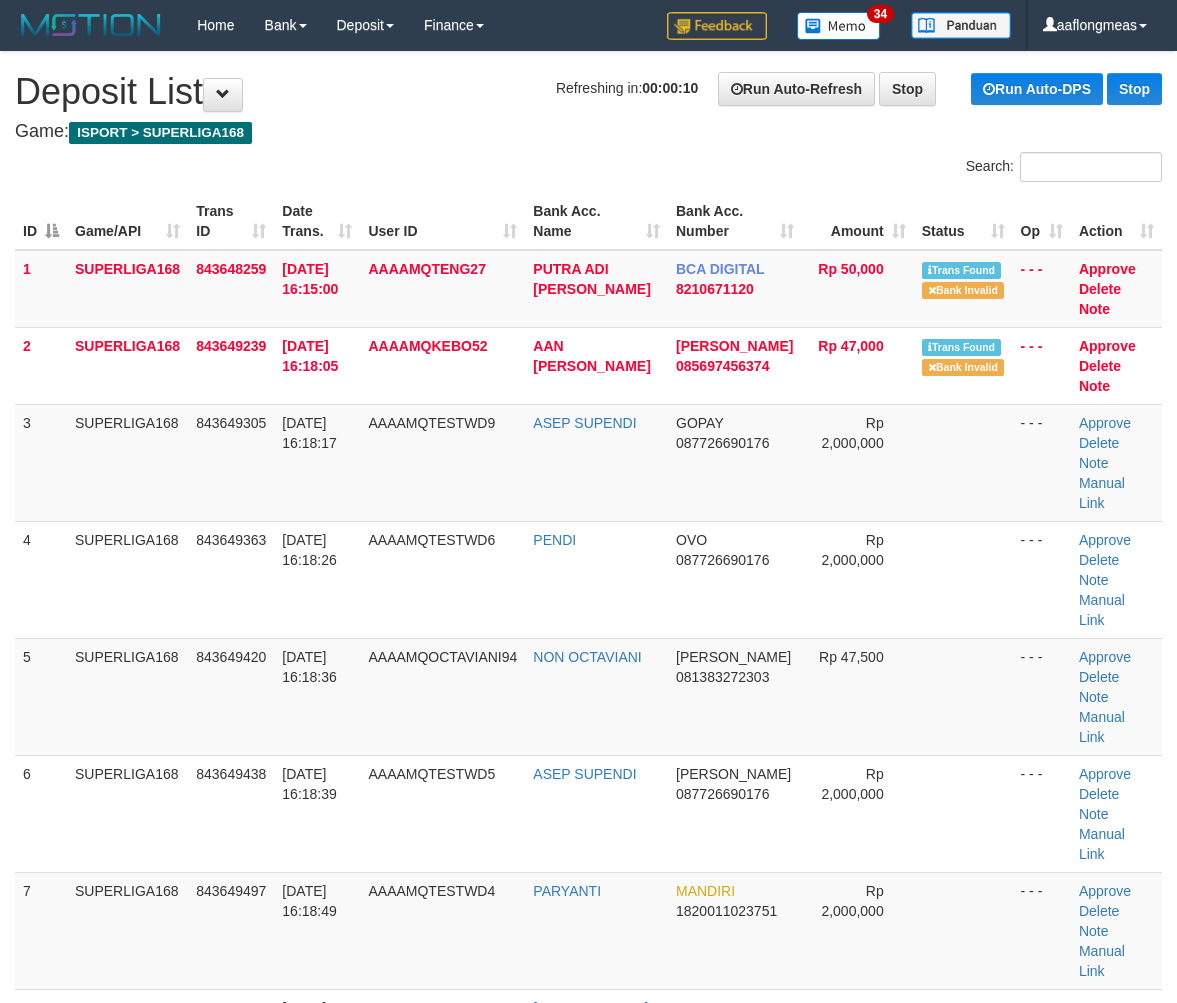 scroll, scrollTop: 0, scrollLeft: 0, axis: both 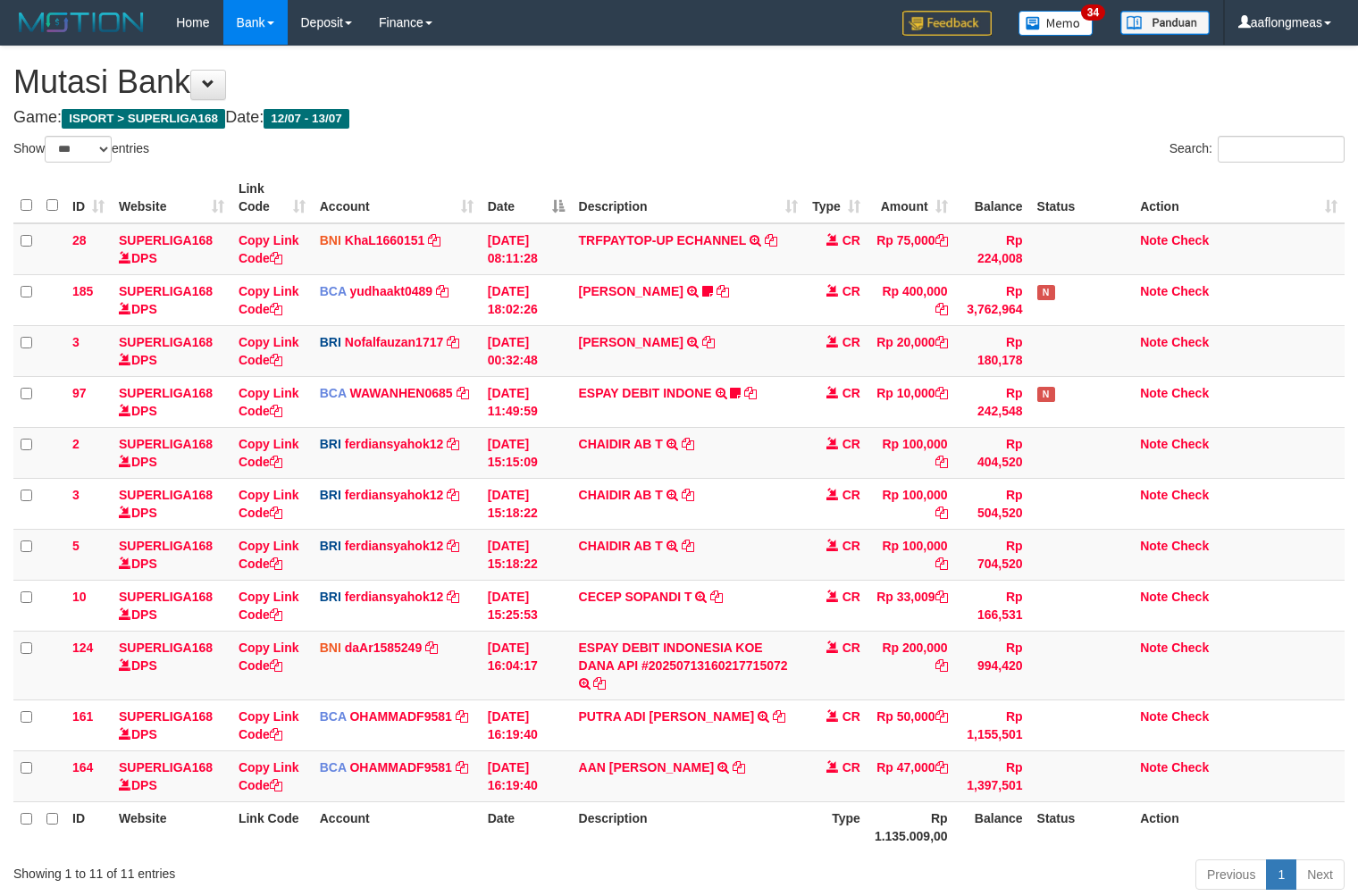 select on "***" 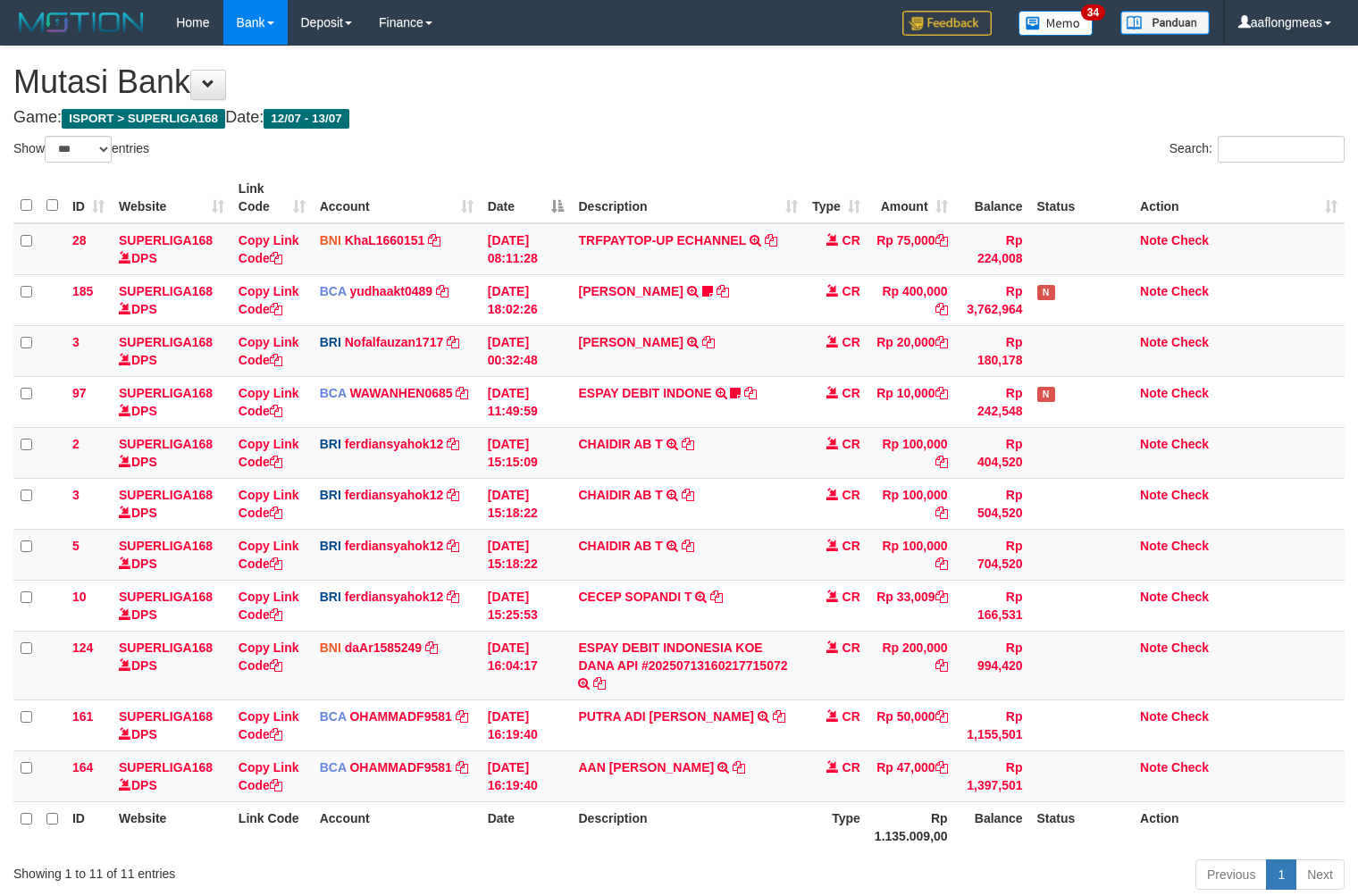 scroll, scrollTop: 130, scrollLeft: 0, axis: vertical 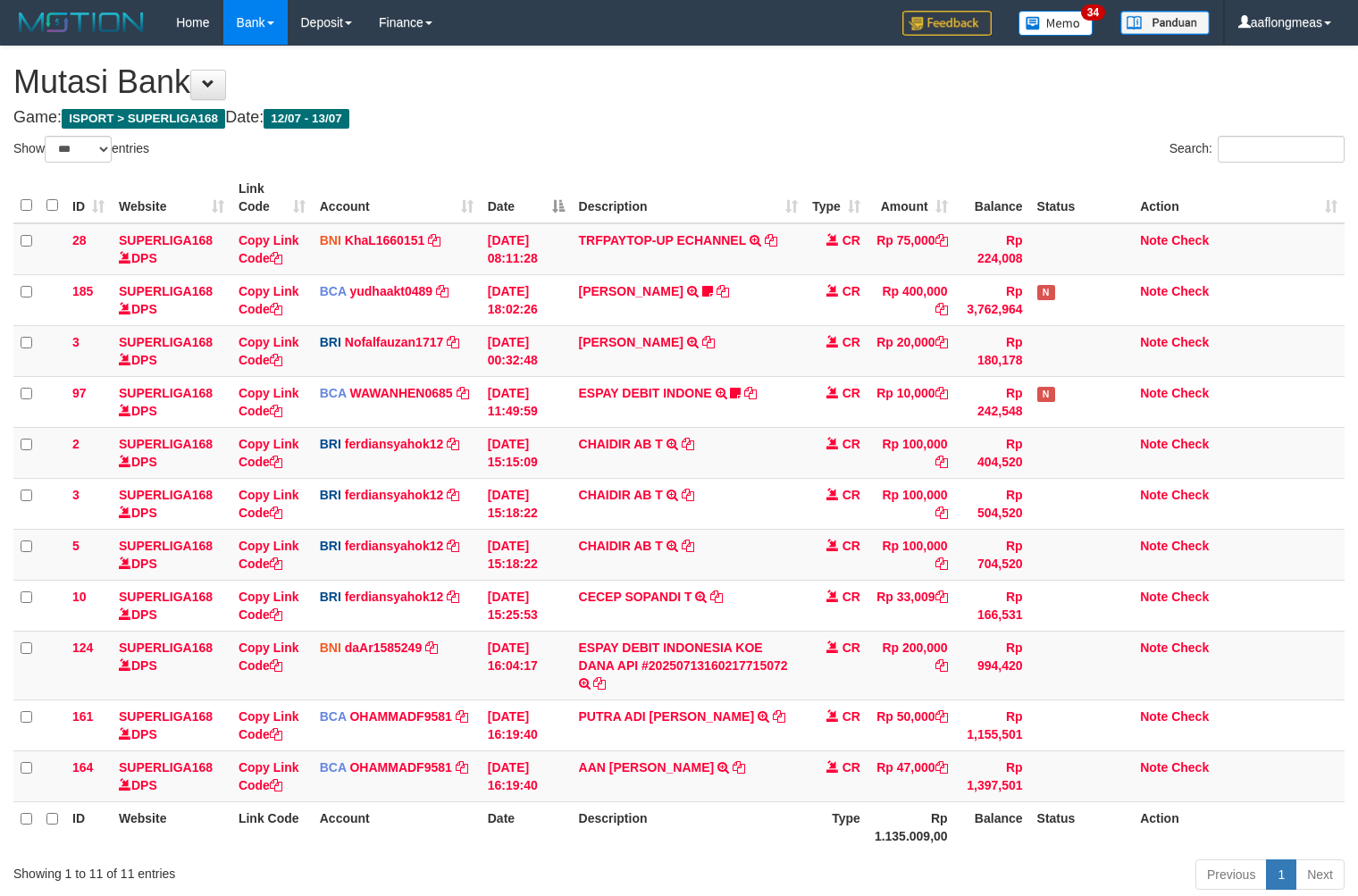 select on "***" 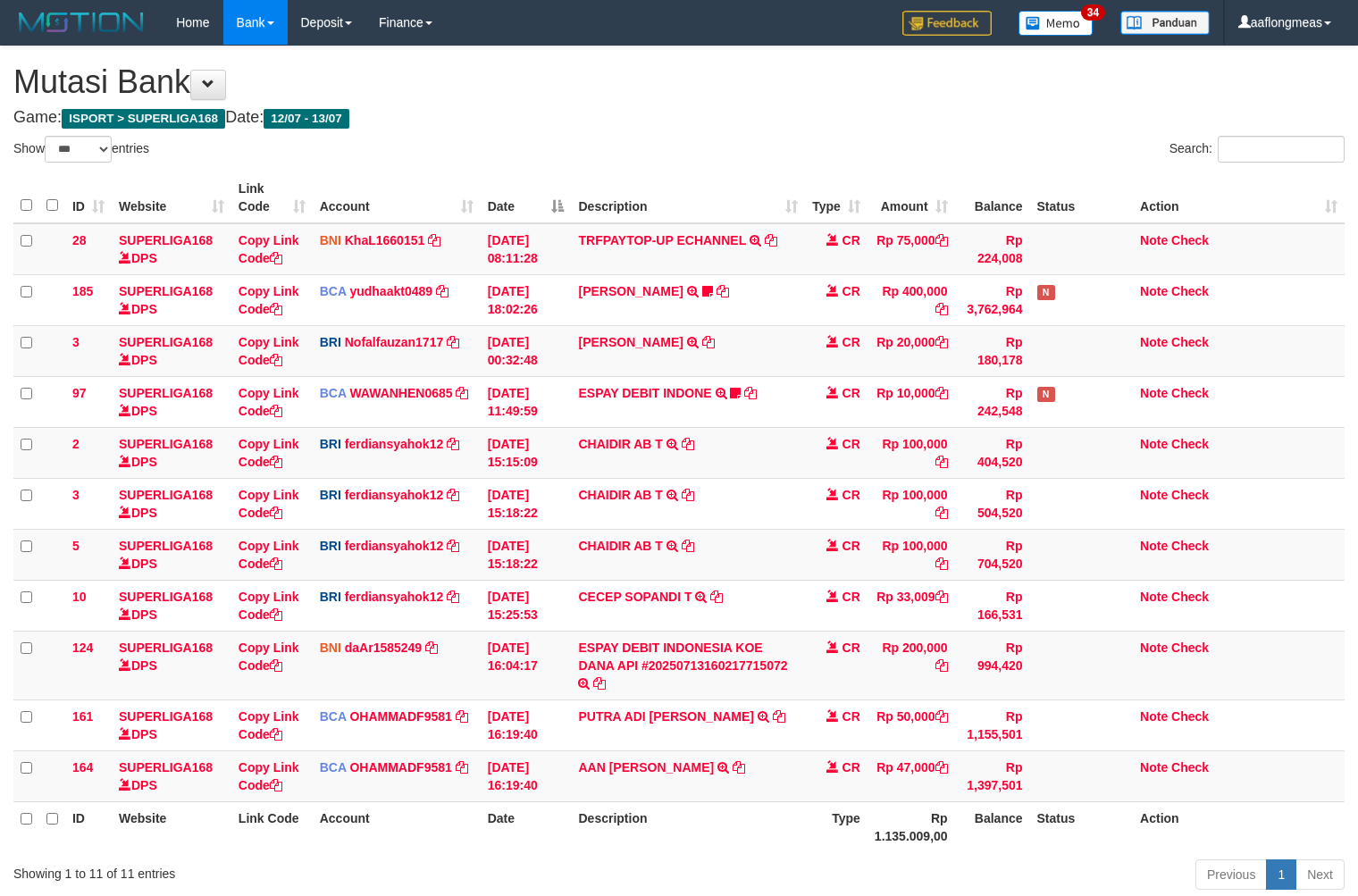 scroll, scrollTop: 130, scrollLeft: 0, axis: vertical 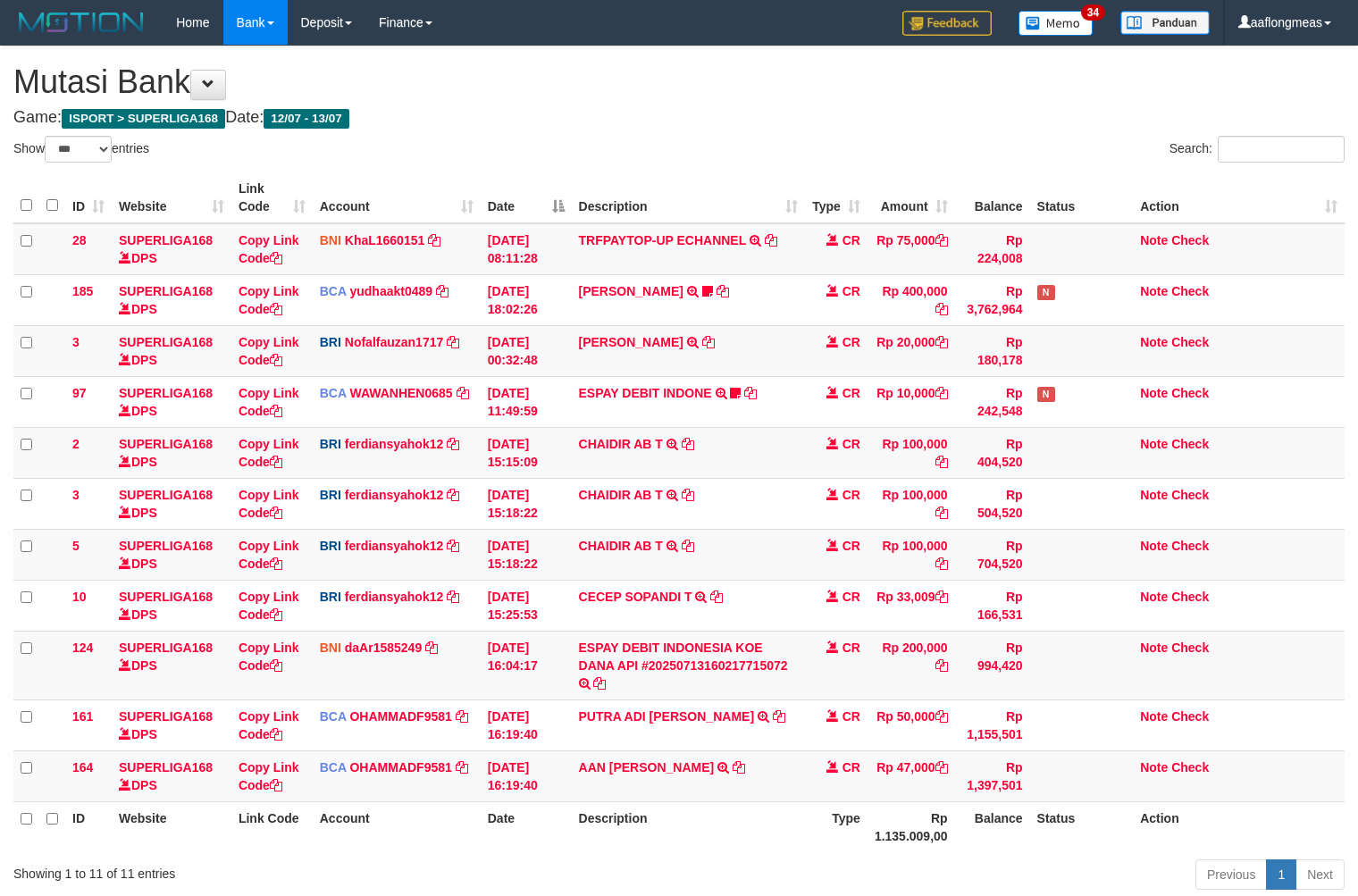 select on "***" 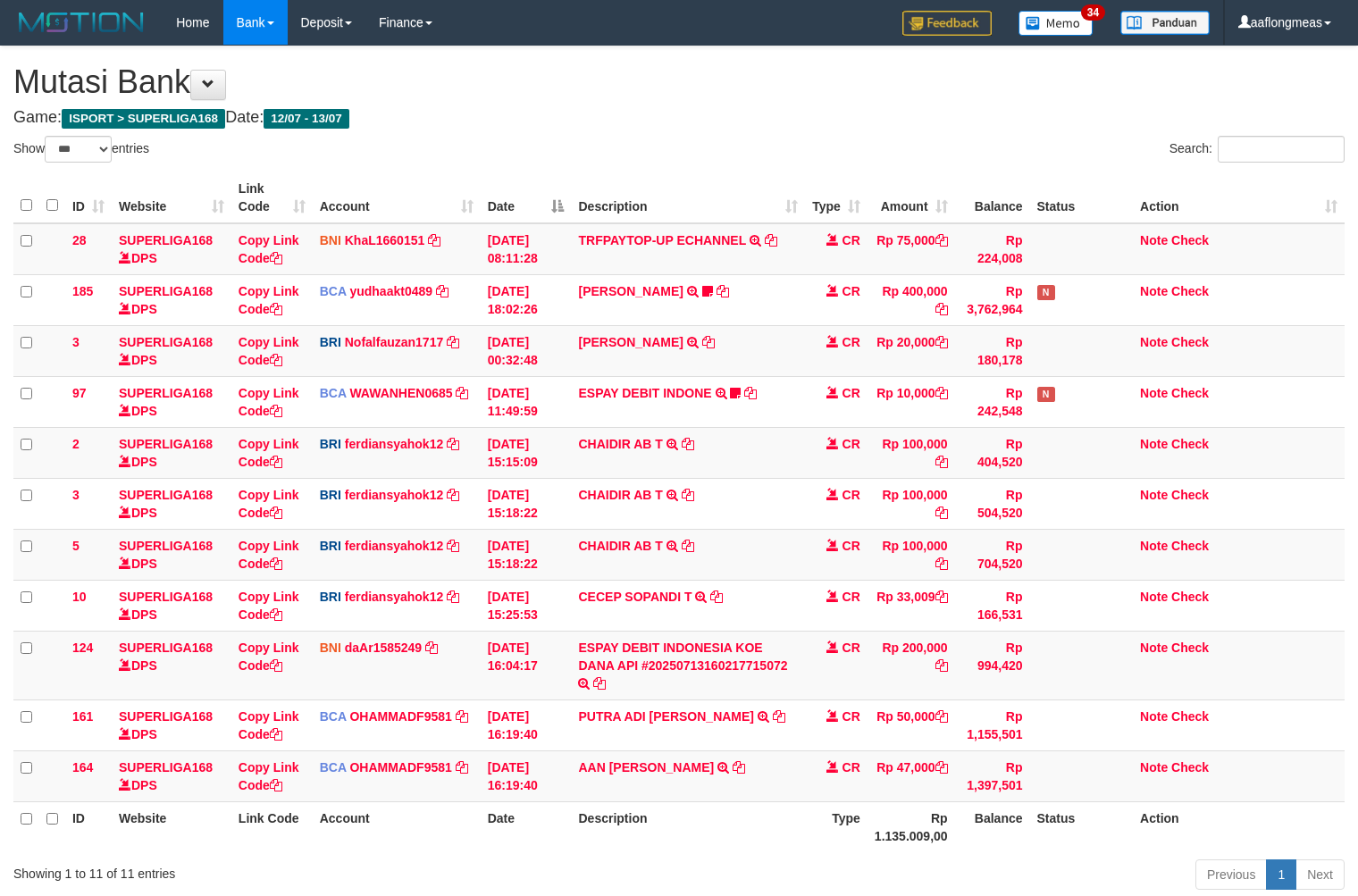 scroll, scrollTop: 130, scrollLeft: 0, axis: vertical 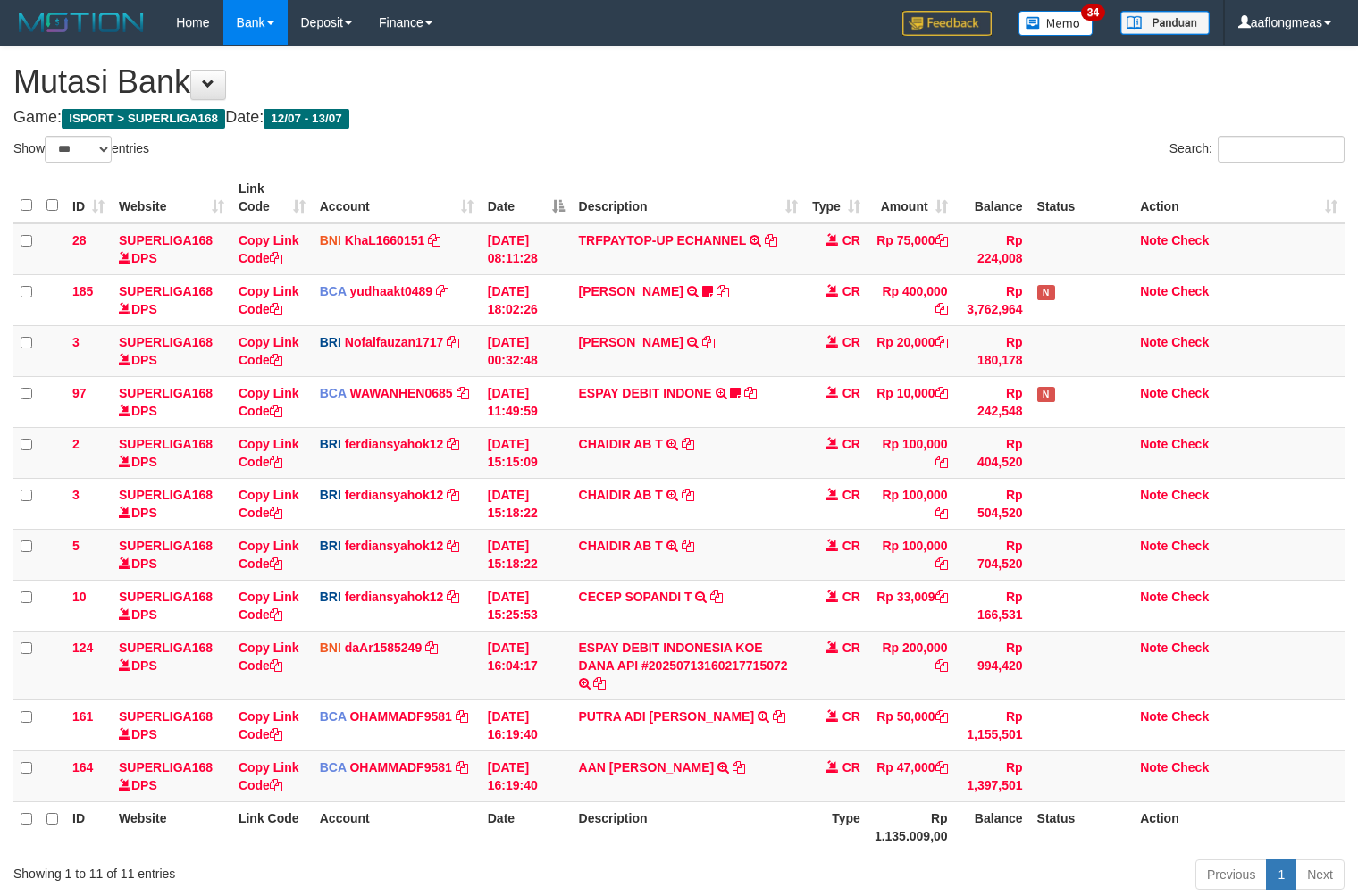 select on "***" 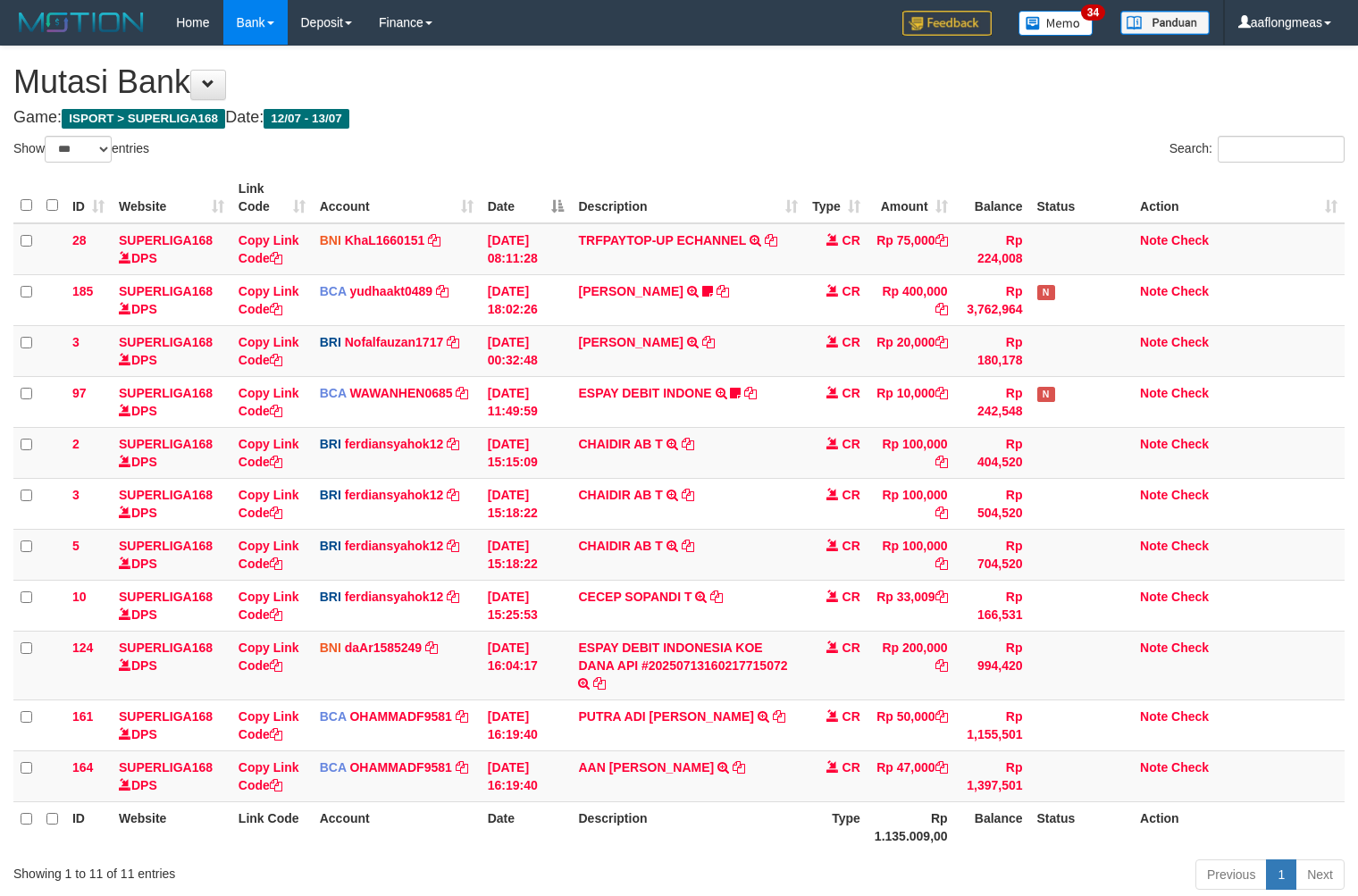 scroll, scrollTop: 130, scrollLeft: 0, axis: vertical 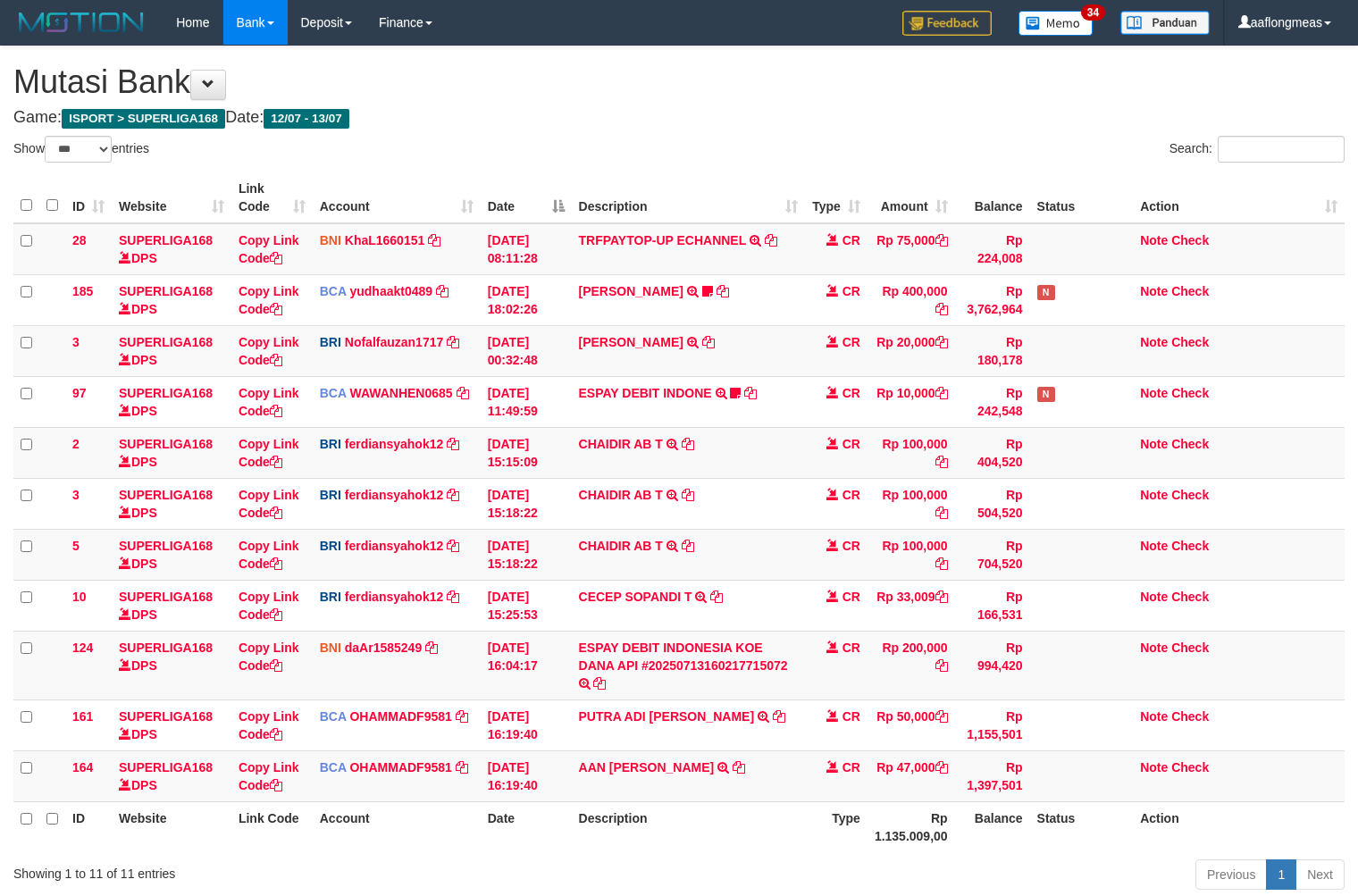 select on "***" 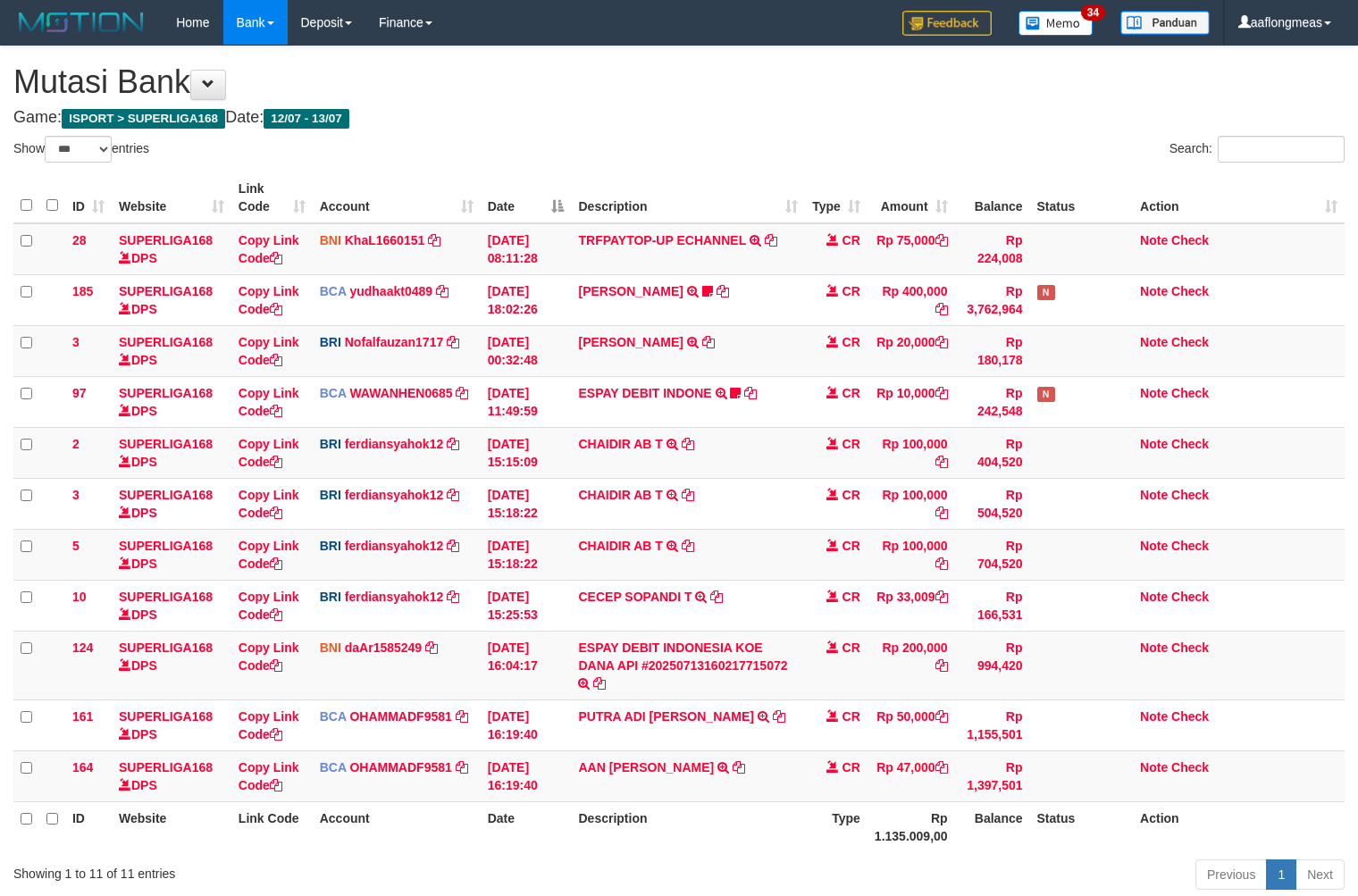 scroll, scrollTop: 130, scrollLeft: 0, axis: vertical 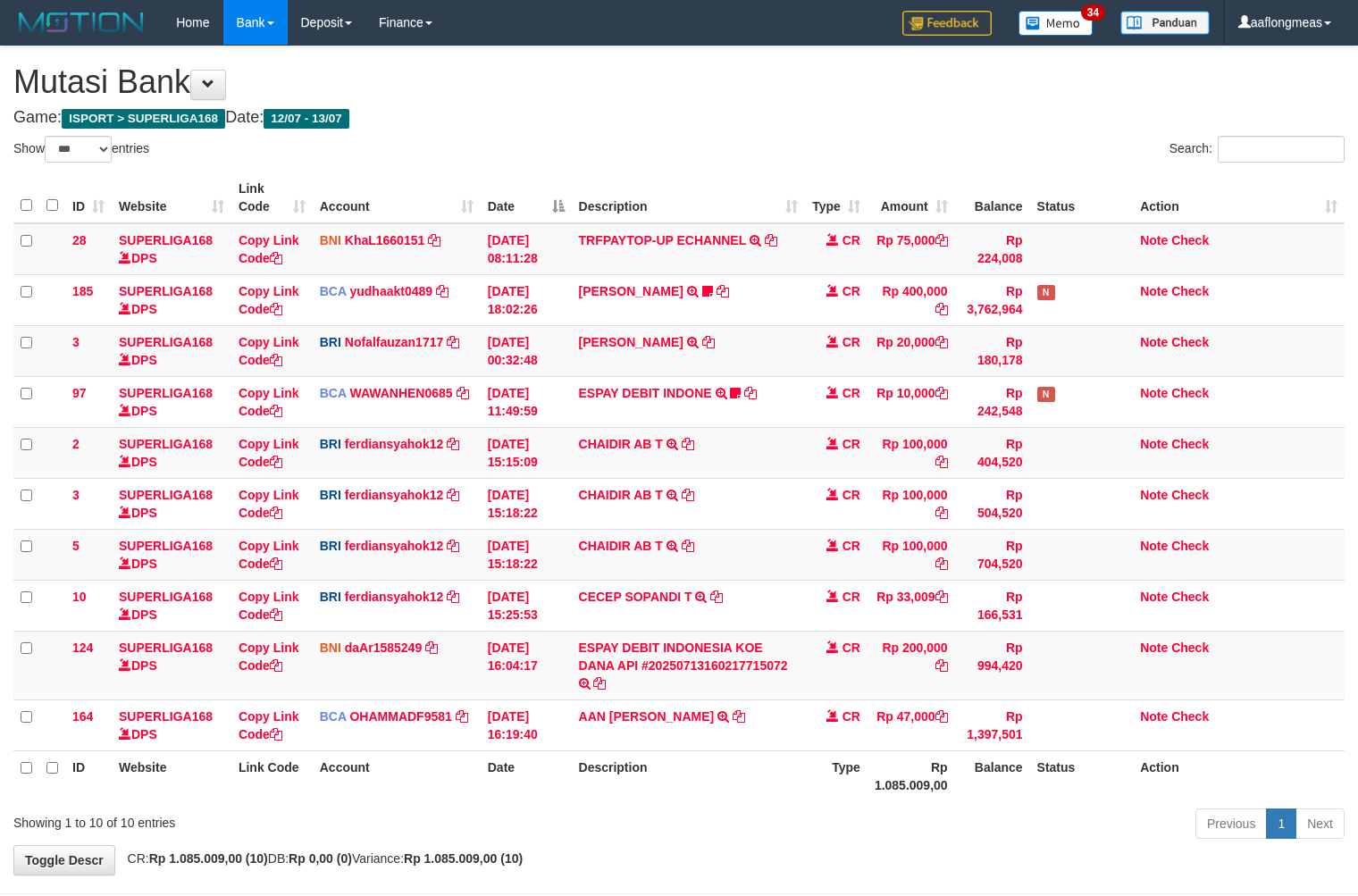 select on "***" 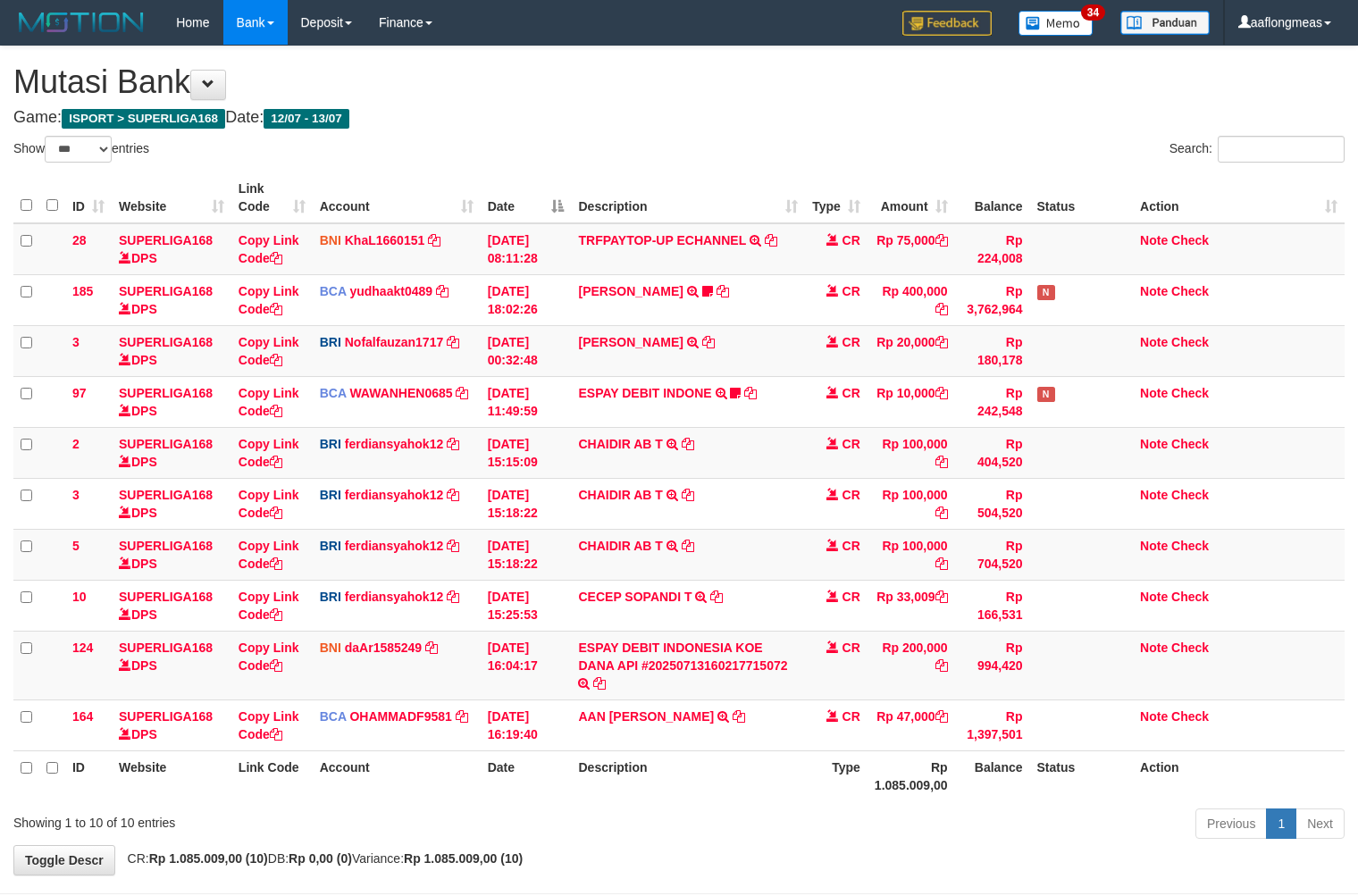 scroll, scrollTop: 79, scrollLeft: 0, axis: vertical 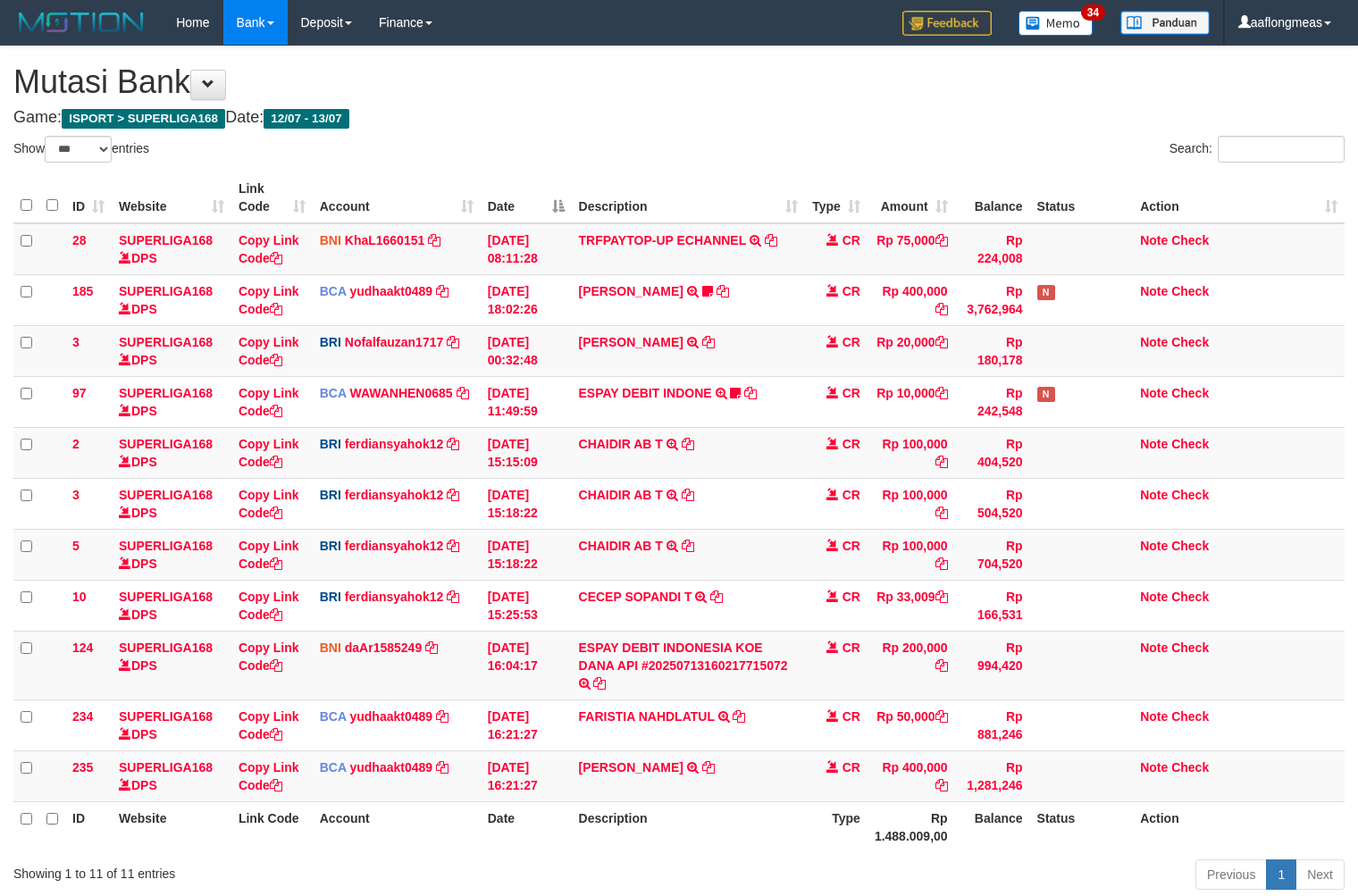 select on "***" 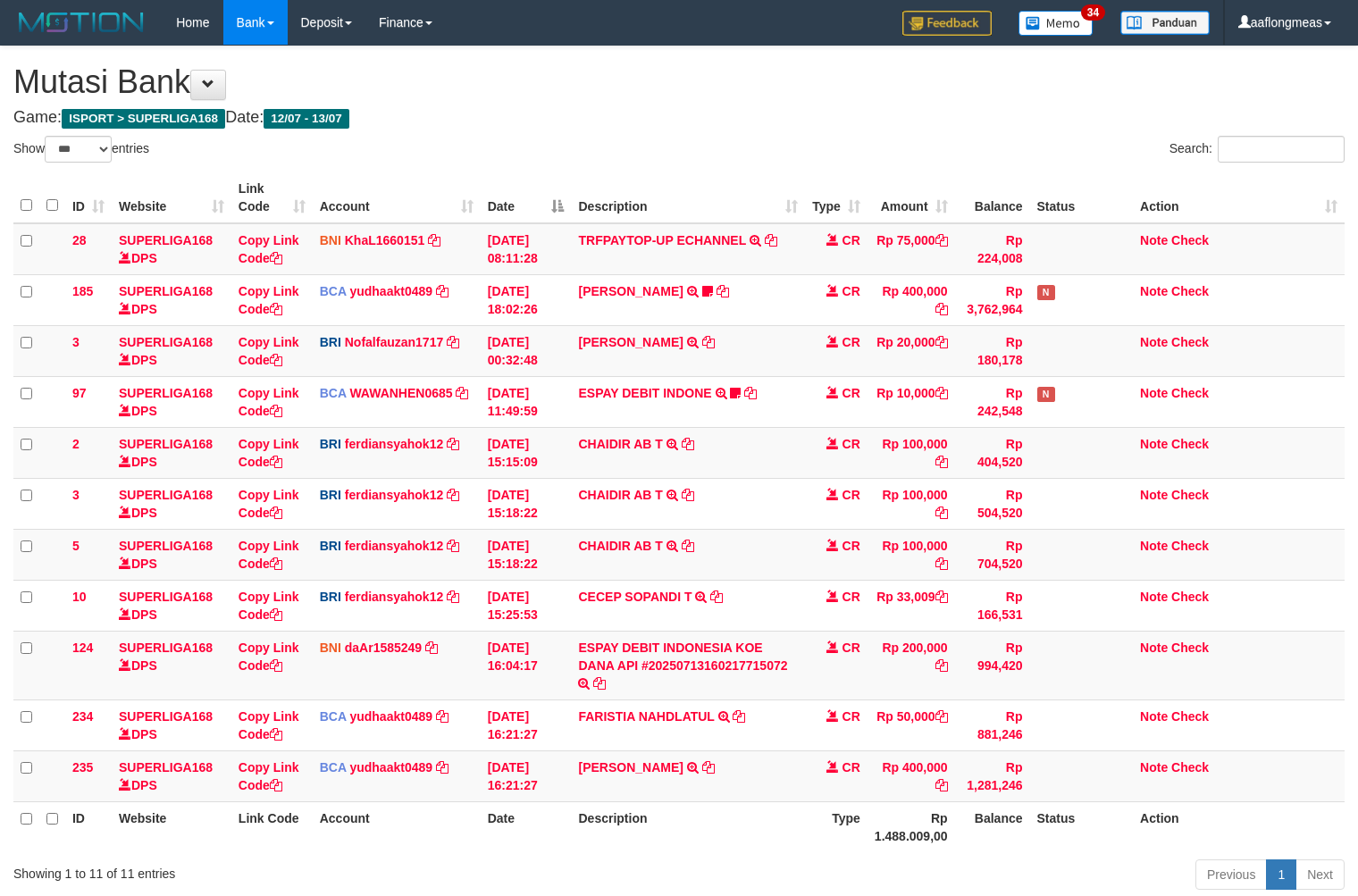 scroll, scrollTop: 83, scrollLeft: 0, axis: vertical 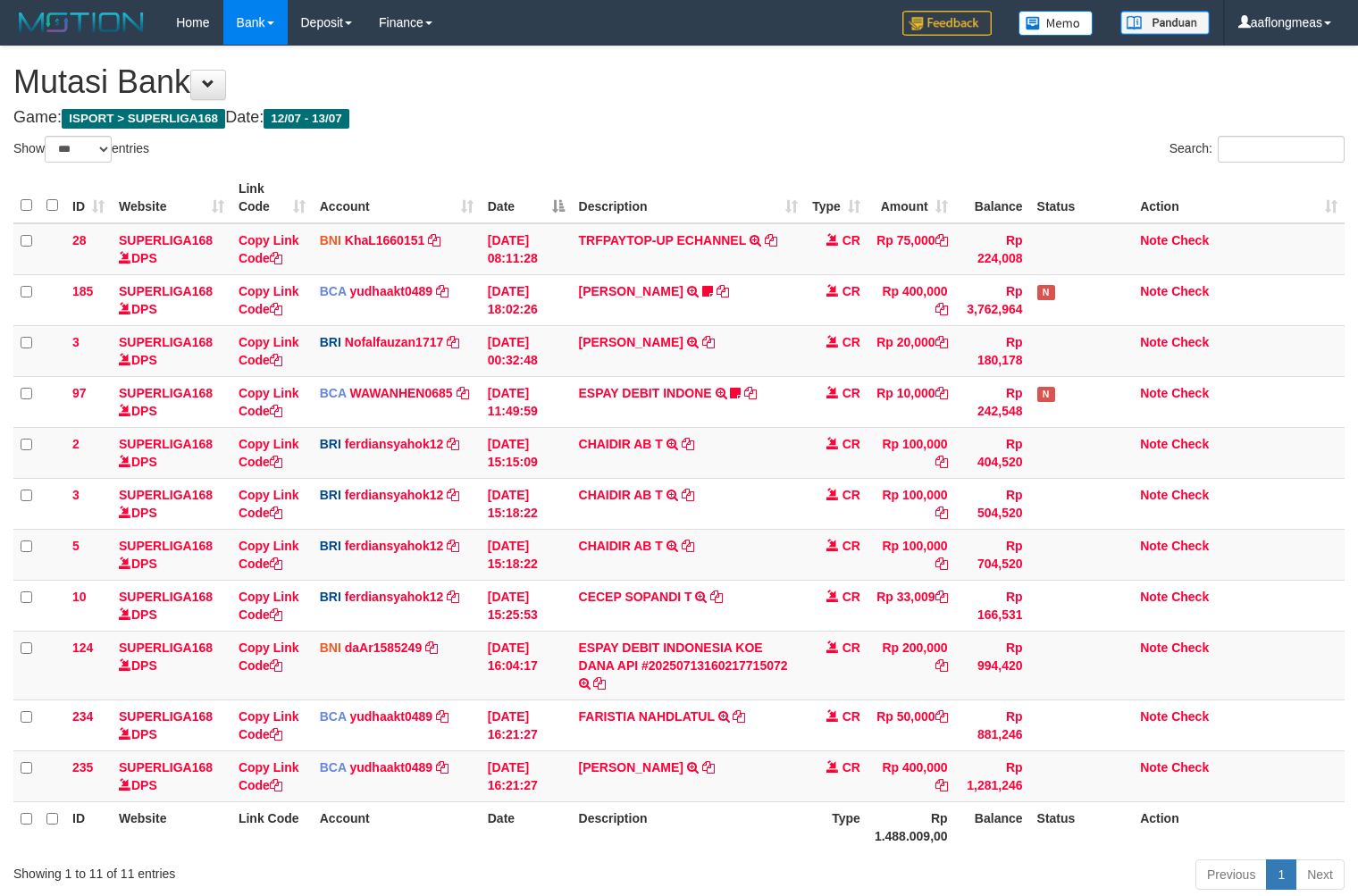 select on "***" 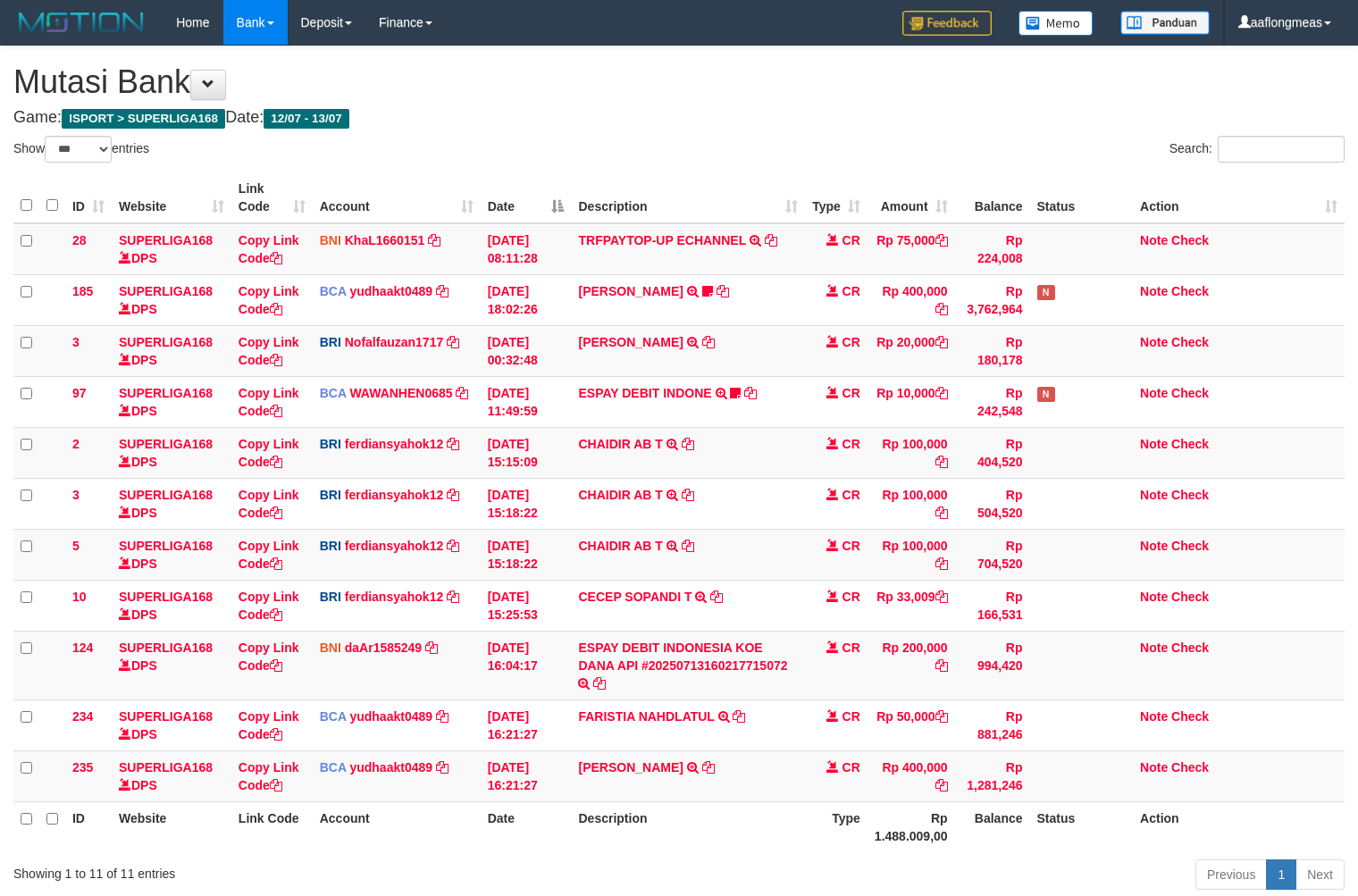scroll, scrollTop: 83, scrollLeft: 0, axis: vertical 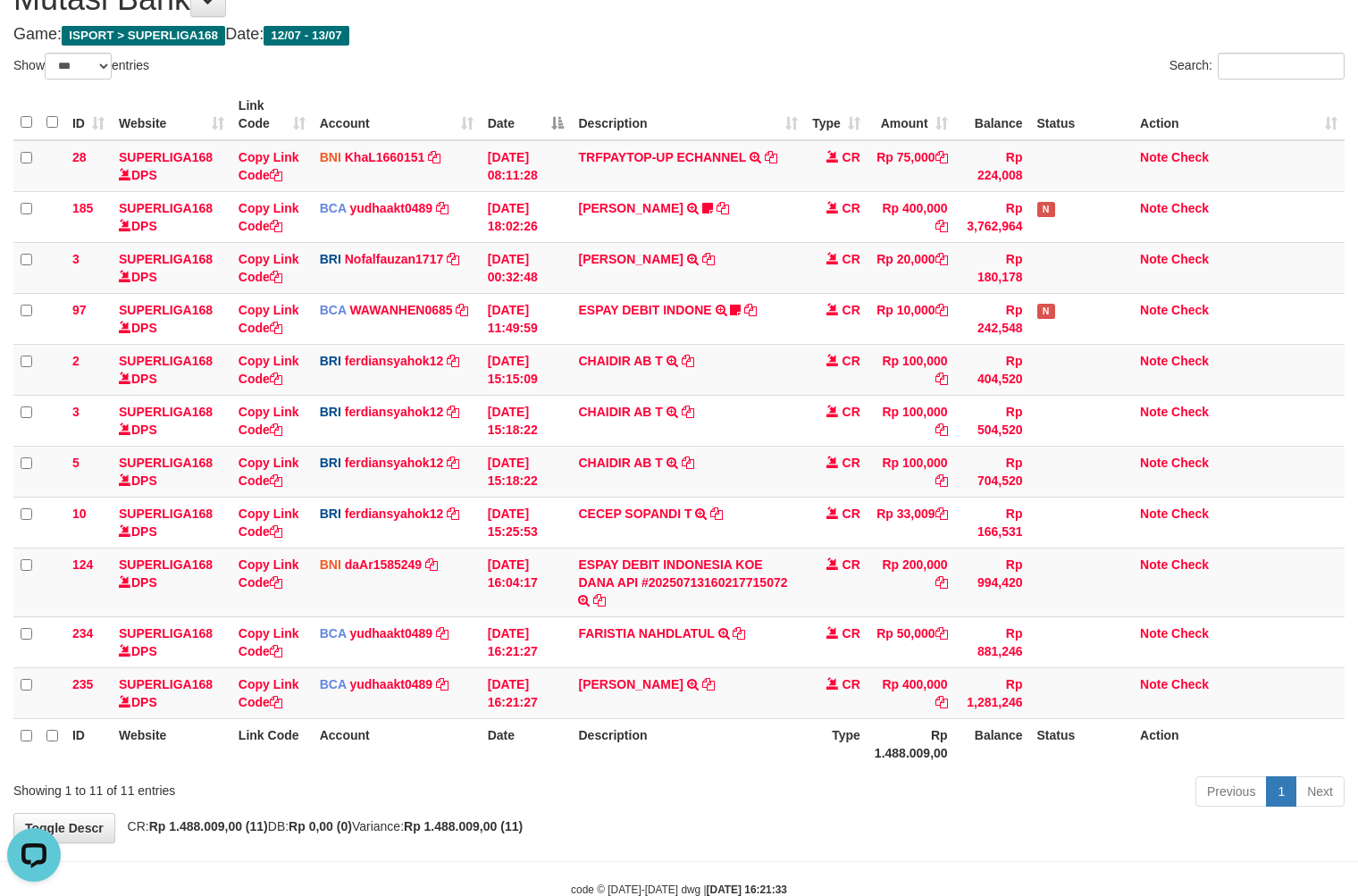 click on "Description" at bounding box center [687, 743] 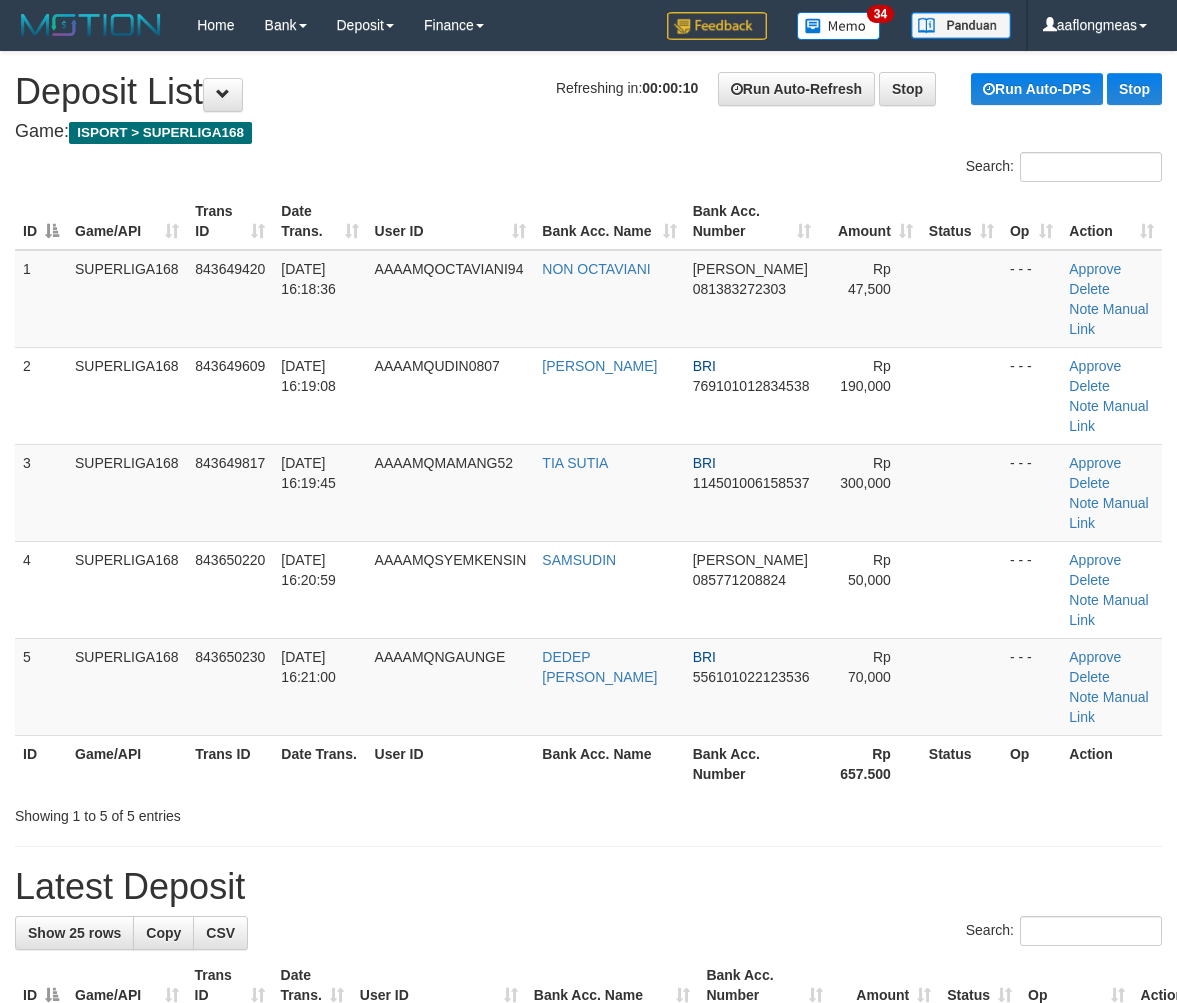 scroll, scrollTop: 0, scrollLeft: 0, axis: both 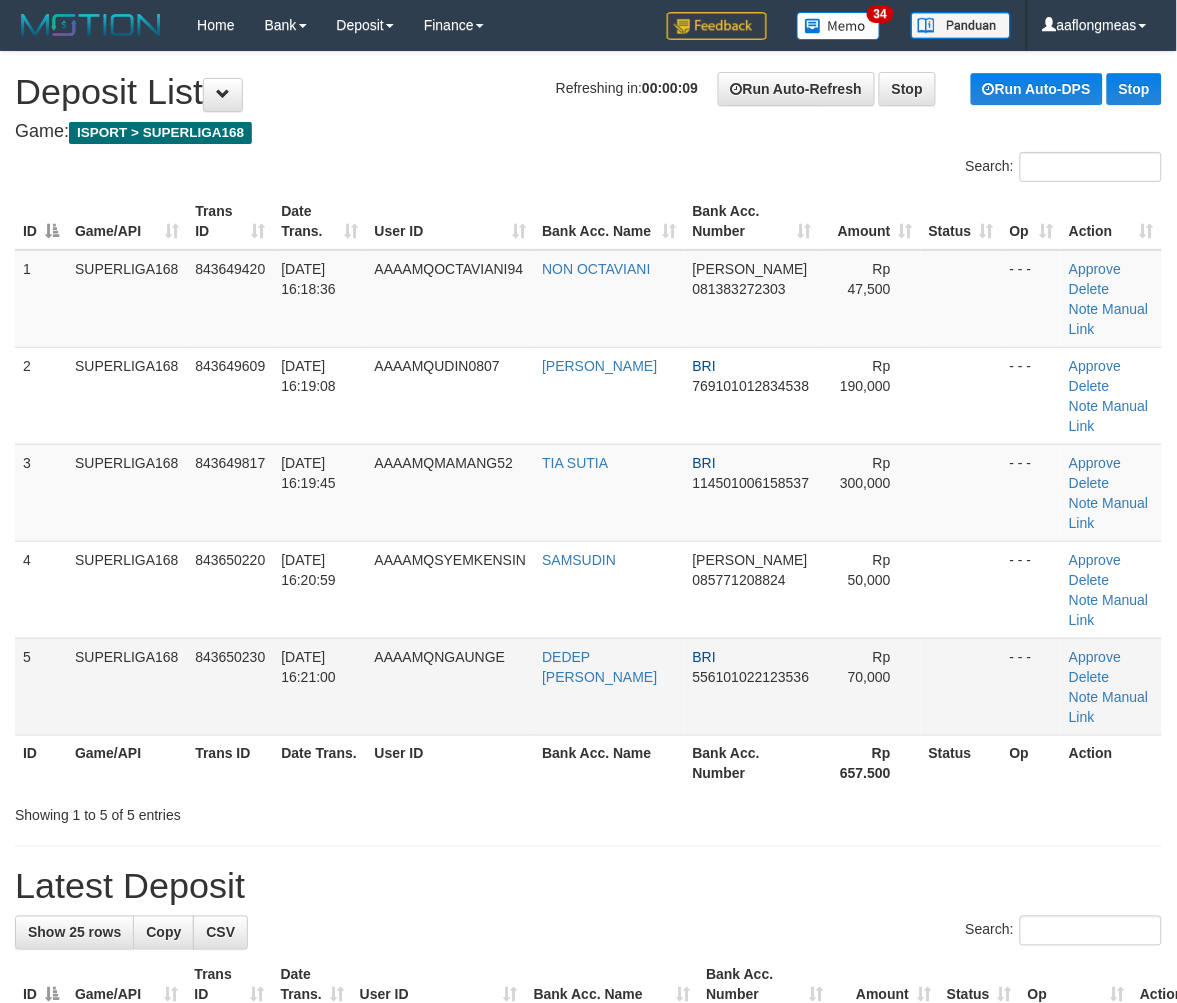 click on "Rp 70,000" at bounding box center (870, 686) 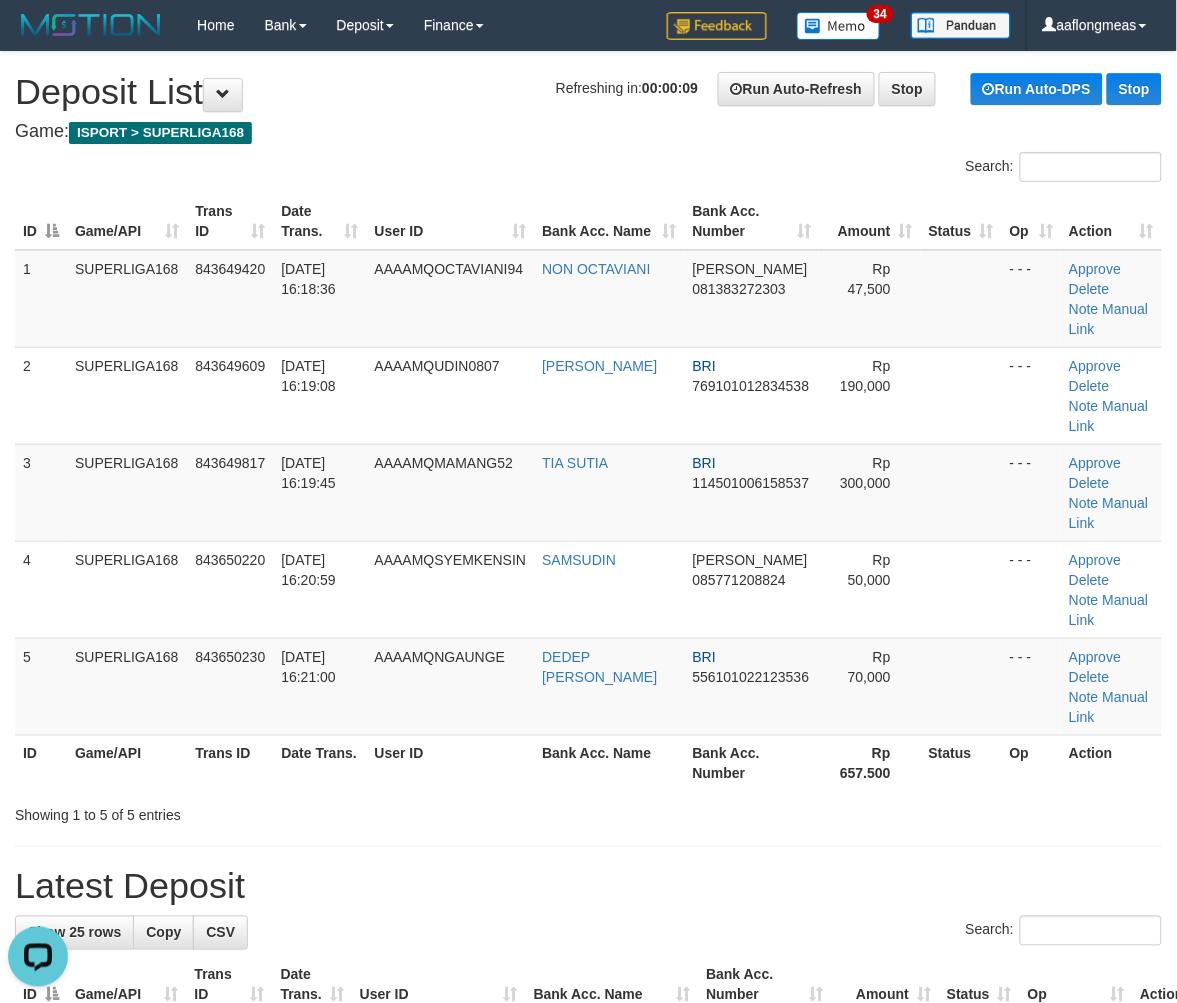 scroll, scrollTop: 0, scrollLeft: 0, axis: both 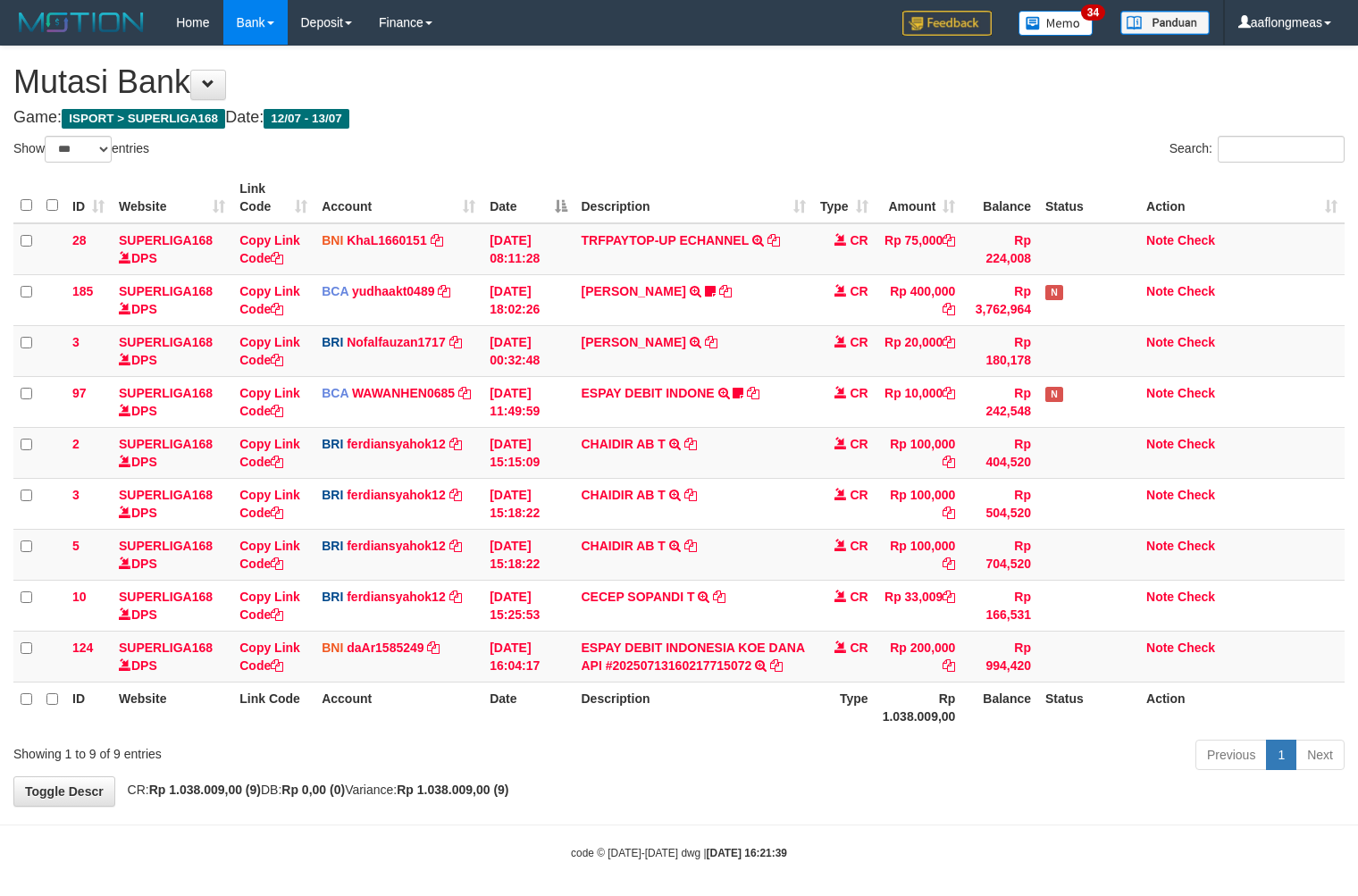 select on "***" 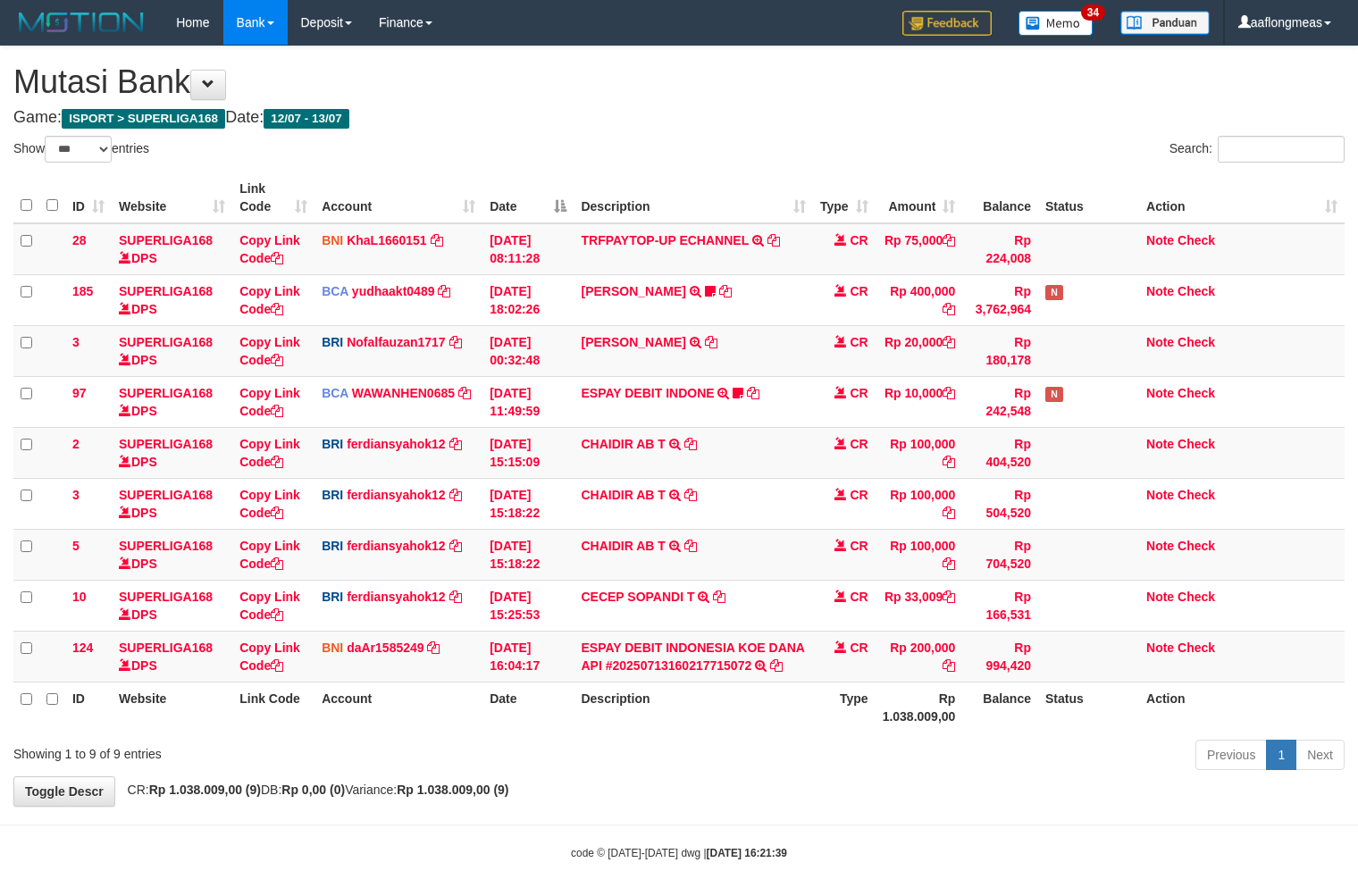 scroll, scrollTop: 0, scrollLeft: 0, axis: both 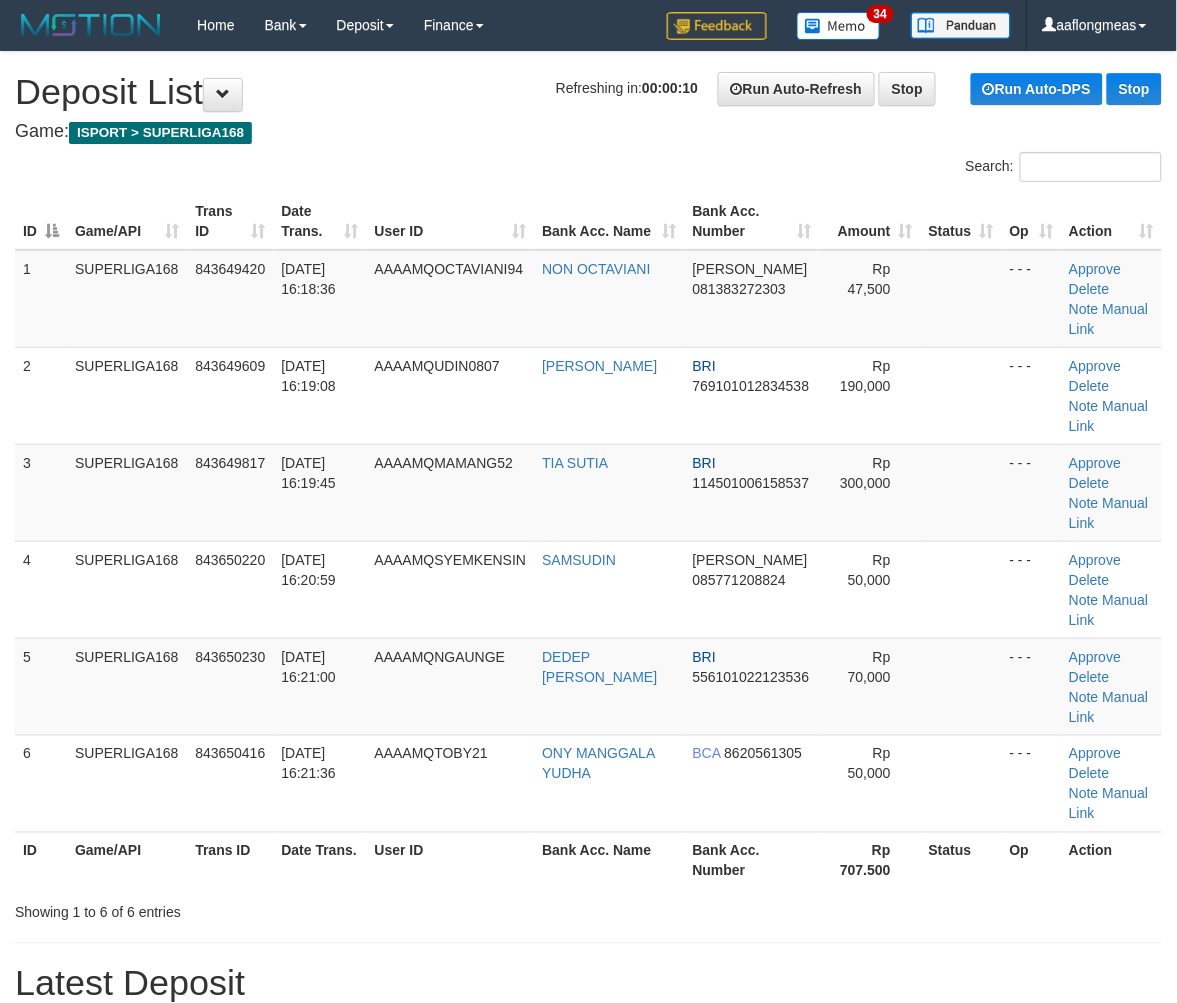 click at bounding box center (961, 686) 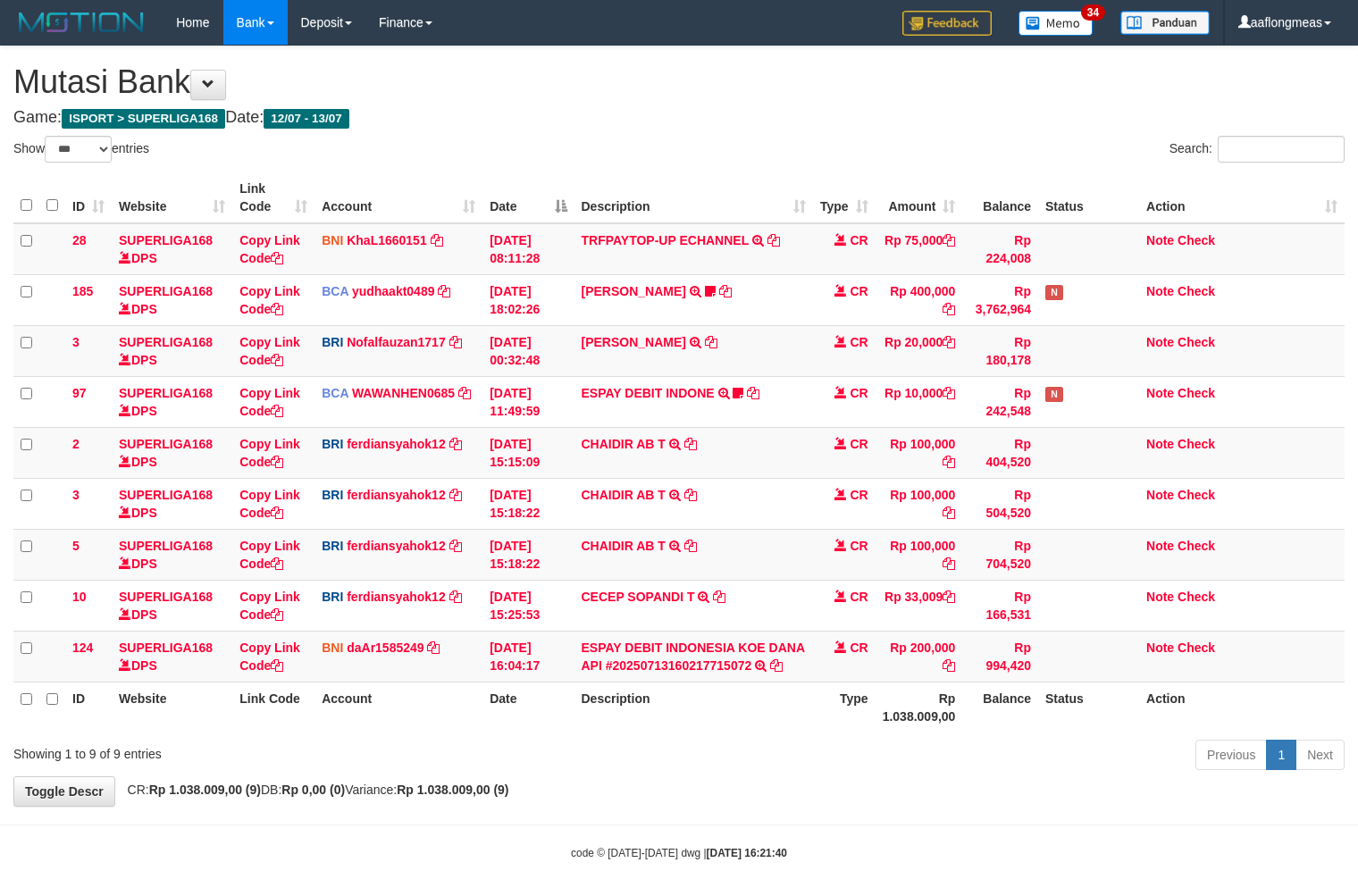 select on "***" 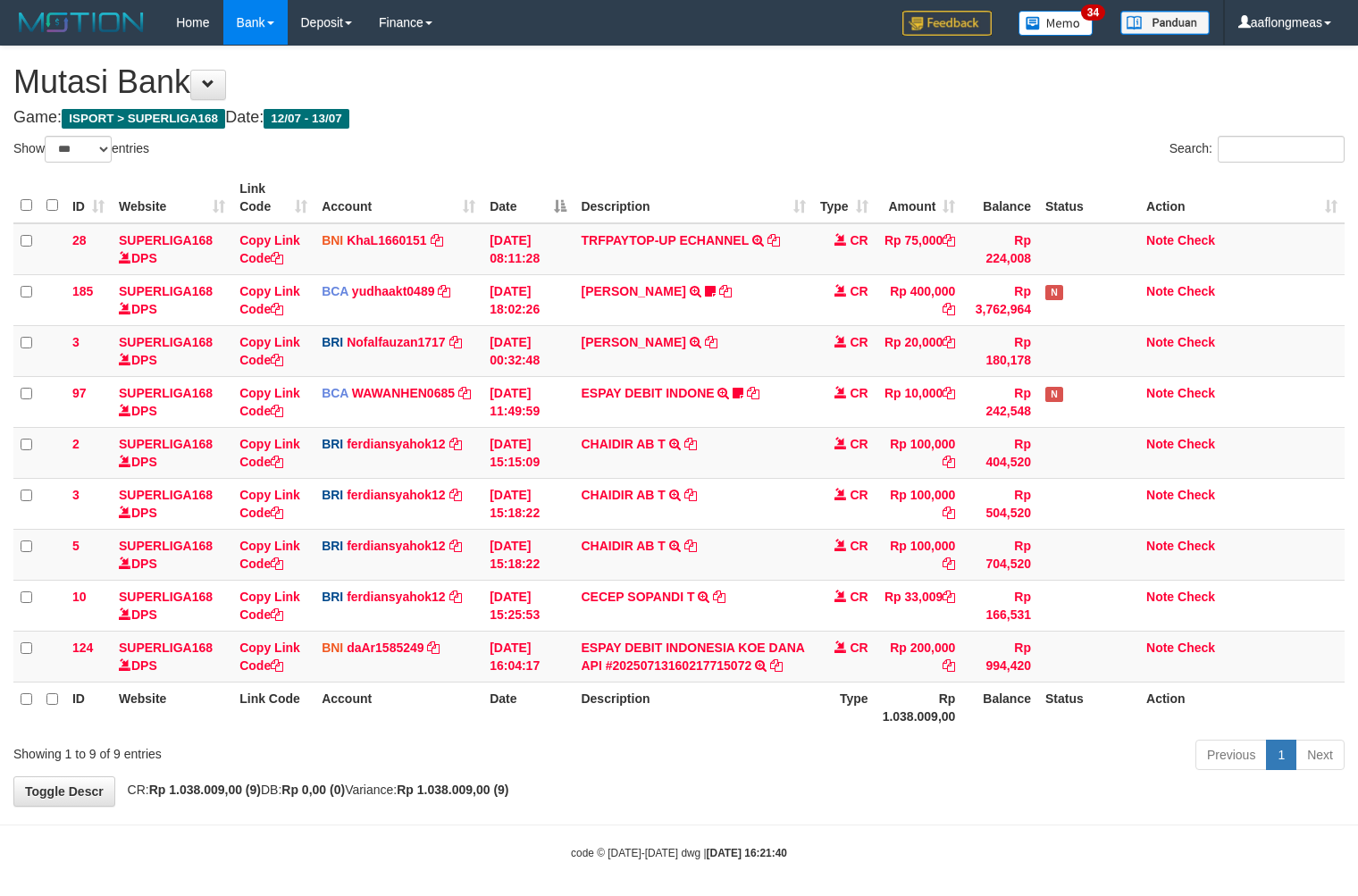 scroll, scrollTop: 11, scrollLeft: 0, axis: vertical 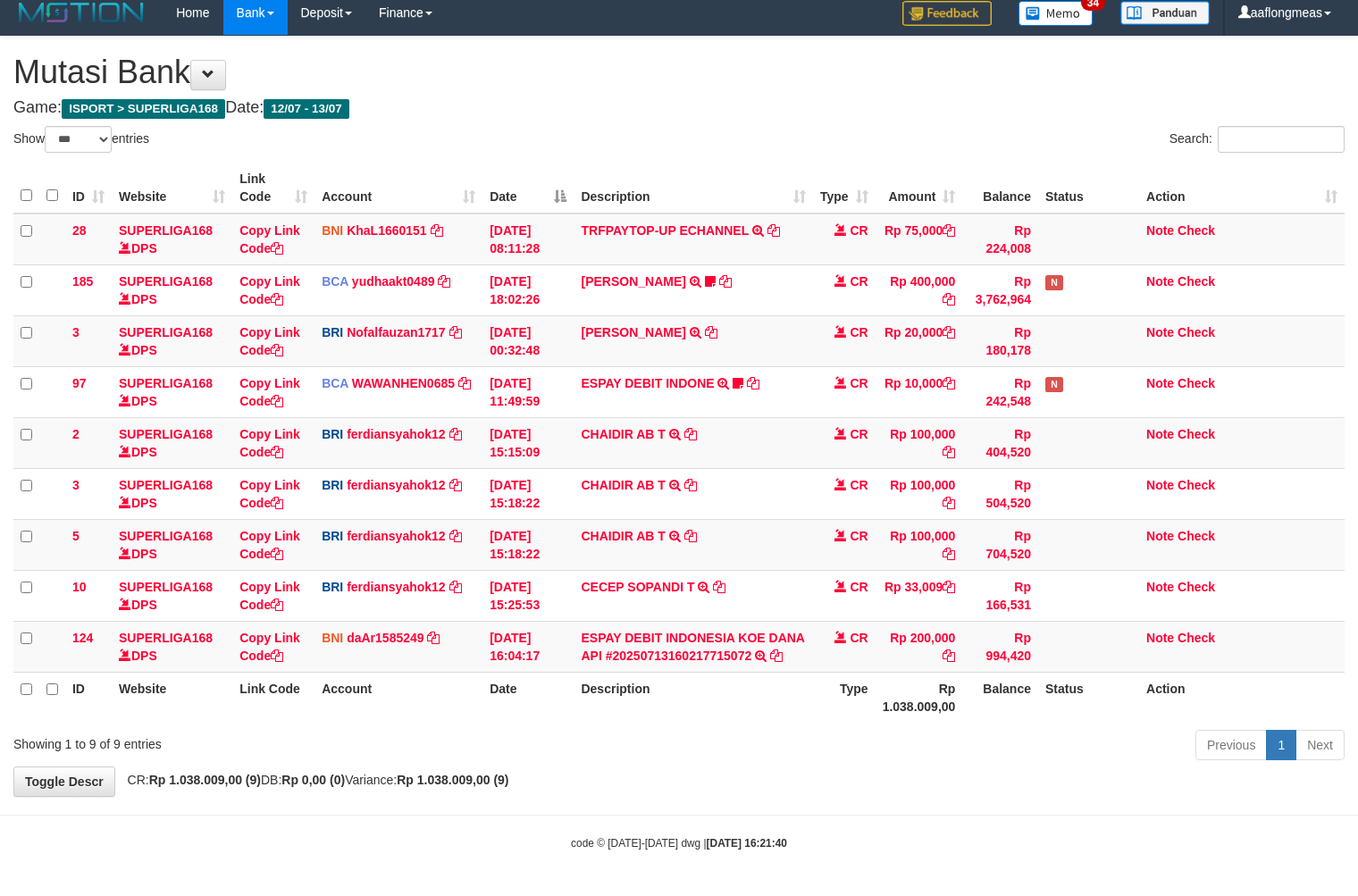 click on "Previous 1 Next" at bounding box center (961, 747) 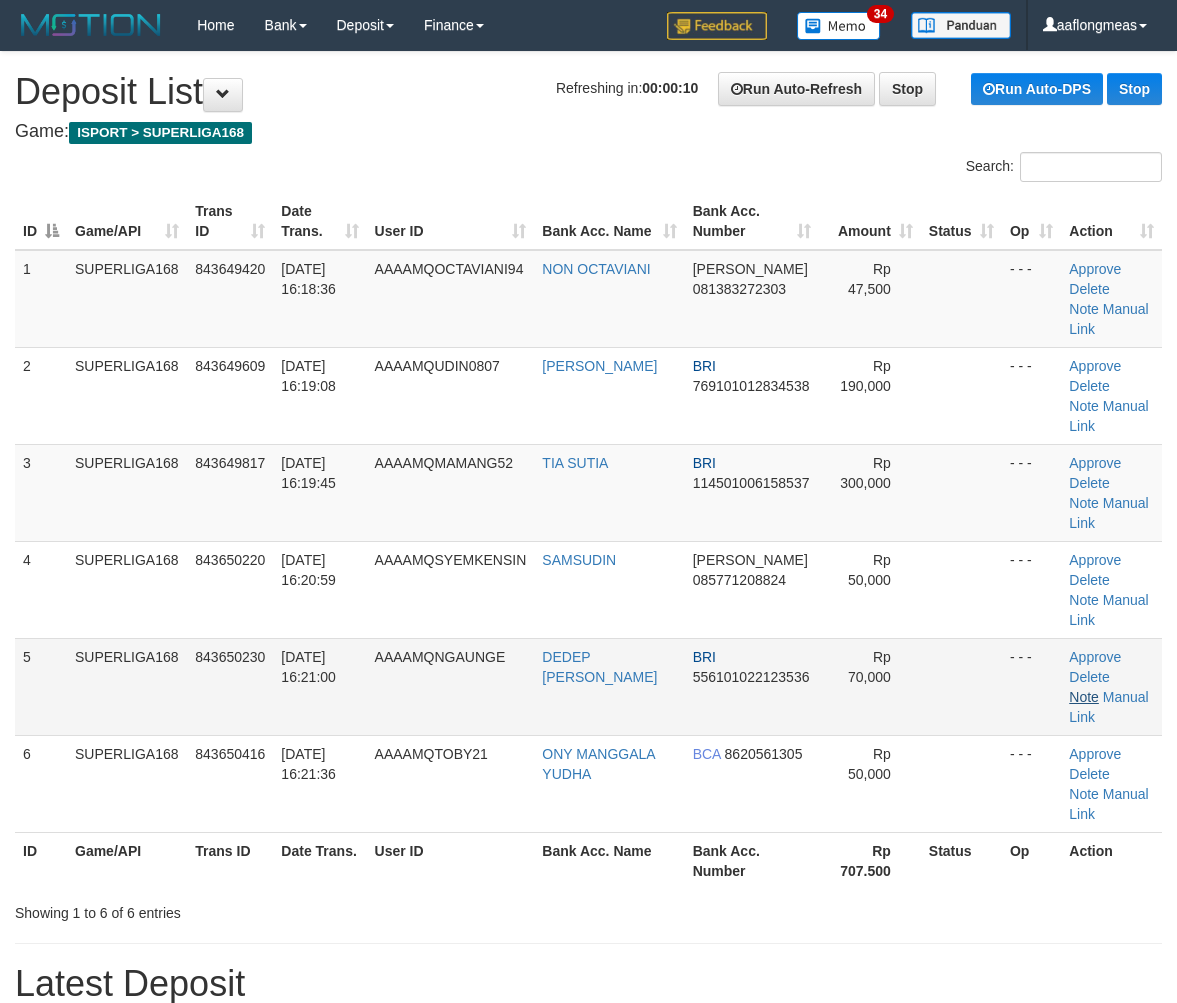 scroll, scrollTop: 0, scrollLeft: 0, axis: both 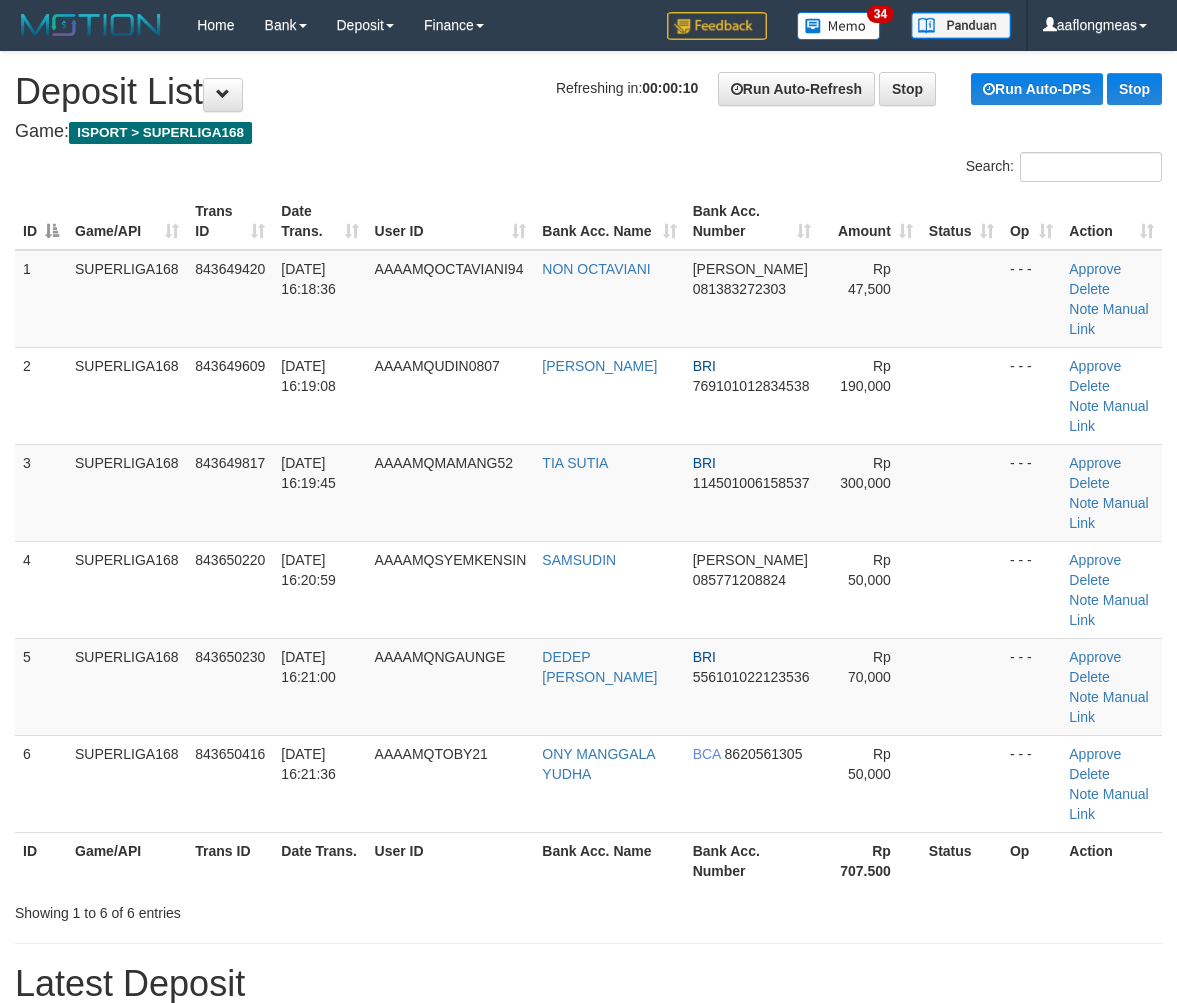 click at bounding box center (961, 686) 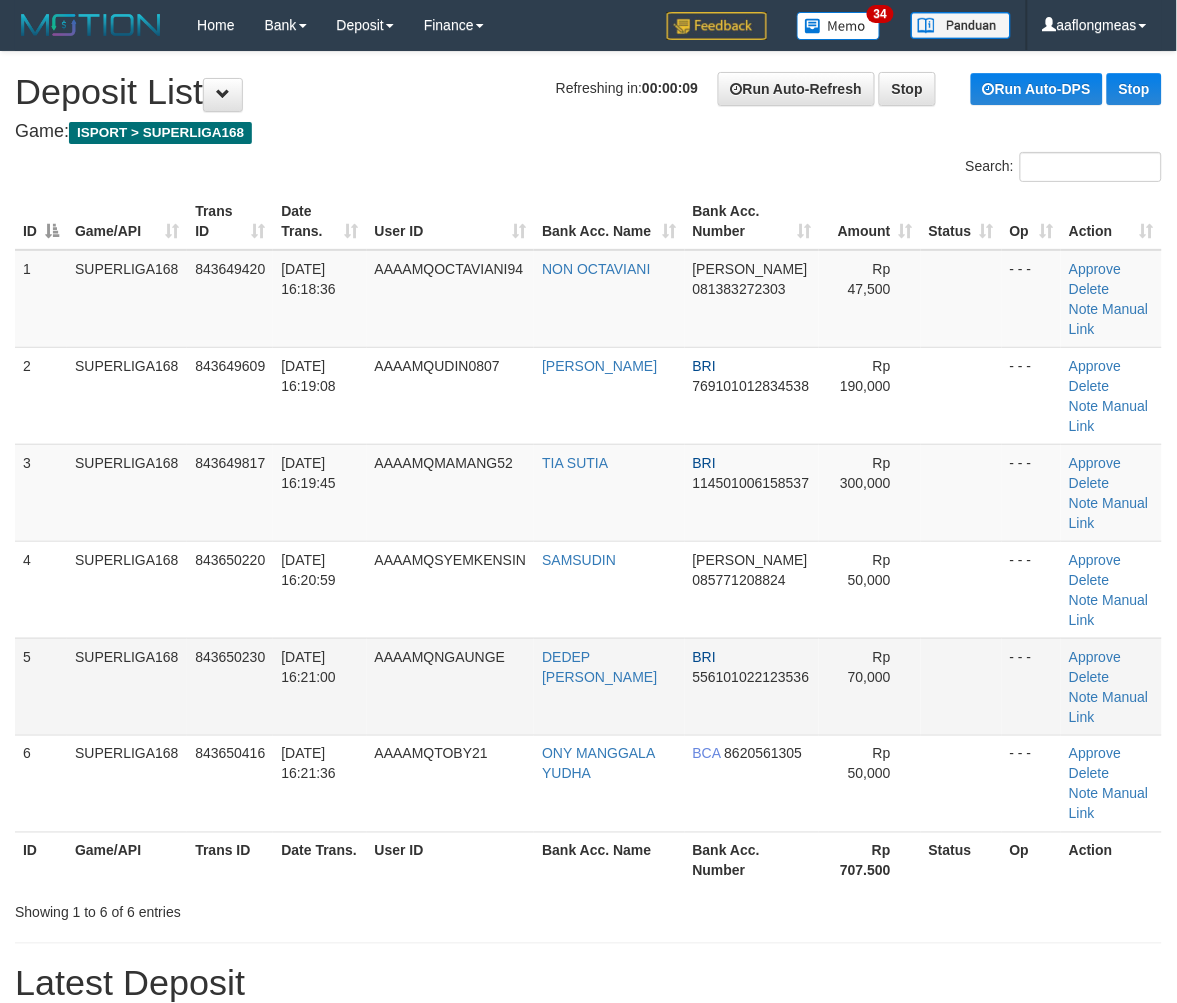 click at bounding box center [961, 686] 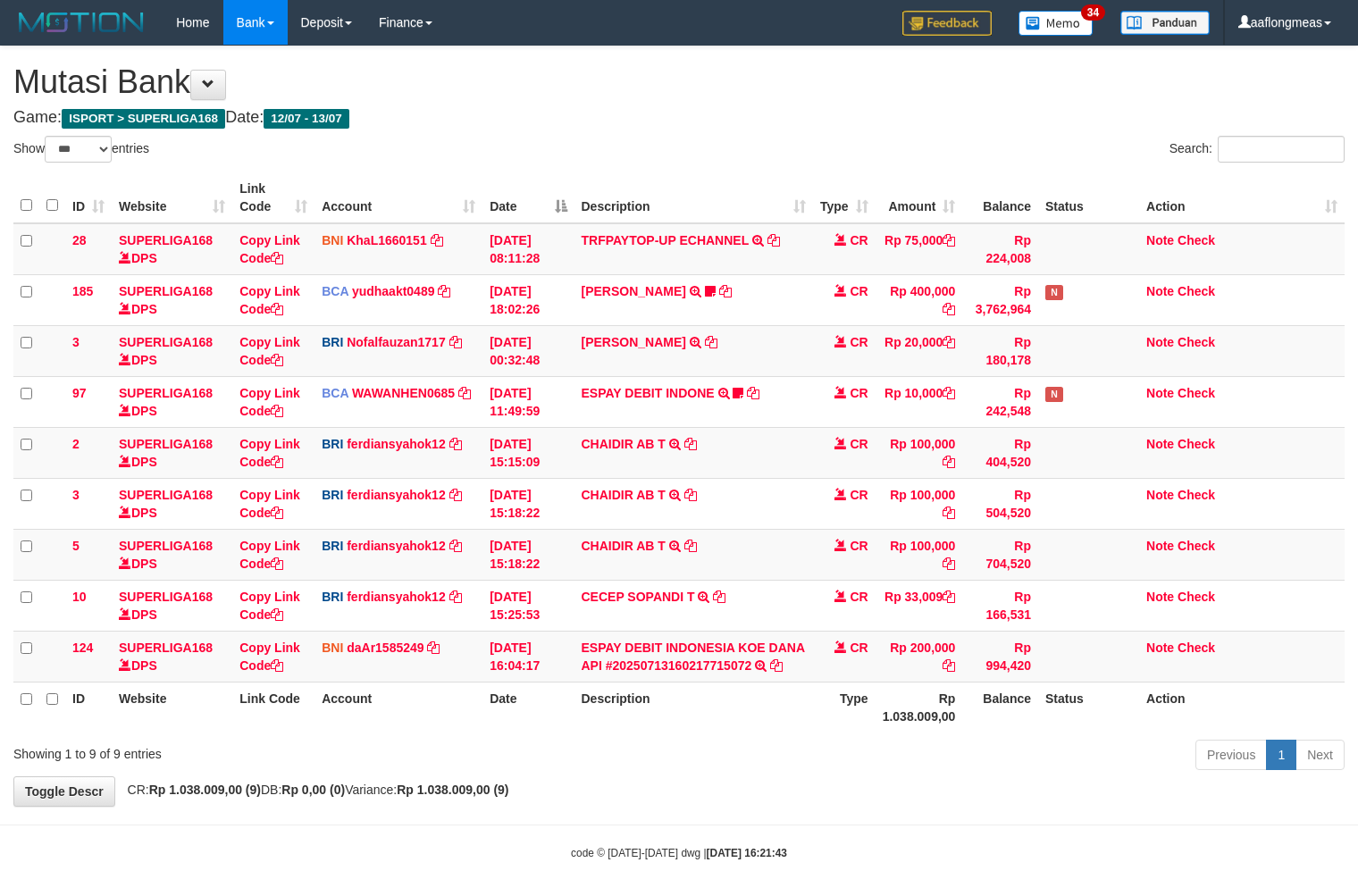 select on "***" 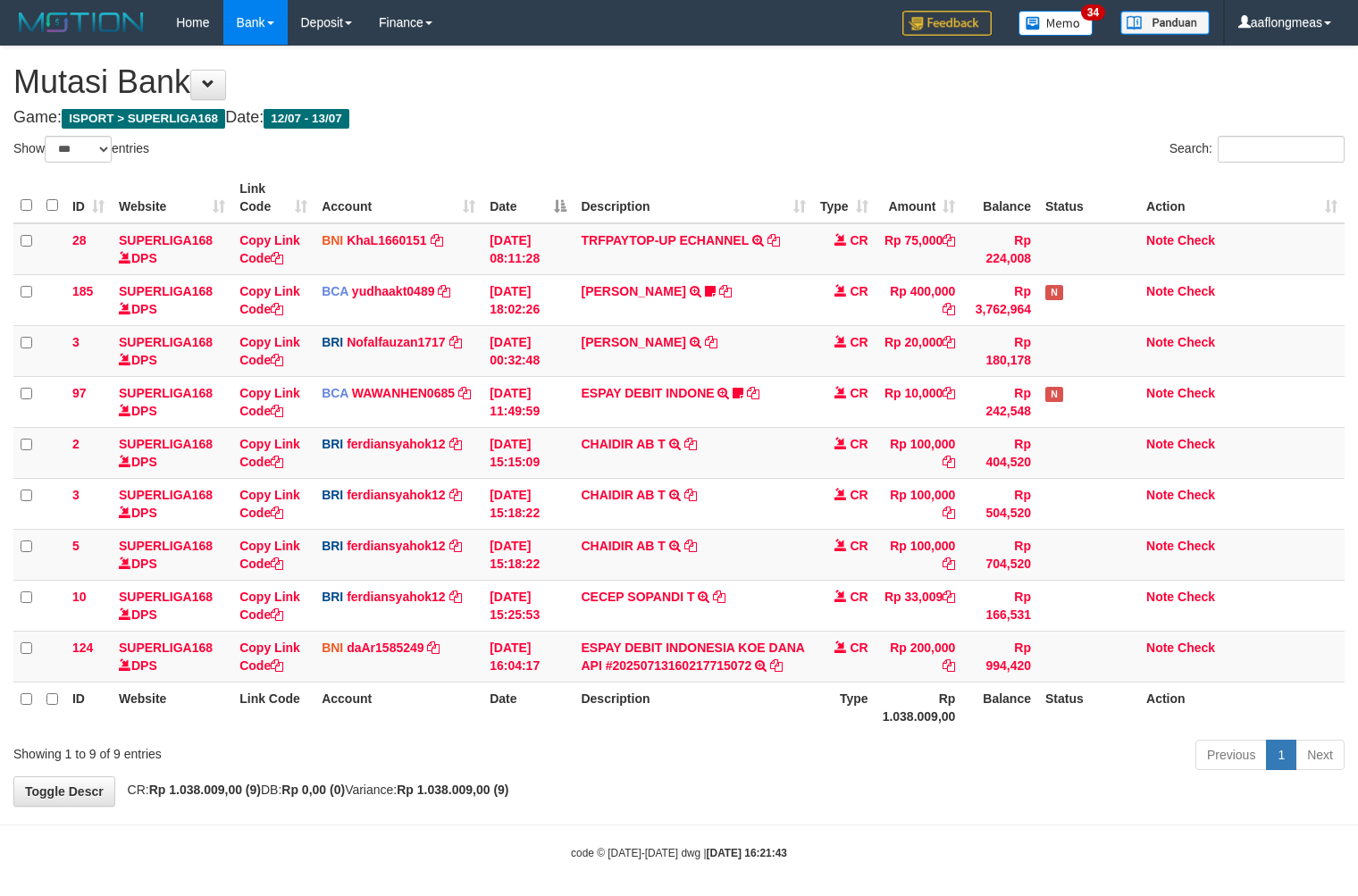 scroll, scrollTop: 11, scrollLeft: 0, axis: vertical 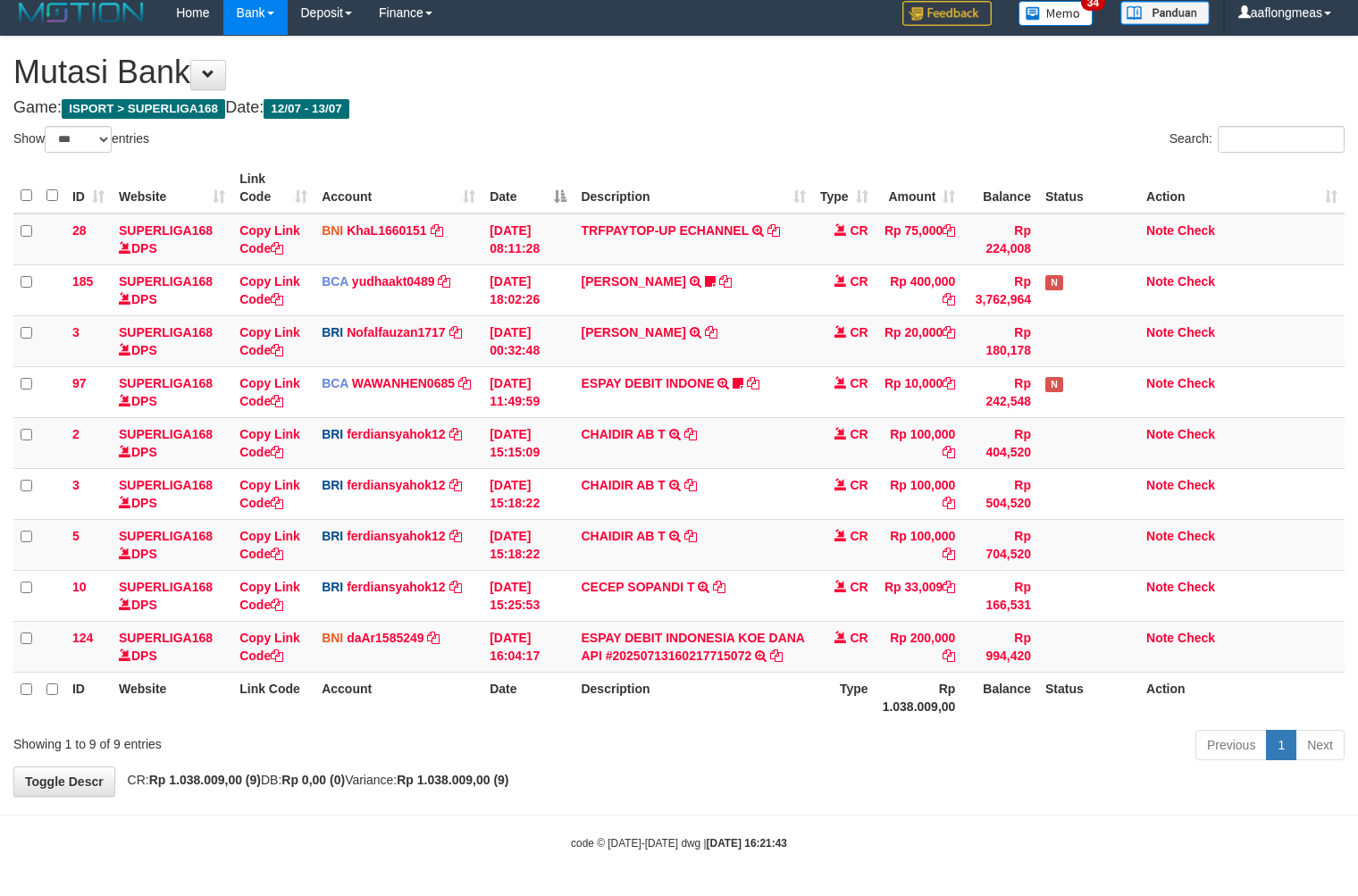 click on "Previous 1 Next" at bounding box center [961, 747] 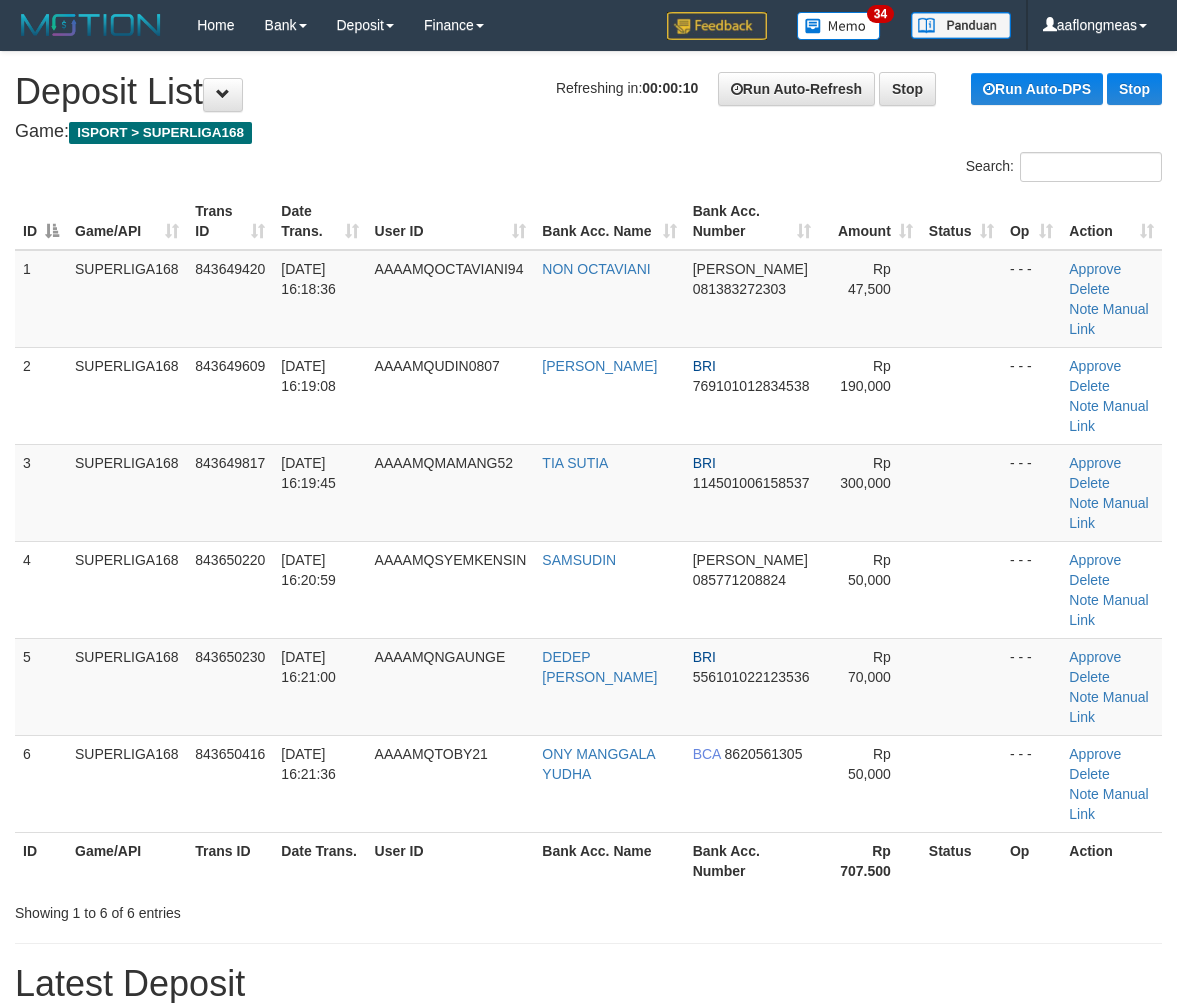 scroll, scrollTop: 0, scrollLeft: 0, axis: both 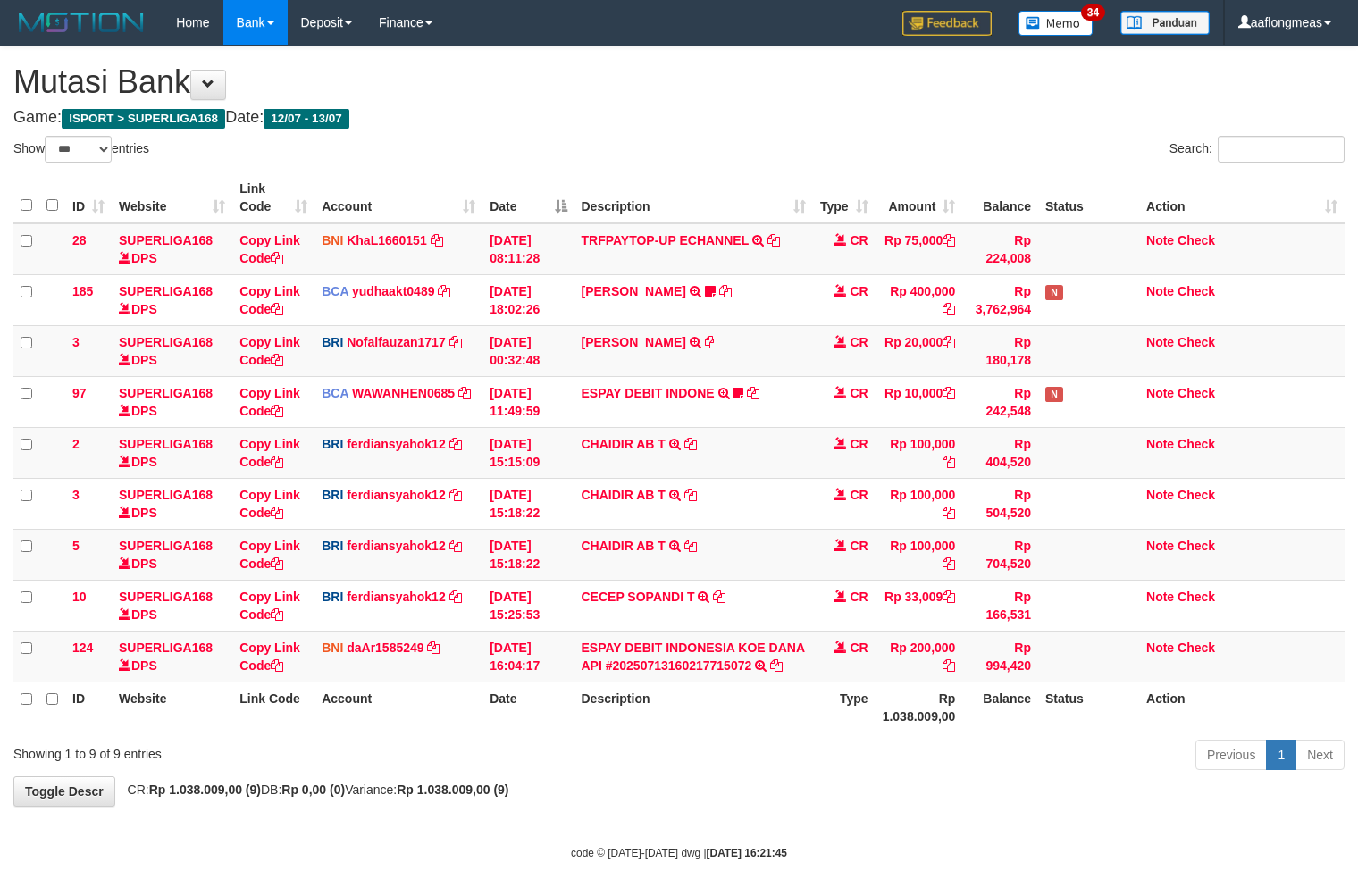 select on "***" 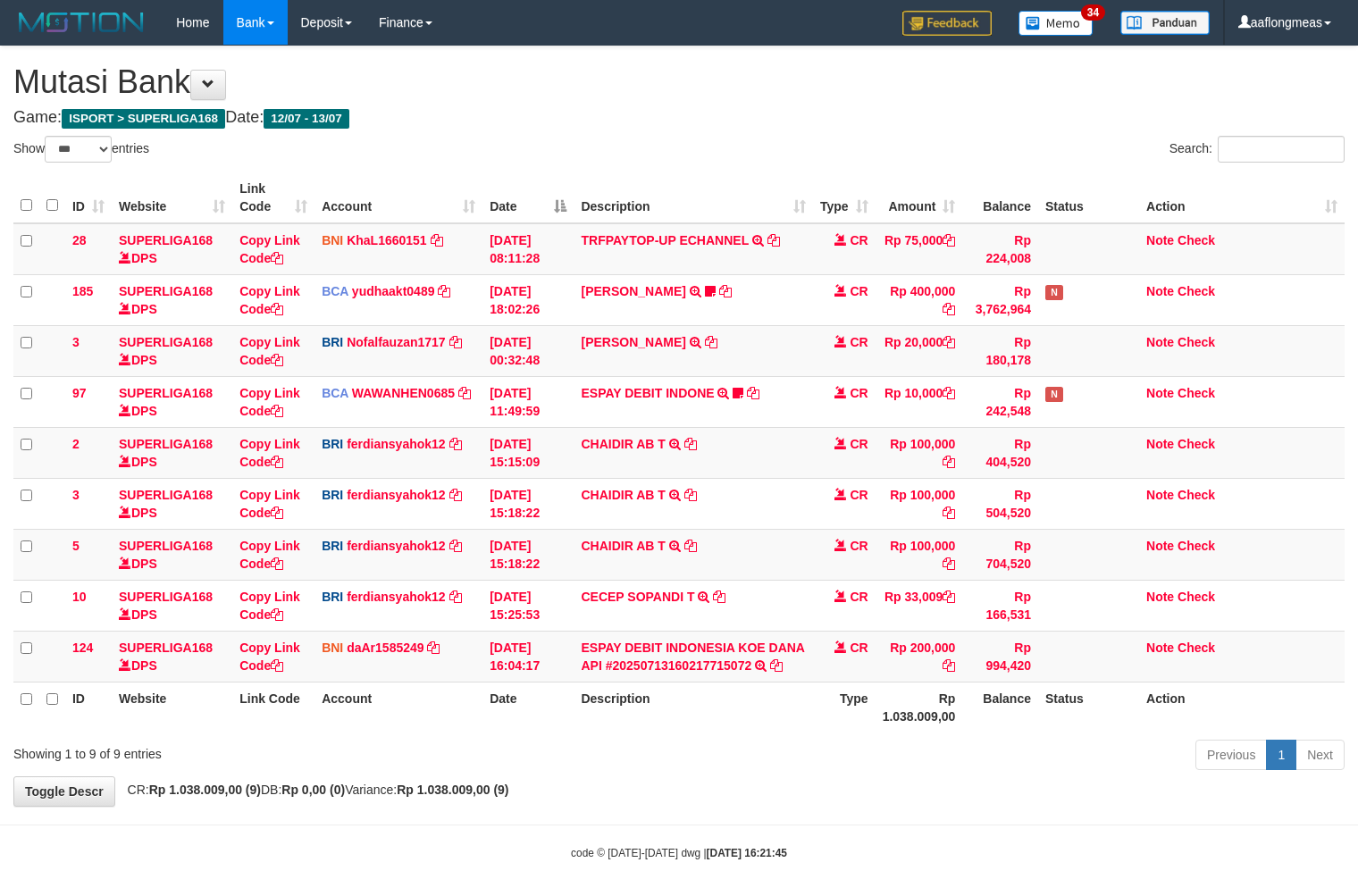 scroll, scrollTop: 11, scrollLeft: 0, axis: vertical 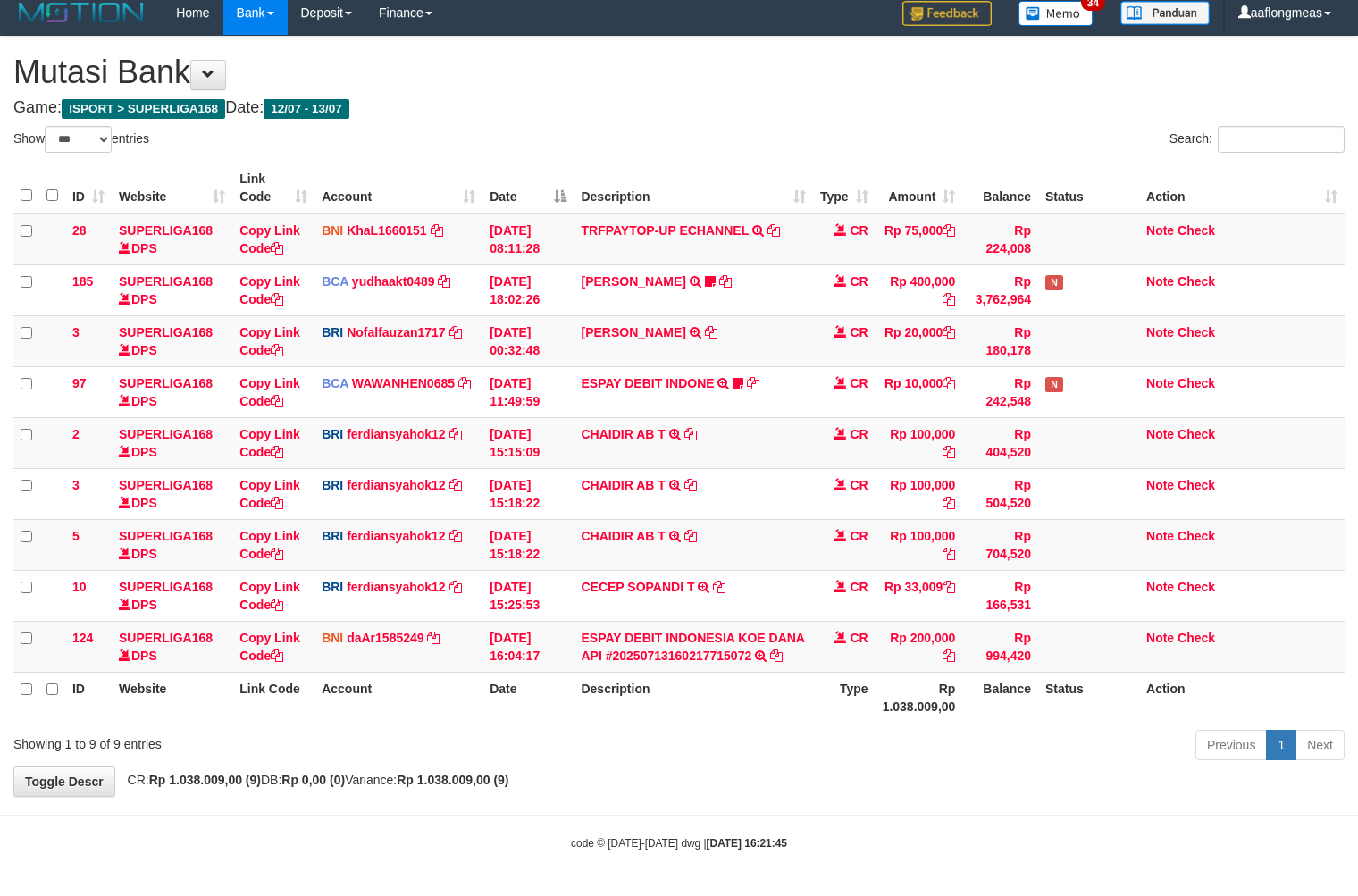 click on "Previous 1 Next" at bounding box center [961, 747] 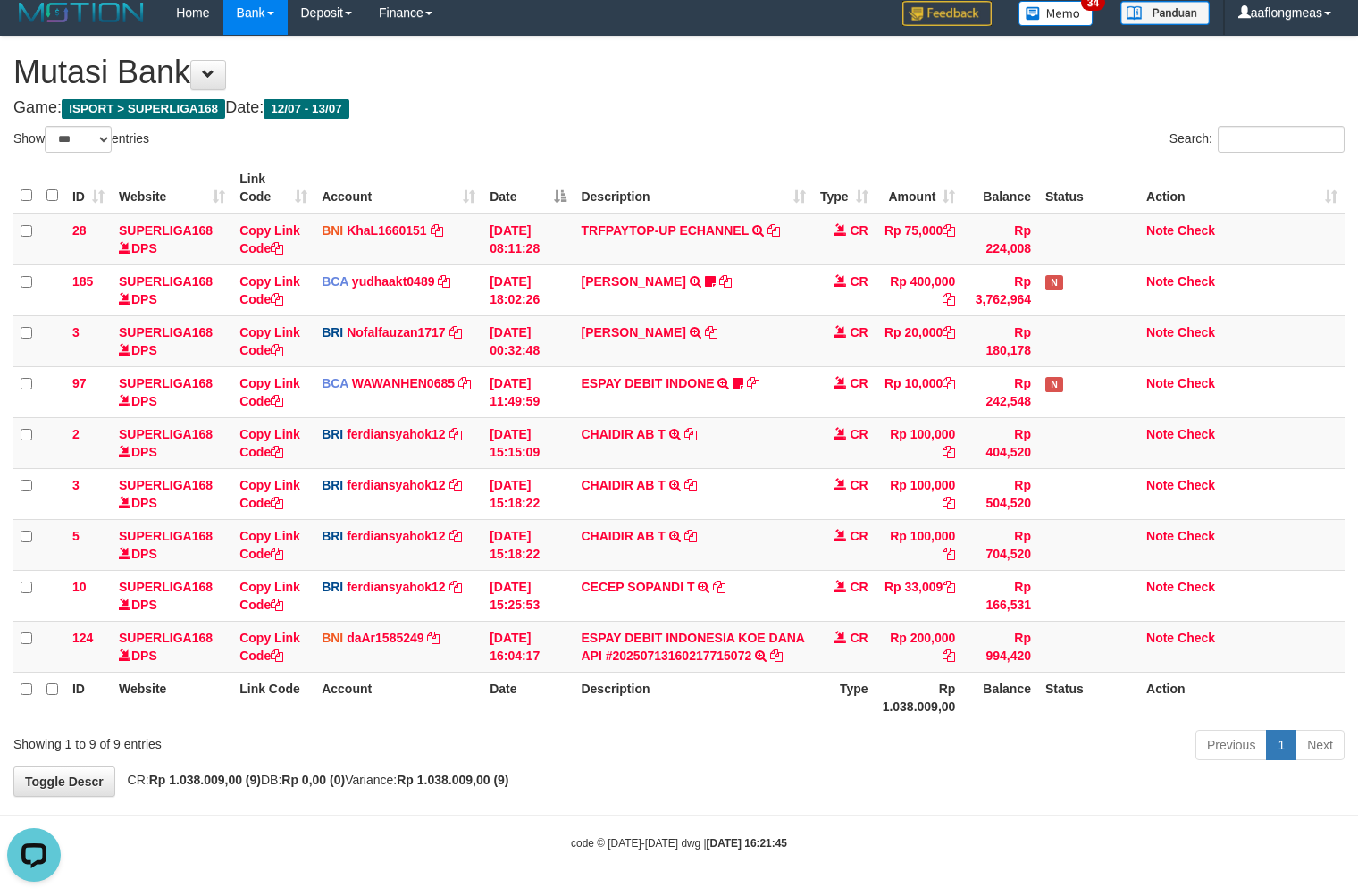 scroll, scrollTop: 0, scrollLeft: 0, axis: both 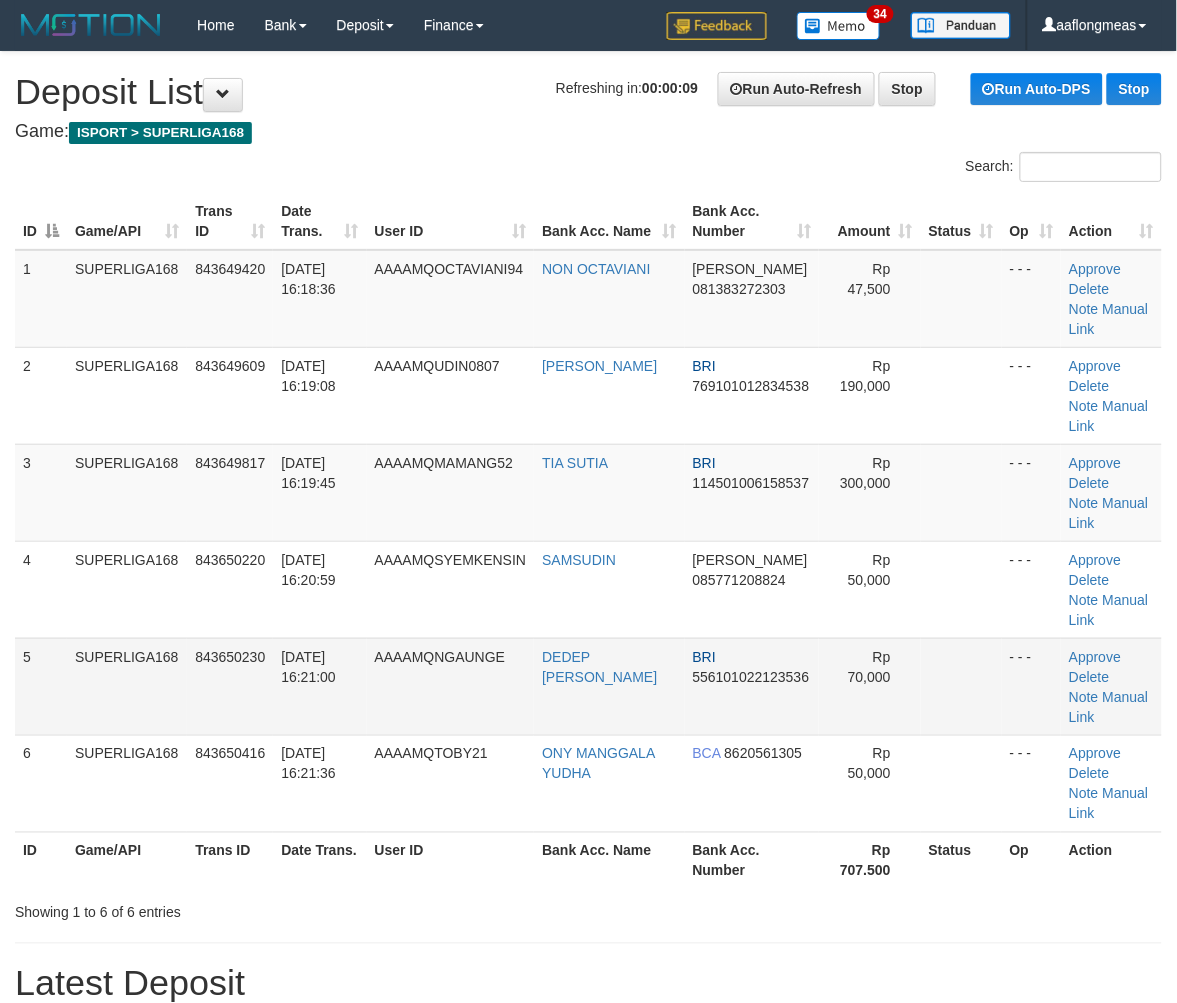 click at bounding box center (961, 686) 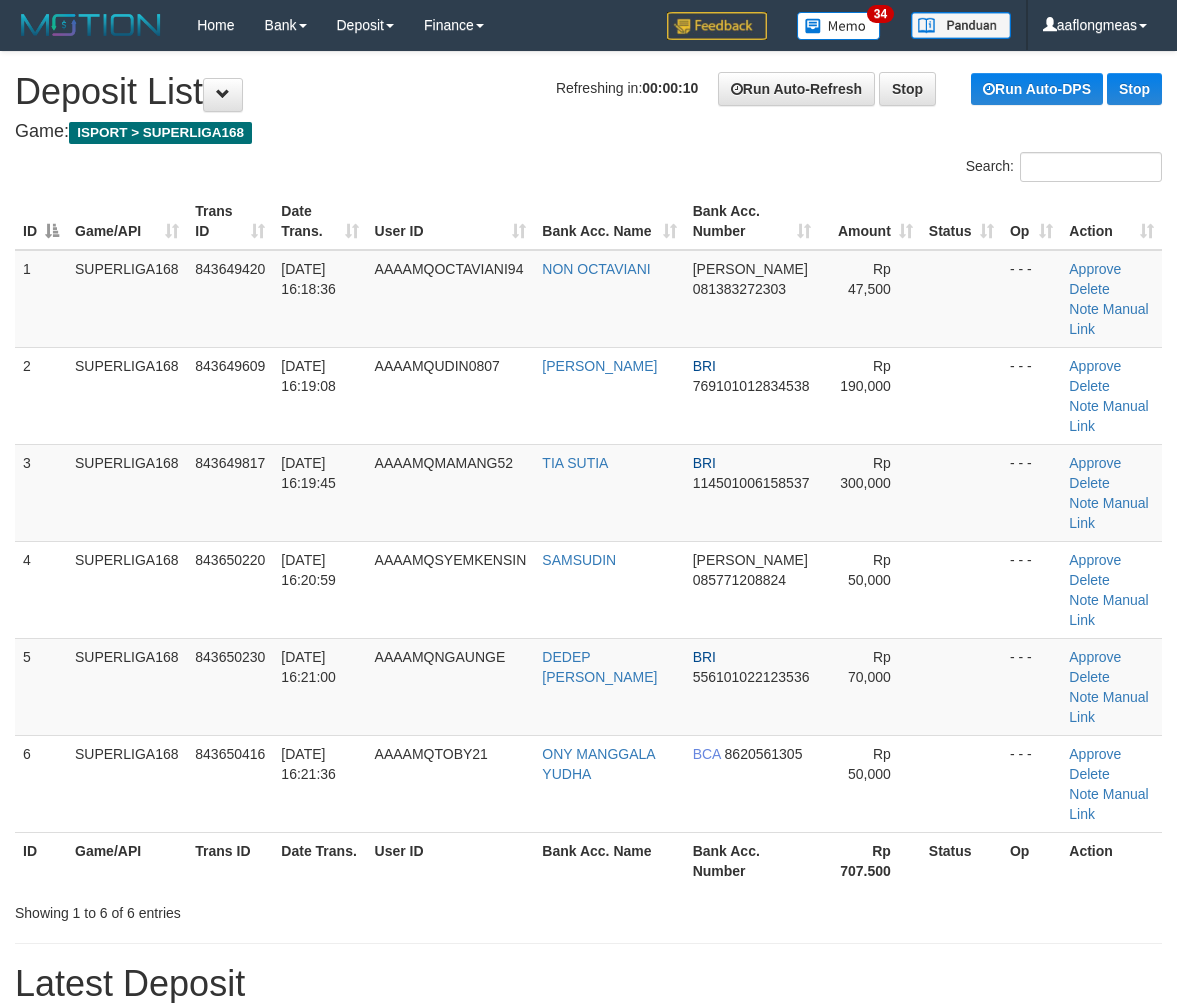 scroll, scrollTop: 0, scrollLeft: 0, axis: both 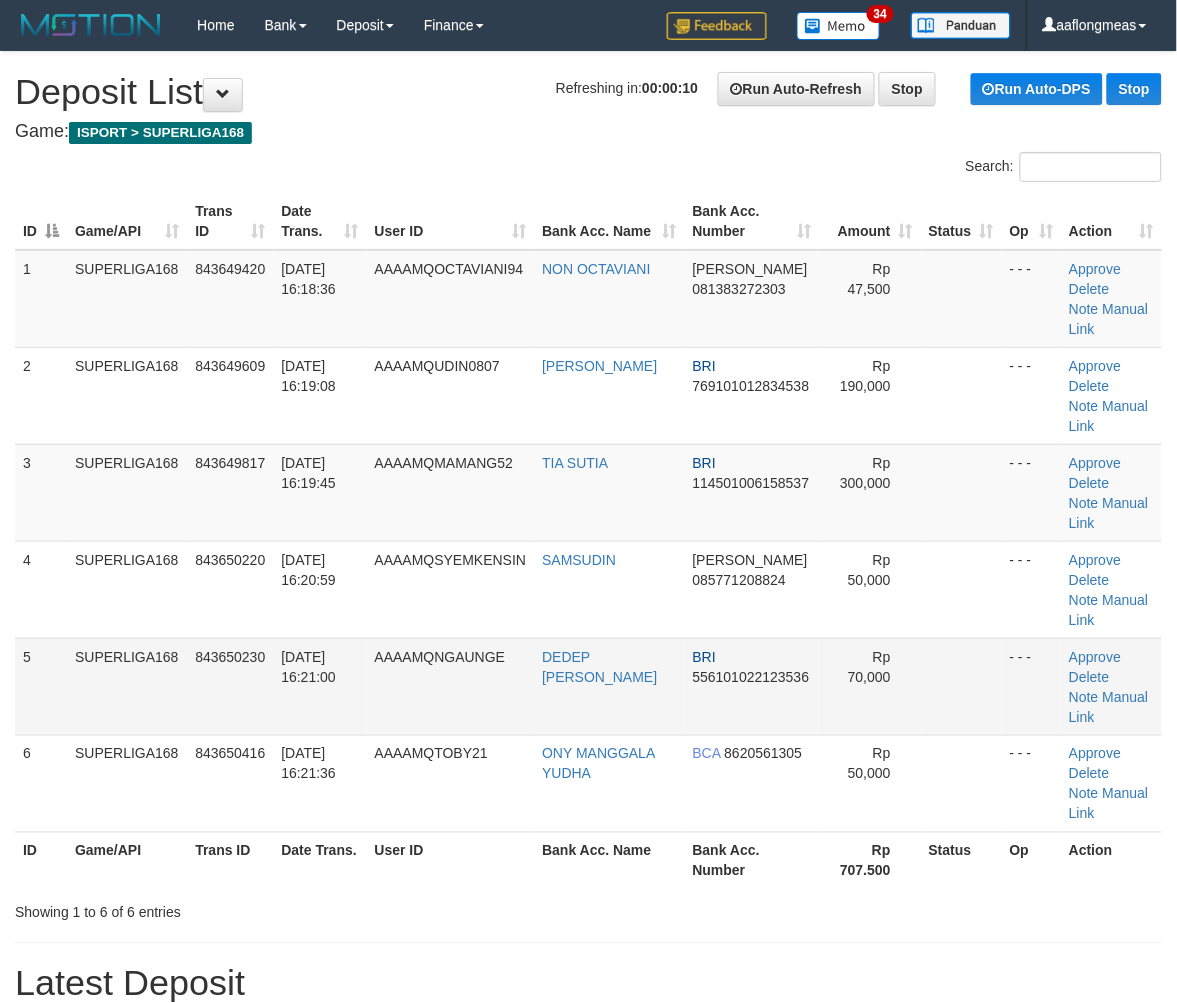 drag, startPoint x: 0, startPoint y: 0, endPoint x: 964, endPoint y: 568, distance: 1118.8923 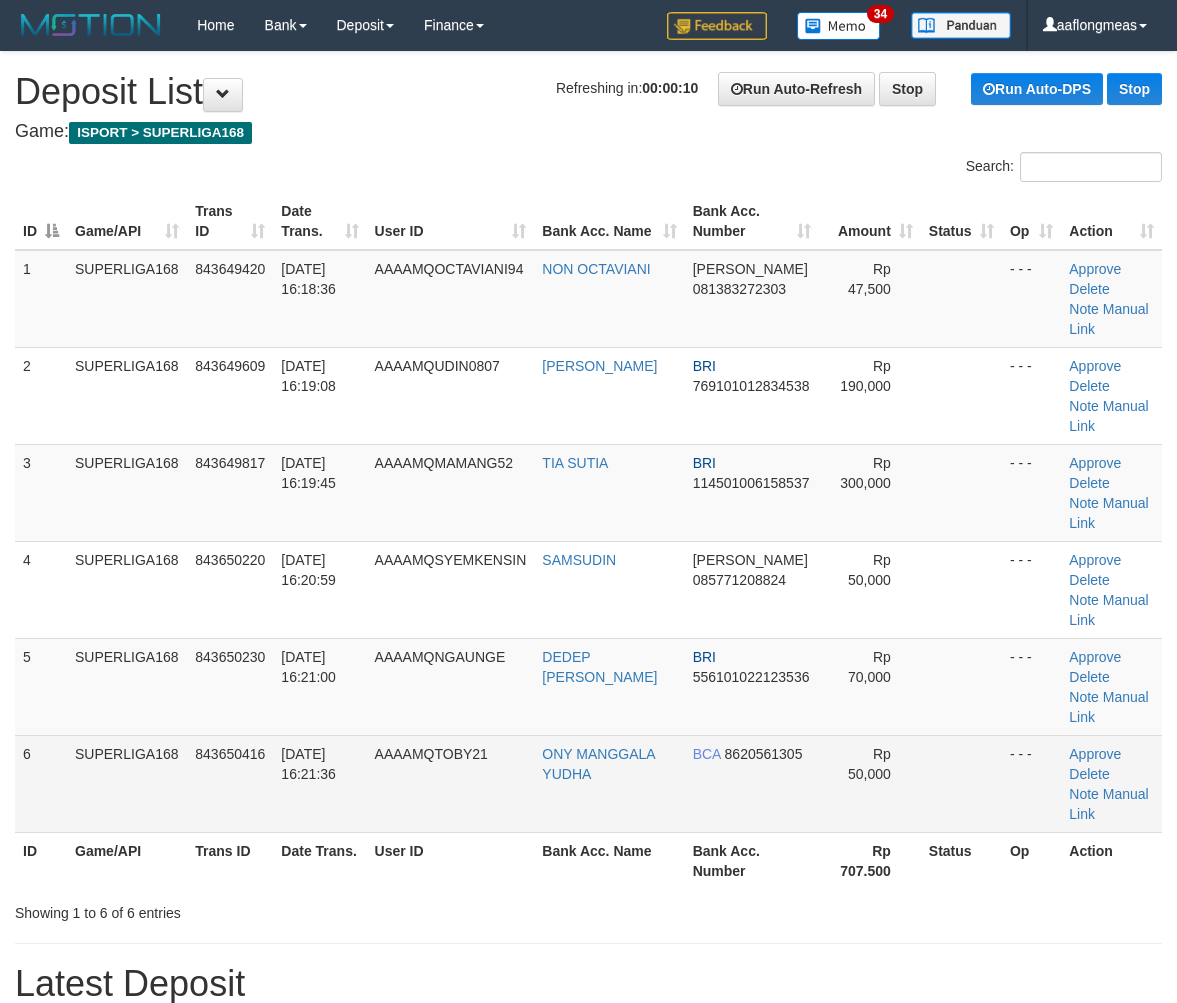 scroll, scrollTop: 0, scrollLeft: 0, axis: both 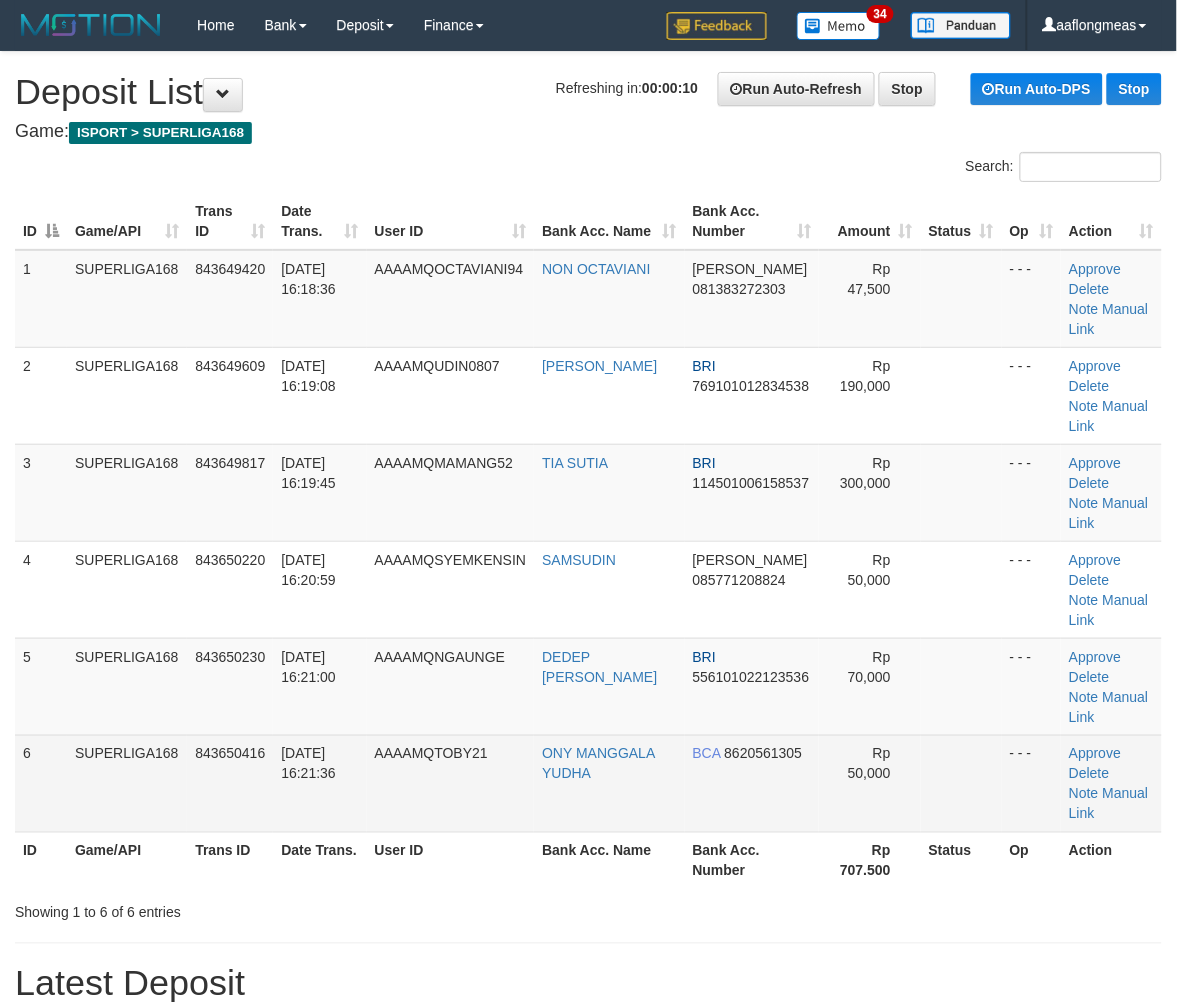 click at bounding box center [961, 783] 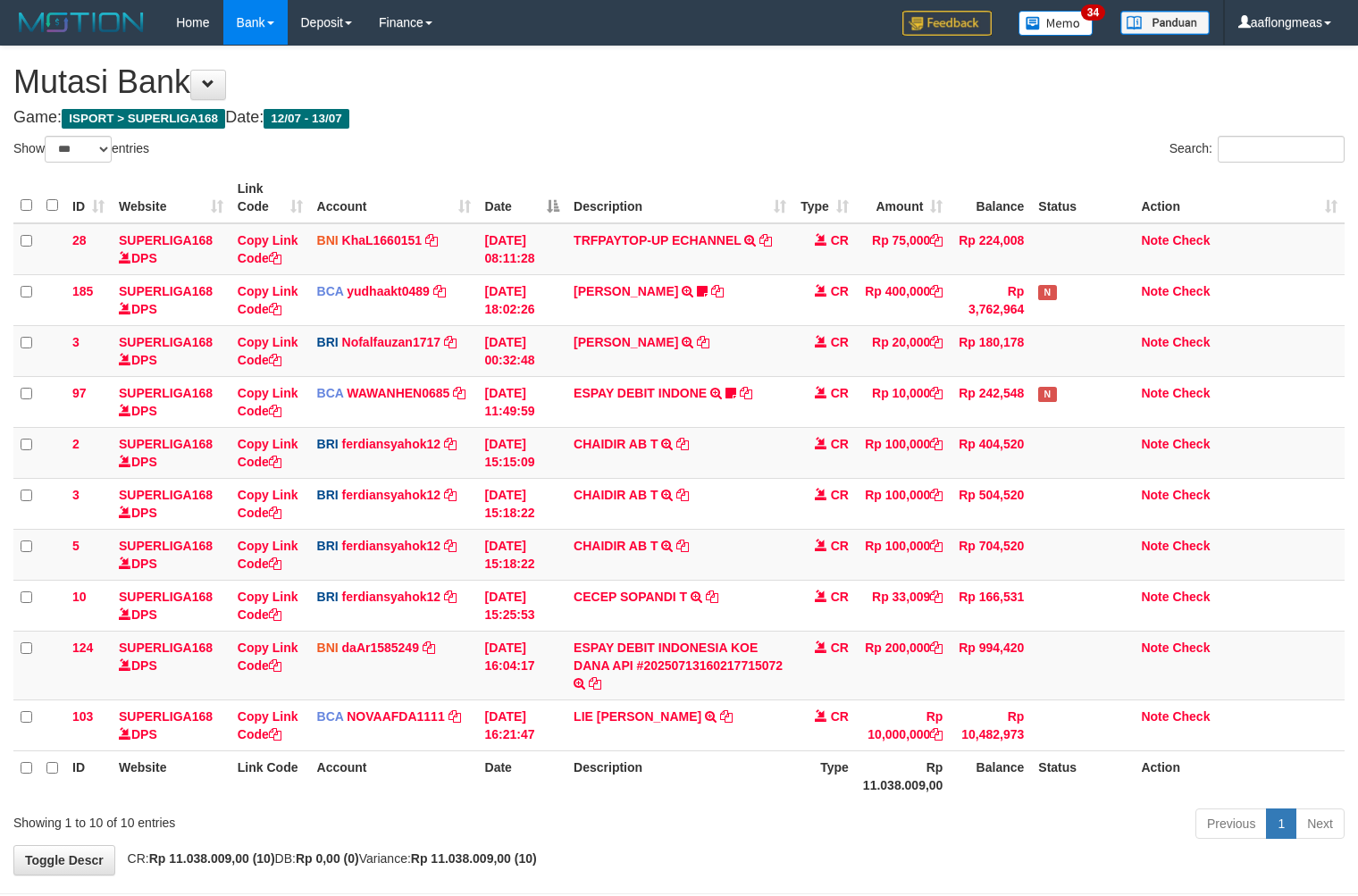 select on "***" 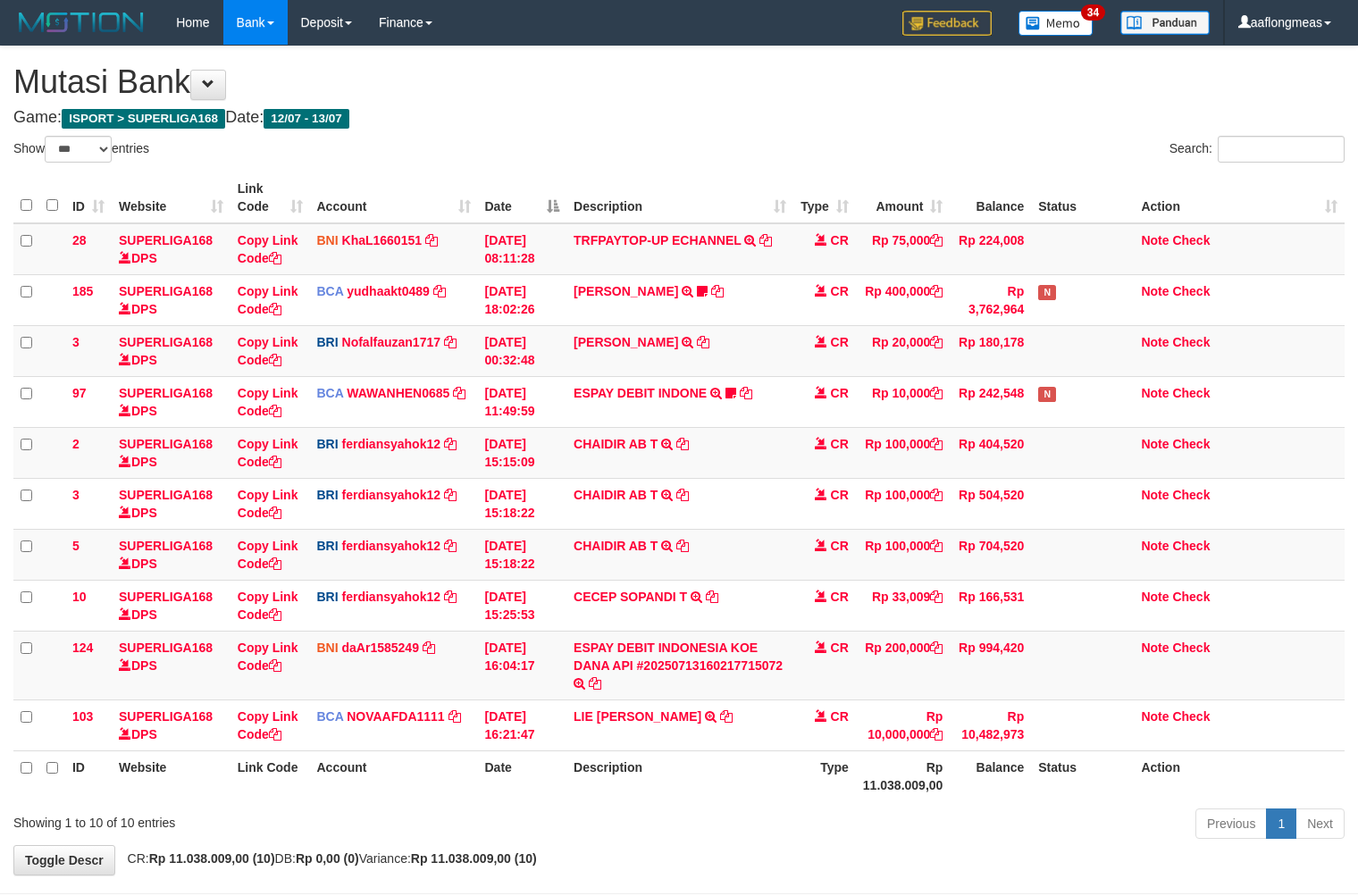 scroll, scrollTop: 49, scrollLeft: 0, axis: vertical 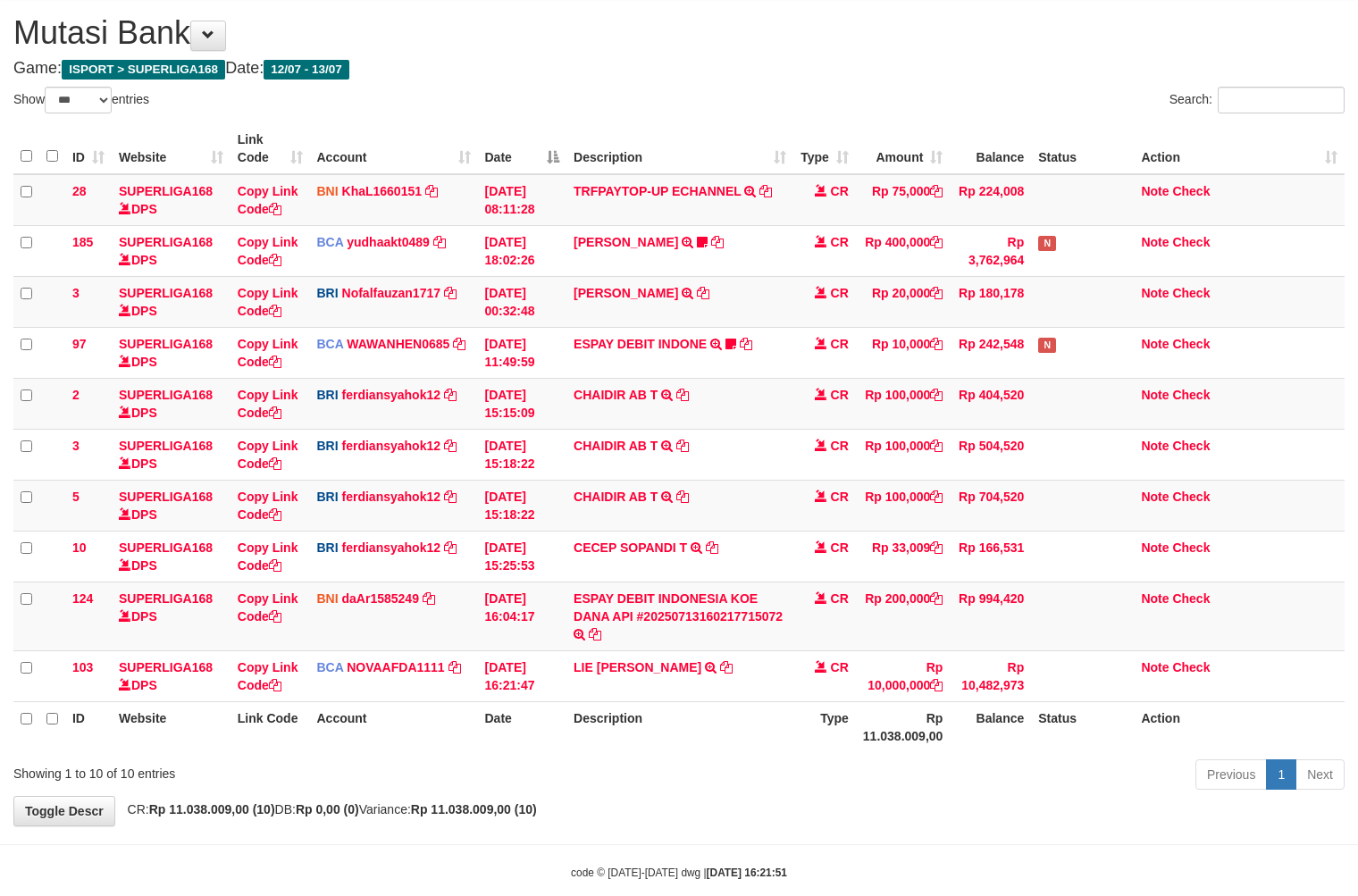click on "Previous 1 Next" at bounding box center [961, 776] 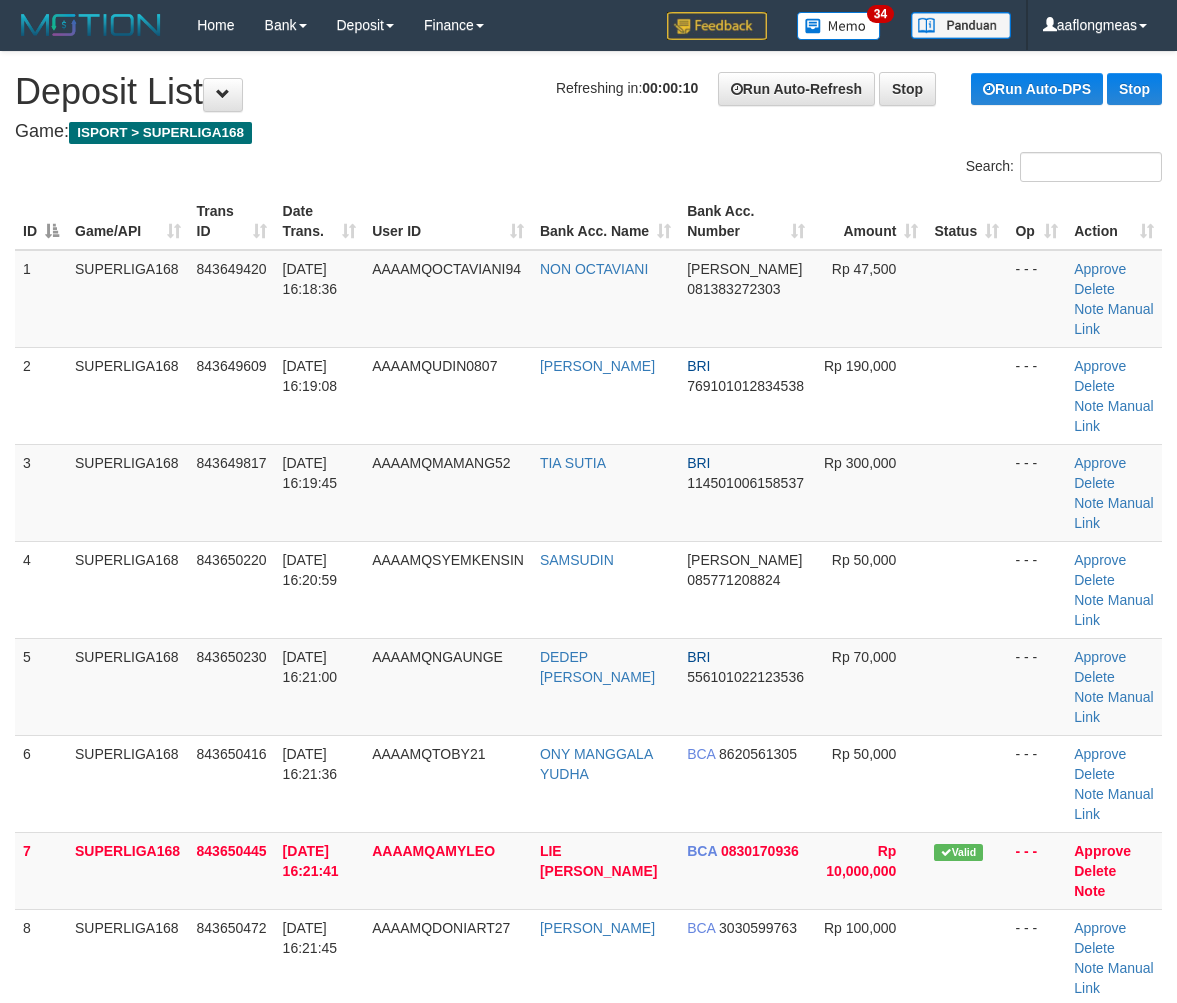 scroll, scrollTop: 0, scrollLeft: 0, axis: both 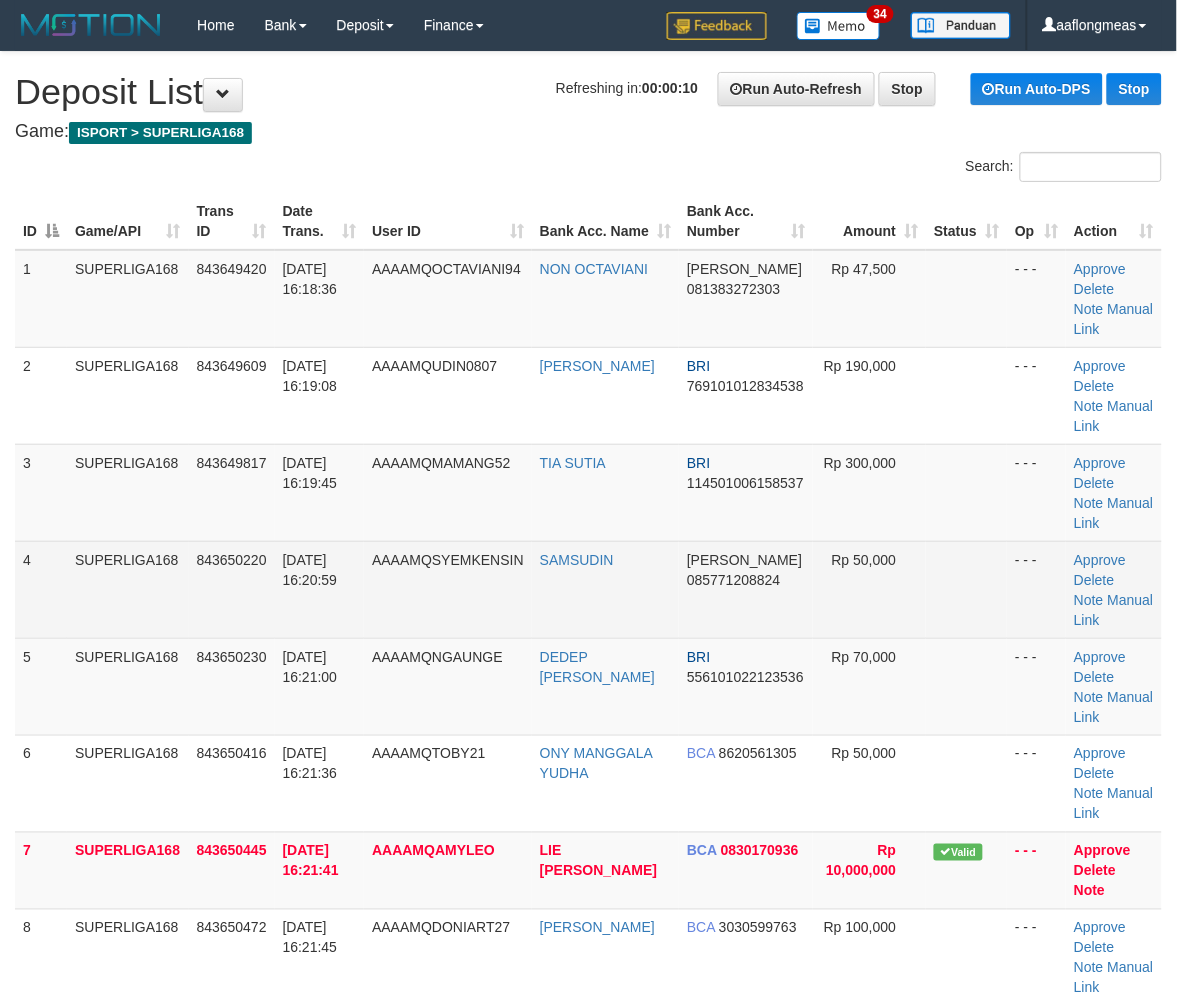 click at bounding box center [966, 589] 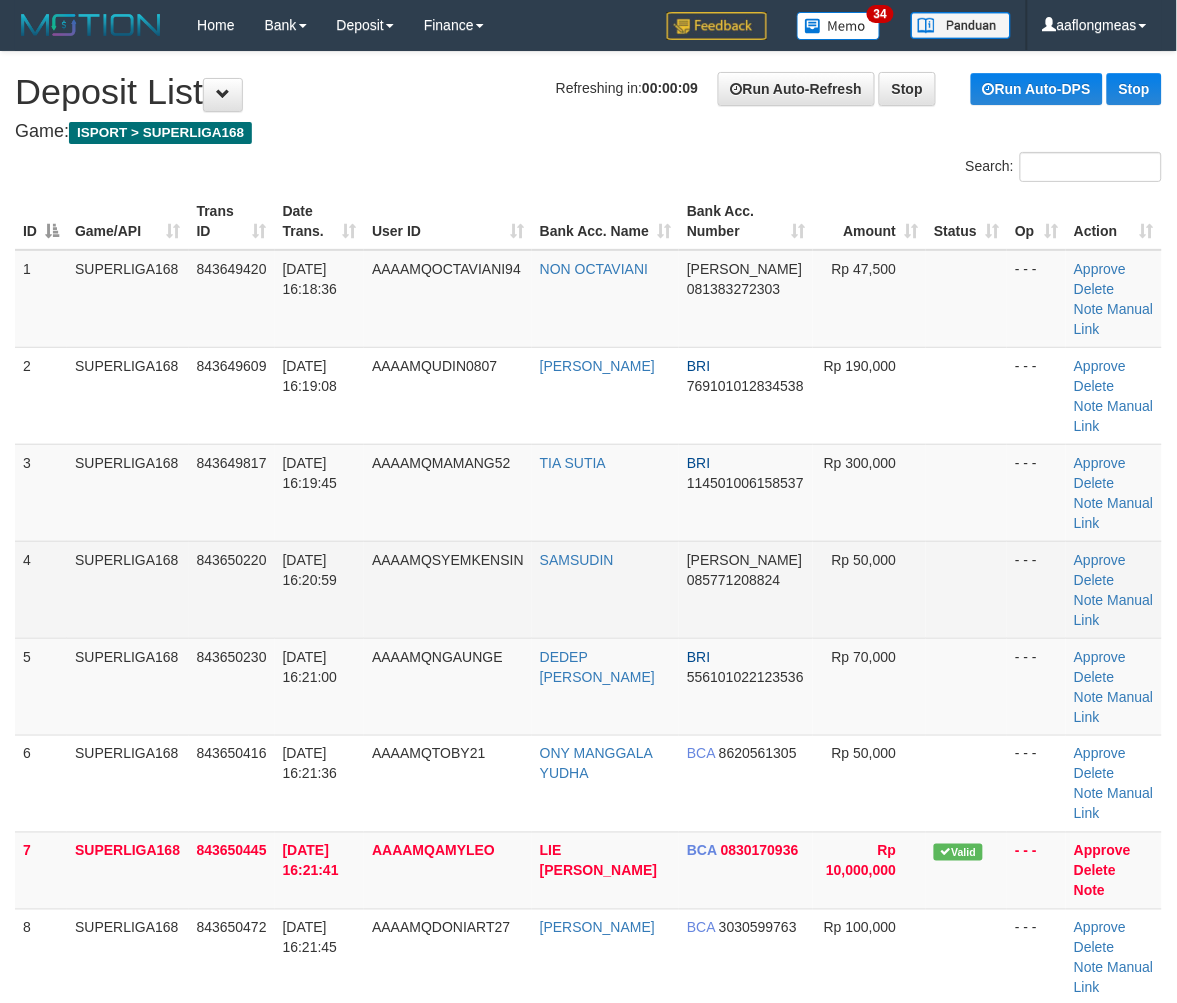 click at bounding box center (966, 589) 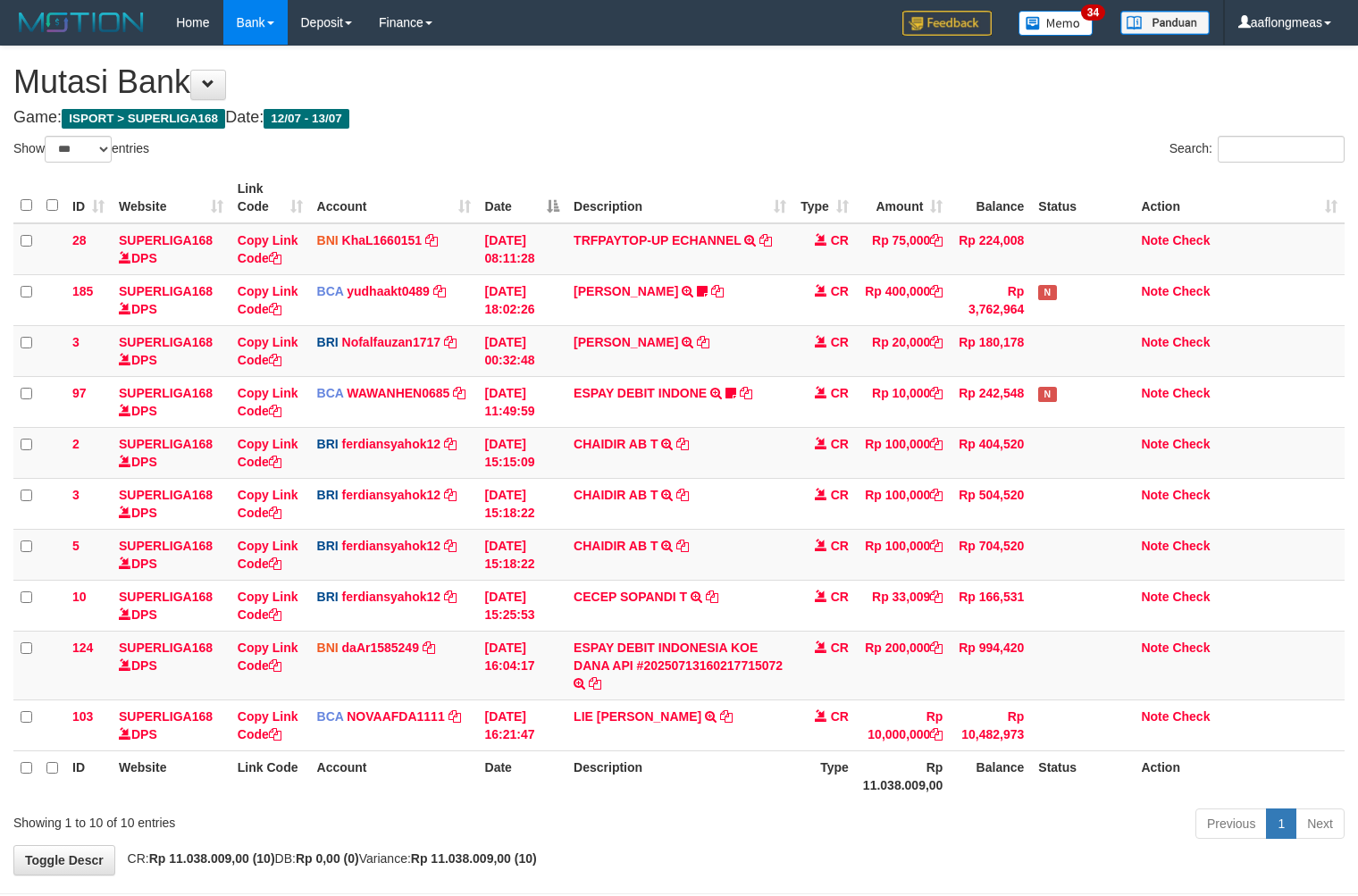 select on "***" 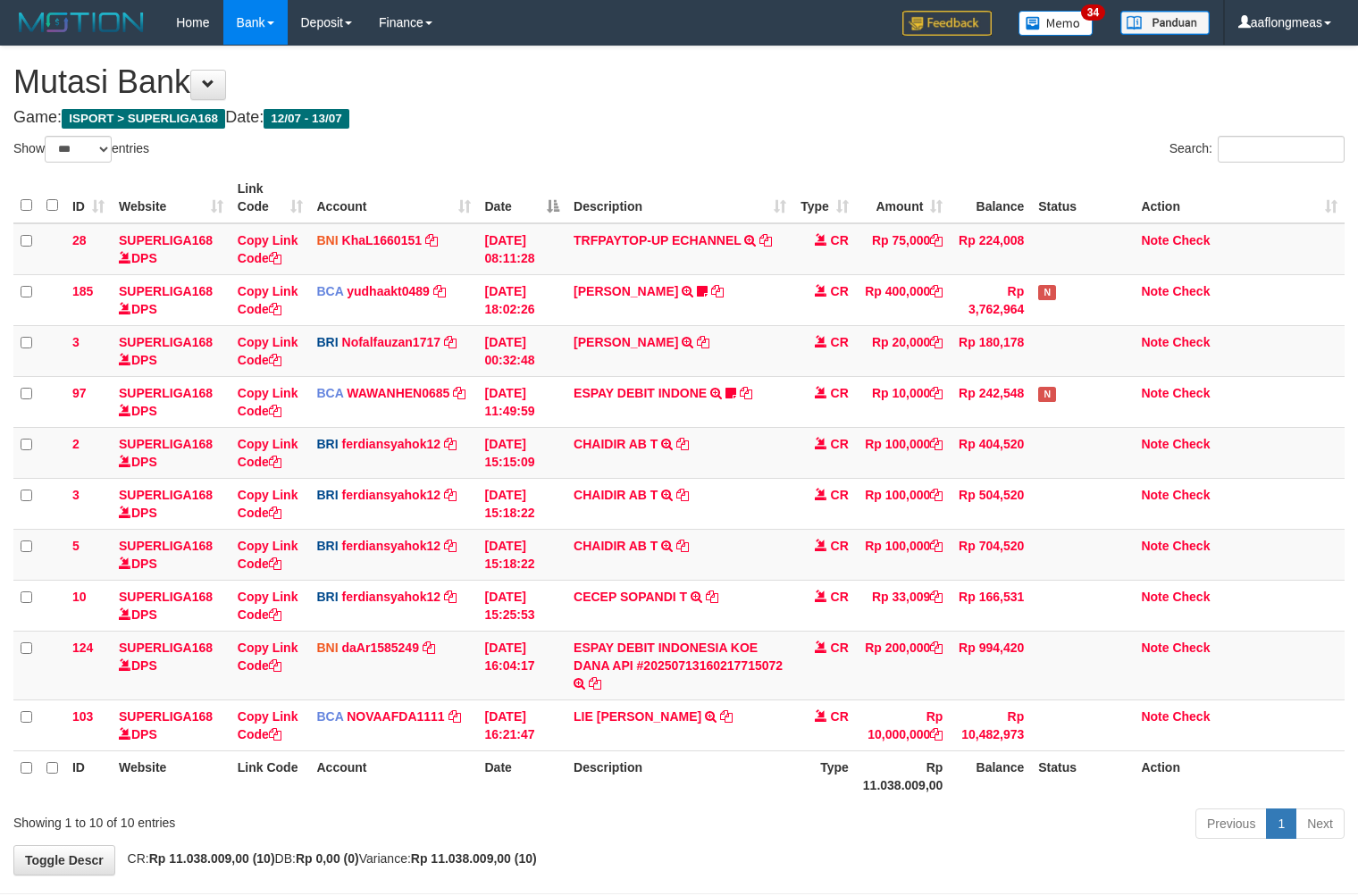 scroll, scrollTop: 49, scrollLeft: 0, axis: vertical 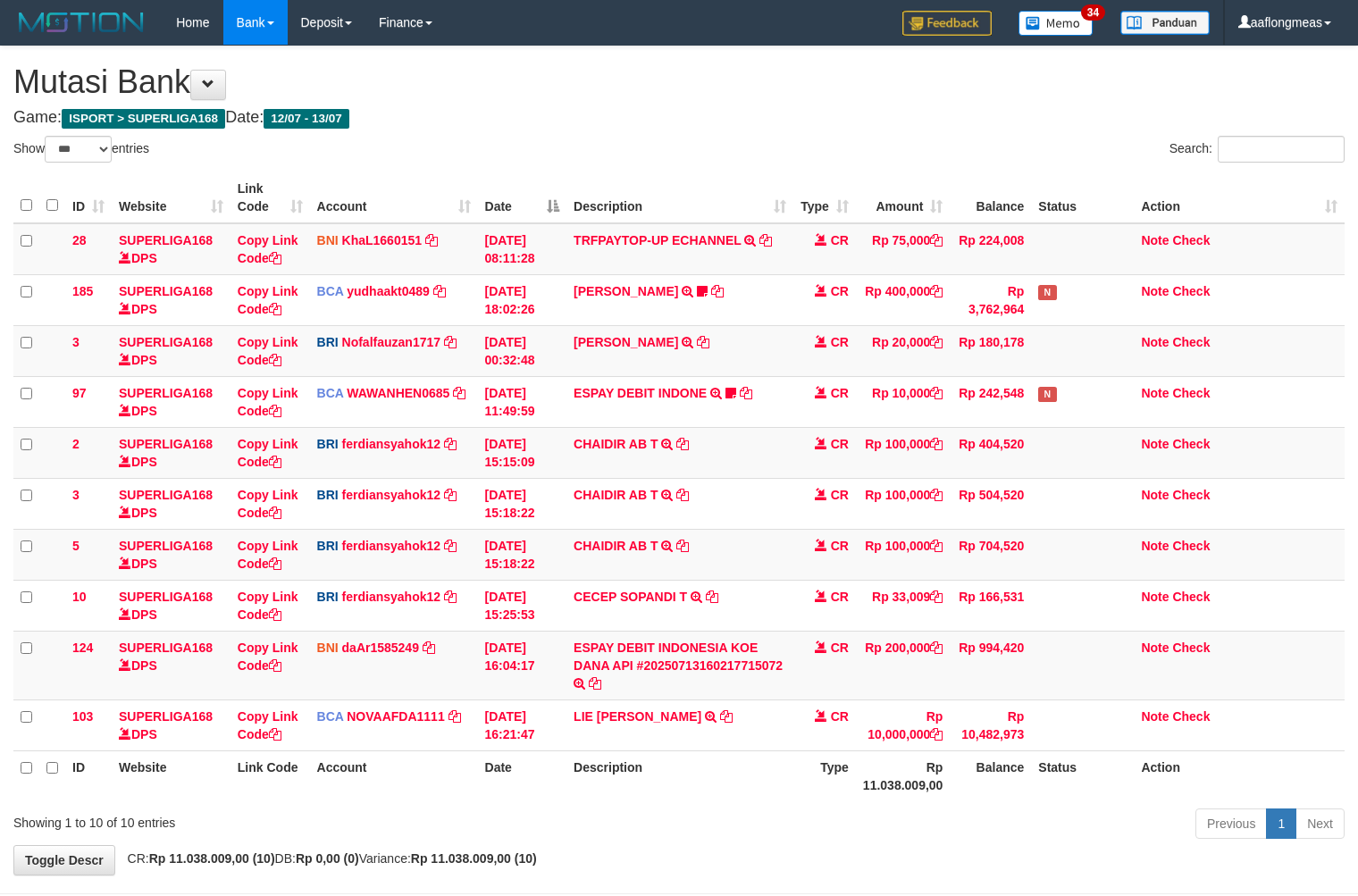 select on "***" 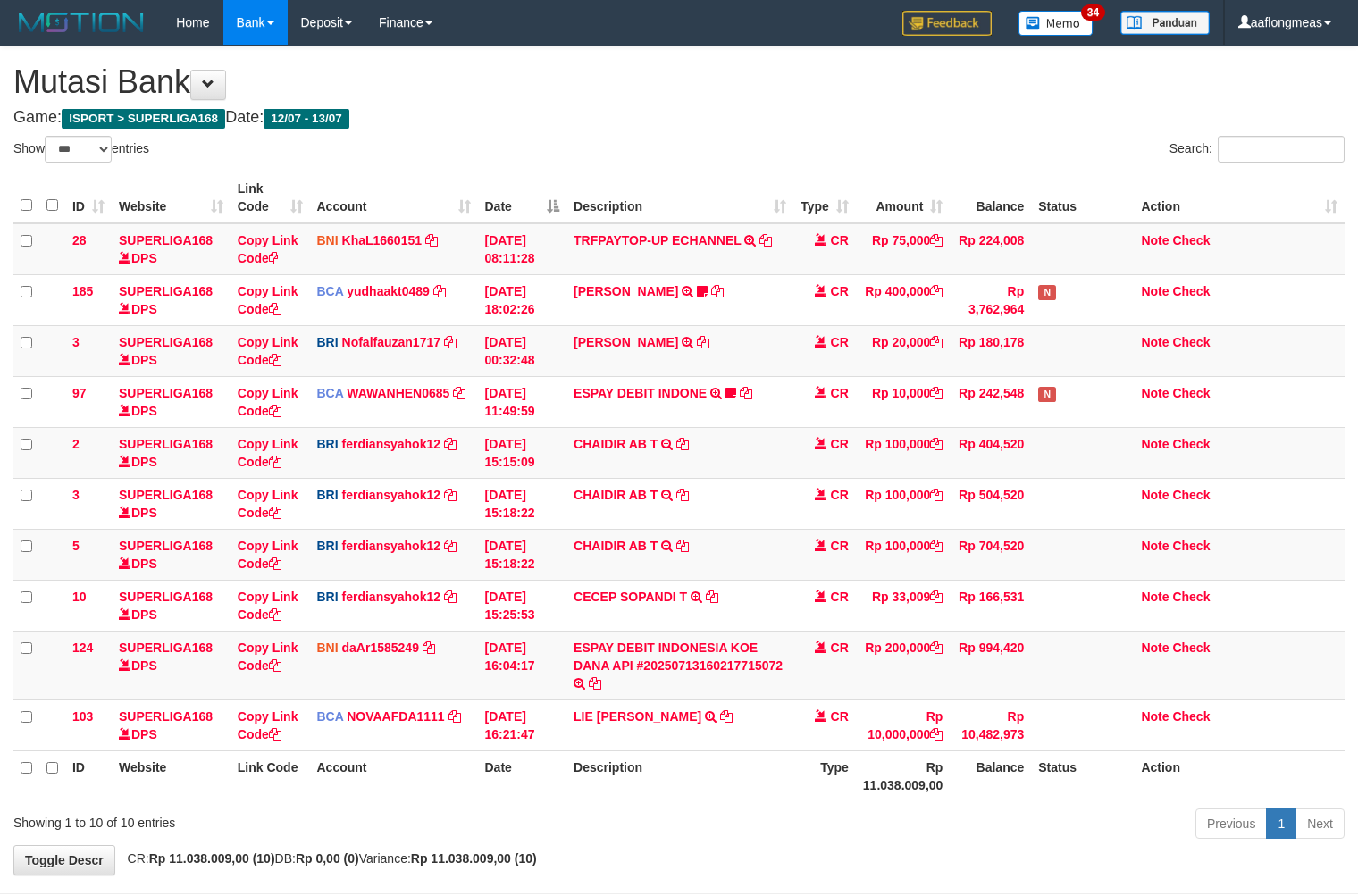scroll, scrollTop: 49, scrollLeft: 0, axis: vertical 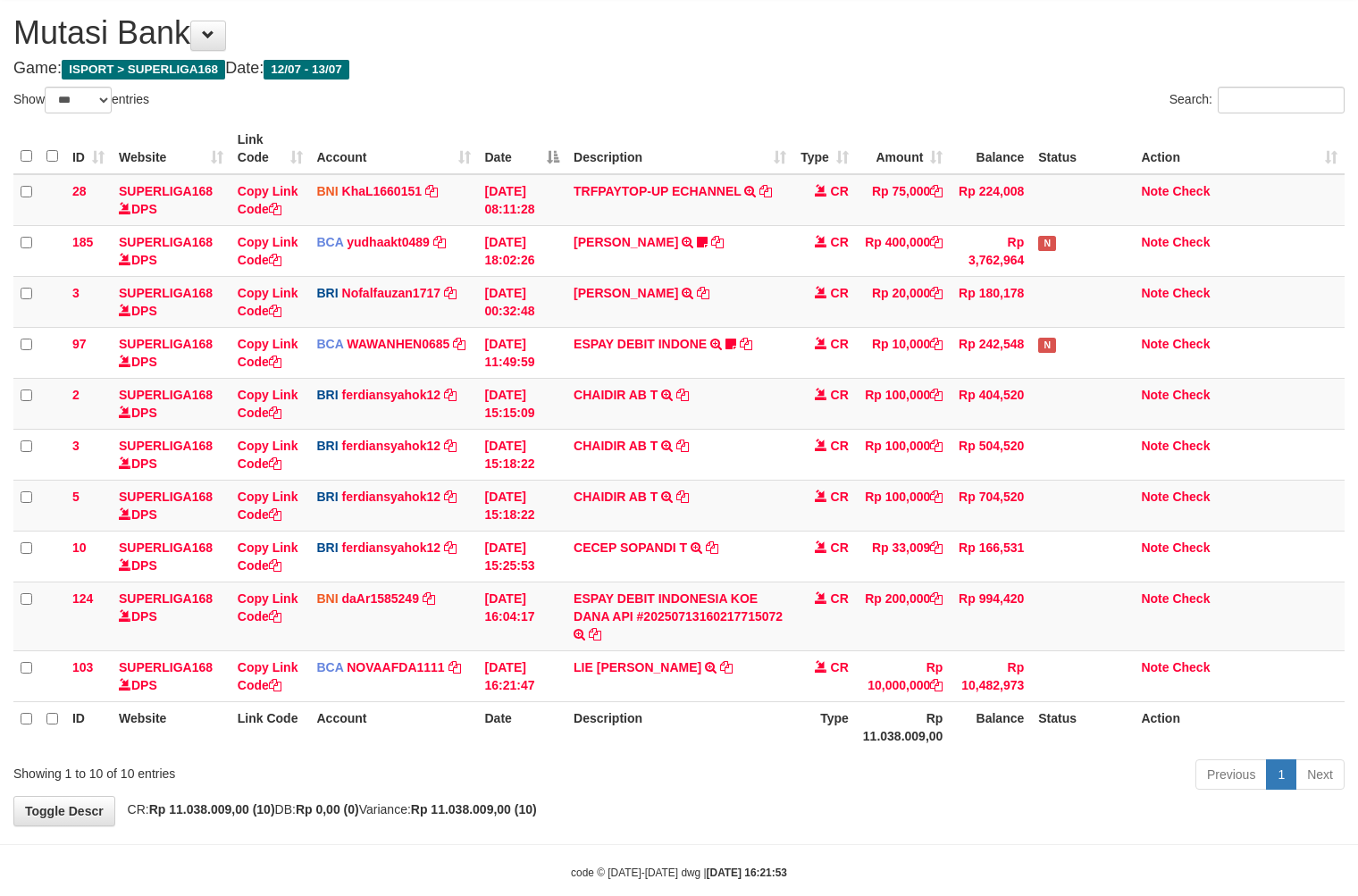 drag, startPoint x: 708, startPoint y: 791, endPoint x: 11, endPoint y: 746, distance: 698.4511 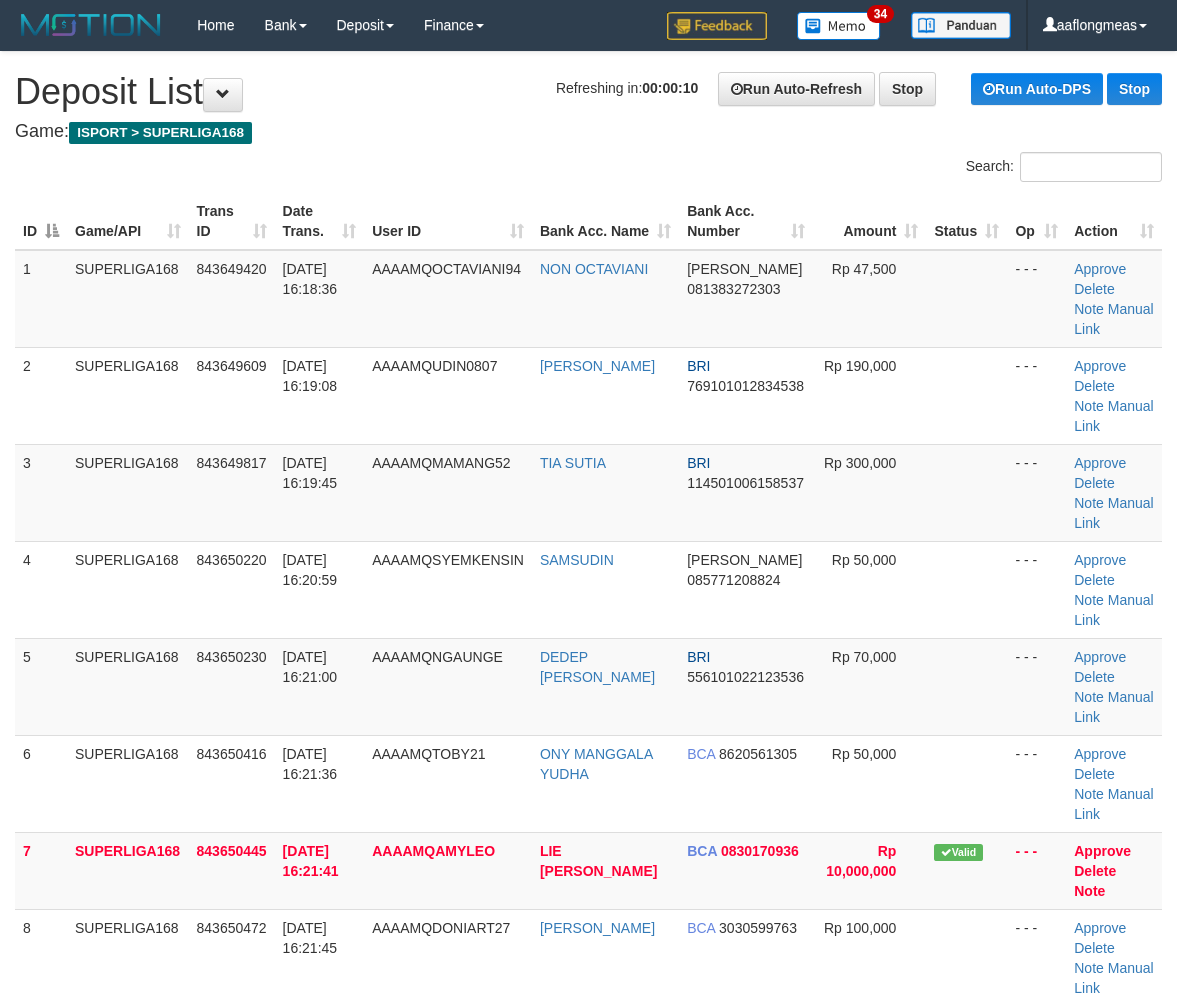 scroll, scrollTop: 0, scrollLeft: 0, axis: both 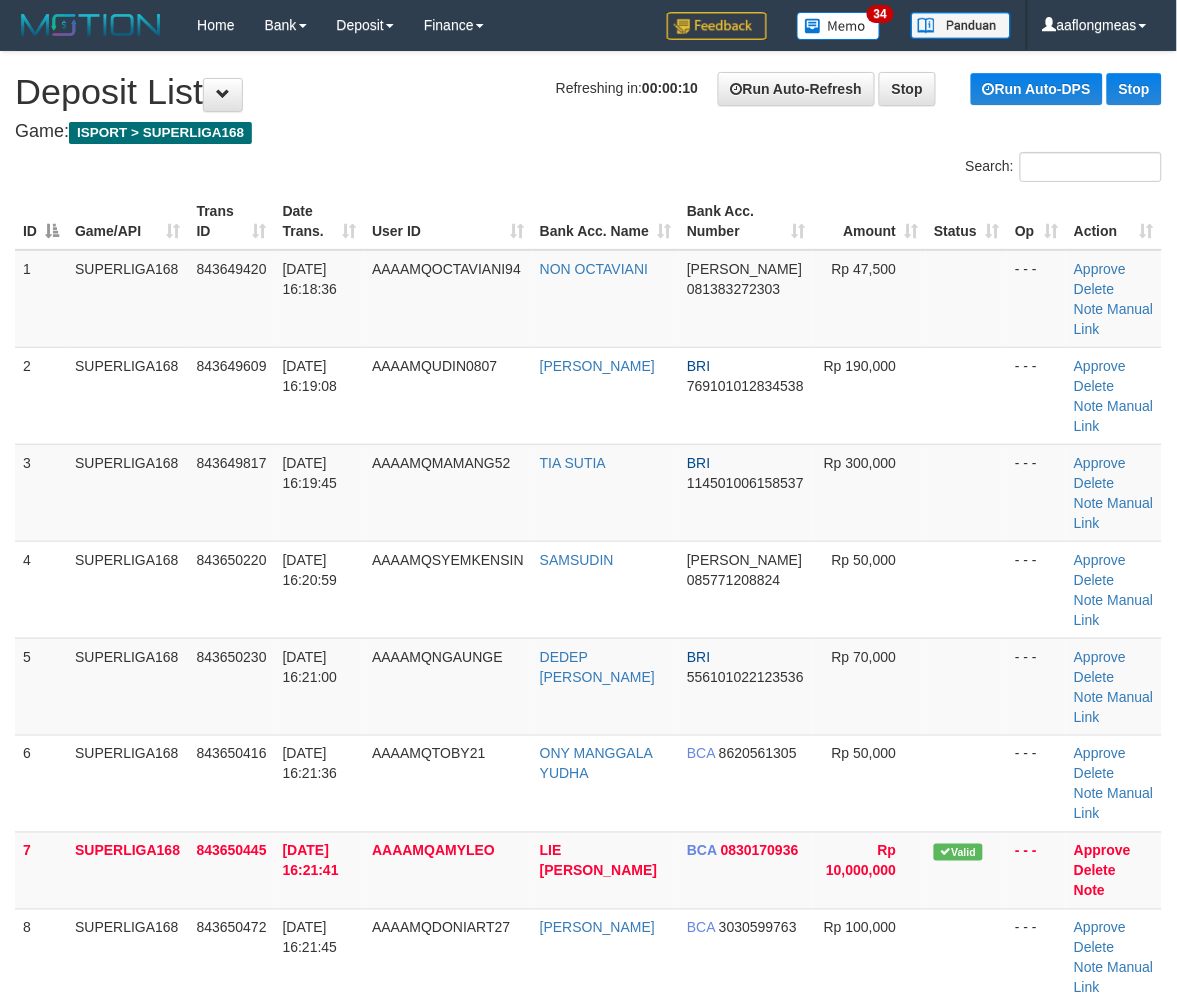 click on "Rp 50,000" at bounding box center (869, 589) 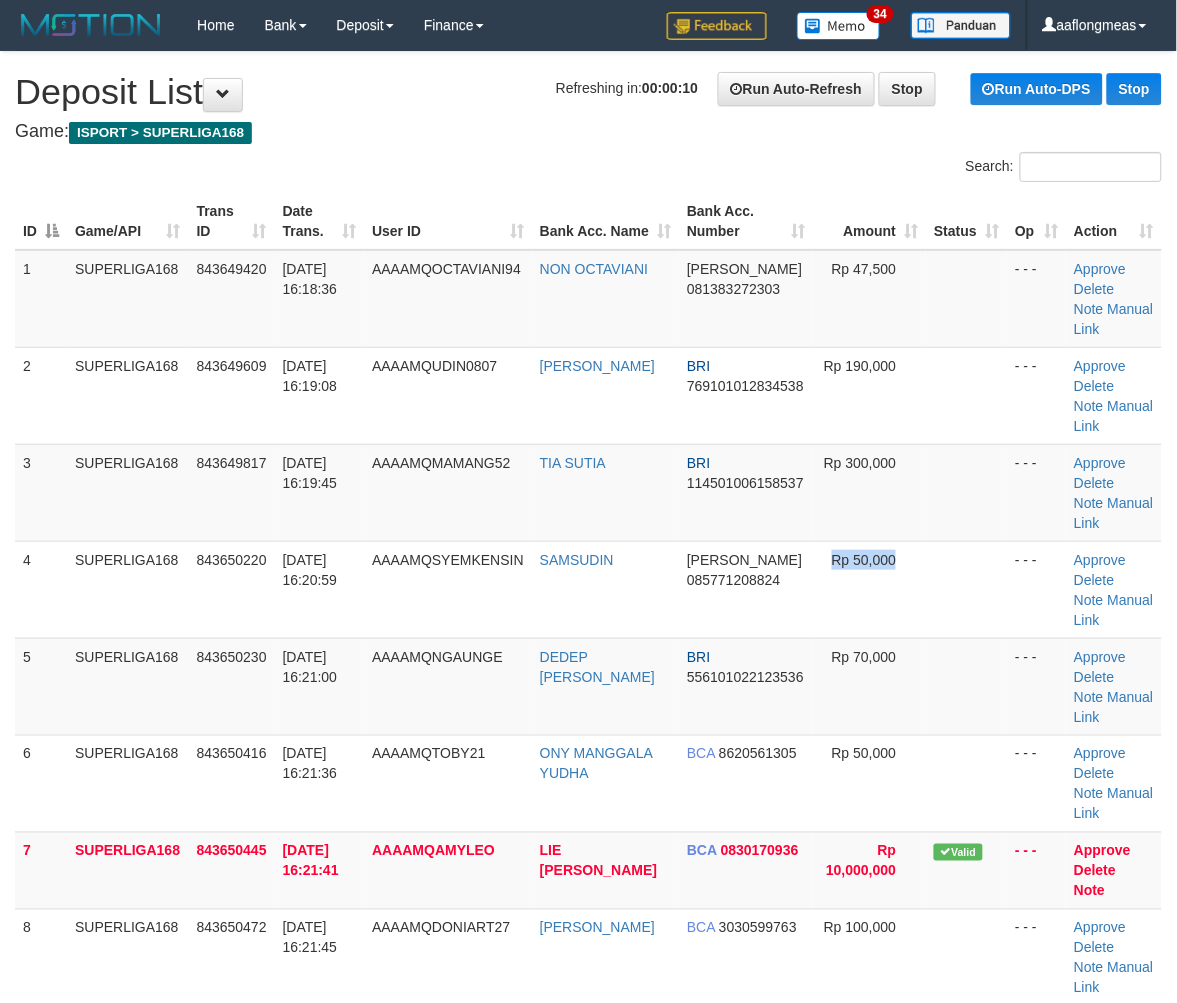 click on "Rp 50,000" at bounding box center [869, 589] 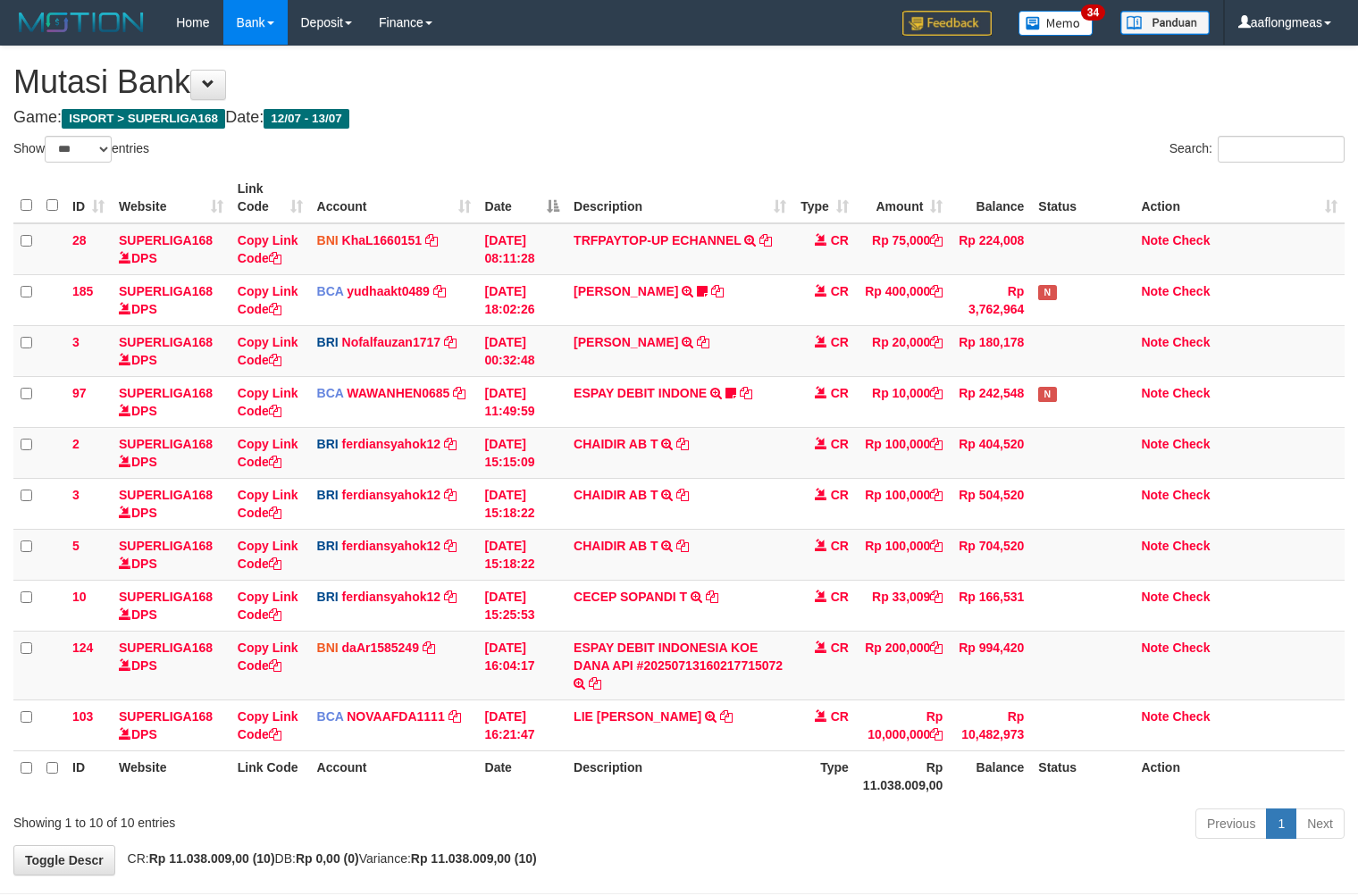 select on "***" 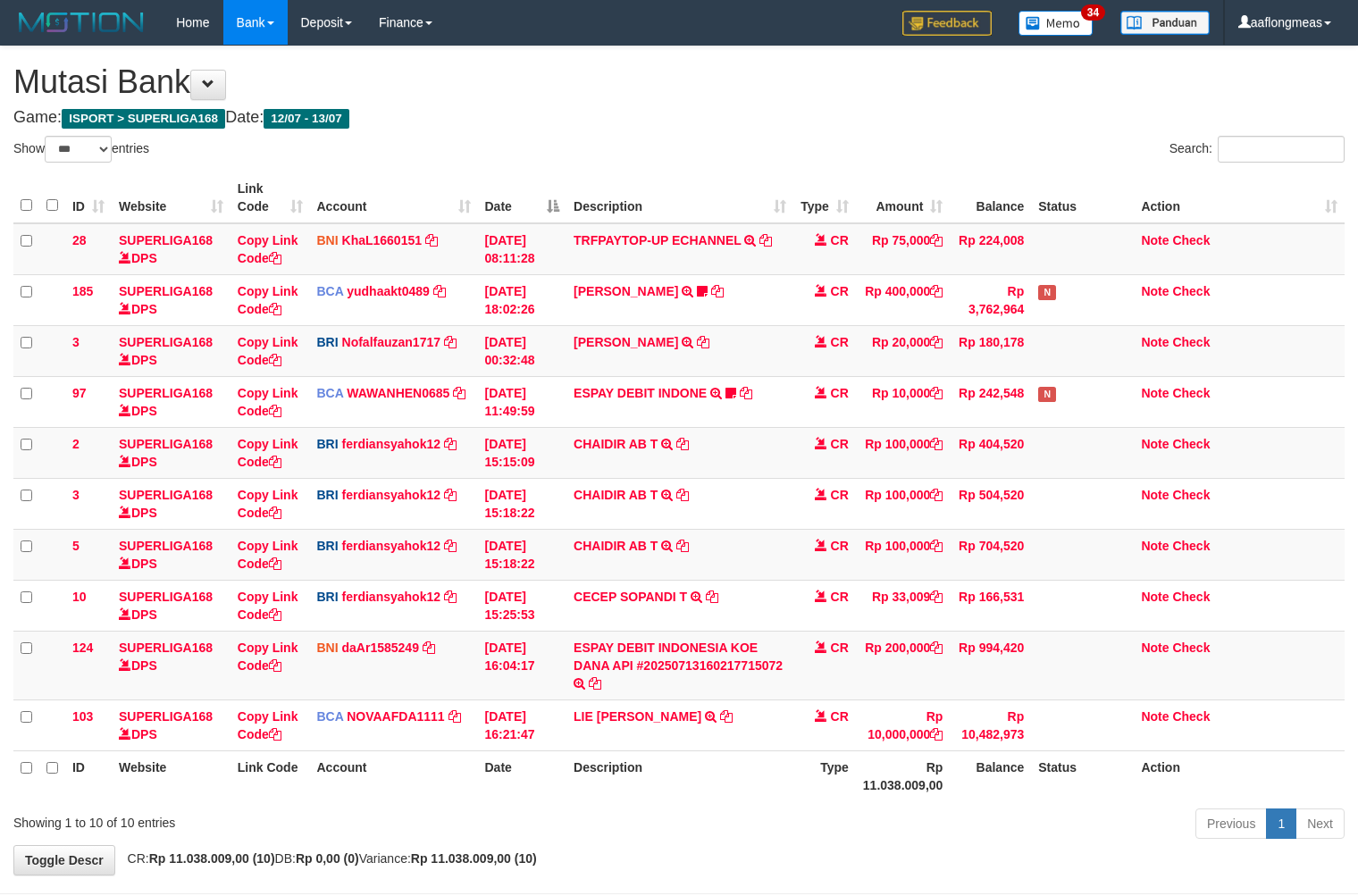 scroll, scrollTop: 49, scrollLeft: 0, axis: vertical 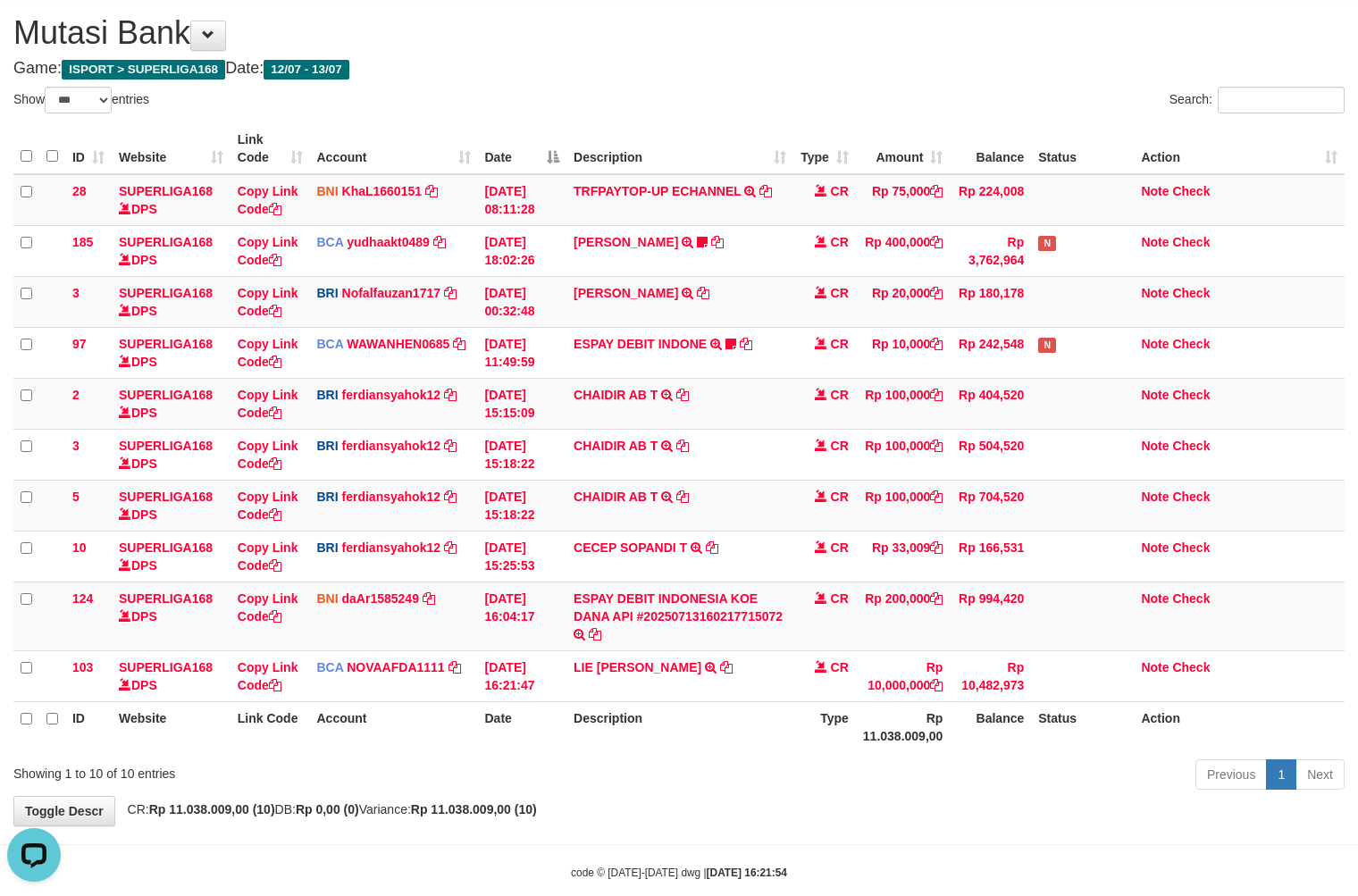 click on "Previous 1 Next" at bounding box center (961, 776) 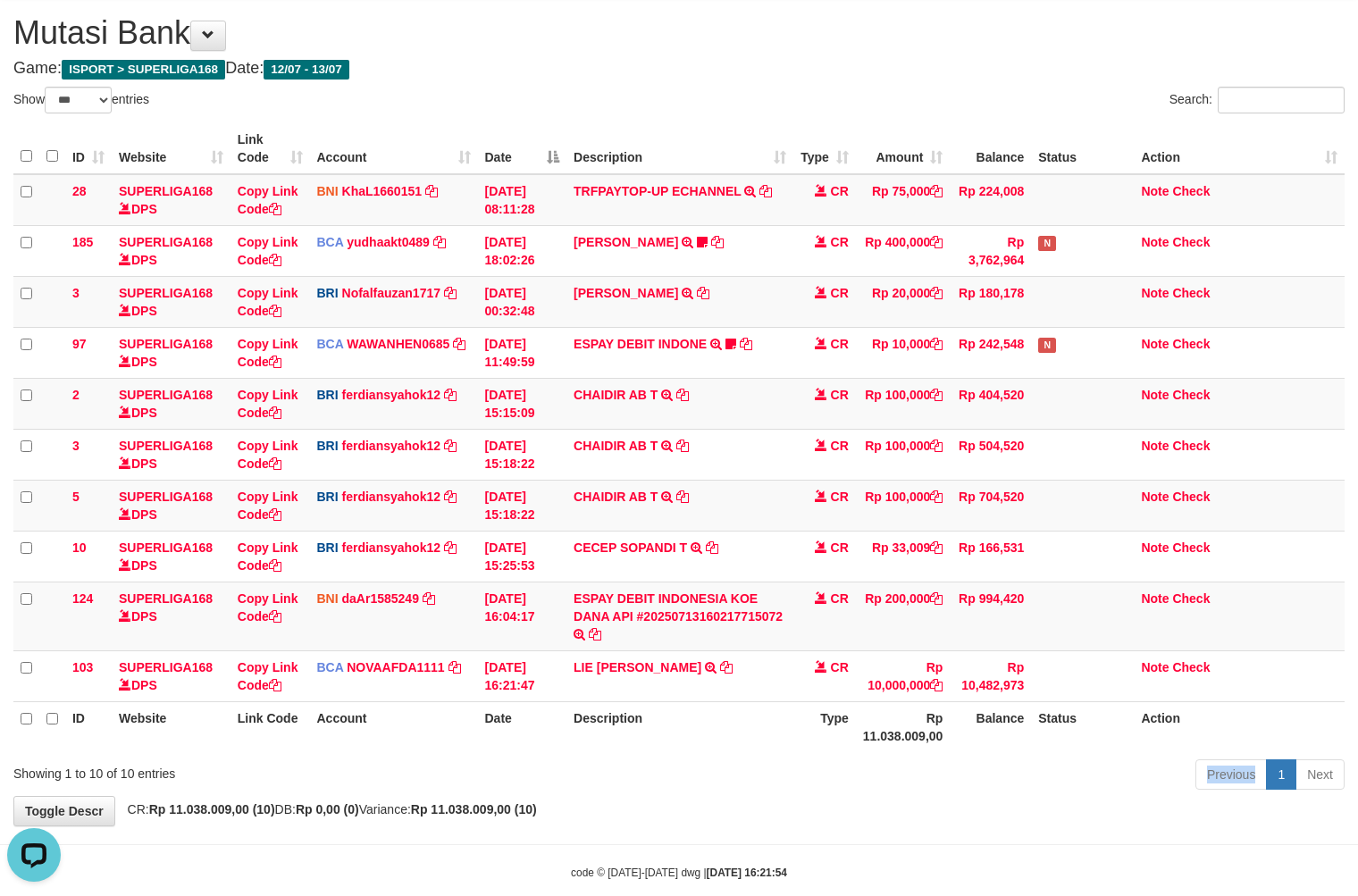 click on "Previous 1 Next" at bounding box center (961, 776) 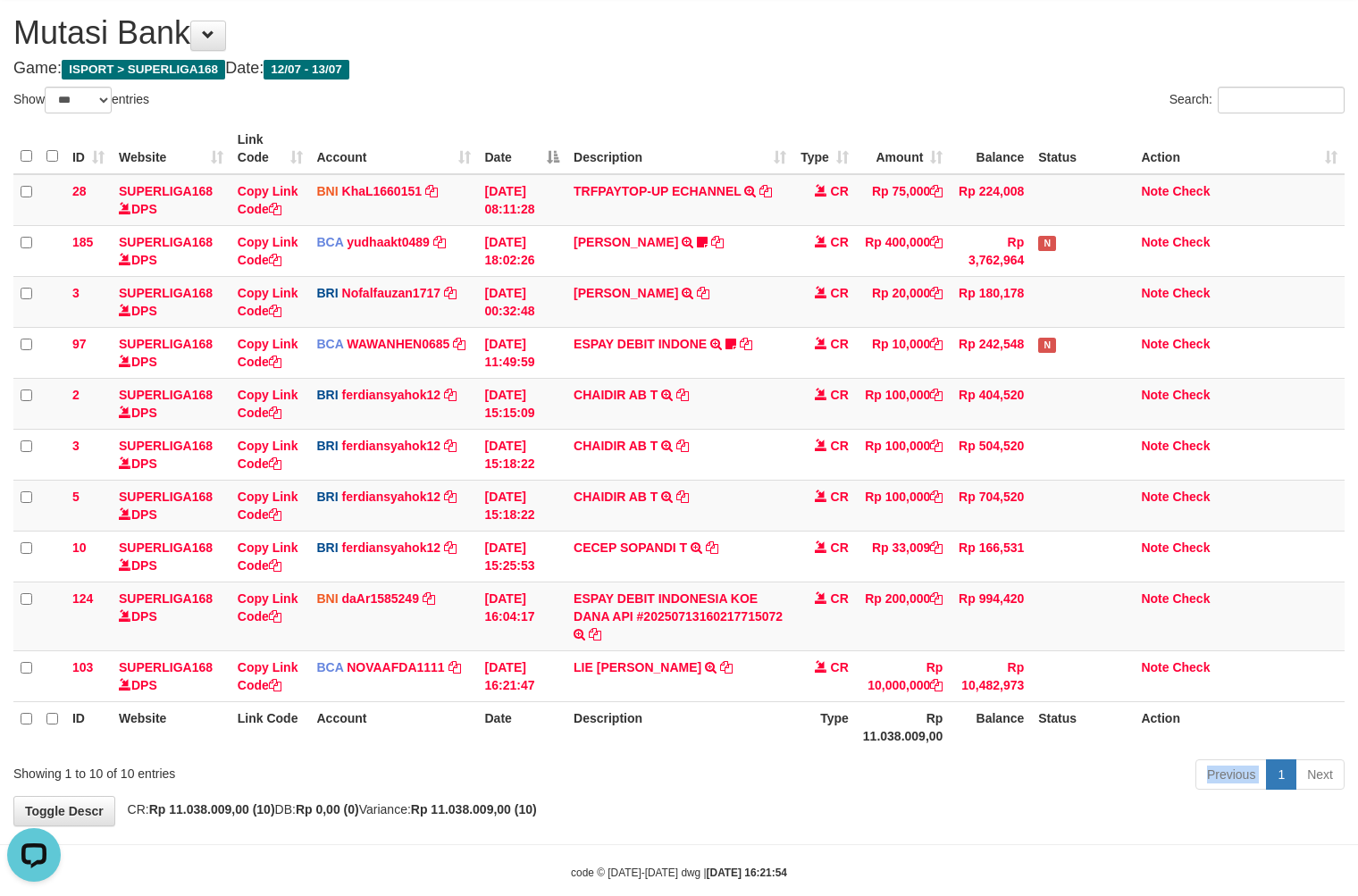 click on "Previous 1 Next" at bounding box center [961, 776] 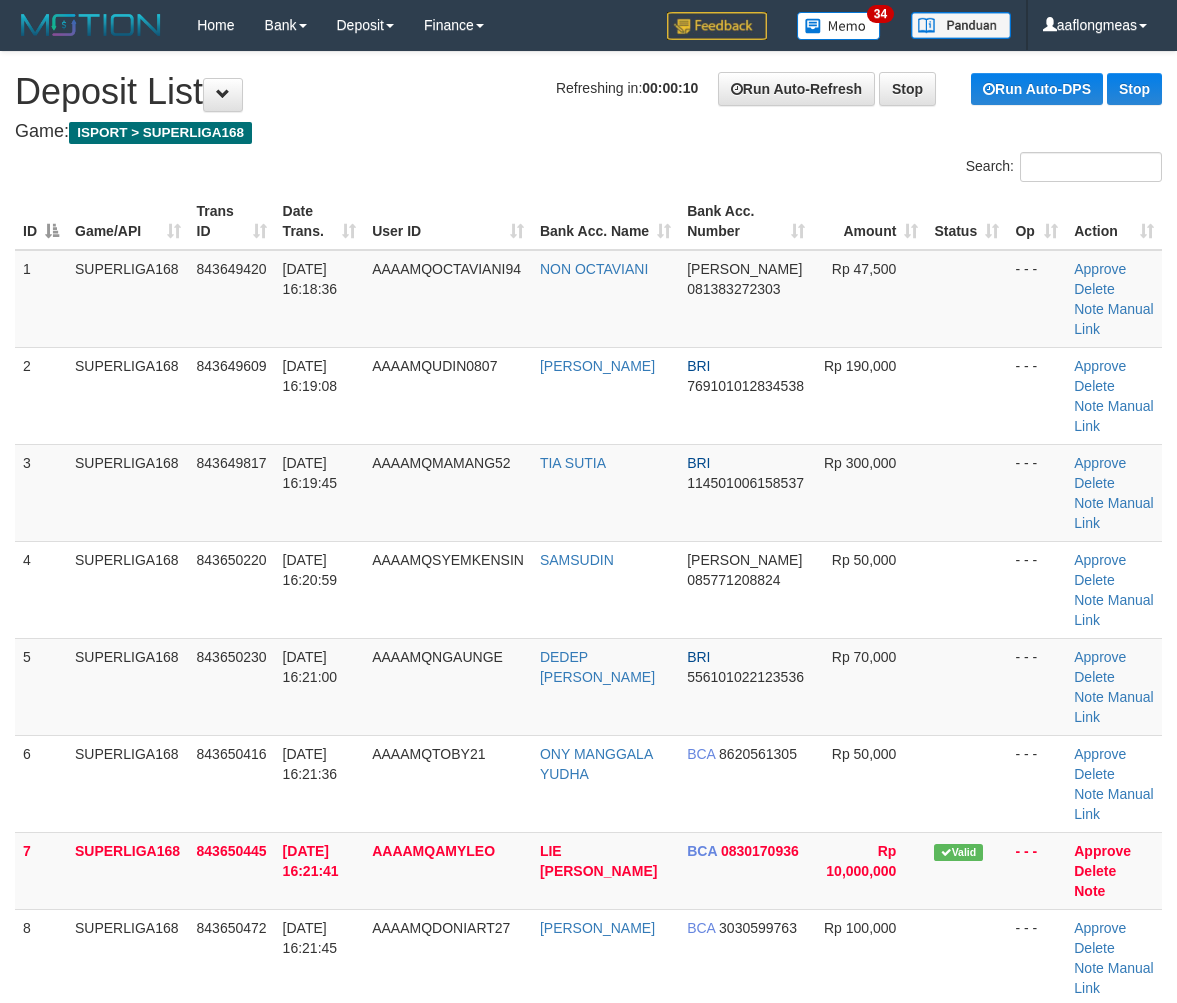 scroll, scrollTop: 0, scrollLeft: 0, axis: both 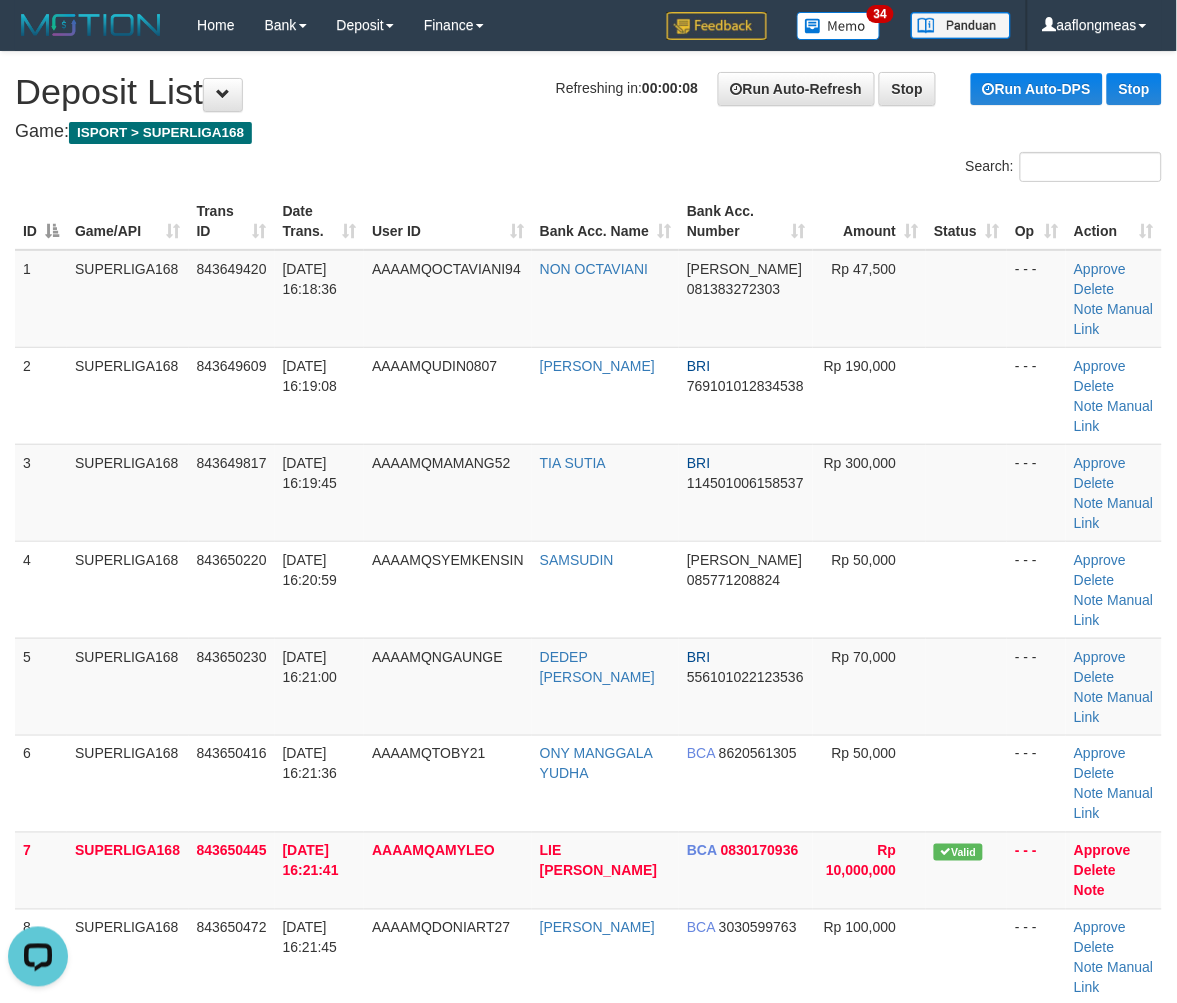 drag, startPoint x: 838, startPoint y: 702, endPoint x: 1182, endPoint y: 727, distance: 344.90723 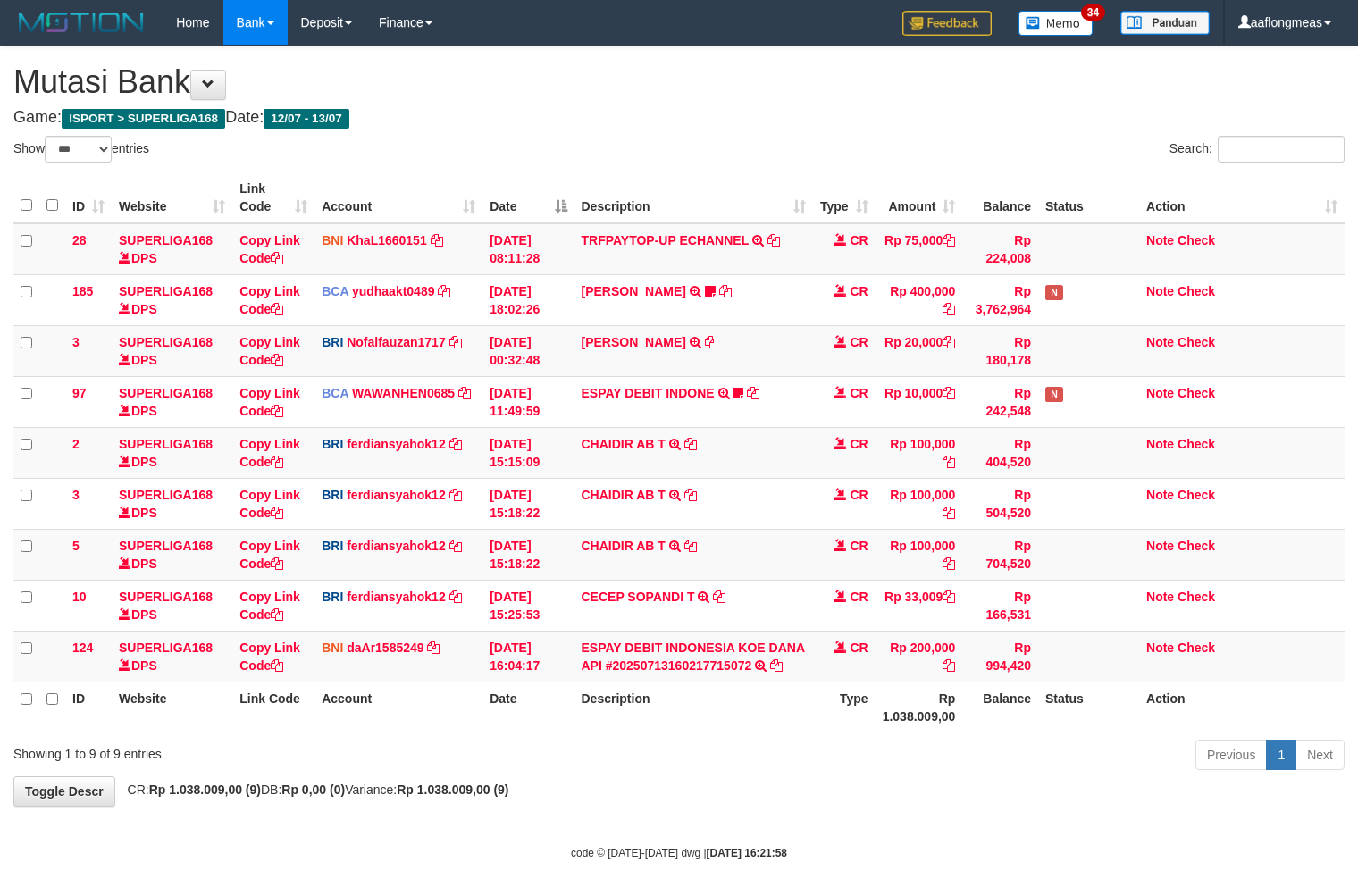 select on "***" 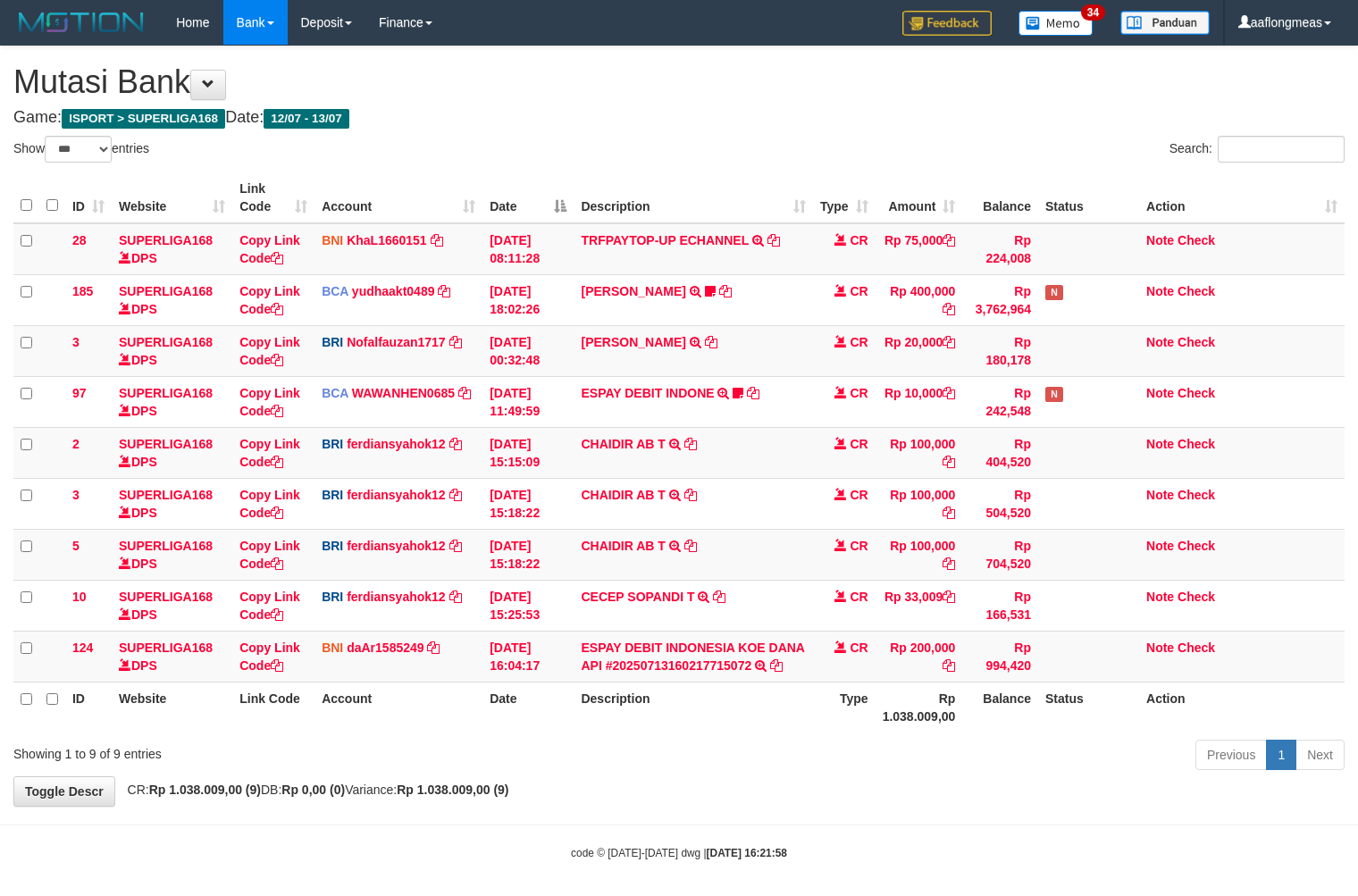 scroll, scrollTop: 0, scrollLeft: 0, axis: both 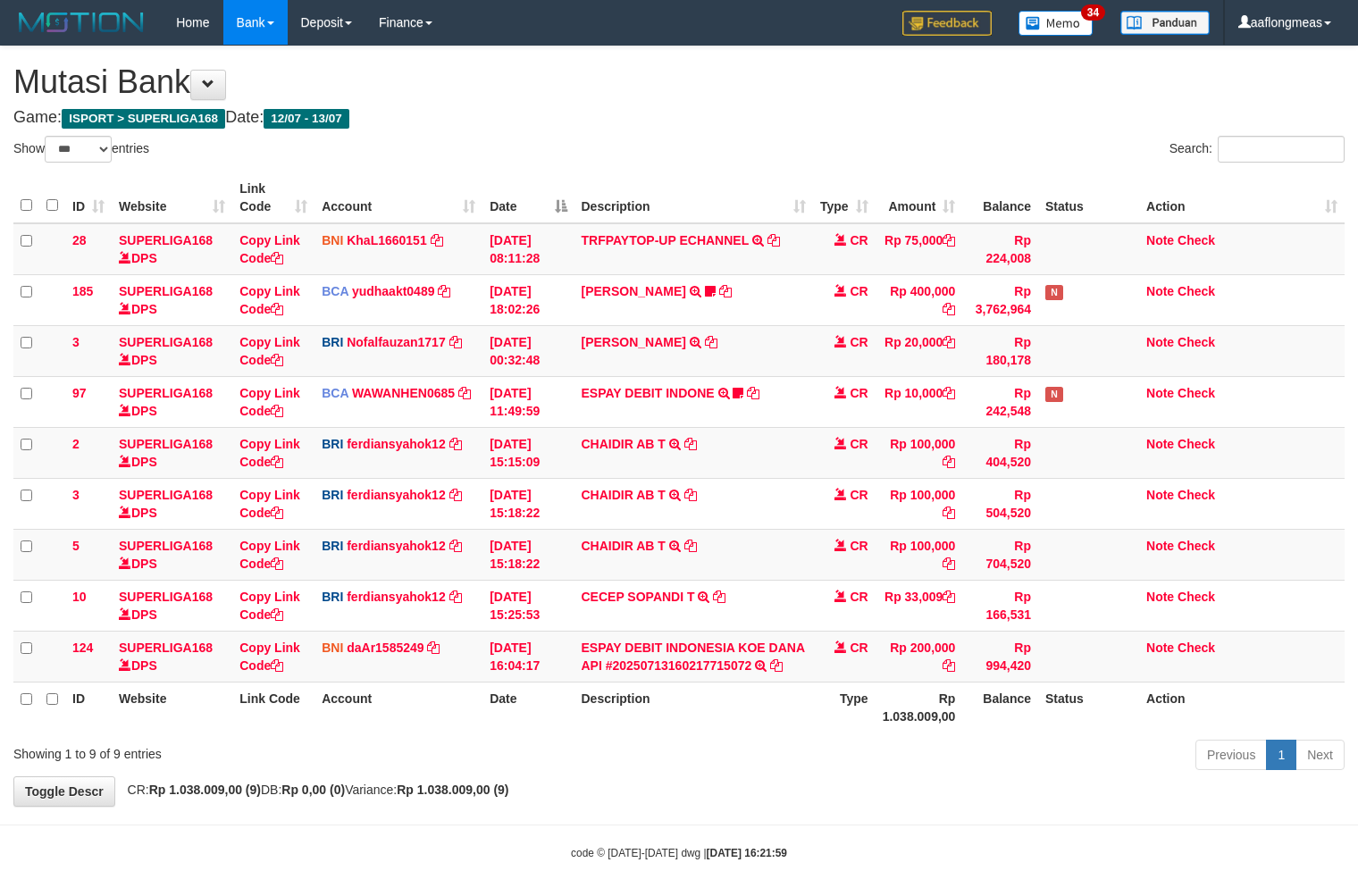 select on "***" 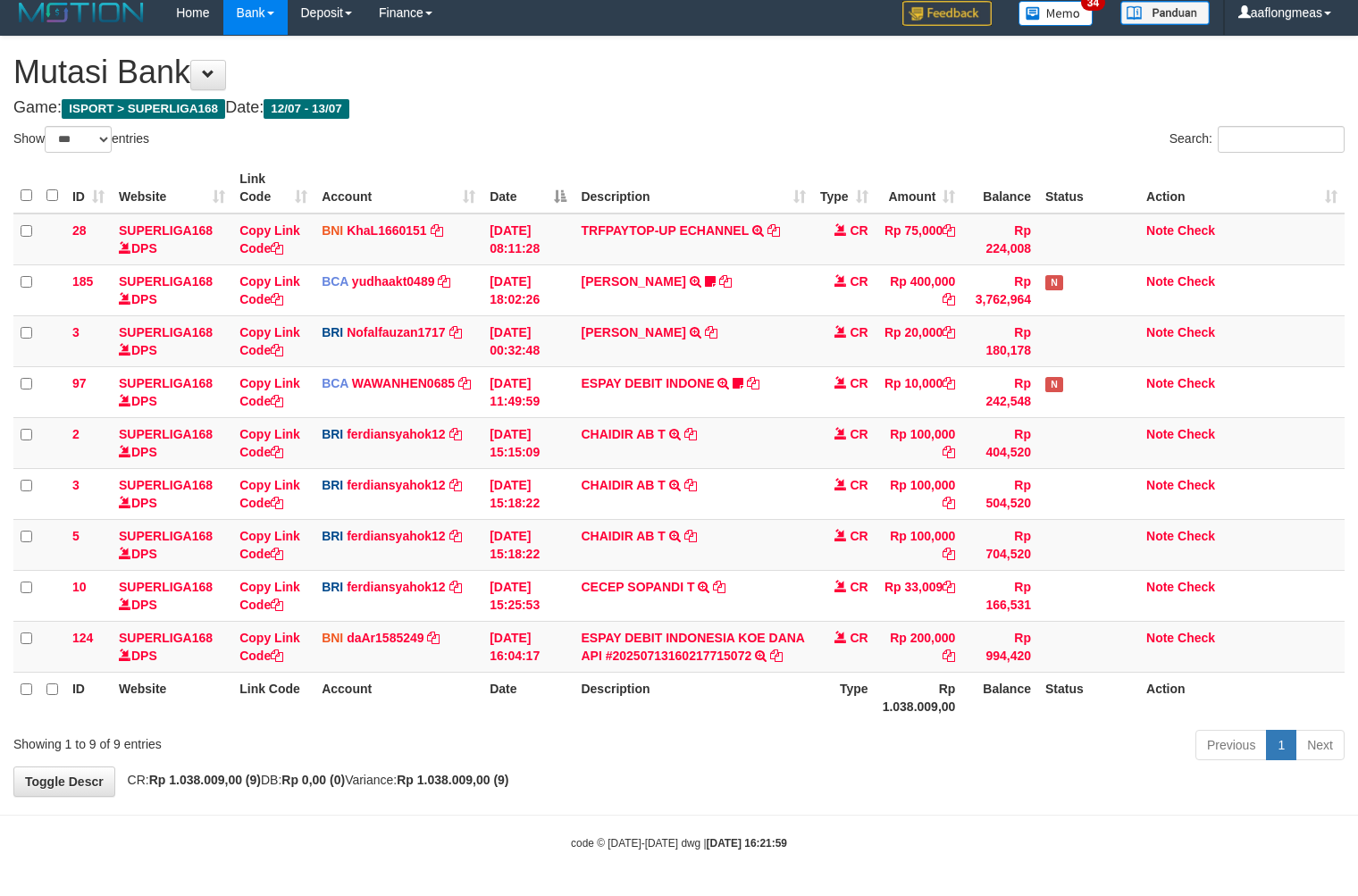 click on "Previous 1 Next" at bounding box center (961, 747) 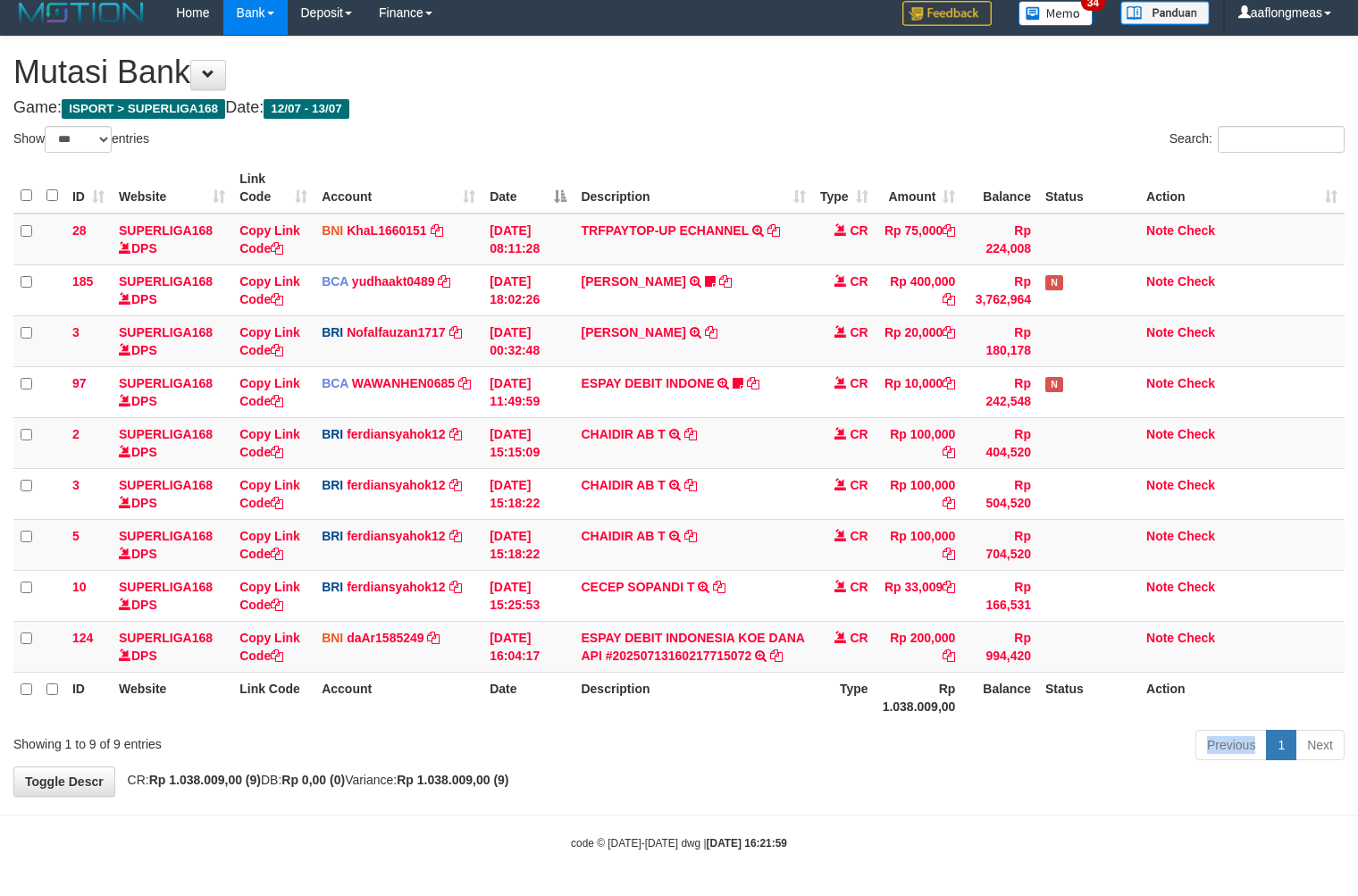 click on "Previous 1 Next" at bounding box center (961, 747) 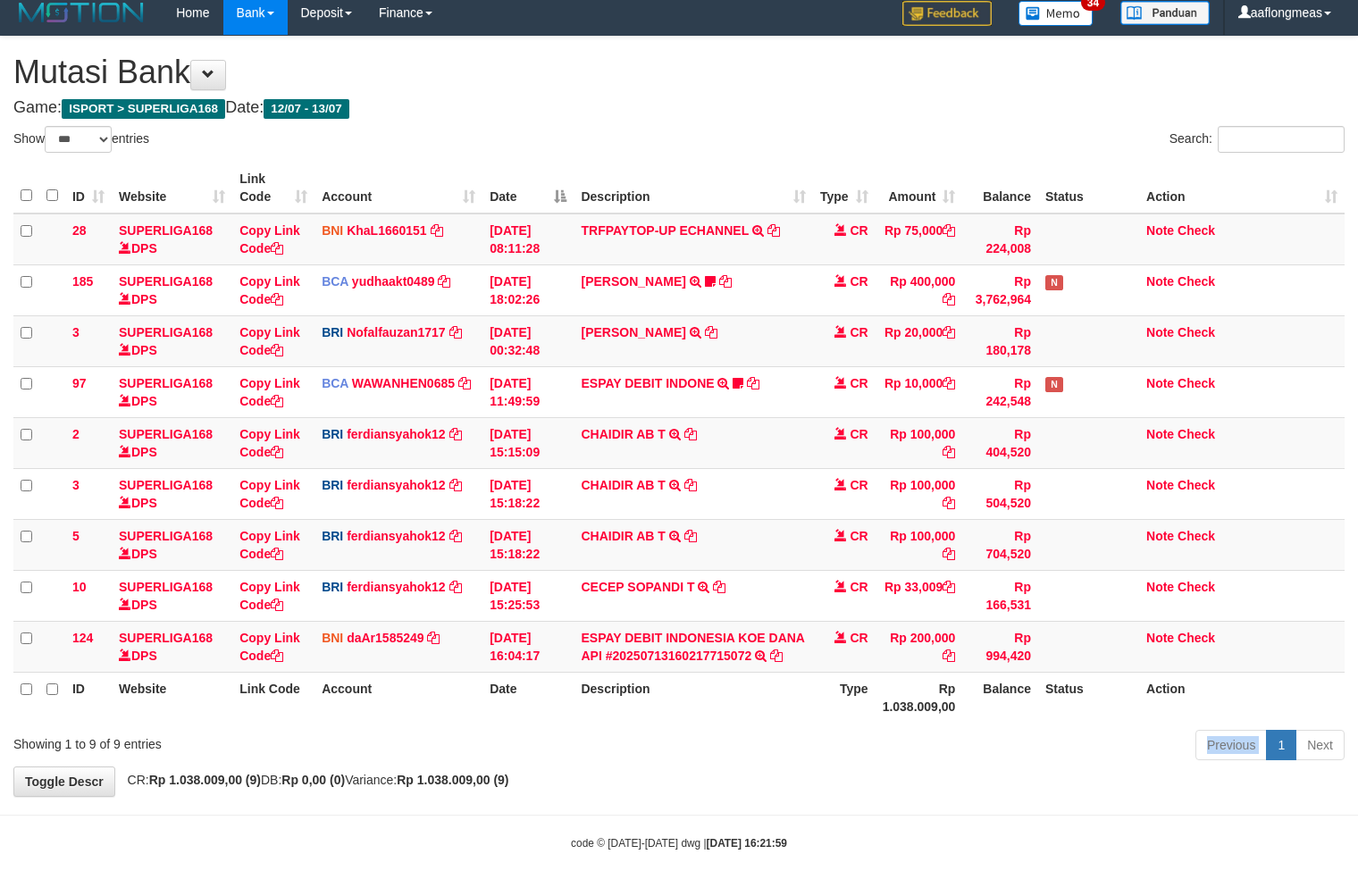 click on "Previous 1 Next" at bounding box center [961, 747] 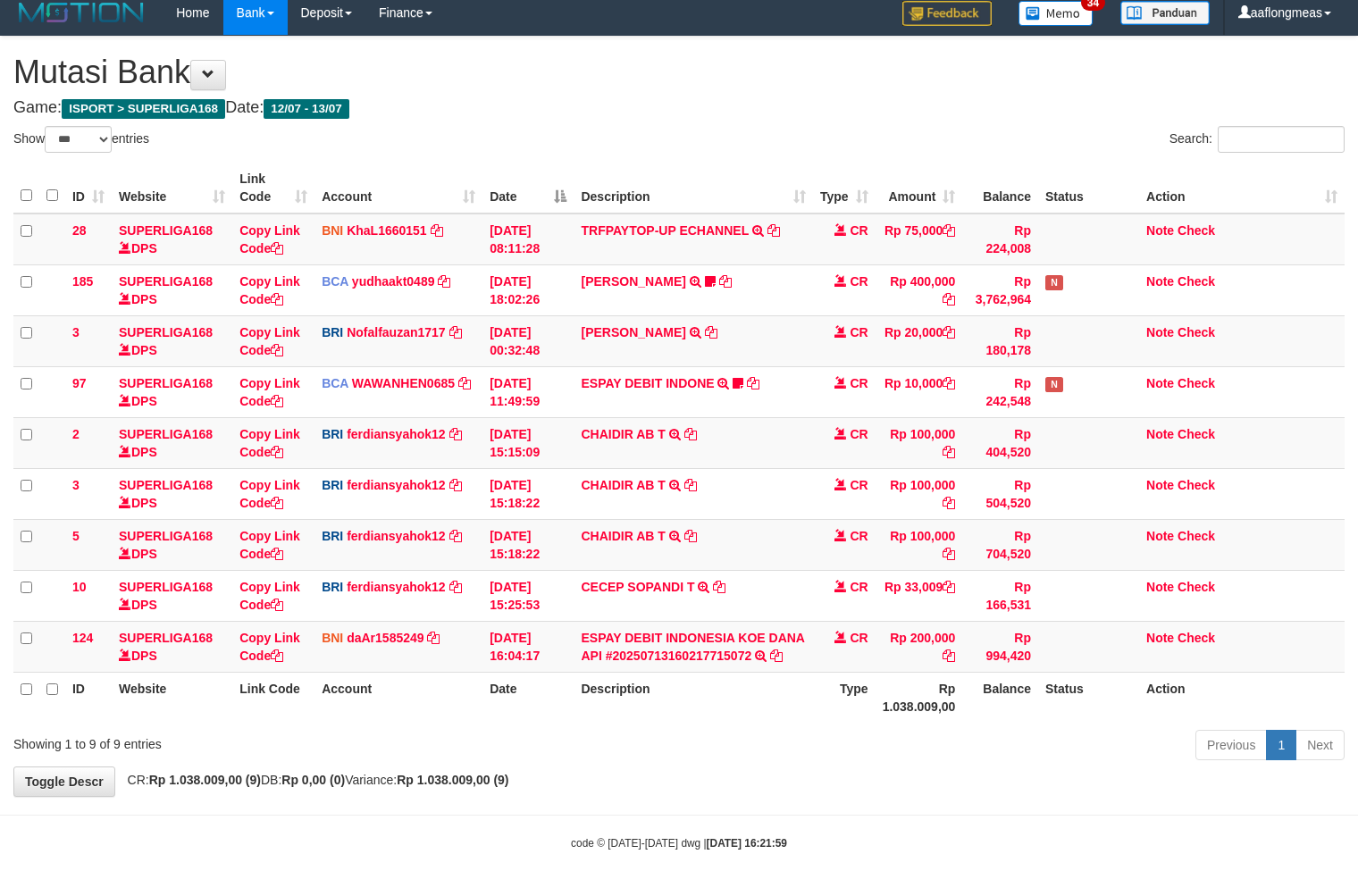 click on "Previous 1 Next" at bounding box center [961, 747] 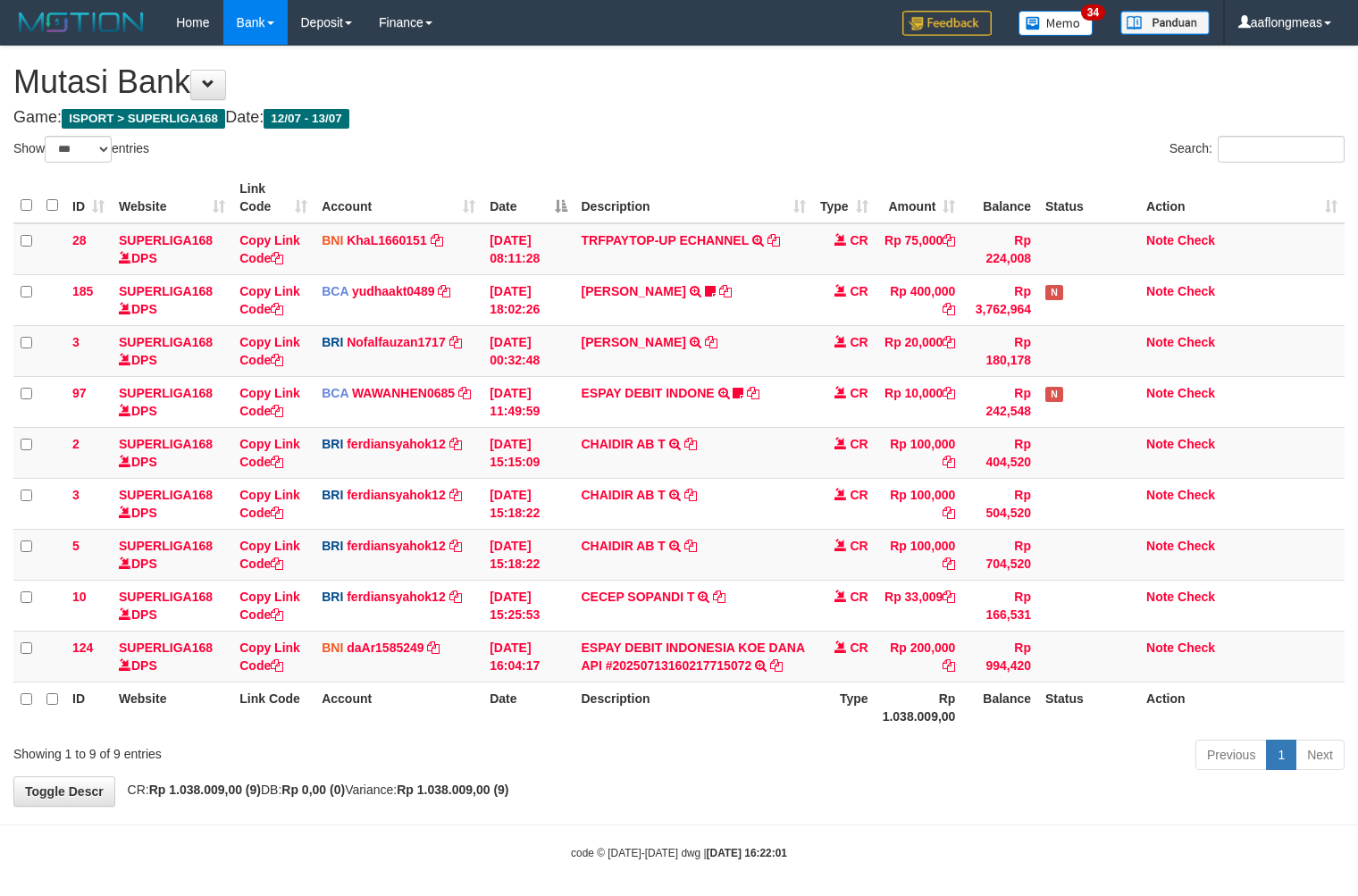 select on "***" 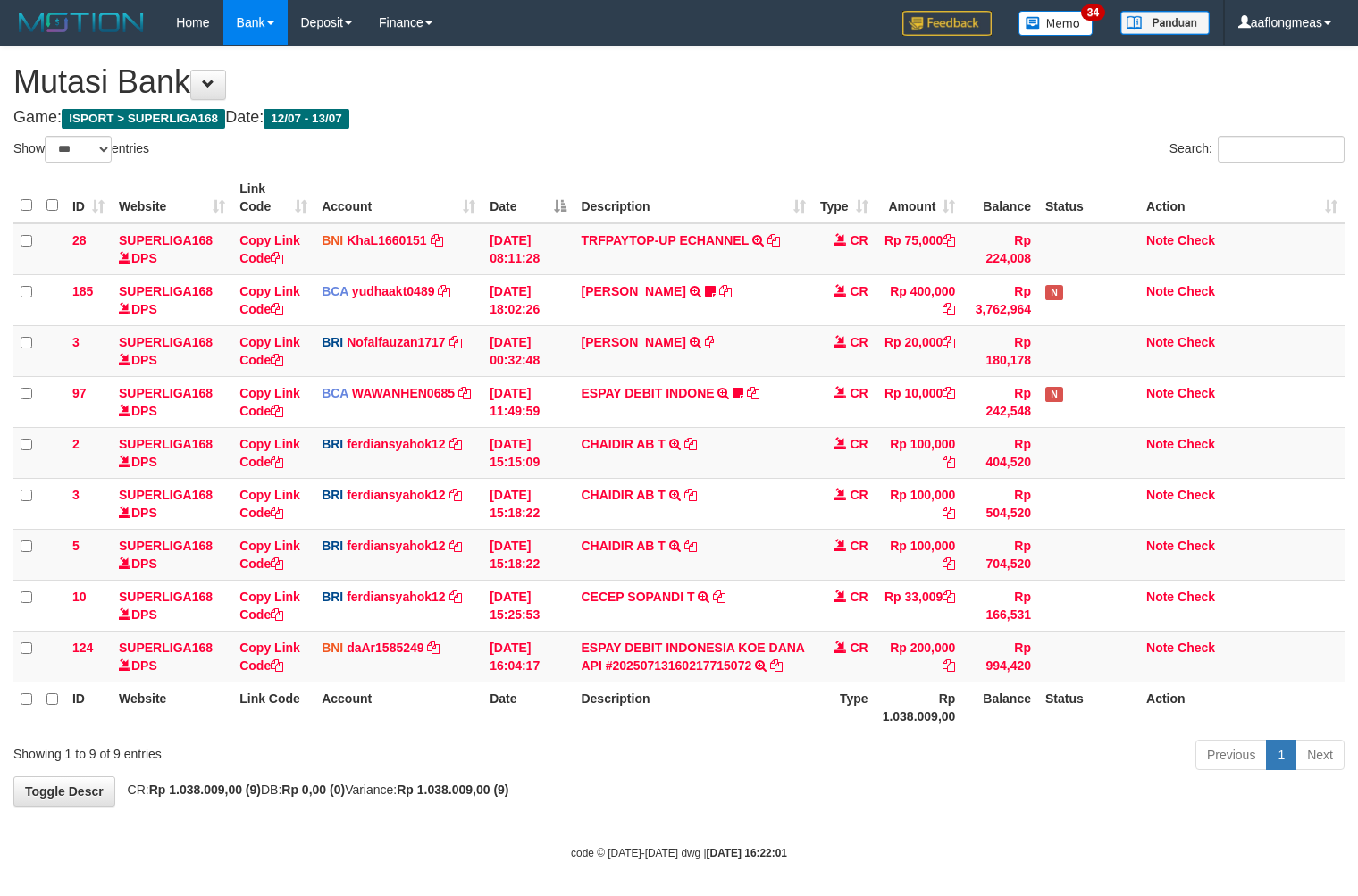 scroll, scrollTop: 11, scrollLeft: 0, axis: vertical 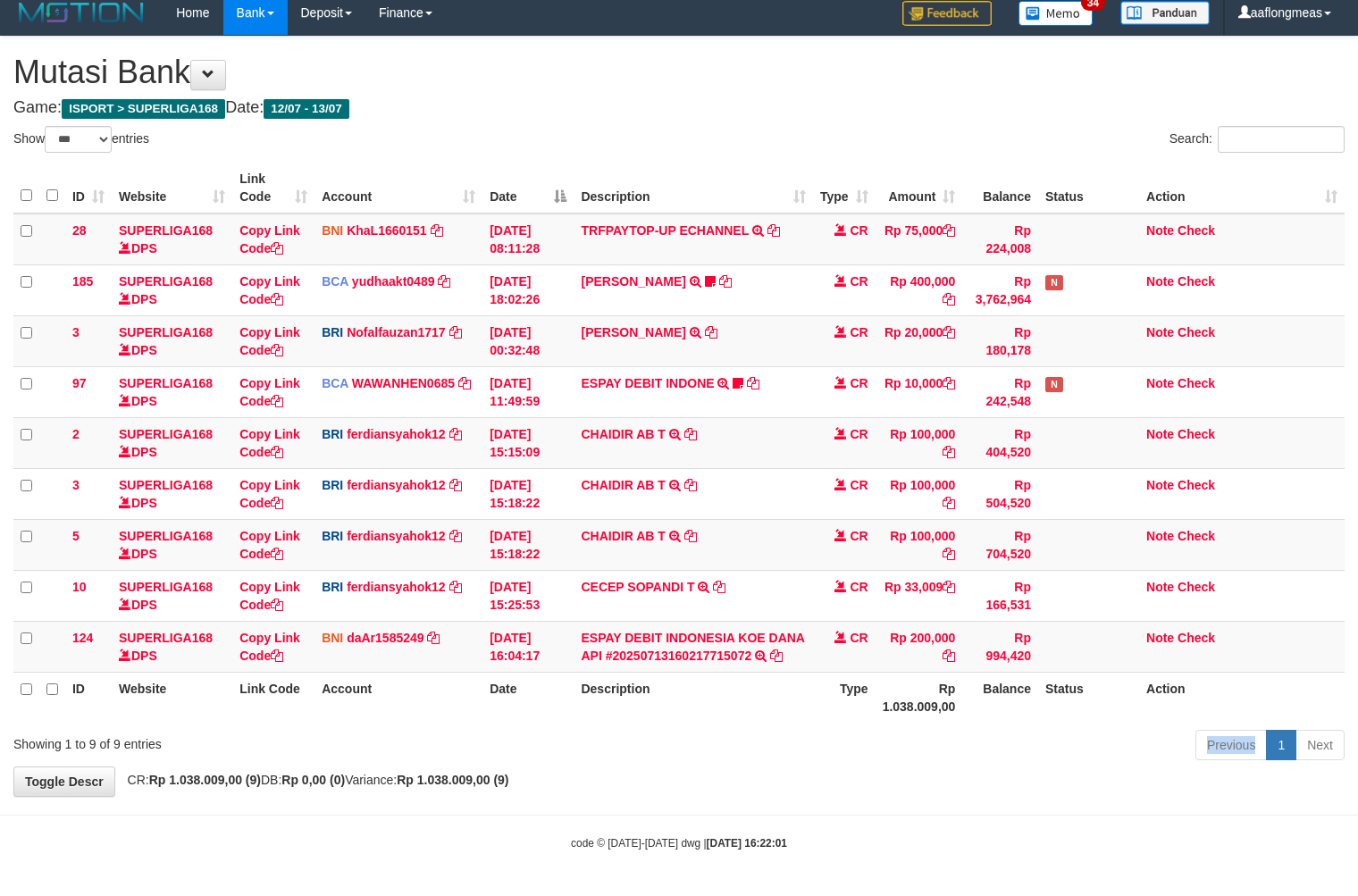 click on "Previous 1 Next" at bounding box center [961, 747] 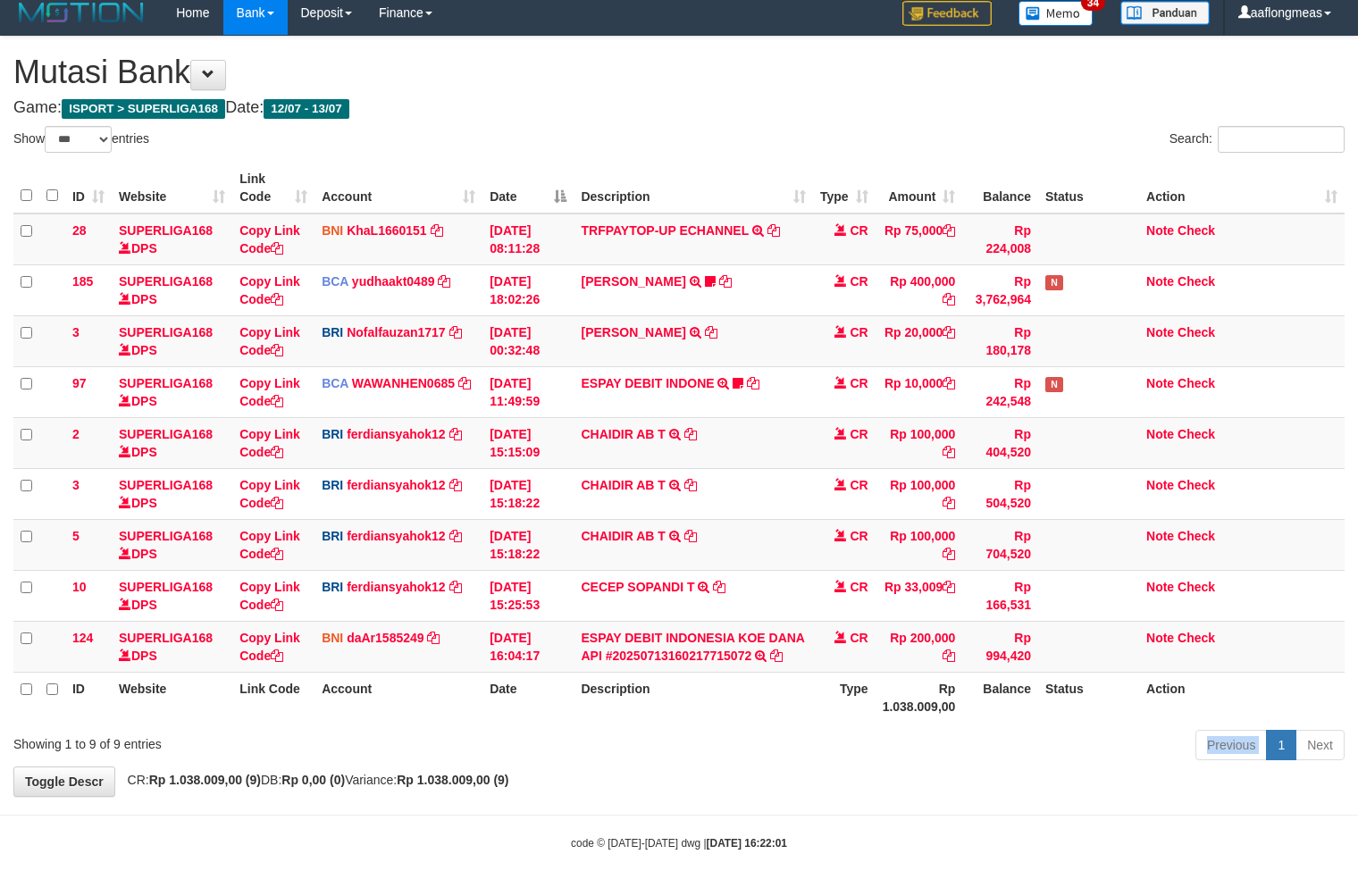 click on "Previous 1 Next" at bounding box center (961, 747) 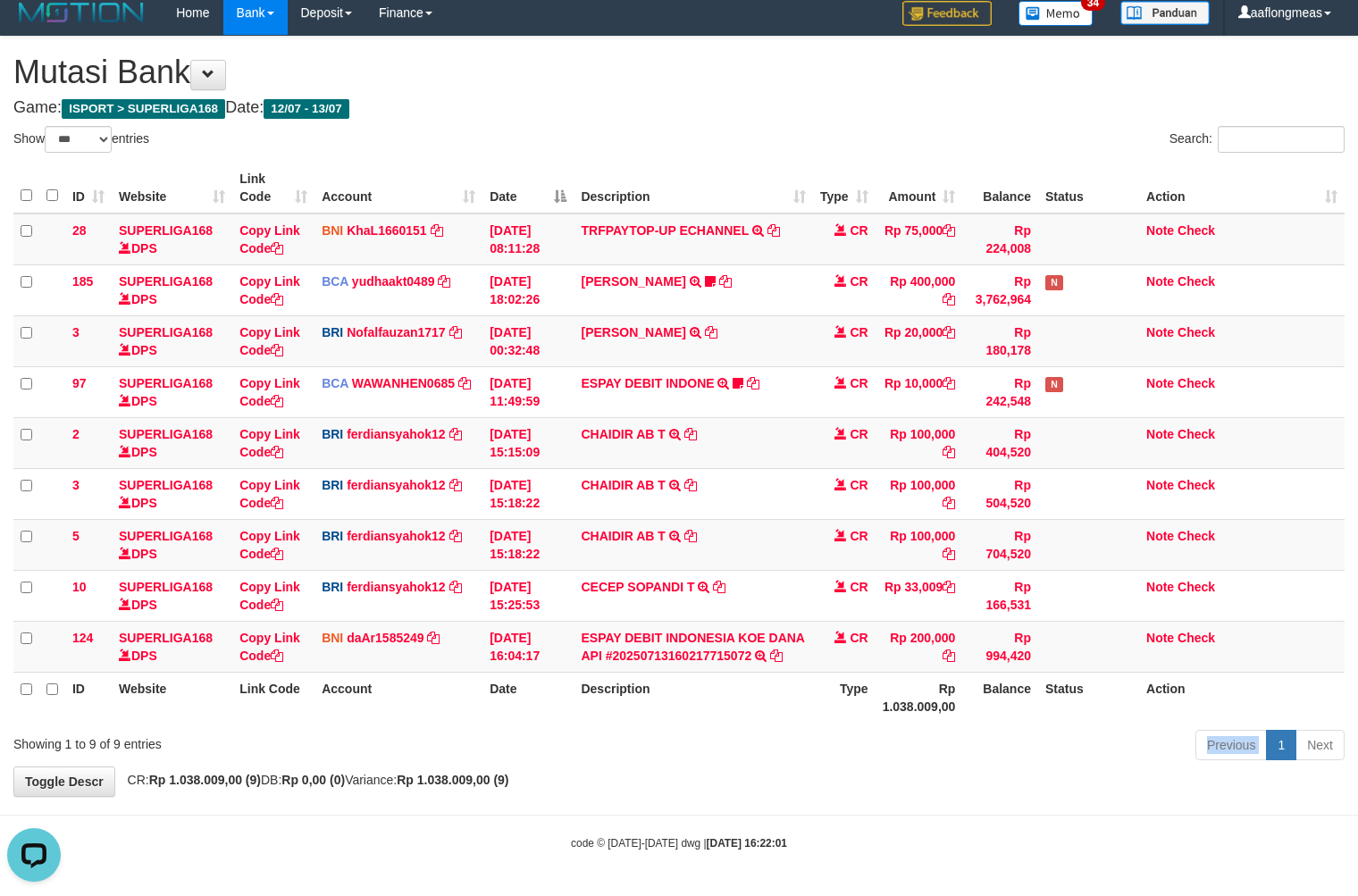 scroll, scrollTop: 0, scrollLeft: 0, axis: both 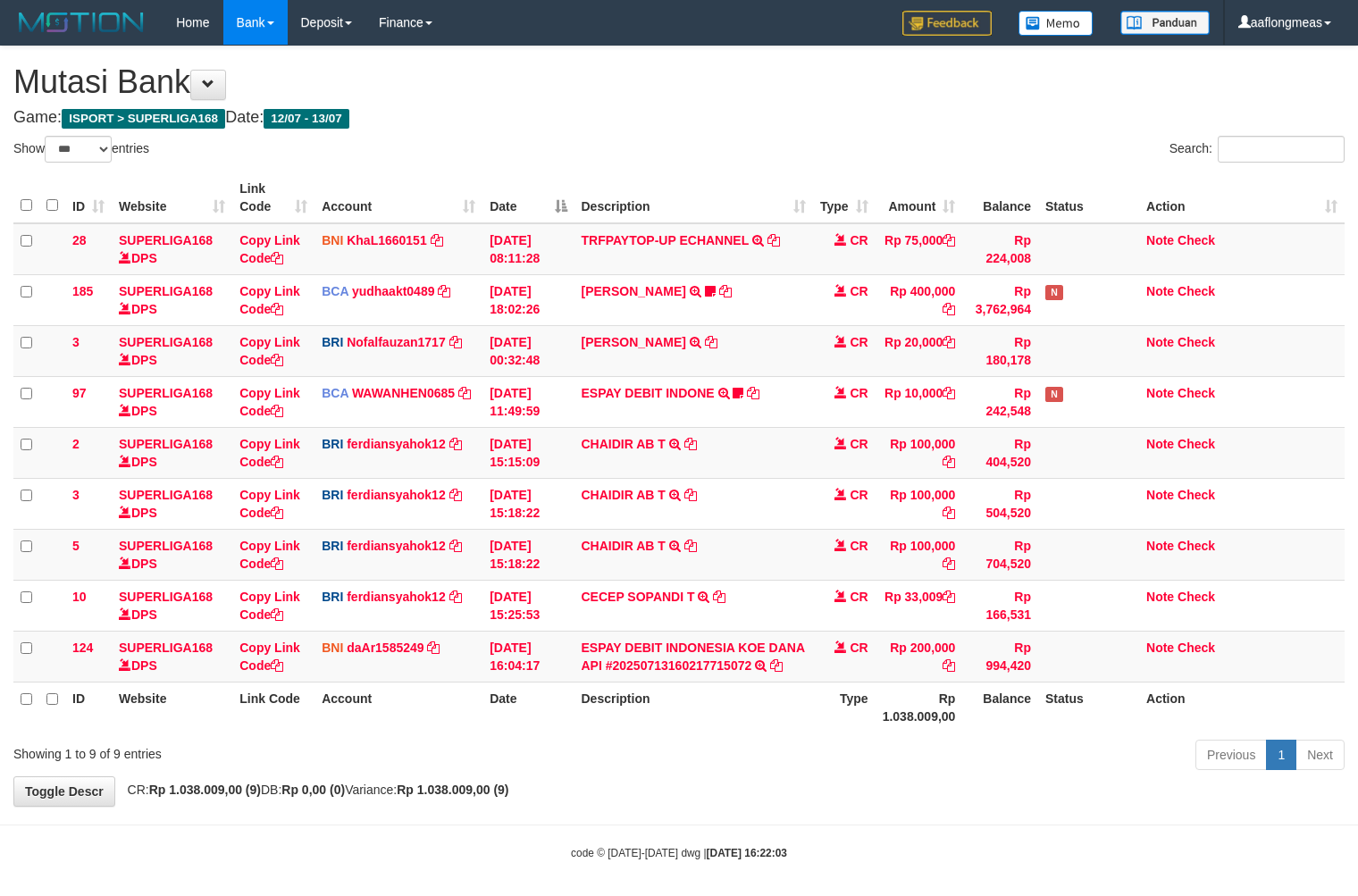 select on "***" 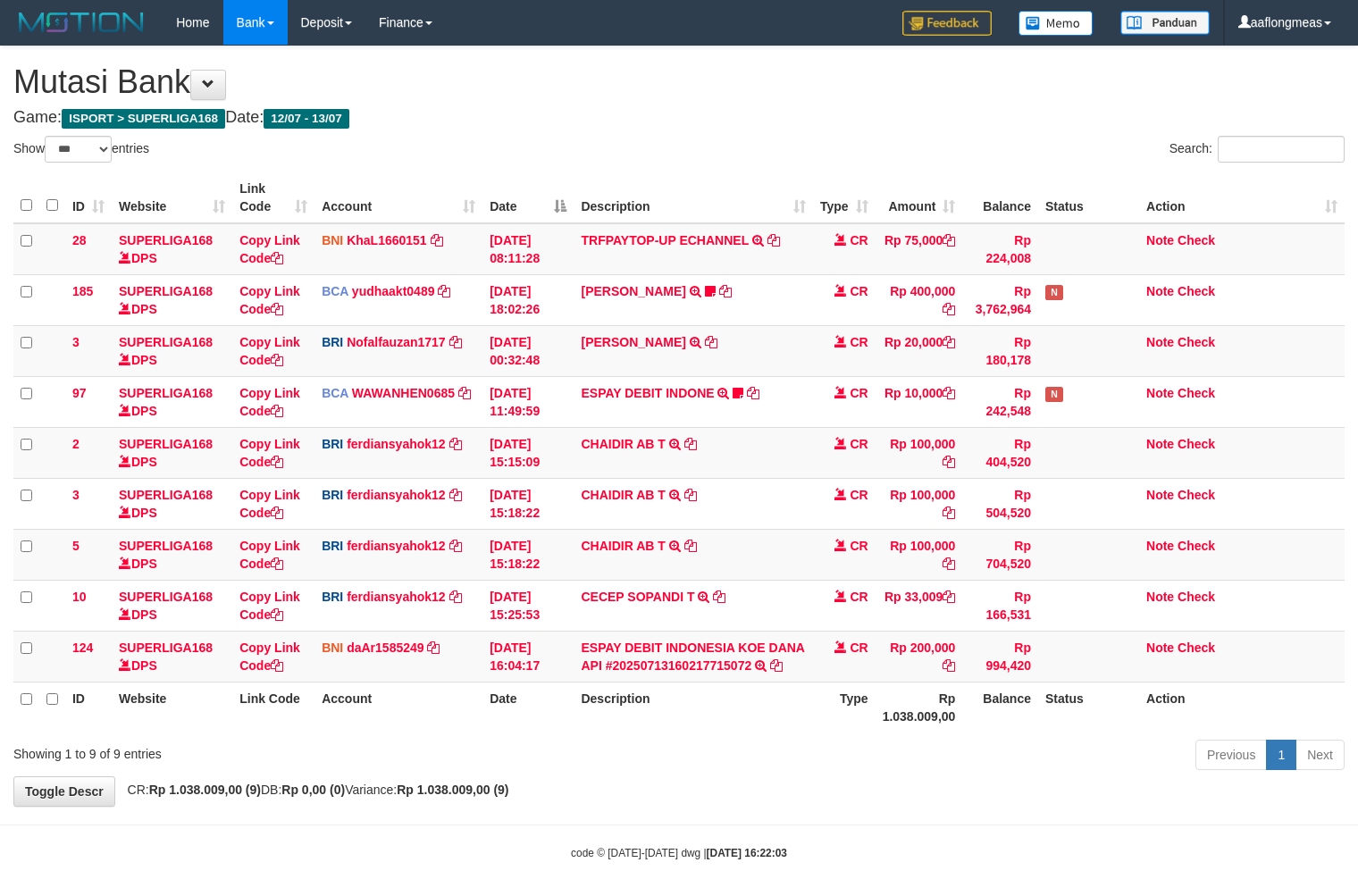 scroll, scrollTop: 11, scrollLeft: 0, axis: vertical 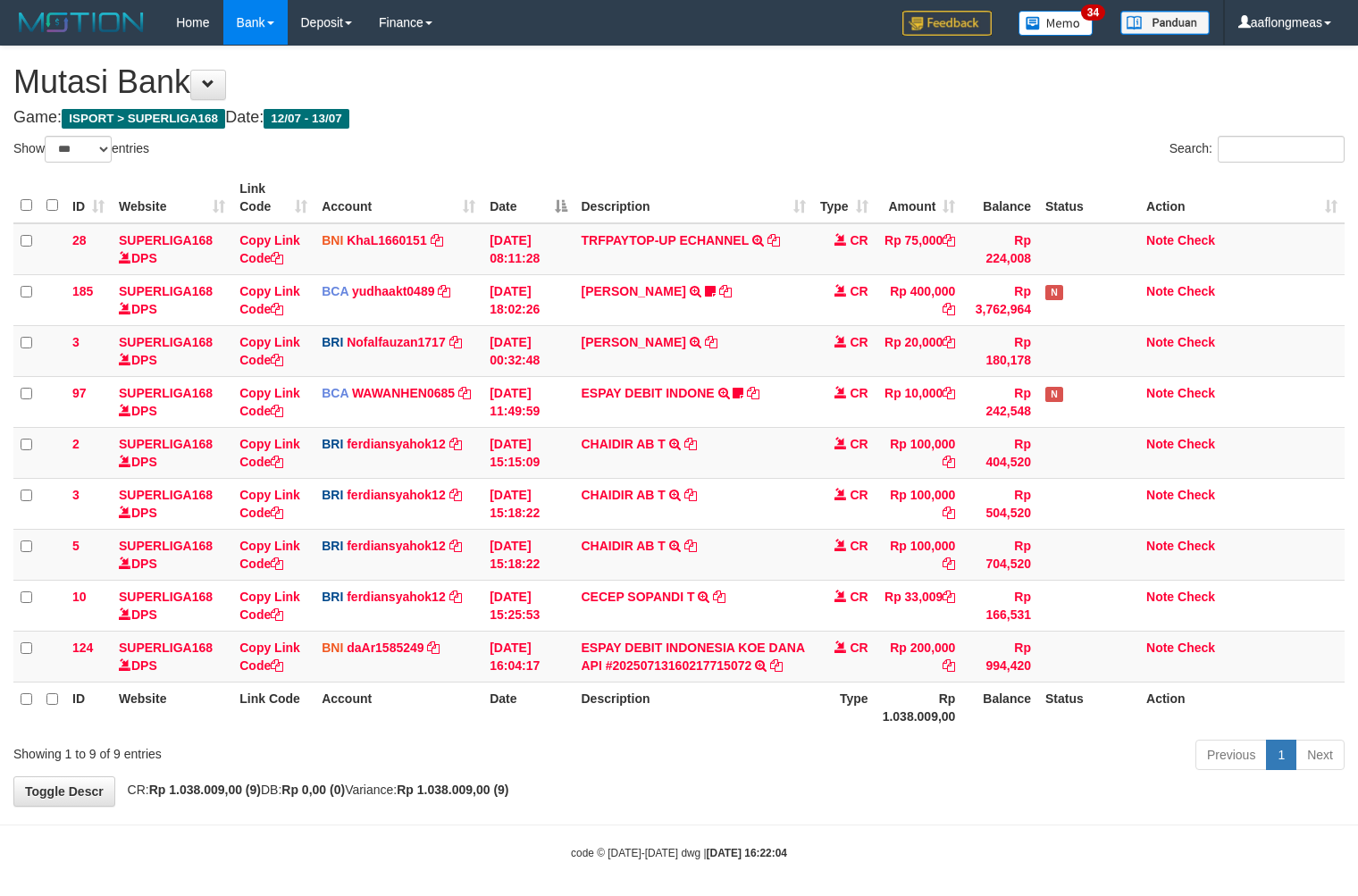select on "***" 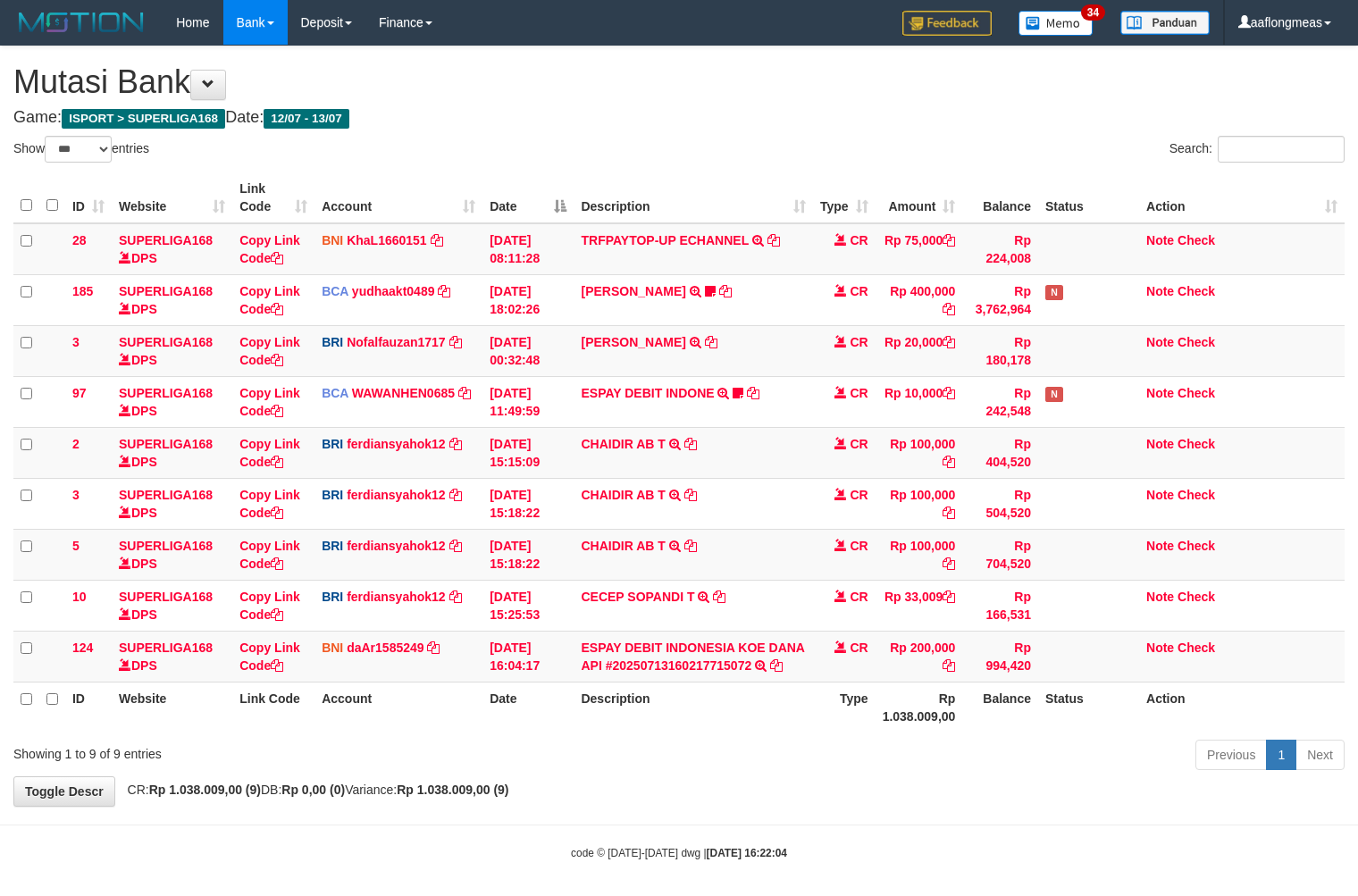 scroll, scrollTop: 11, scrollLeft: 0, axis: vertical 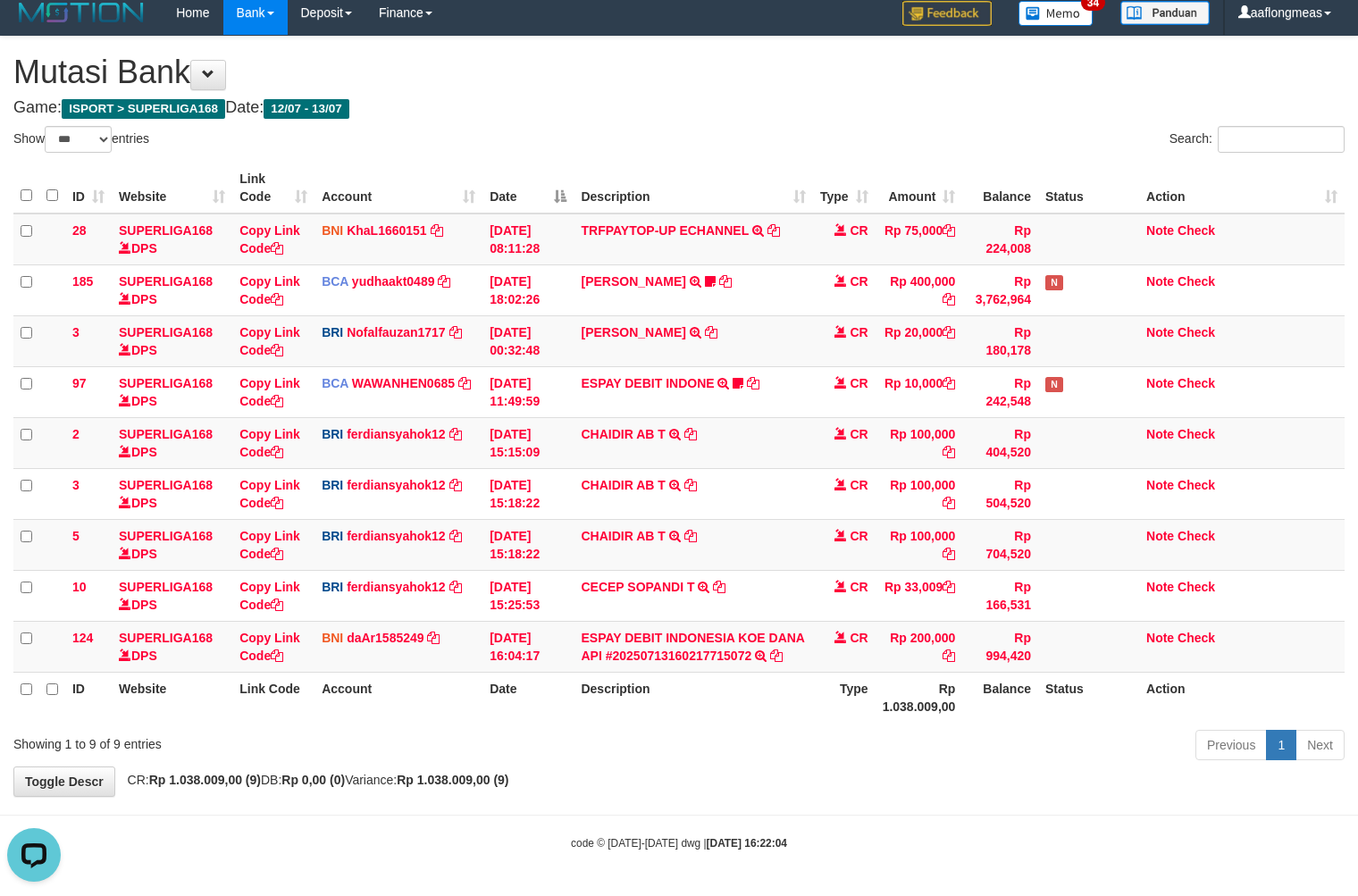 click on "**********" at bounding box center (679, 416) 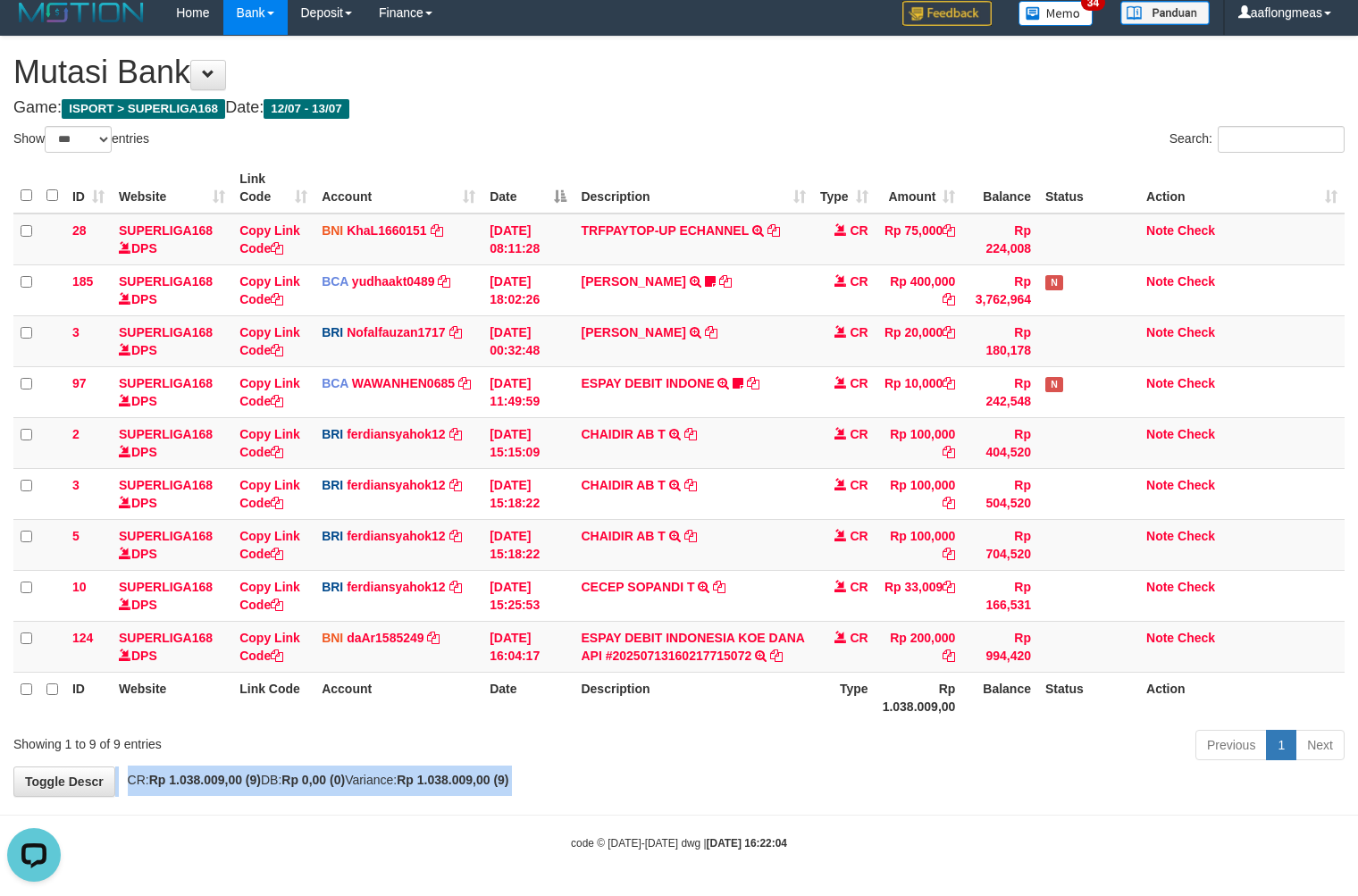 click on "**********" at bounding box center (679, 416) 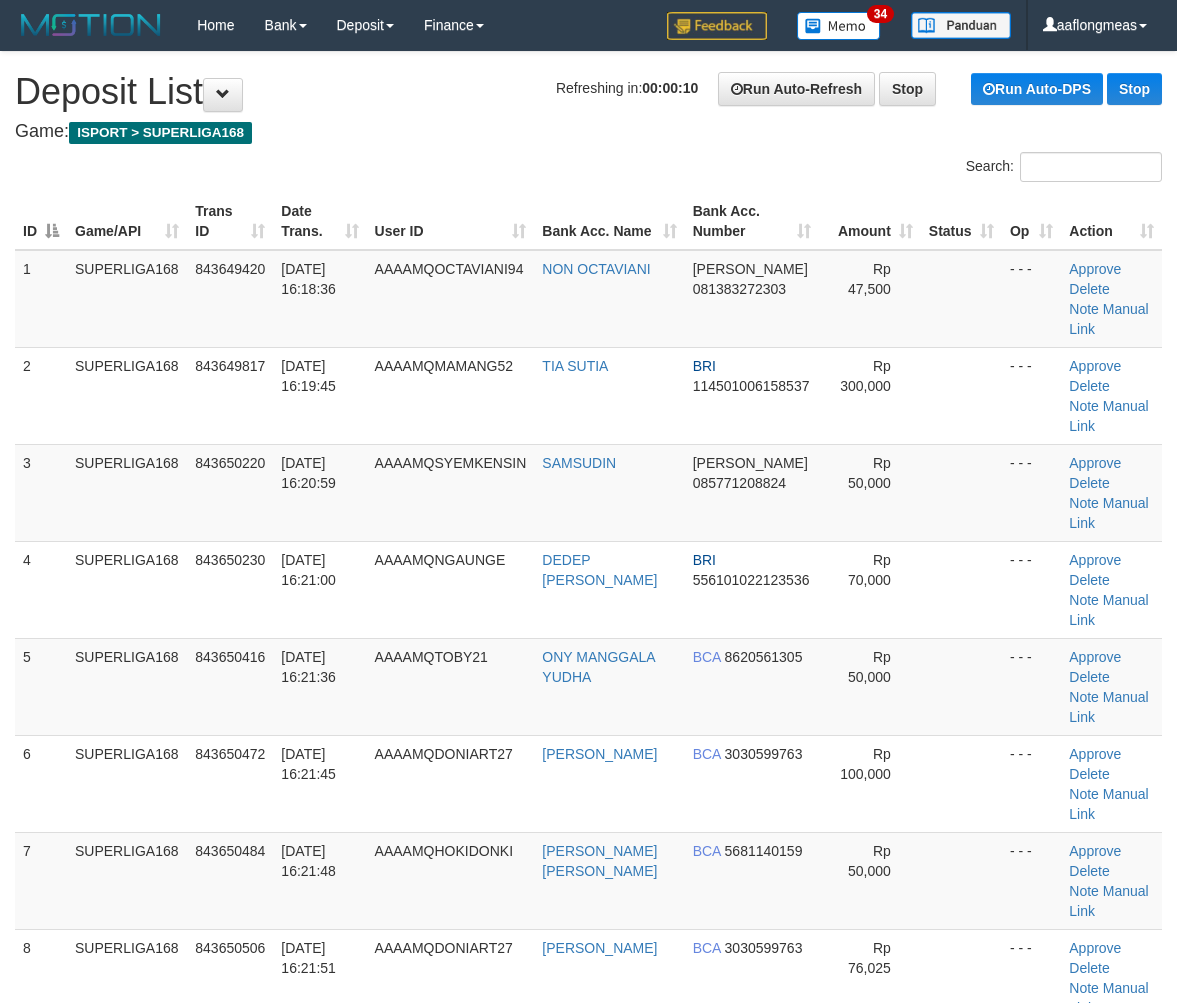 scroll, scrollTop: 0, scrollLeft: 0, axis: both 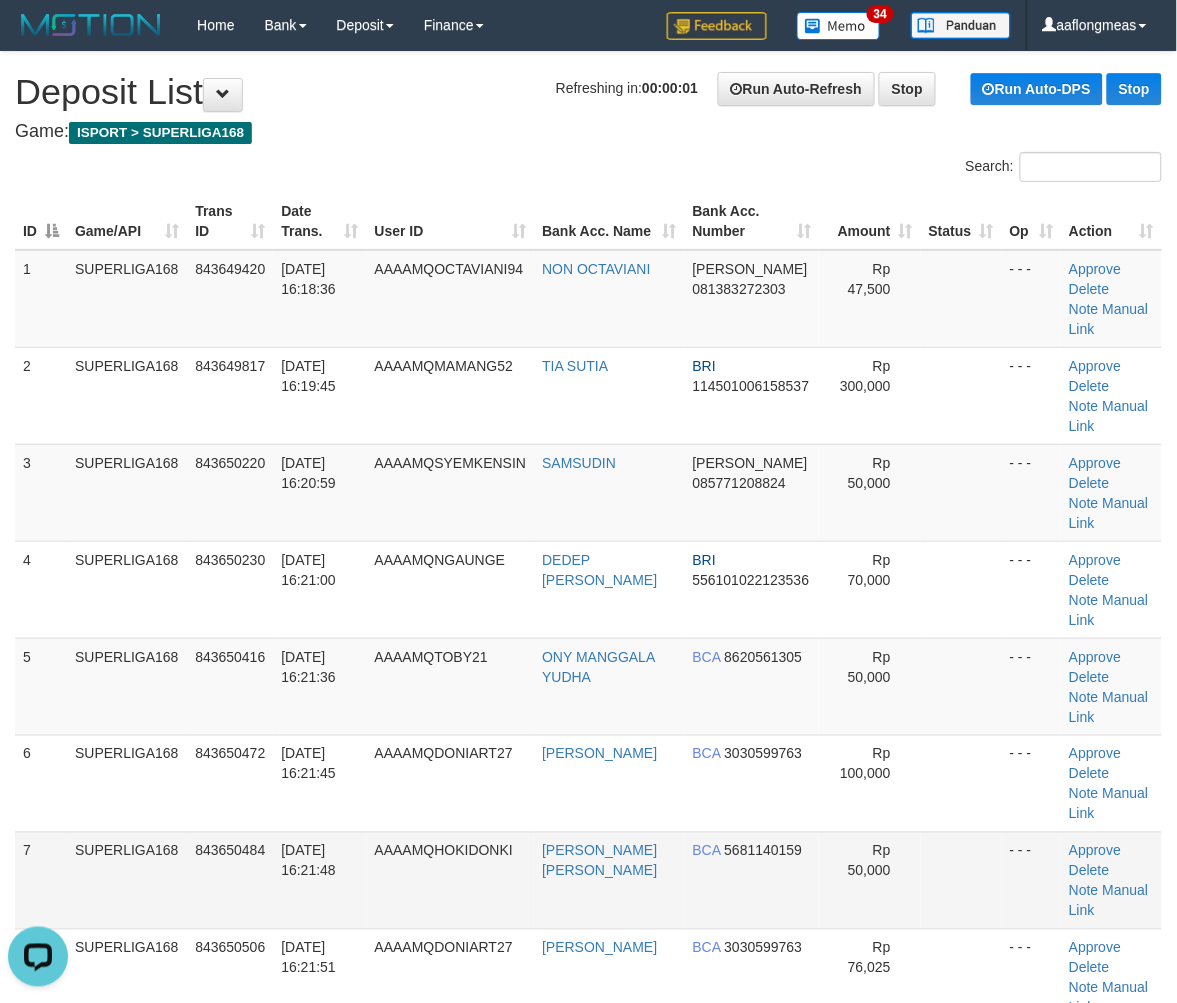 click on "BCA
3030599763" at bounding box center [752, 783] 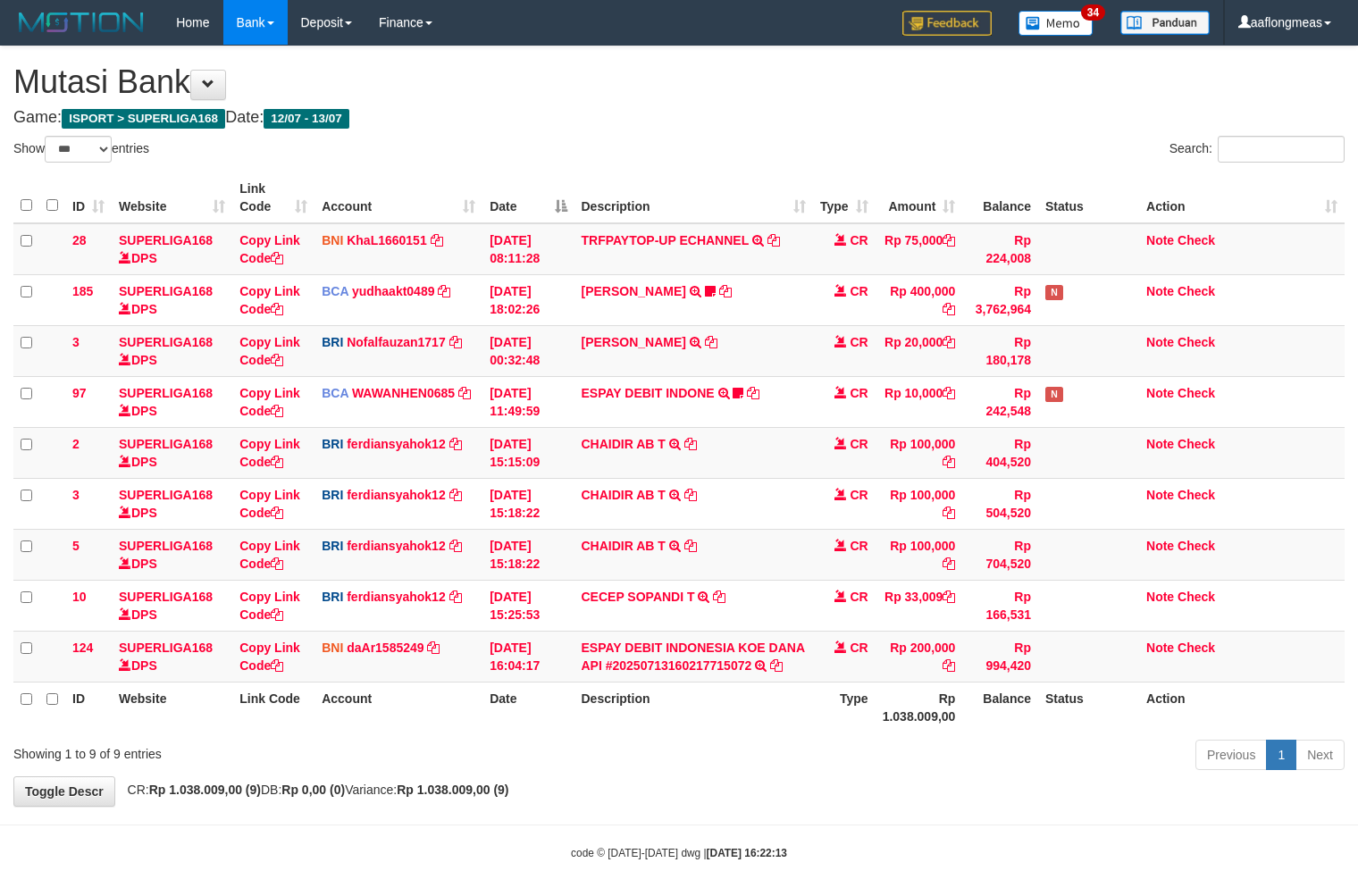 select on "***" 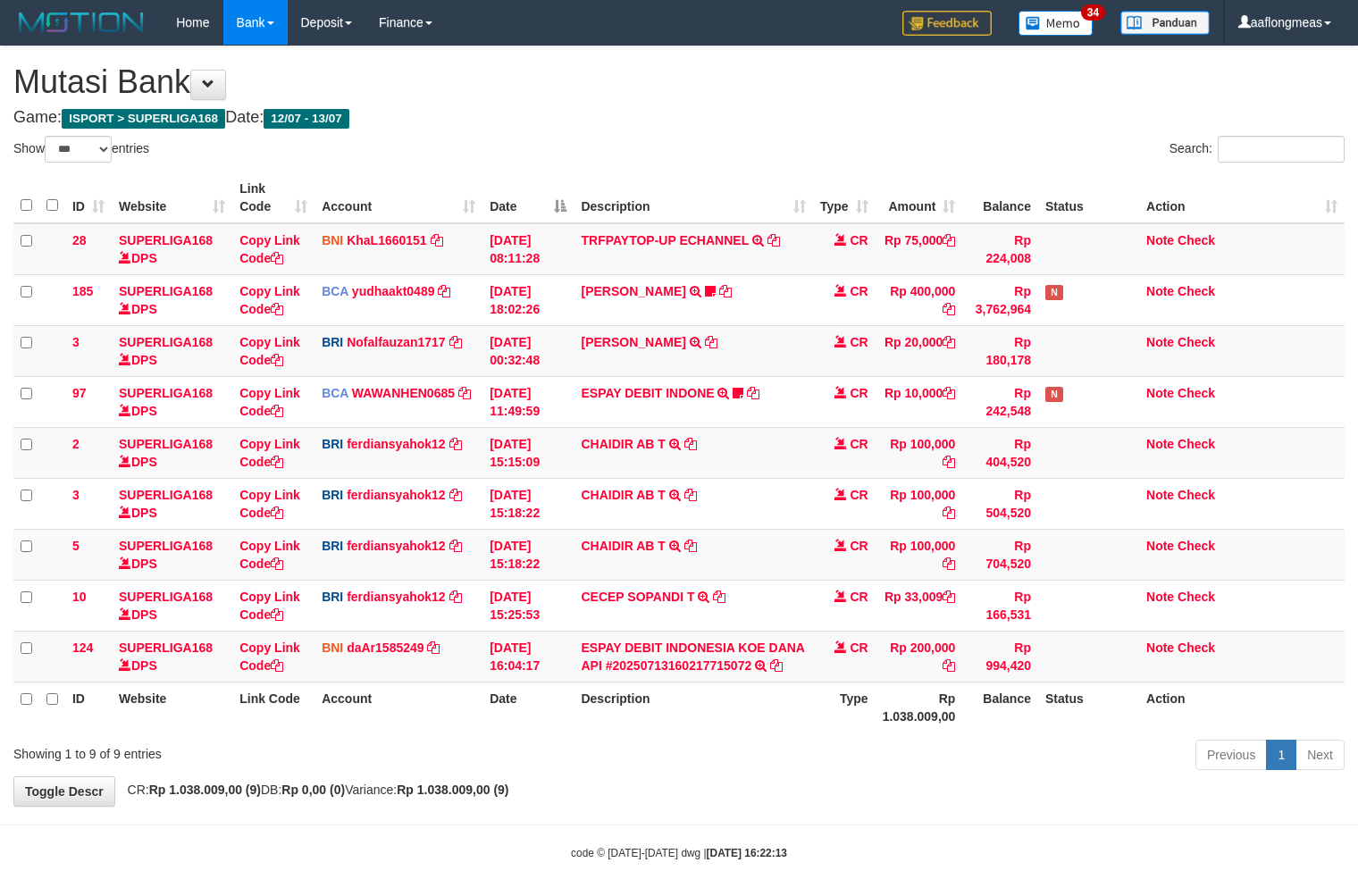 scroll, scrollTop: 11, scrollLeft: 0, axis: vertical 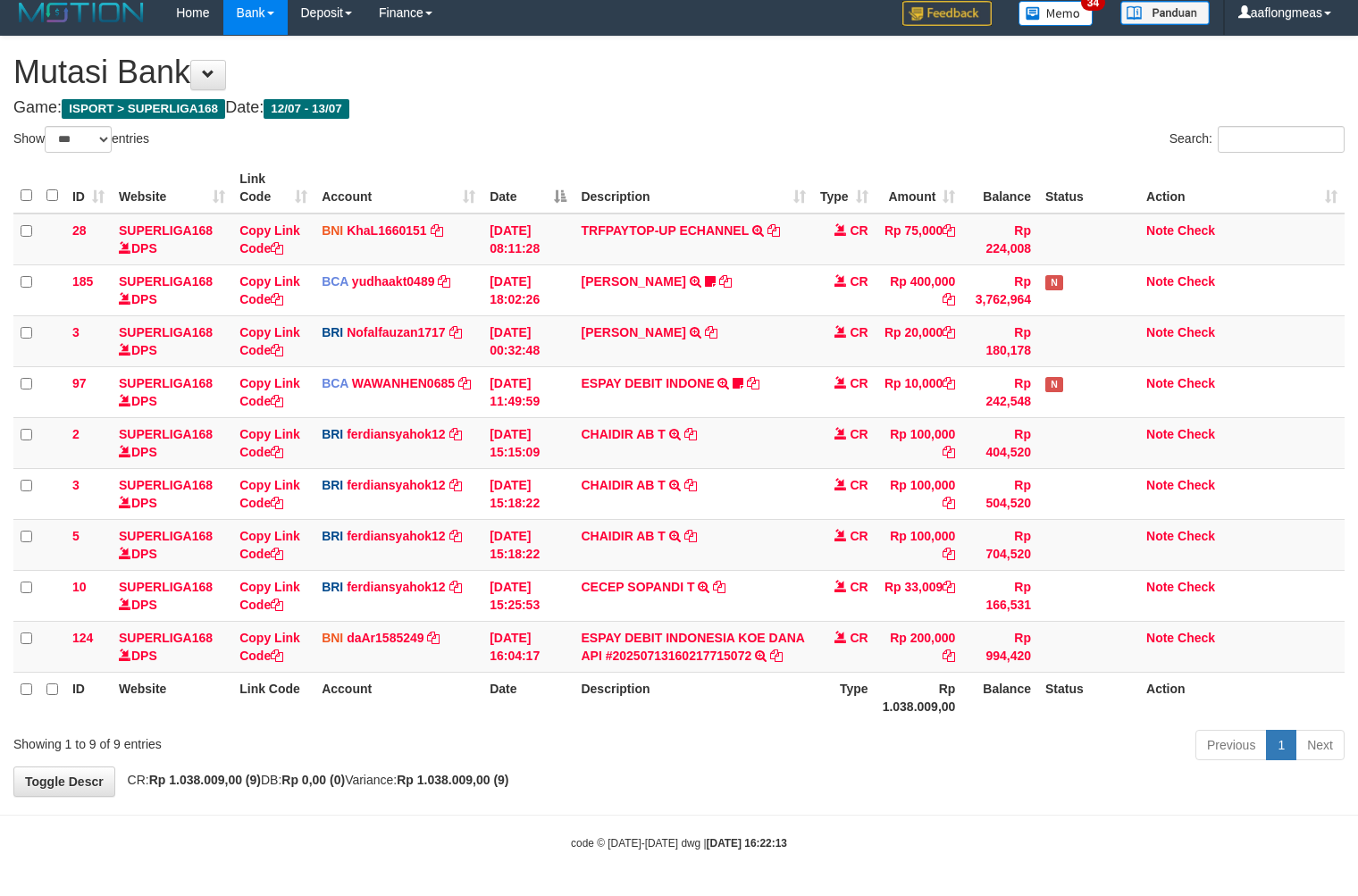 click on "Previous 1 Next" at bounding box center [961, 747] 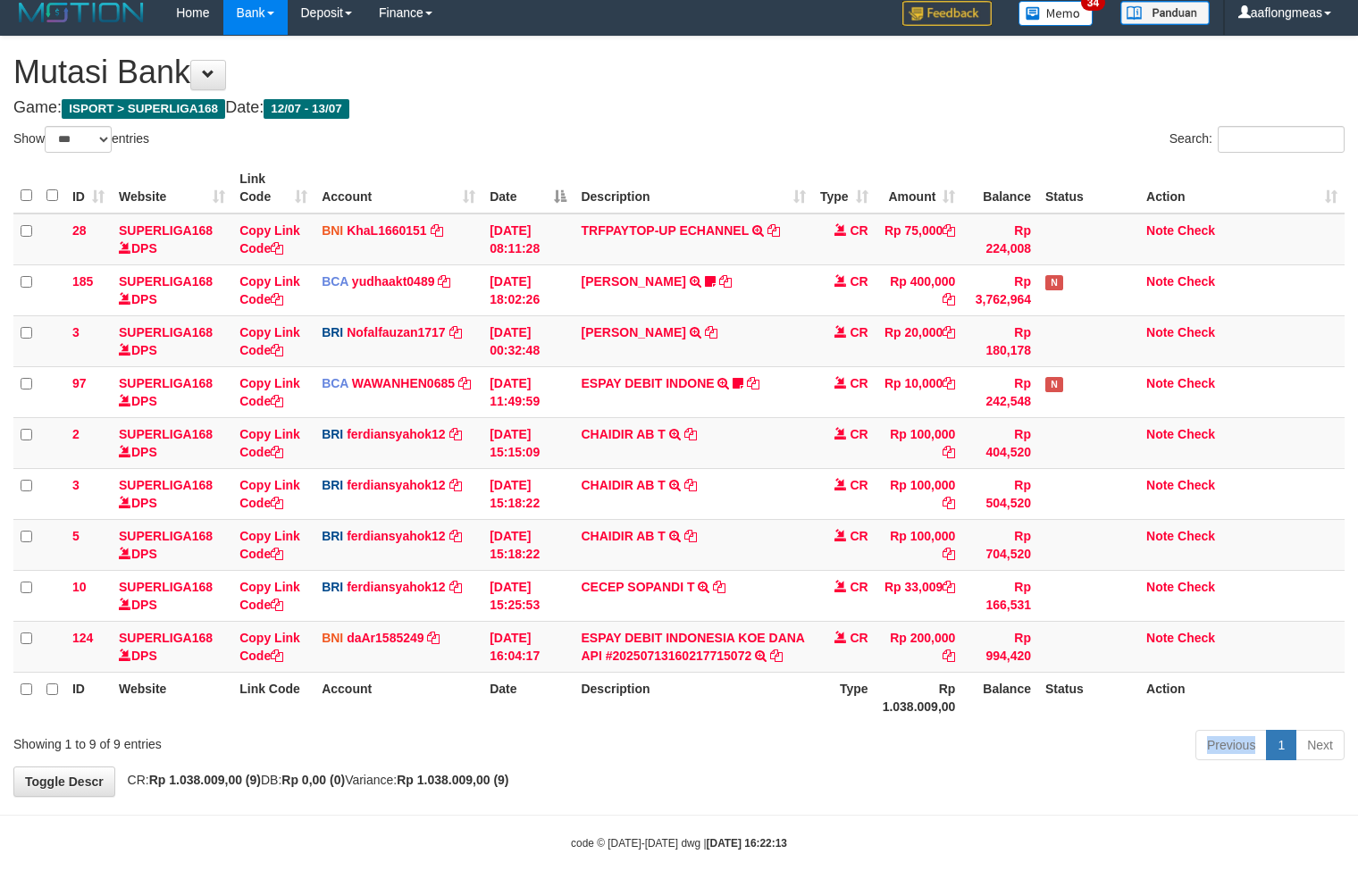 click on "Previous 1 Next" at bounding box center (961, 747) 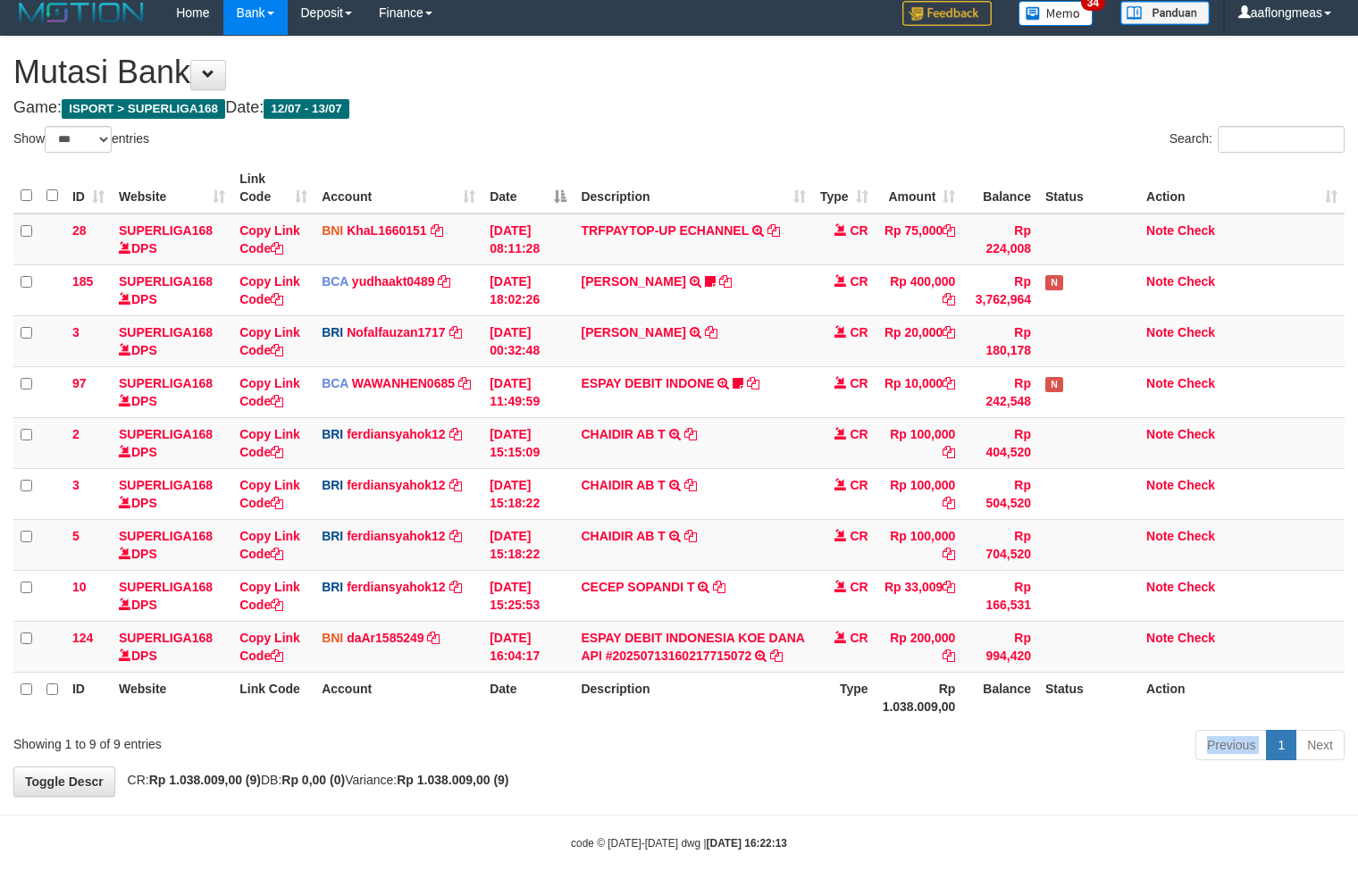 click on "Previous 1 Next" at bounding box center (961, 747) 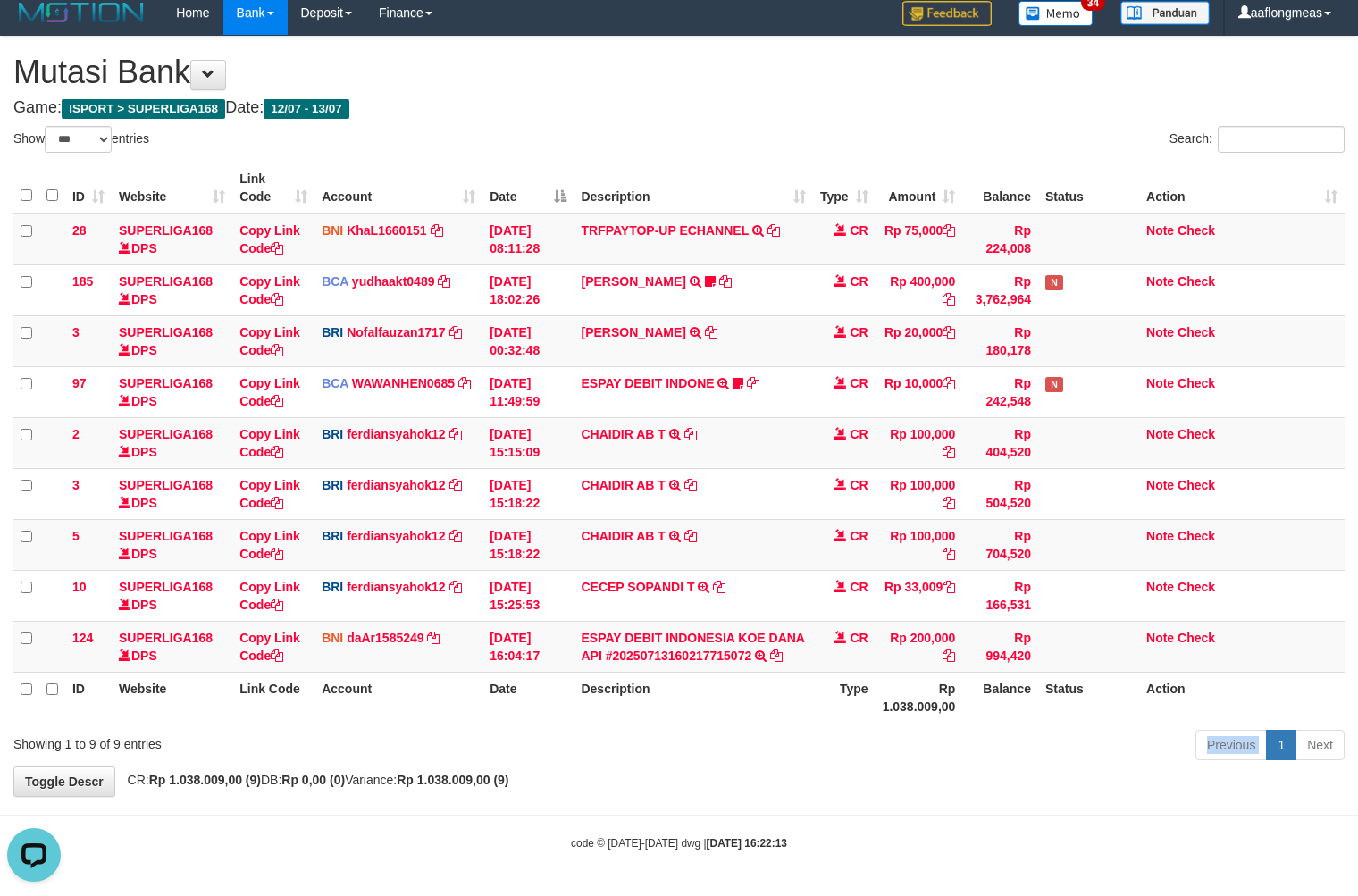 scroll, scrollTop: 0, scrollLeft: 0, axis: both 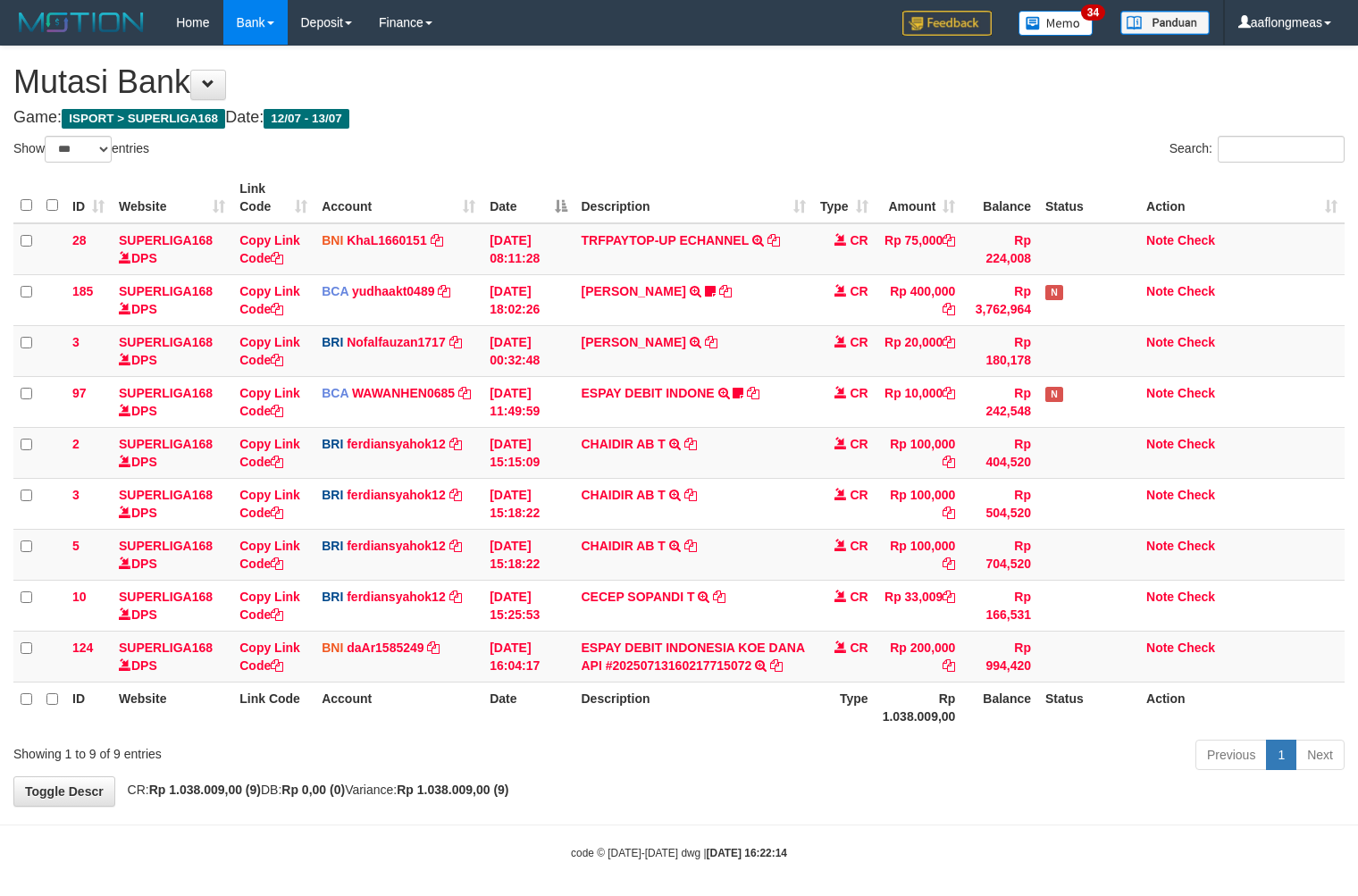 select on "***" 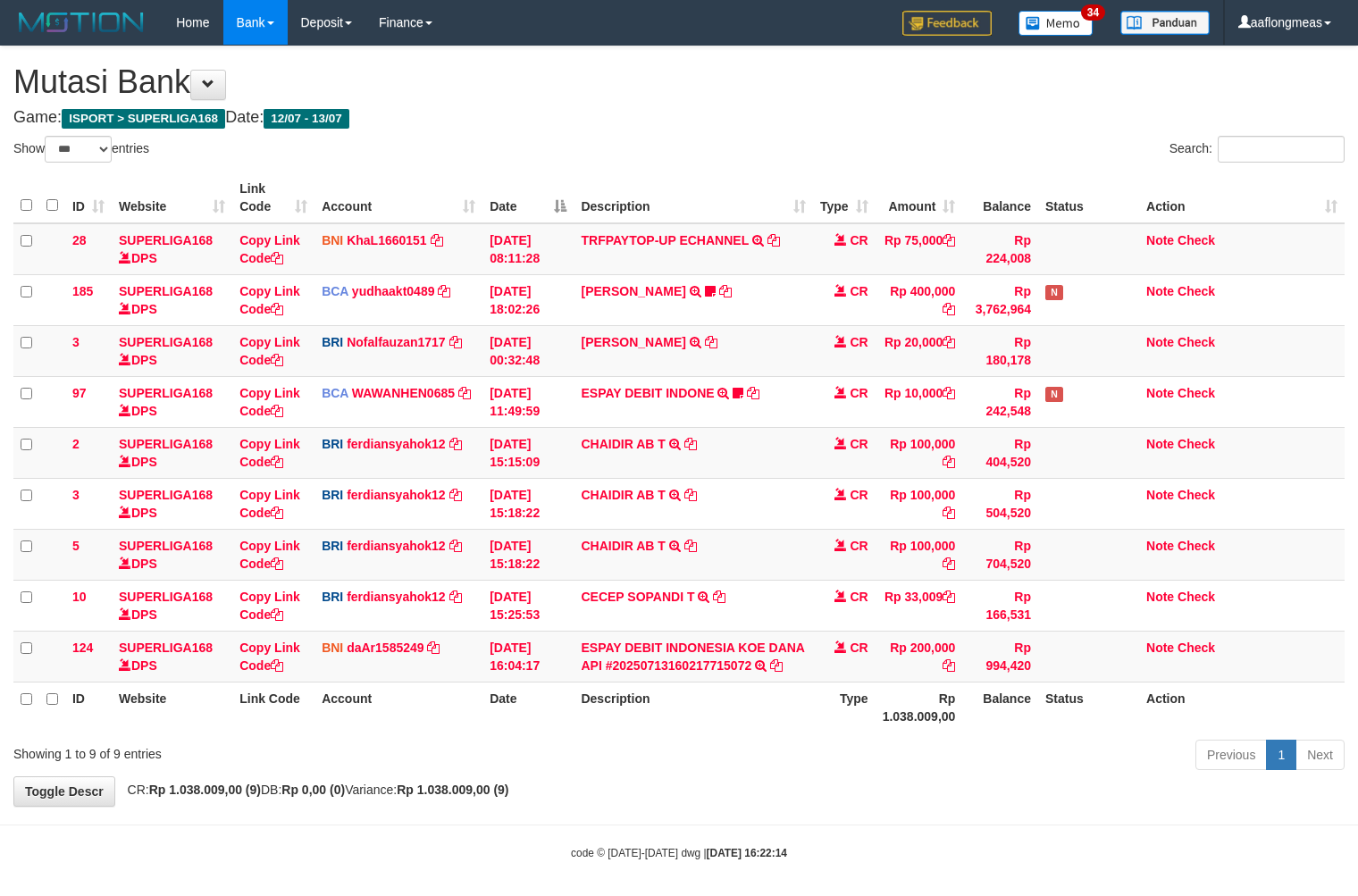 scroll, scrollTop: 11, scrollLeft: 0, axis: vertical 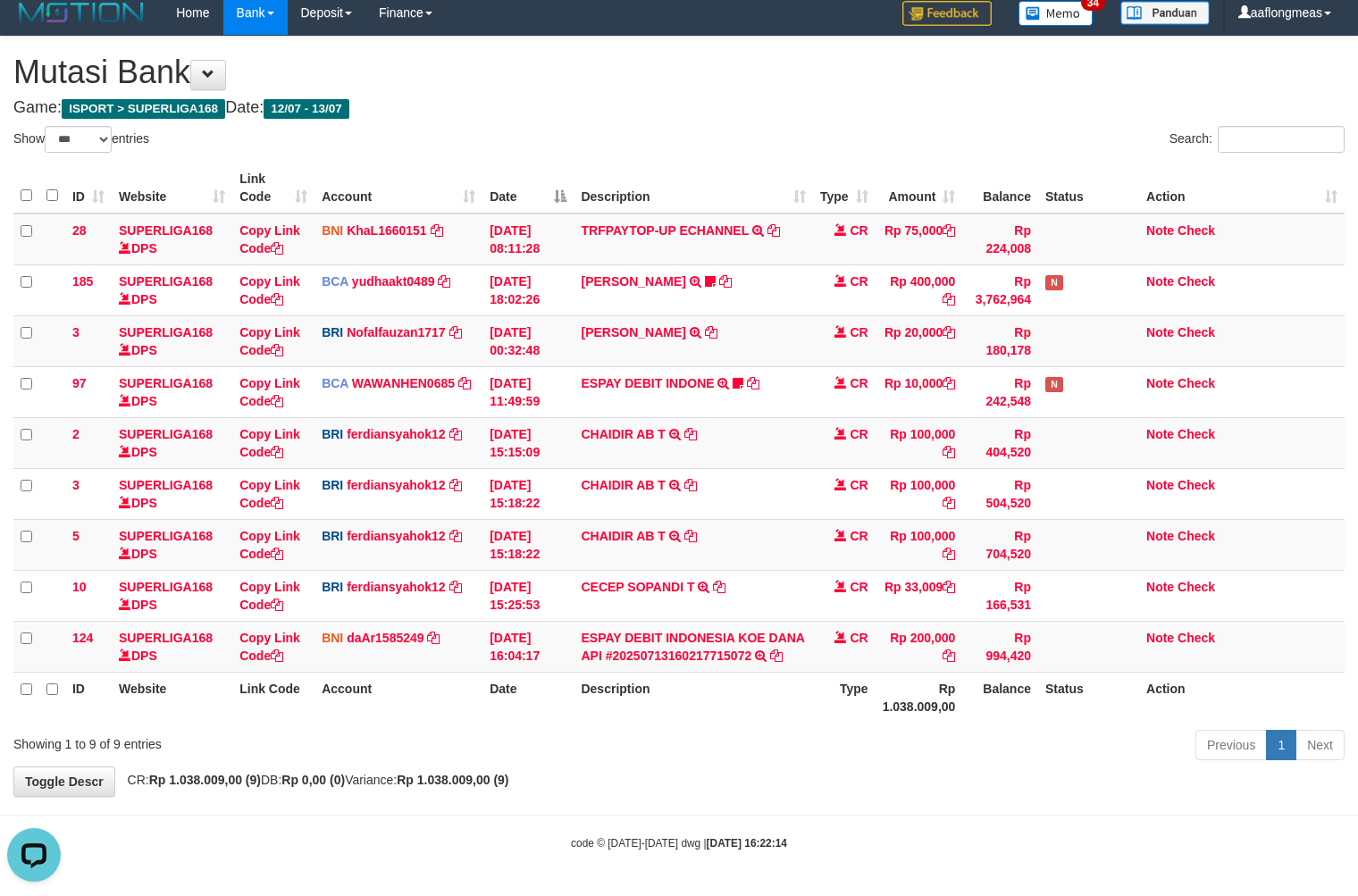 click on "**********" at bounding box center (679, 416) 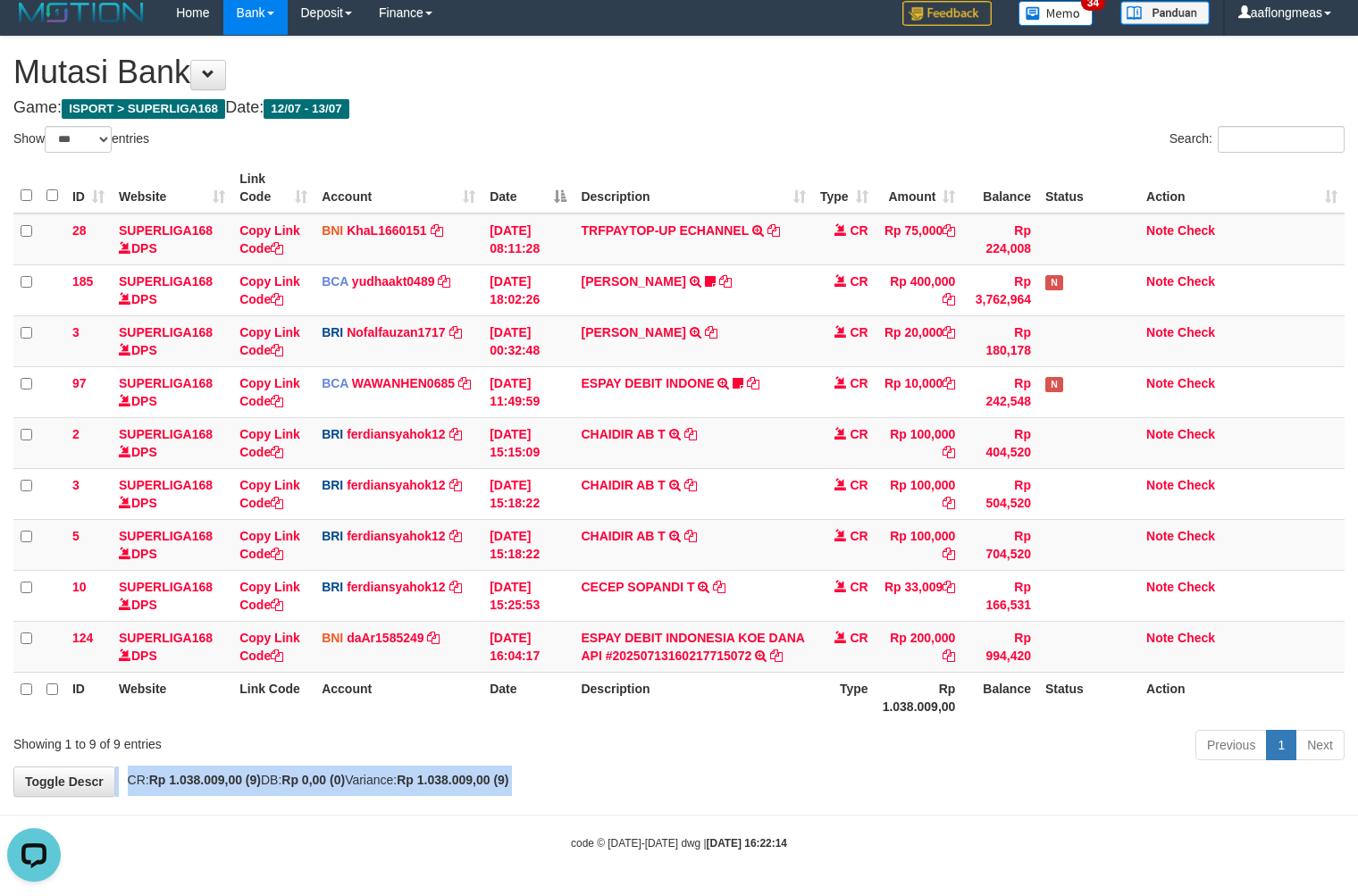 click on "**********" at bounding box center [679, 416] 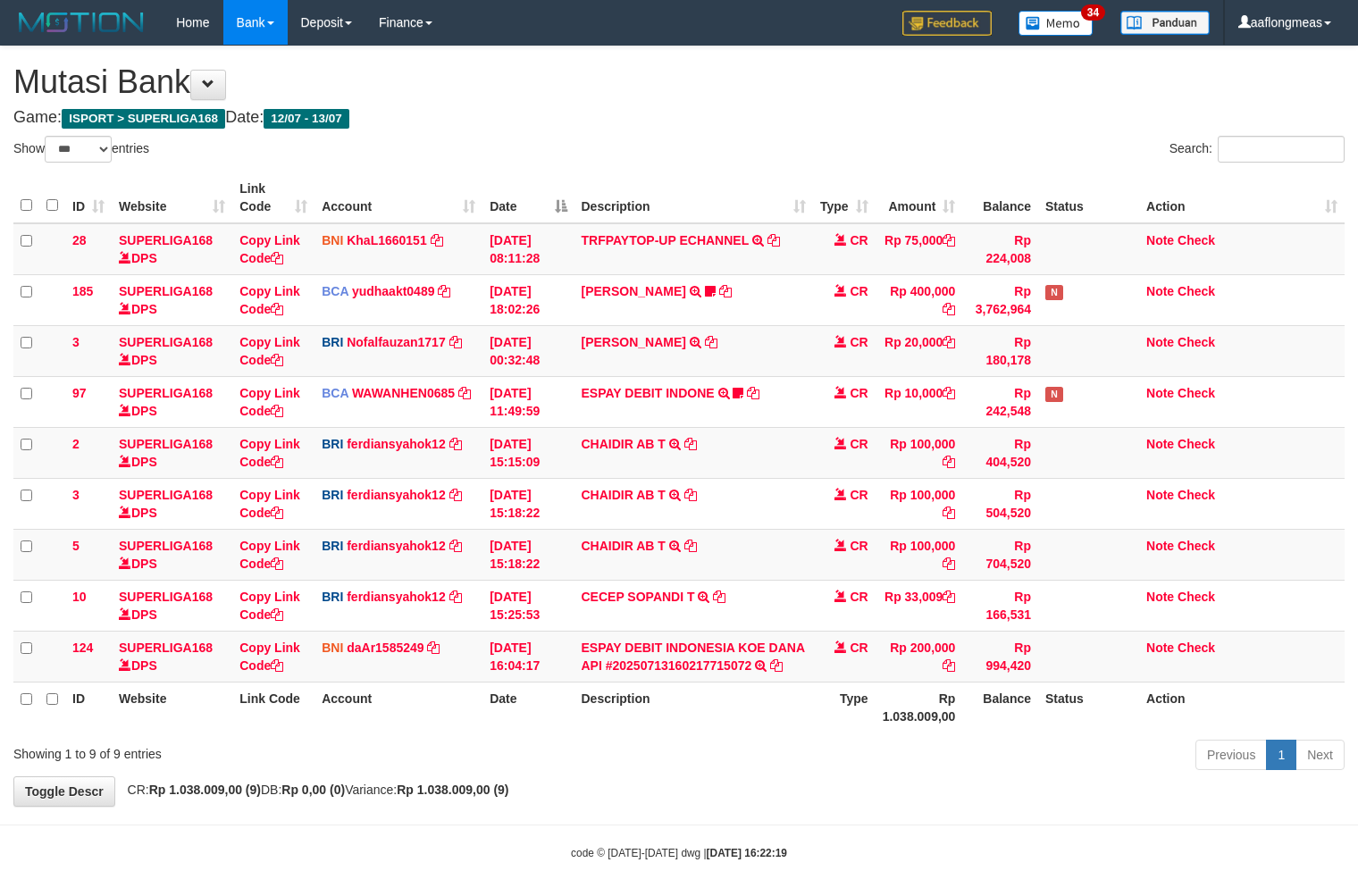 select on "***" 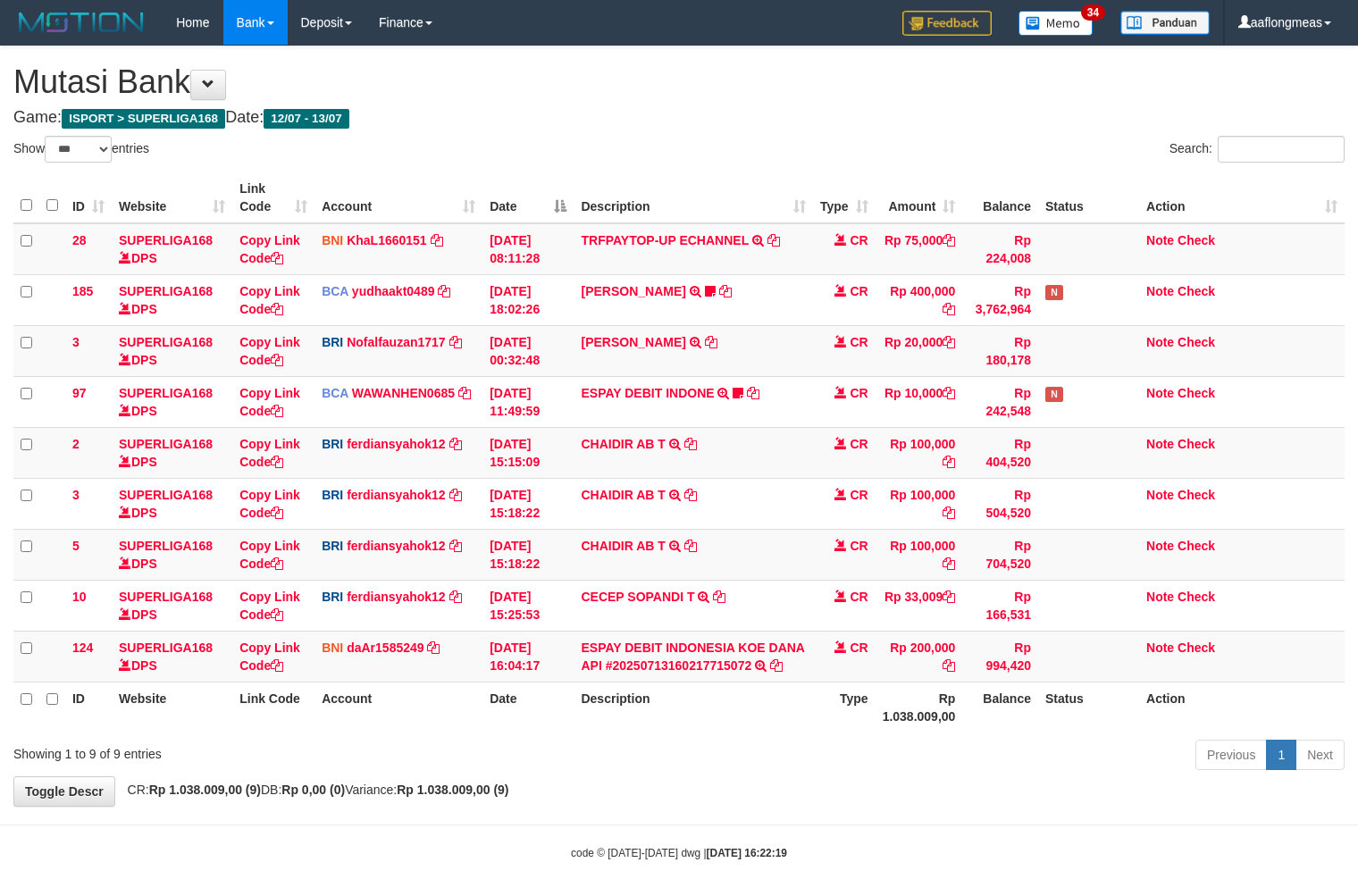 scroll, scrollTop: 11, scrollLeft: 0, axis: vertical 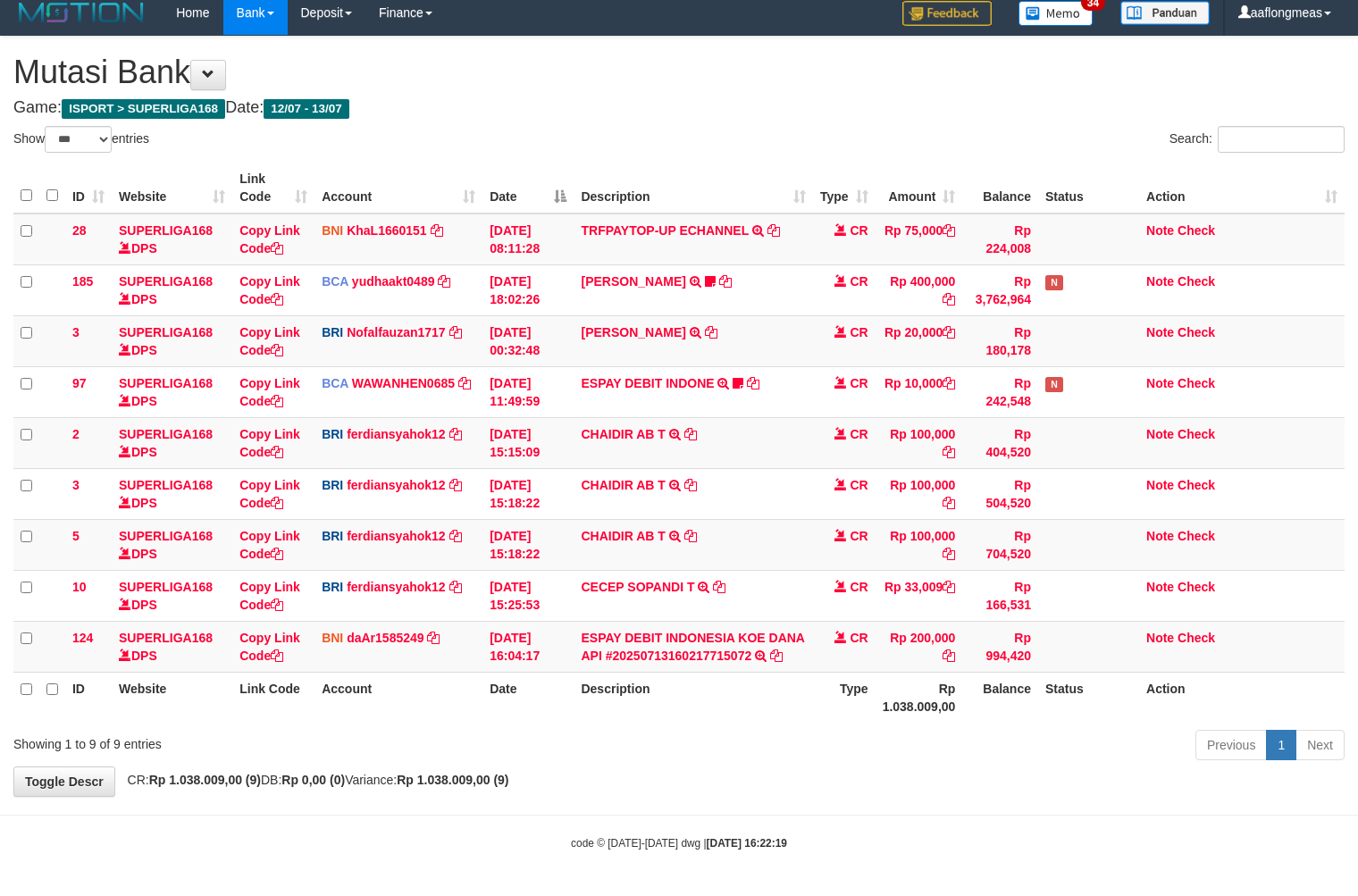 click on "Previous 1 Next" at bounding box center [961, 747] 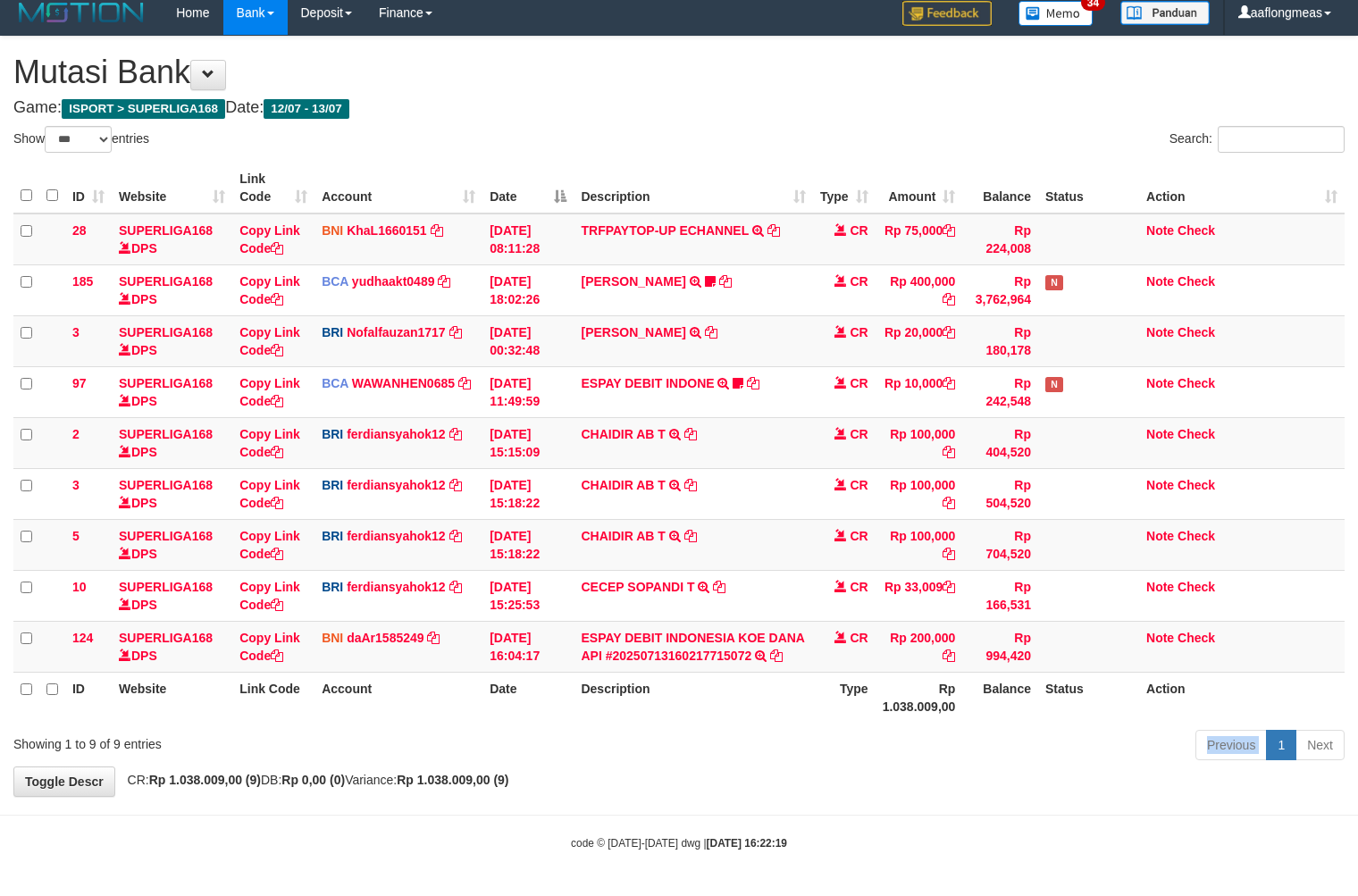 click on "Previous 1 Next" at bounding box center (961, 747) 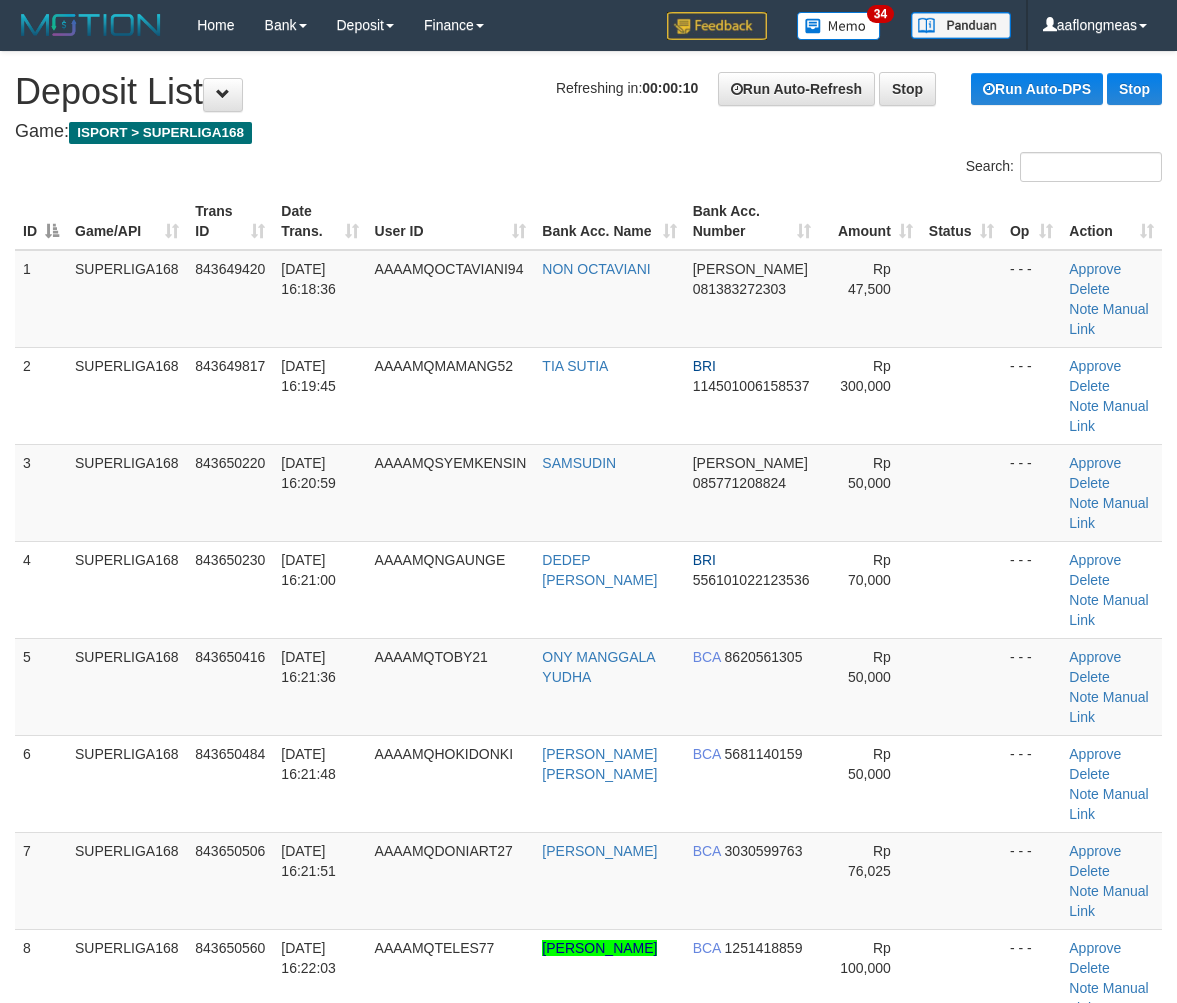 scroll, scrollTop: 0, scrollLeft: 0, axis: both 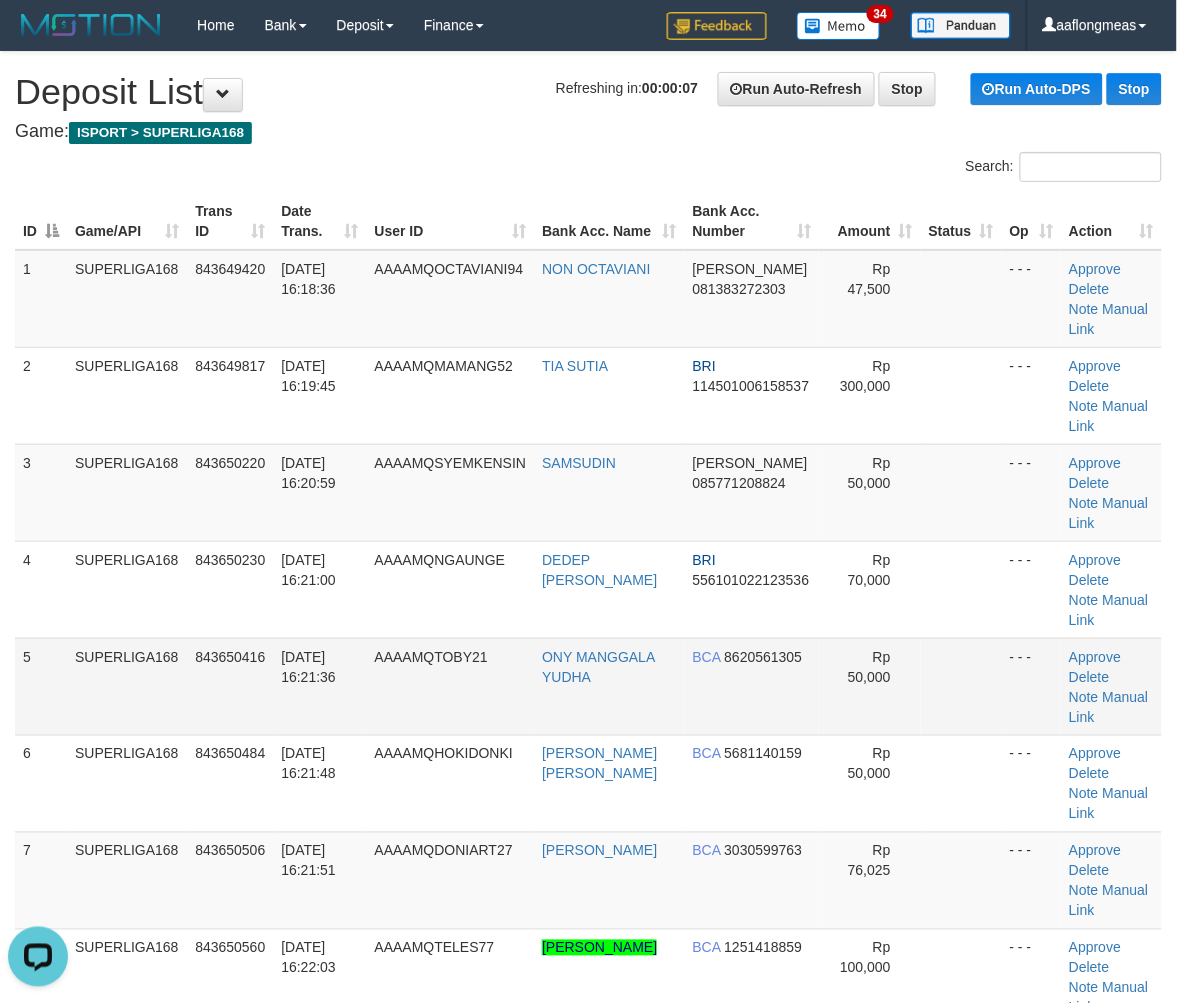 click at bounding box center [961, 589] 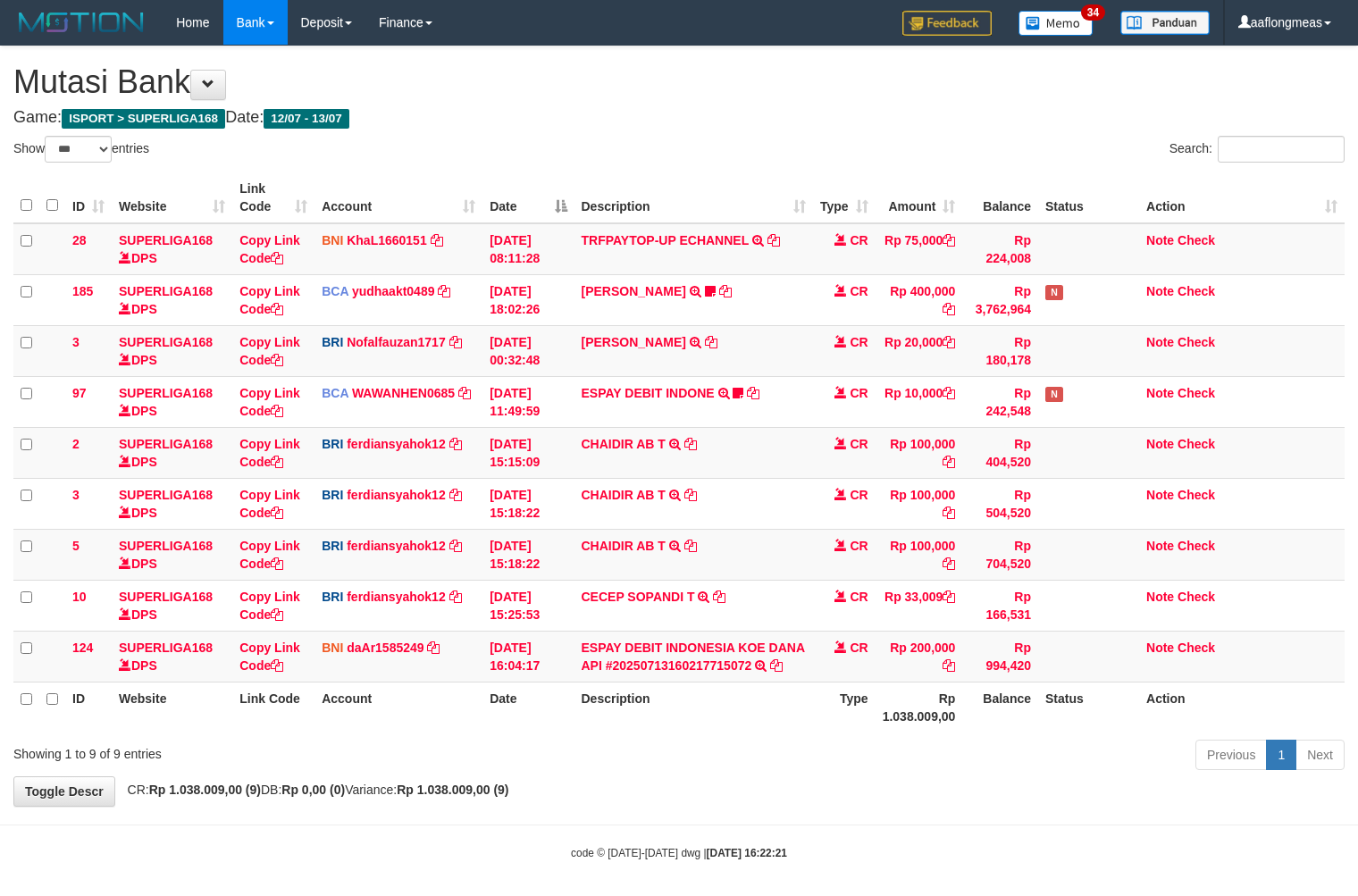 select on "***" 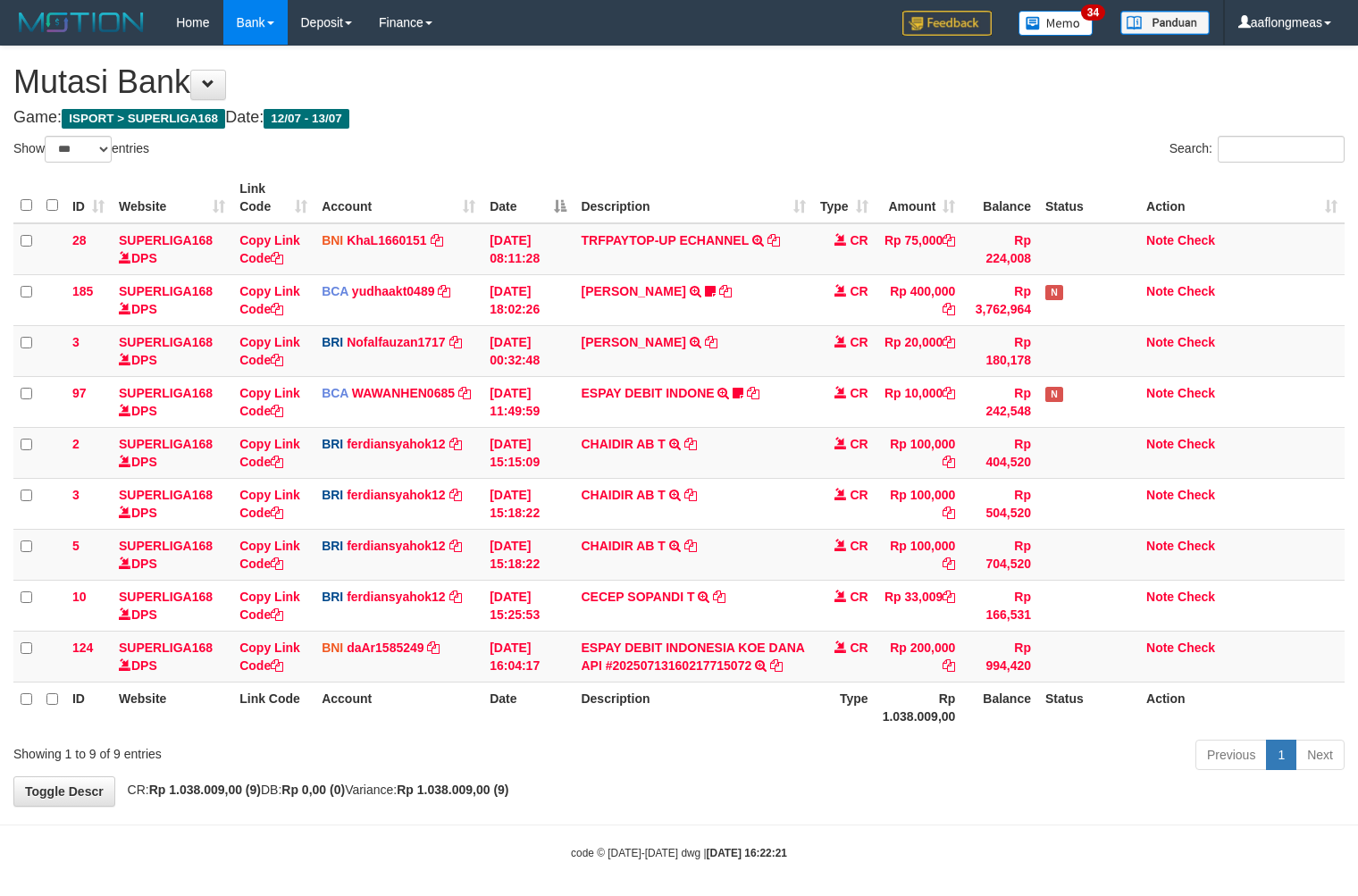 scroll, scrollTop: 11, scrollLeft: 0, axis: vertical 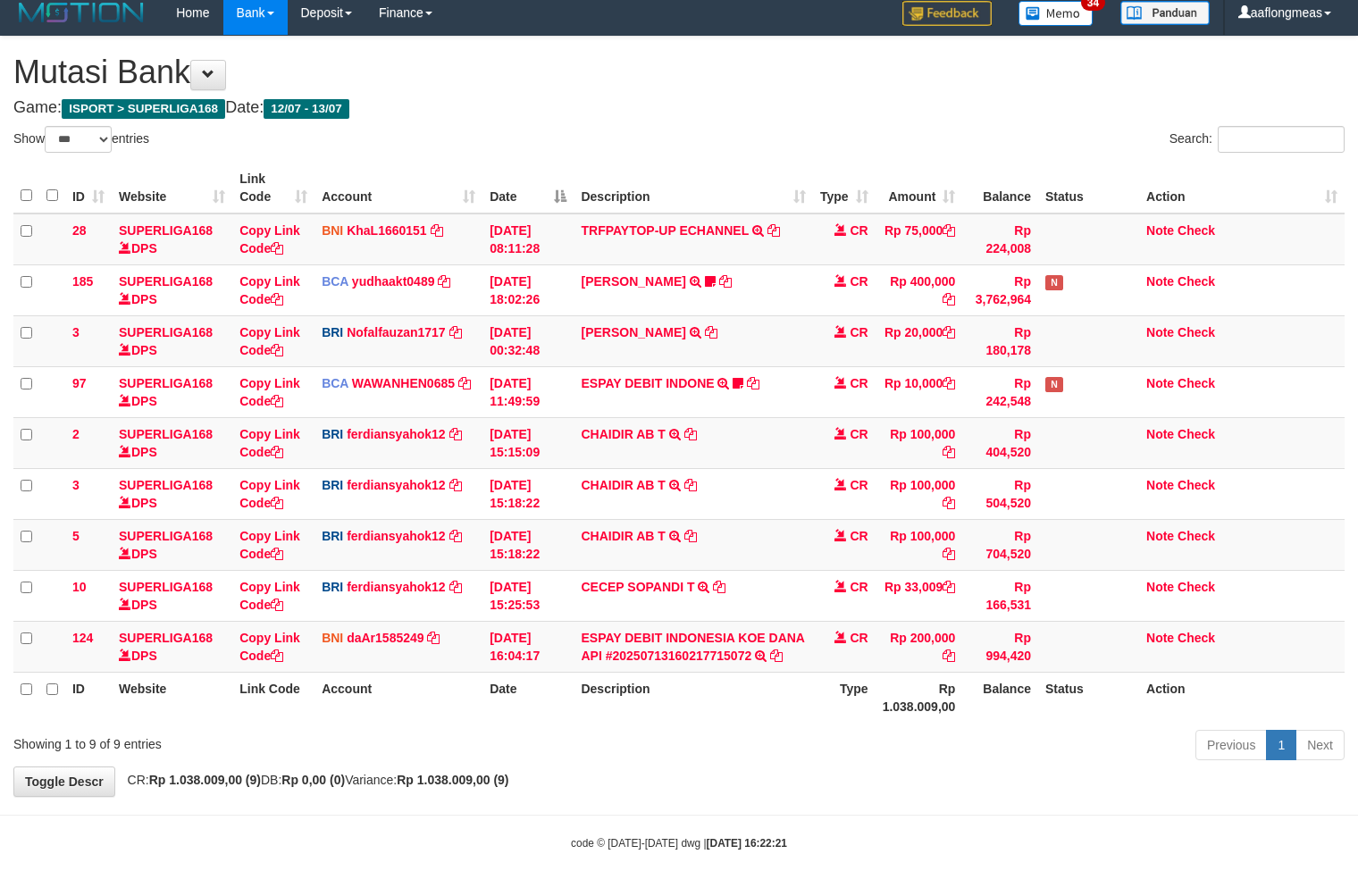 click on "**********" at bounding box center (679, 416) 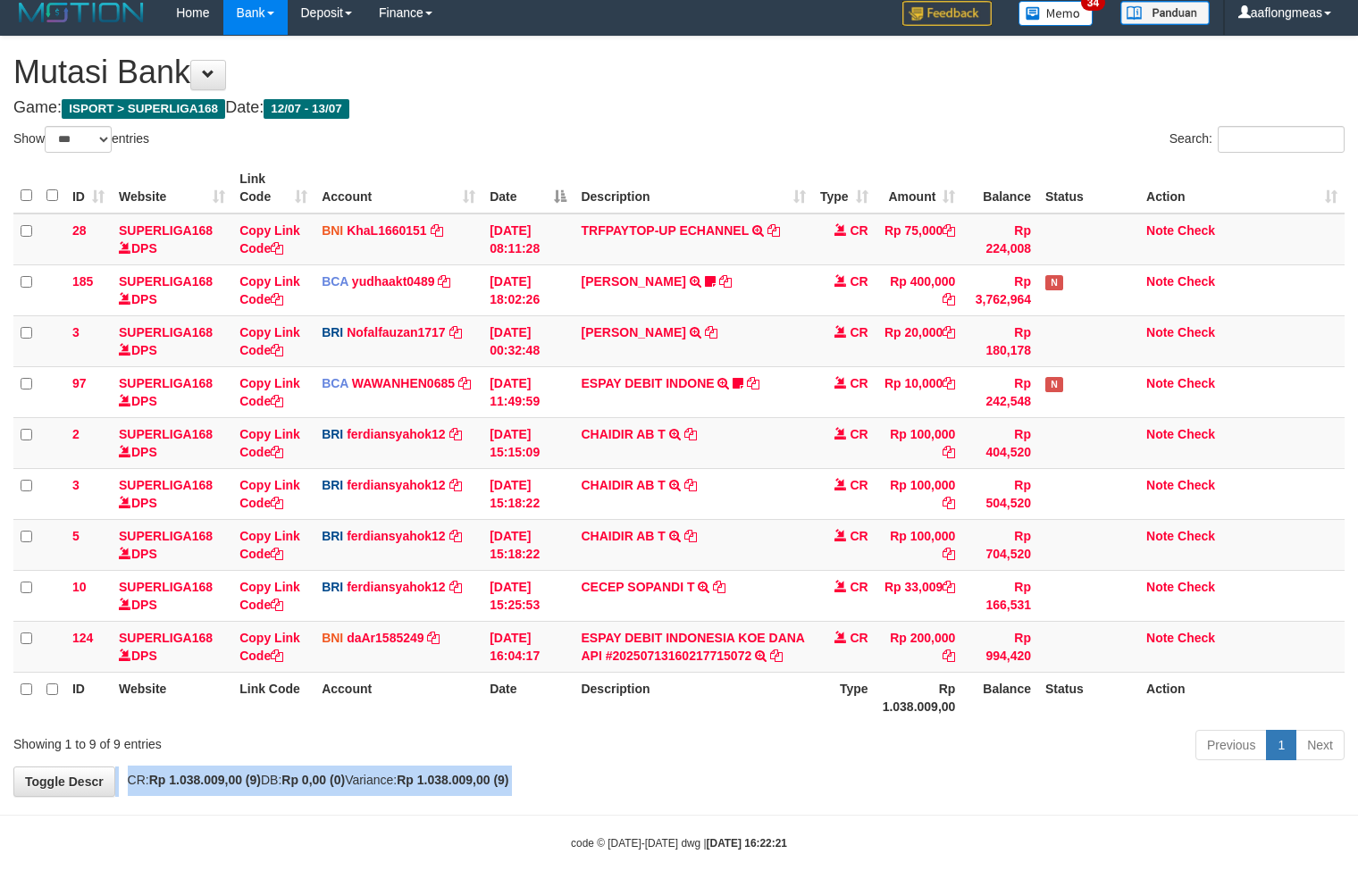 click on "**********" at bounding box center [679, 416] 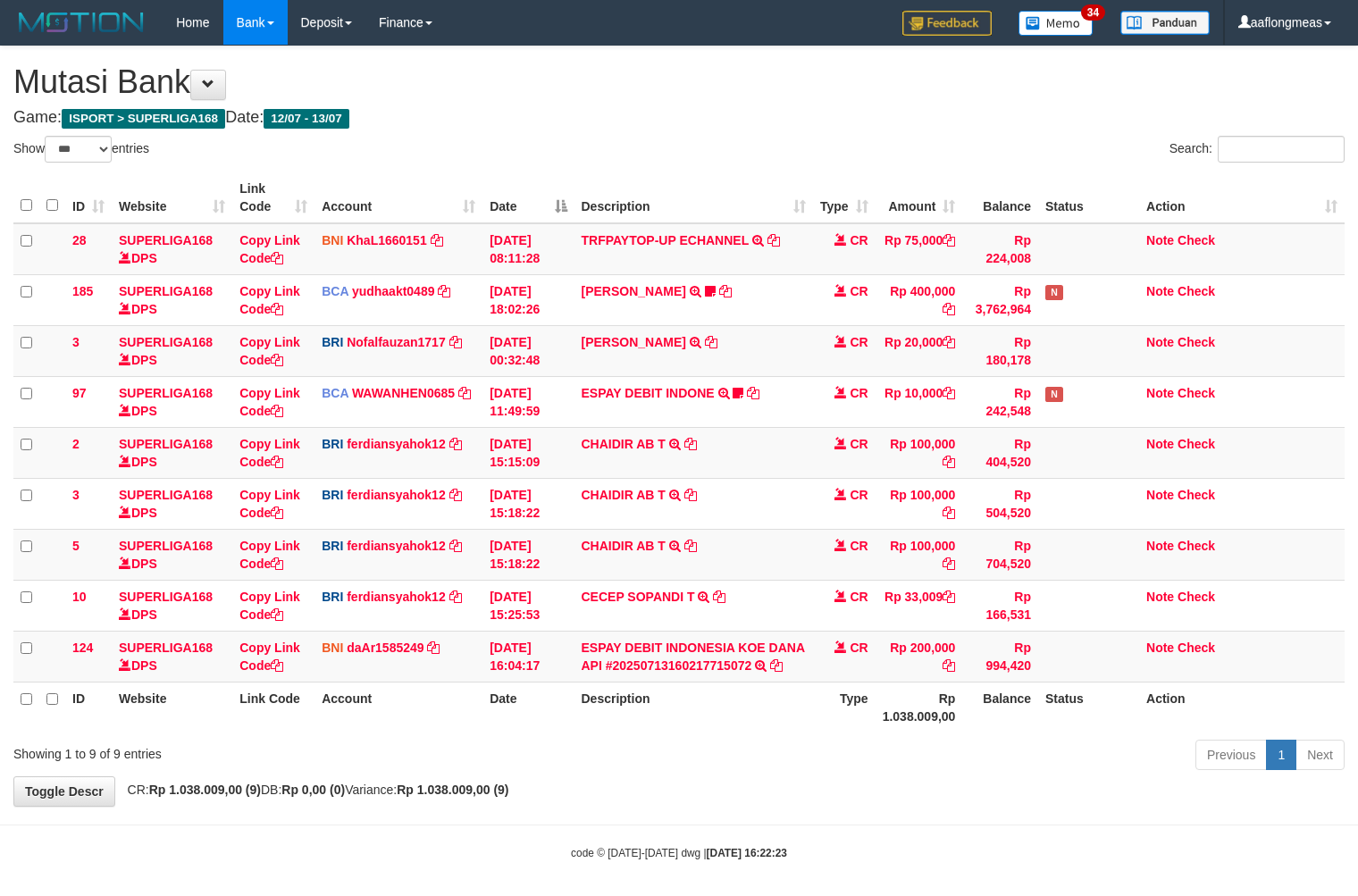 select on "***" 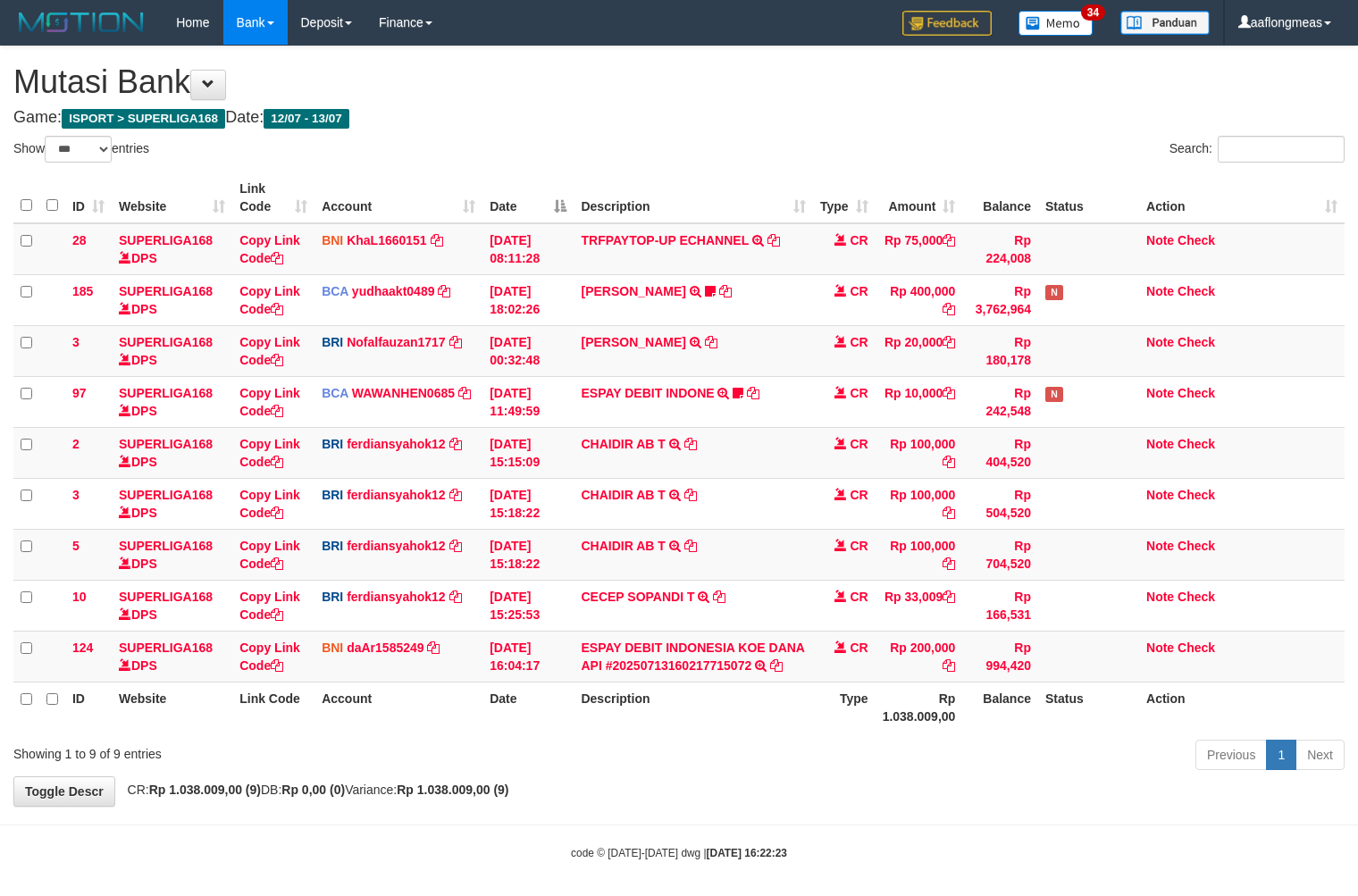 scroll, scrollTop: 11, scrollLeft: 0, axis: vertical 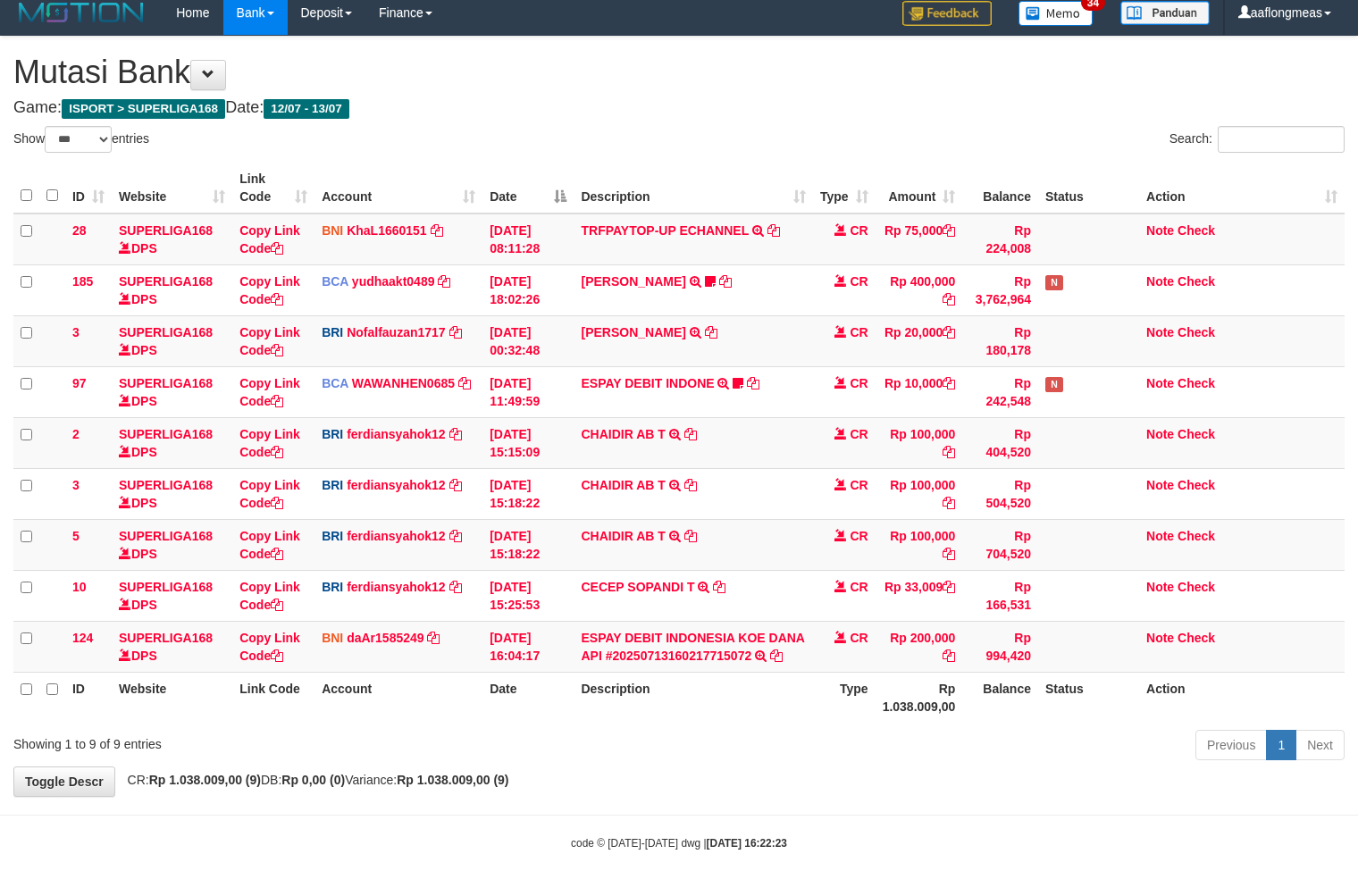 click on "**********" at bounding box center (679, 416) 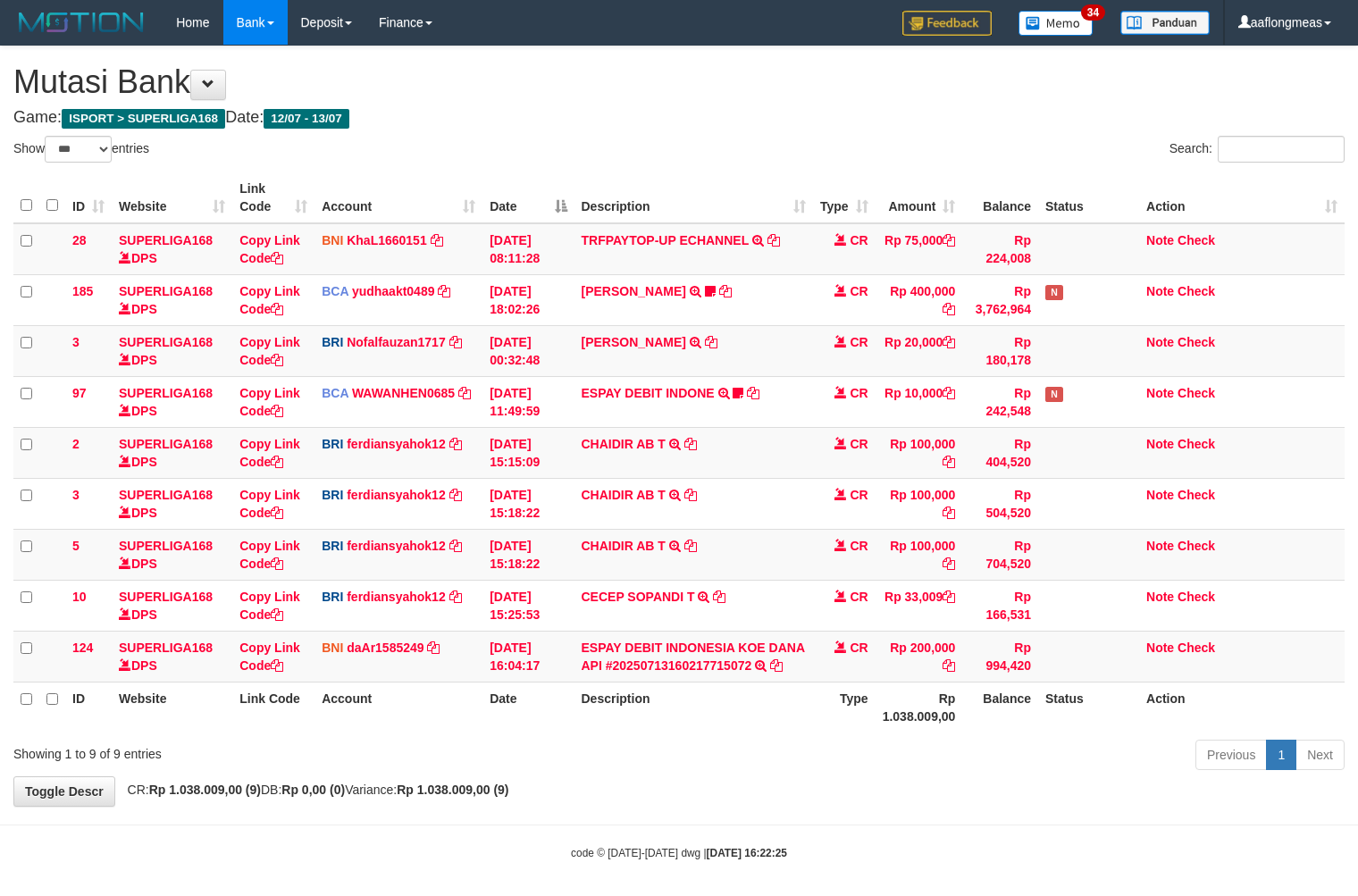 select on "***" 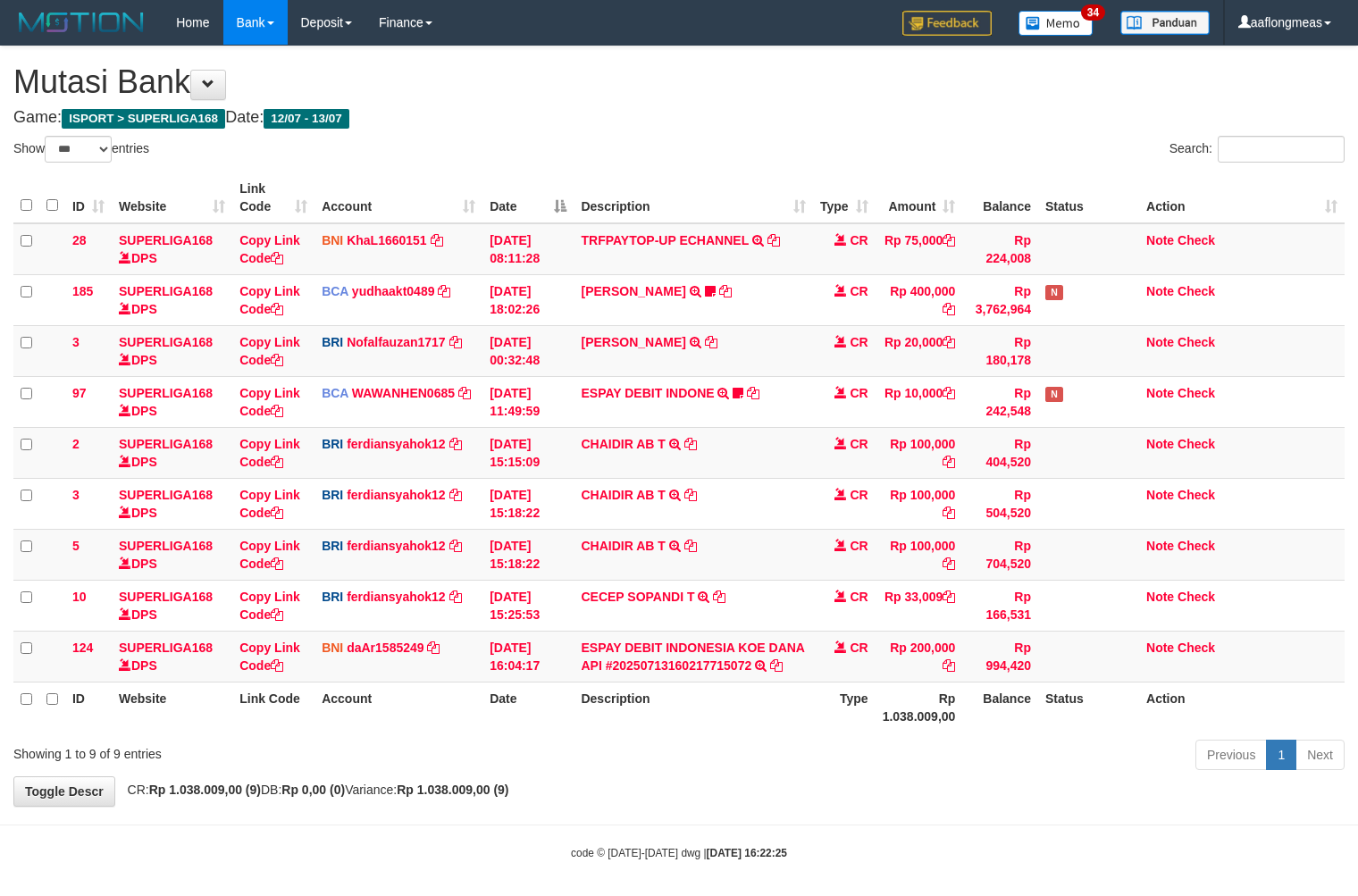 scroll, scrollTop: 11, scrollLeft: 0, axis: vertical 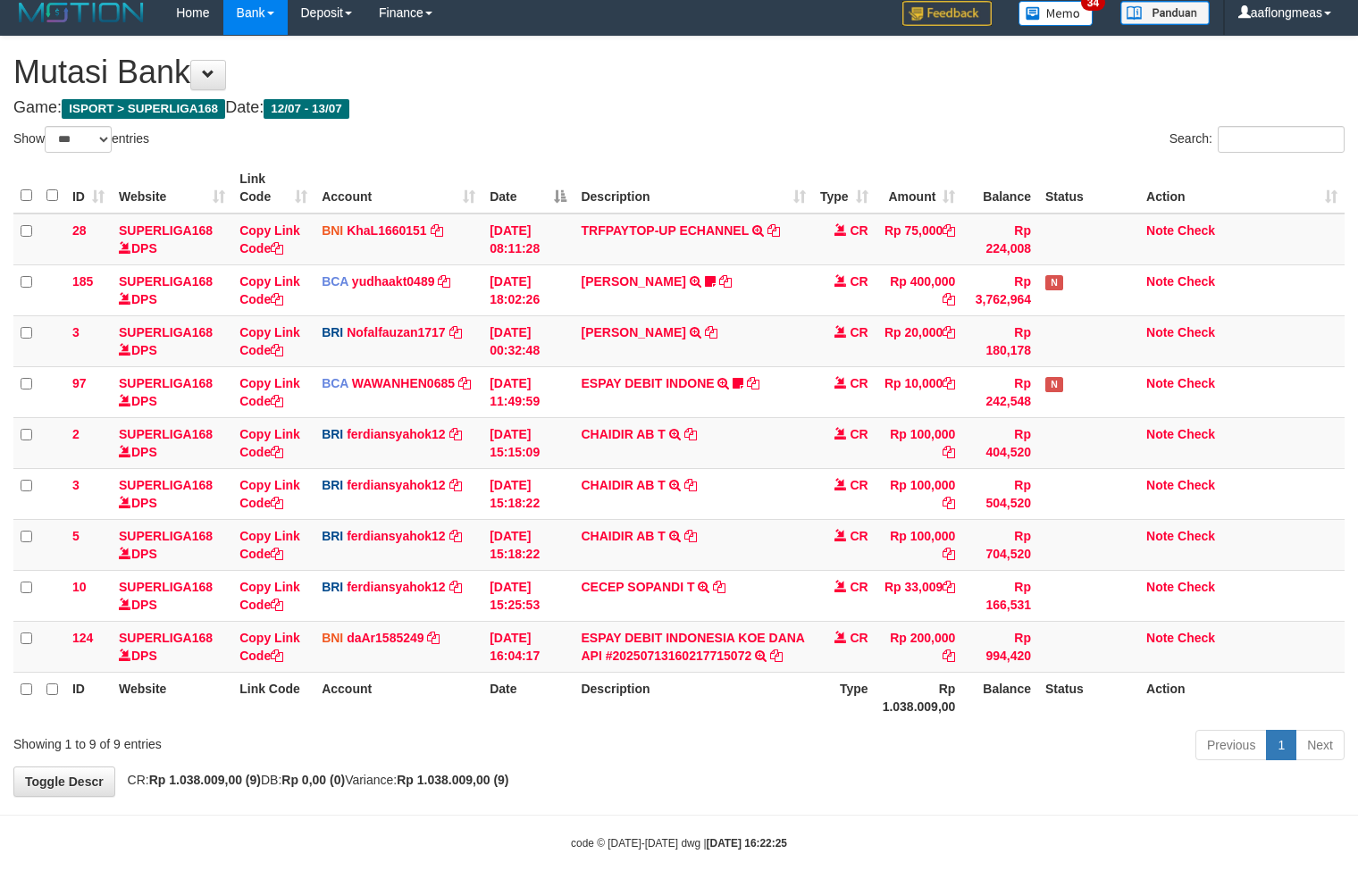 click on "Toggle navigation
Home
Bank
Account List
Load
By Website
Group
[ISPORT]													SUPERLIGA168
By Load Group (DPS)
34" at bounding box center [679, 443] 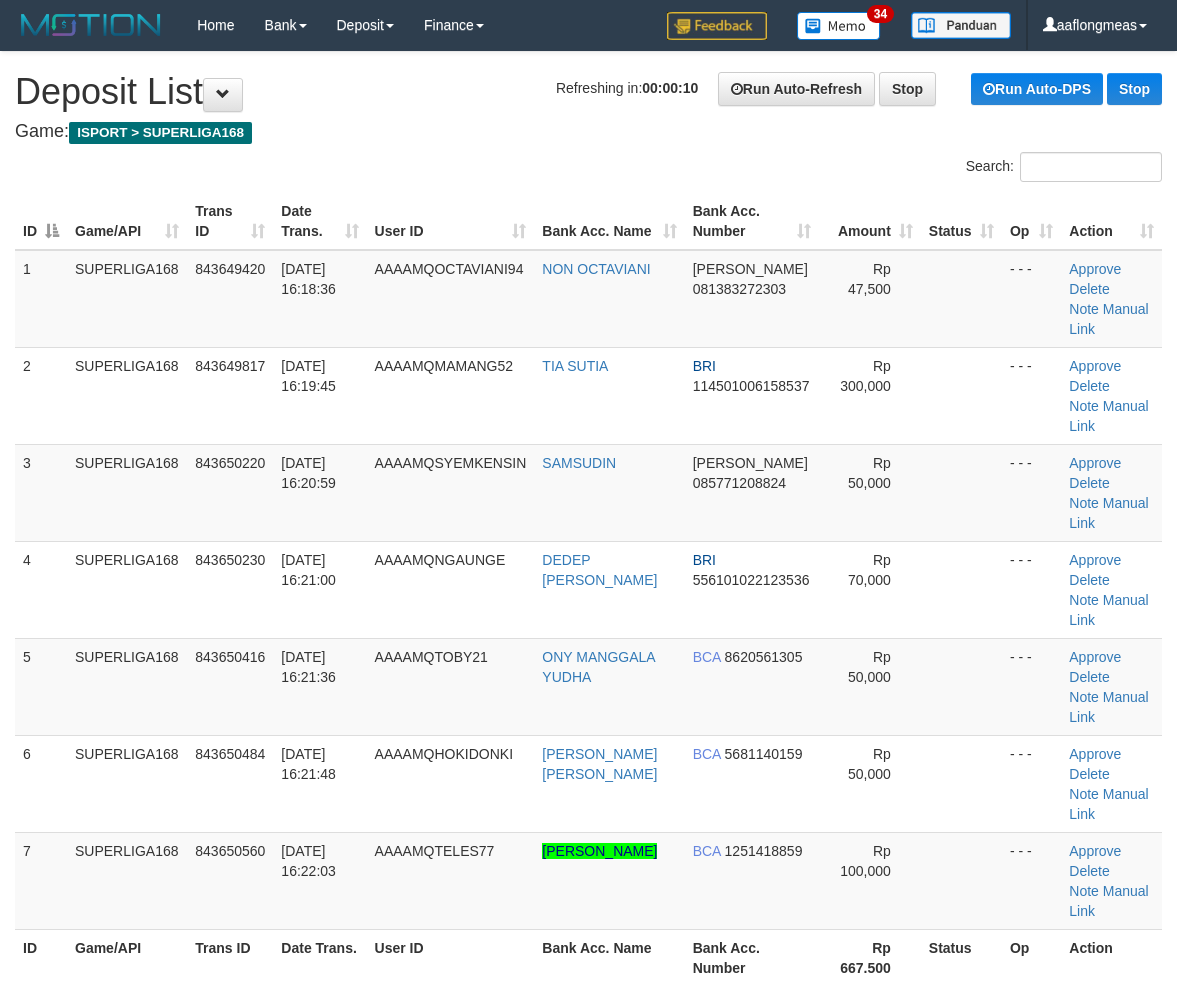 scroll, scrollTop: 0, scrollLeft: 0, axis: both 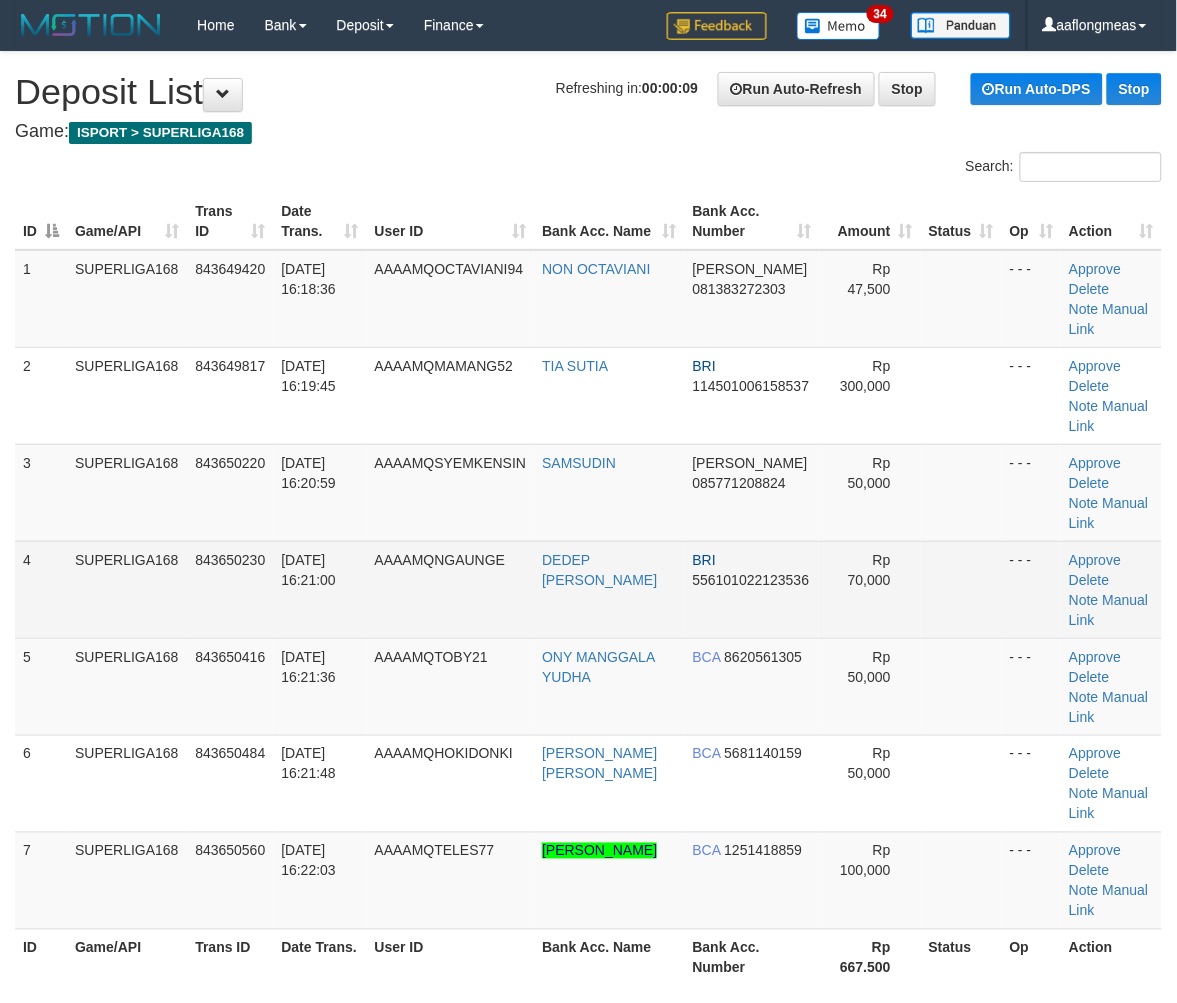 drag, startPoint x: 944, startPoint y: 618, endPoint x: 1026, endPoint y: 628, distance: 82.607506 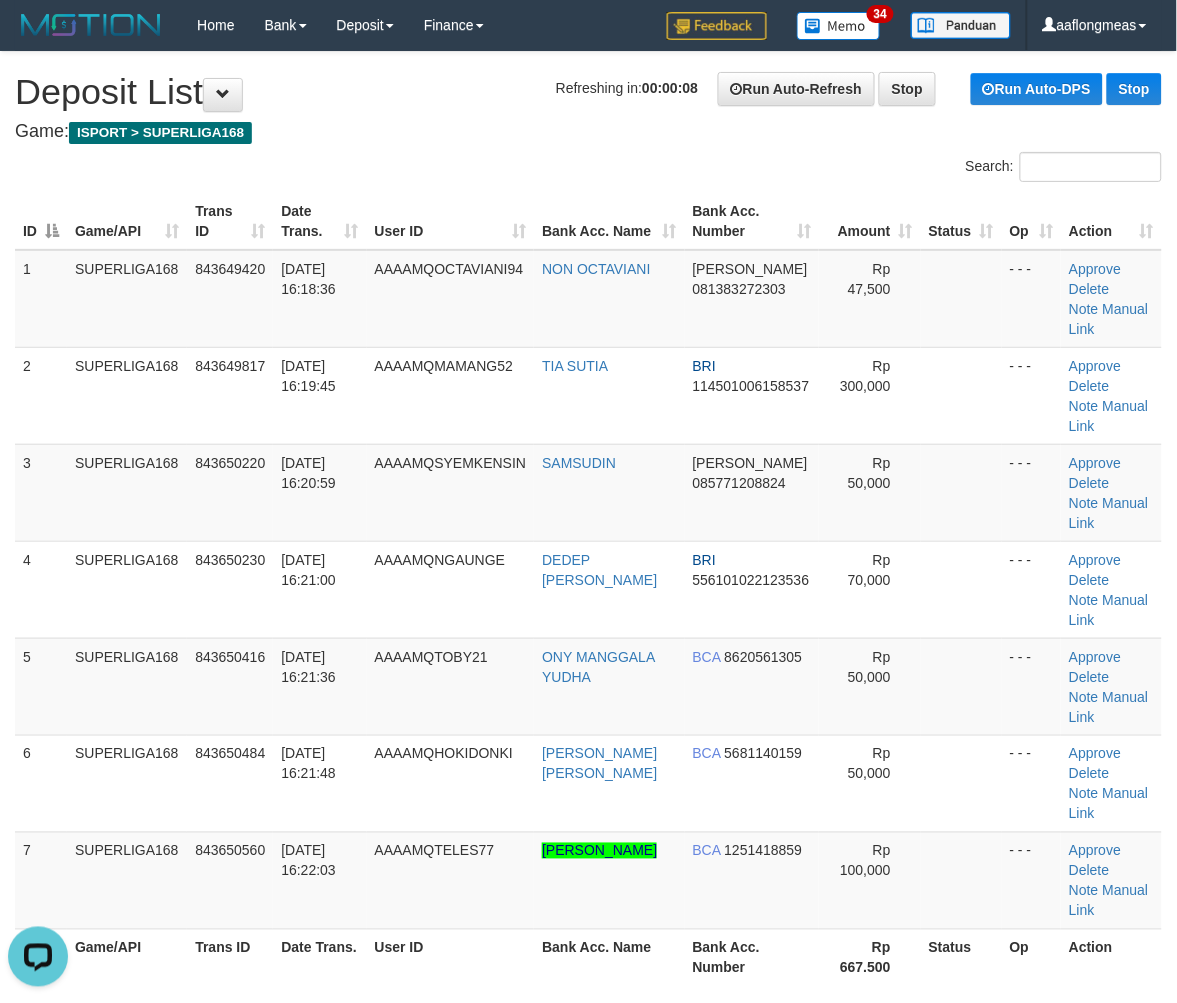 scroll, scrollTop: 0, scrollLeft: 0, axis: both 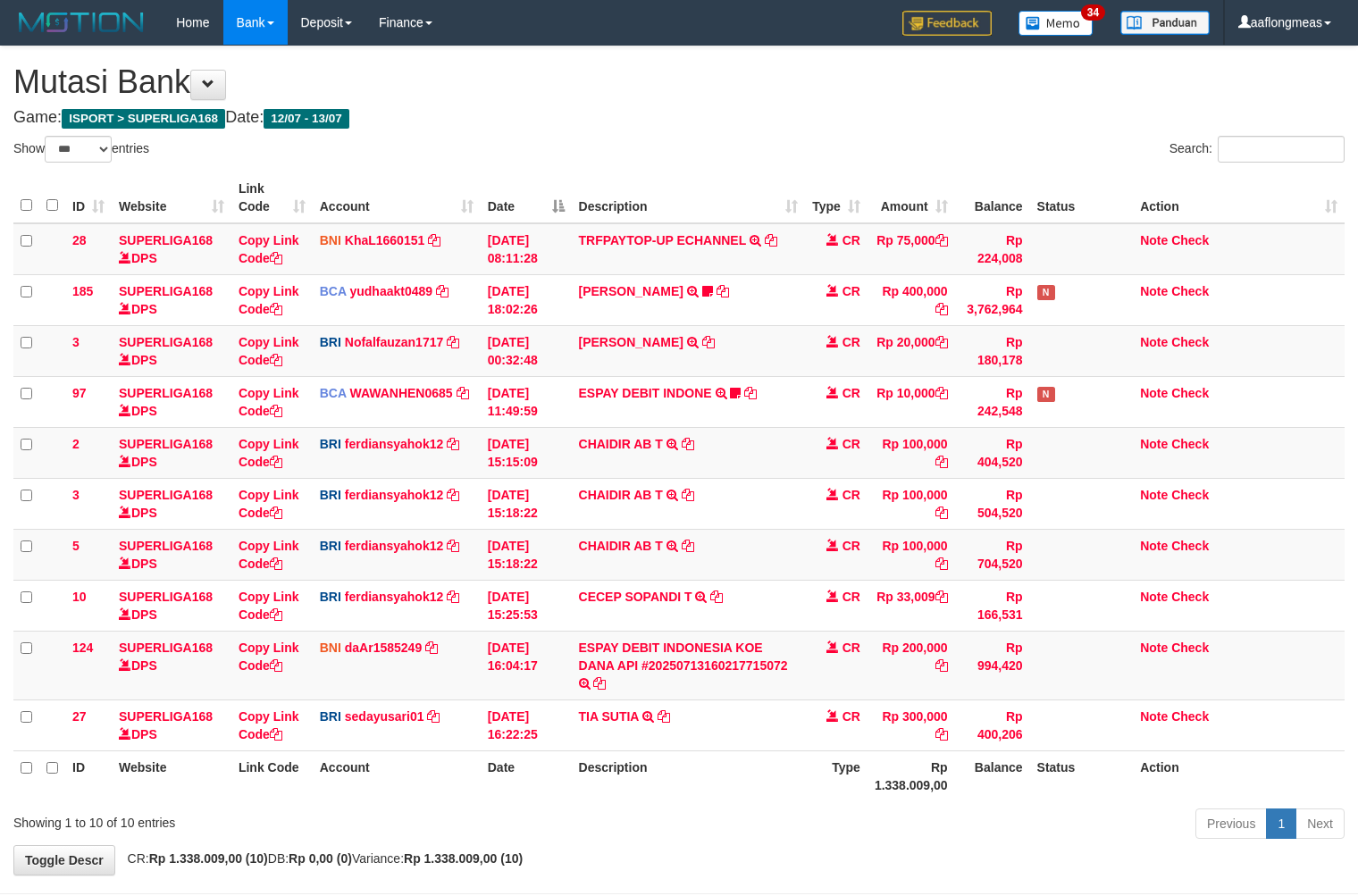 select on "***" 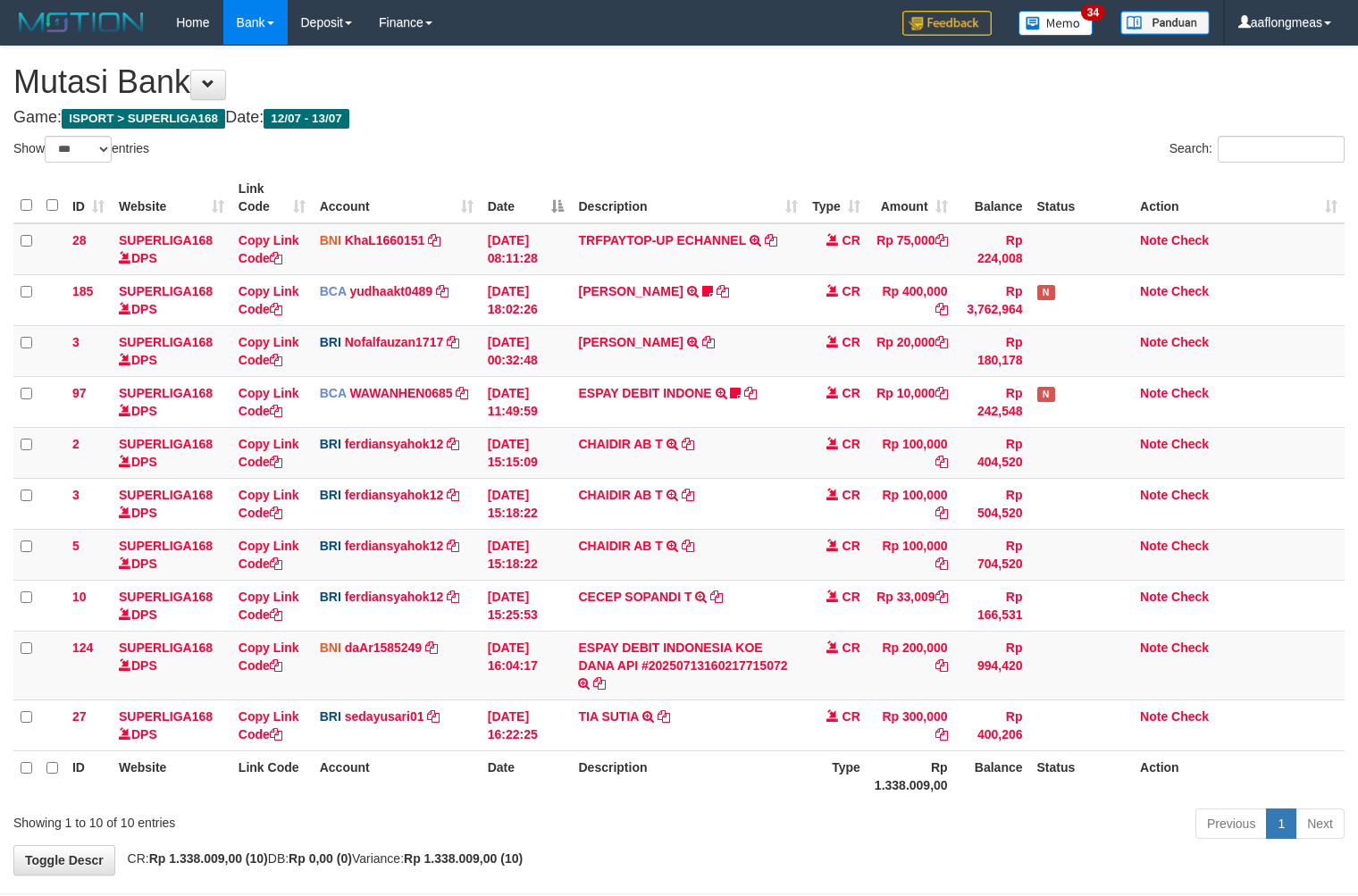 click on "Previous 1 Next" at bounding box center (961, 825) 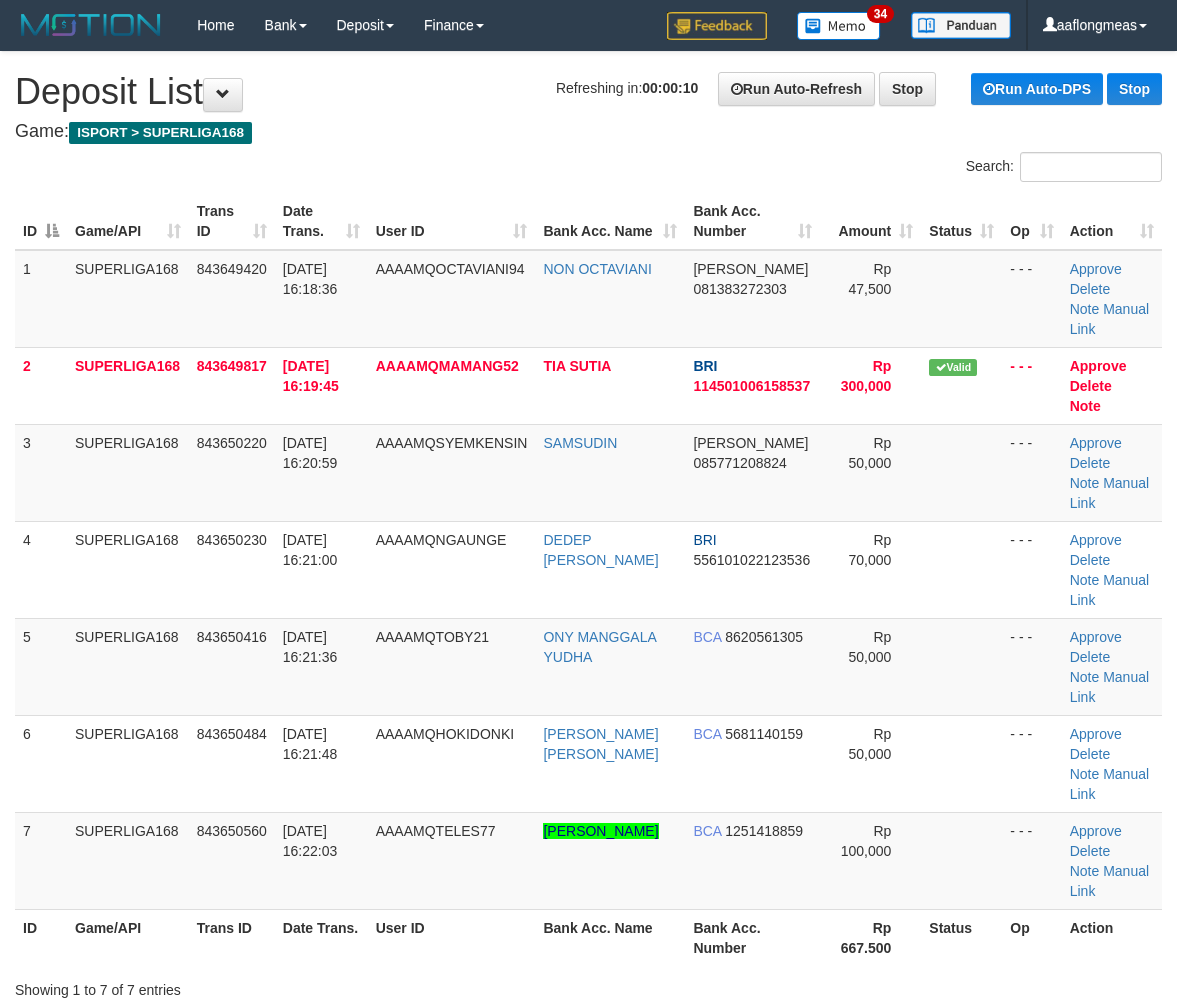 scroll, scrollTop: 0, scrollLeft: 0, axis: both 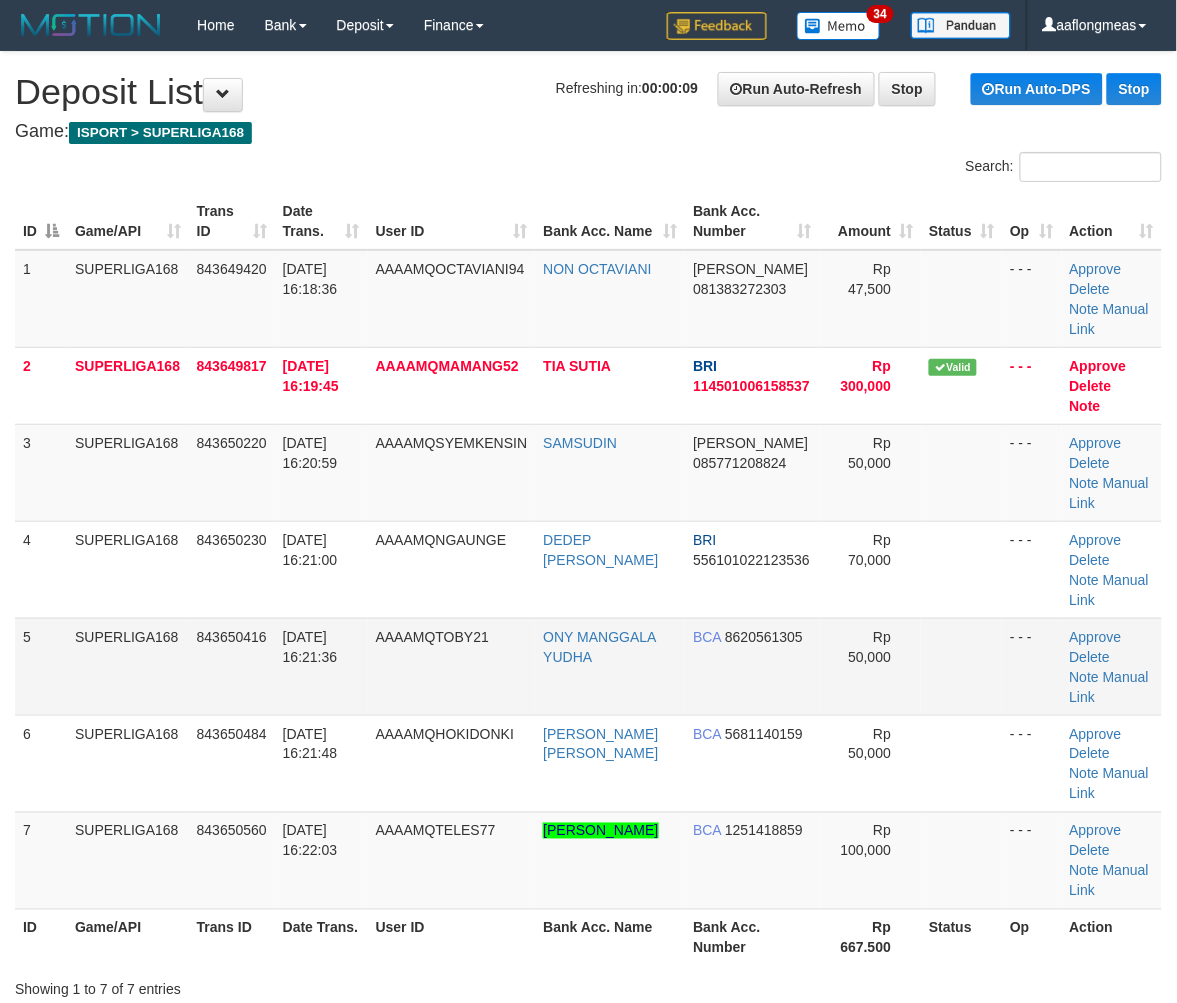 click on "Rp 50,000" at bounding box center [870, 666] 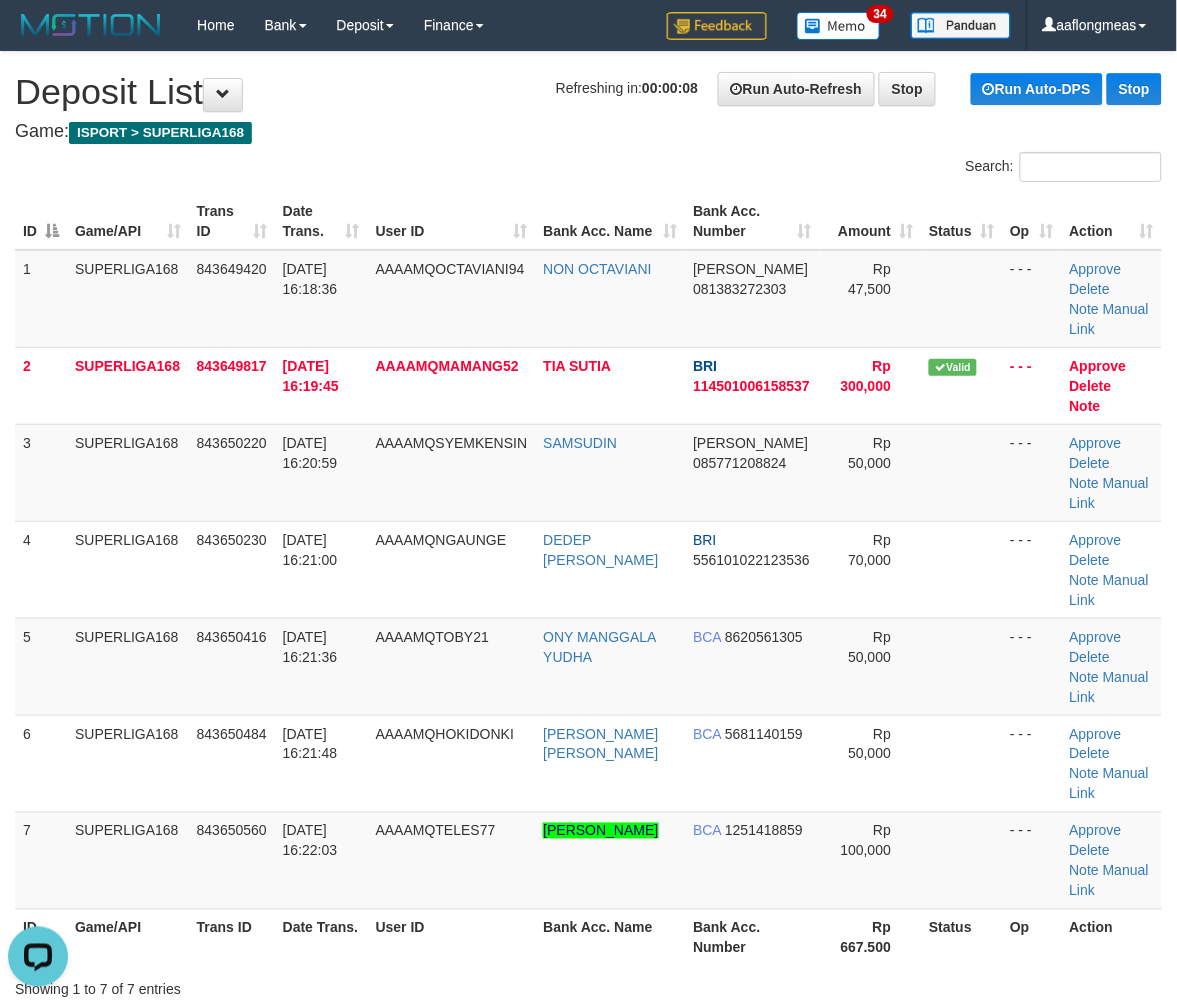 scroll, scrollTop: 0, scrollLeft: 0, axis: both 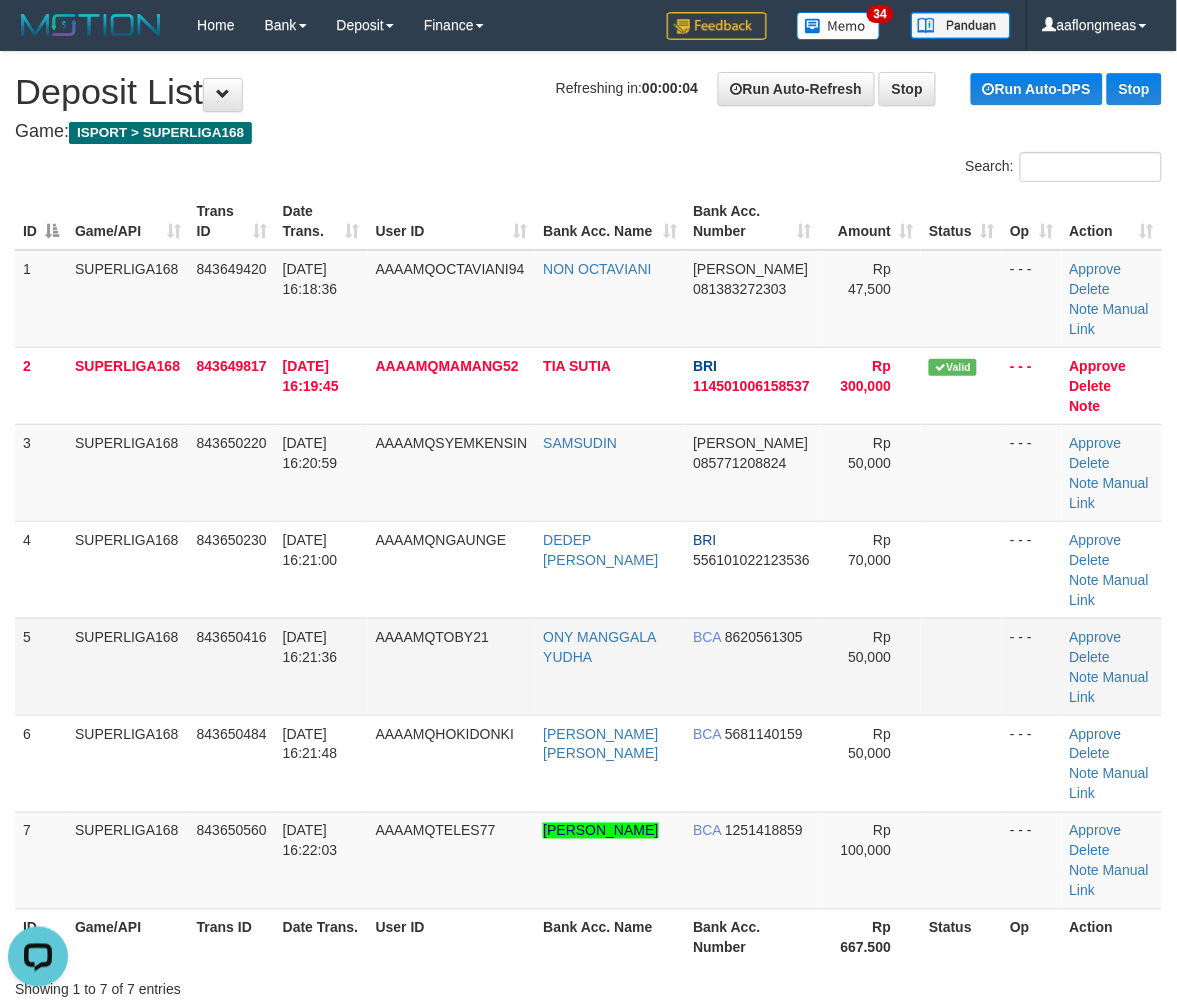 click on "Rp 50,000" at bounding box center (870, 666) 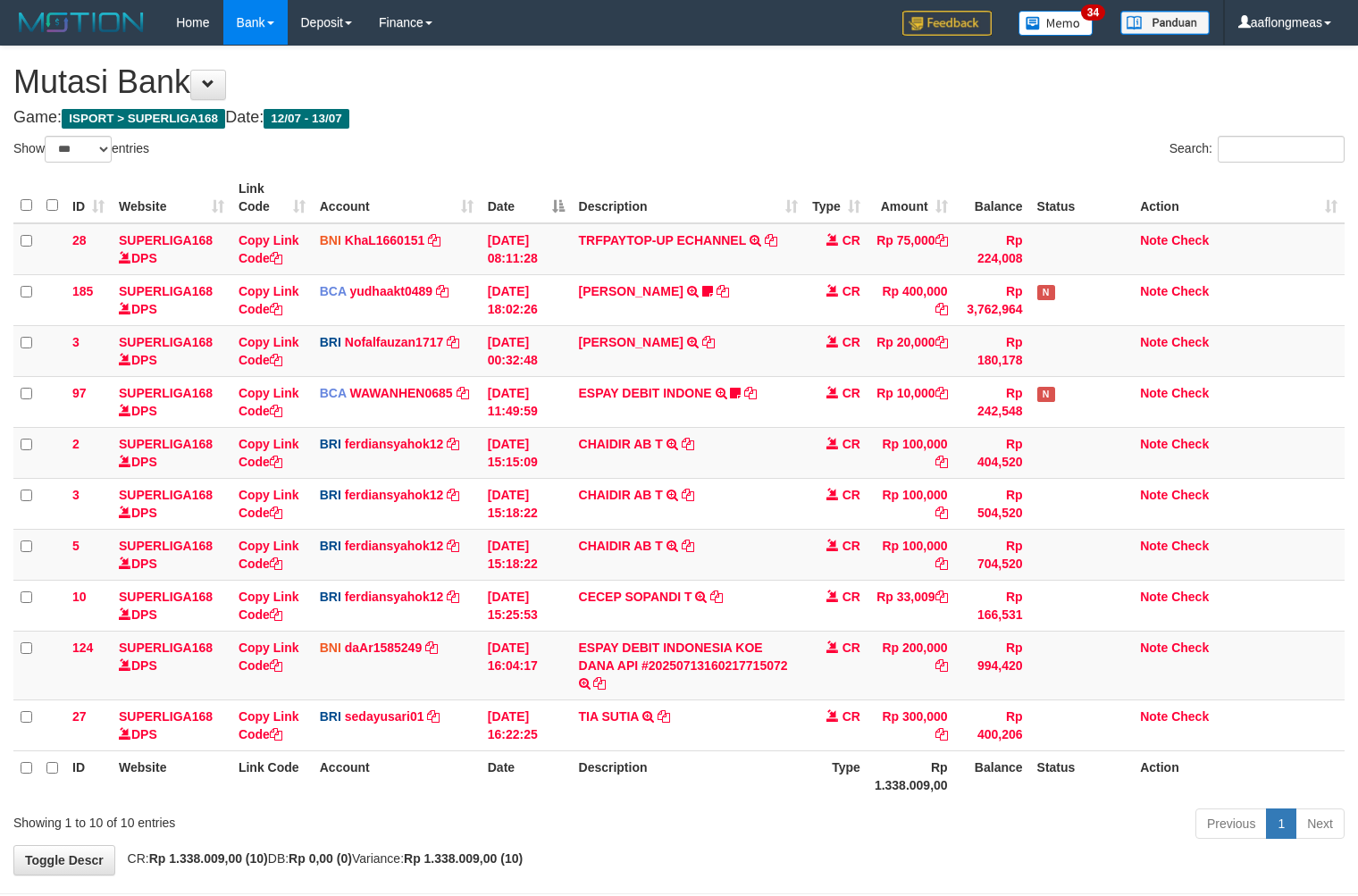 select on "***" 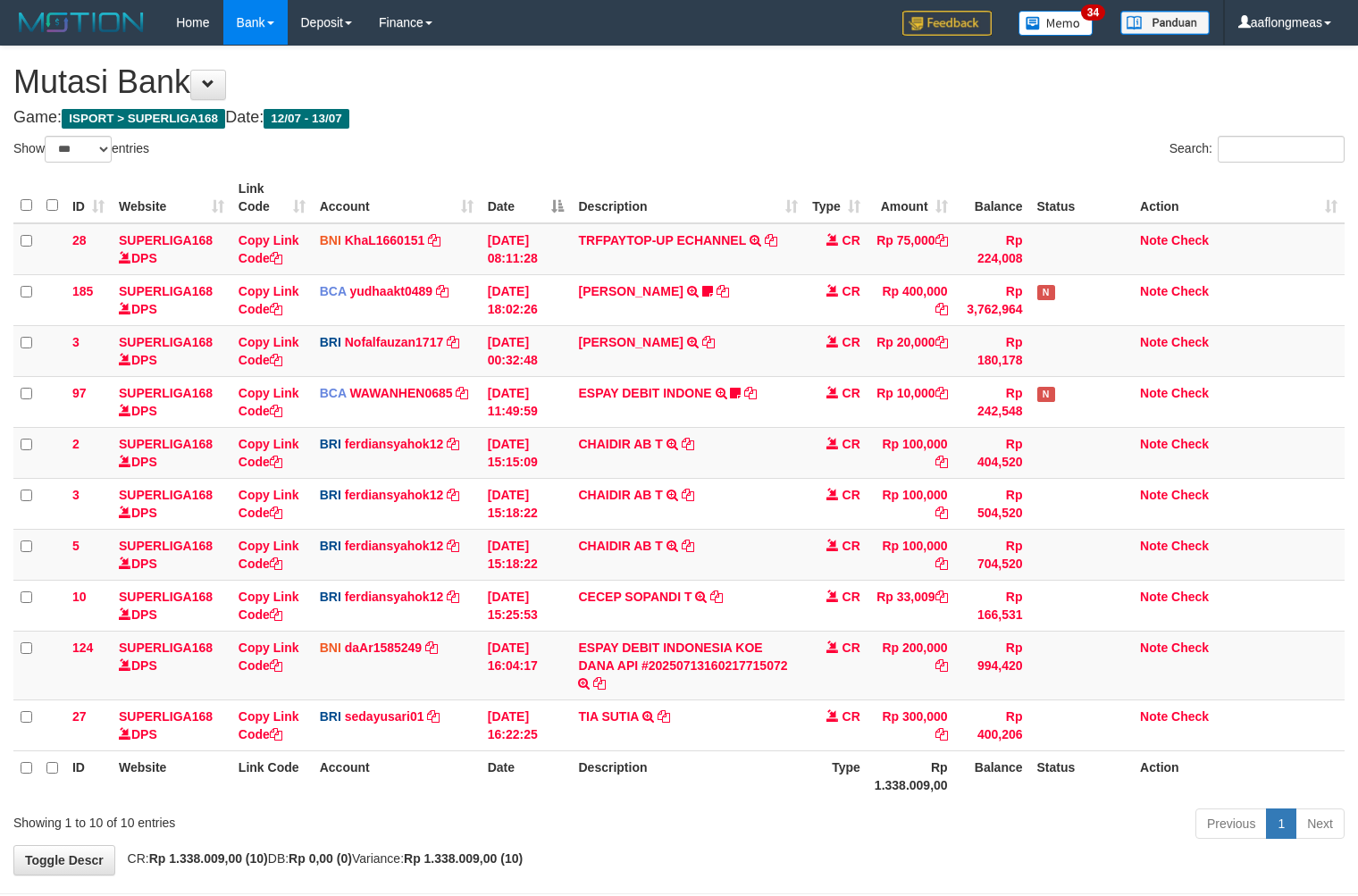 scroll, scrollTop: 31, scrollLeft: 0, axis: vertical 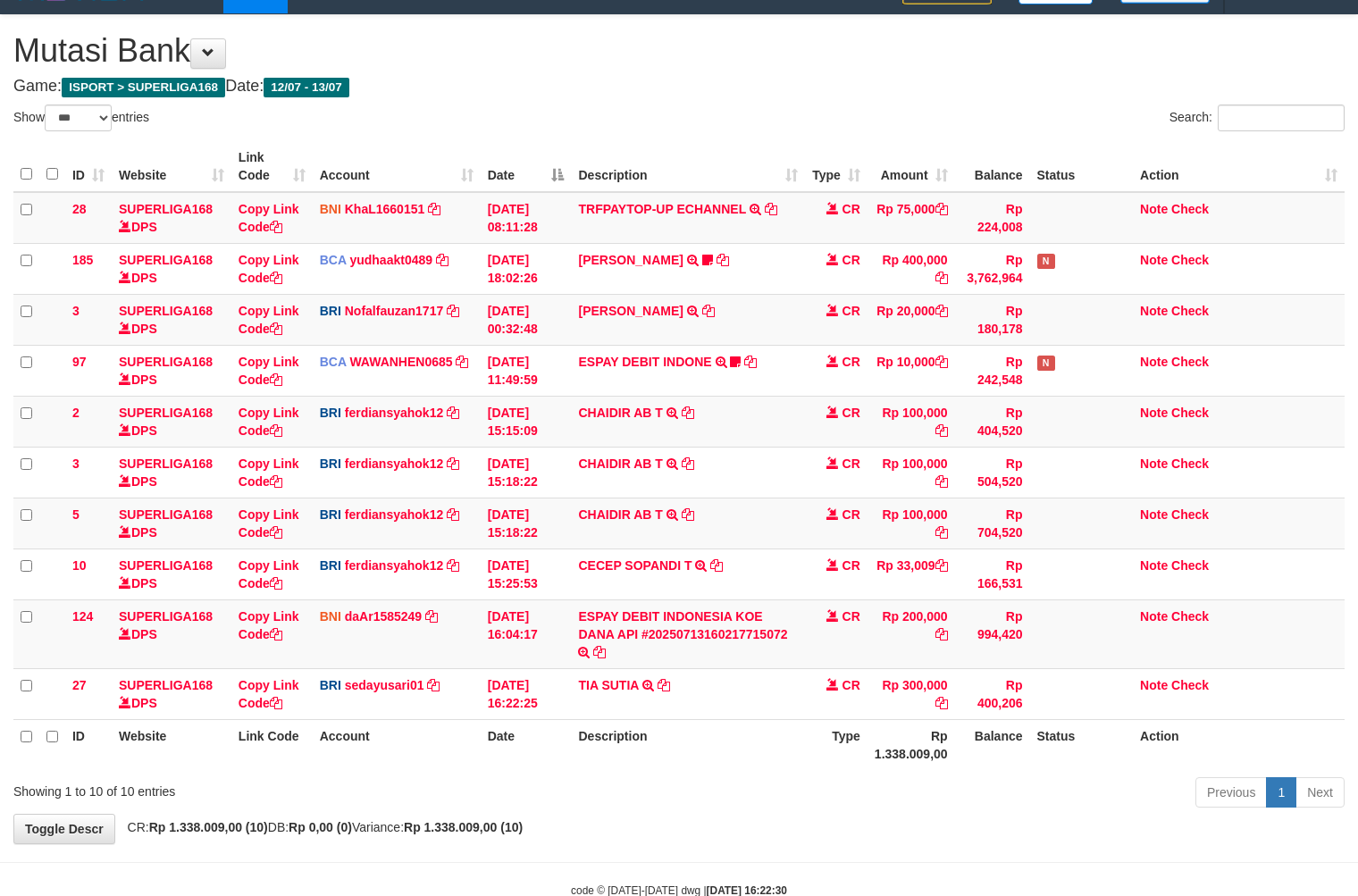 click on "Description" at bounding box center (687, 744) 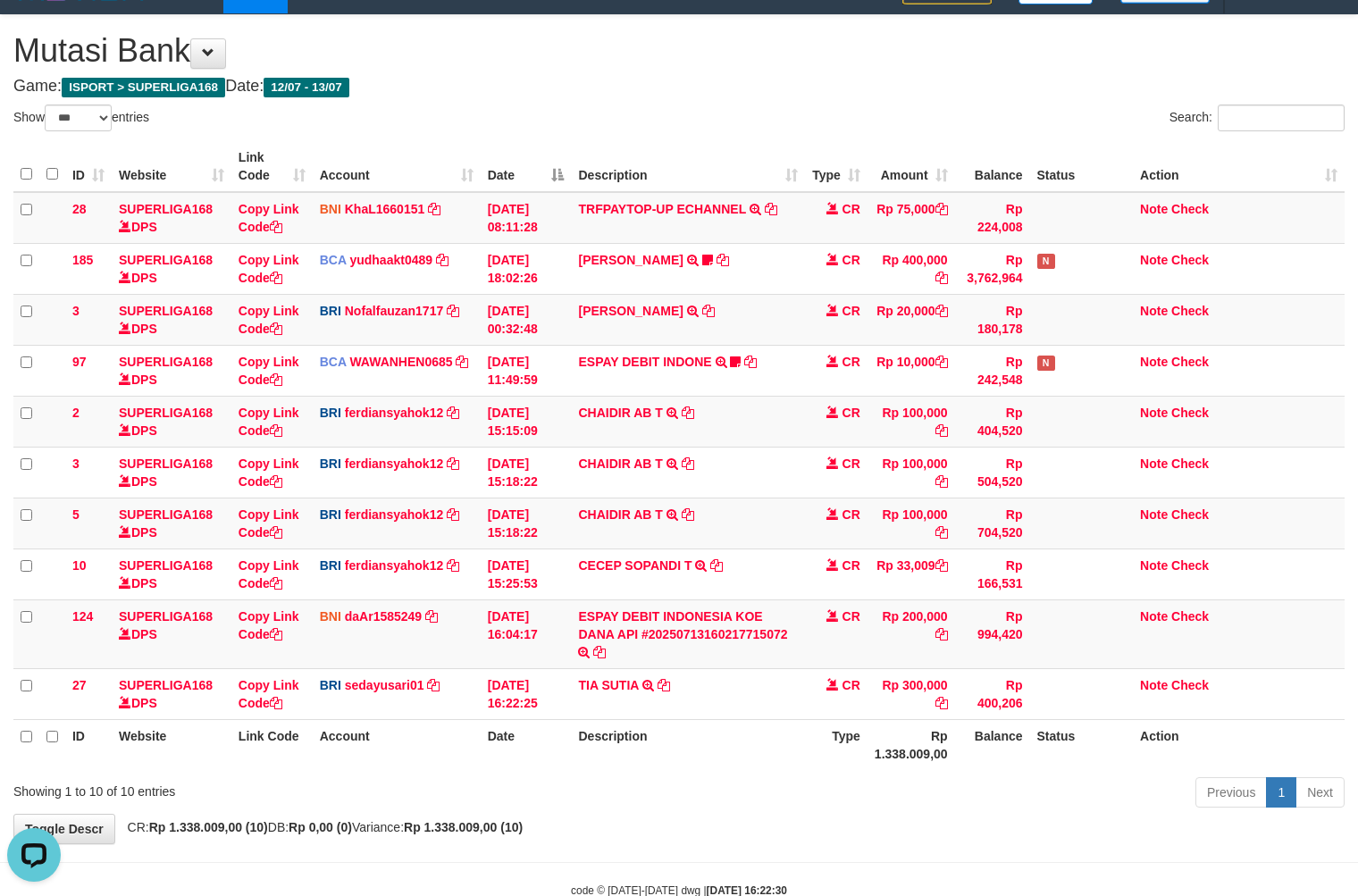 scroll, scrollTop: 0, scrollLeft: 0, axis: both 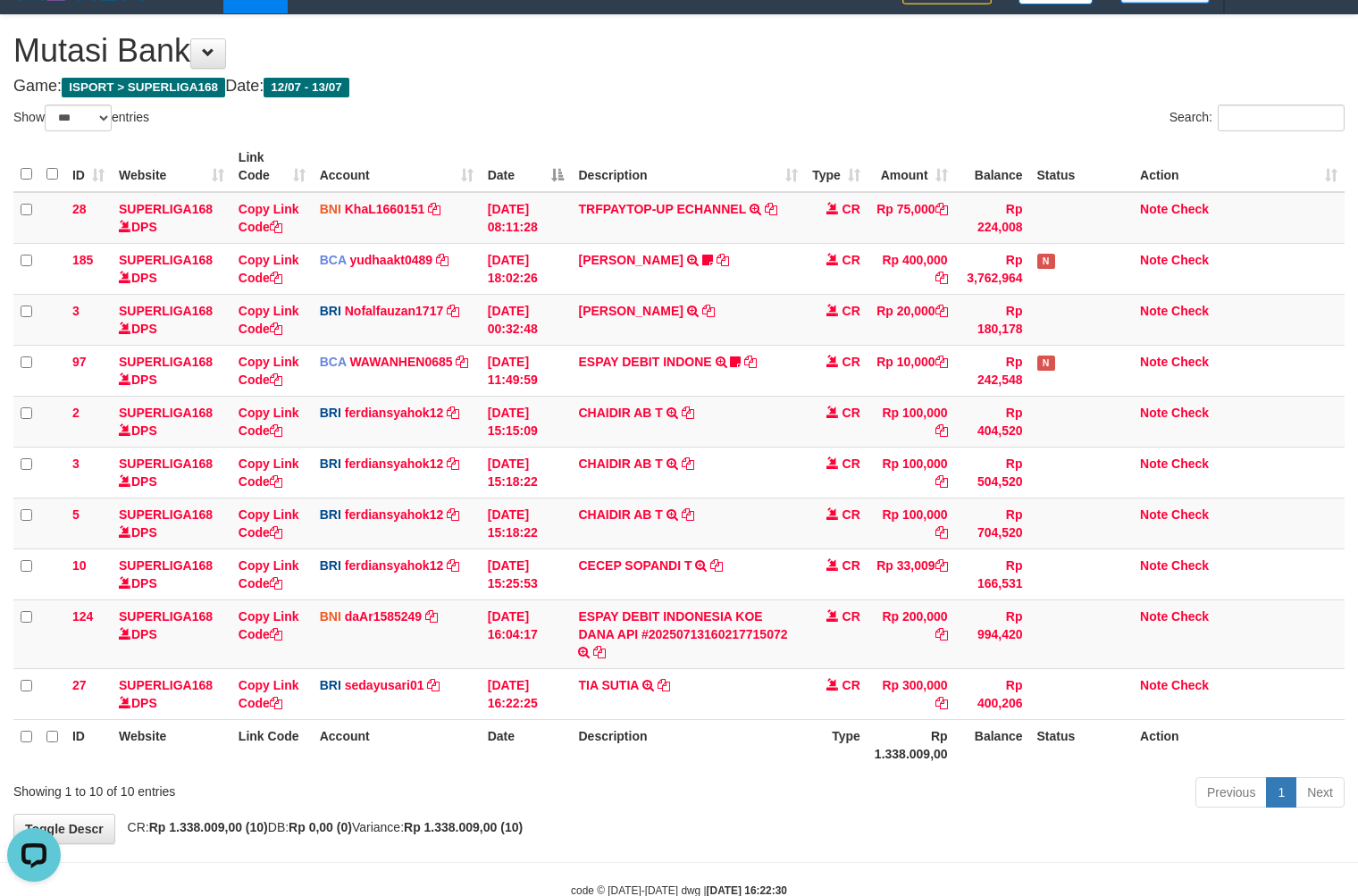 click on "Description" at bounding box center (687, 744) 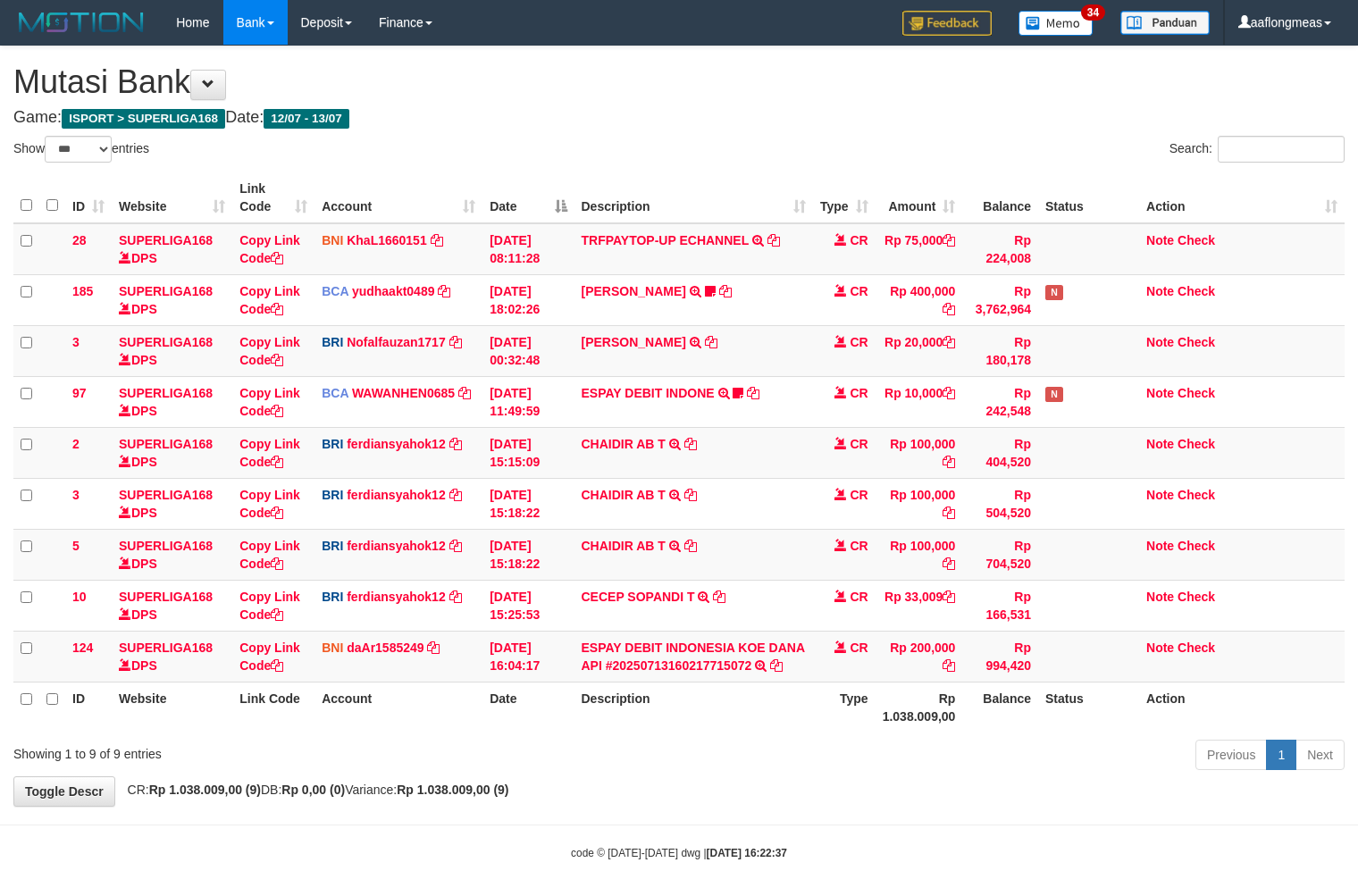select on "***" 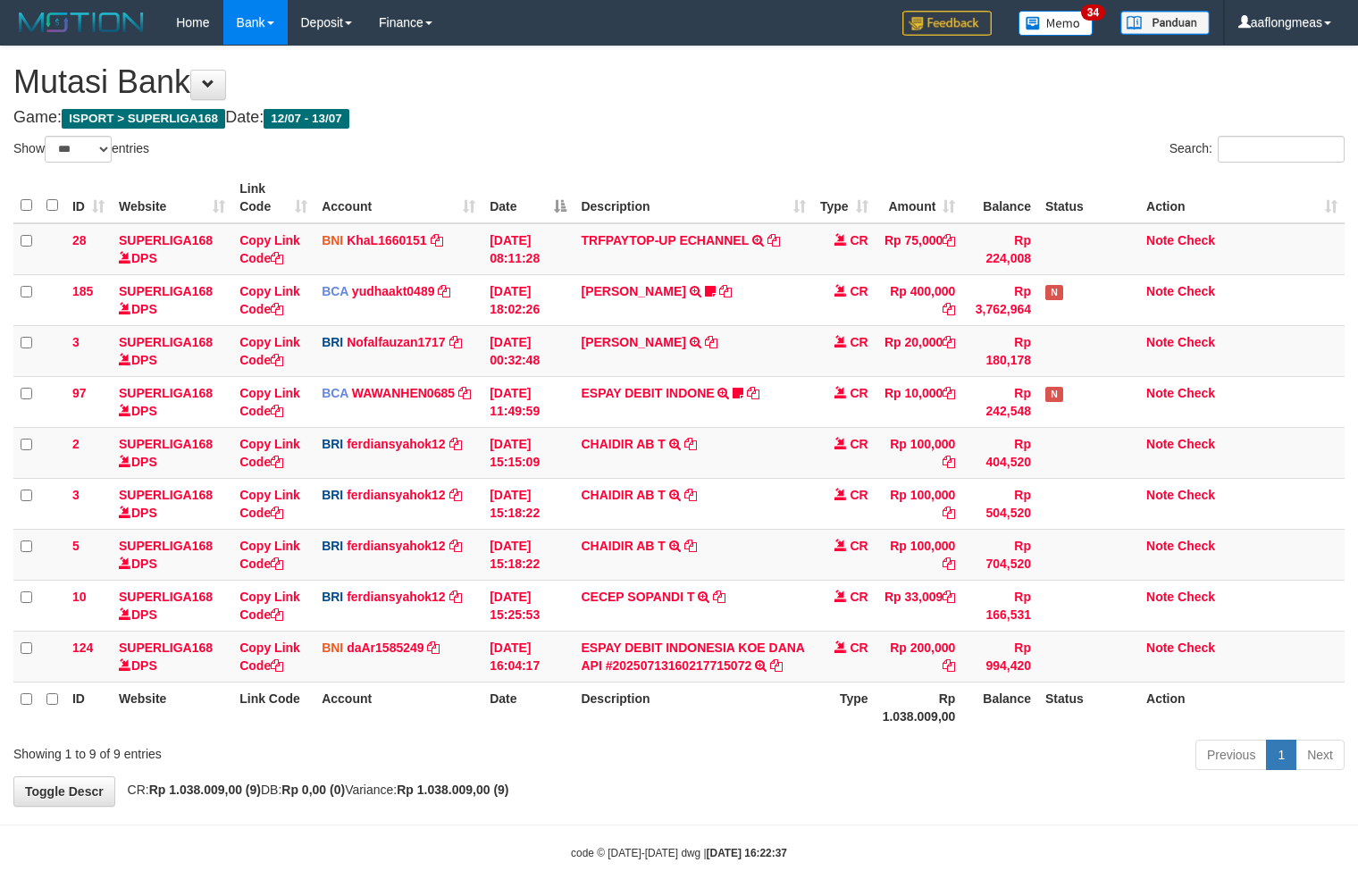 scroll, scrollTop: 0, scrollLeft: 0, axis: both 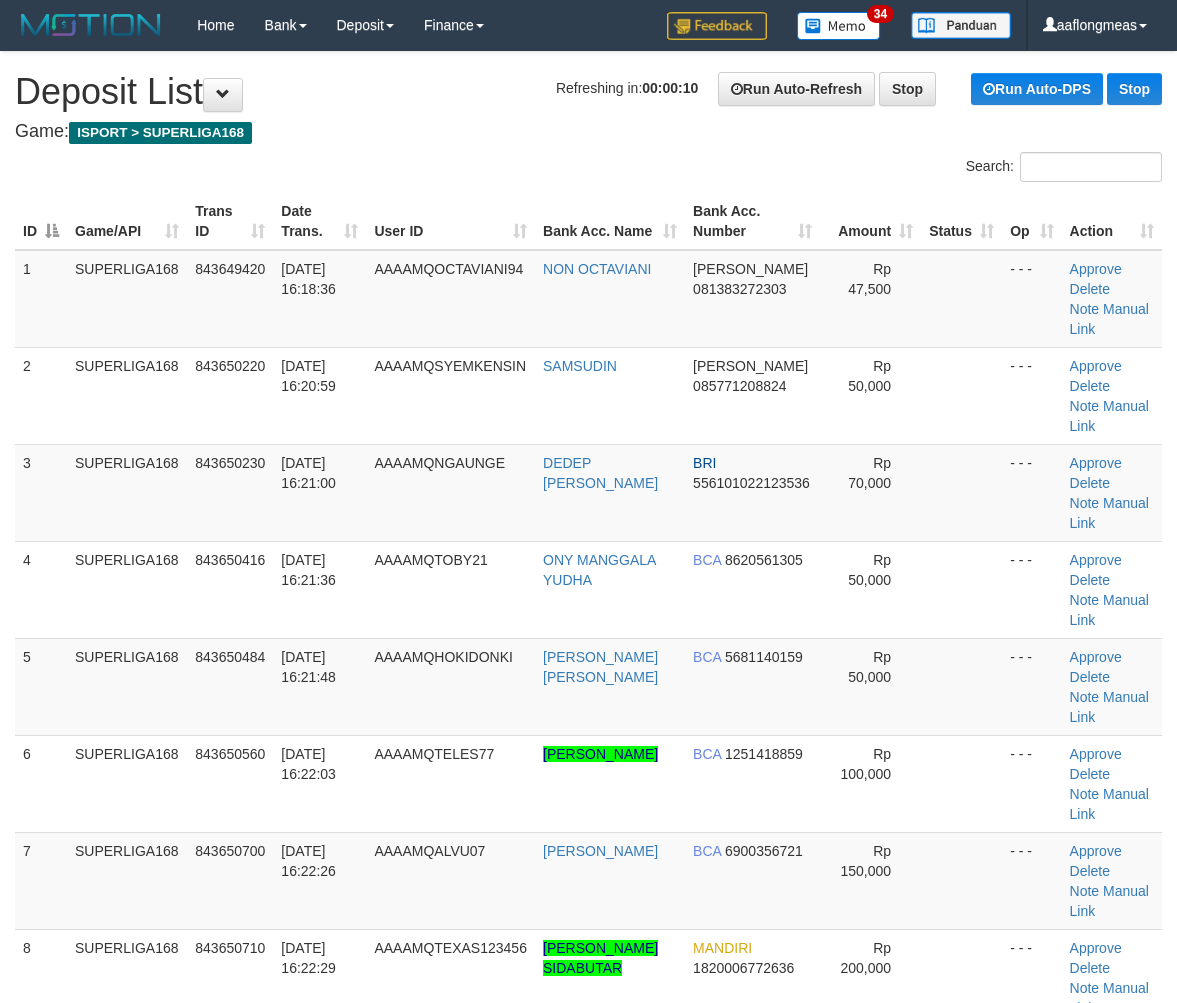 click on "Rp 50,000" at bounding box center [870, 686] 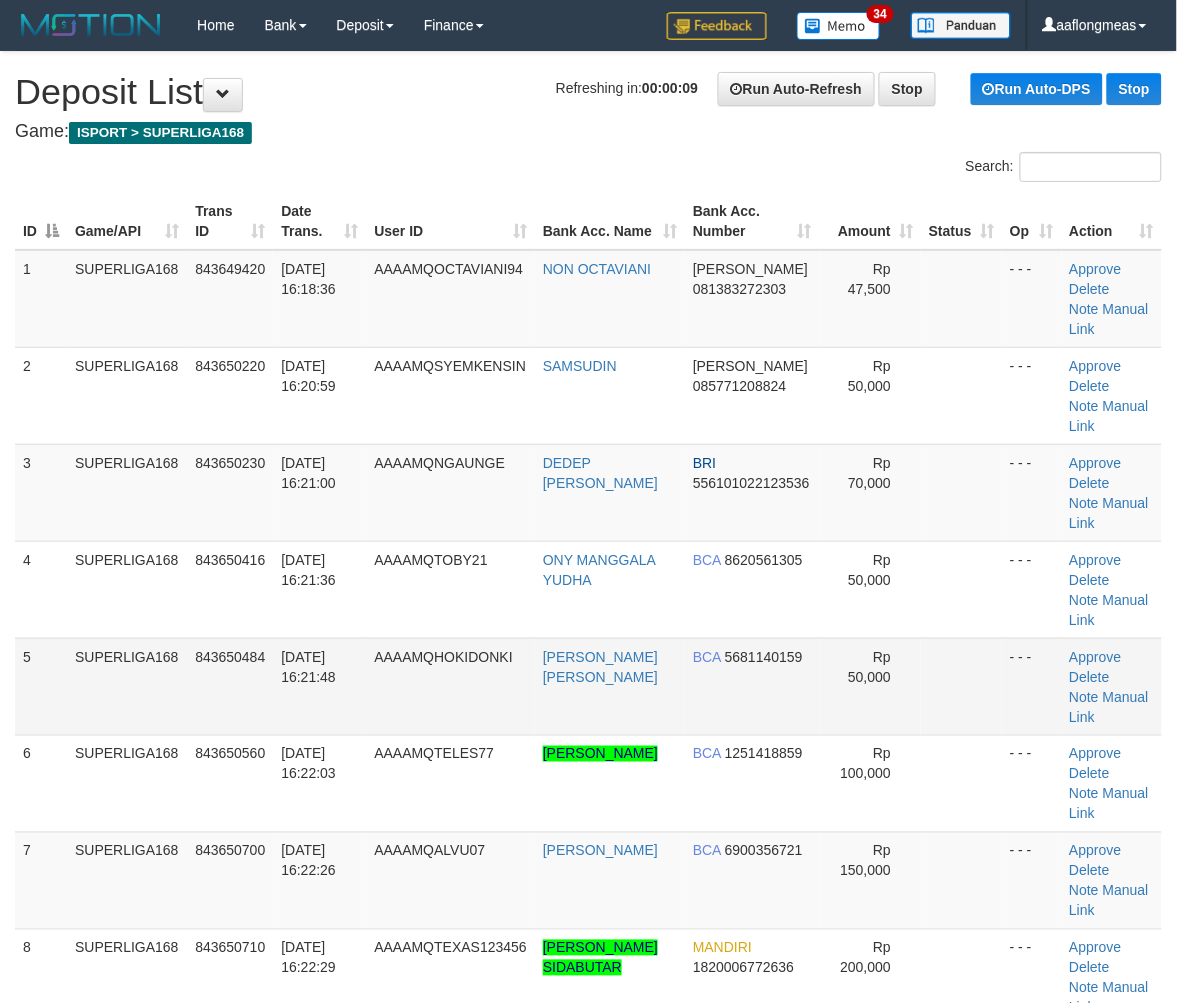click at bounding box center [961, 686] 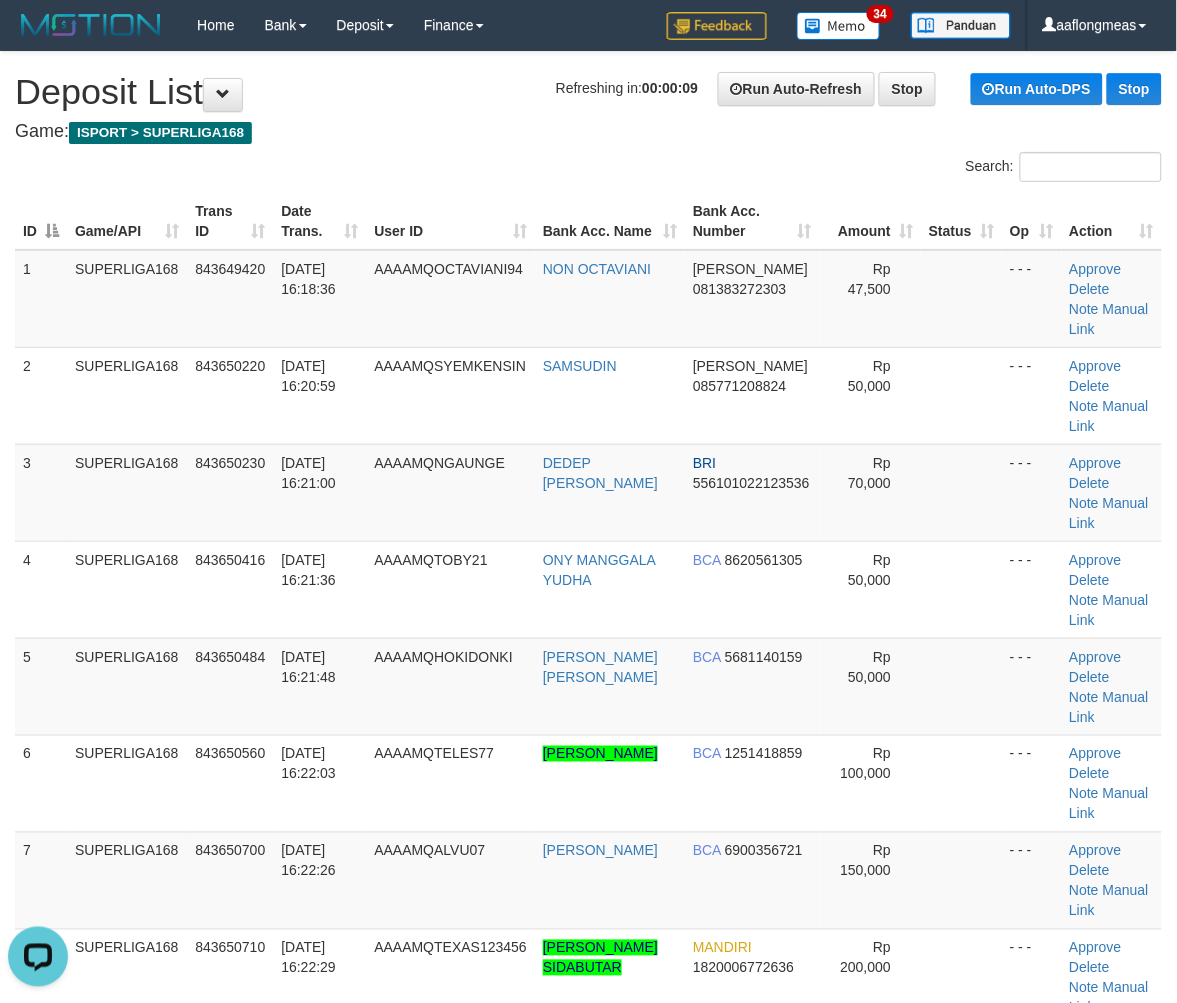 scroll, scrollTop: 0, scrollLeft: 0, axis: both 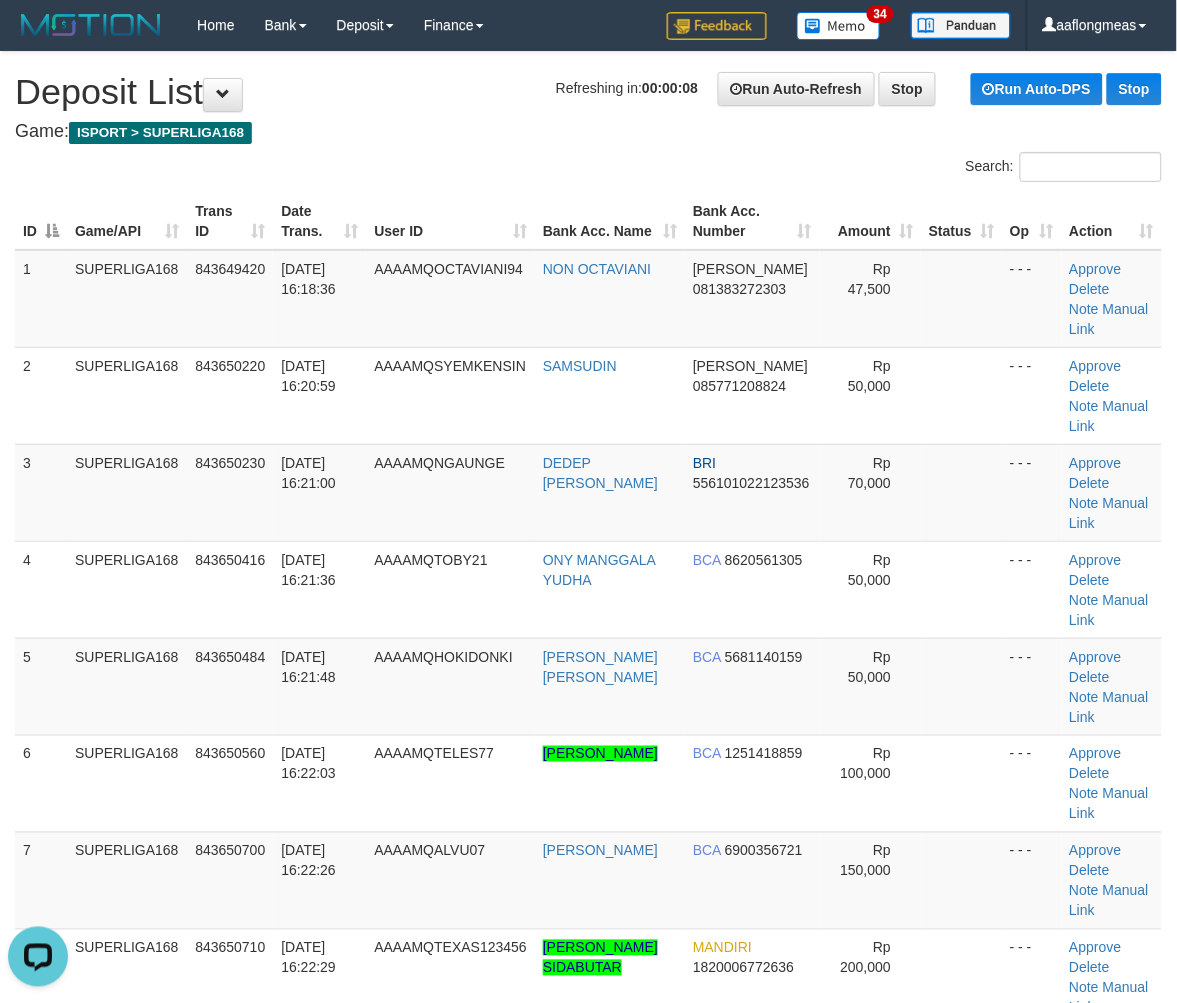 drag, startPoint x: 867, startPoint y: 613, endPoint x: 1186, endPoint y: 655, distance: 321.75302 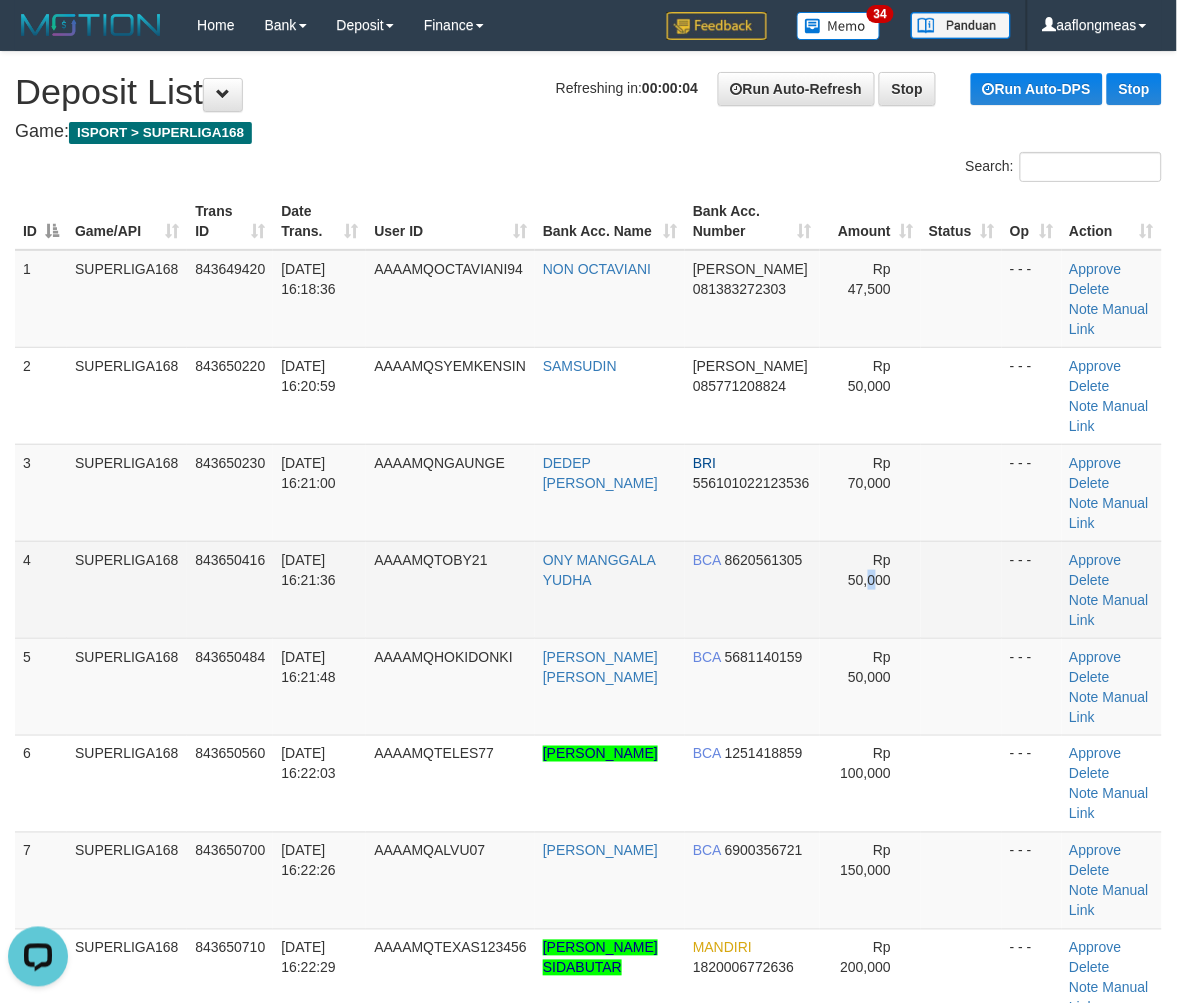 click on "- - -" at bounding box center [1031, 589] 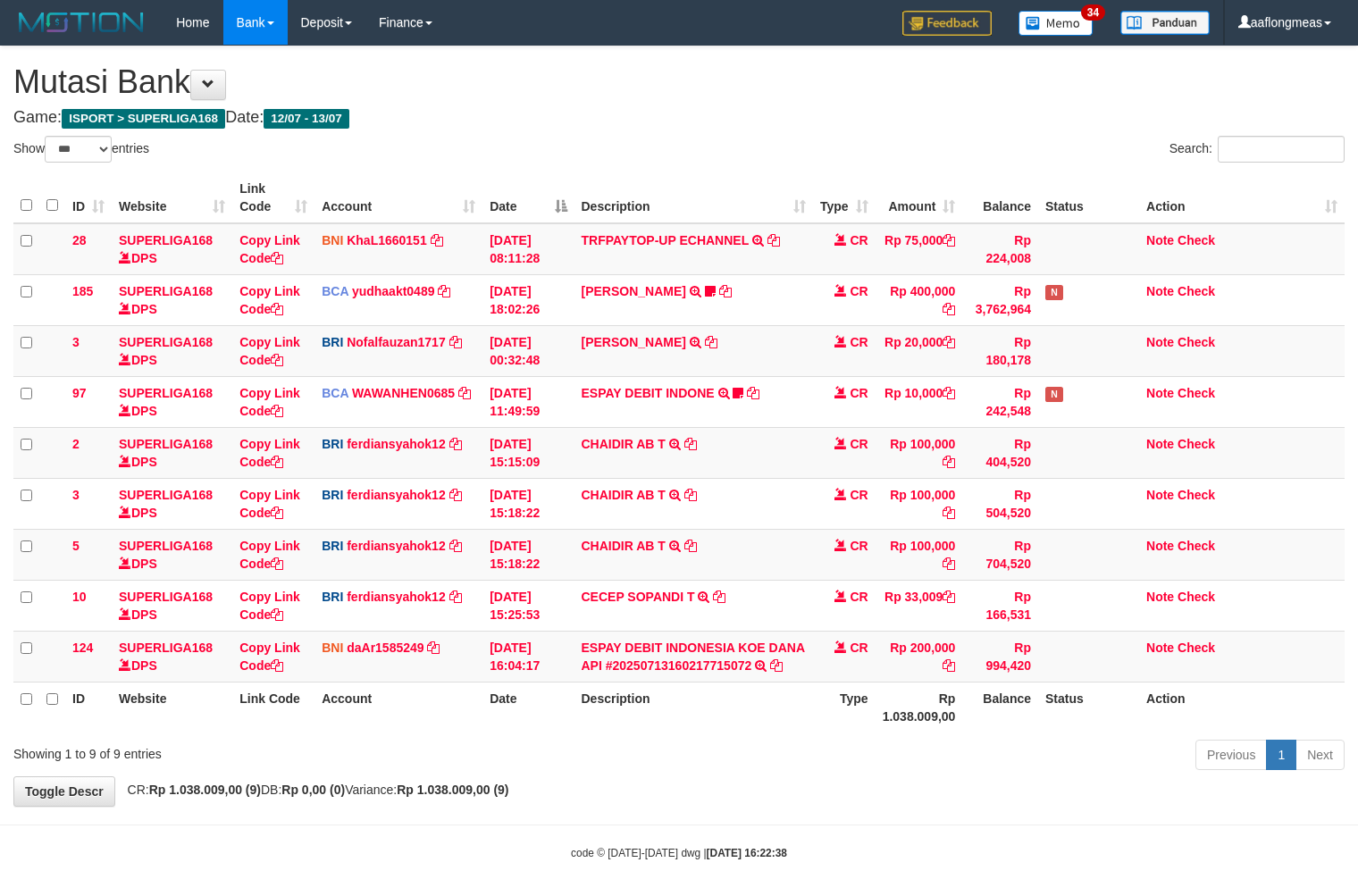 select on "***" 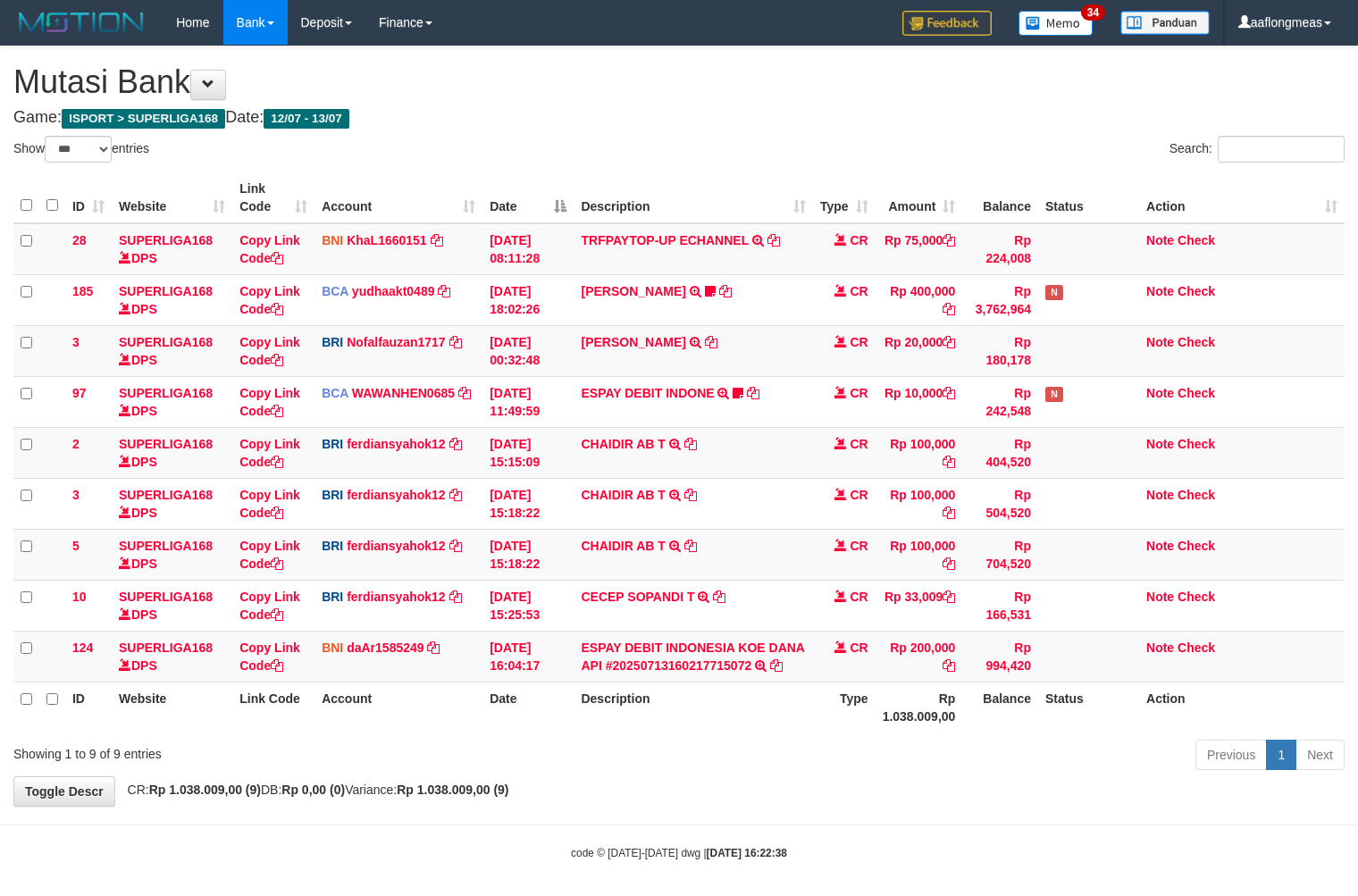 scroll, scrollTop: 11, scrollLeft: 0, axis: vertical 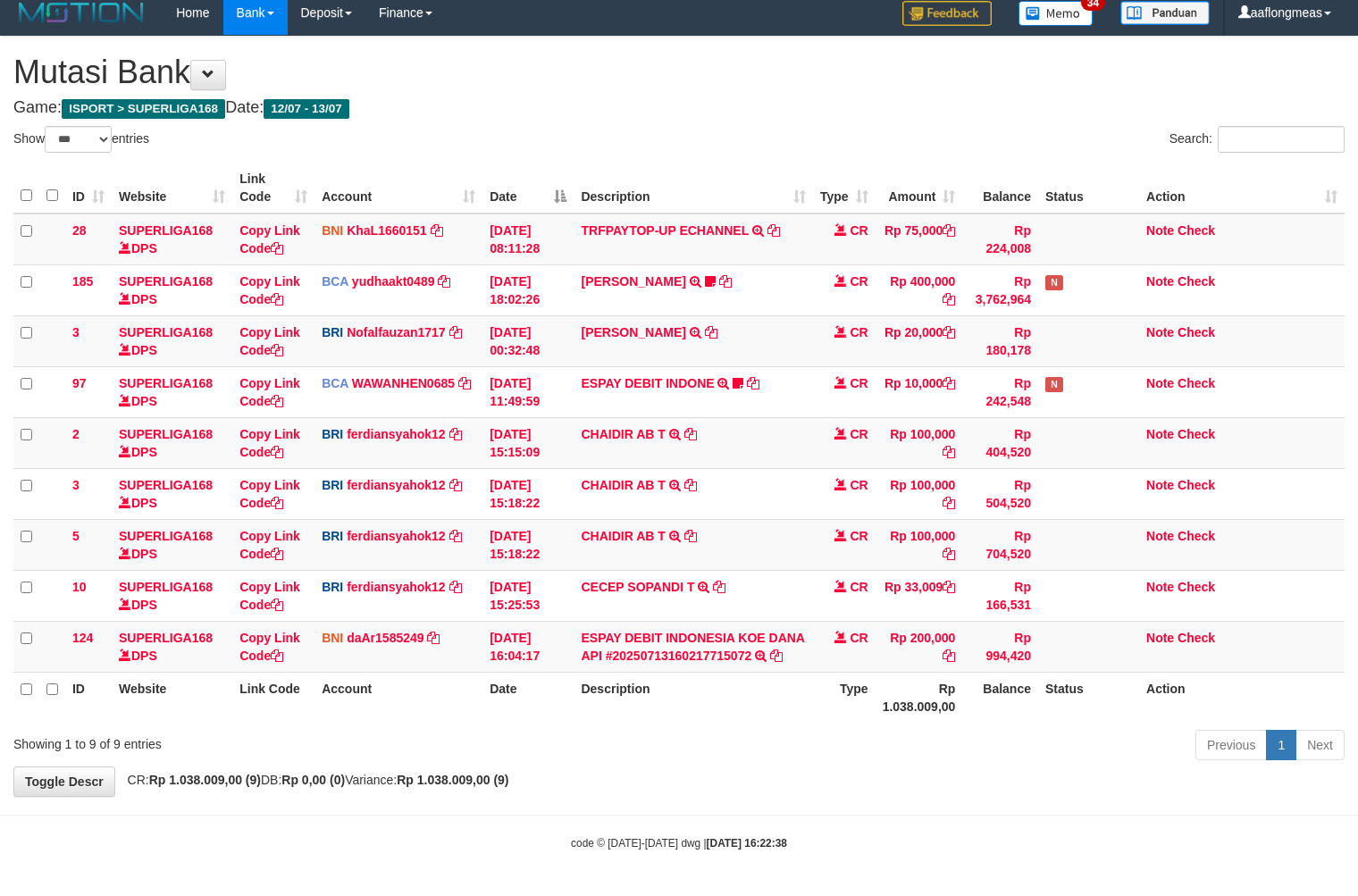 click on "Previous 1 Next" at bounding box center (961, 747) 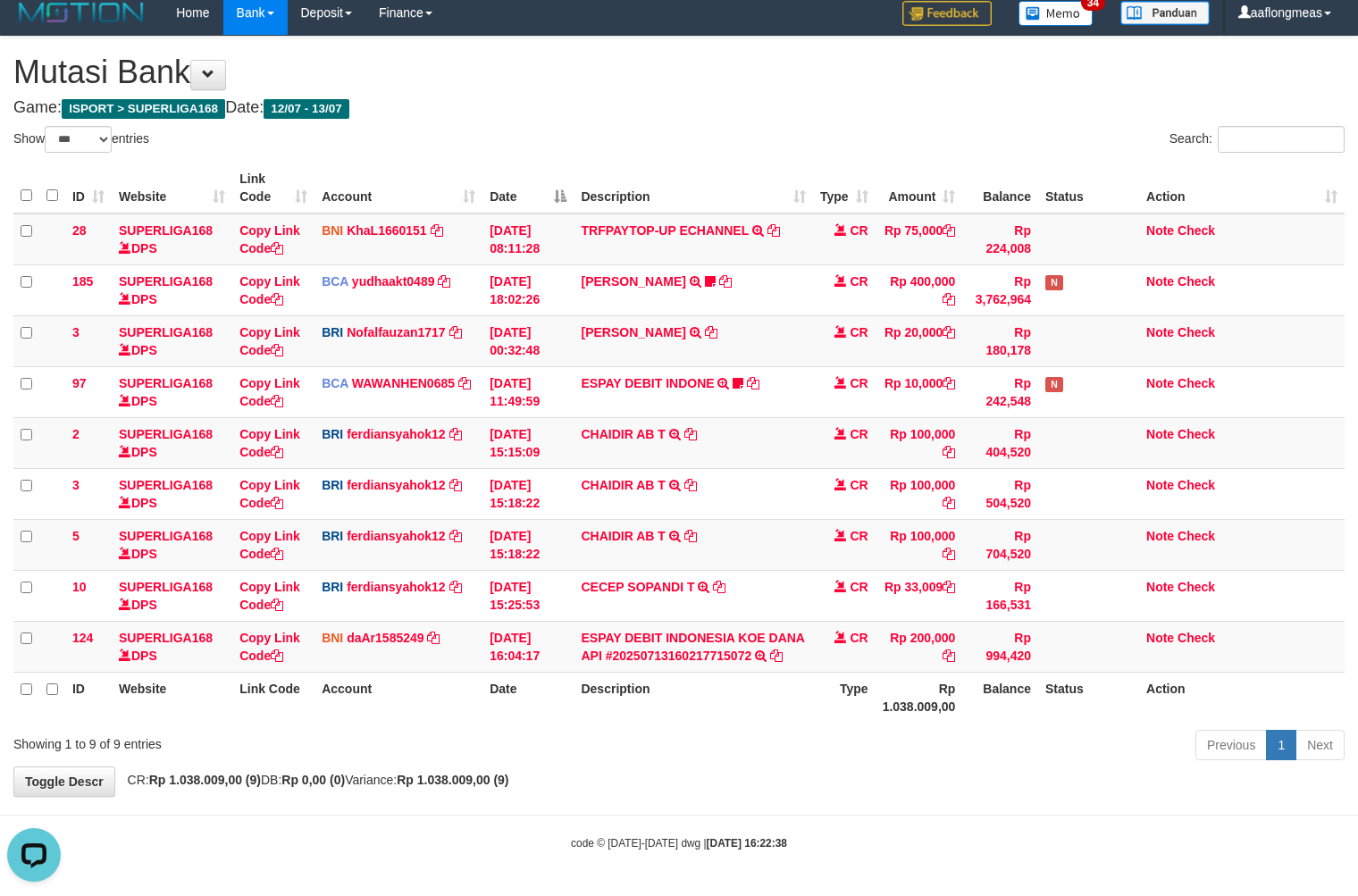 scroll, scrollTop: 0, scrollLeft: 0, axis: both 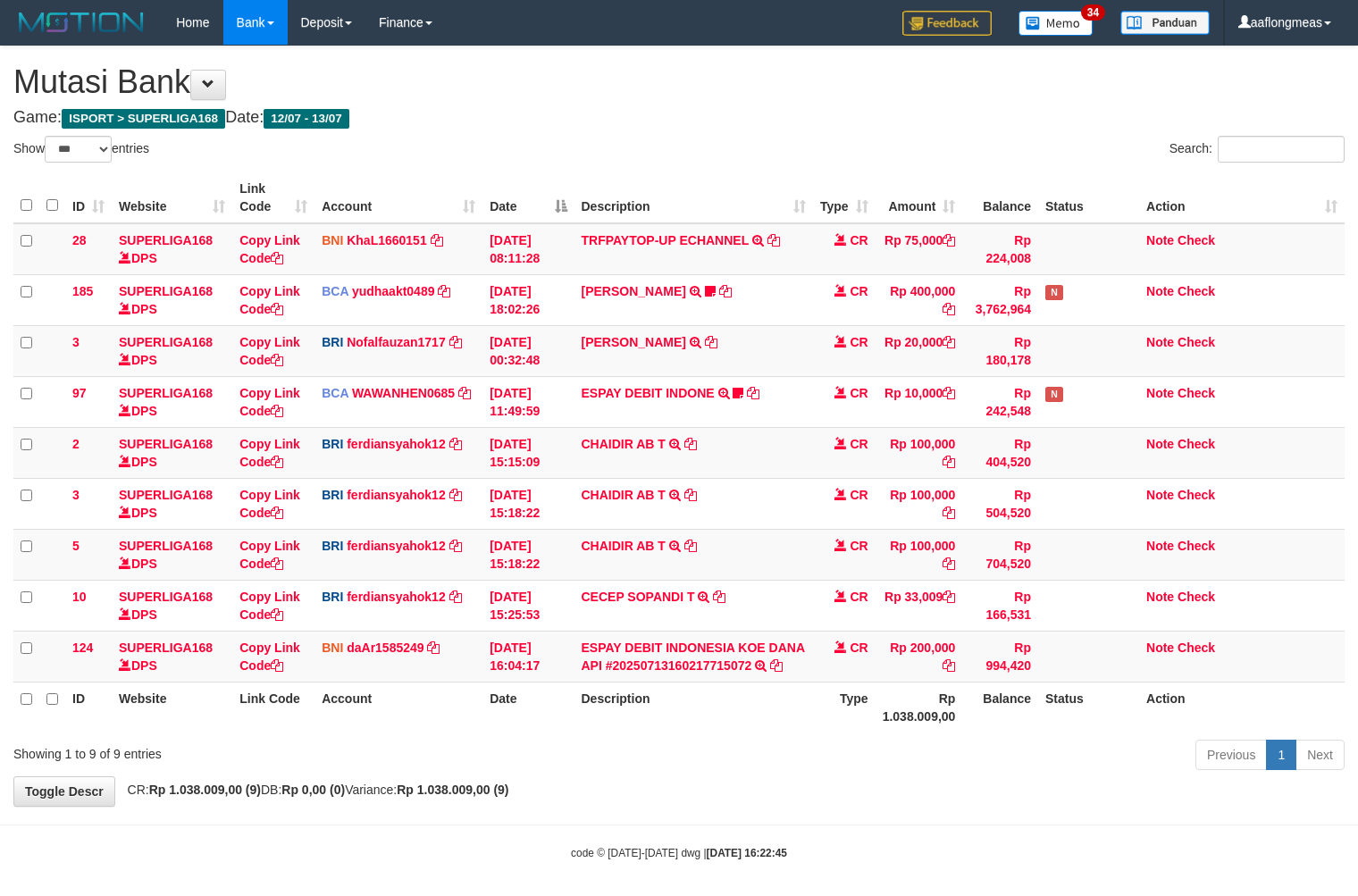 select on "***" 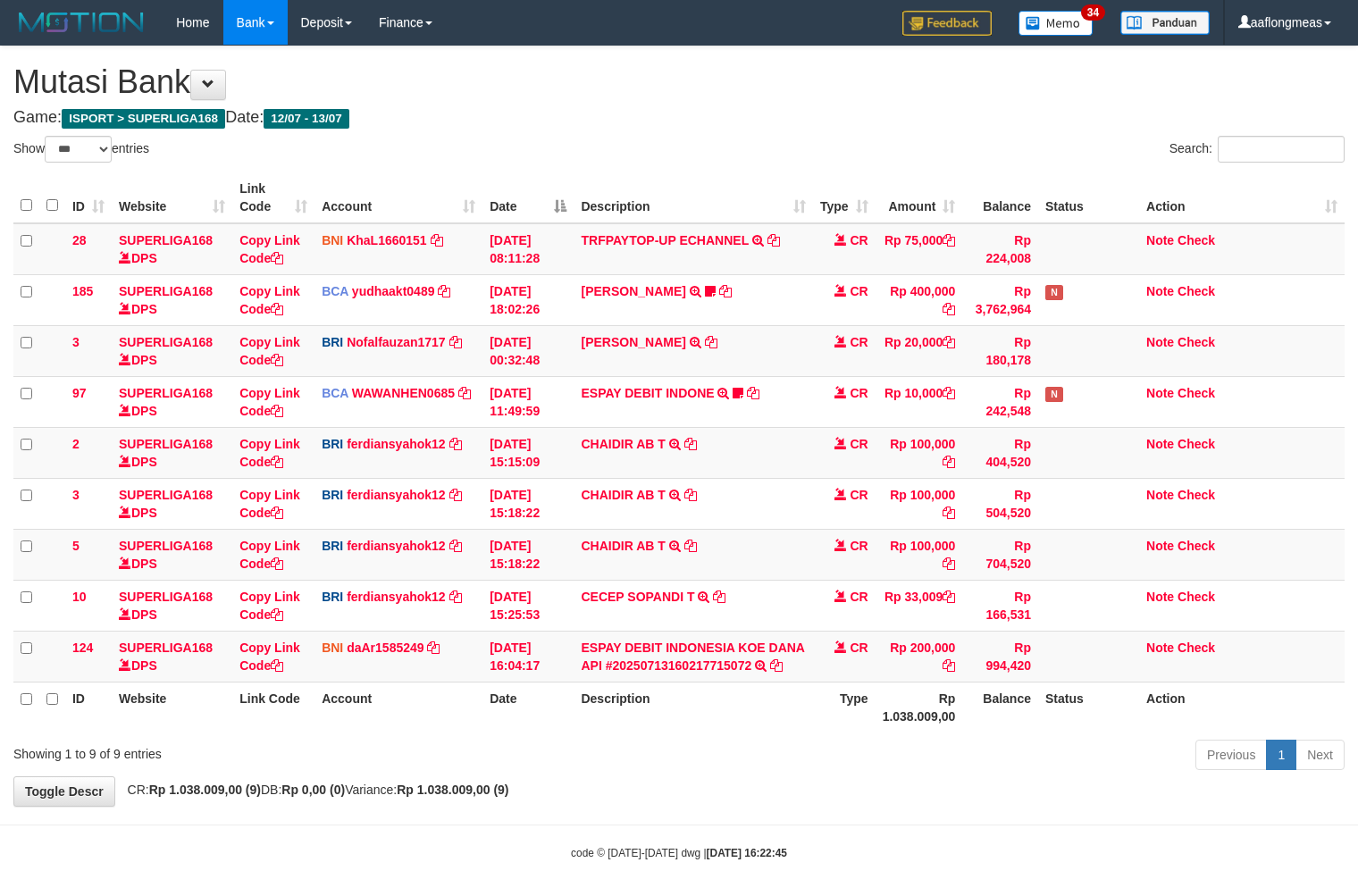 scroll, scrollTop: 11, scrollLeft: 0, axis: vertical 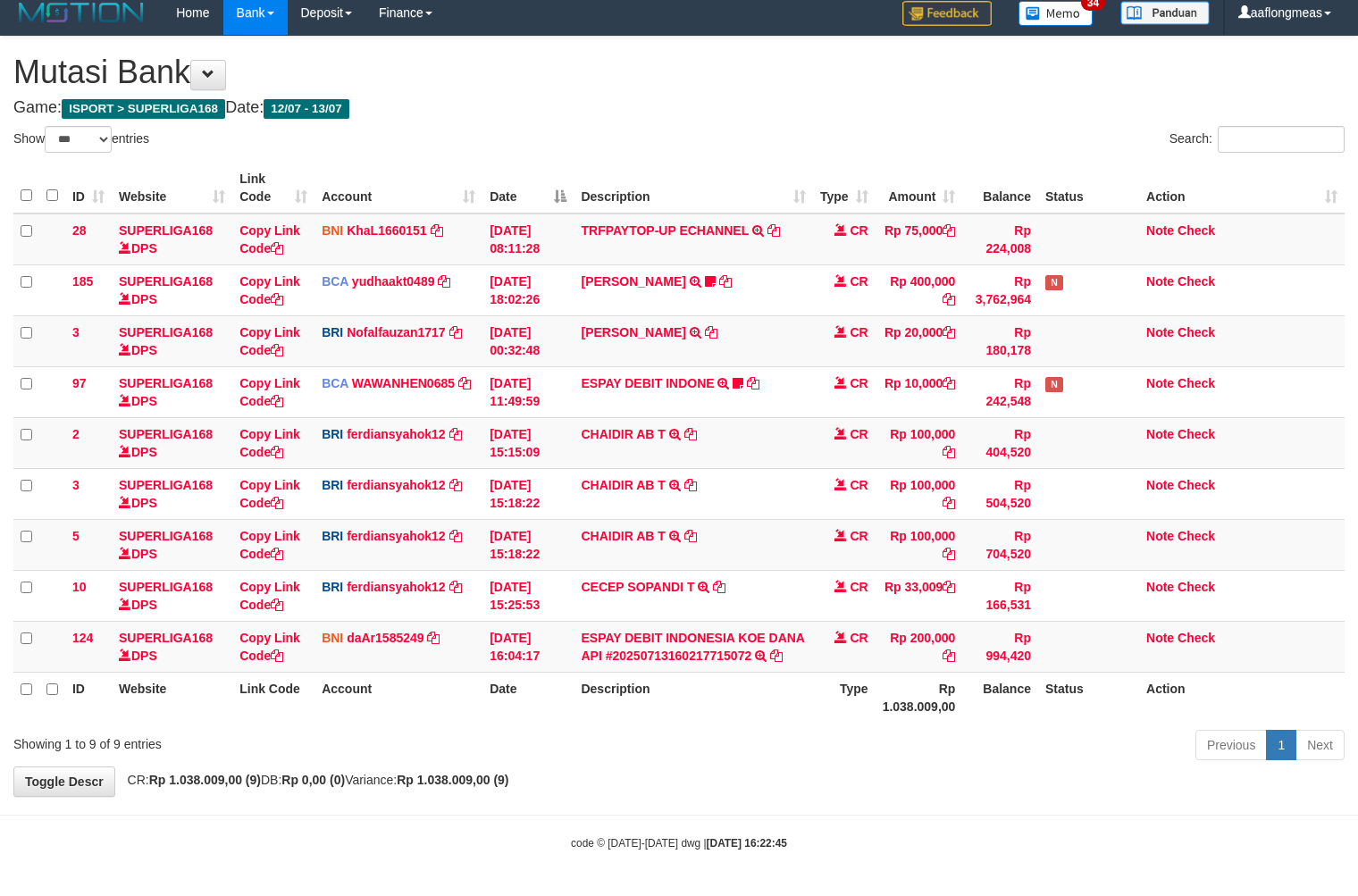 click on "**********" at bounding box center (679, 416) 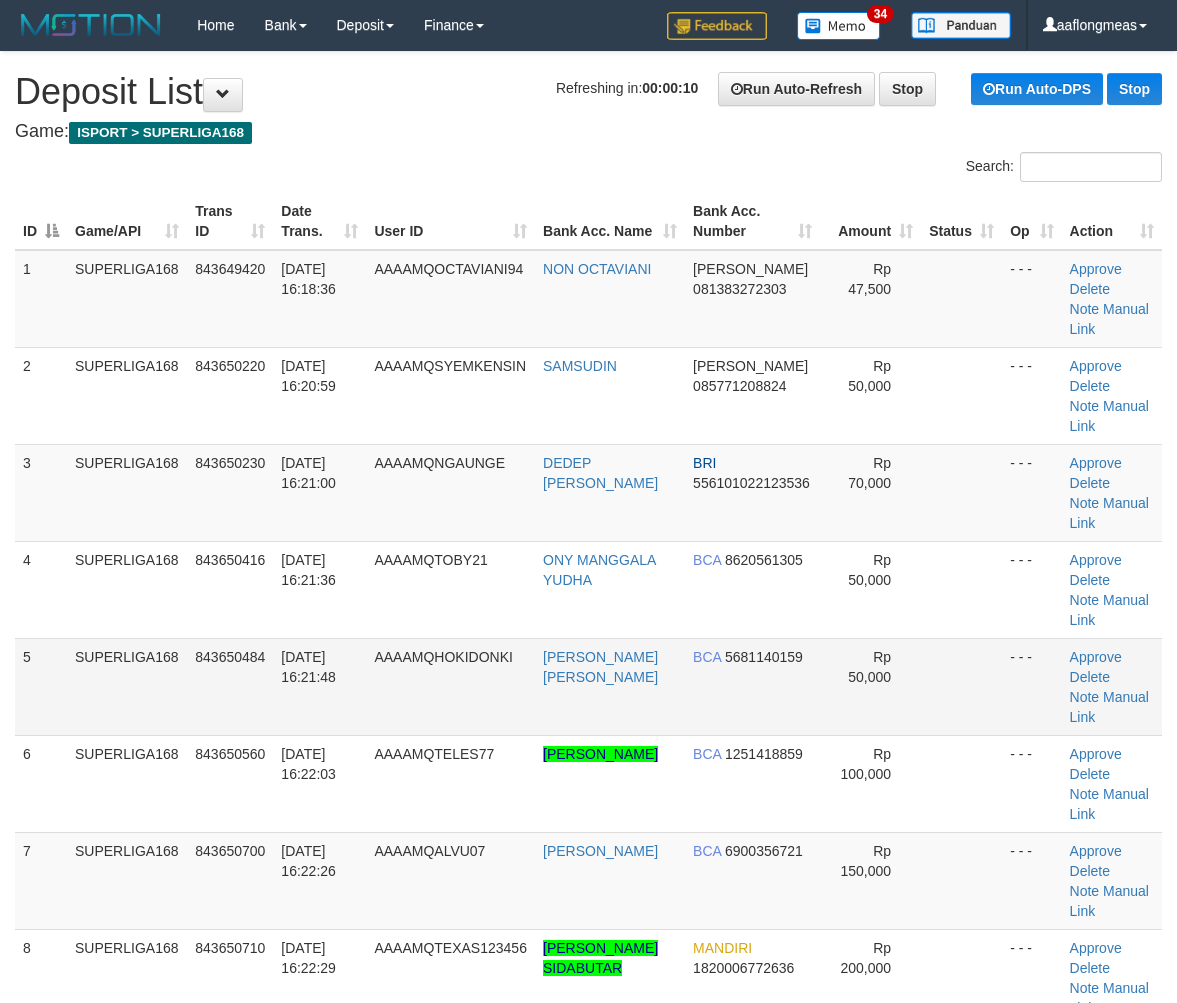 scroll, scrollTop: 0, scrollLeft: 0, axis: both 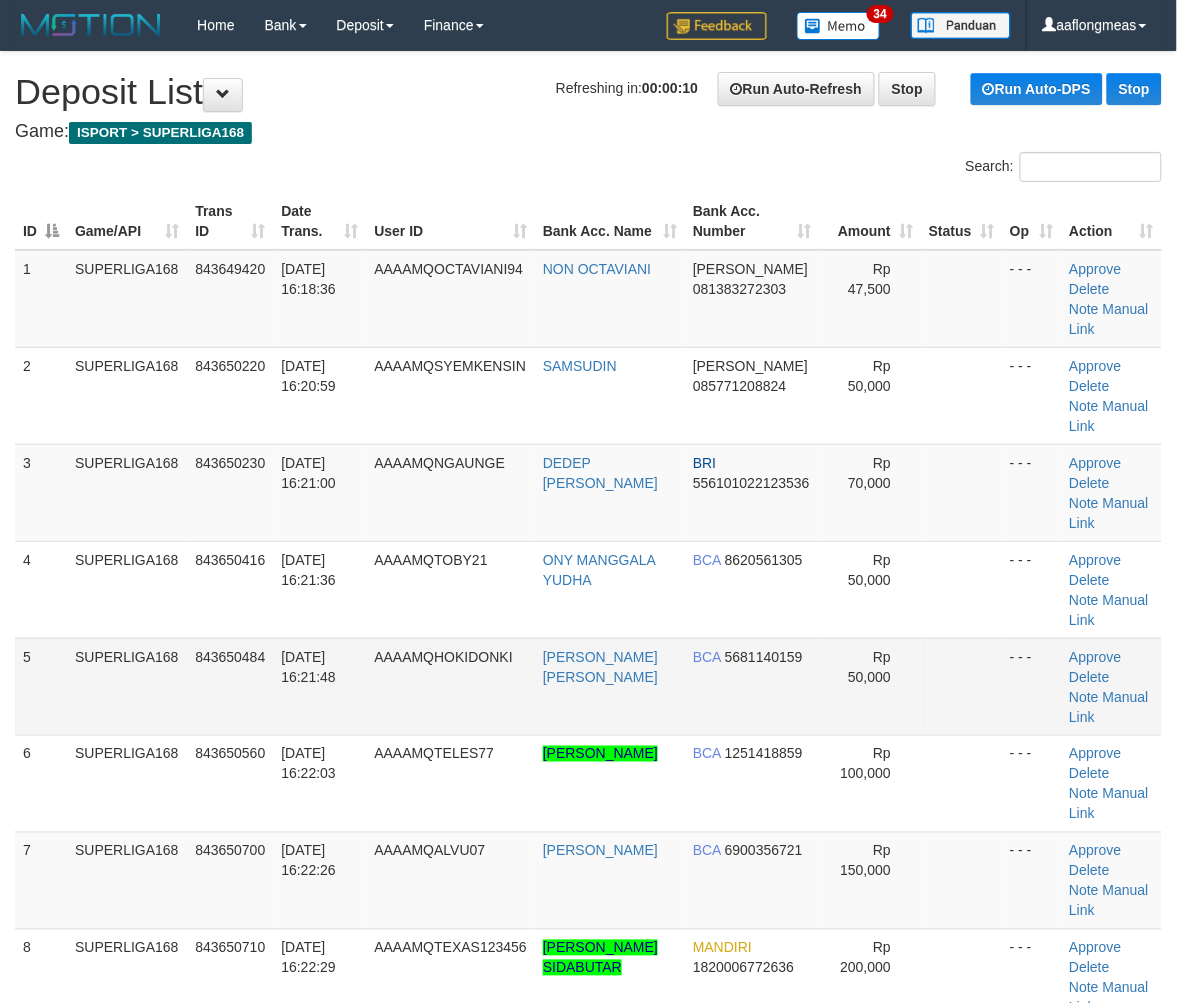 click at bounding box center [961, 686] 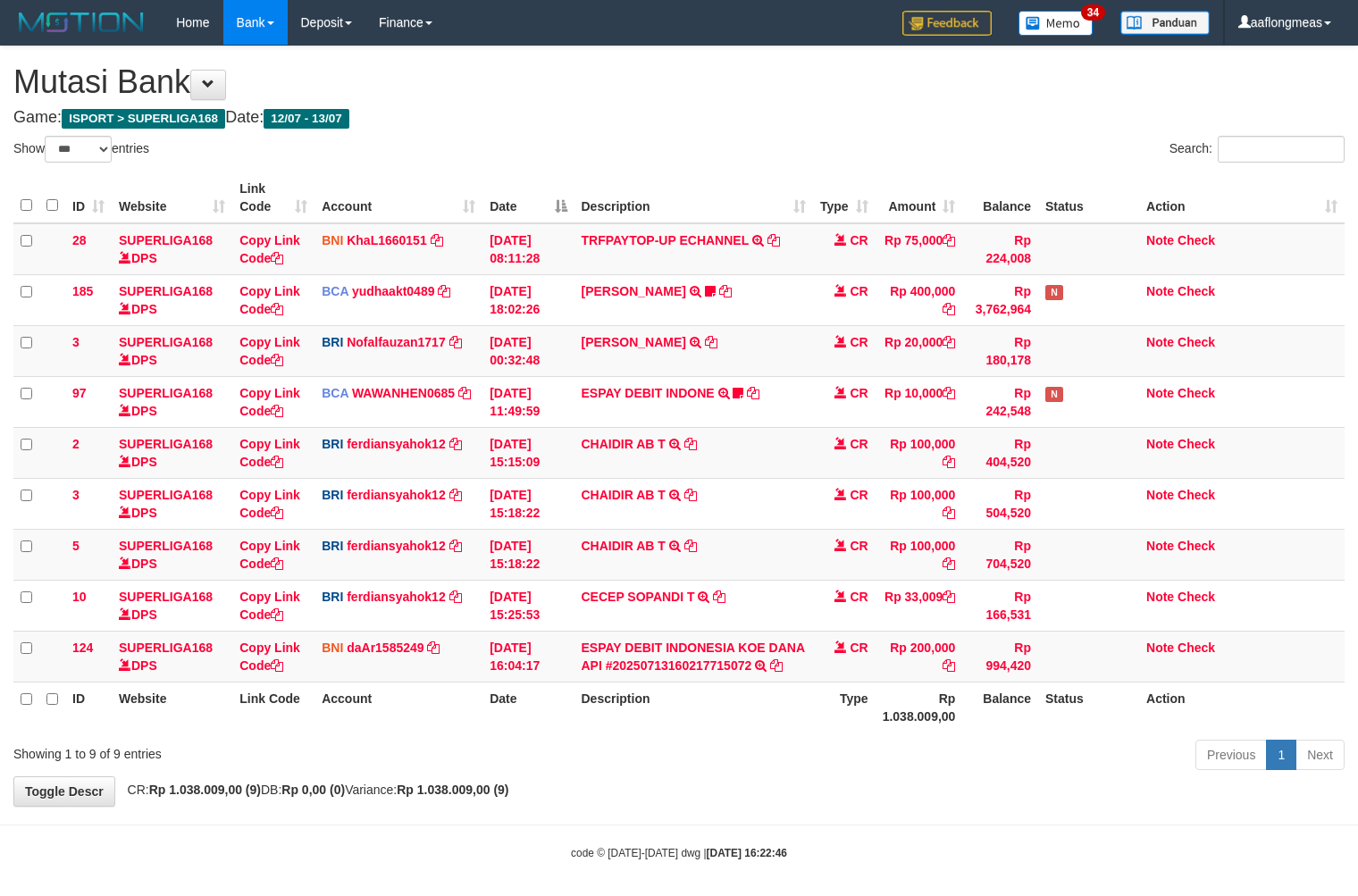select on "***" 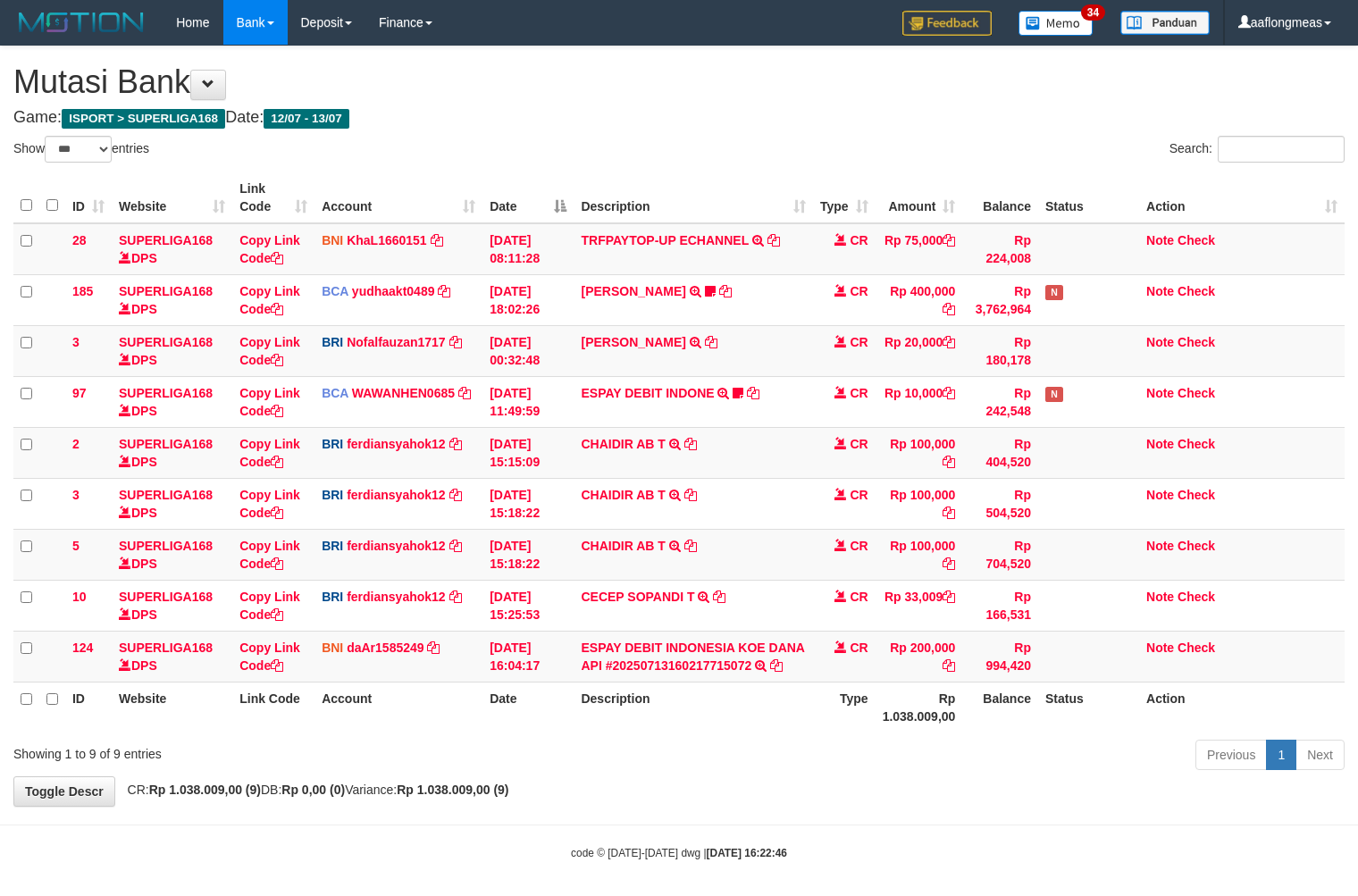scroll, scrollTop: 11, scrollLeft: 0, axis: vertical 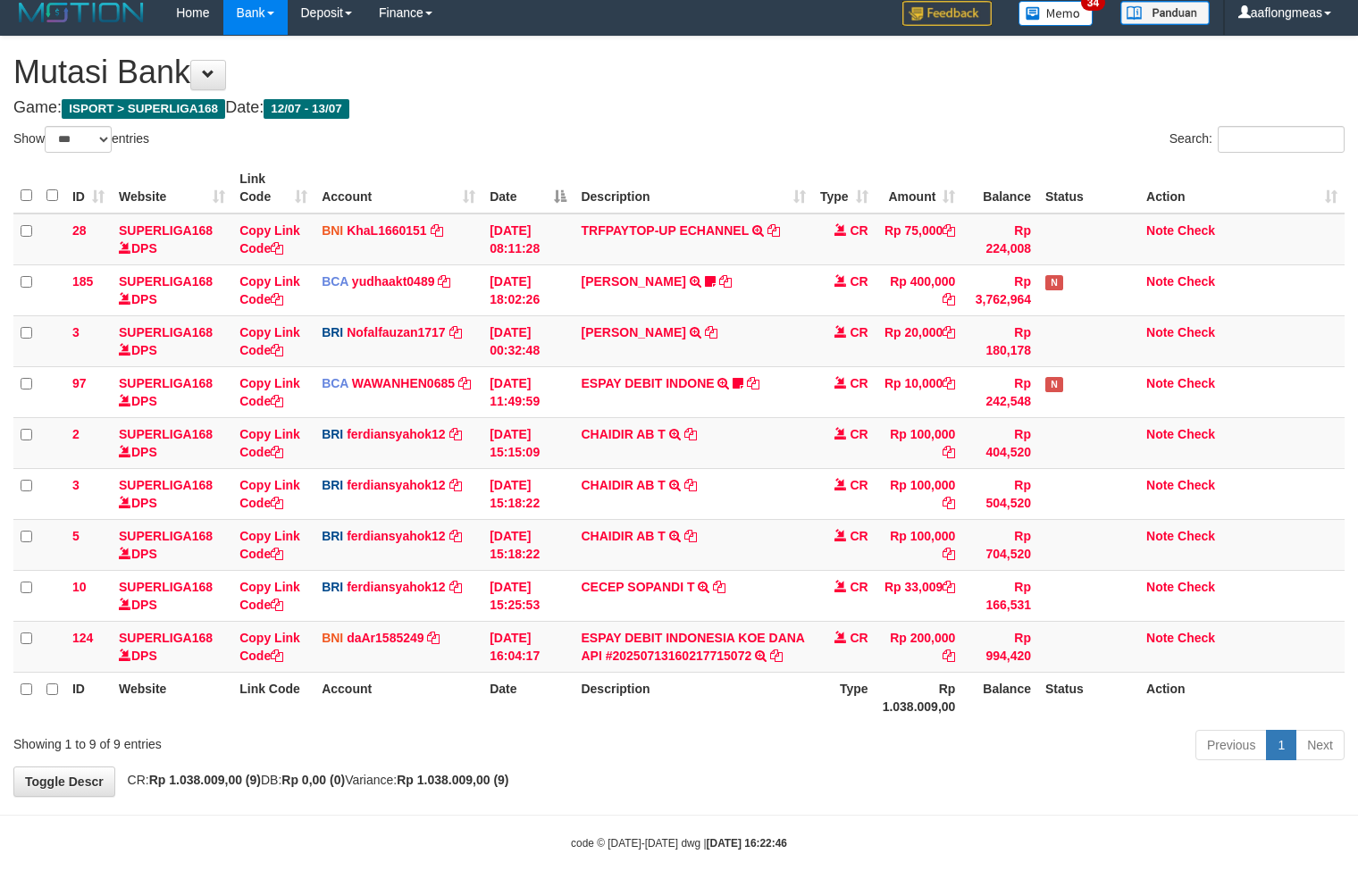 click on "**********" at bounding box center (679, 416) 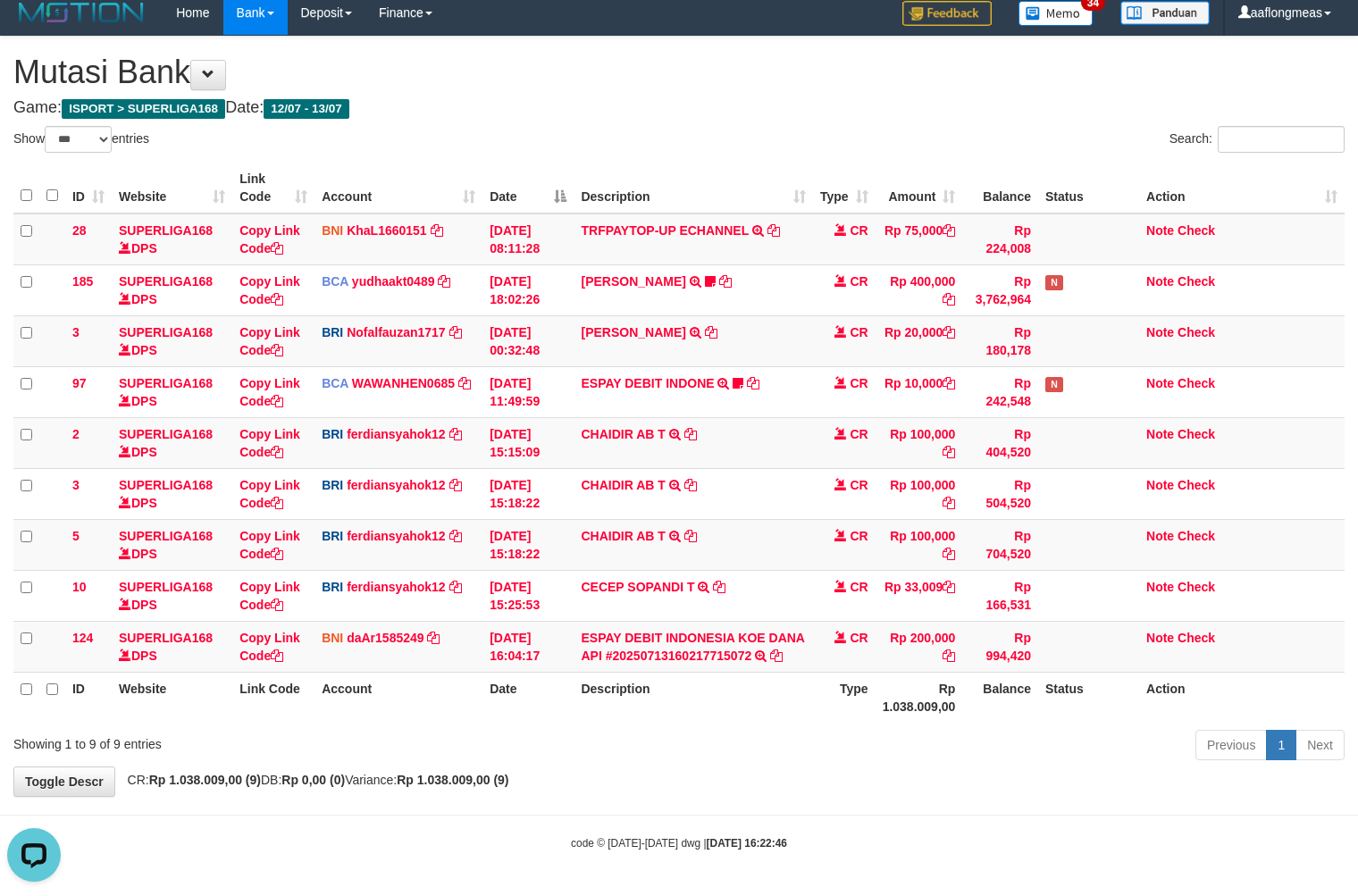 scroll, scrollTop: 0, scrollLeft: 0, axis: both 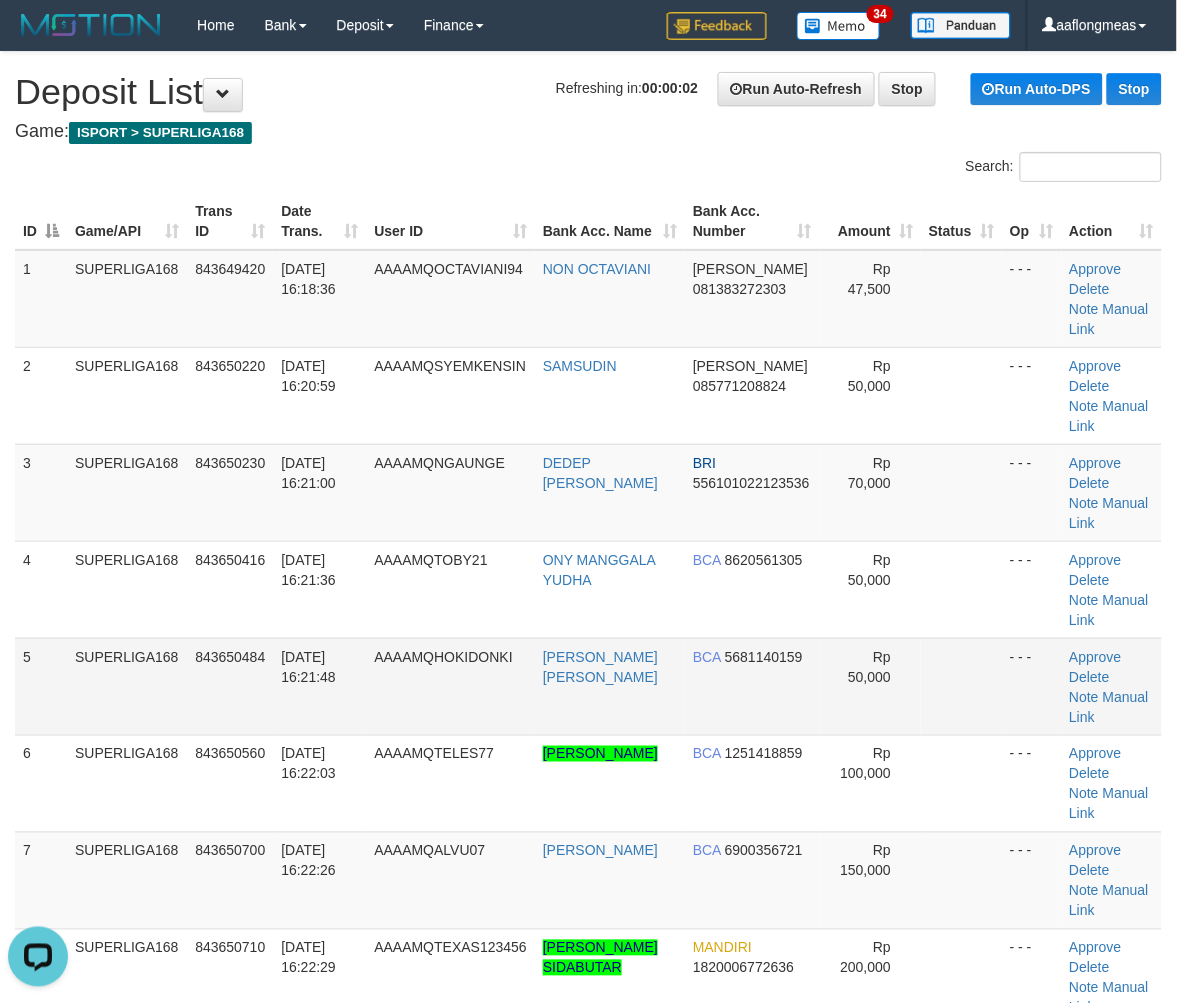 click at bounding box center (961, 686) 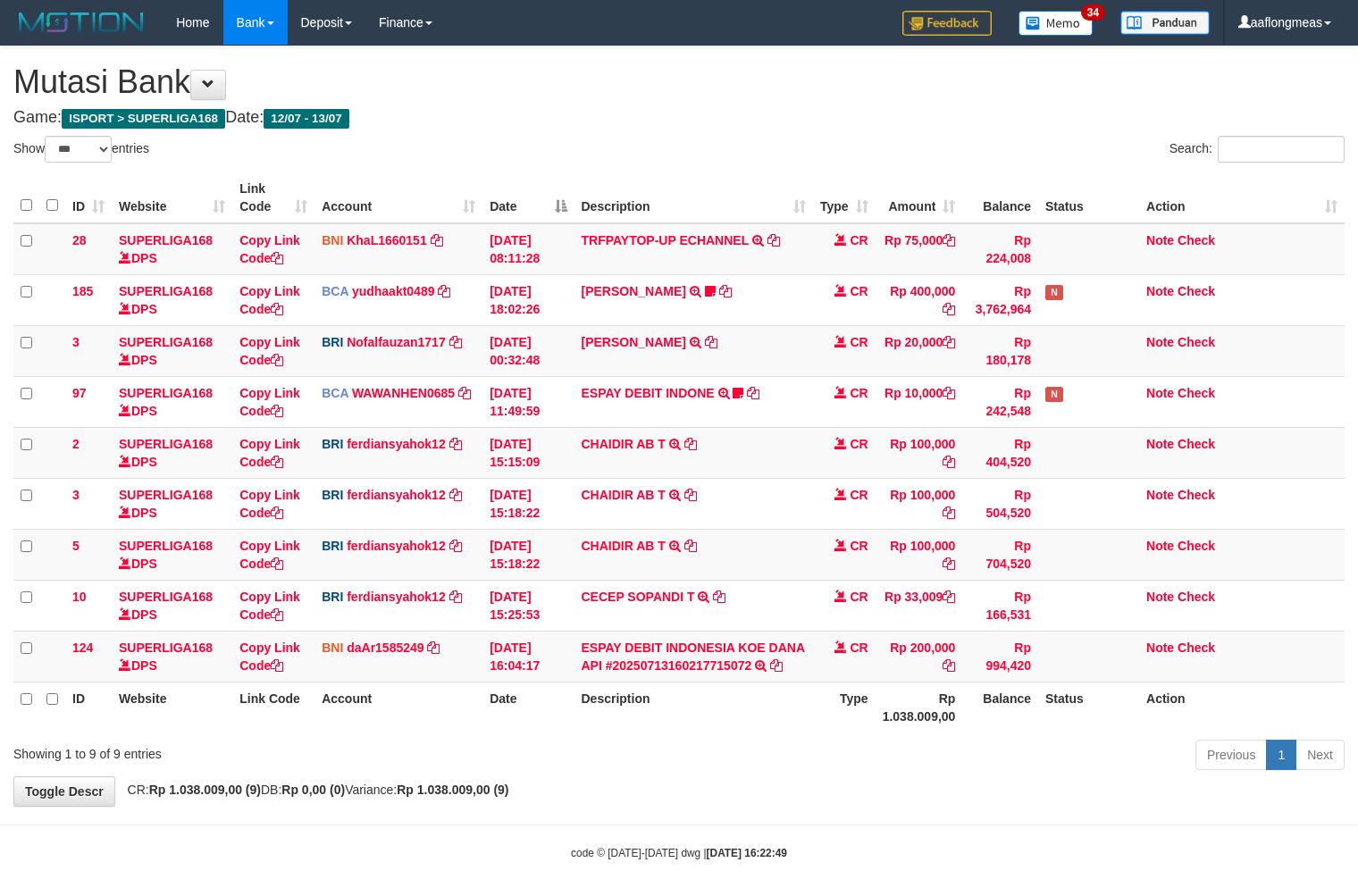 select on "***" 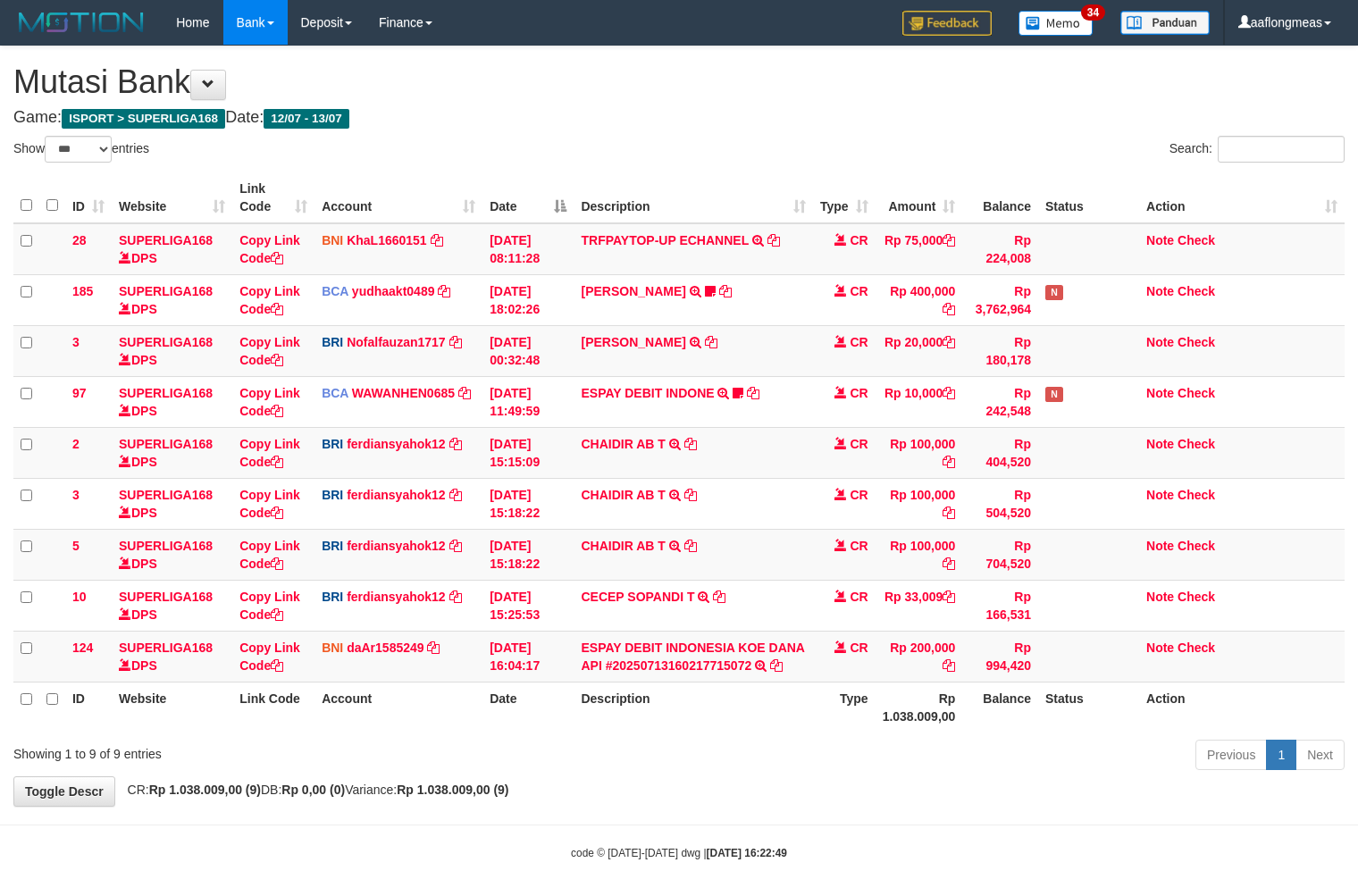 scroll, scrollTop: 11, scrollLeft: 0, axis: vertical 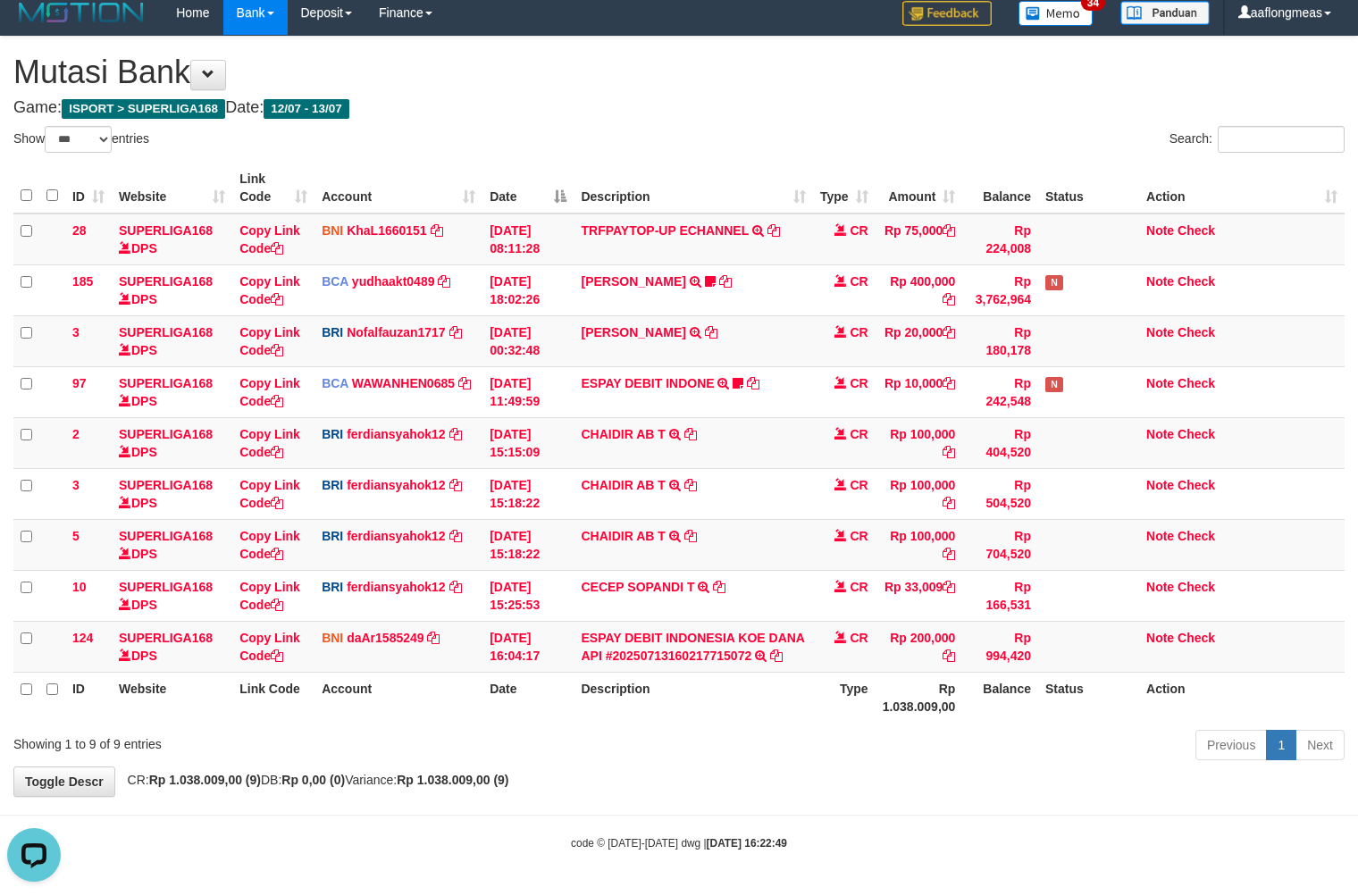 click on "**********" at bounding box center (679, 416) 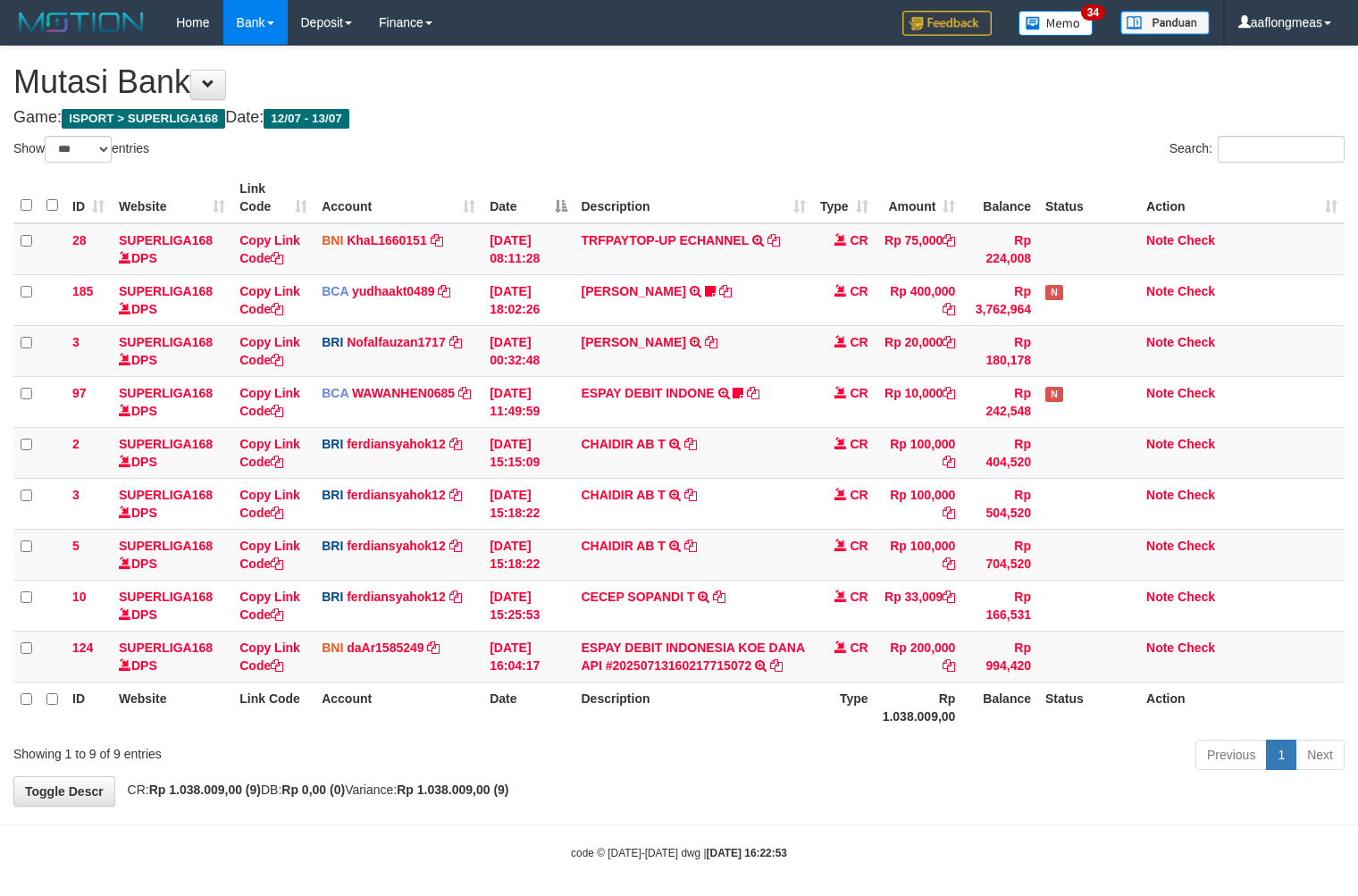 select on "***" 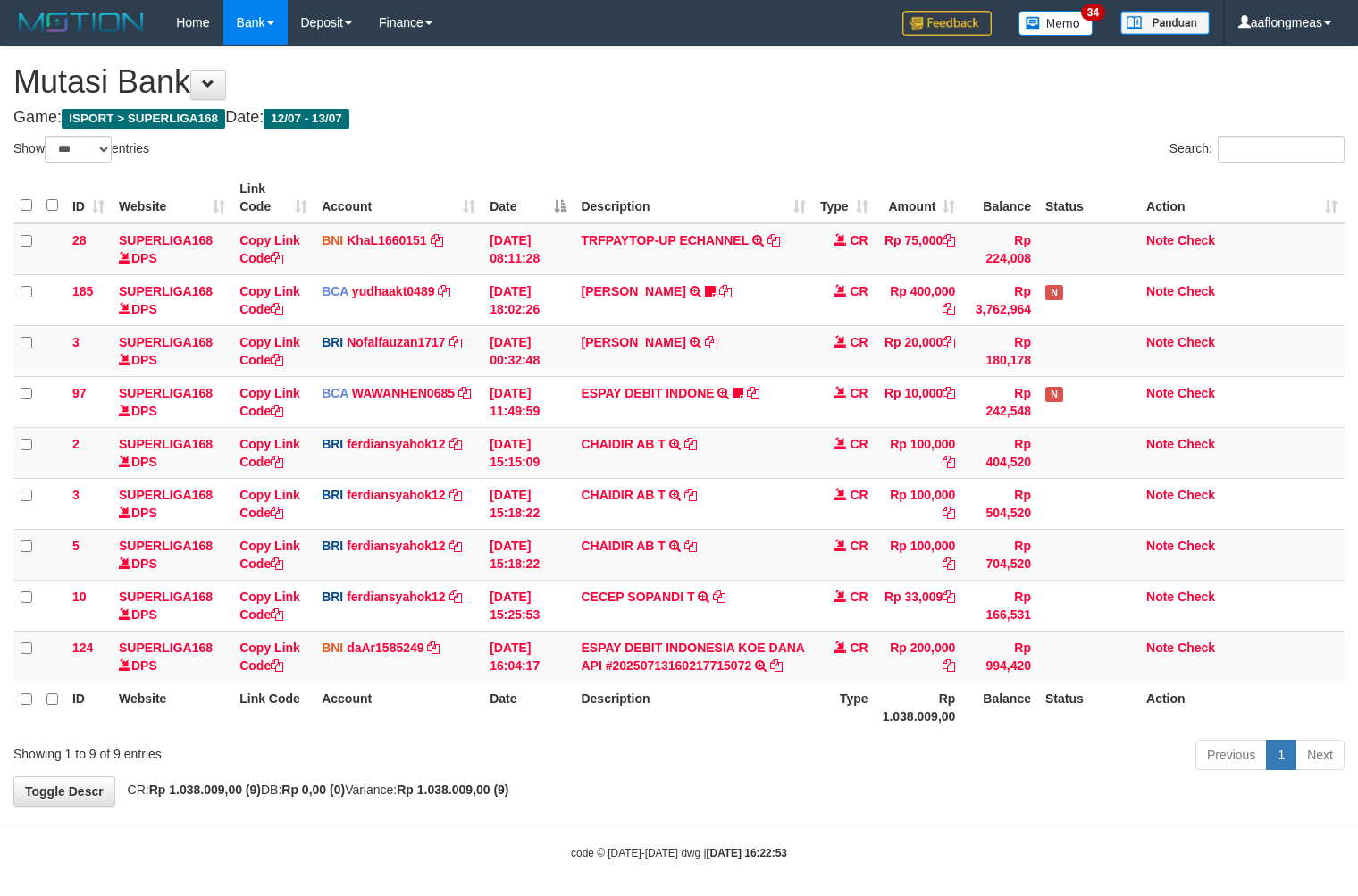 scroll, scrollTop: 11, scrollLeft: 0, axis: vertical 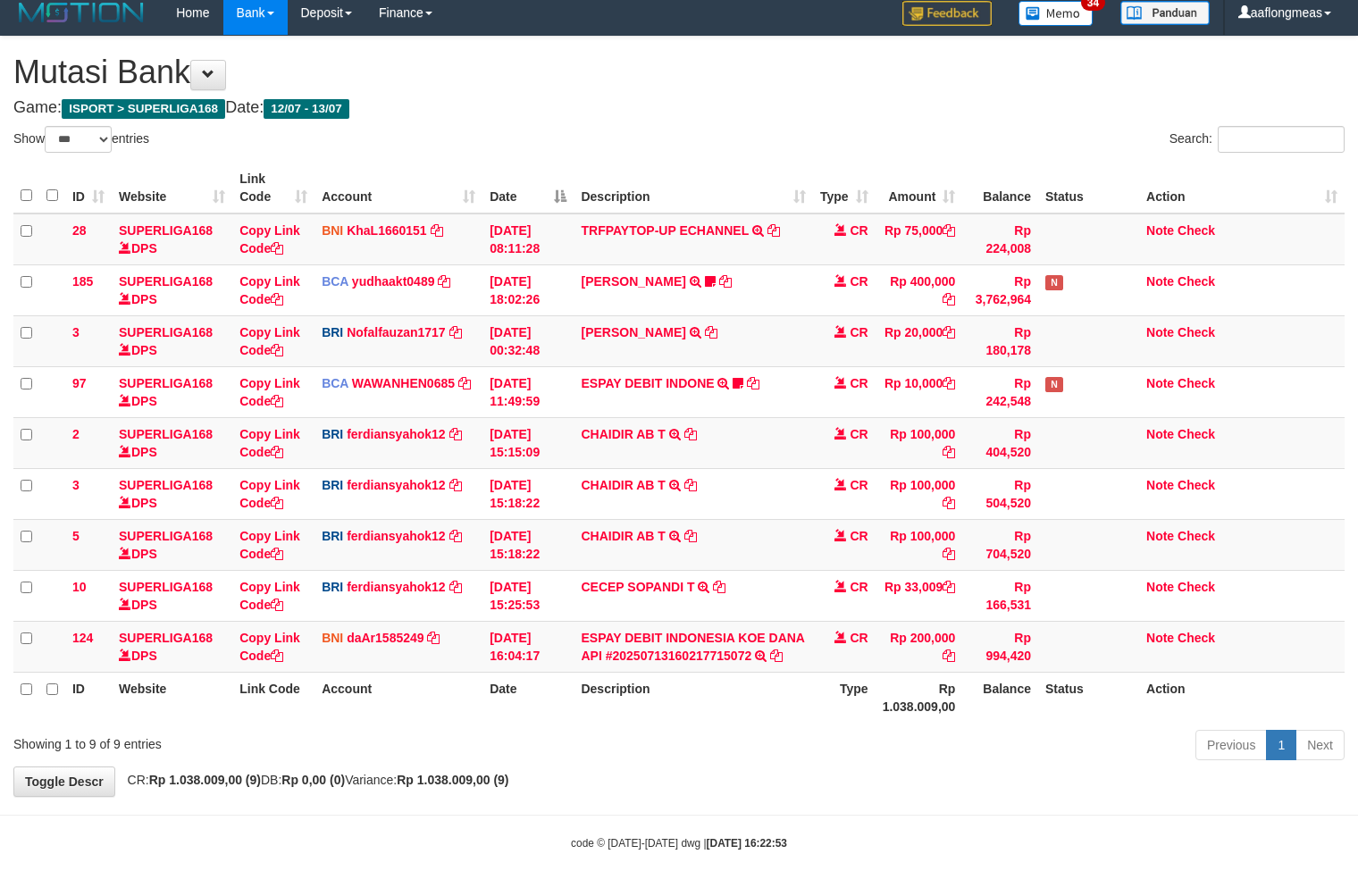 click on "**********" at bounding box center [679, 416] 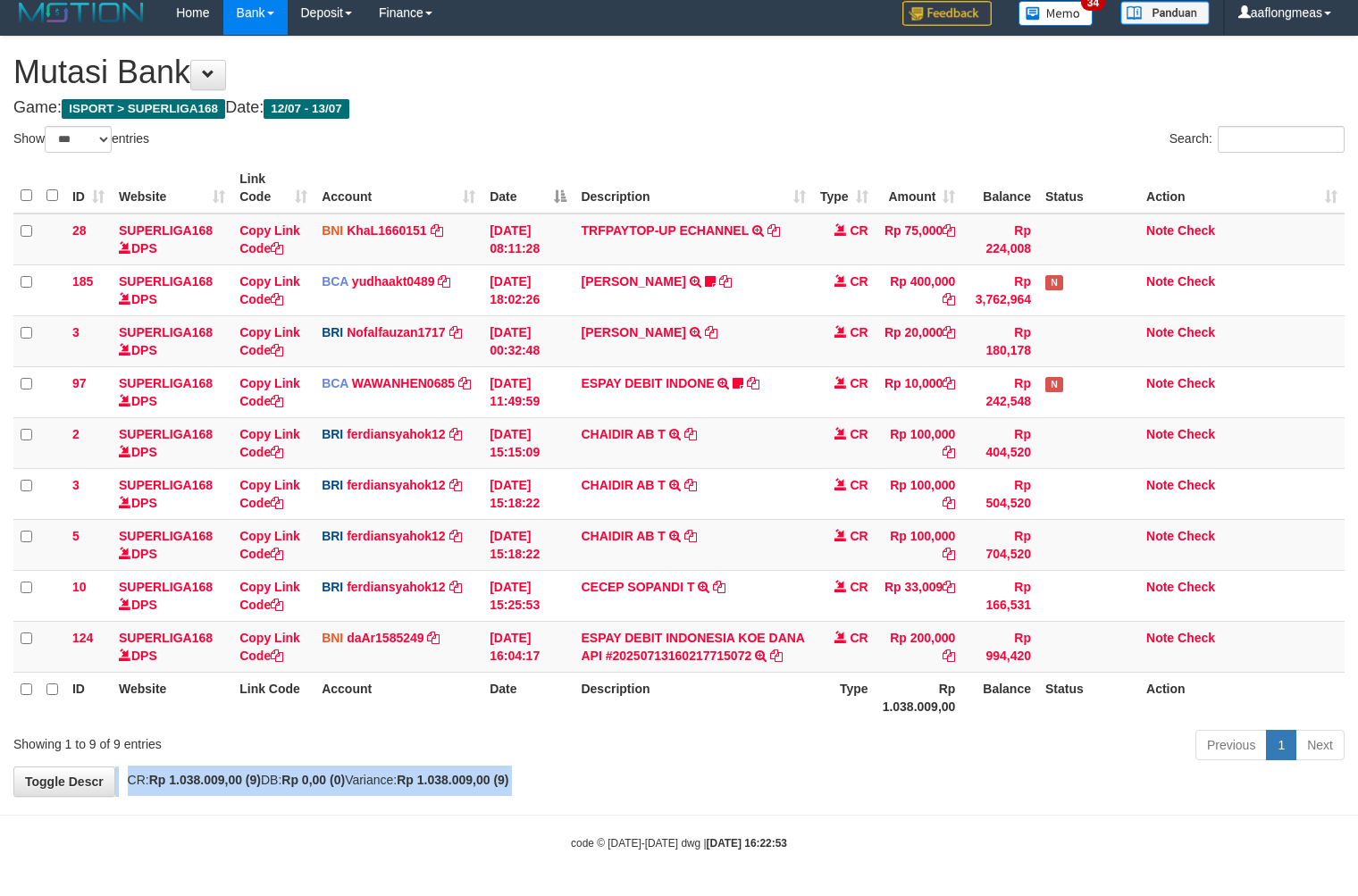 click on "**********" at bounding box center (679, 416) 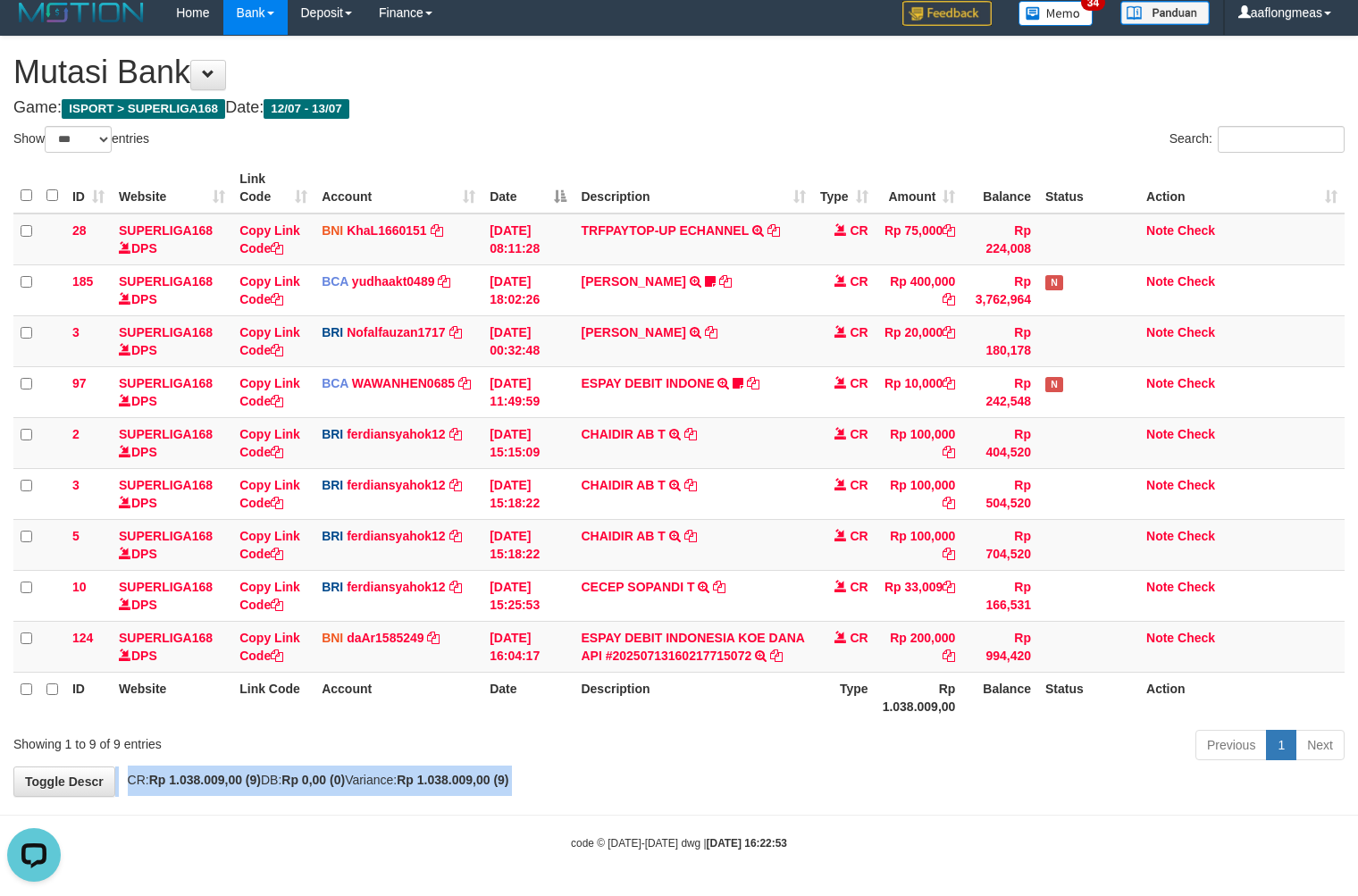 scroll, scrollTop: 0, scrollLeft: 0, axis: both 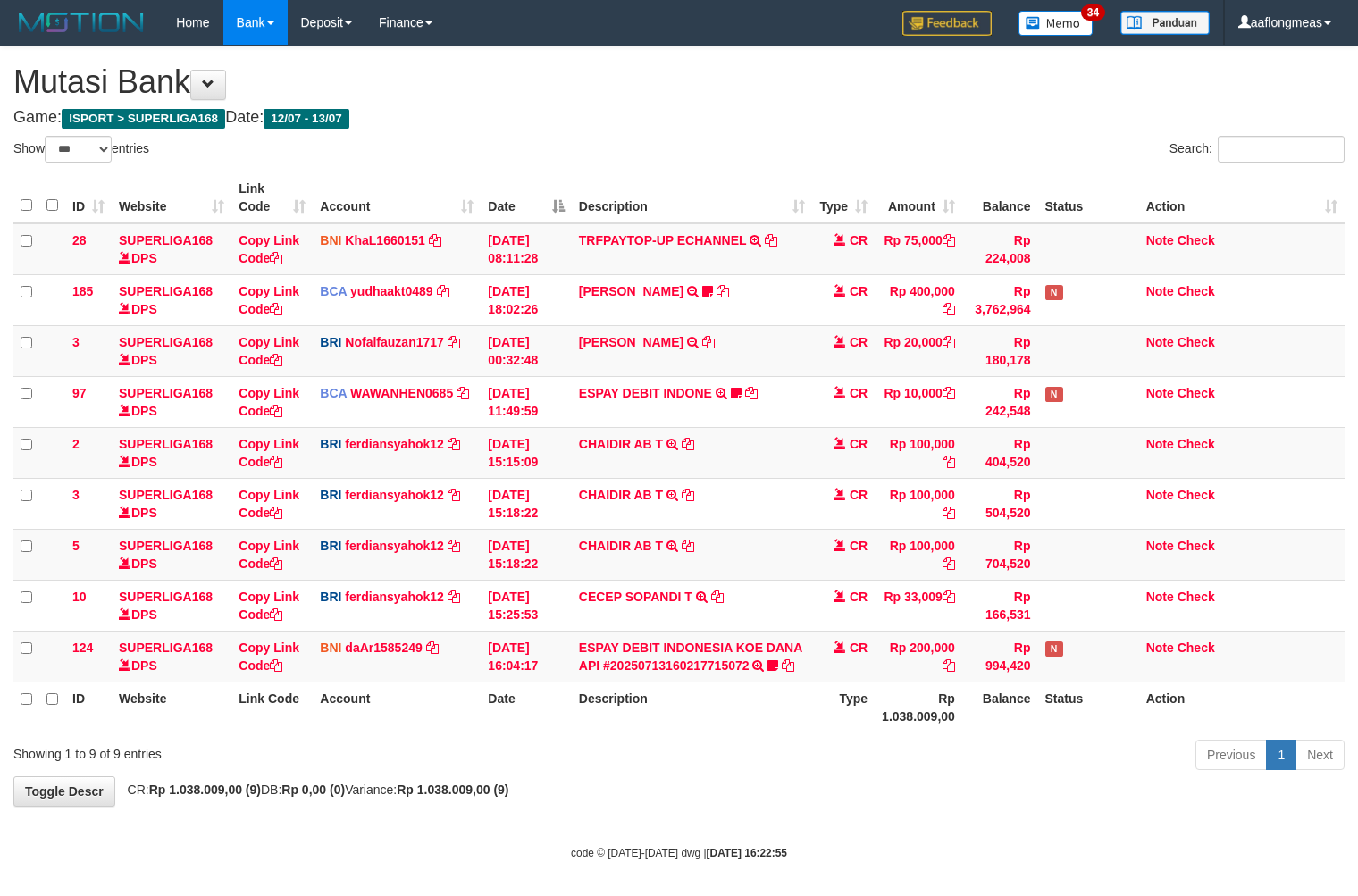 select on "***" 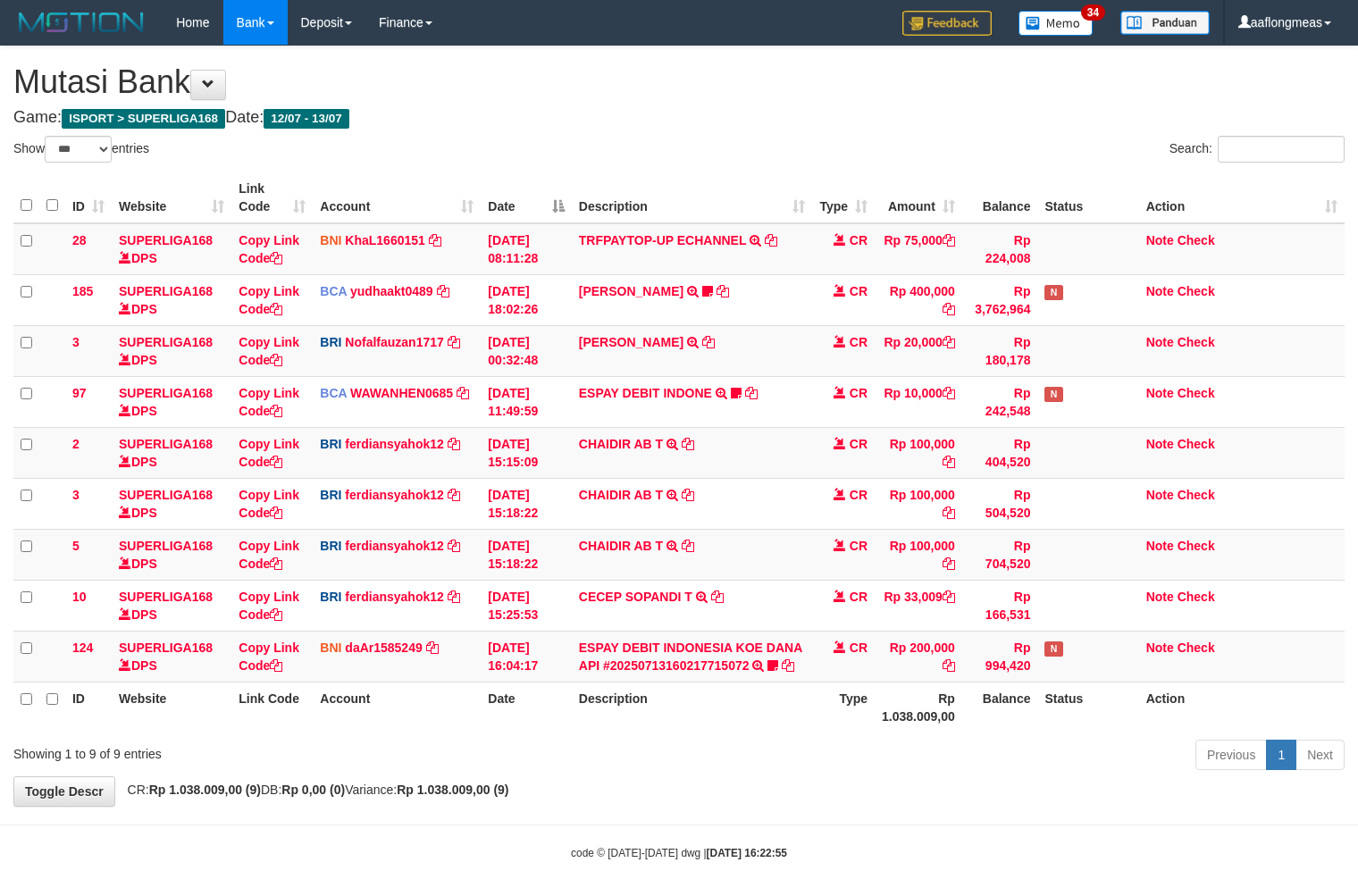 scroll, scrollTop: 11, scrollLeft: 0, axis: vertical 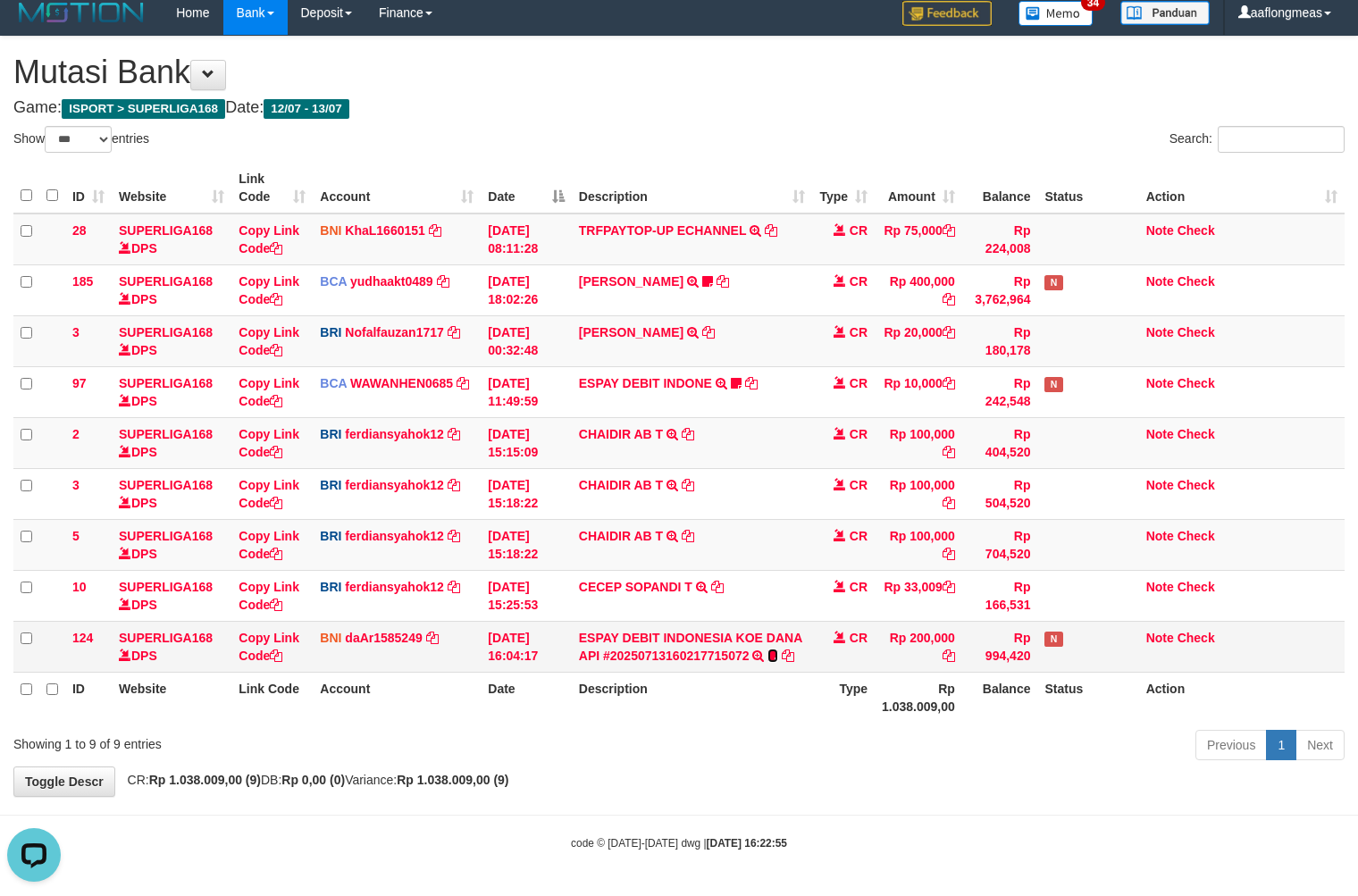 click at bounding box center (773, 656) 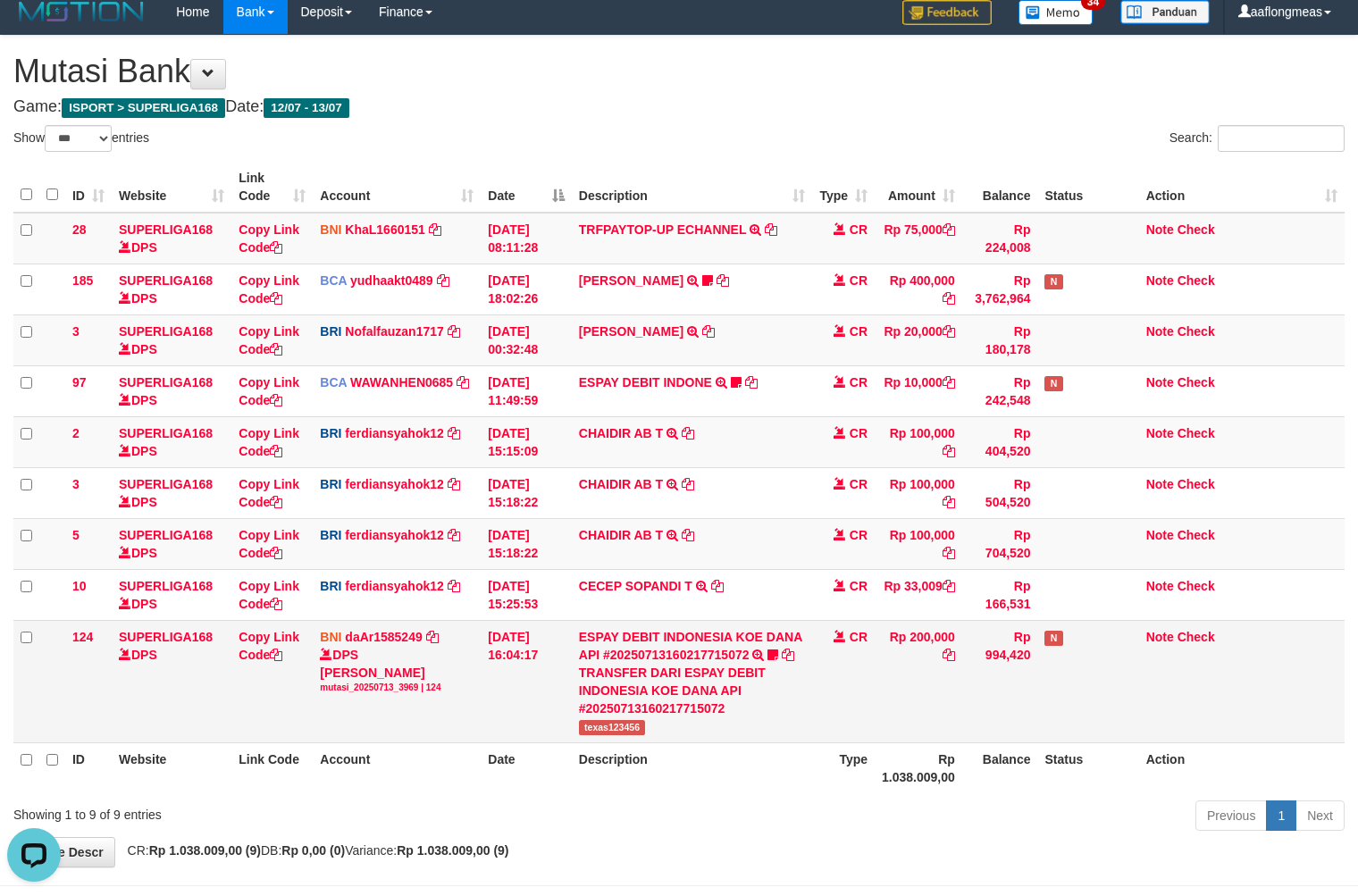 click on "texas123456" at bounding box center (612, 727) 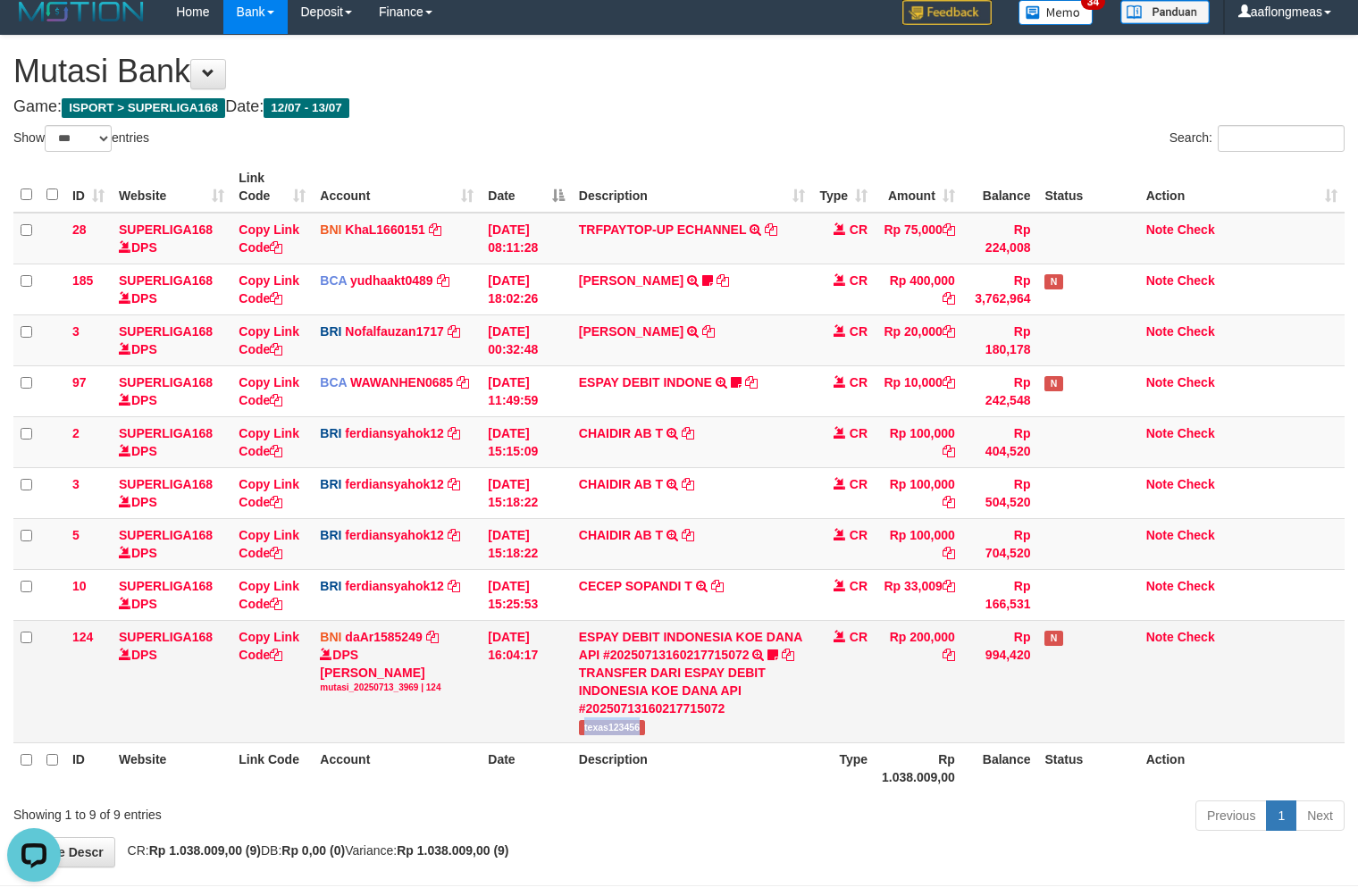click on "texas123456" at bounding box center [612, 727] 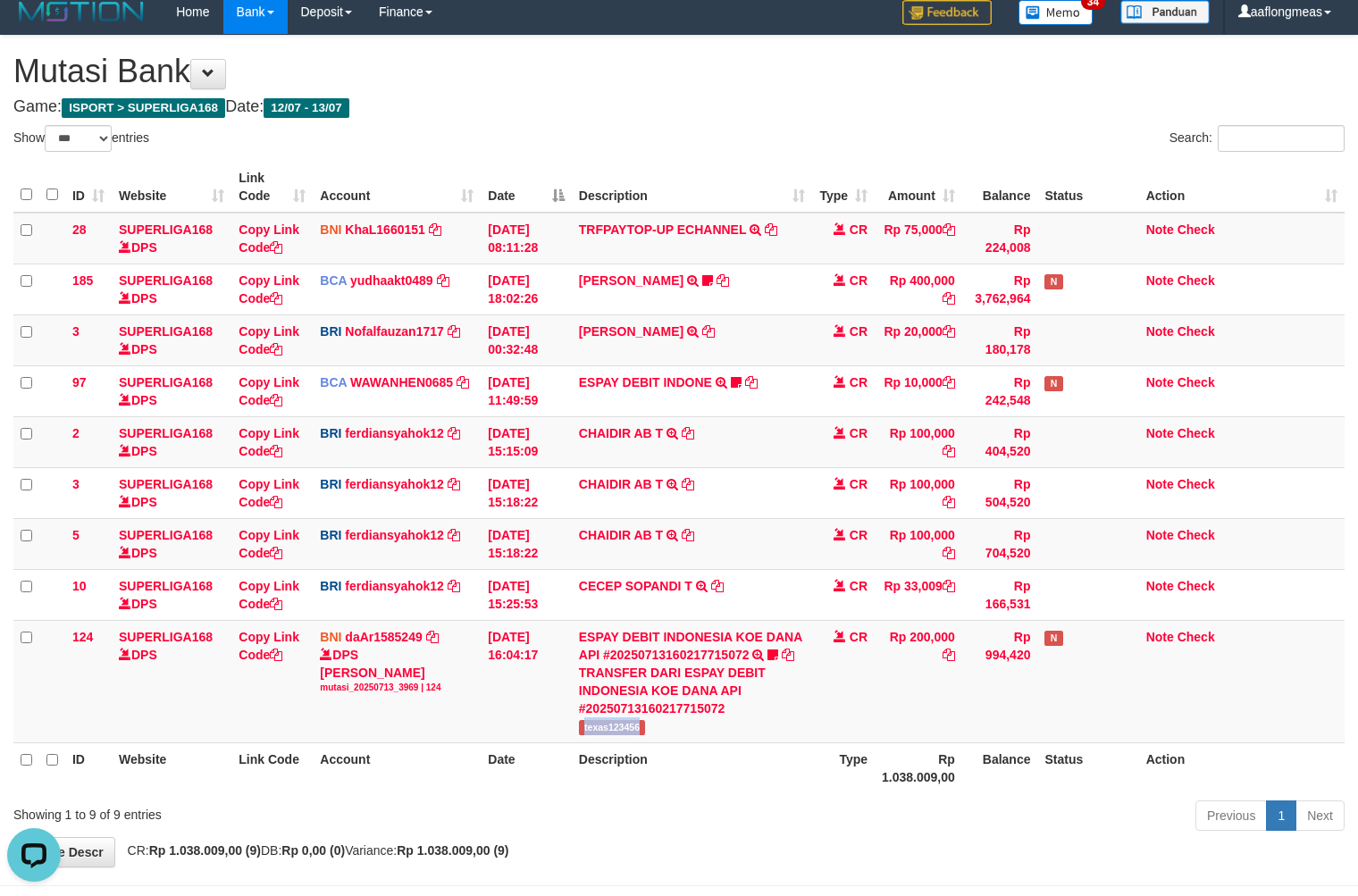 copy on "texas123456" 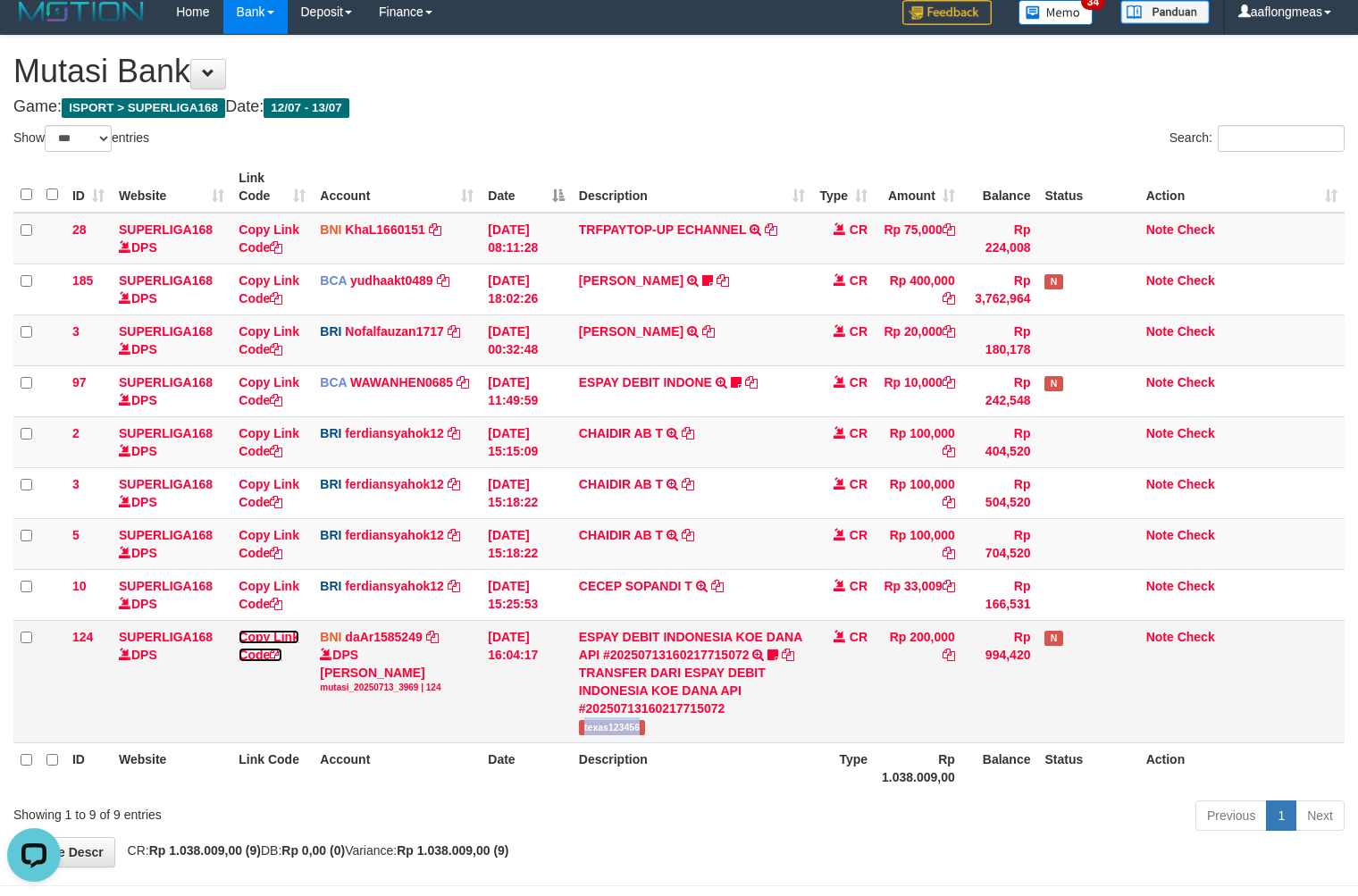 click on "Copy Link Code" at bounding box center [269, 646] 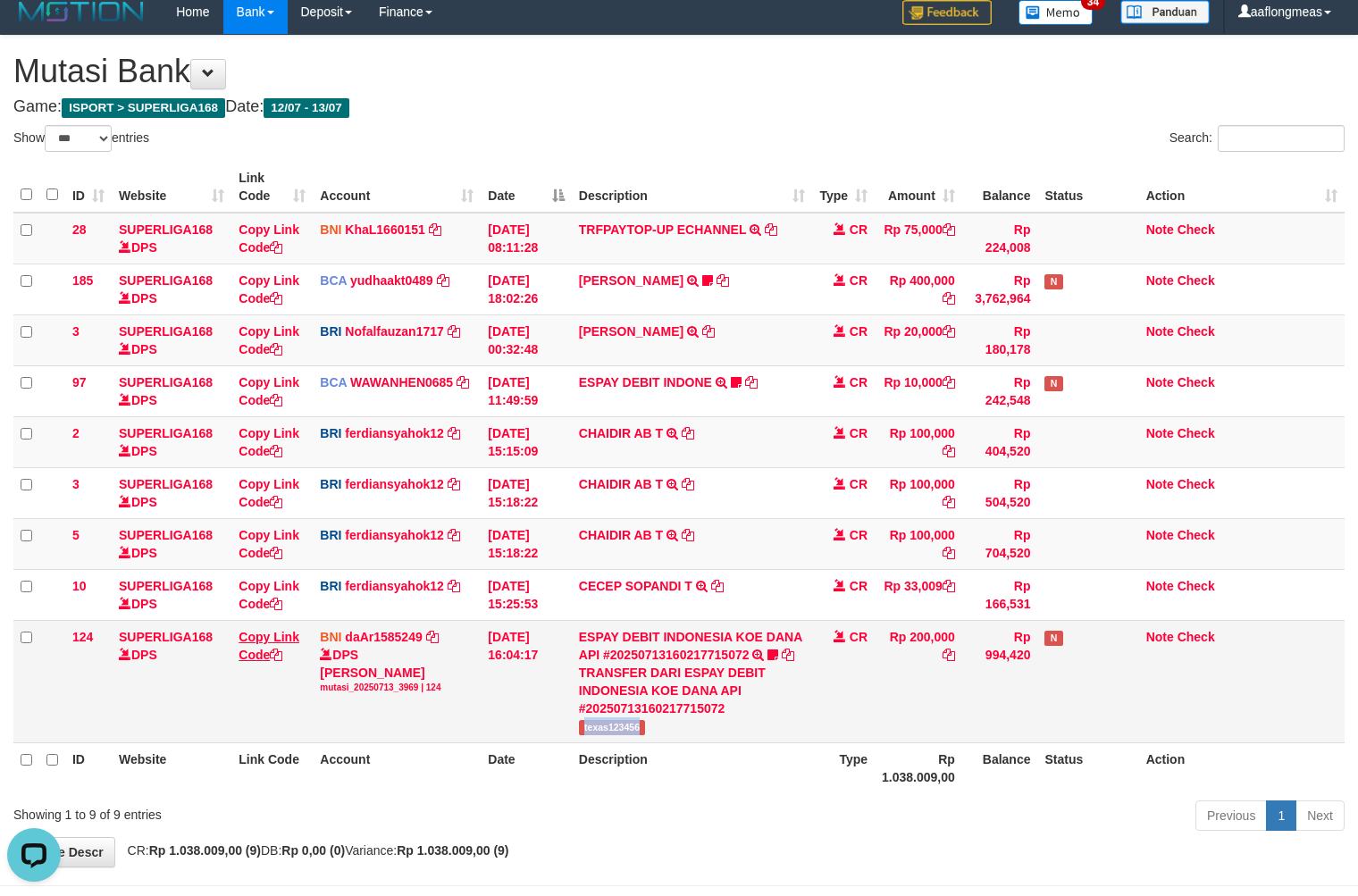 copy on "texas123456" 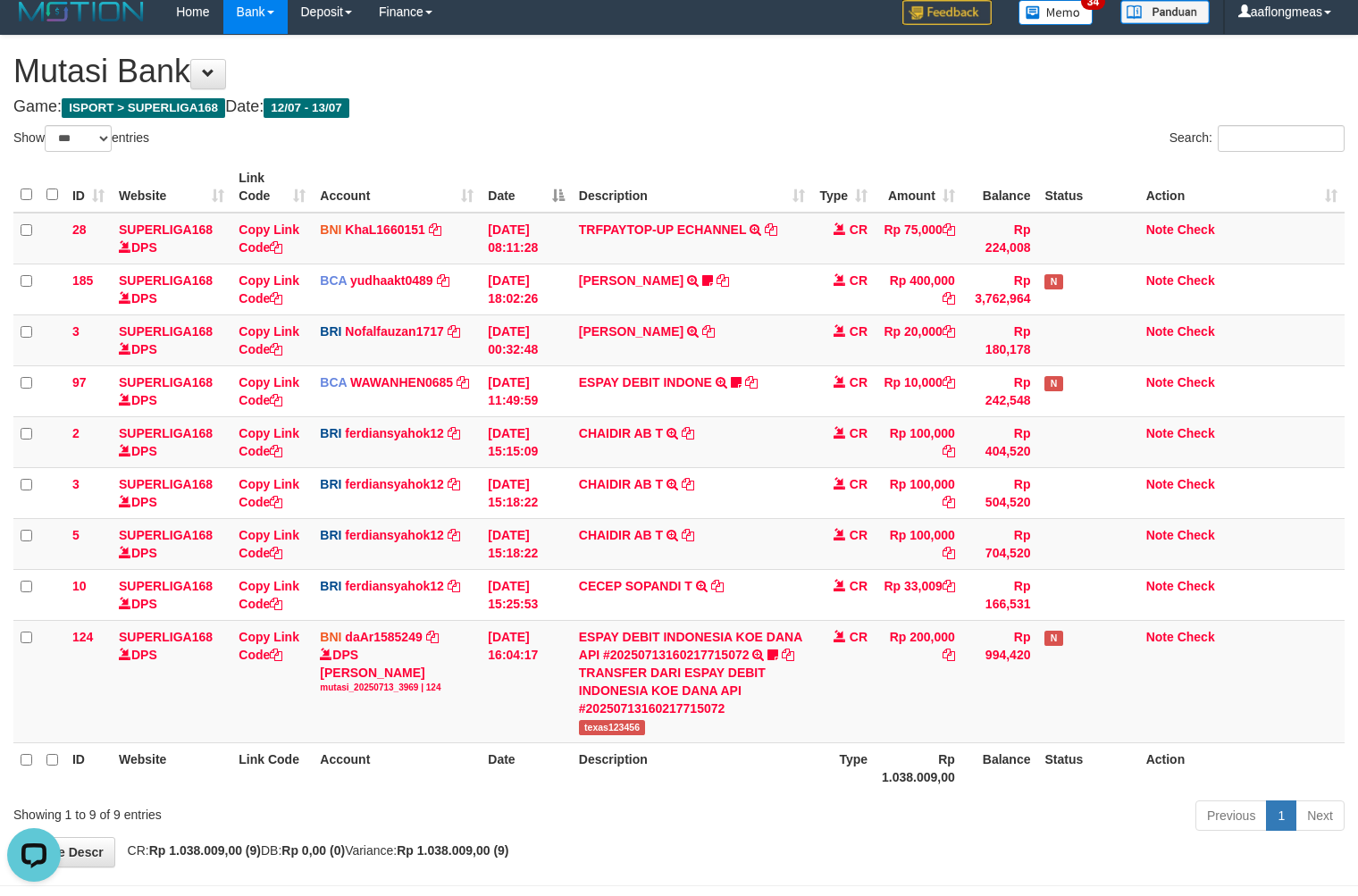 scroll, scrollTop: 265, scrollLeft: 0, axis: vertical 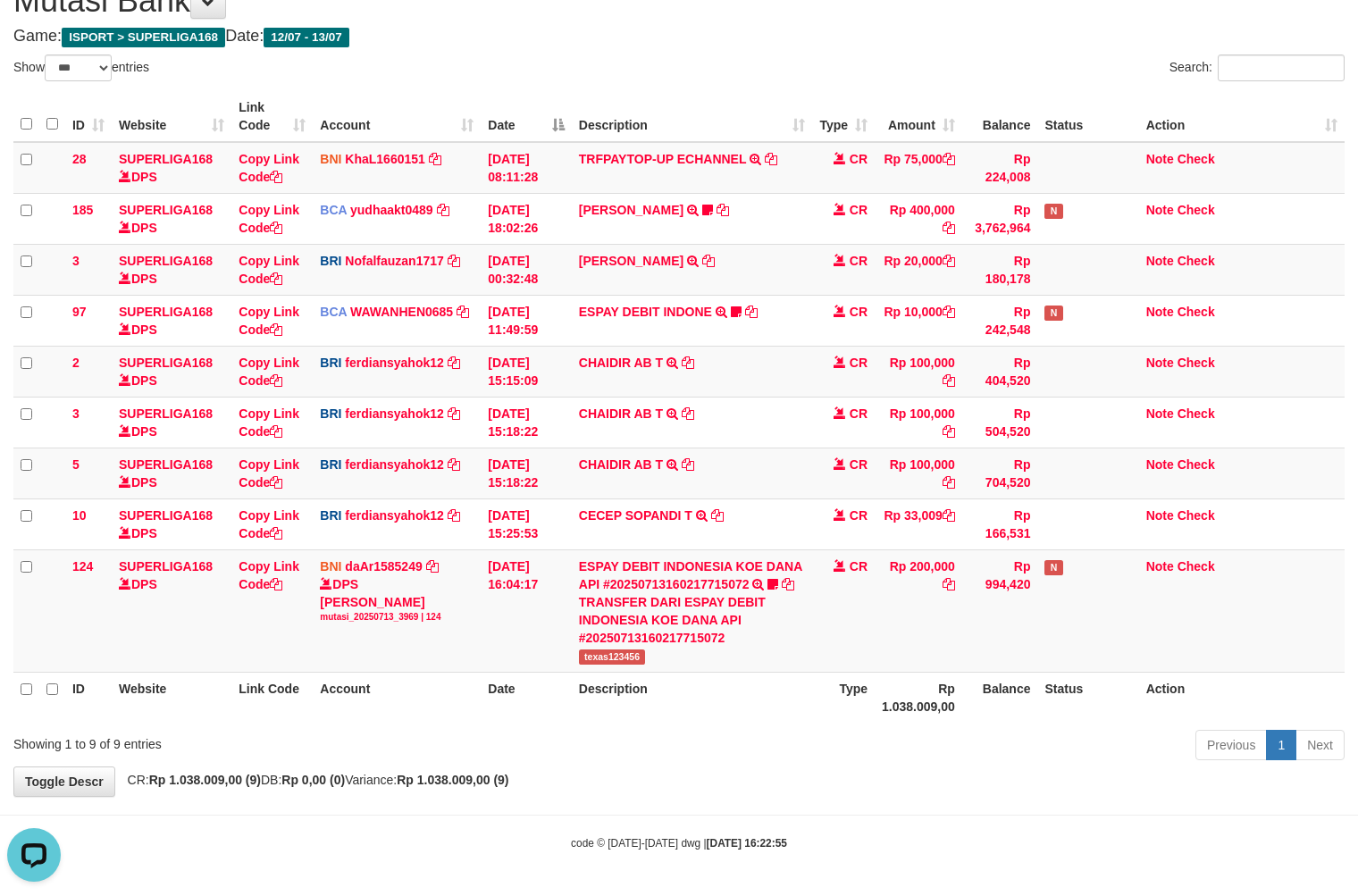click on "Toggle navigation
Home
Bank
Account List
Load
By Website
Group
[ISPORT]													SUPERLIGA168
By Load Group (DPS)
34" at bounding box center (679, 407) 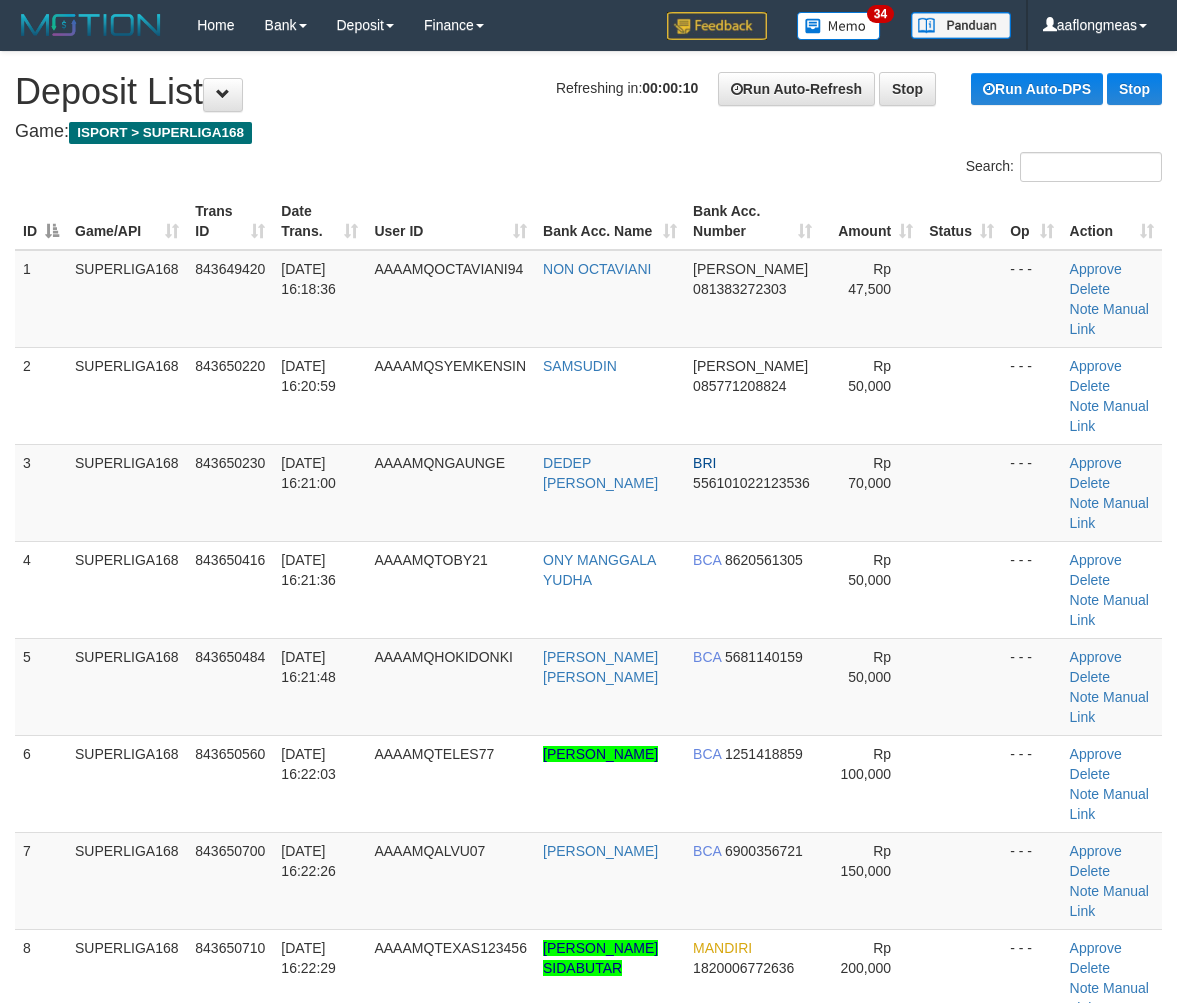 scroll, scrollTop: 0, scrollLeft: 0, axis: both 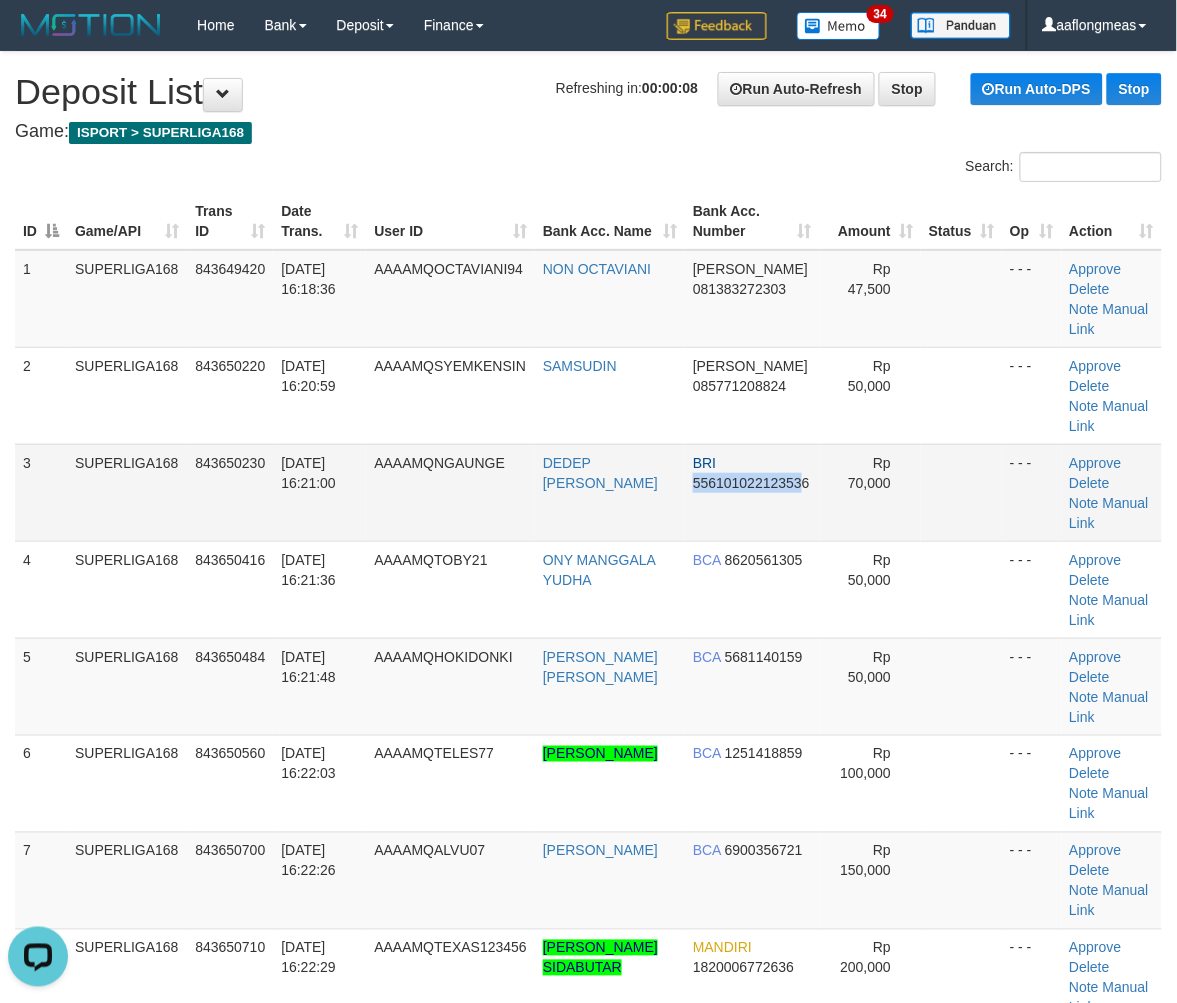 click on "BRI
556101022123536" at bounding box center [752, 492] 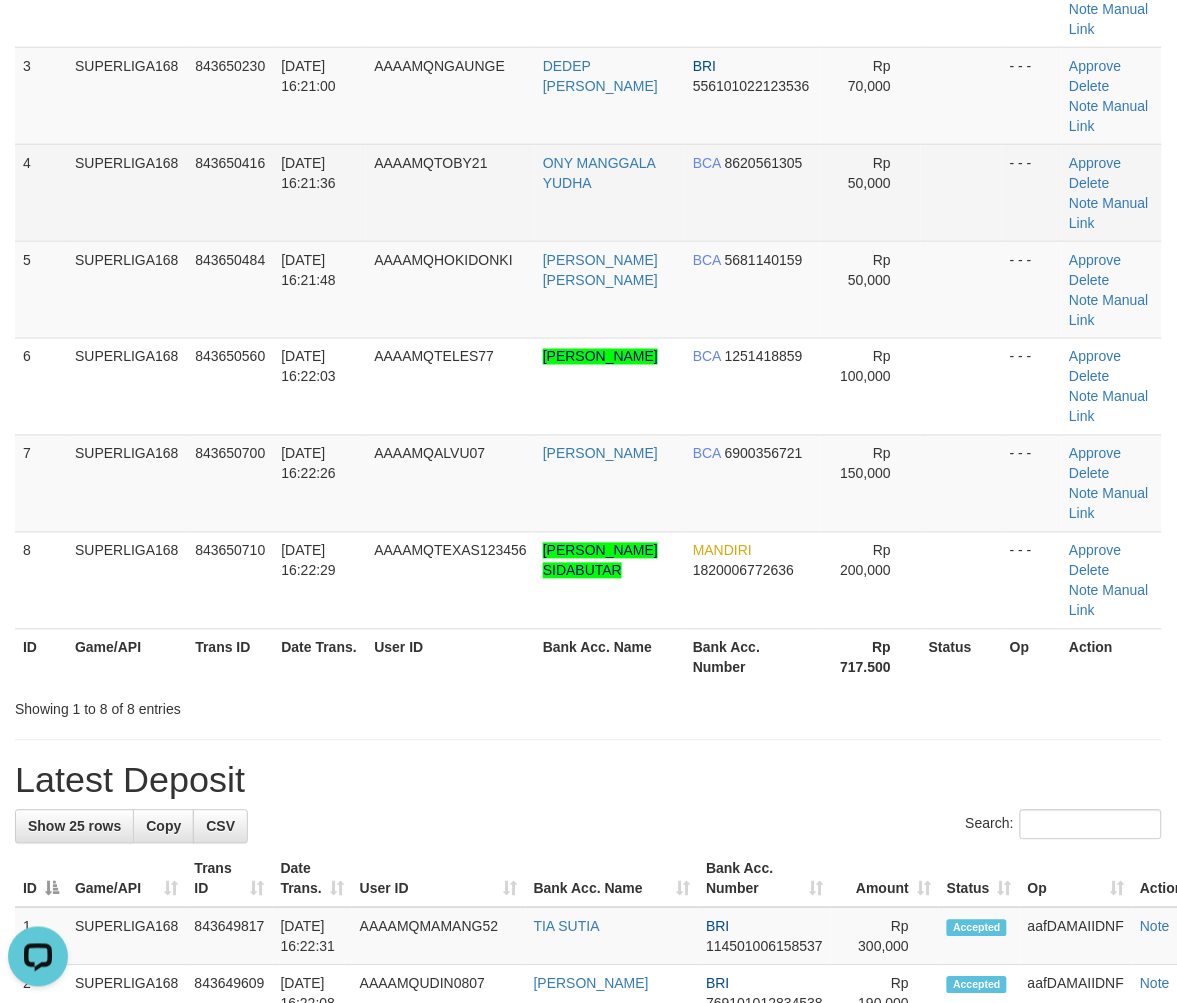 scroll, scrollTop: 407, scrollLeft: 0, axis: vertical 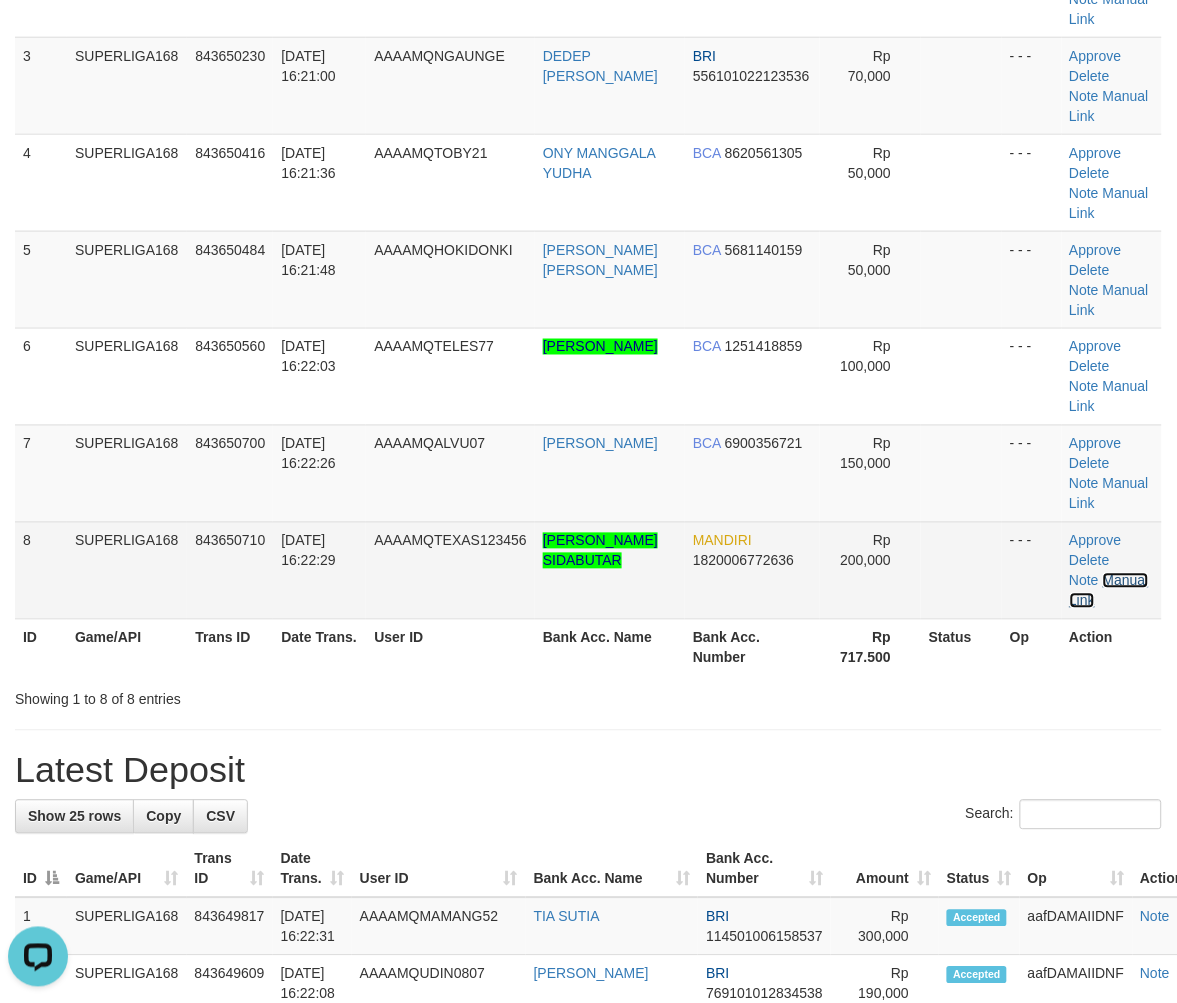 click on "Manual Link" at bounding box center [1109, 591] 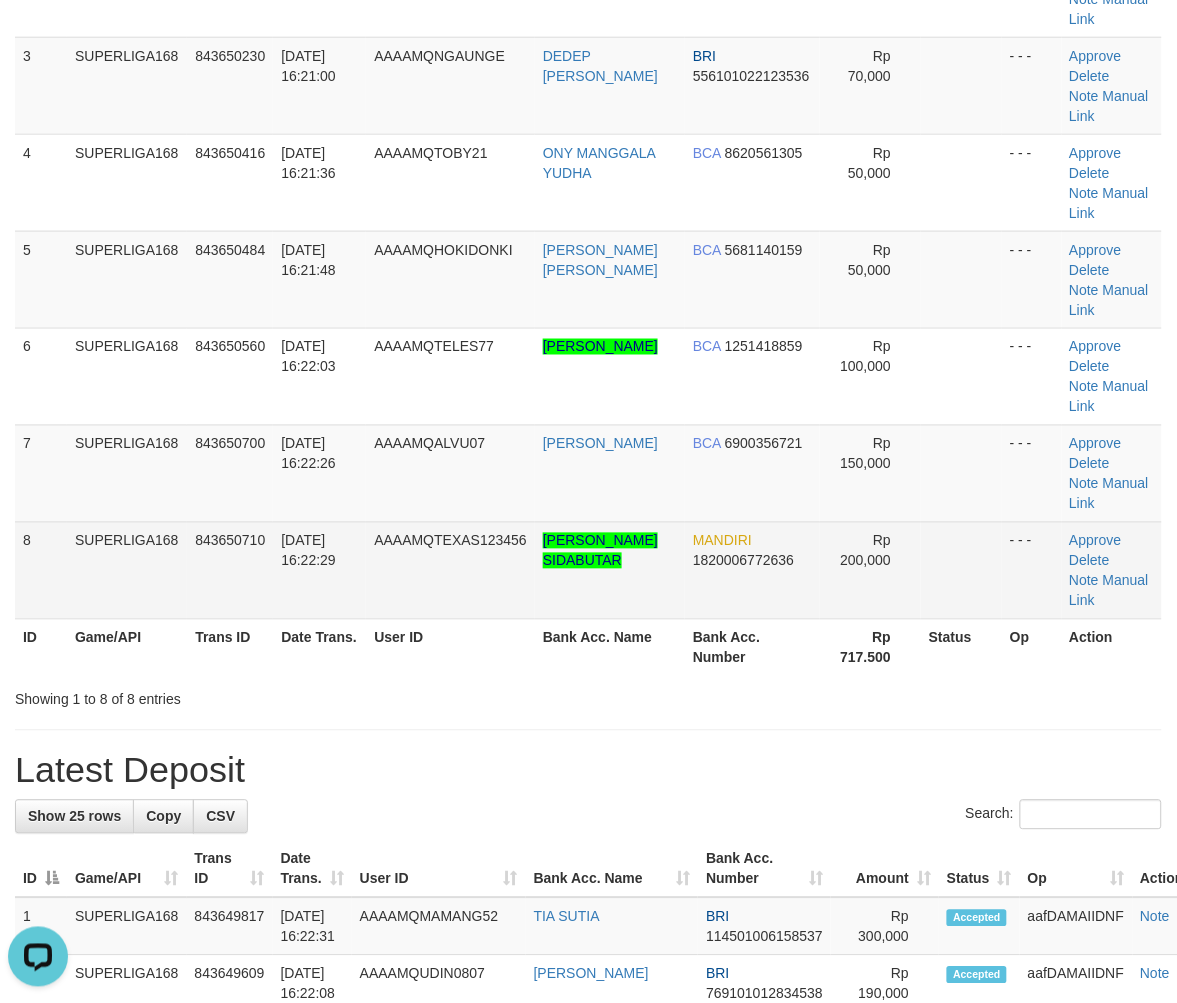 click on "Rp 200,000" at bounding box center [870, 570] 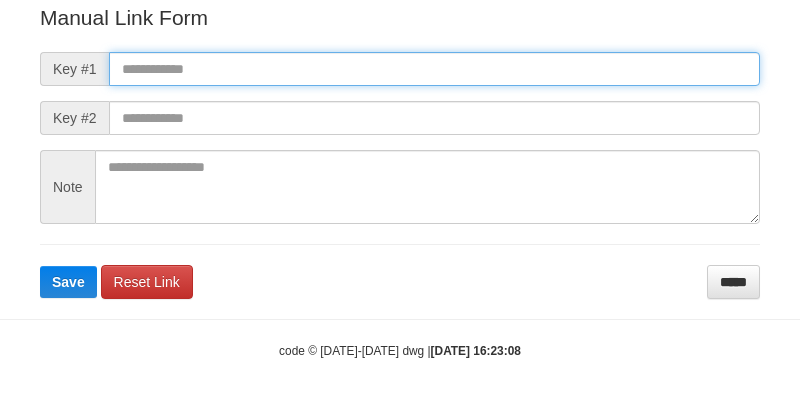 scroll, scrollTop: 258, scrollLeft: 0, axis: vertical 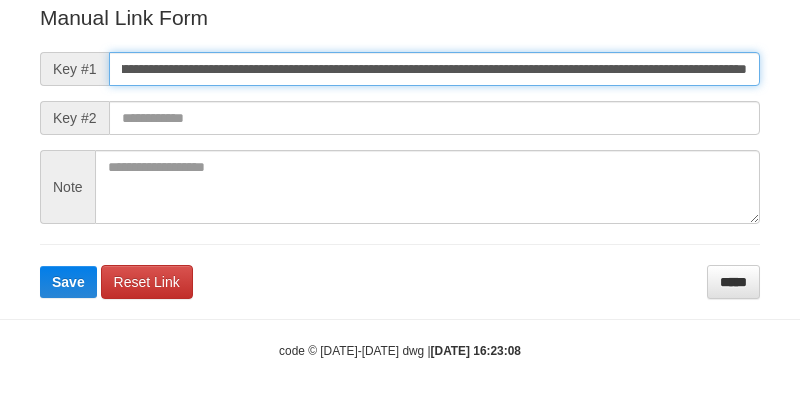 type on "**********" 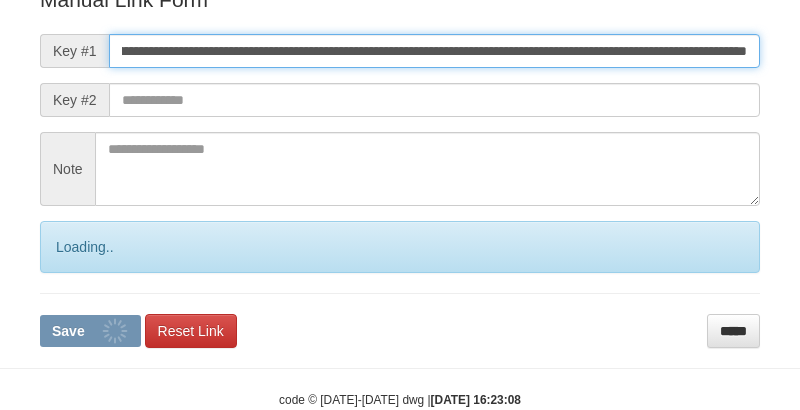 click on "Save" at bounding box center (90, 331) 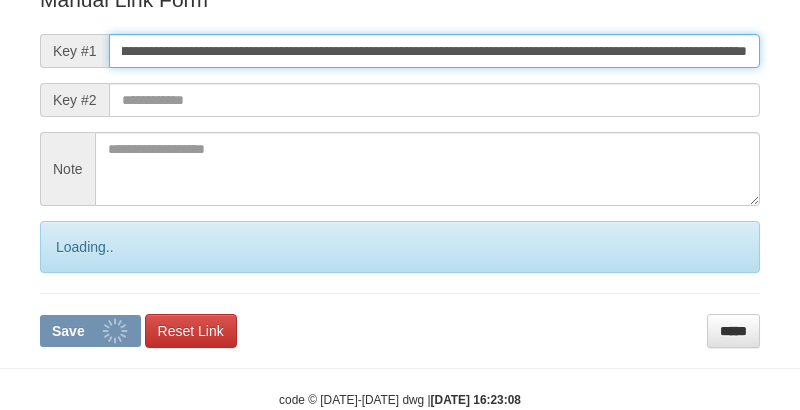 click on "Save" at bounding box center (90, 331) 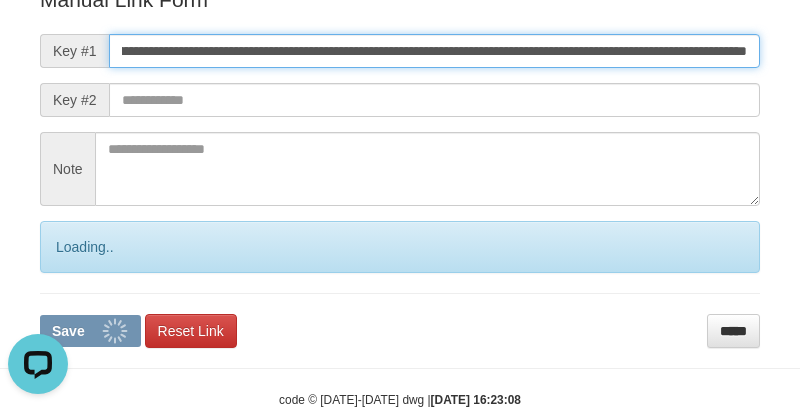 scroll, scrollTop: 0, scrollLeft: 0, axis: both 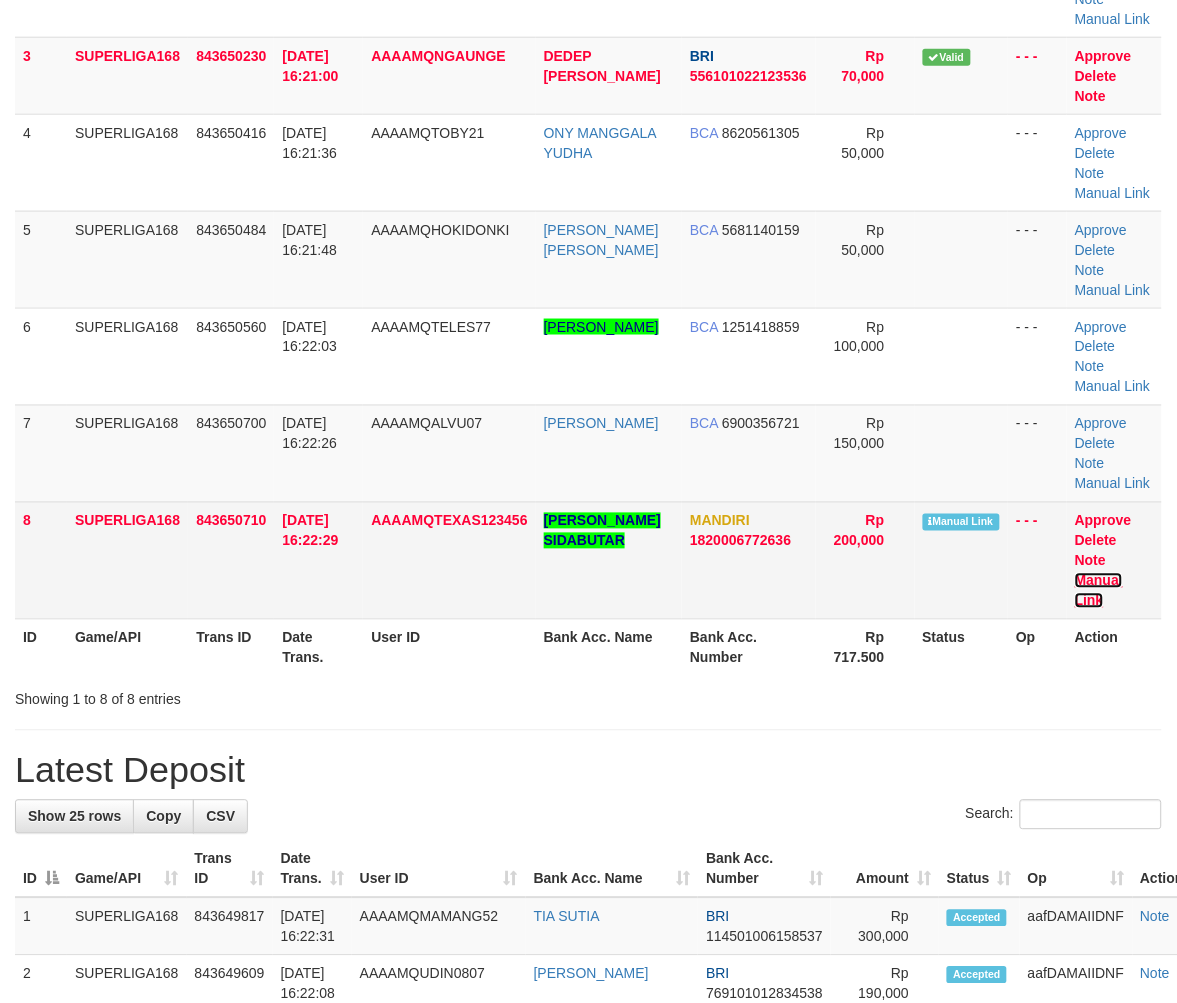 click on "Manual Link" at bounding box center [1099, 591] 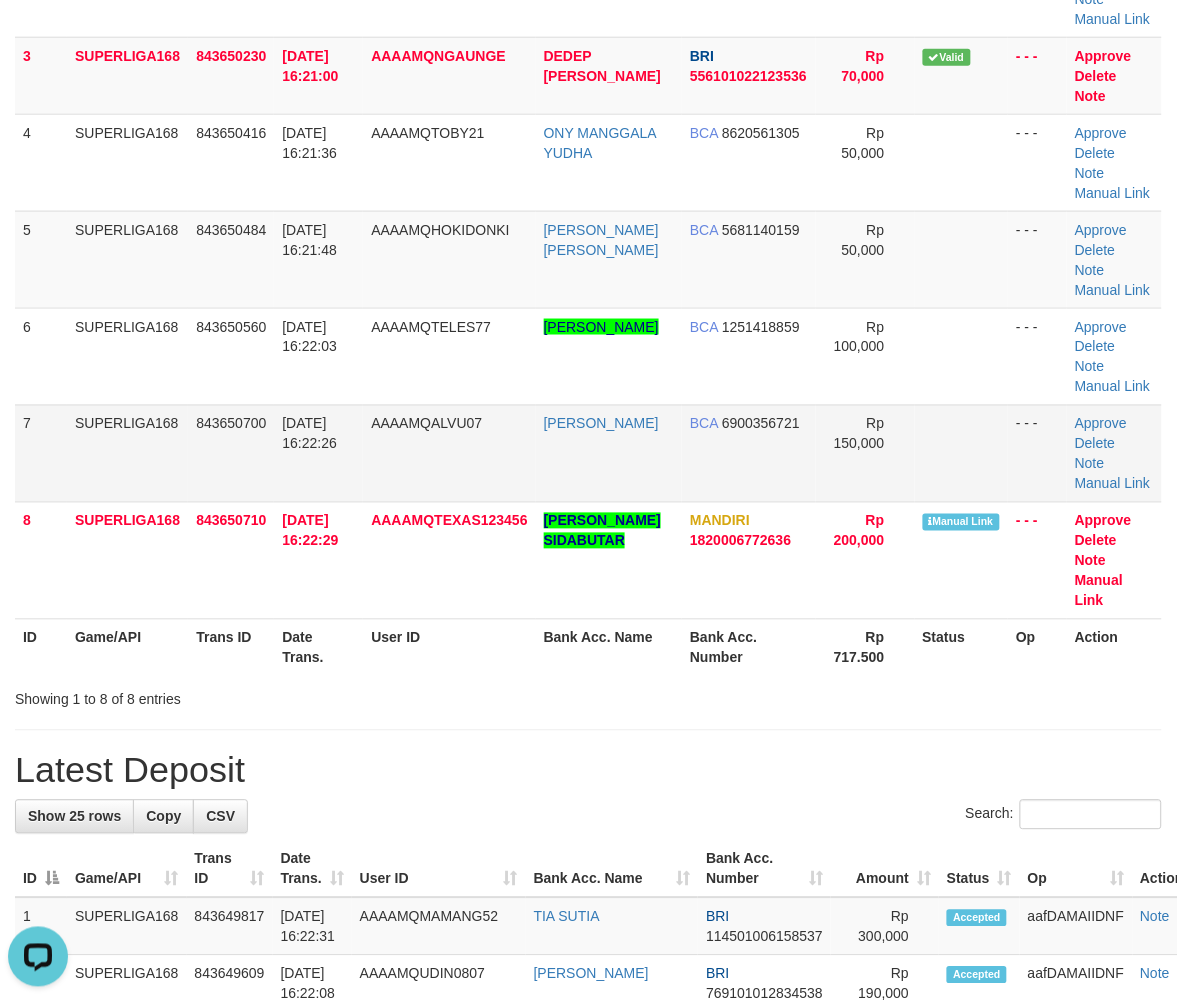 scroll, scrollTop: 0, scrollLeft: 0, axis: both 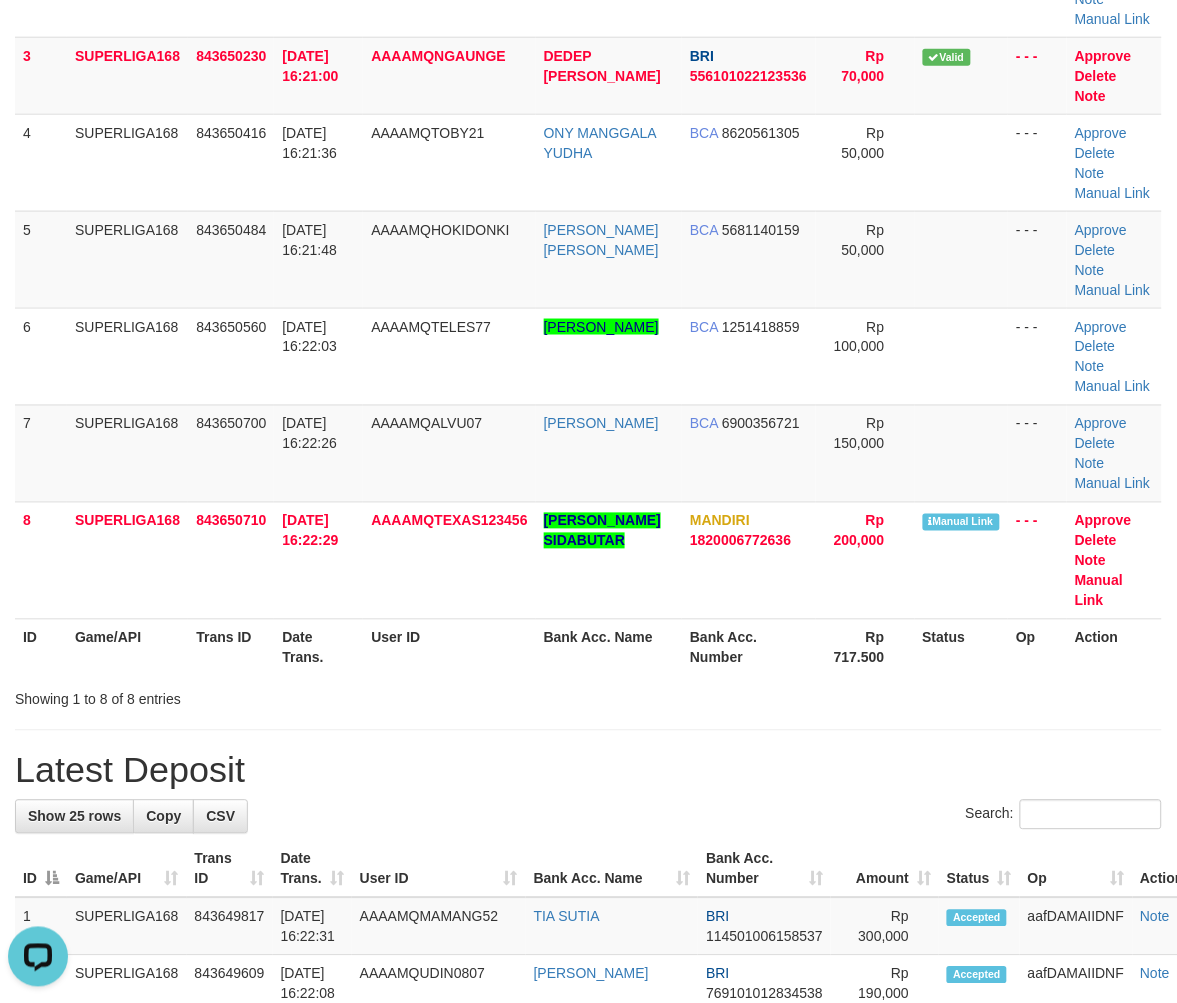 drag, startPoint x: 860, startPoint y: 441, endPoint x: 1193, endPoint y: 496, distance: 337.51147 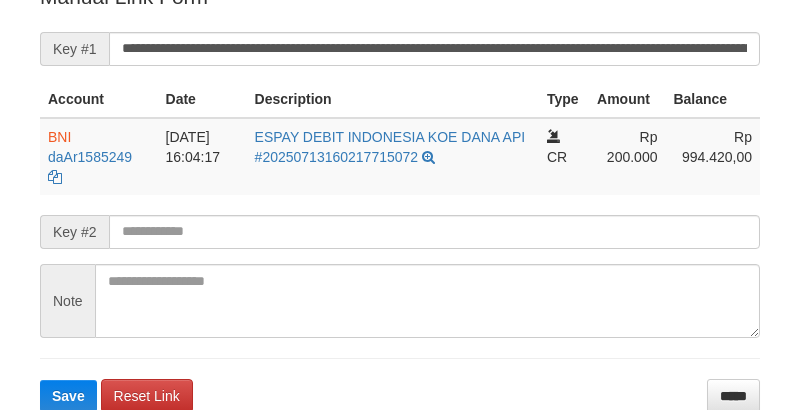 click on "**********" at bounding box center (400, 197) 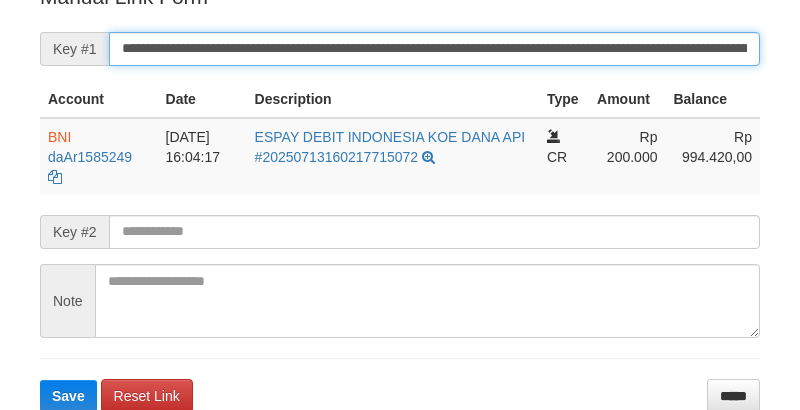 click on "Save" at bounding box center (68, 396) 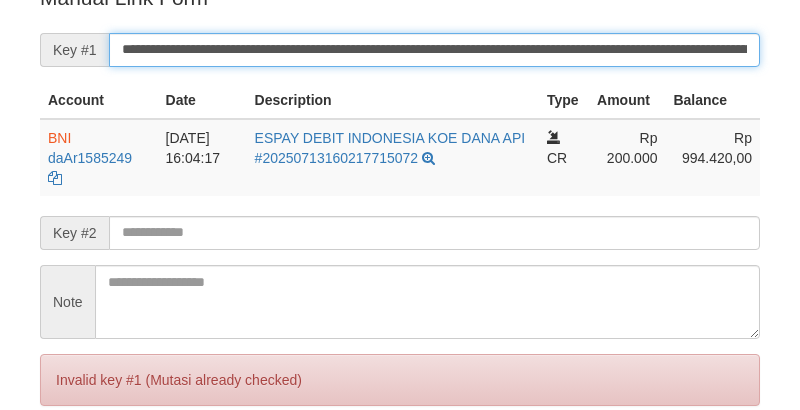 click on "Save" at bounding box center (68, 464) 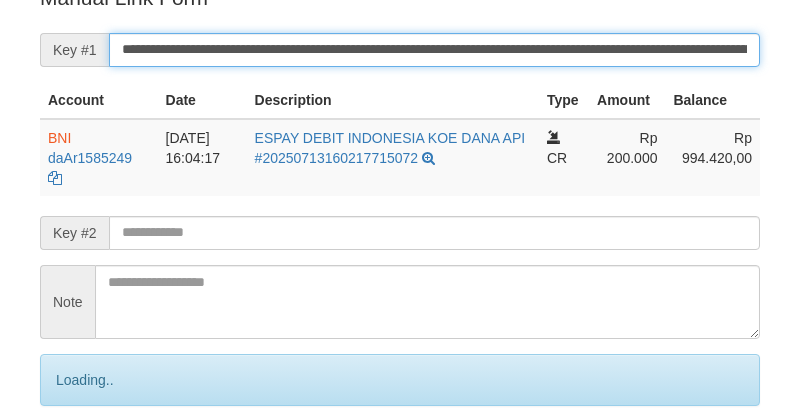 click on "**********" at bounding box center [434, 50] 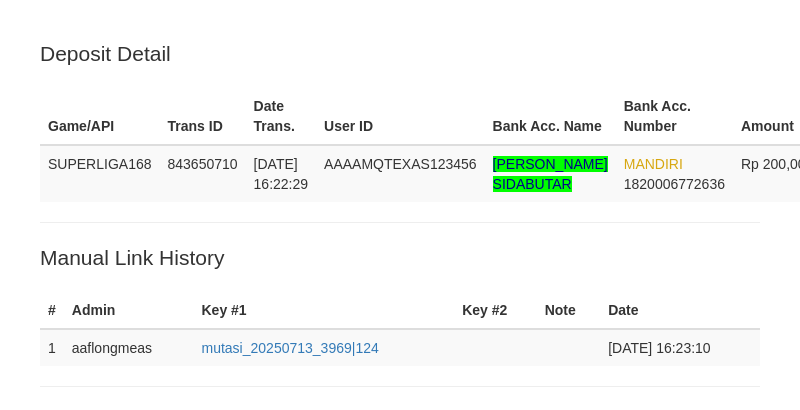 scroll, scrollTop: 424, scrollLeft: 0, axis: vertical 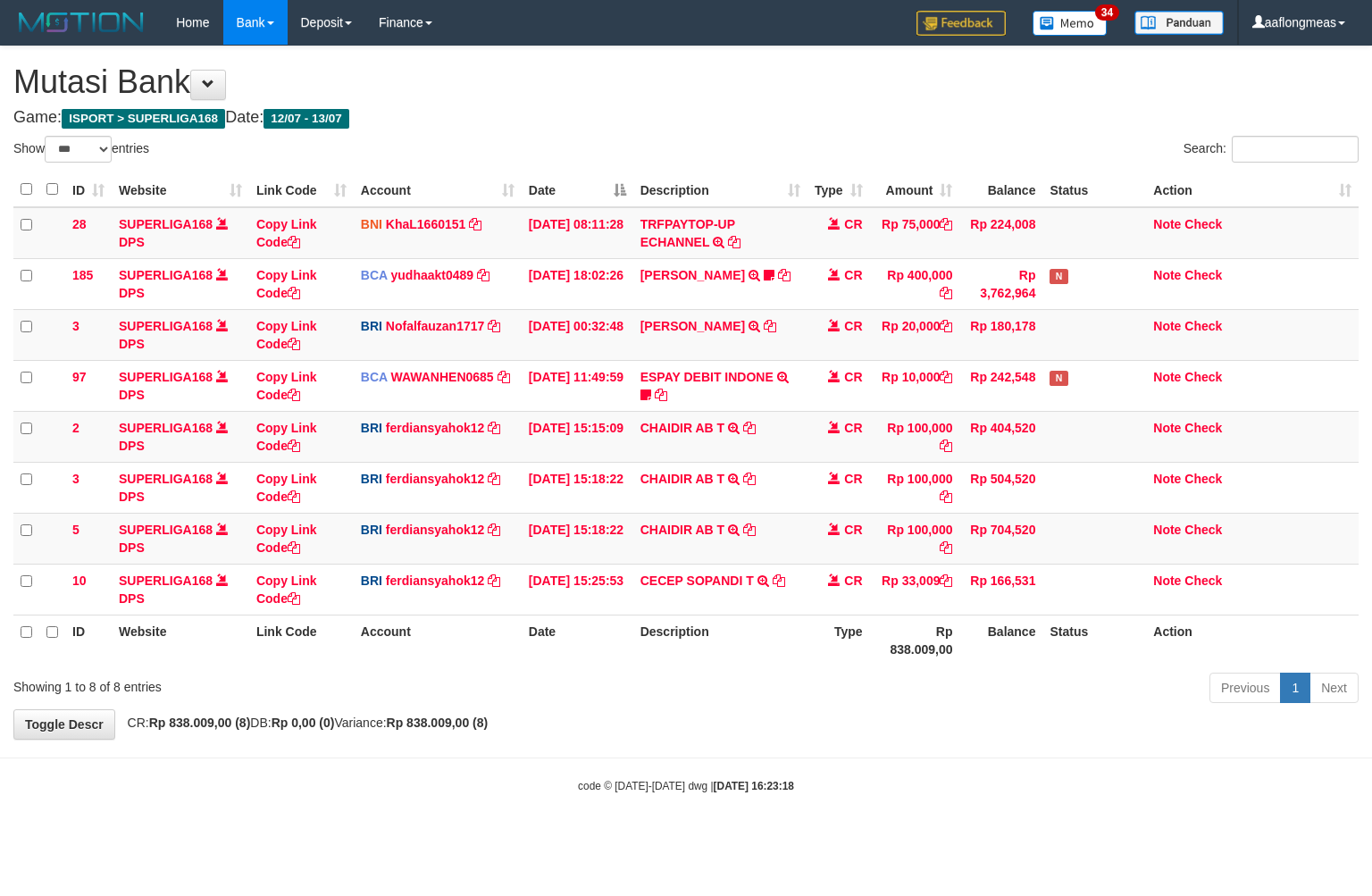 select on "***" 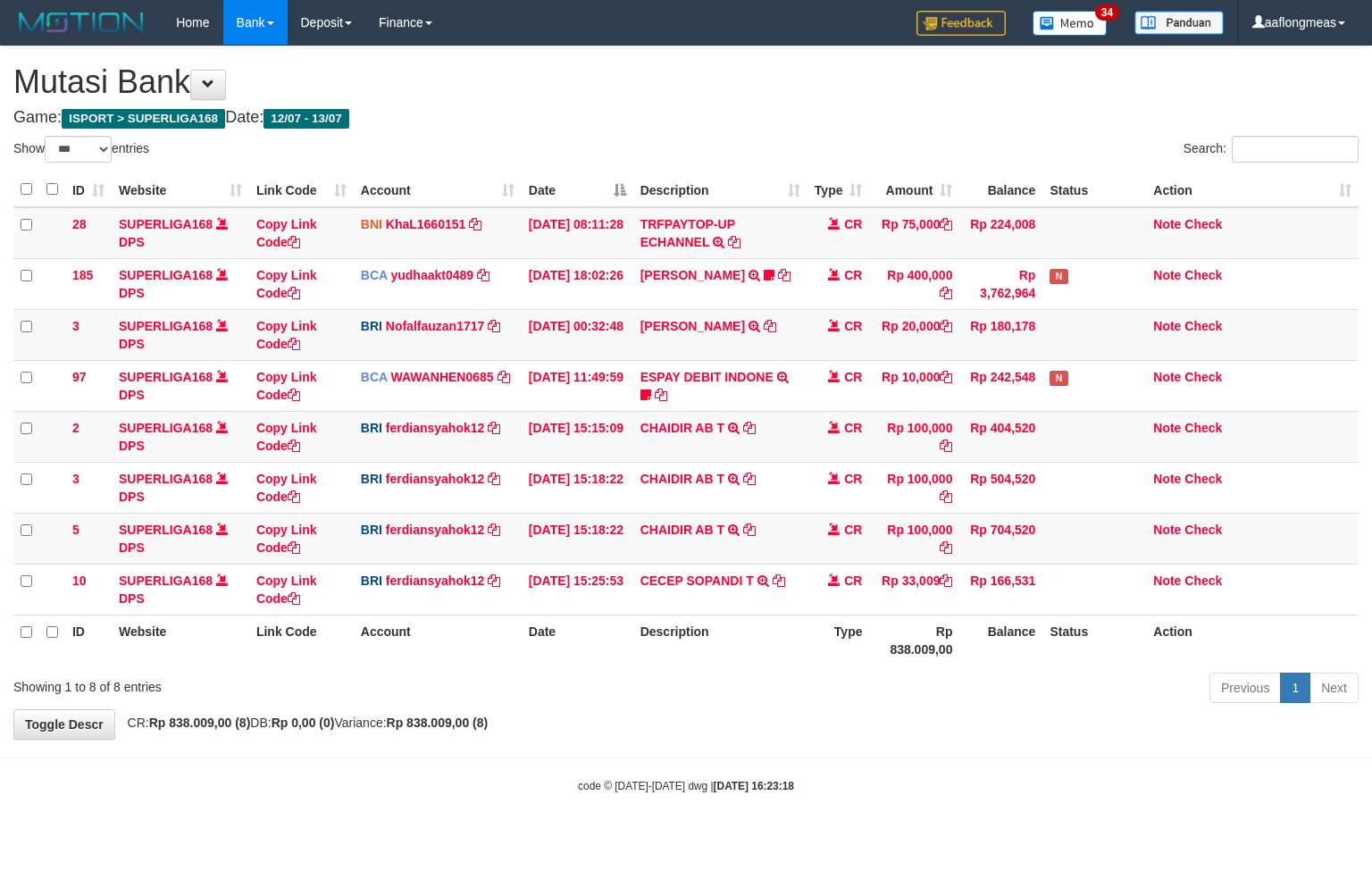 scroll, scrollTop: 0, scrollLeft: 0, axis: both 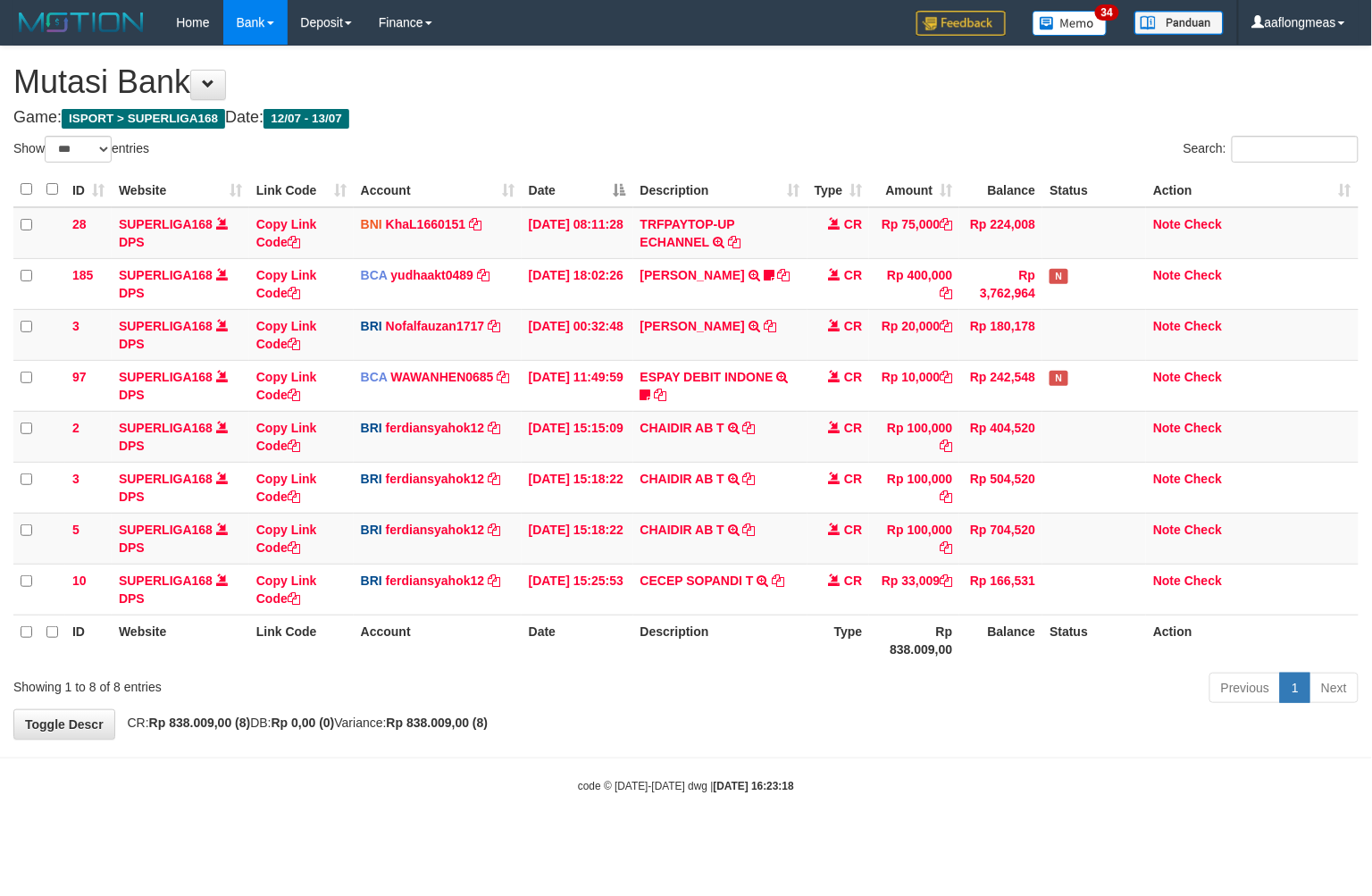 click on "Previous 1 Next" at bounding box center [972, 690] 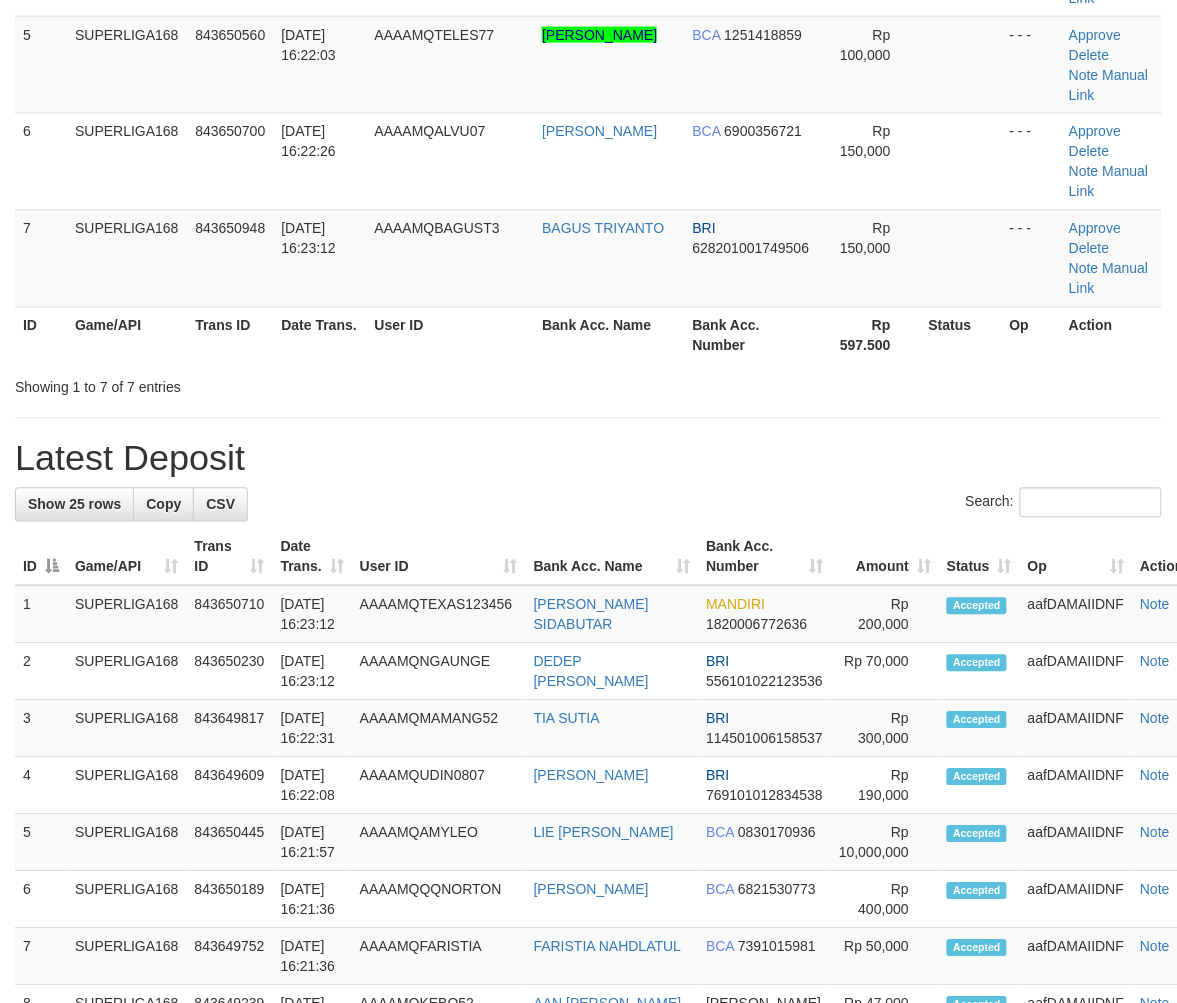 scroll, scrollTop: 407, scrollLeft: 0, axis: vertical 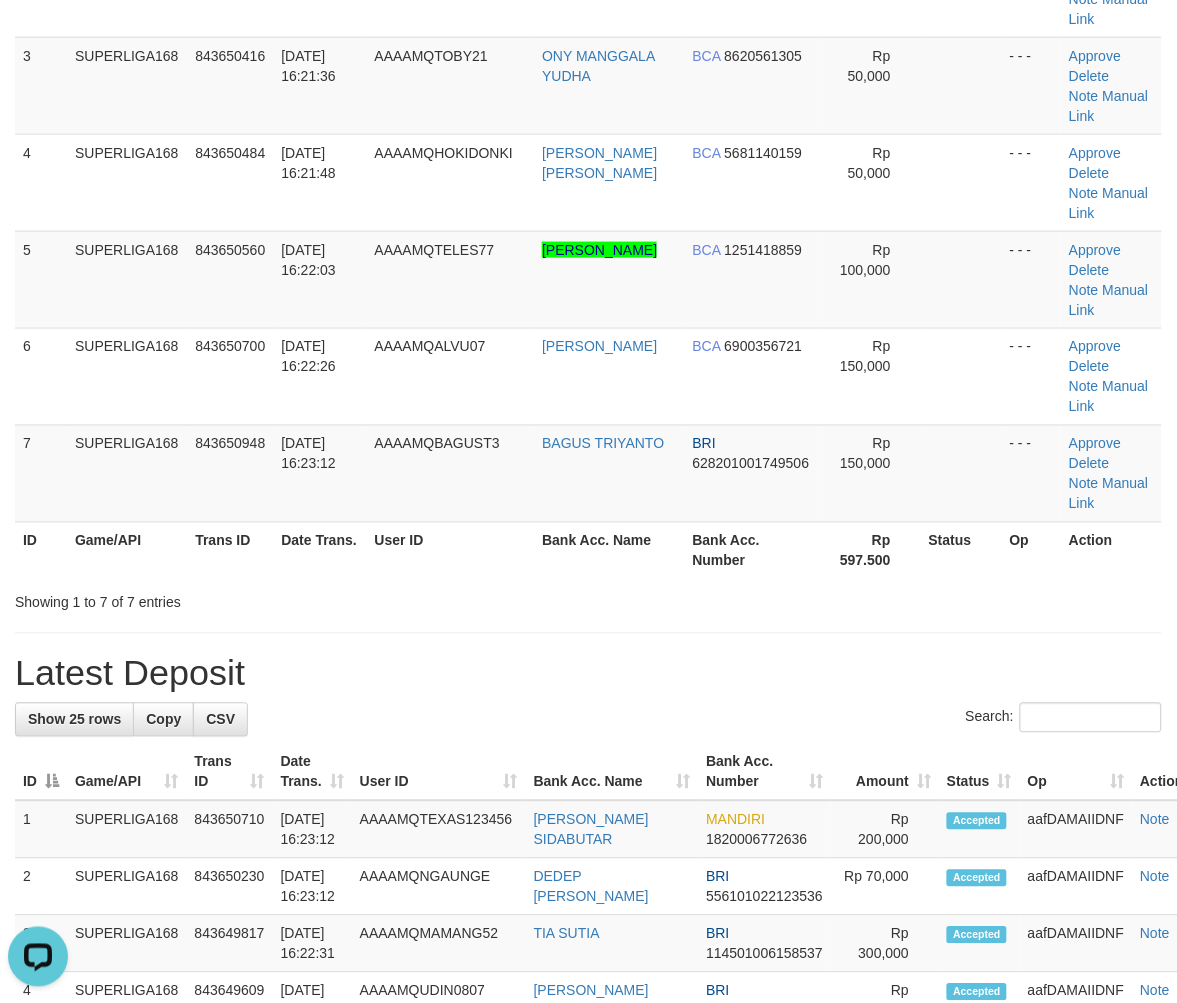 drag, startPoint x: 930, startPoint y: 416, endPoint x: 1192, endPoint y: 538, distance: 289.01212 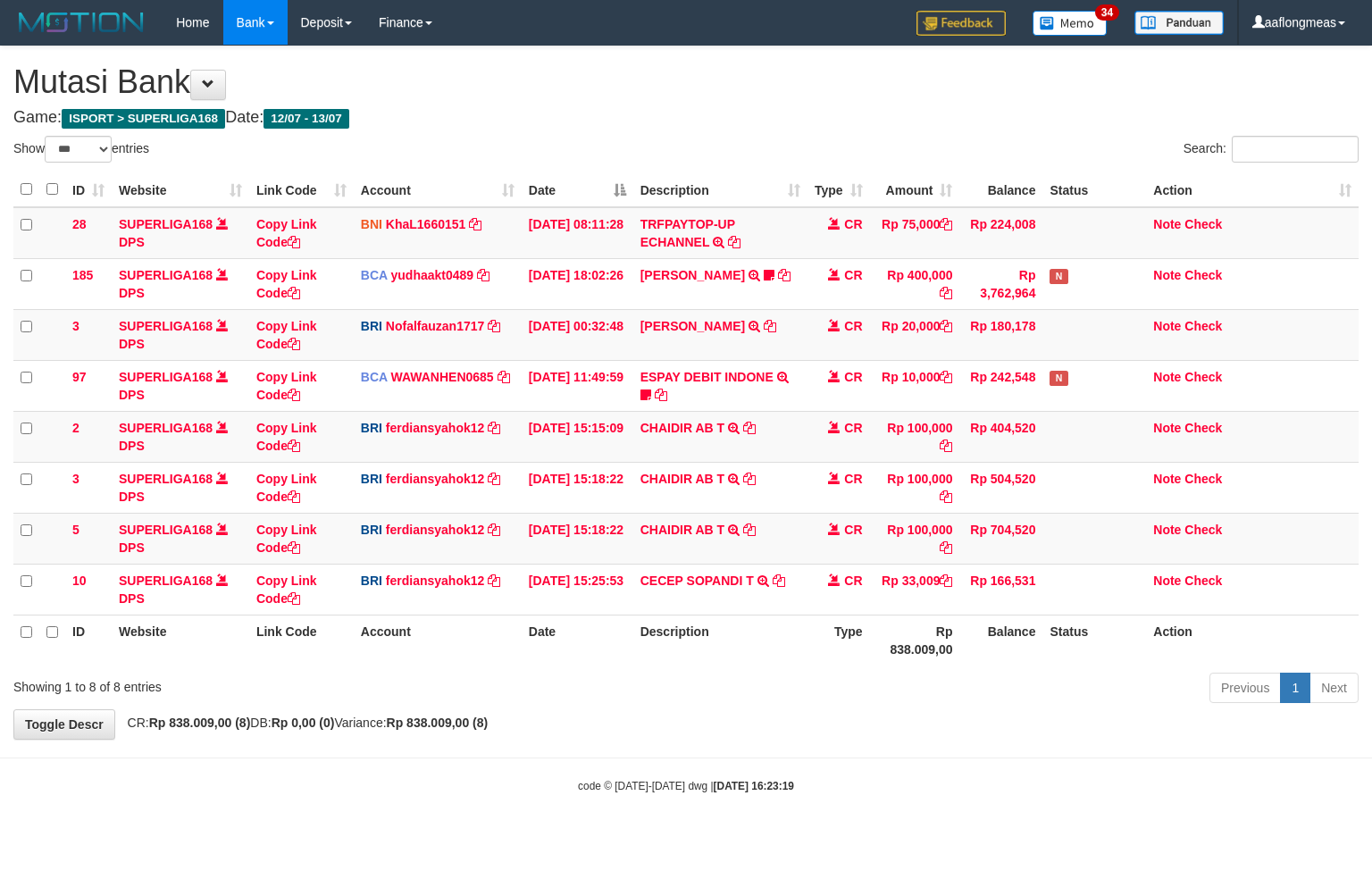 select on "***" 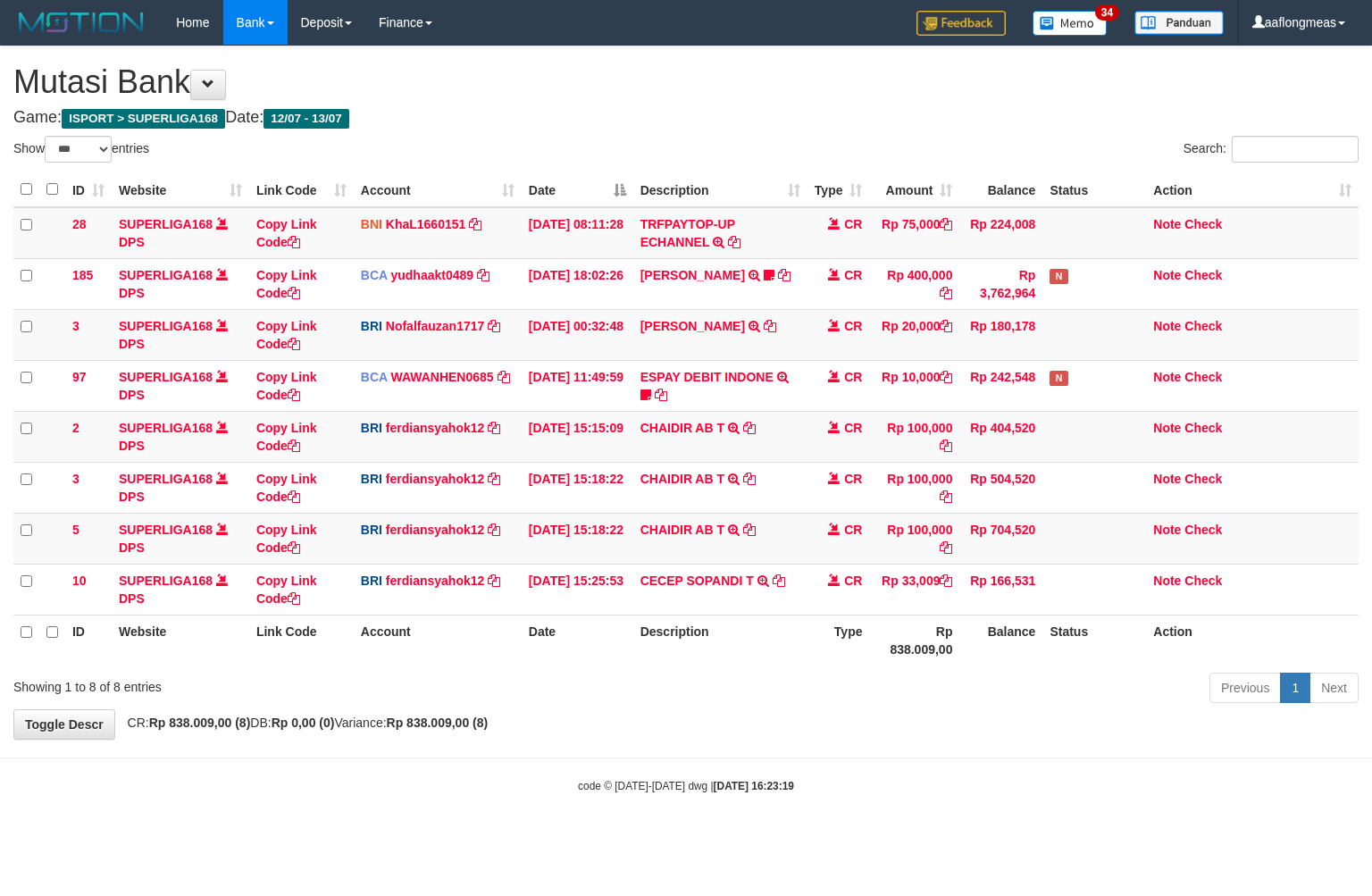 scroll, scrollTop: 0, scrollLeft: 0, axis: both 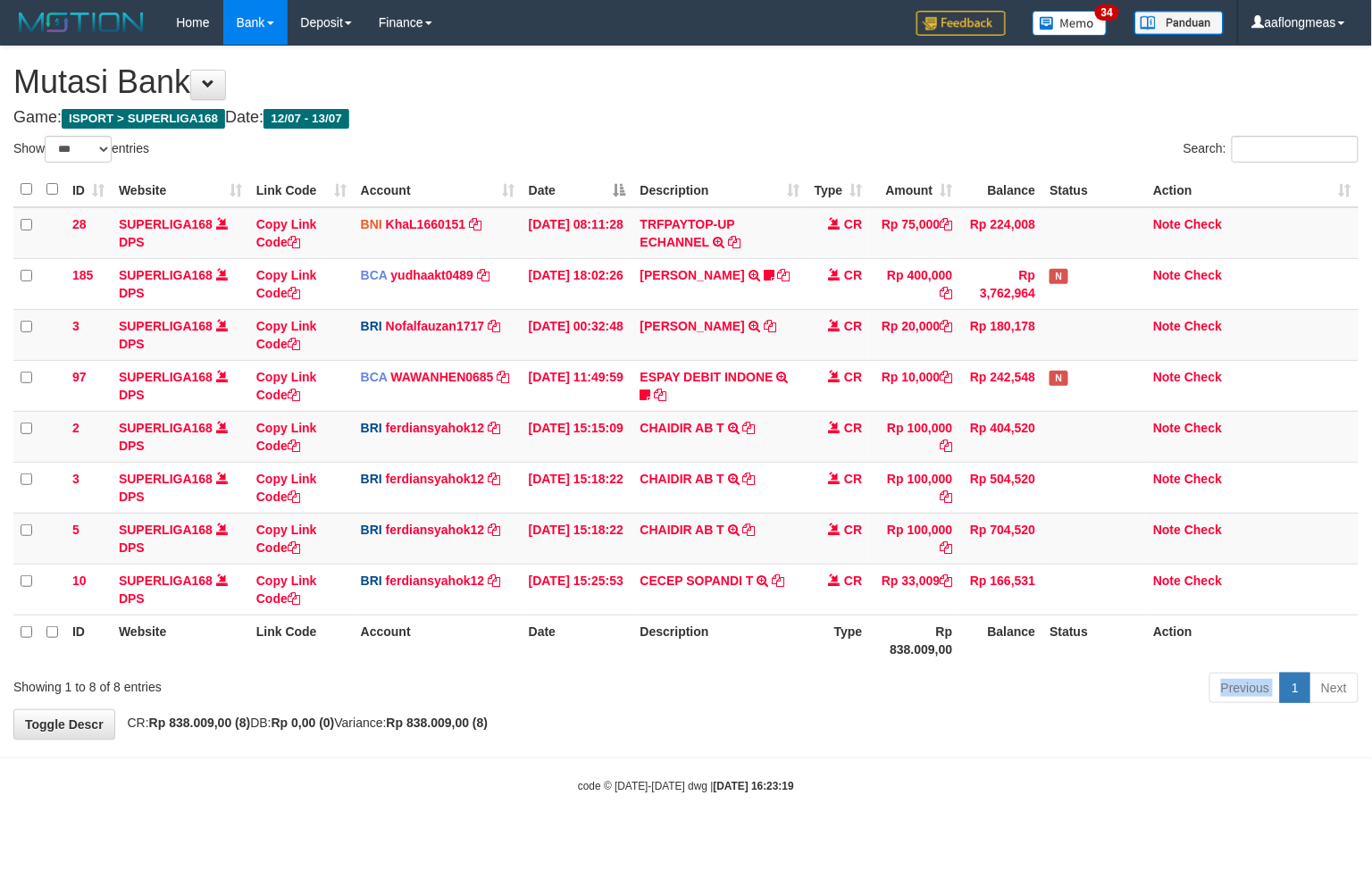 click on "Previous 1 Next" at bounding box center [972, 690] 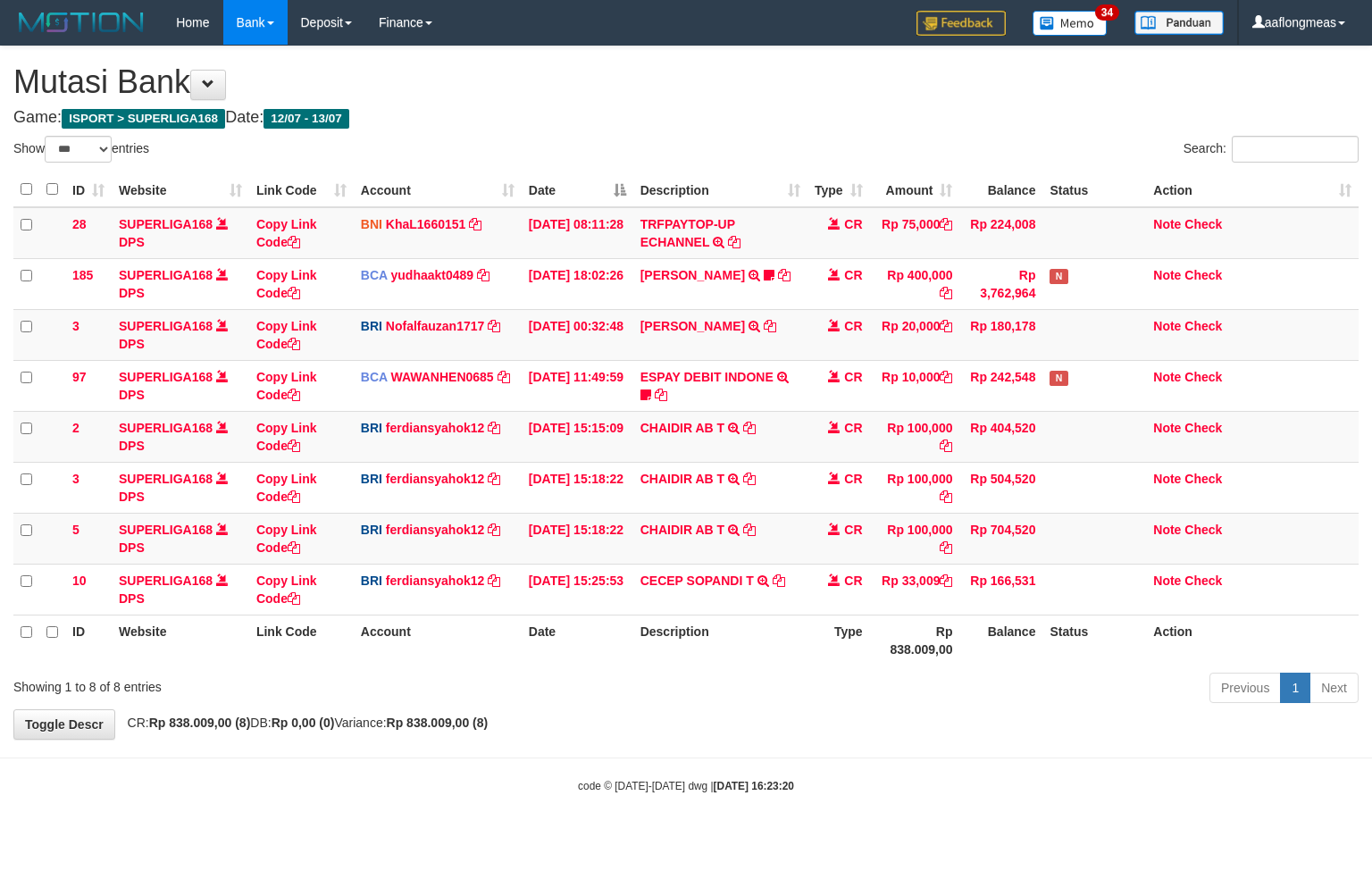 select on "***" 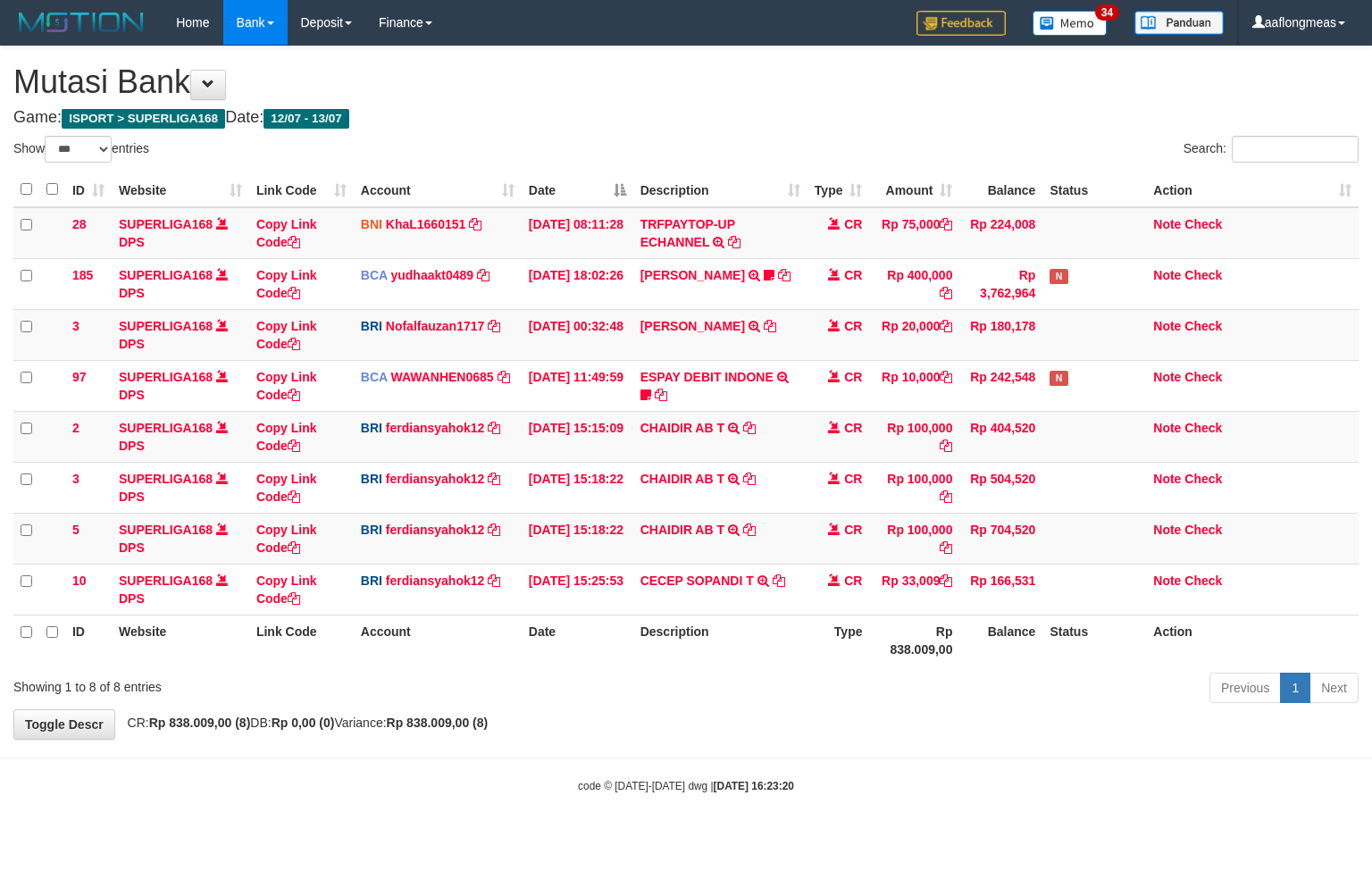 scroll, scrollTop: 0, scrollLeft: 0, axis: both 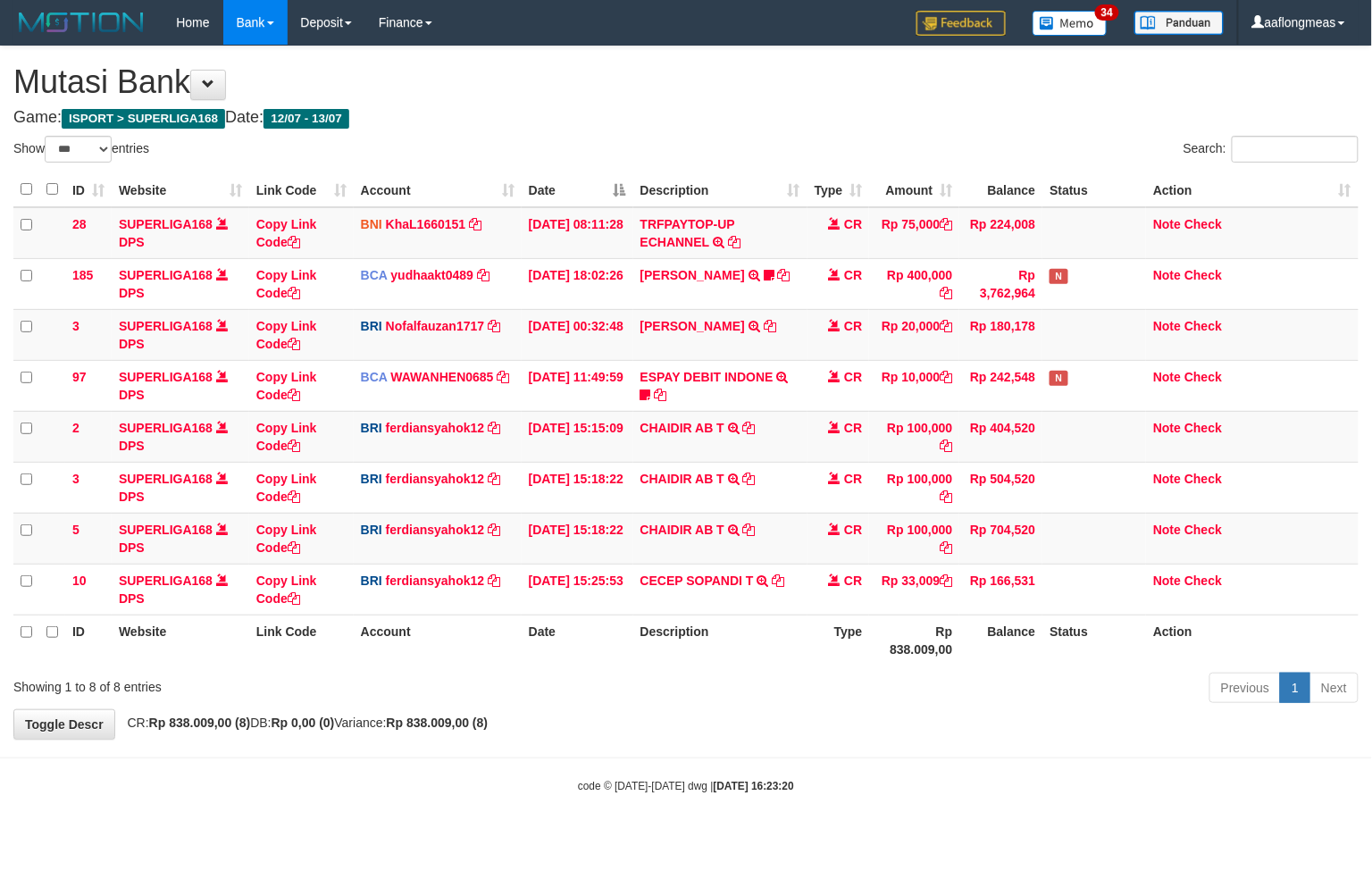 drag, startPoint x: 783, startPoint y: 779, endPoint x: 737, endPoint y: 761, distance: 49.396356 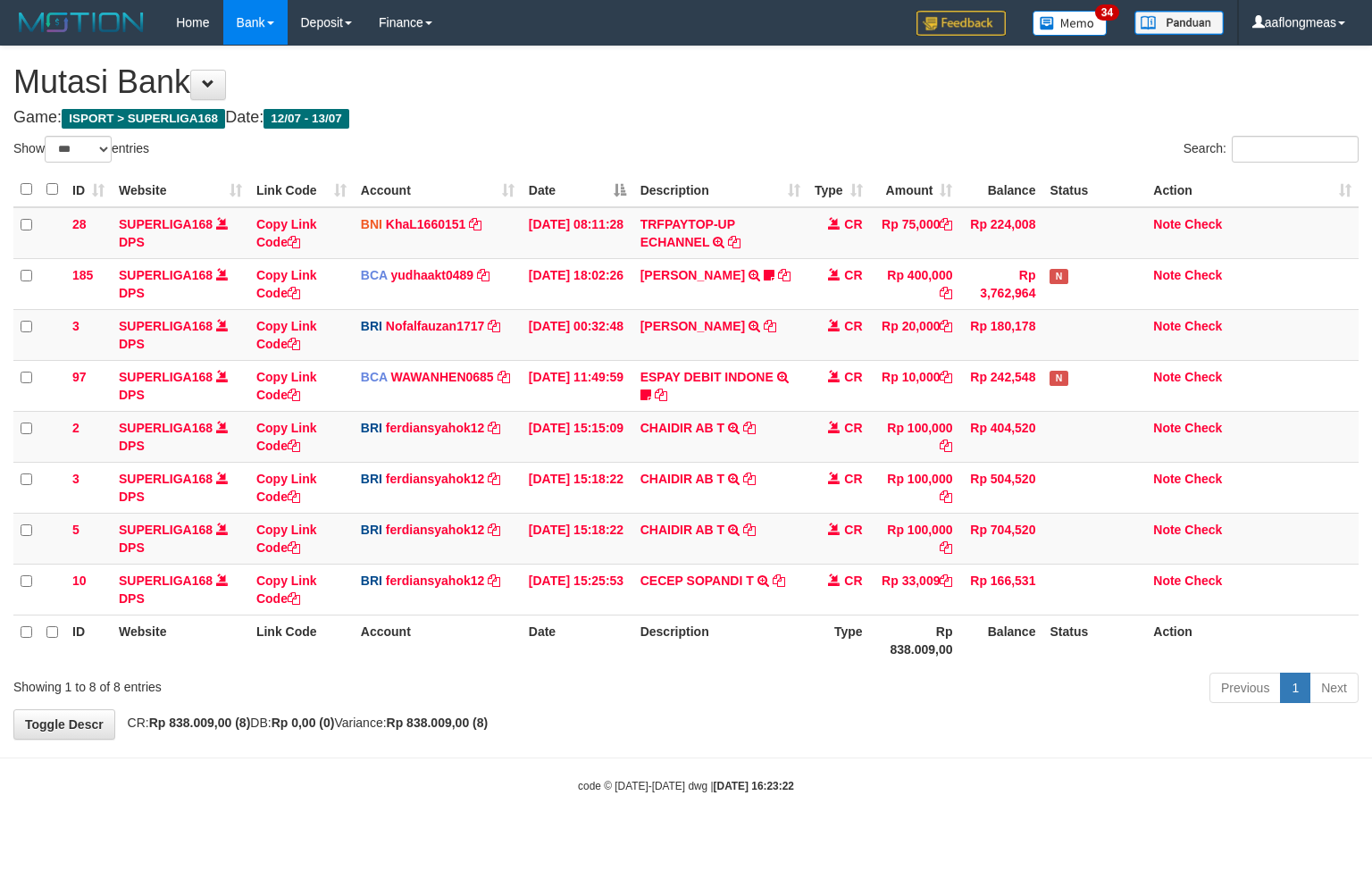 select on "***" 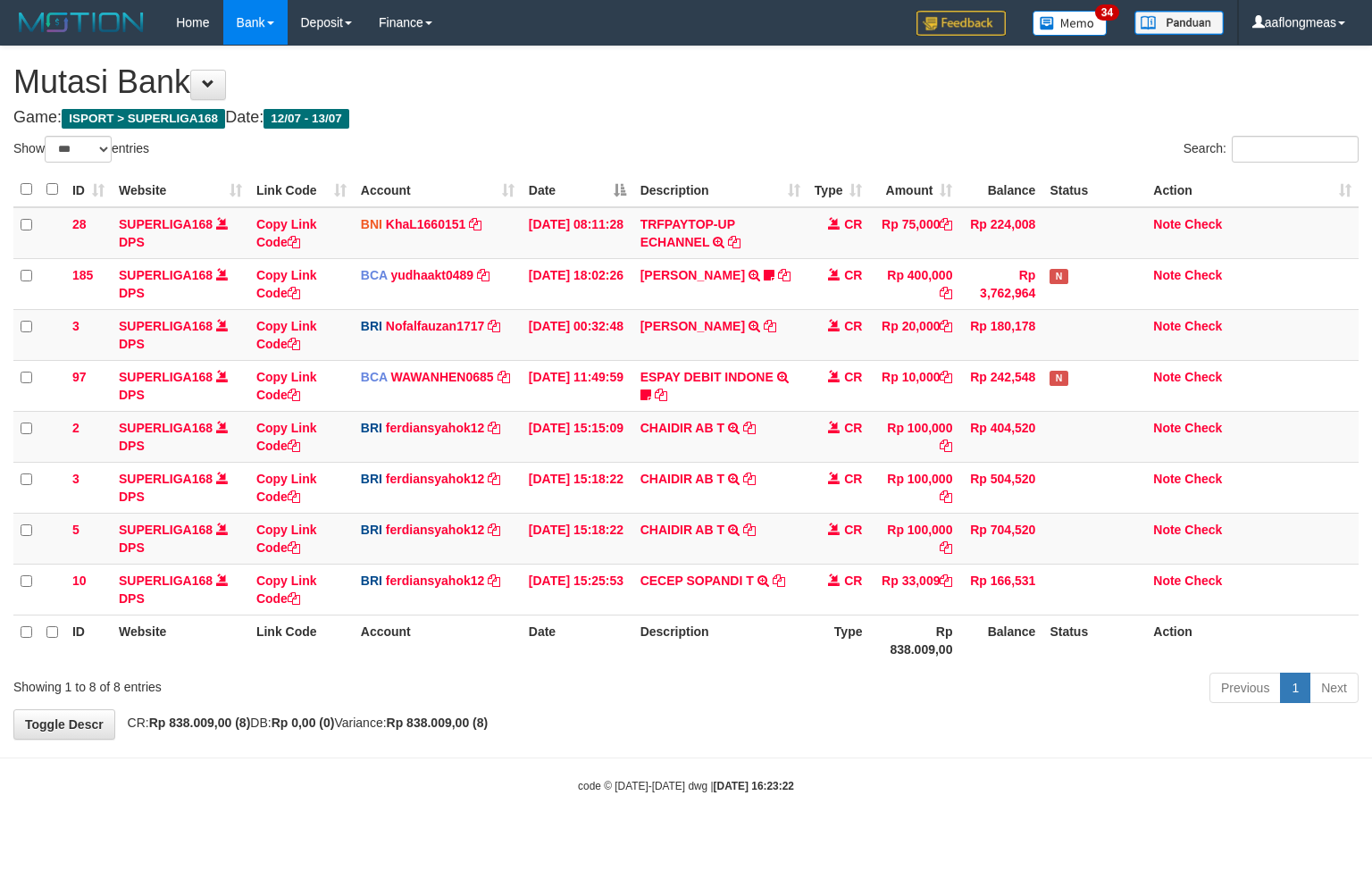 scroll, scrollTop: 0, scrollLeft: 0, axis: both 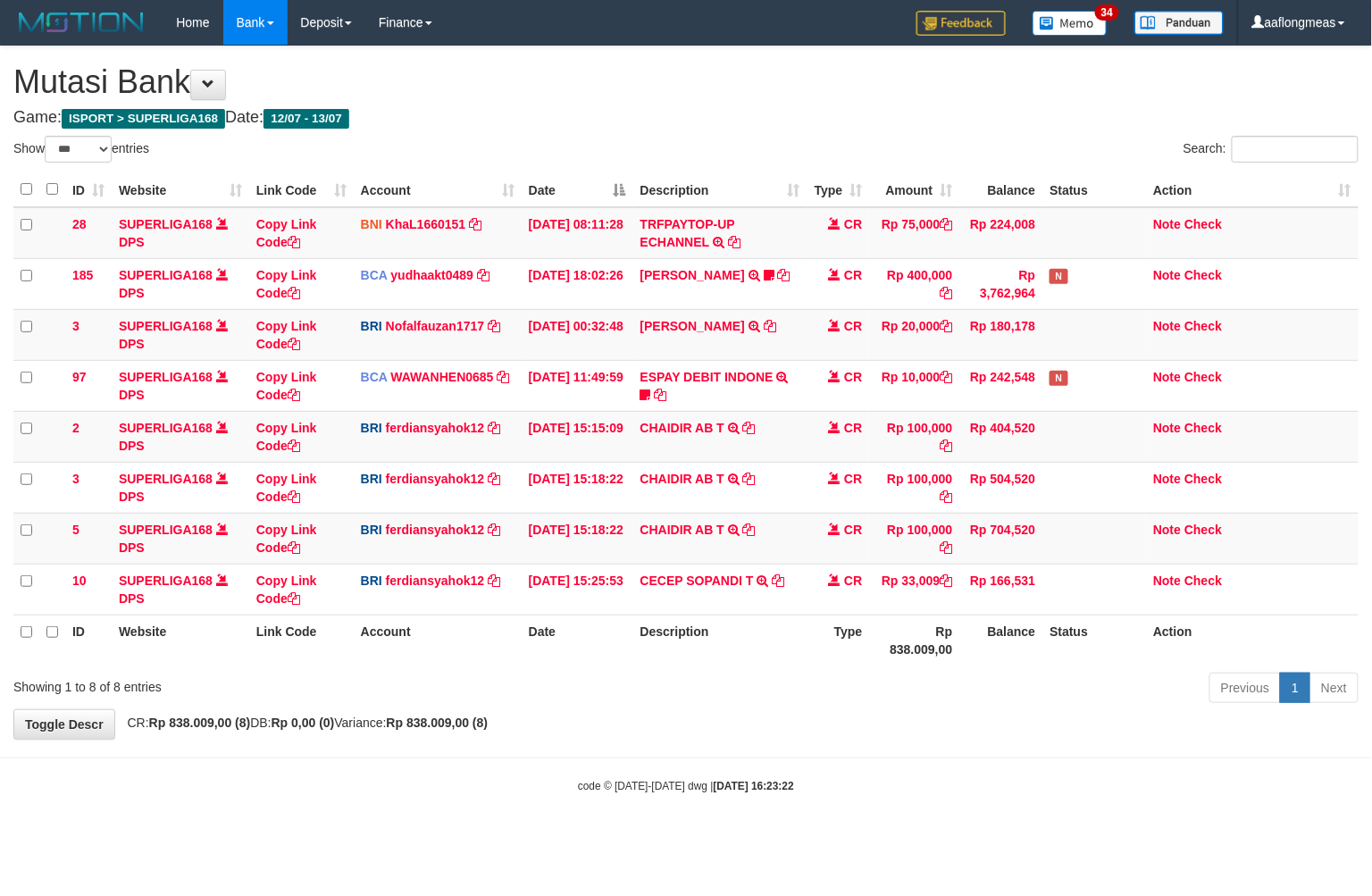 click on "Previous 1 Next" at bounding box center [972, 690] 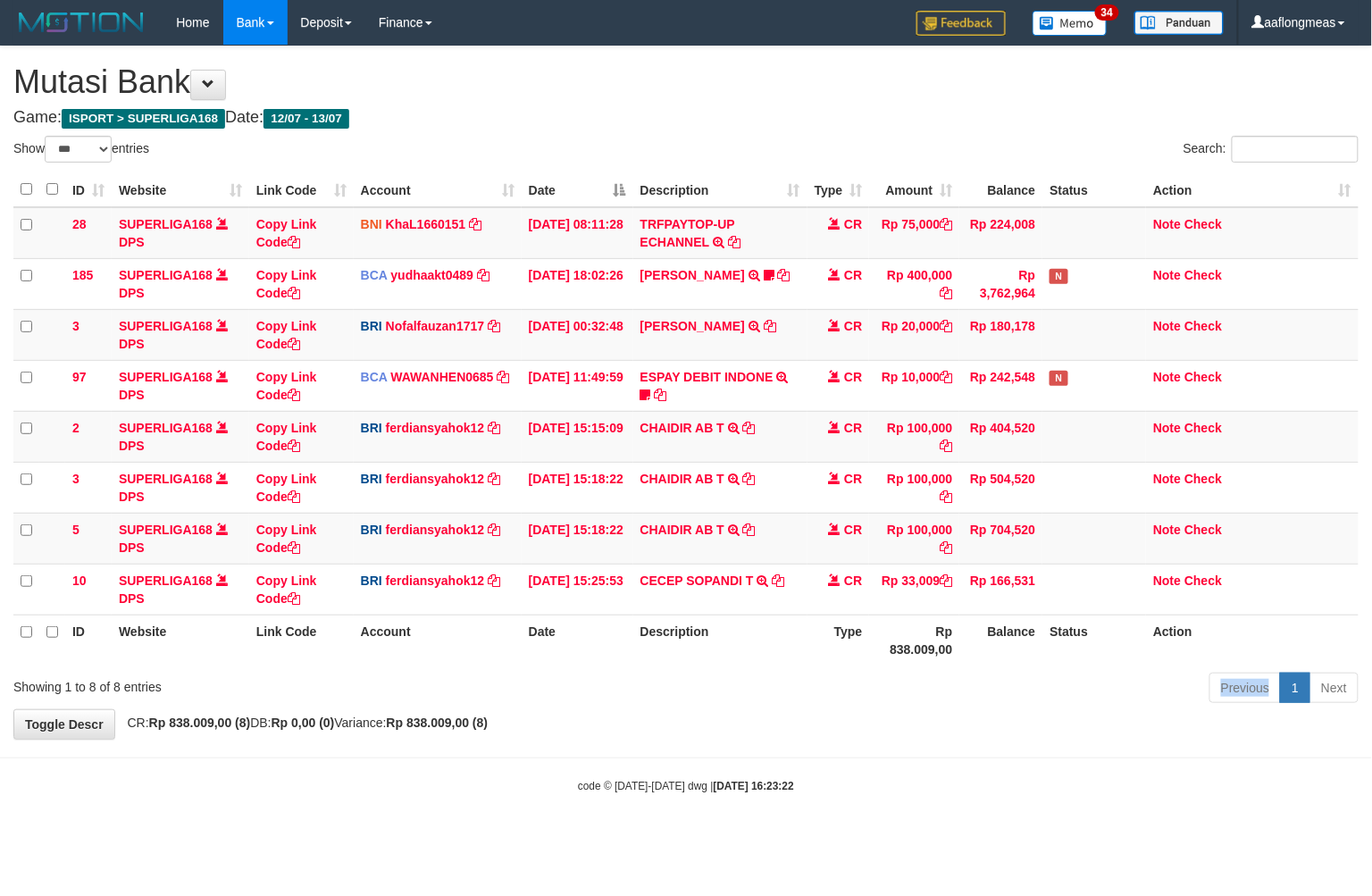 click on "Previous 1 Next" at bounding box center (972, 690) 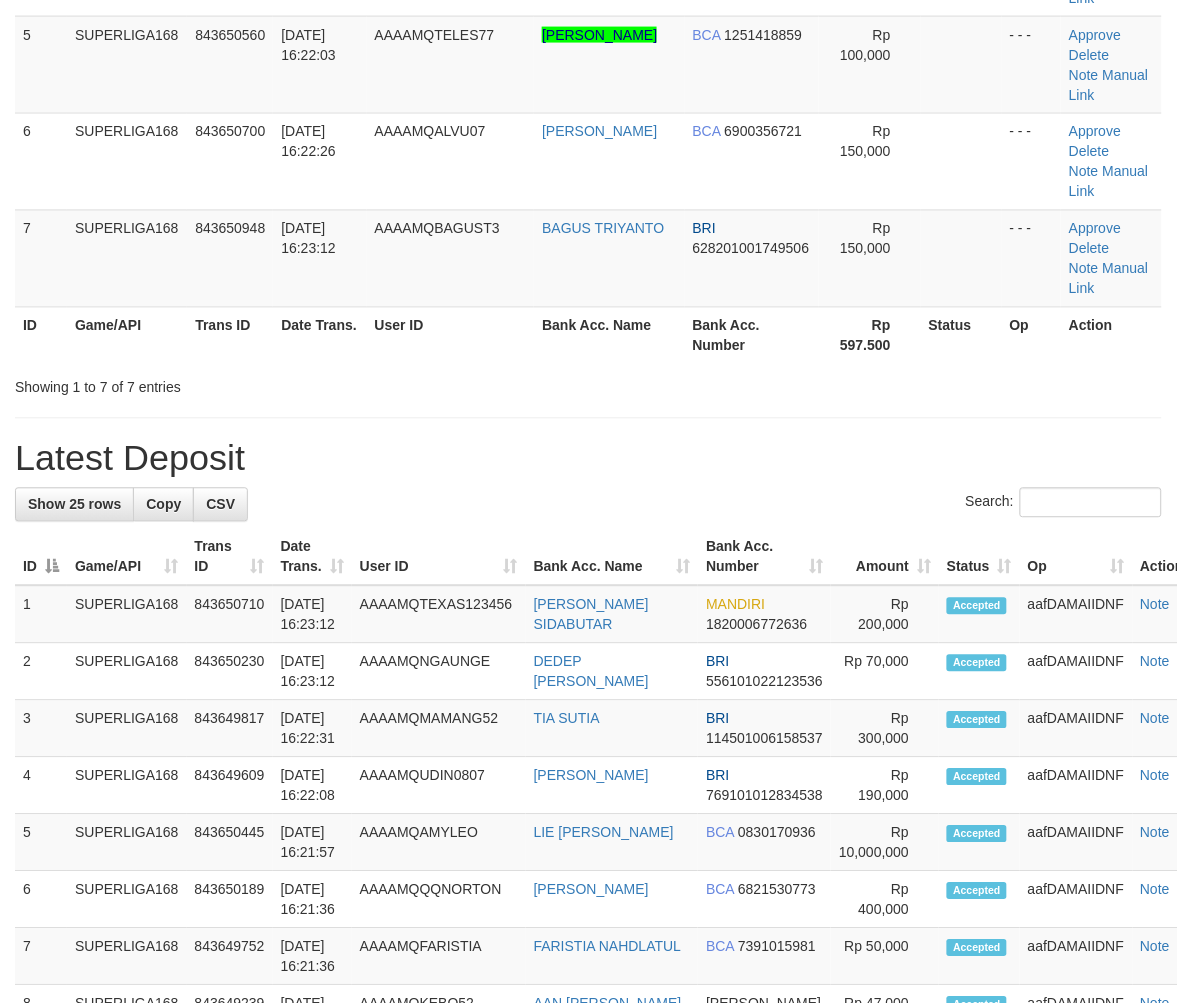 scroll, scrollTop: 407, scrollLeft: 0, axis: vertical 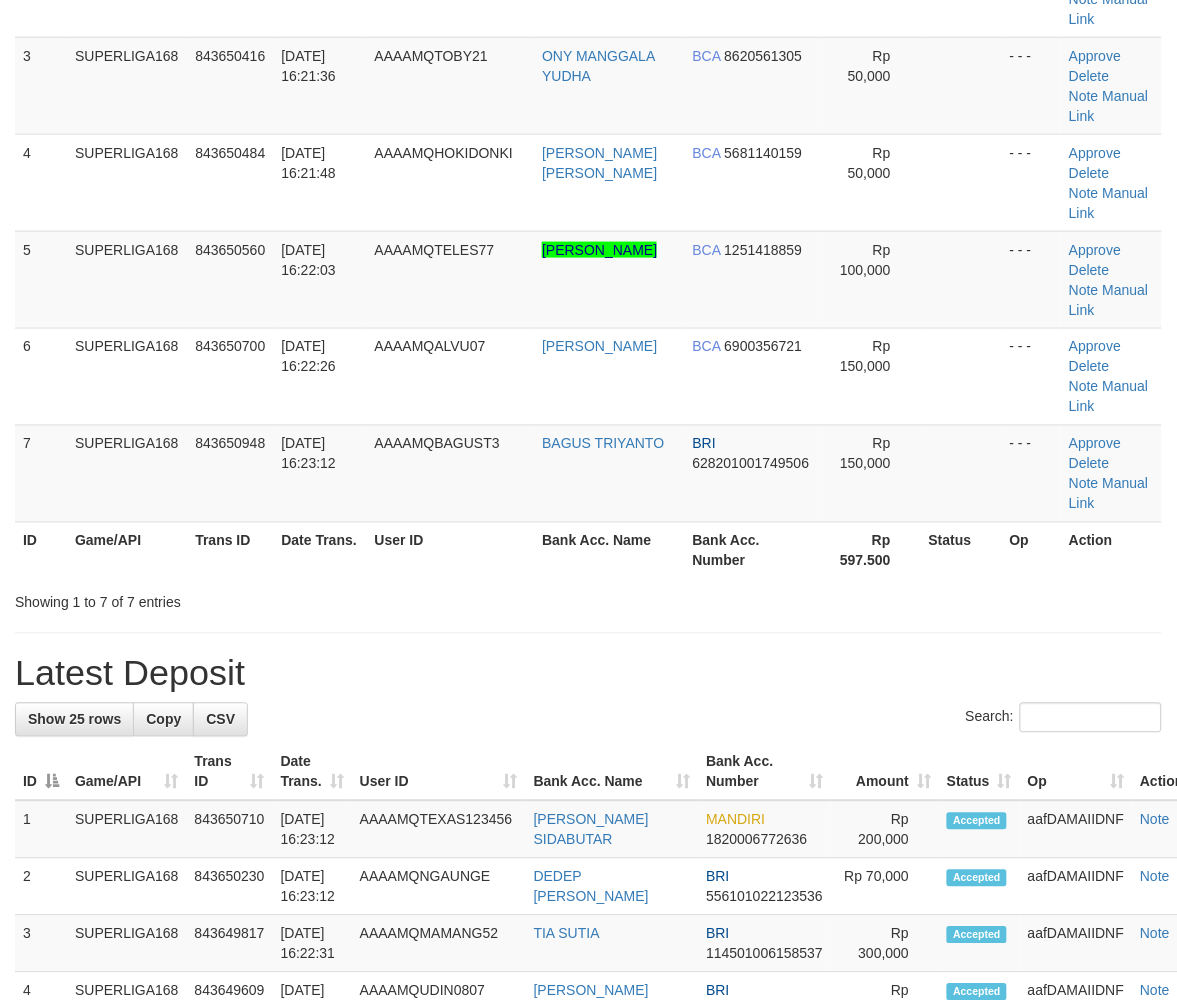 drag, startPoint x: 734, startPoint y: 554, endPoint x: 748, endPoint y: 553, distance: 14.035668 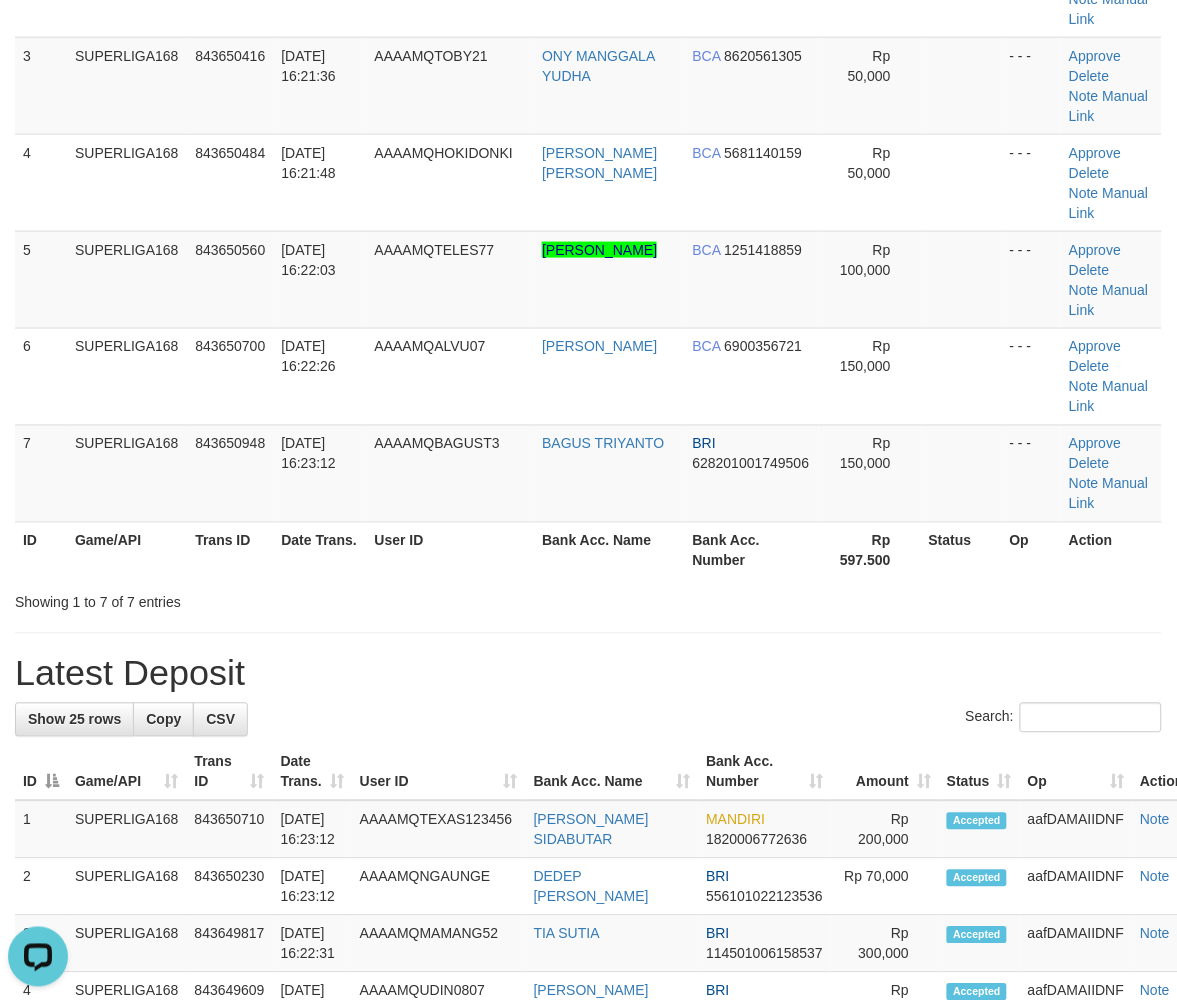 scroll, scrollTop: 0, scrollLeft: 0, axis: both 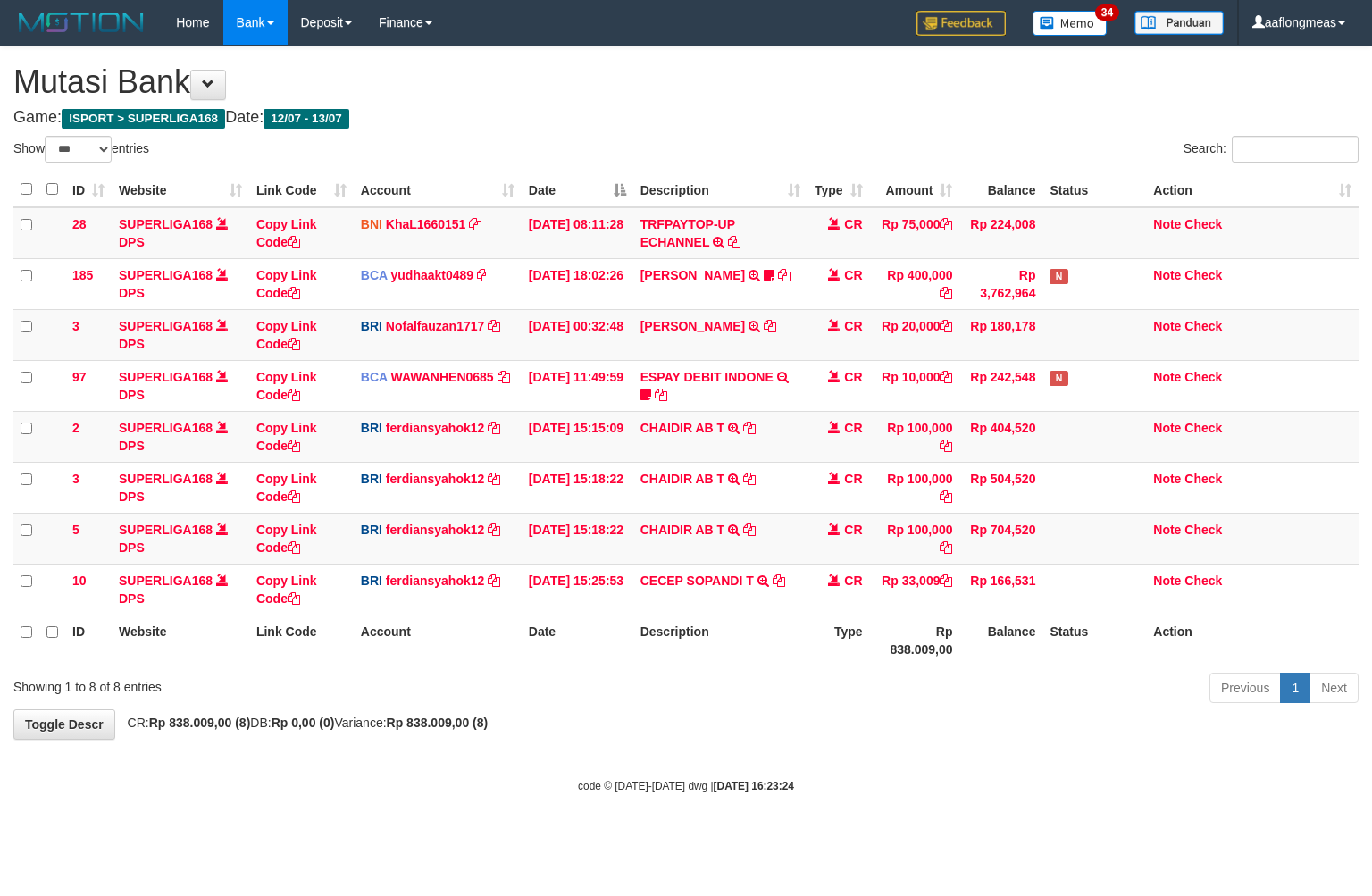 select on "***" 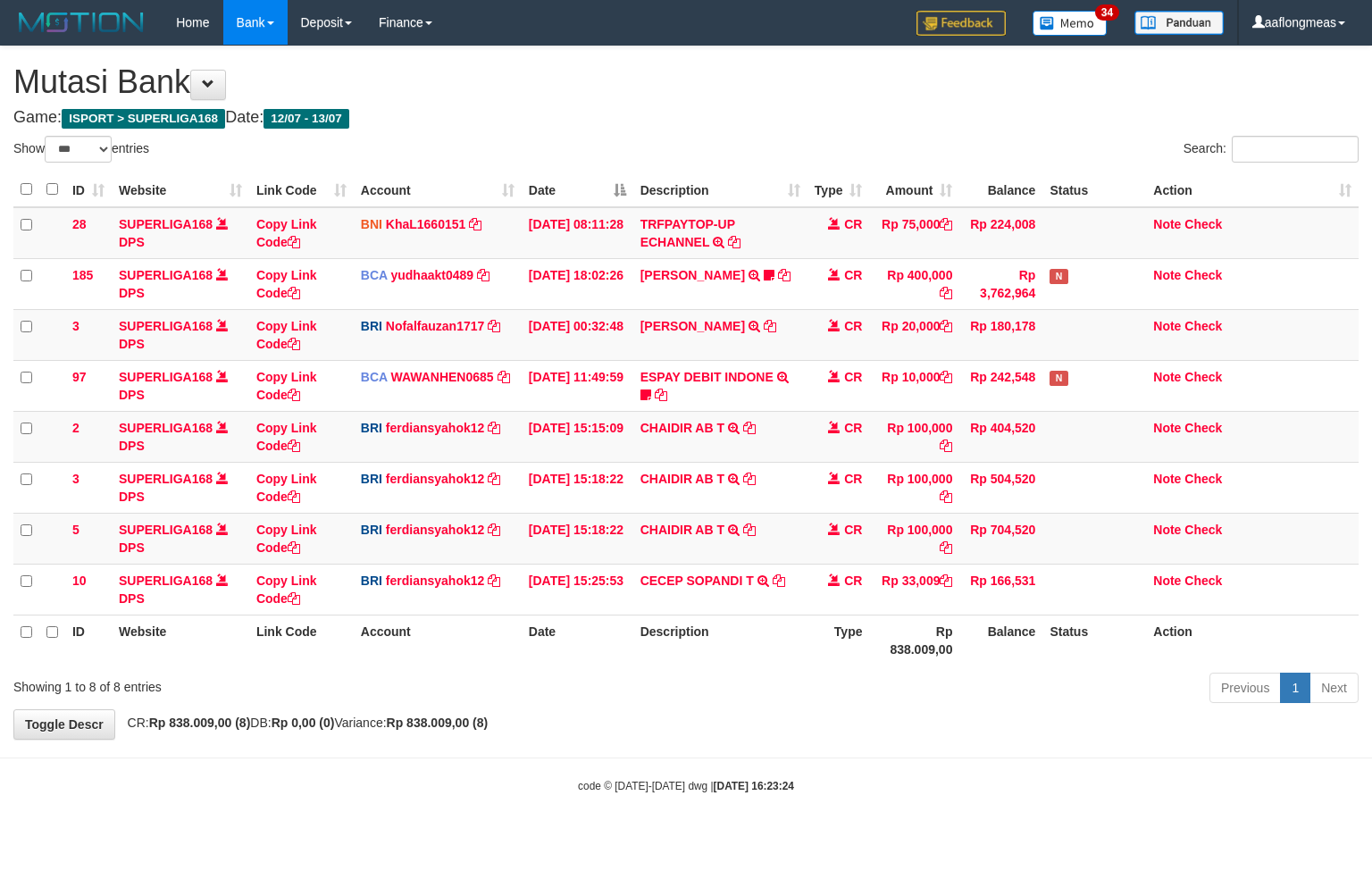 scroll, scrollTop: 0, scrollLeft: 0, axis: both 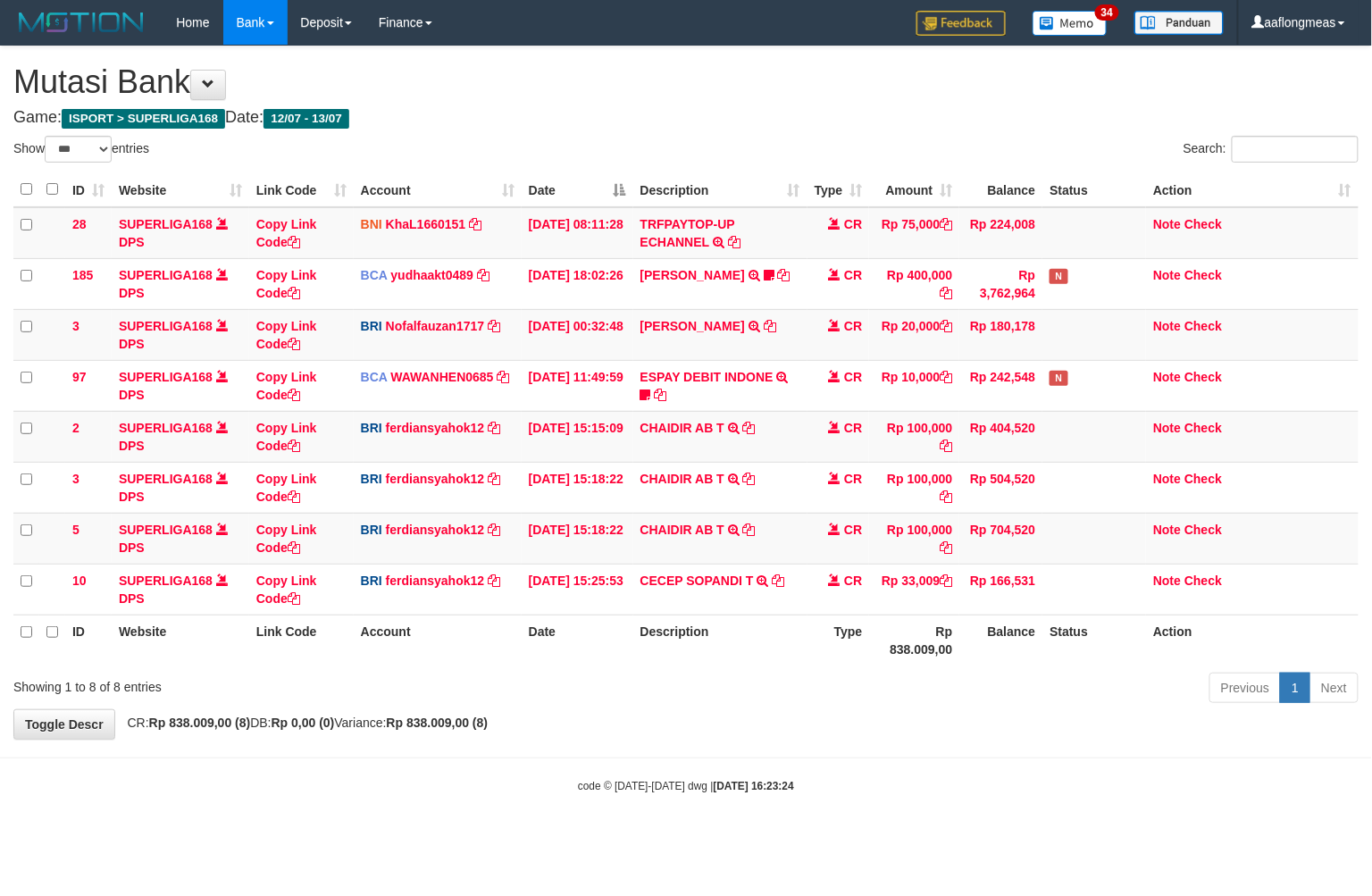 click on "**********" at bounding box center (686, 392) 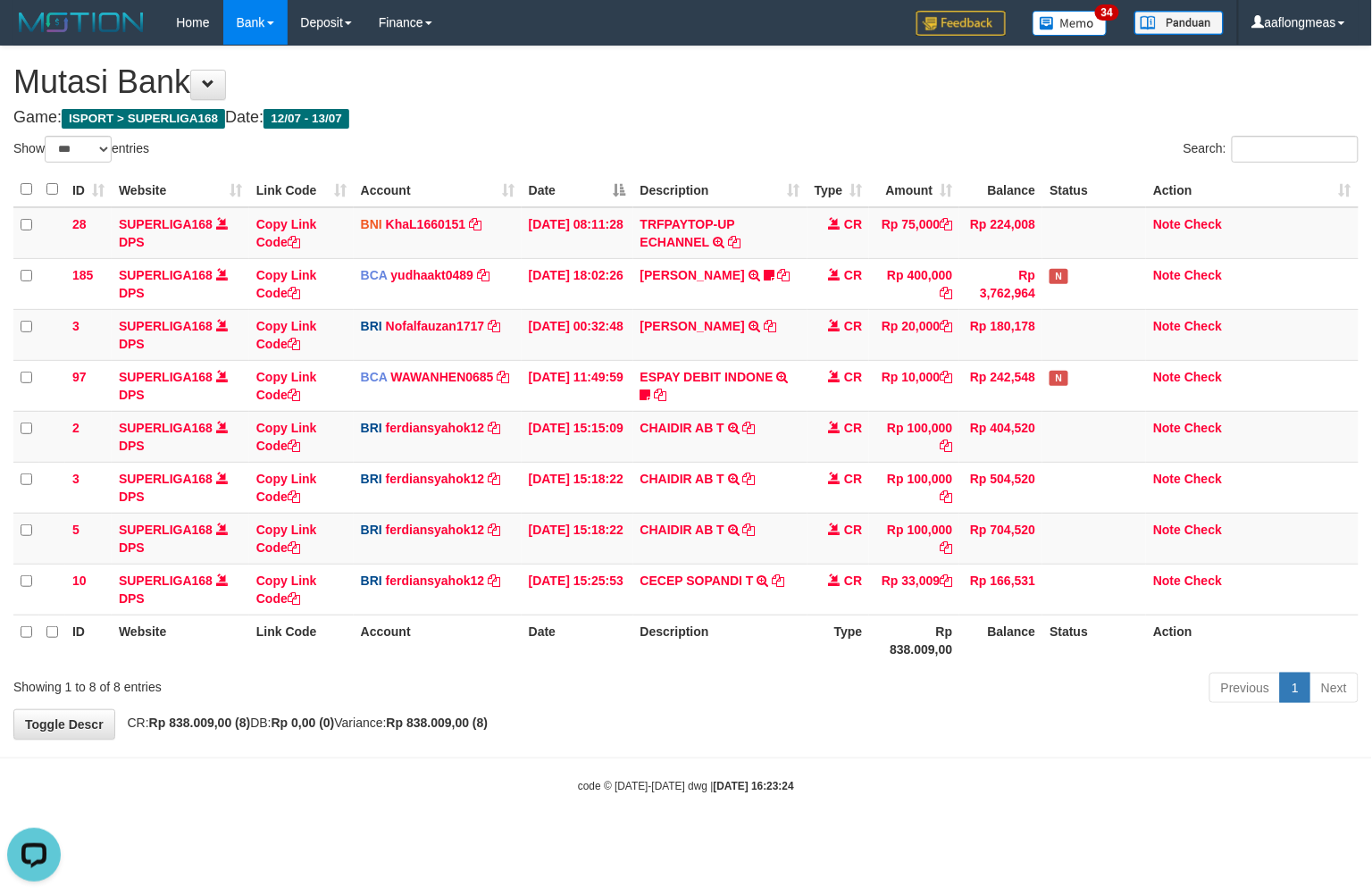 scroll, scrollTop: 0, scrollLeft: 0, axis: both 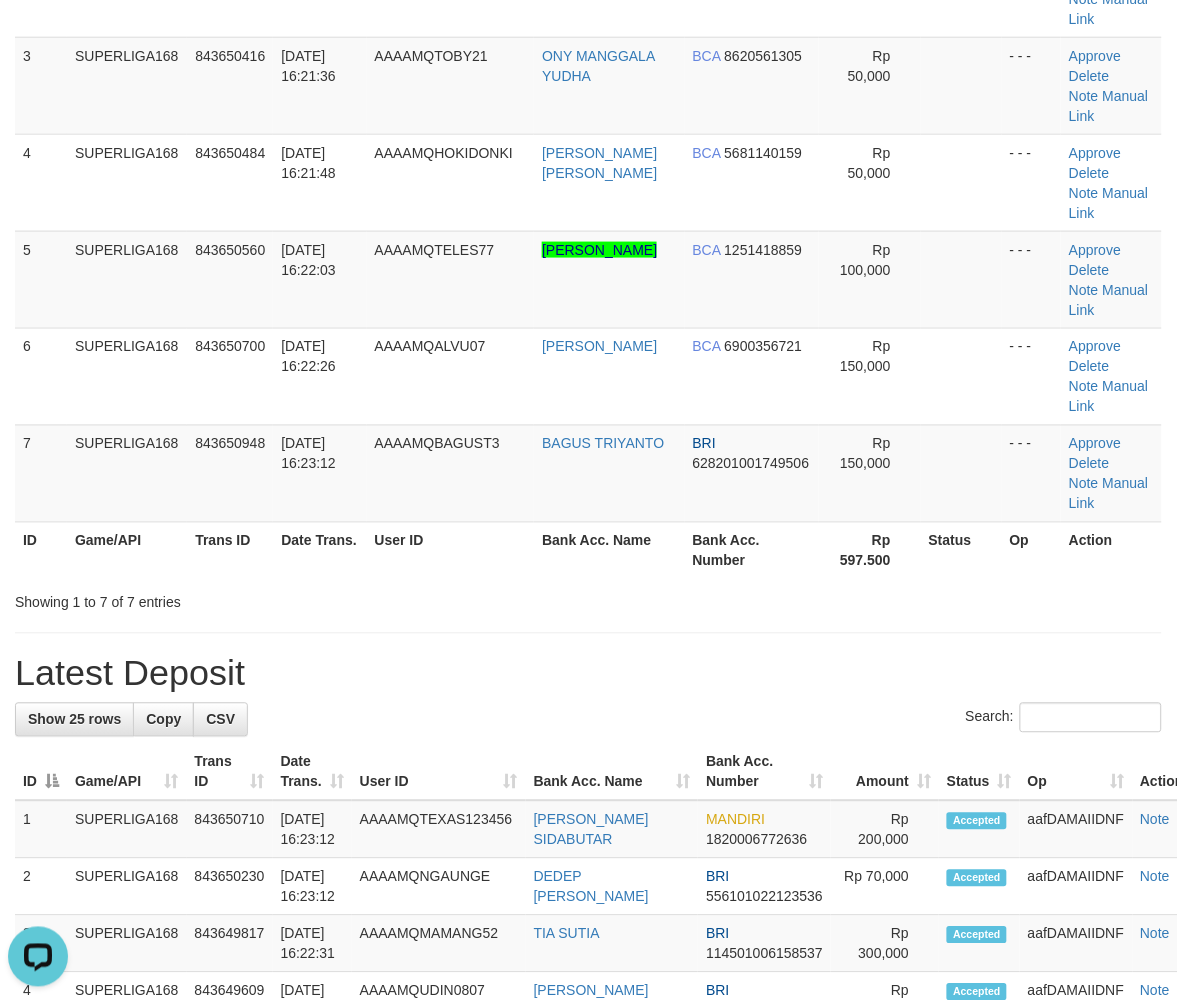 click on "Rp 597.500" at bounding box center (870, 550) 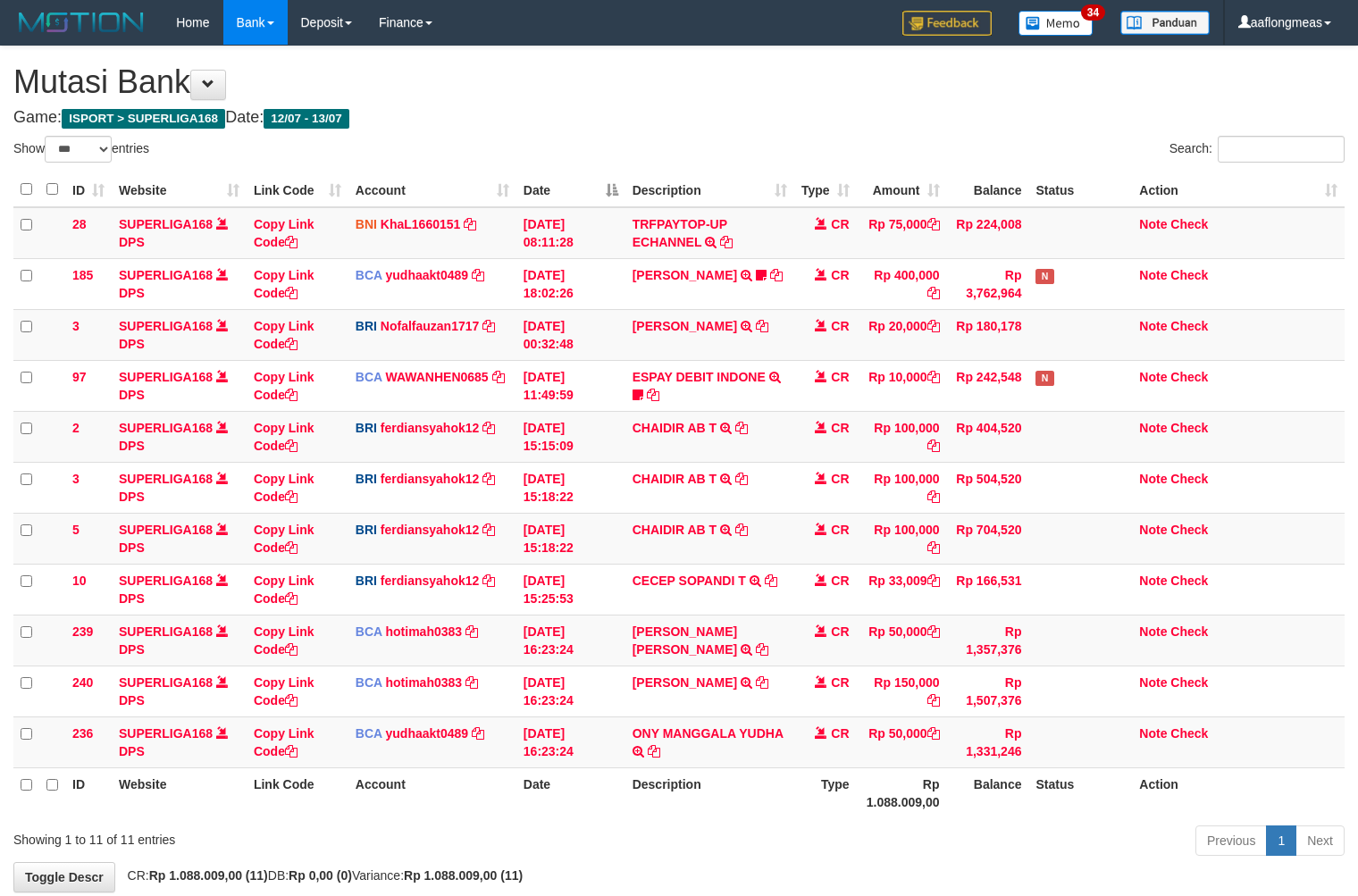select on "***" 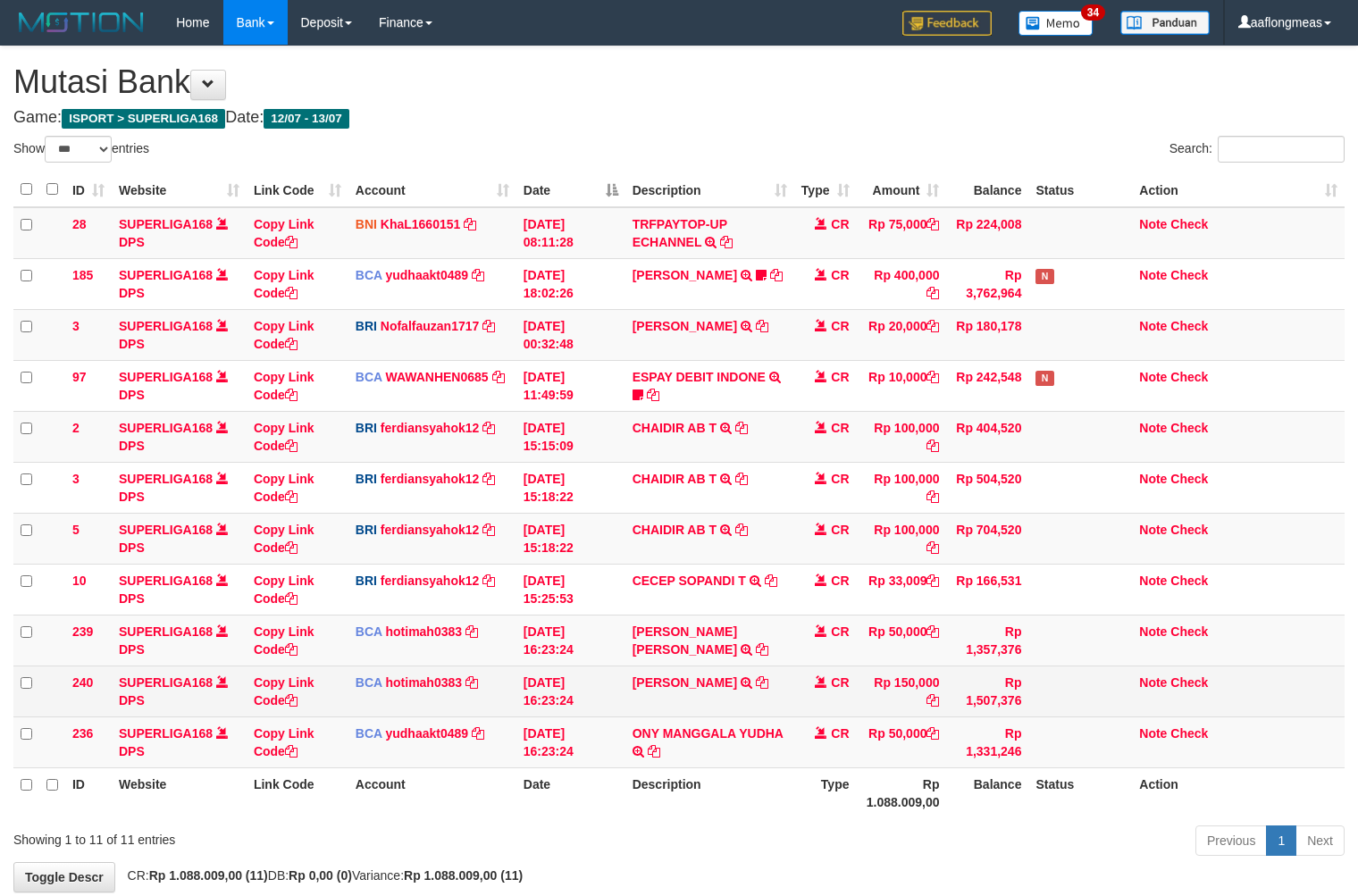 scroll, scrollTop: 0, scrollLeft: 0, axis: both 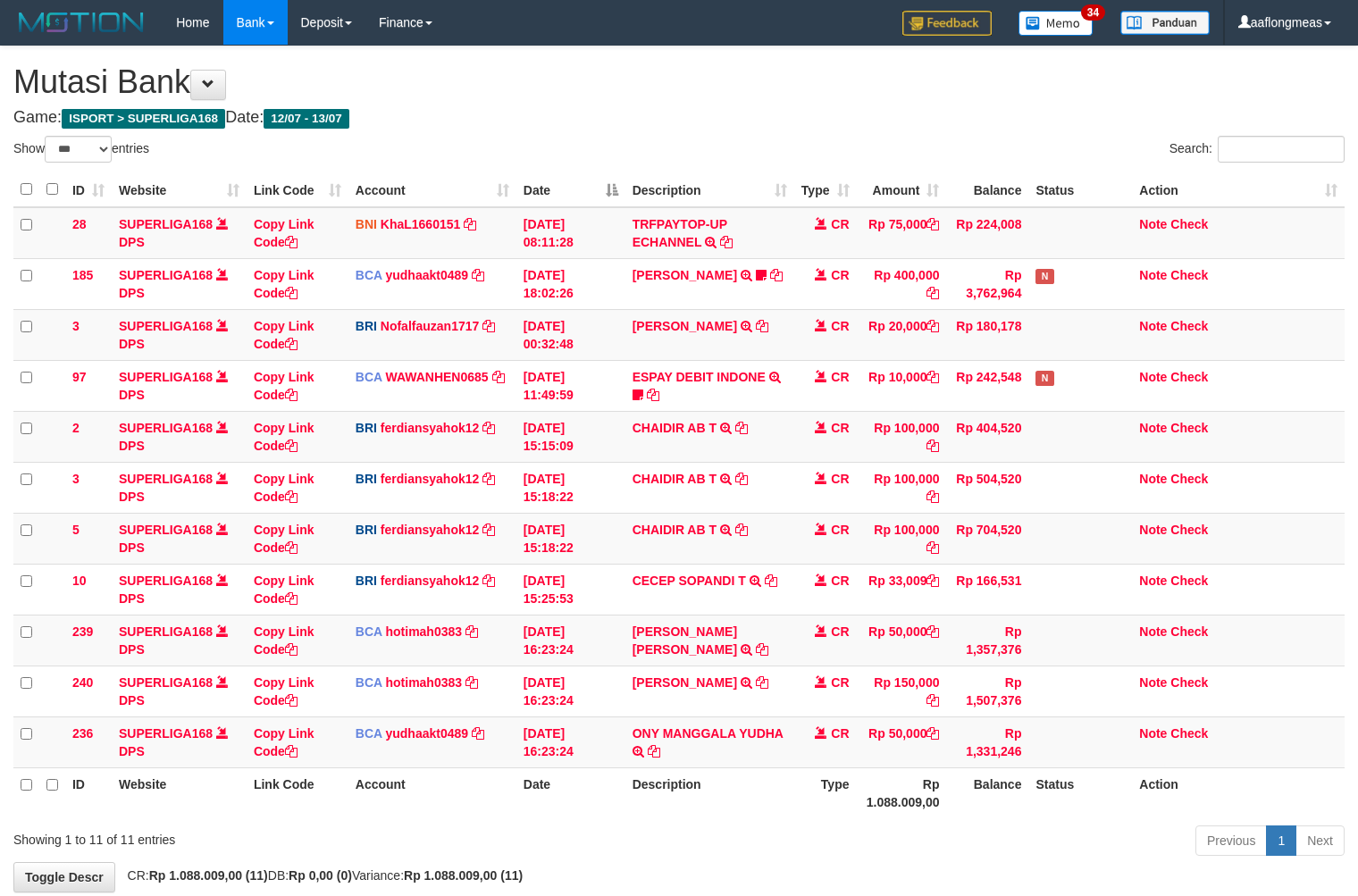 click on "Description" at bounding box center (709, 792) 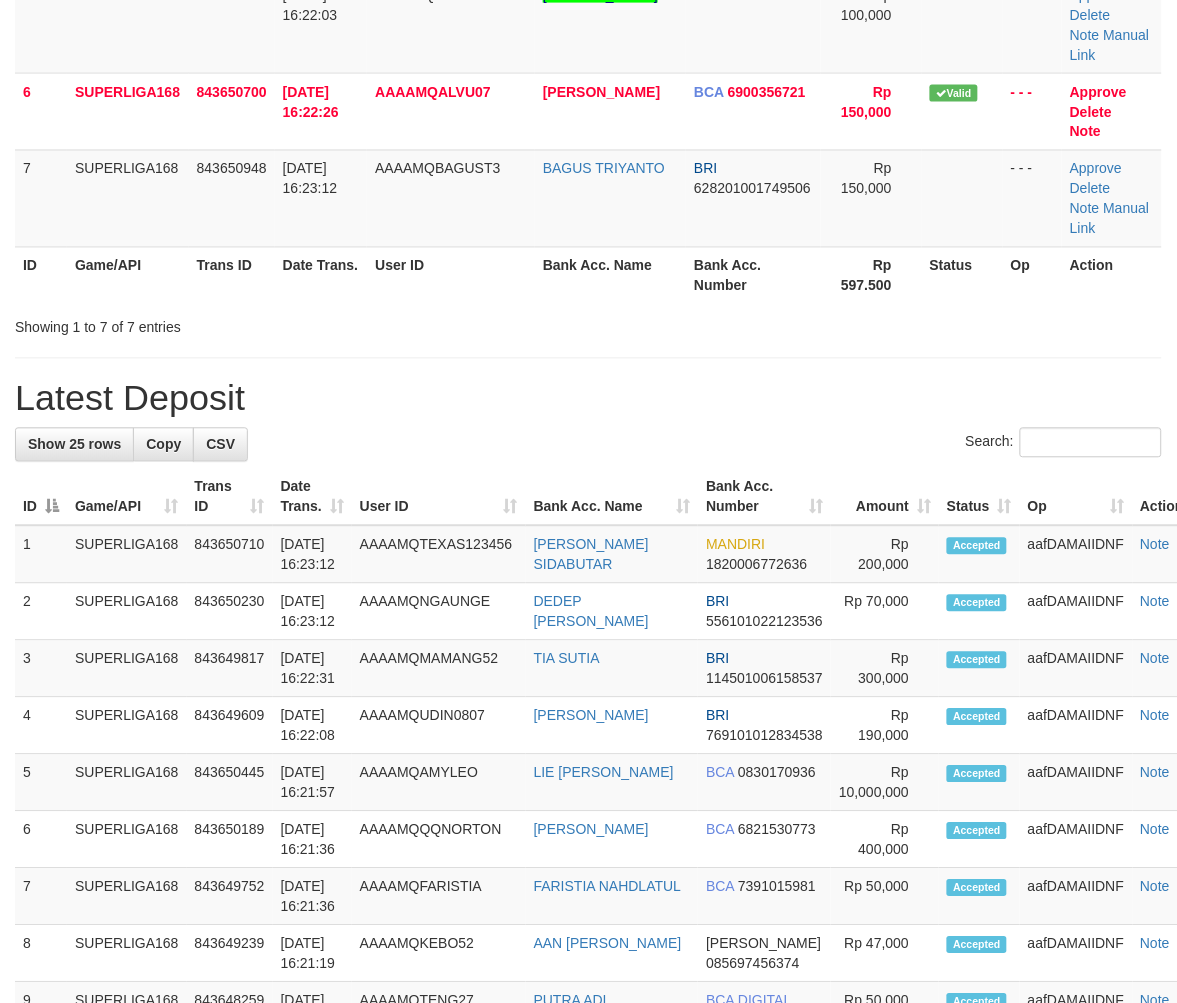 scroll, scrollTop: 407, scrollLeft: 0, axis: vertical 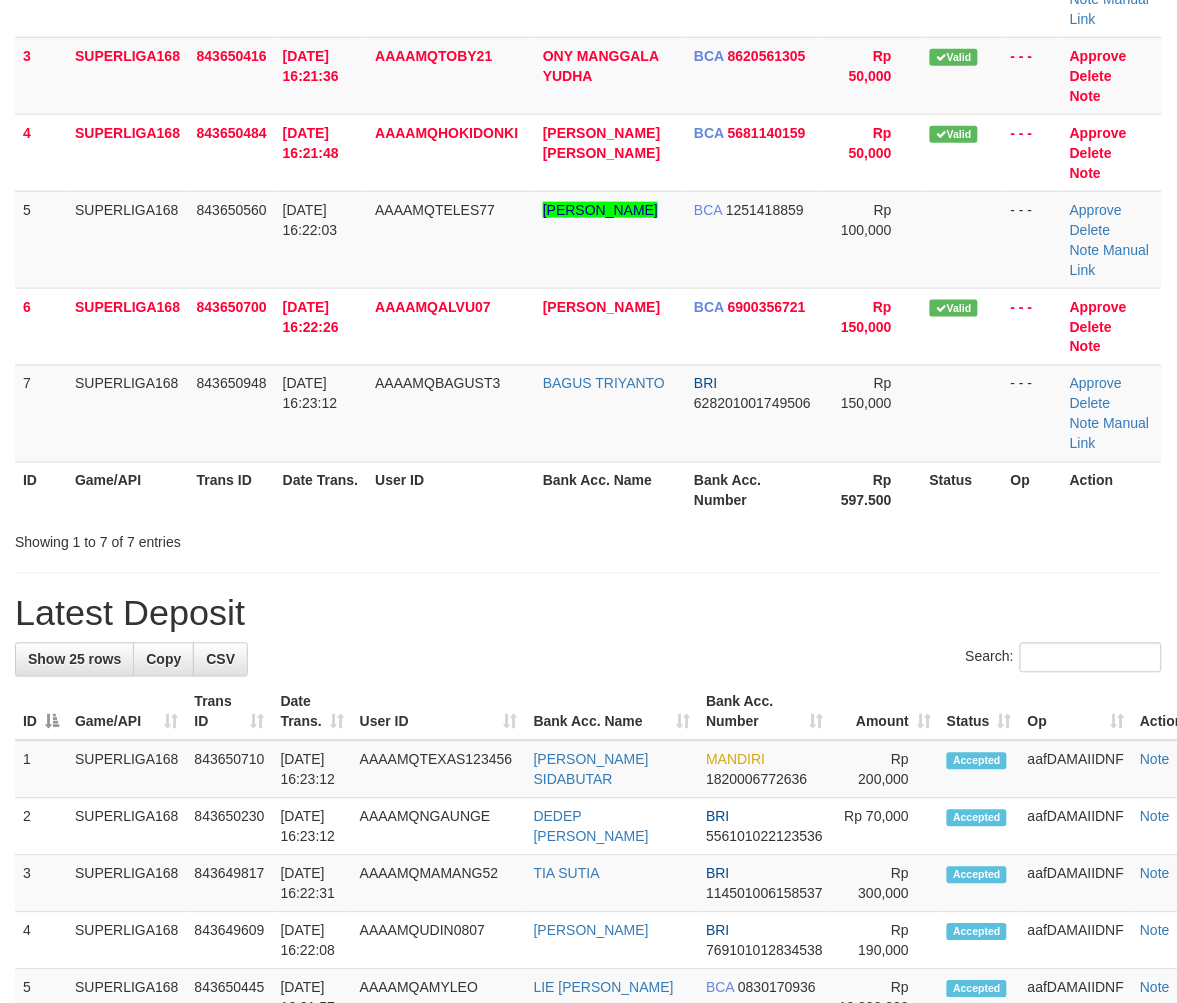 drag, startPoint x: 867, startPoint y: 492, endPoint x: 921, endPoint y: 525, distance: 63.28507 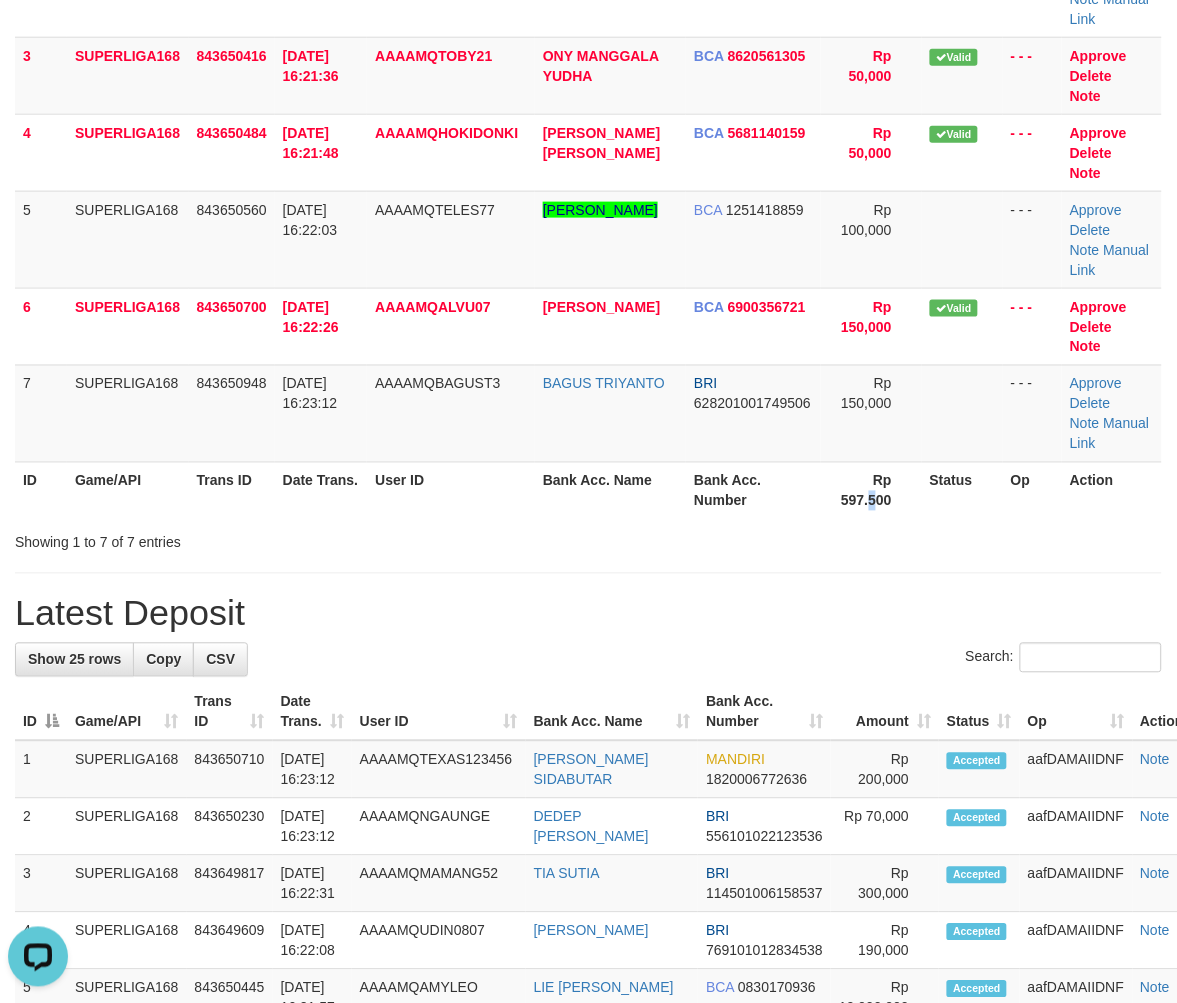 scroll, scrollTop: 0, scrollLeft: 0, axis: both 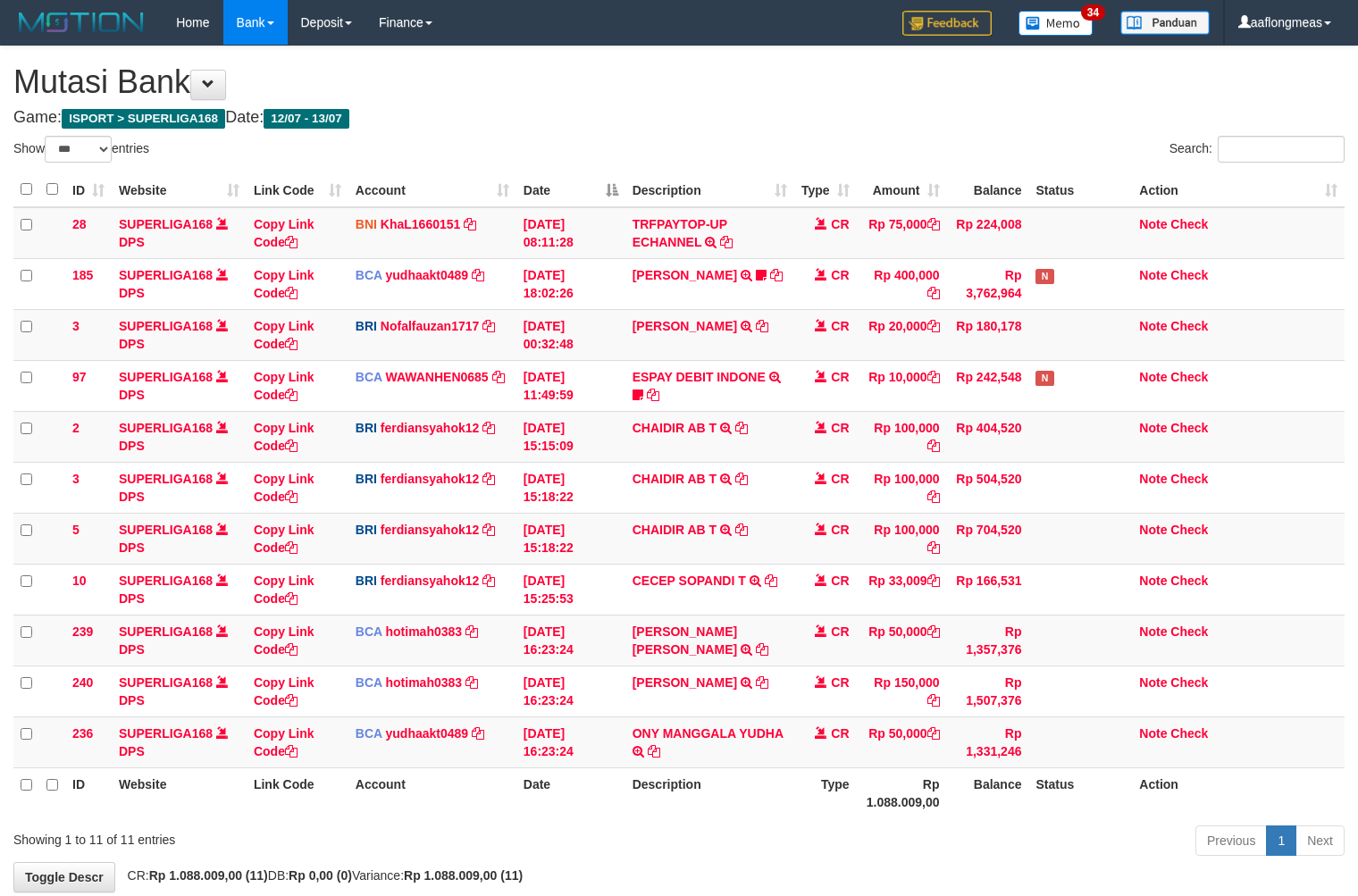 select on "***" 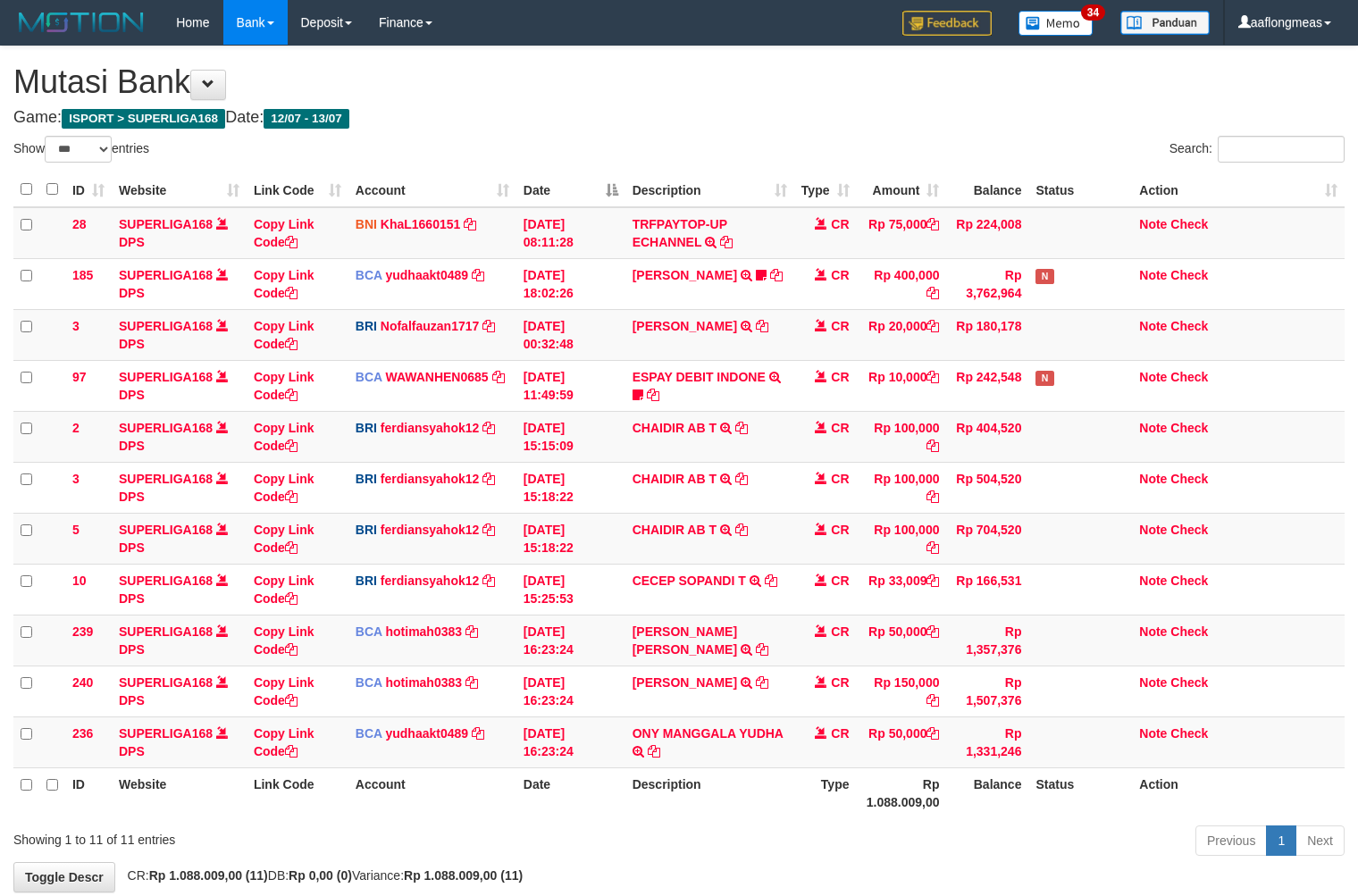 scroll, scrollTop: 0, scrollLeft: 0, axis: both 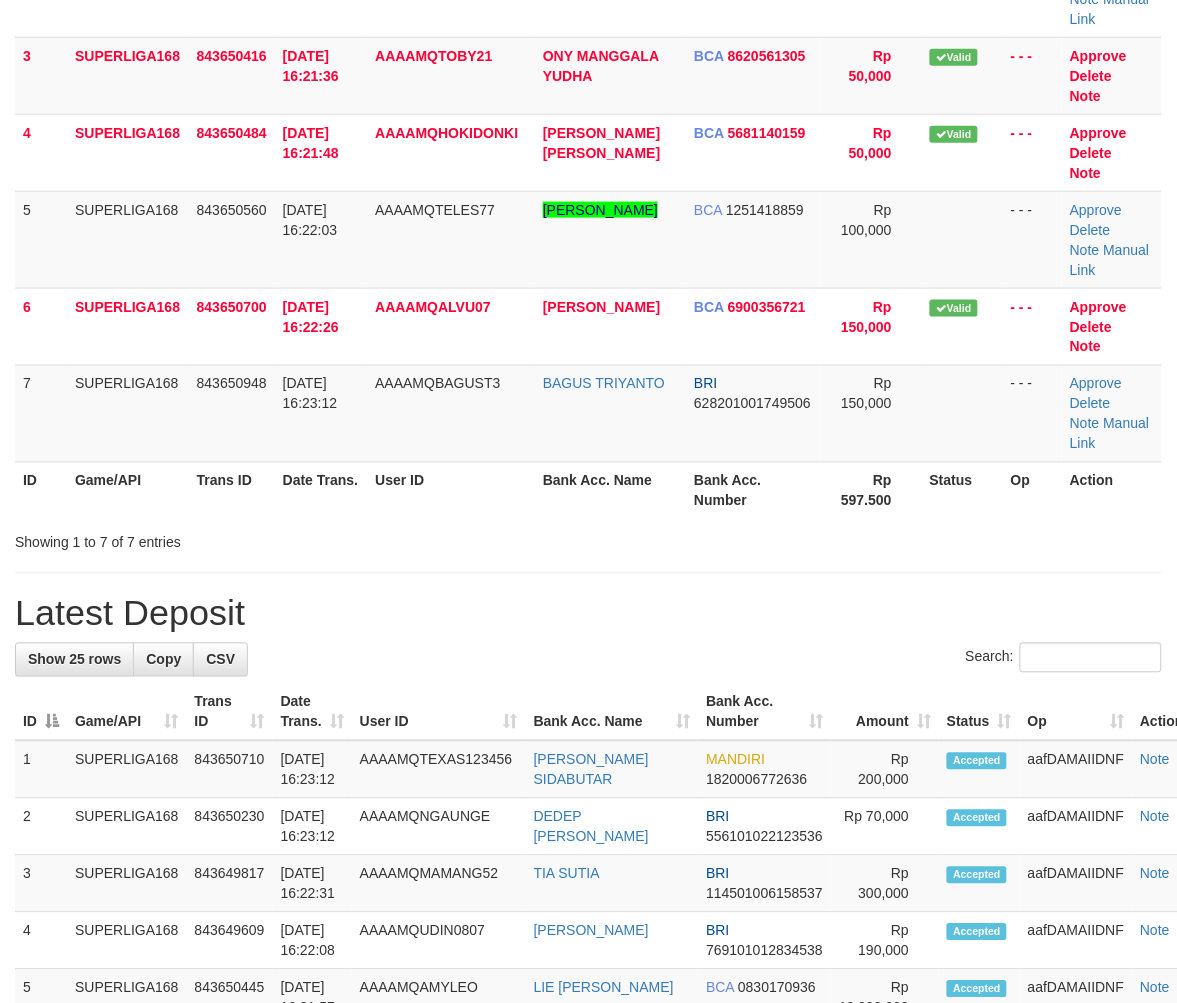 click at bounding box center [588, 573] 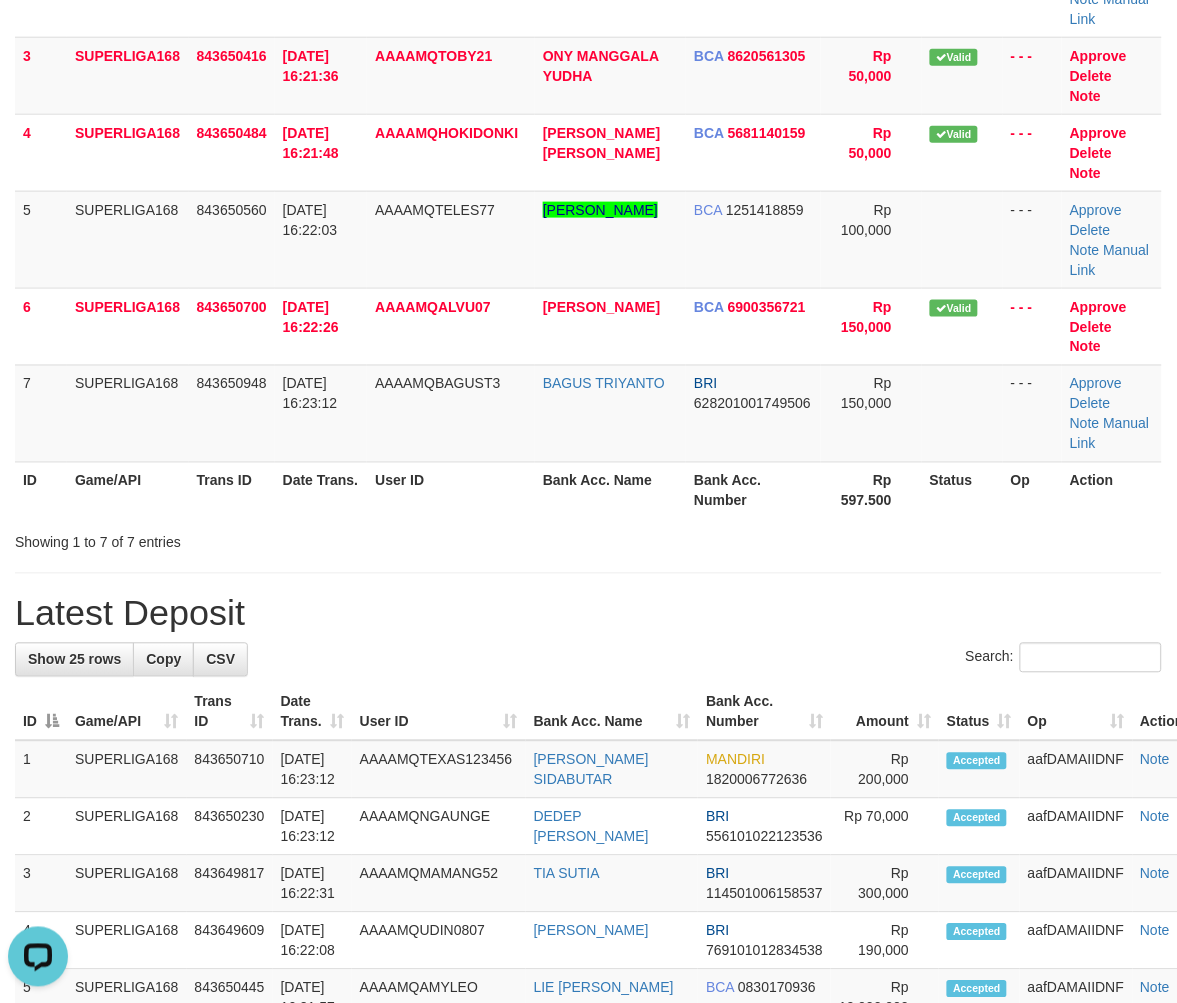 scroll, scrollTop: 0, scrollLeft: 0, axis: both 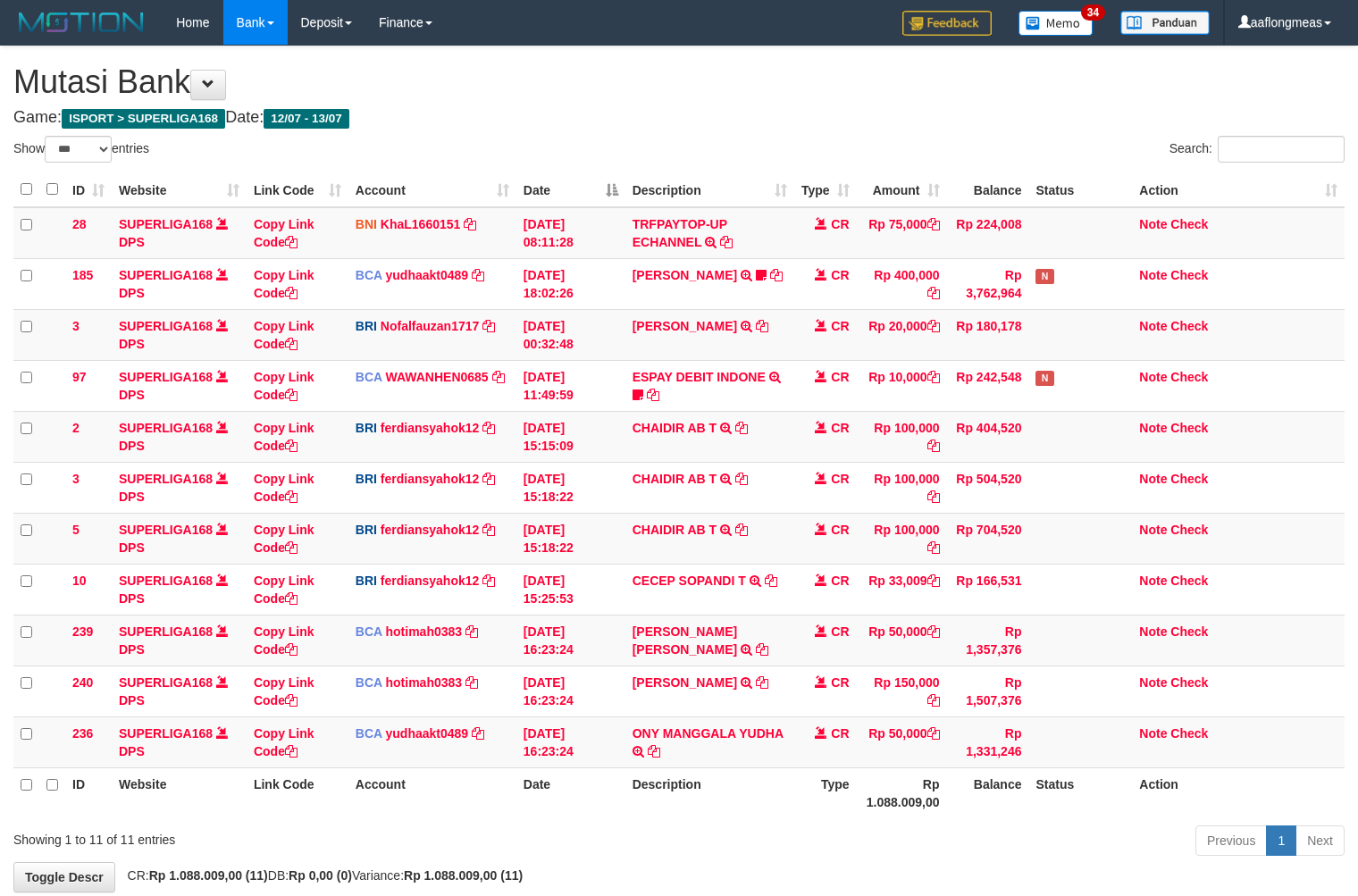 select on "***" 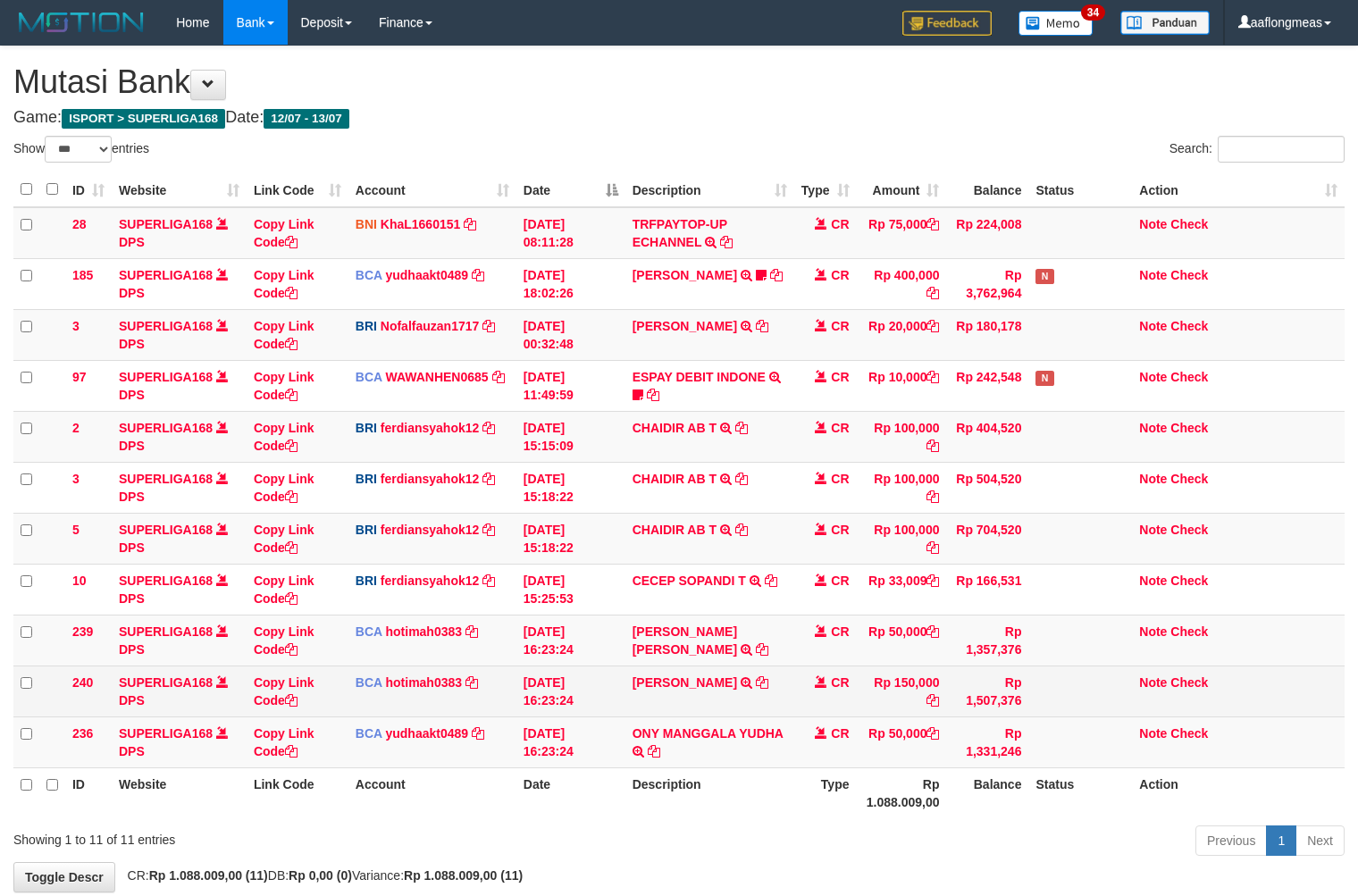 scroll, scrollTop: 0, scrollLeft: 0, axis: both 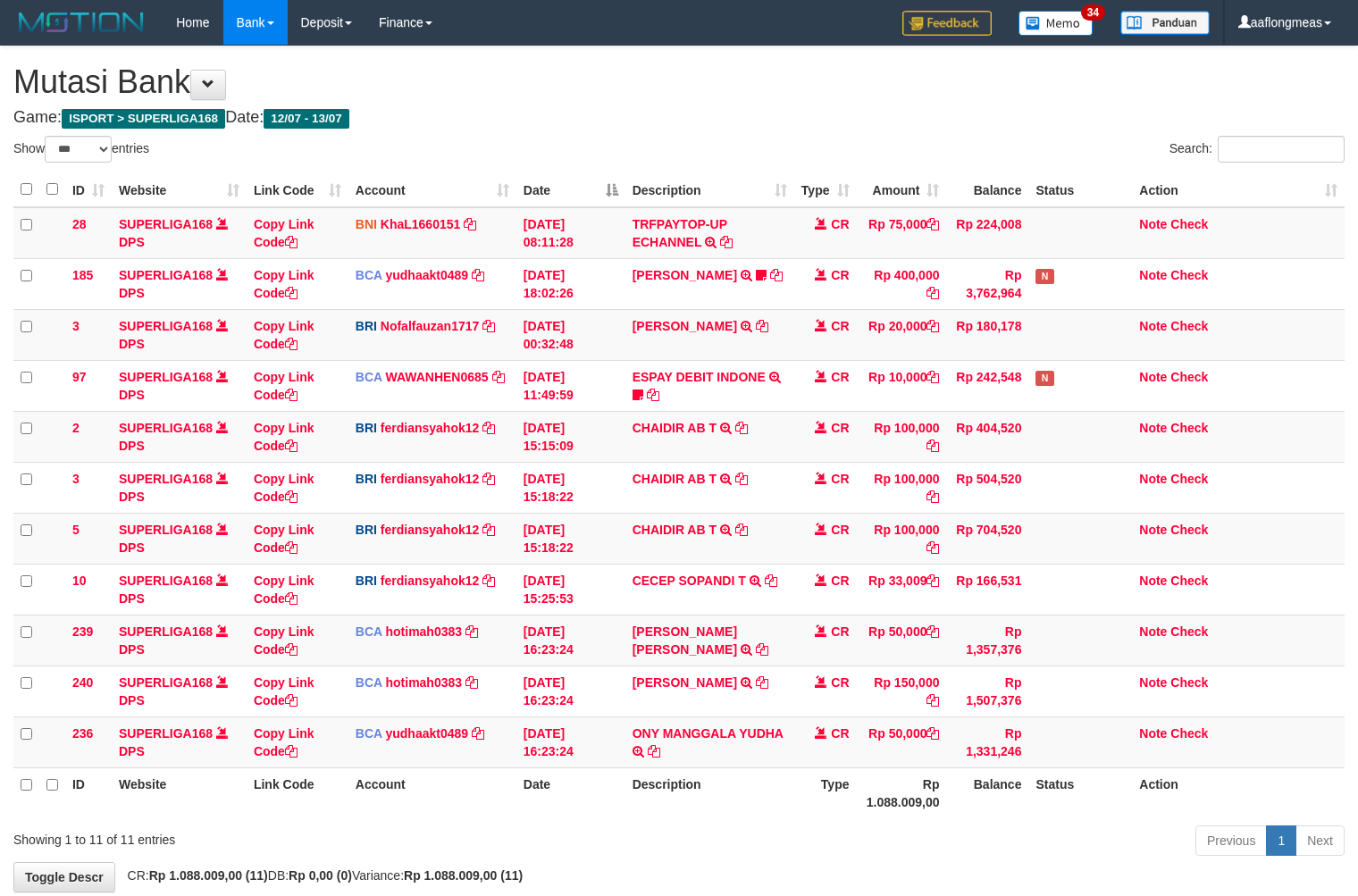 drag, startPoint x: 747, startPoint y: 813, endPoint x: 531, endPoint y: 775, distance: 219.31712 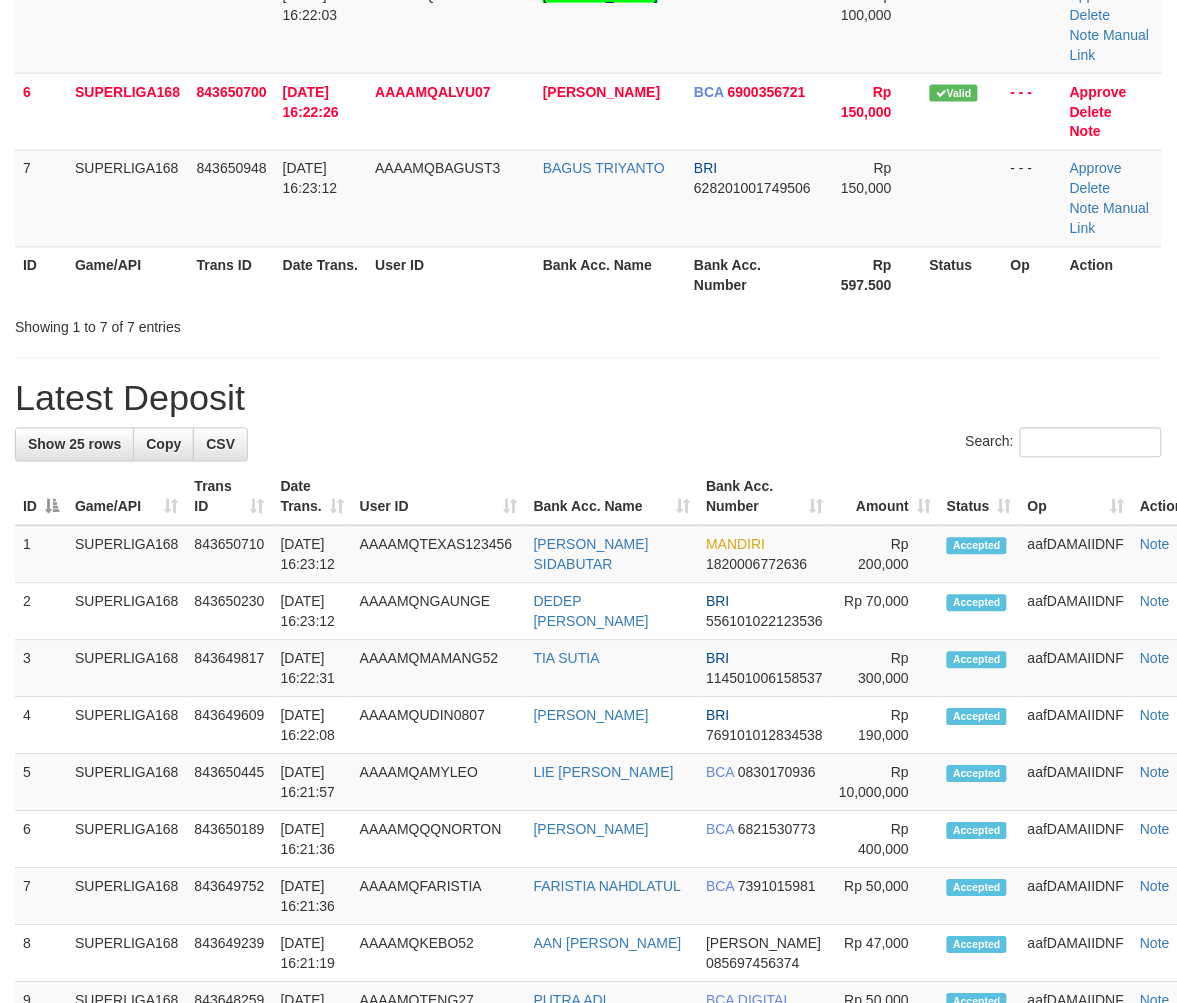 drag, startPoint x: 775, startPoint y: 450, endPoint x: 1178, endPoint y: 521, distance: 409.20654 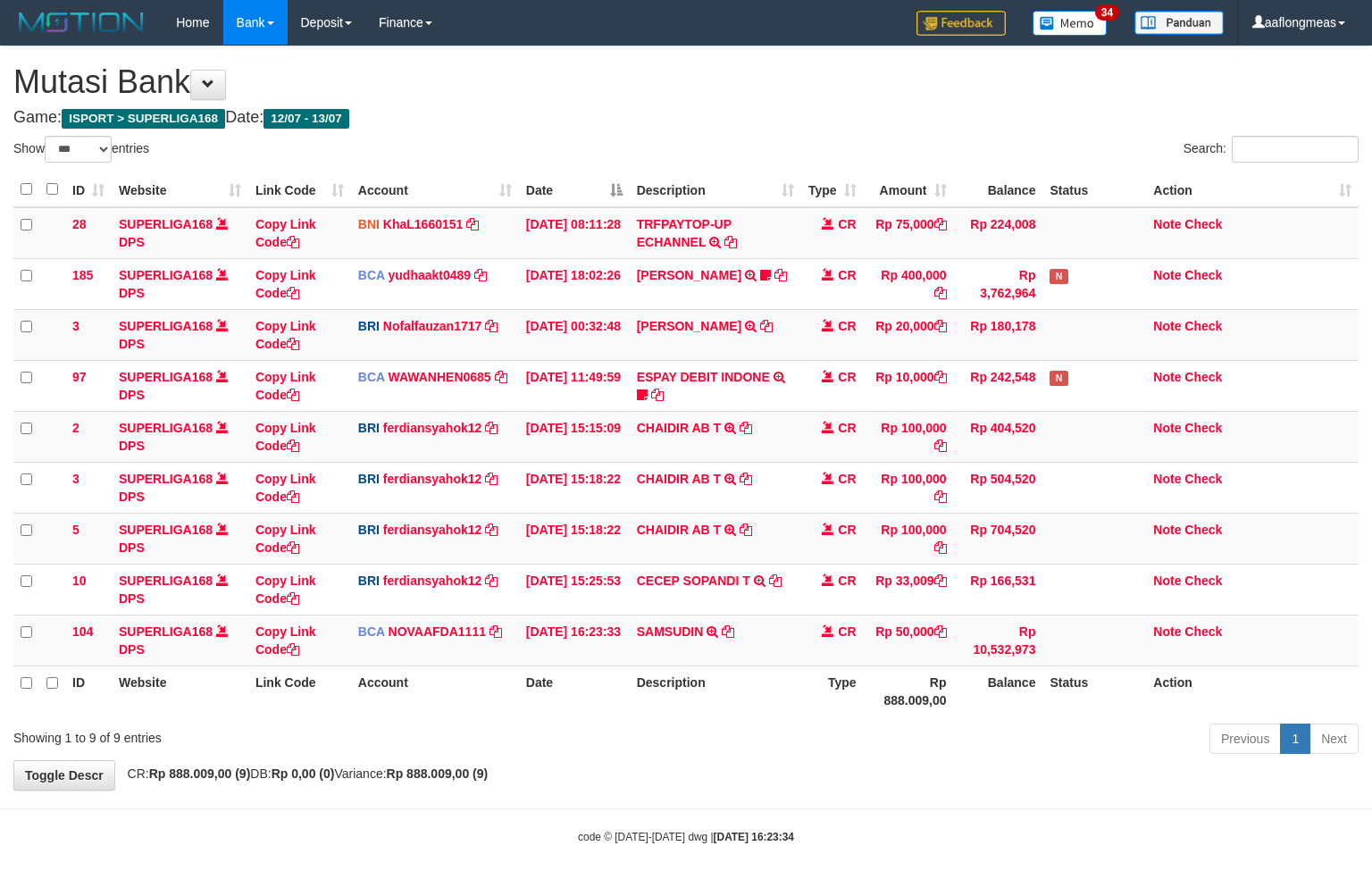 select on "***" 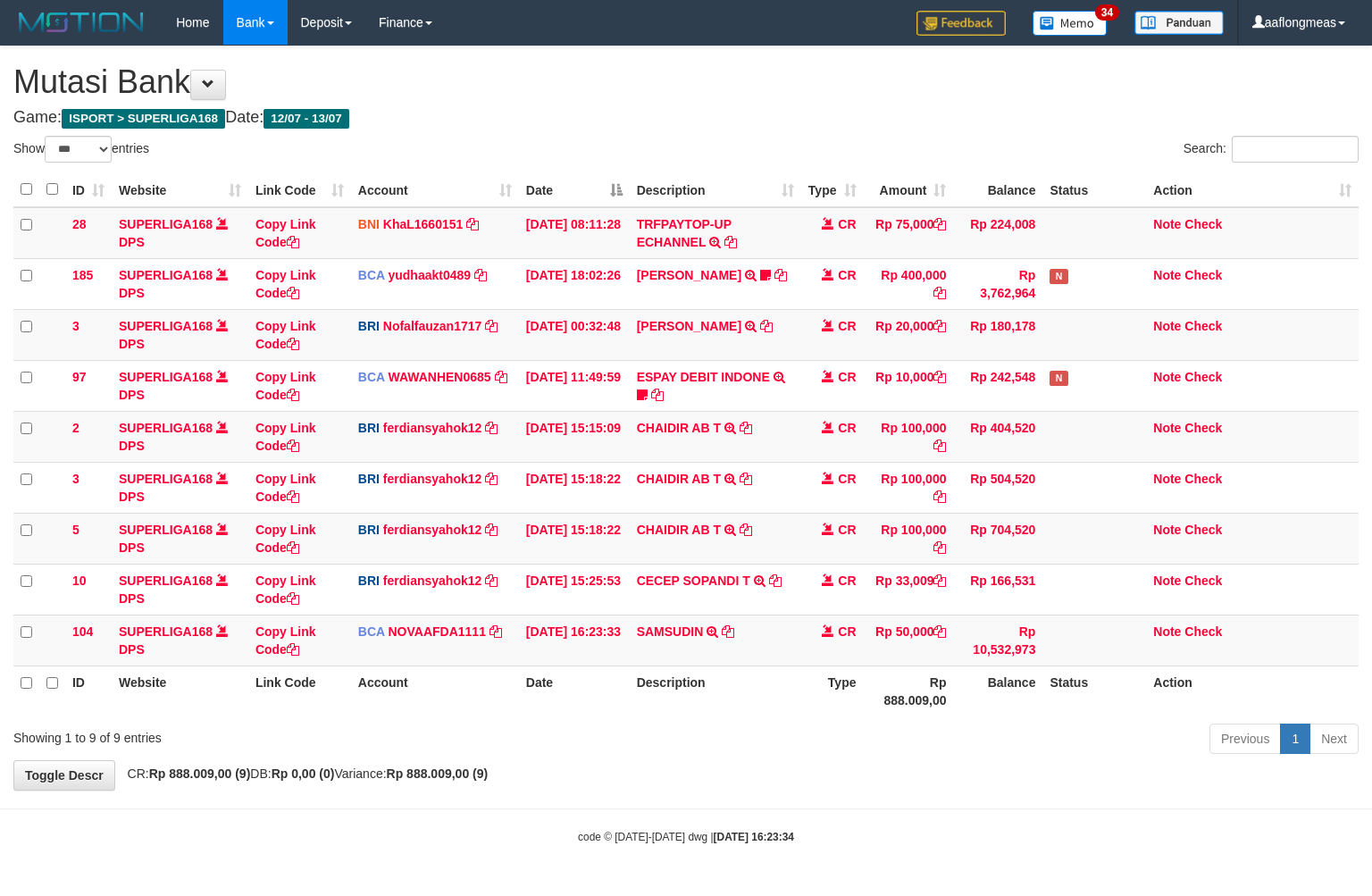 scroll, scrollTop: 0, scrollLeft: 0, axis: both 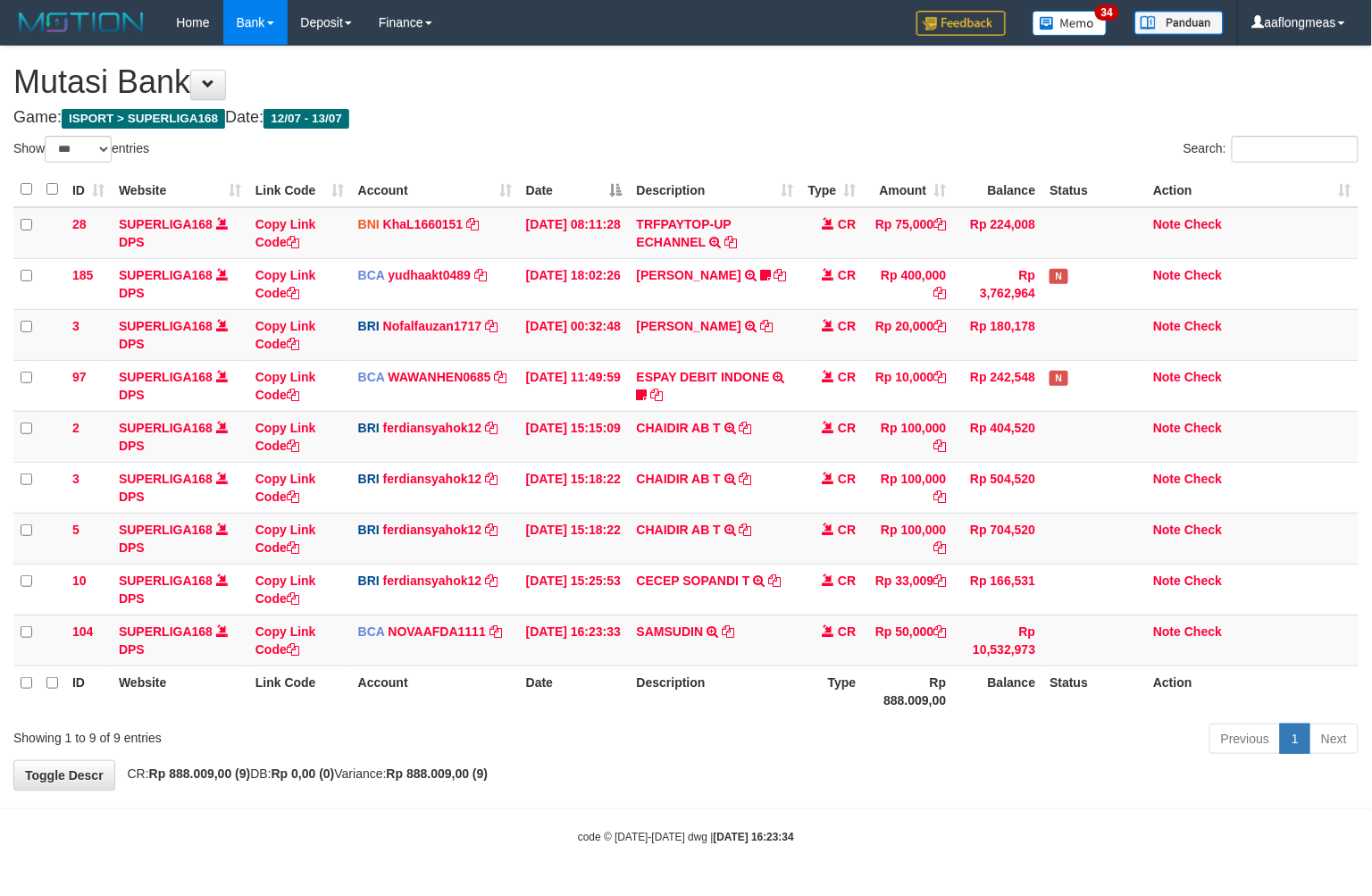 click on "Previous 1 Next" at bounding box center (972, 741) 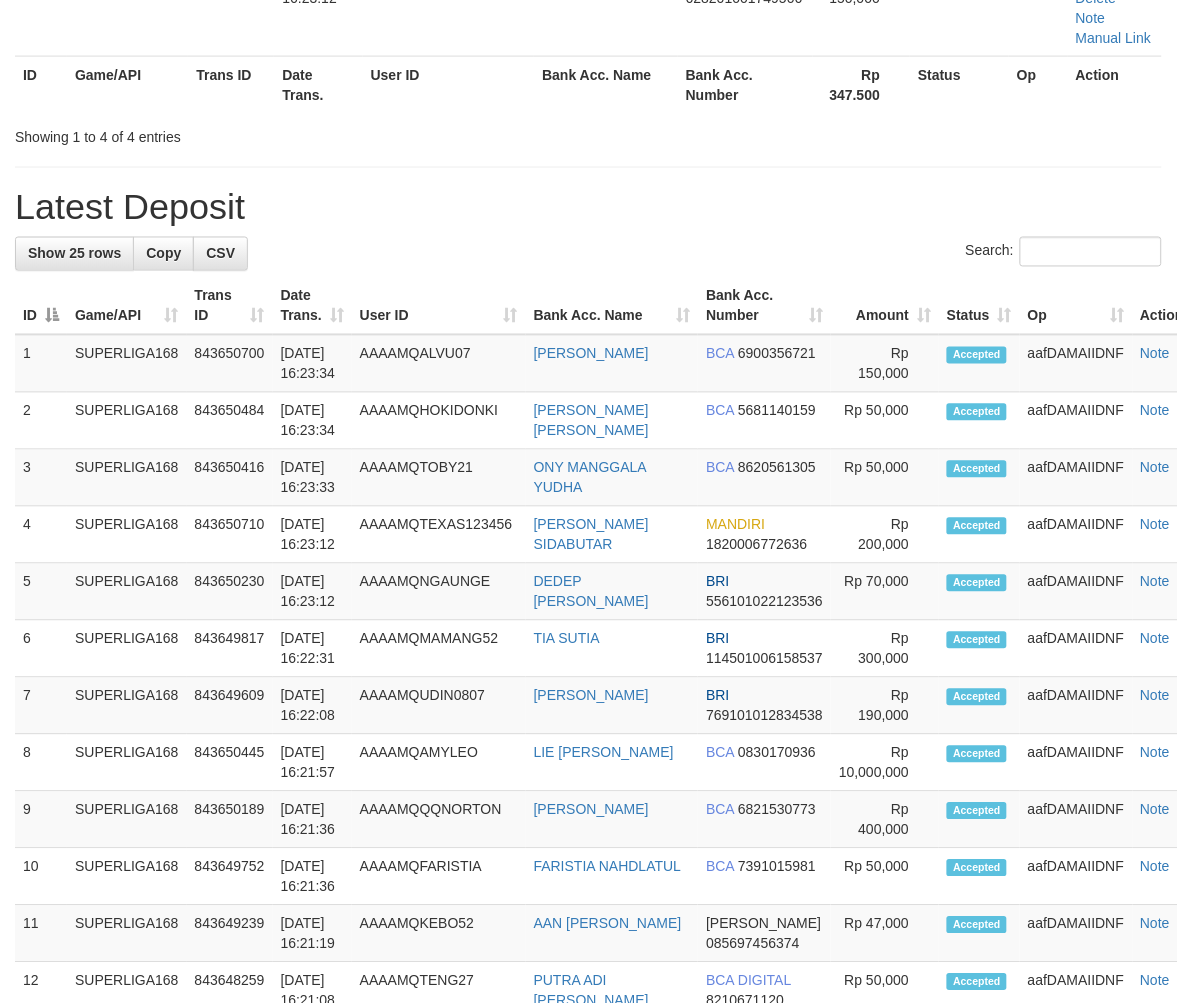 scroll, scrollTop: 407, scrollLeft: 0, axis: vertical 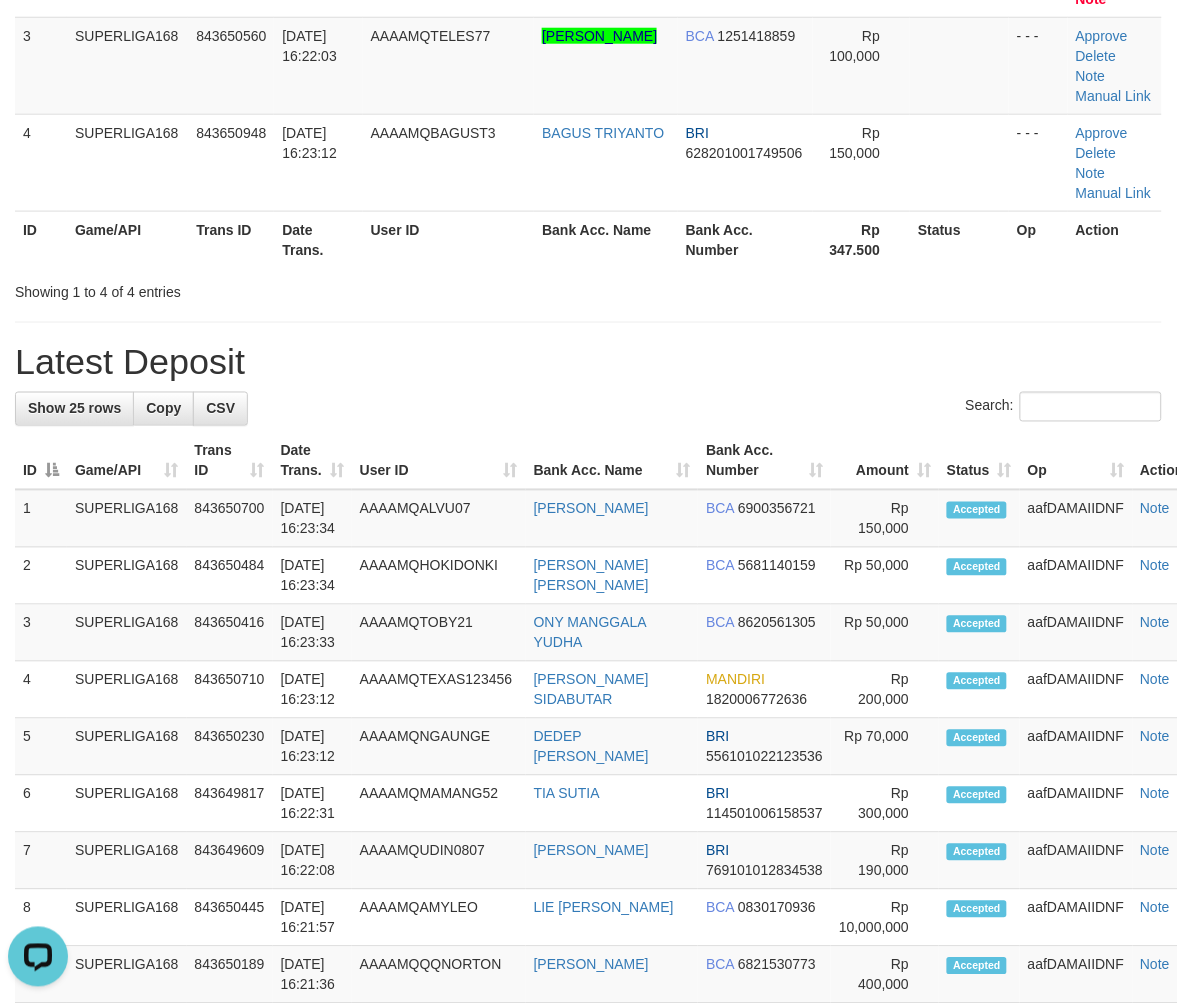 drag, startPoint x: 673, startPoint y: 353, endPoint x: 711, endPoint y: 381, distance: 47.201694 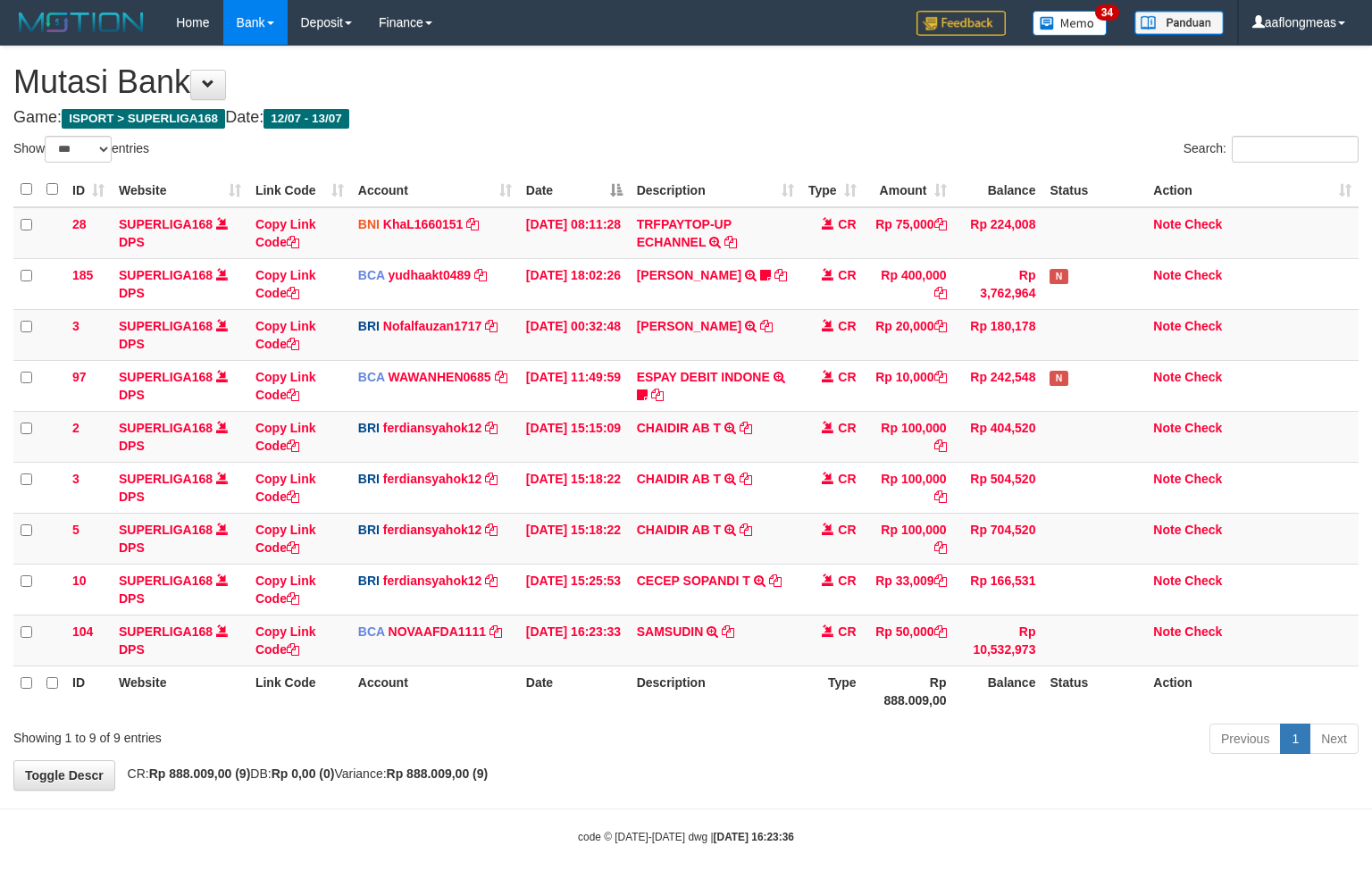 select on "***" 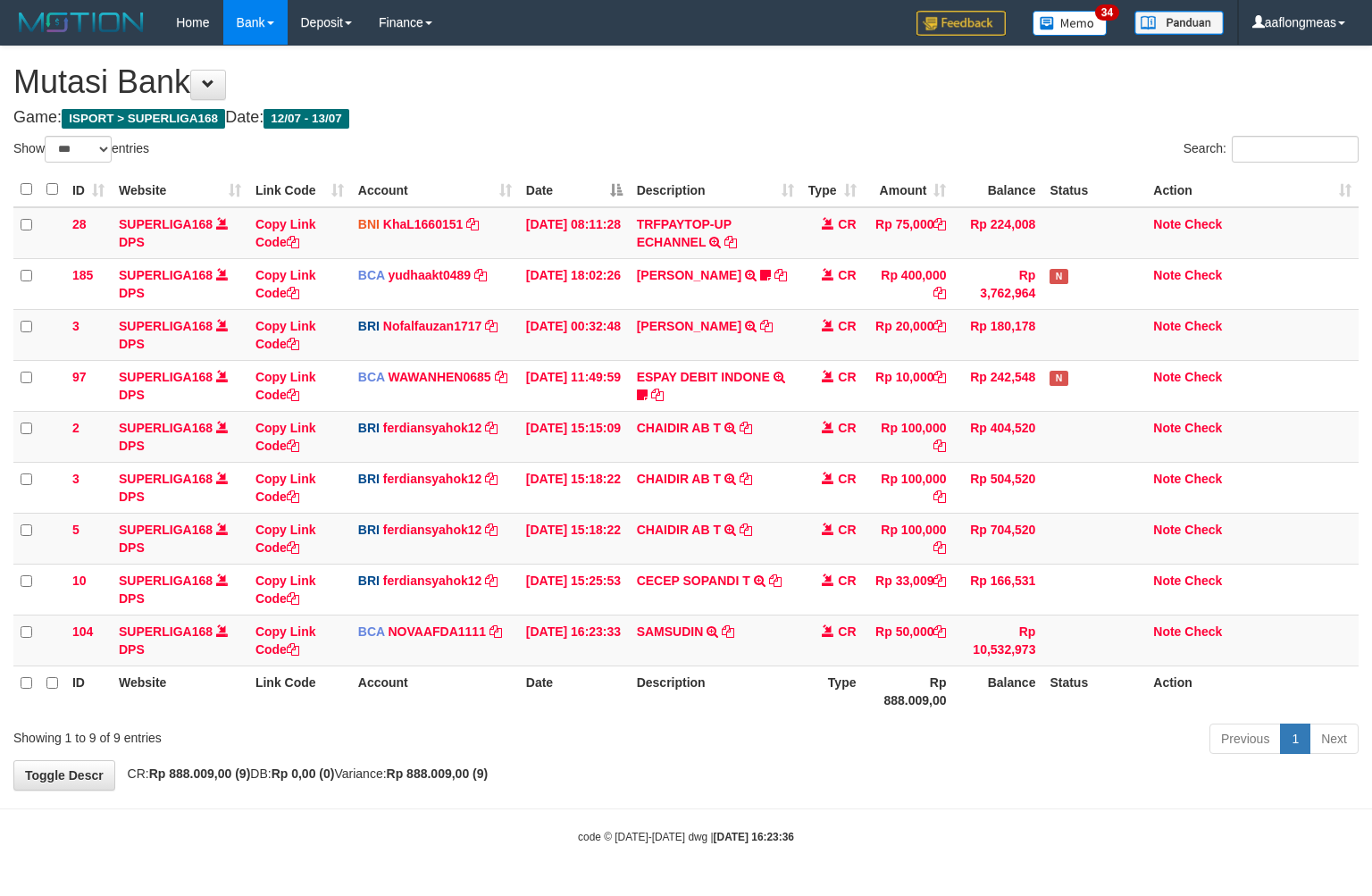scroll, scrollTop: 0, scrollLeft: 0, axis: both 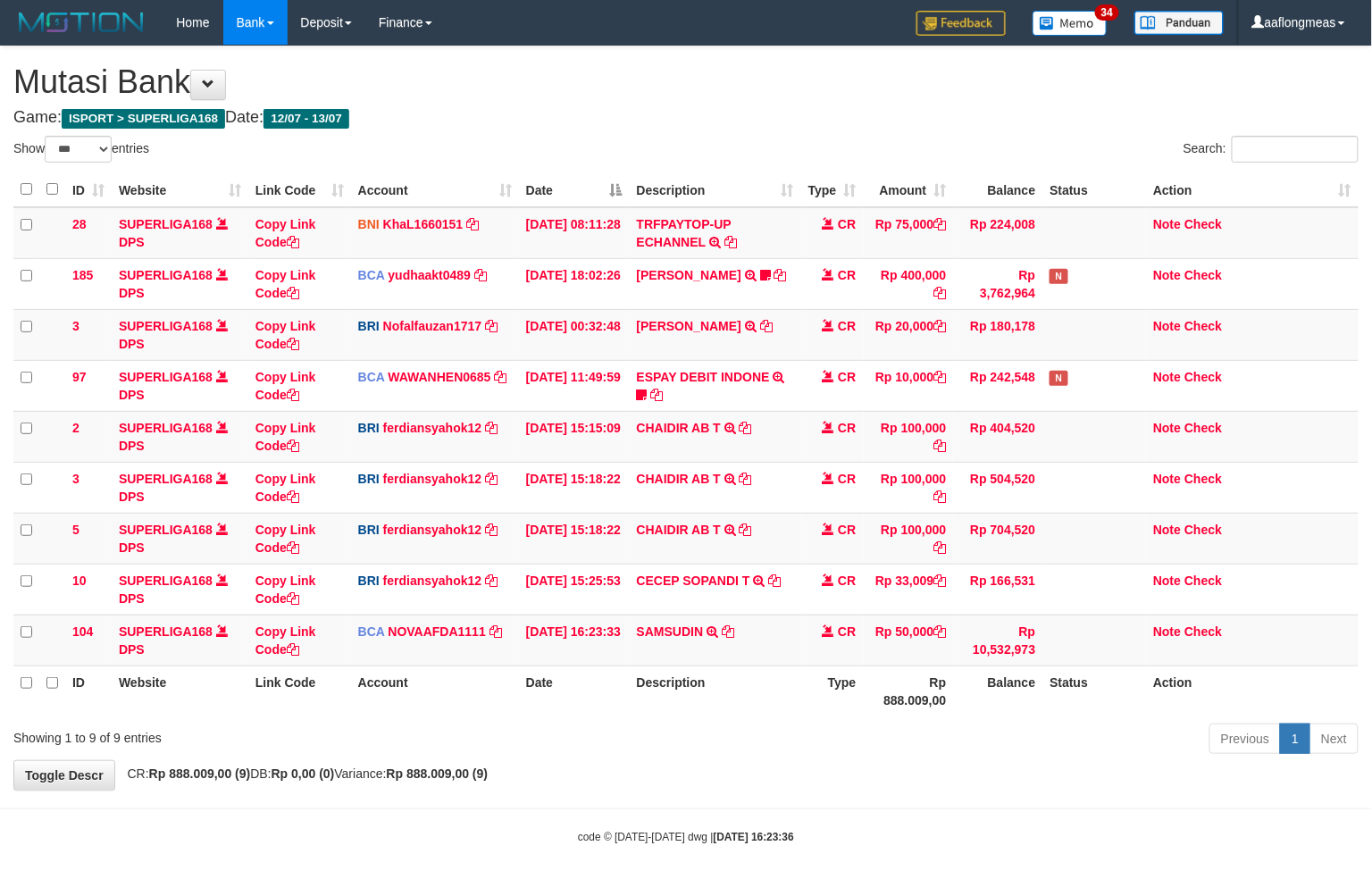 click on "Previous 1 Next" at bounding box center (972, 741) 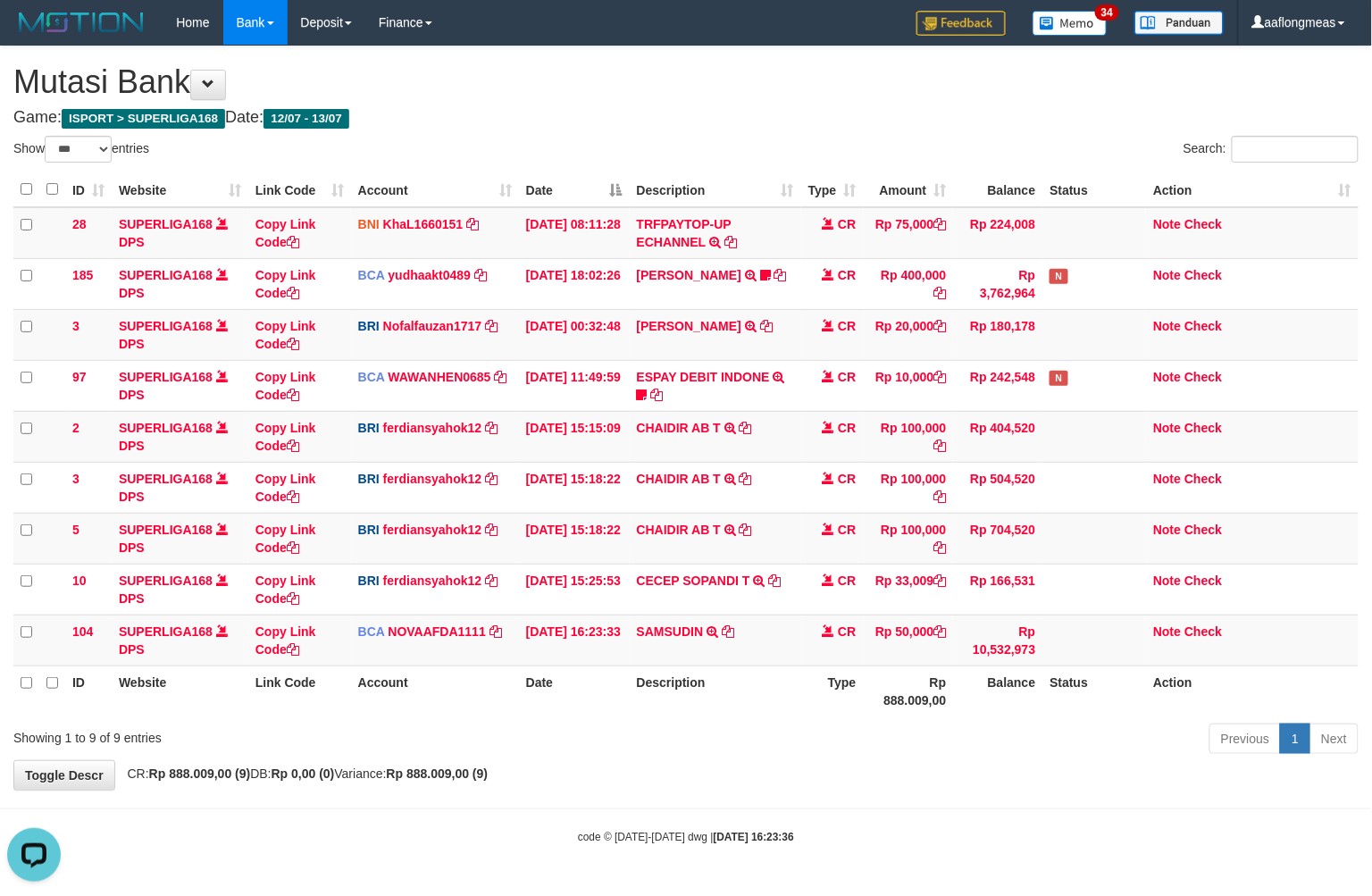 scroll, scrollTop: 0, scrollLeft: 0, axis: both 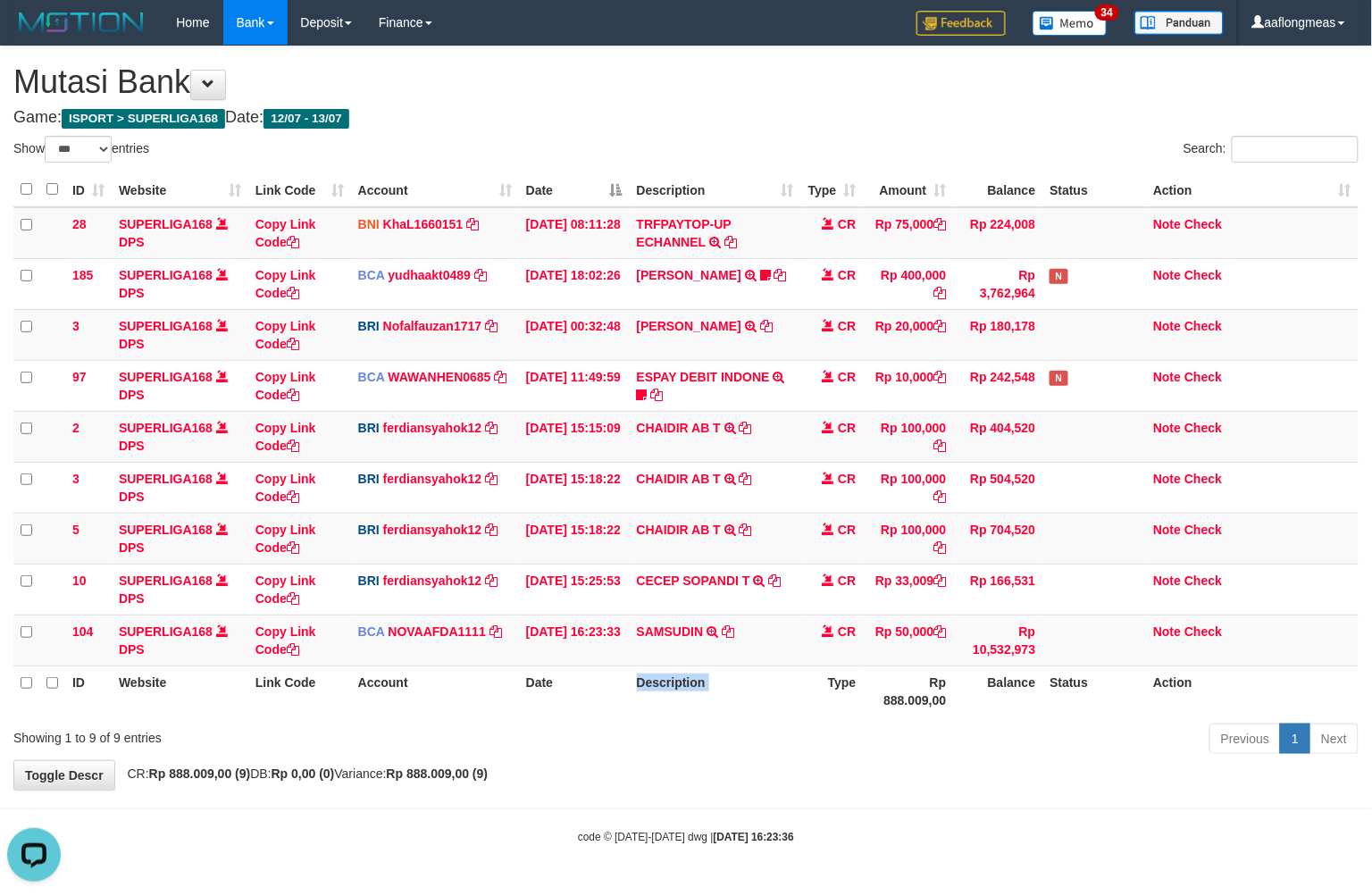 click on "Description" at bounding box center [715, 691] 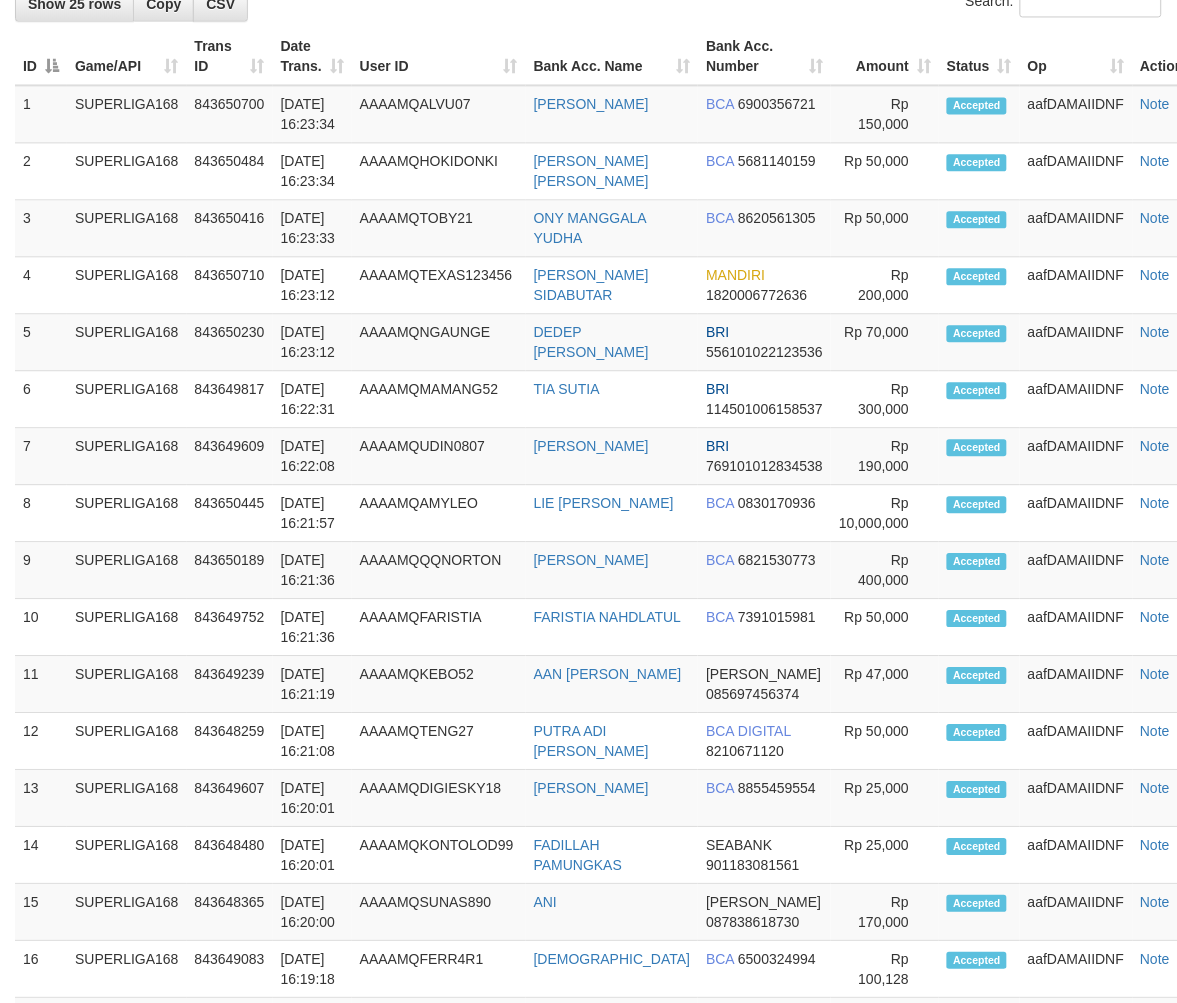 scroll, scrollTop: 815, scrollLeft: 0, axis: vertical 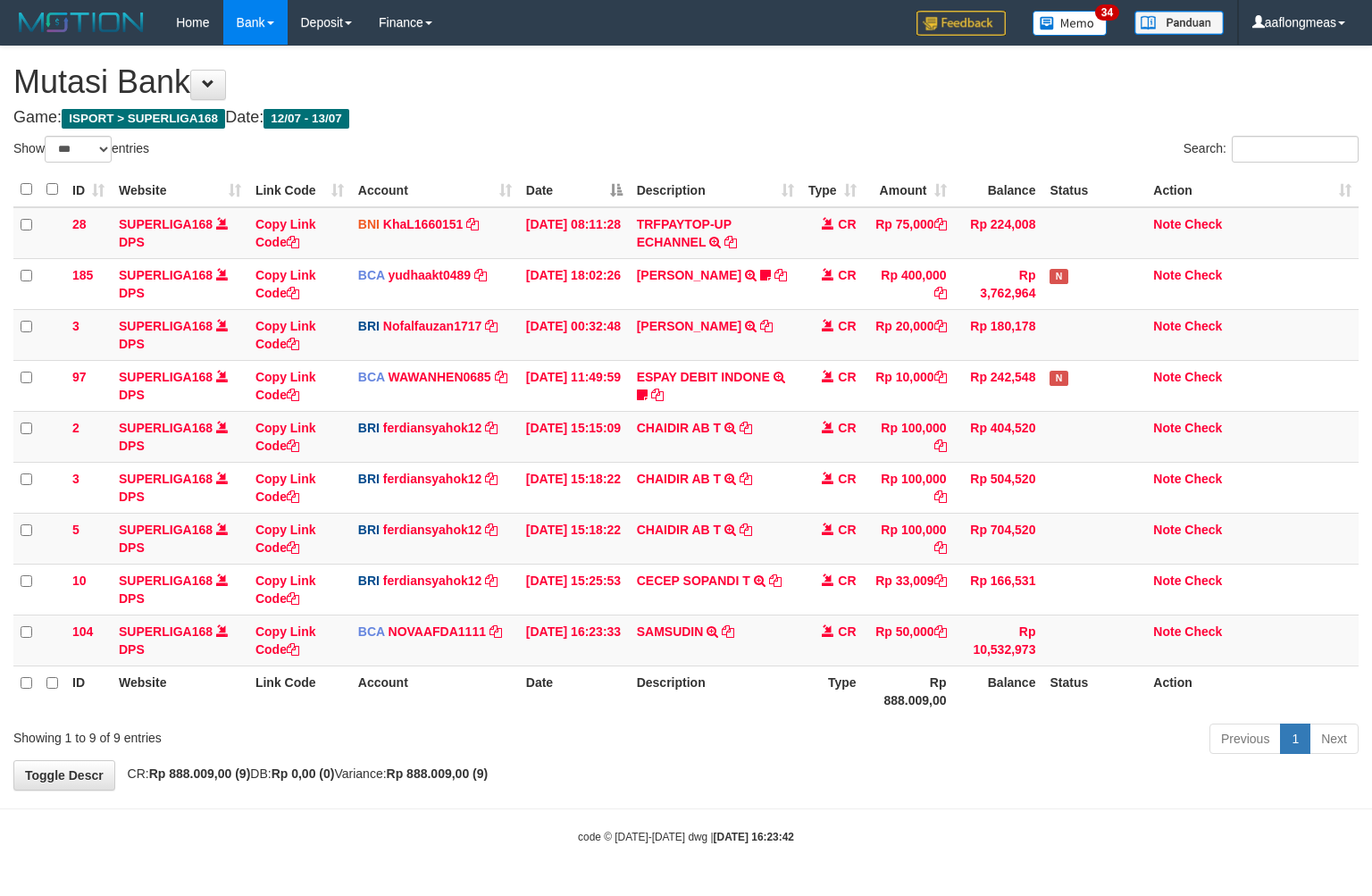 select on "***" 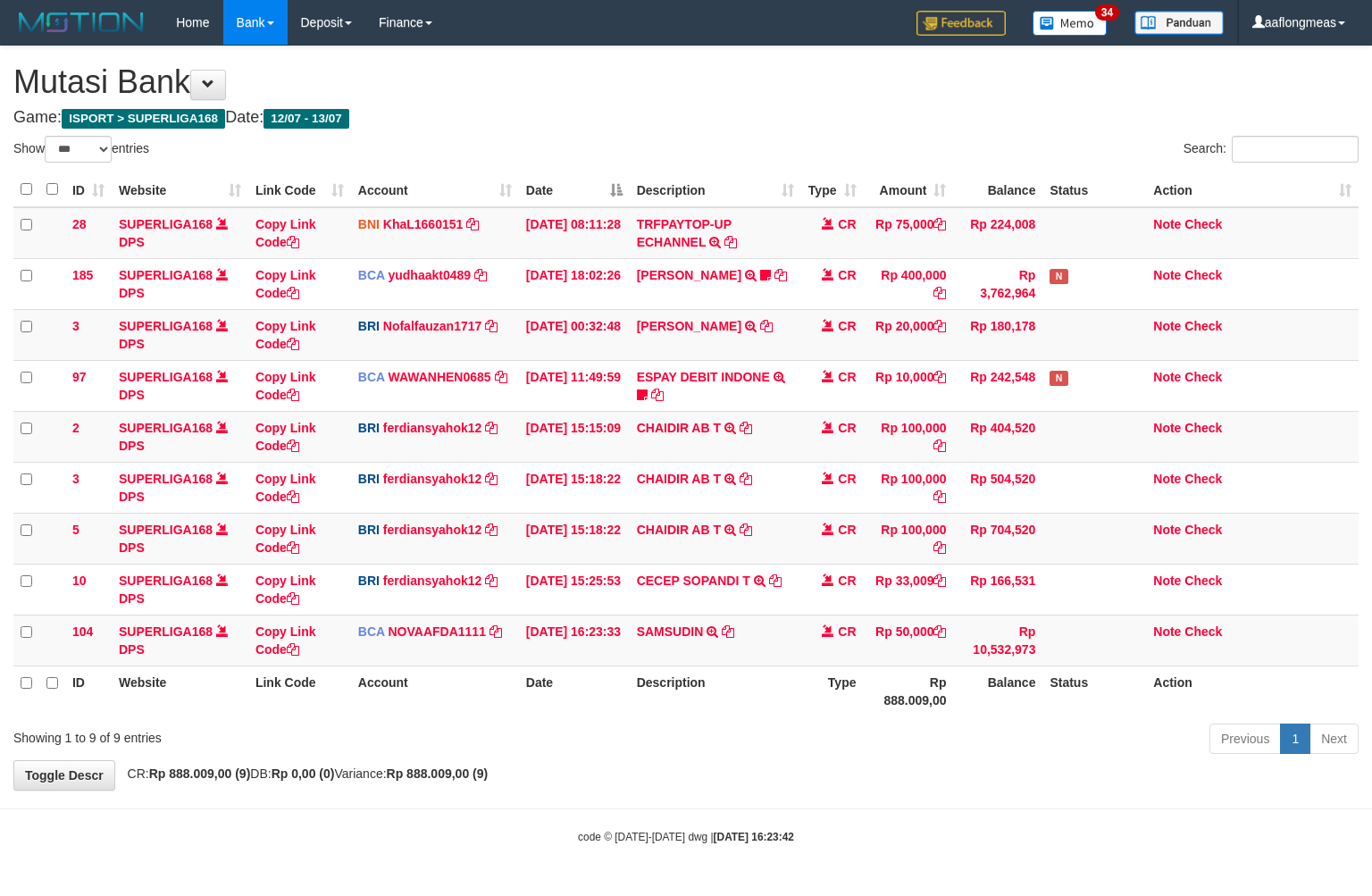 scroll, scrollTop: 0, scrollLeft: 0, axis: both 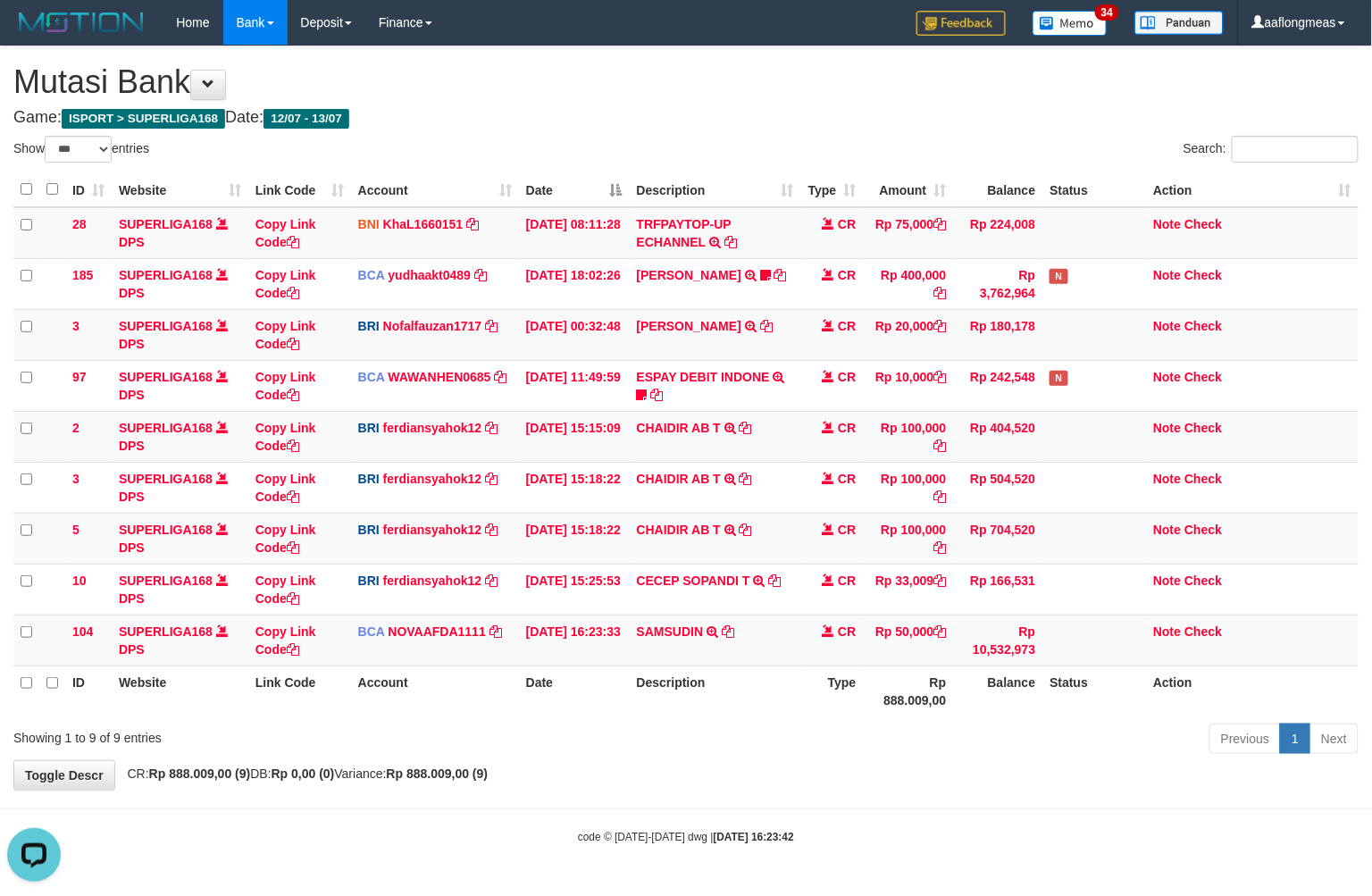 click on "ID Website Link Code Account Date Description Type Amount Balance Status Action
28
SUPERLIGA168    DPS
Copy Link Code
BNI
KhaL1660151
DPS
KHEIR TSAR MUHAMMAD ALI
mutasi_20250712_4651 | 28
mutasi_20250712_4651 | 28
12/07/2025 08:11:28
TRFPAYTOP-UP ECHANNEL         TRF/PAY/TOP-UP ECHANNEL
CR
Rp 75,000
Rp 224,008
Note
Check
185
SUPERLIGA168    DPS
Copy Link Code
BCA
yudhaakt0489
DPS" at bounding box center (686, 444) 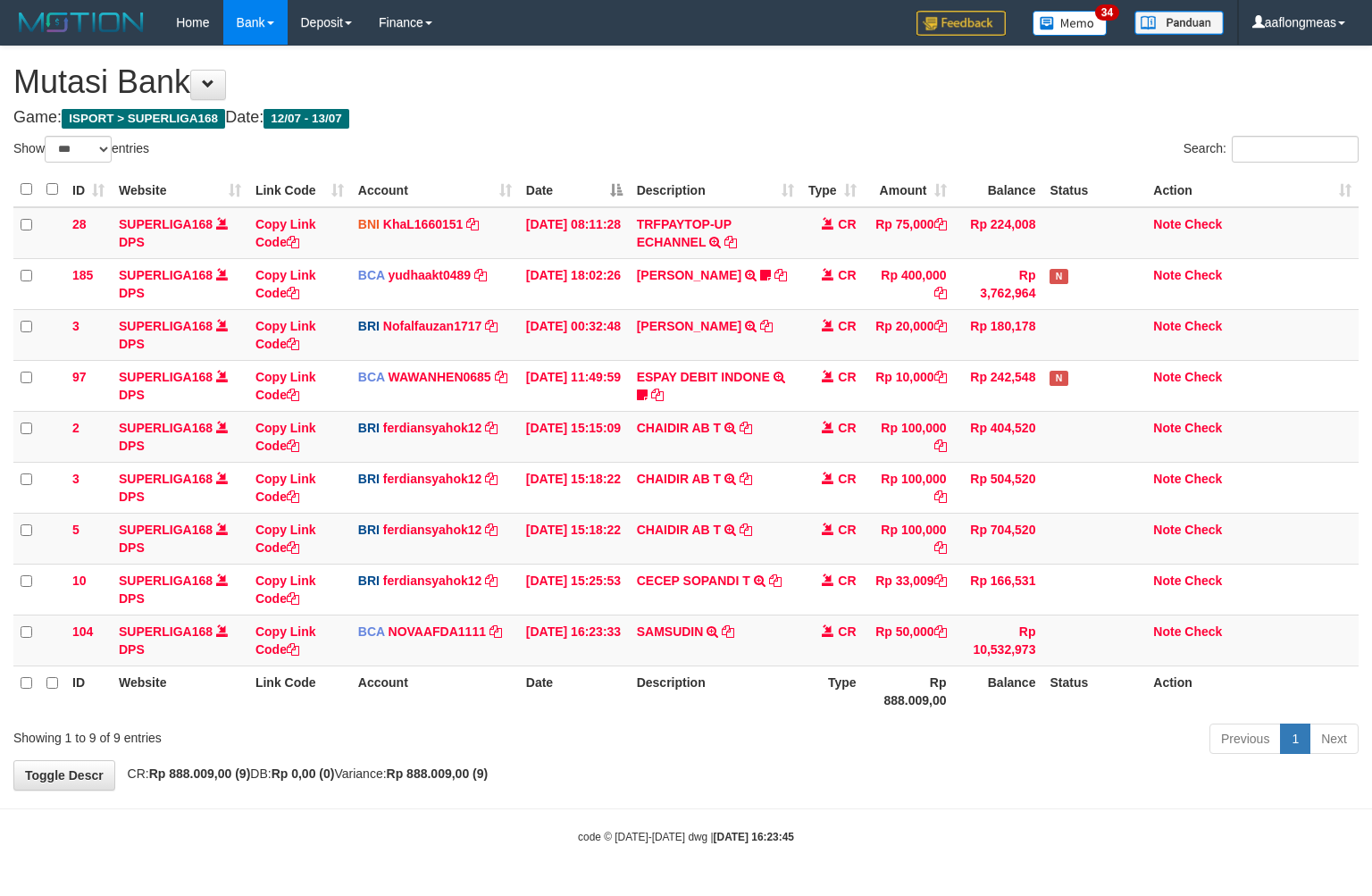 select on "***" 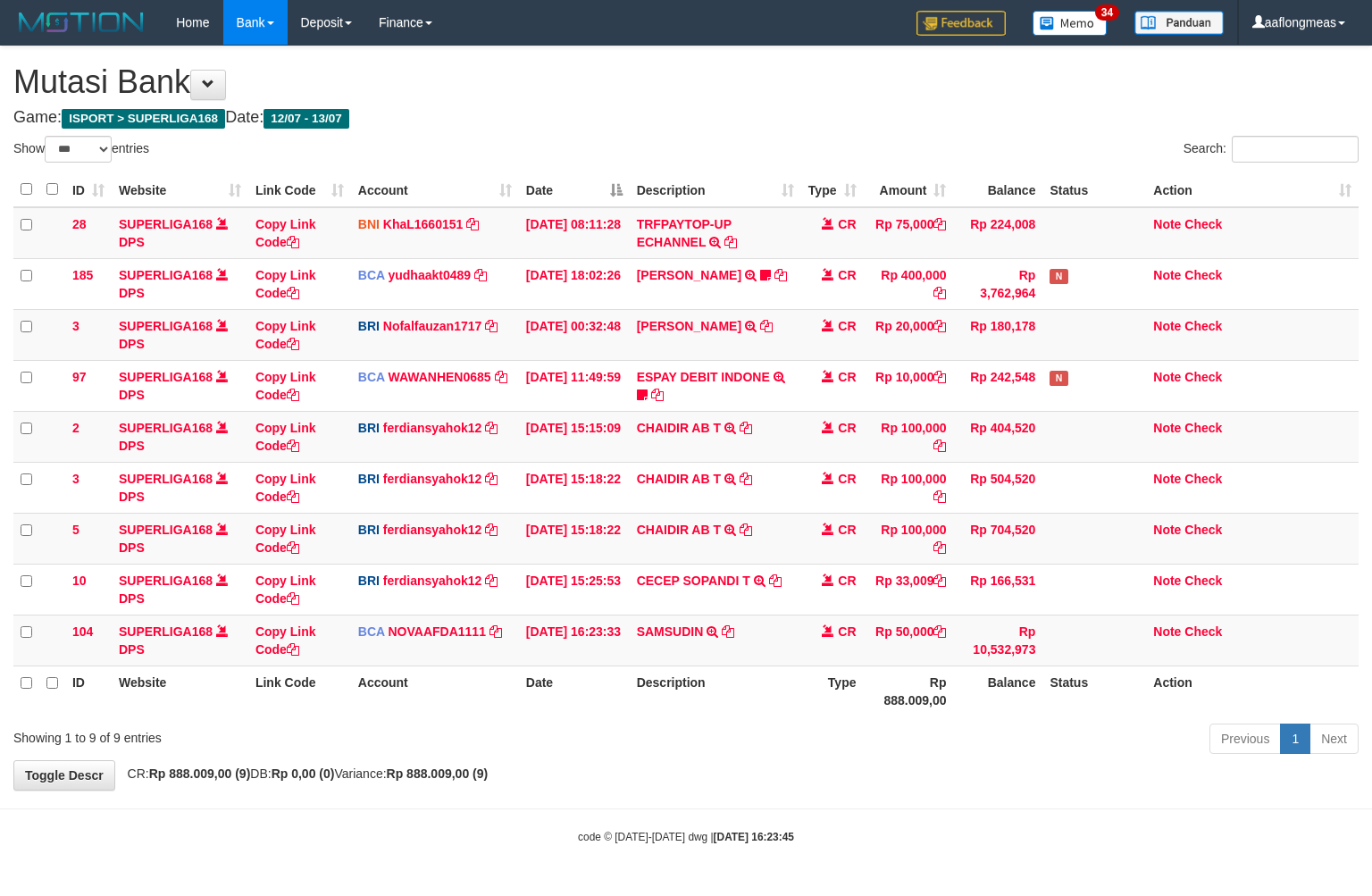 scroll, scrollTop: 0, scrollLeft: 0, axis: both 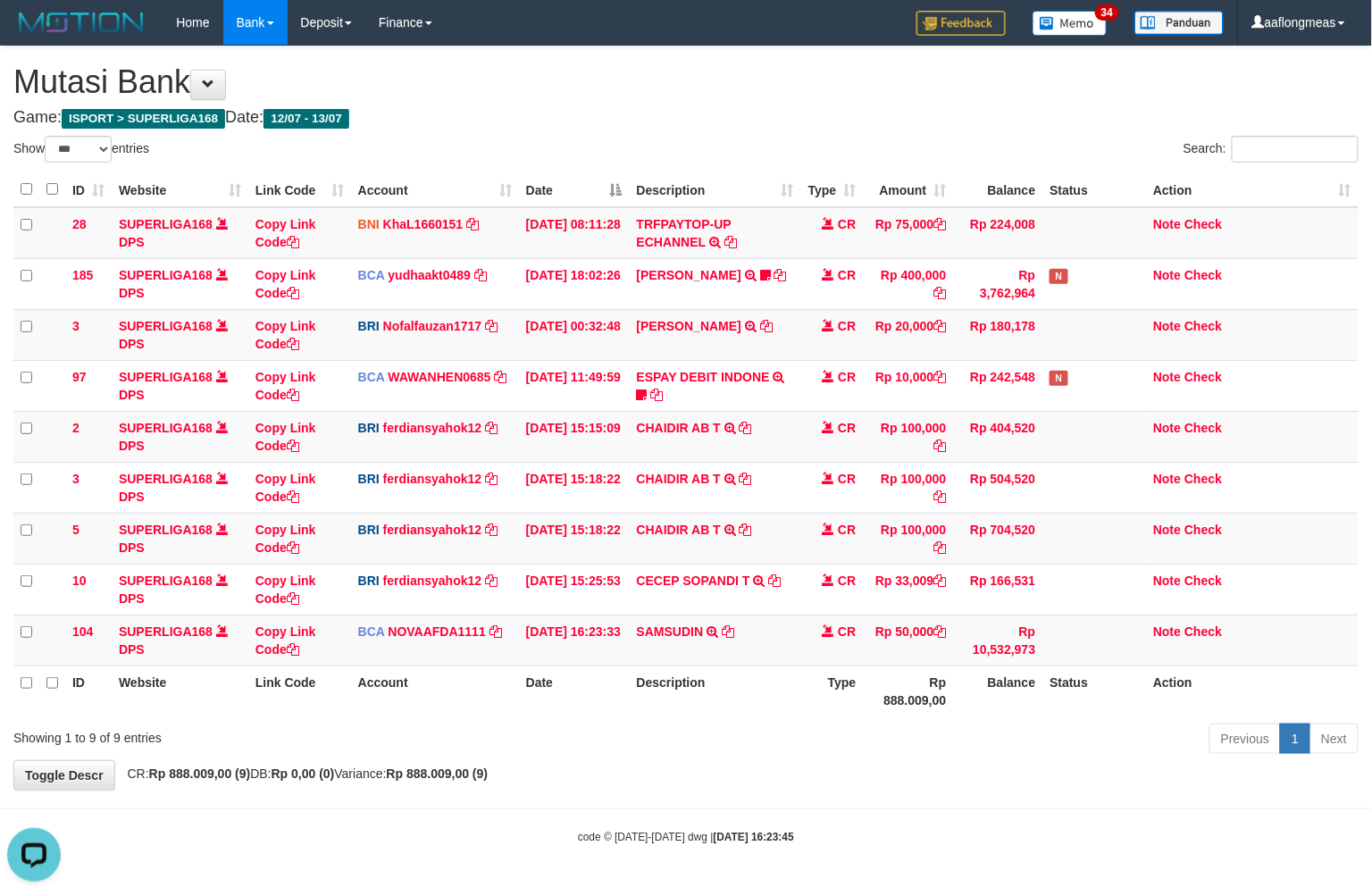 click on "**********" at bounding box center (686, 418) 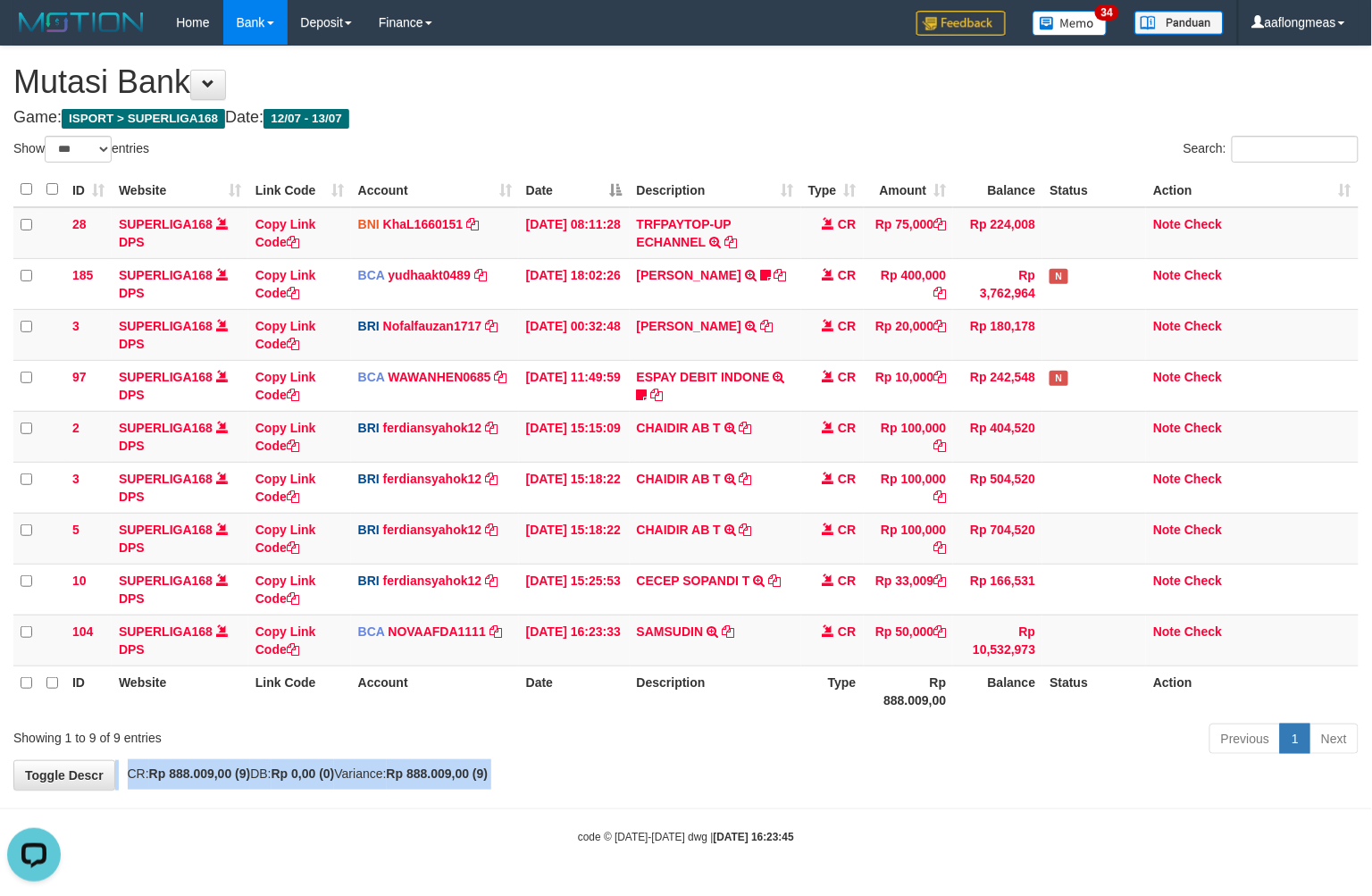 click on "**********" at bounding box center (686, 418) 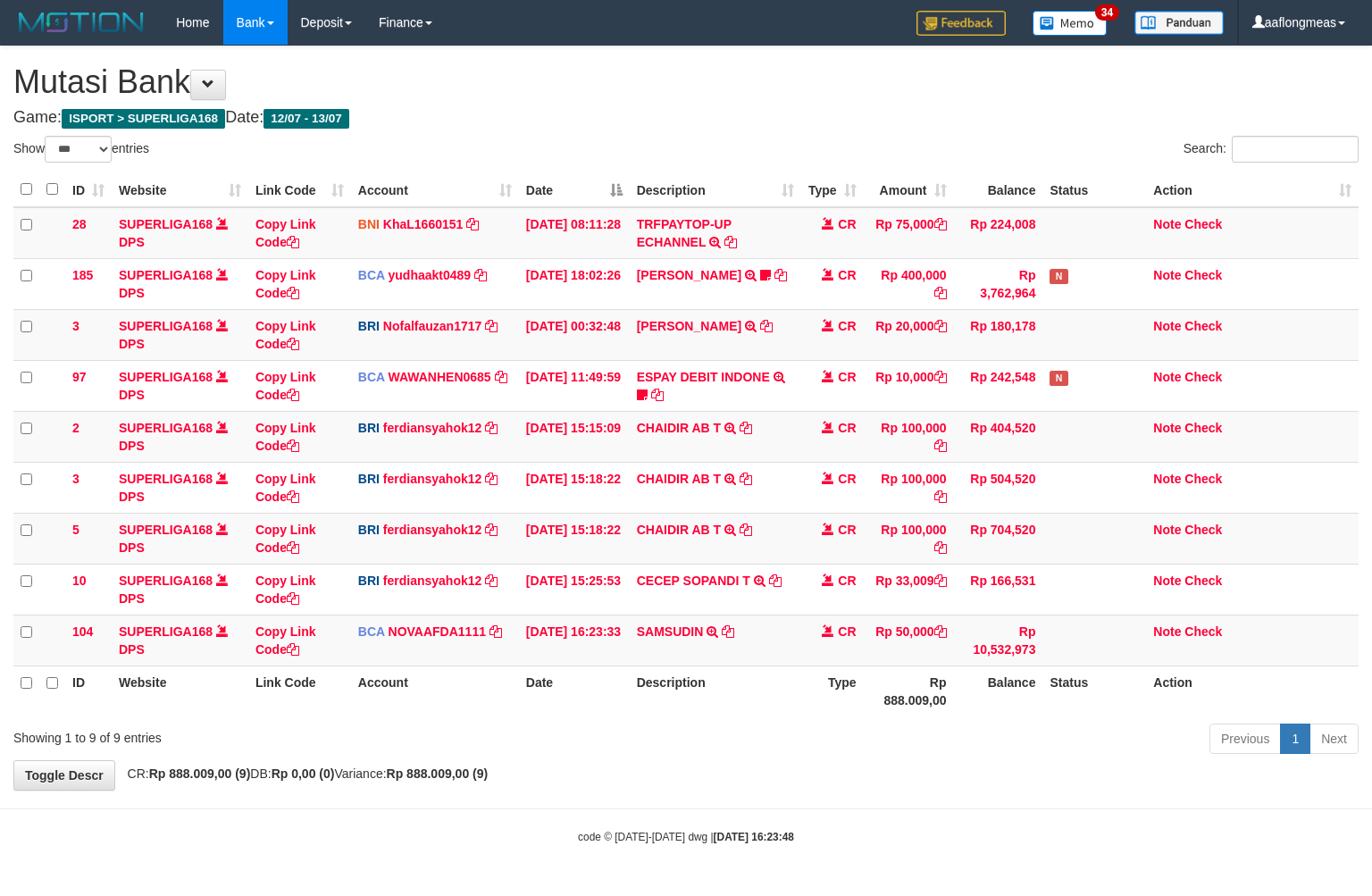 select on "***" 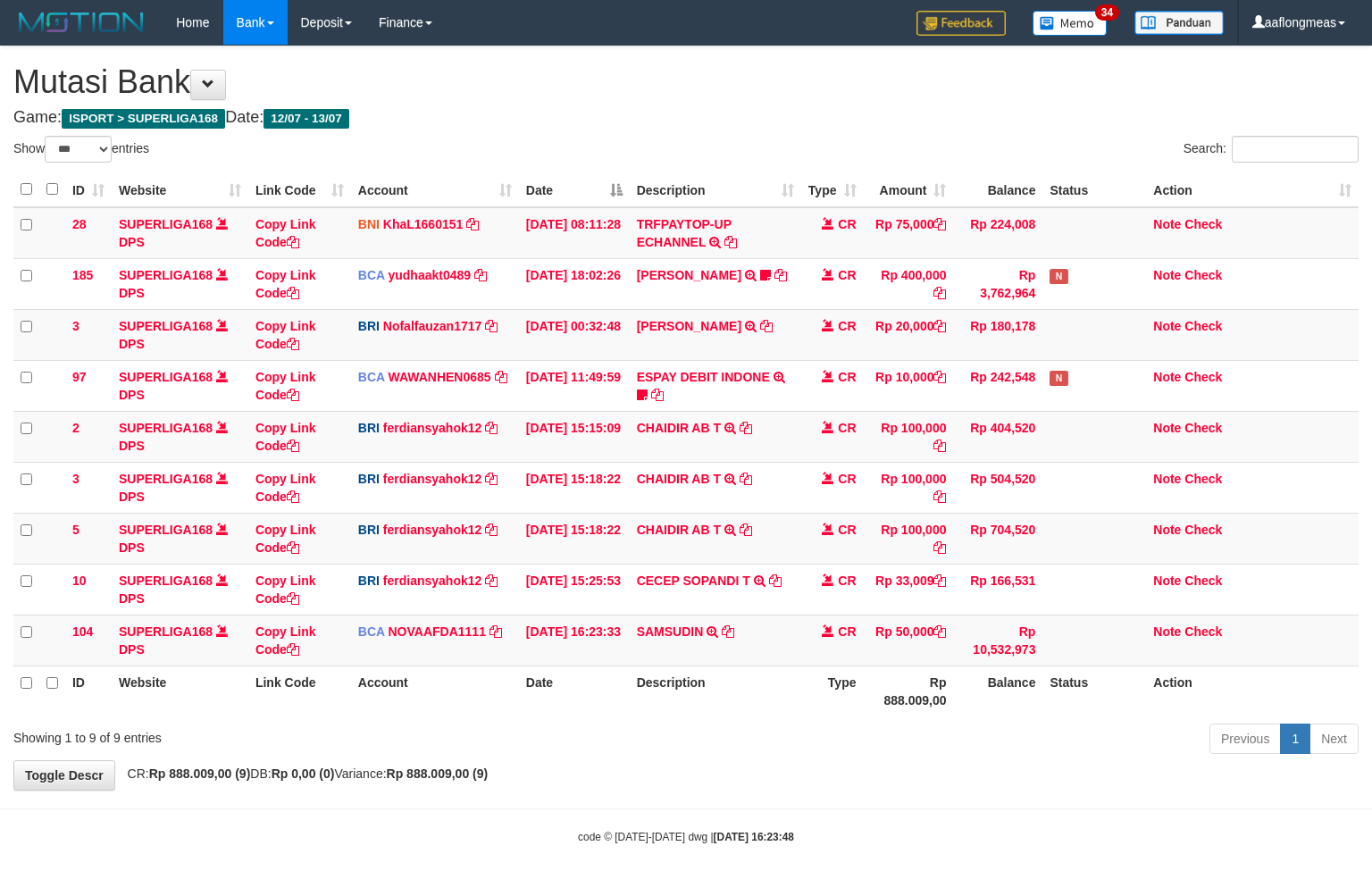 scroll, scrollTop: 0, scrollLeft: 0, axis: both 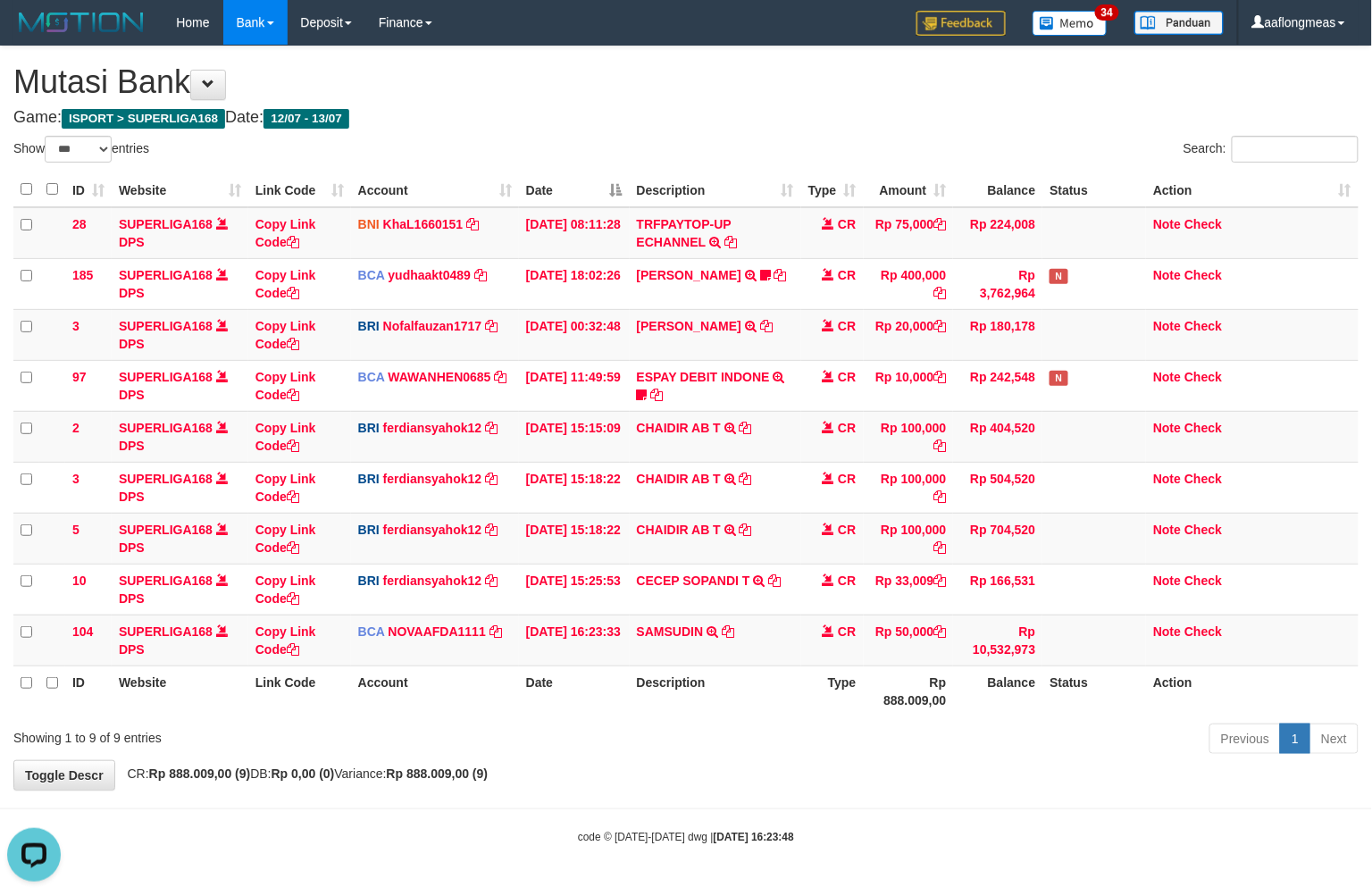 click on "Previous 1 Next" at bounding box center [972, 741] 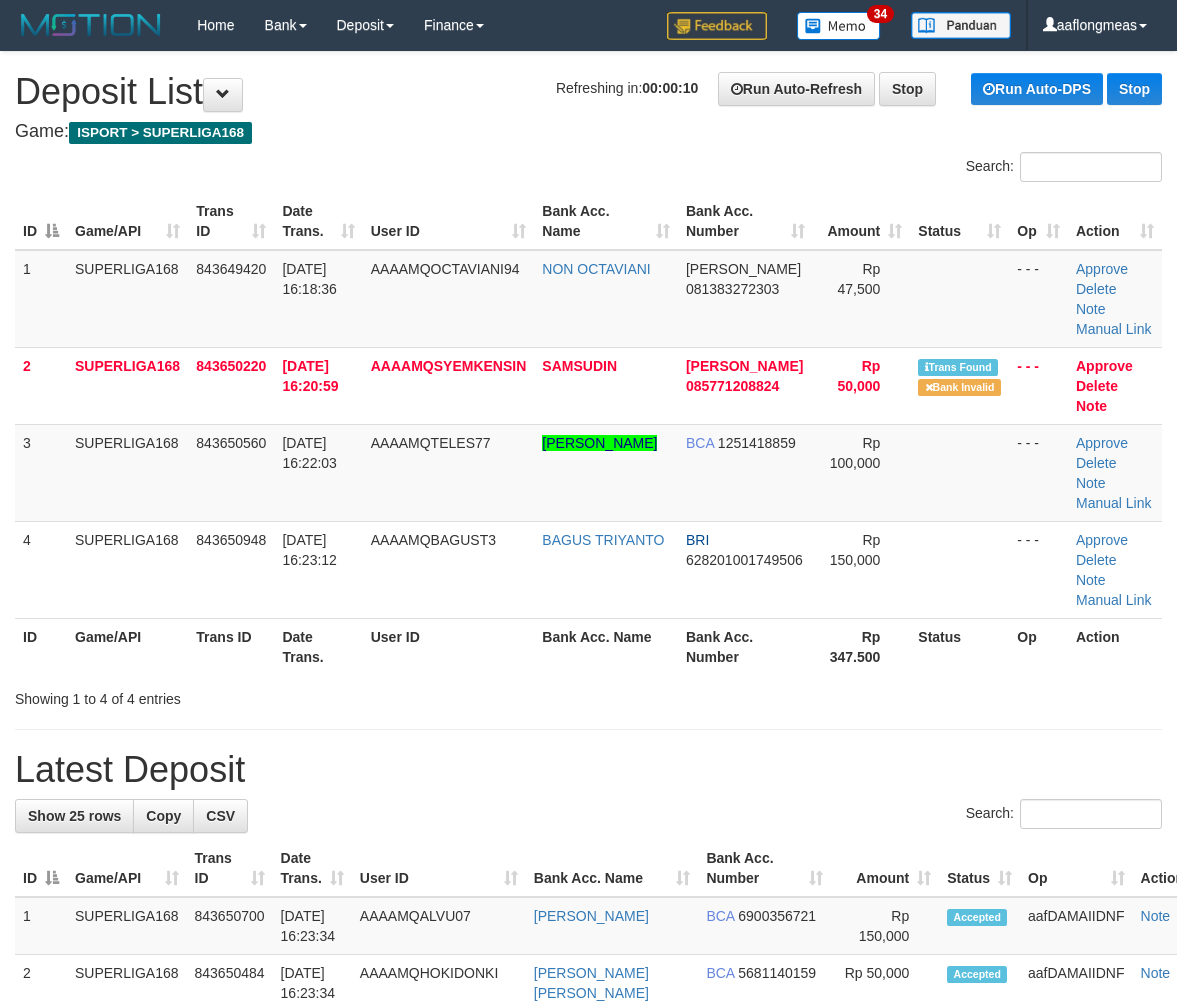 scroll, scrollTop: 0, scrollLeft: 0, axis: both 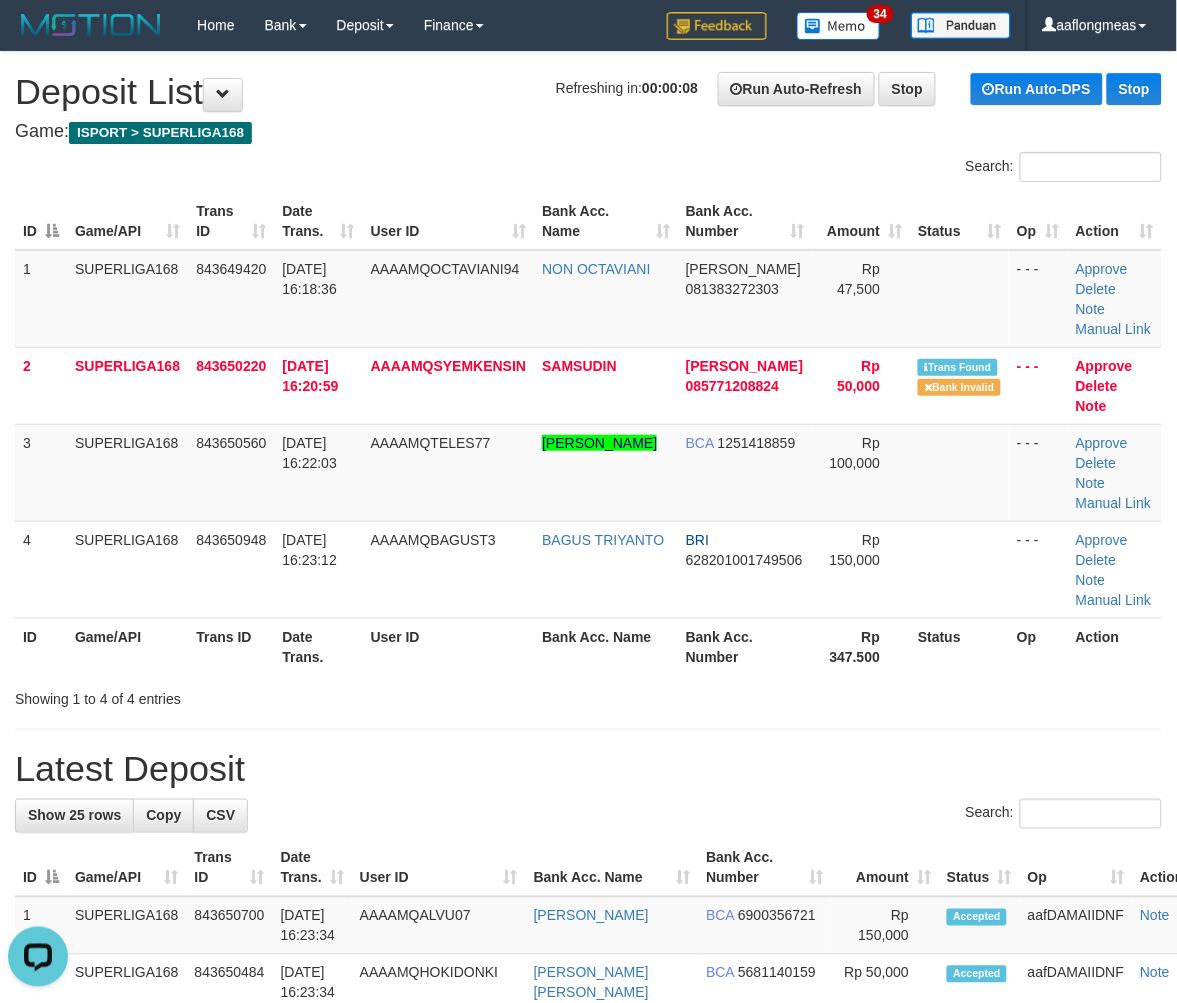 drag, startPoint x: 818, startPoint y: 704, endPoint x: 830, endPoint y: 704, distance: 12 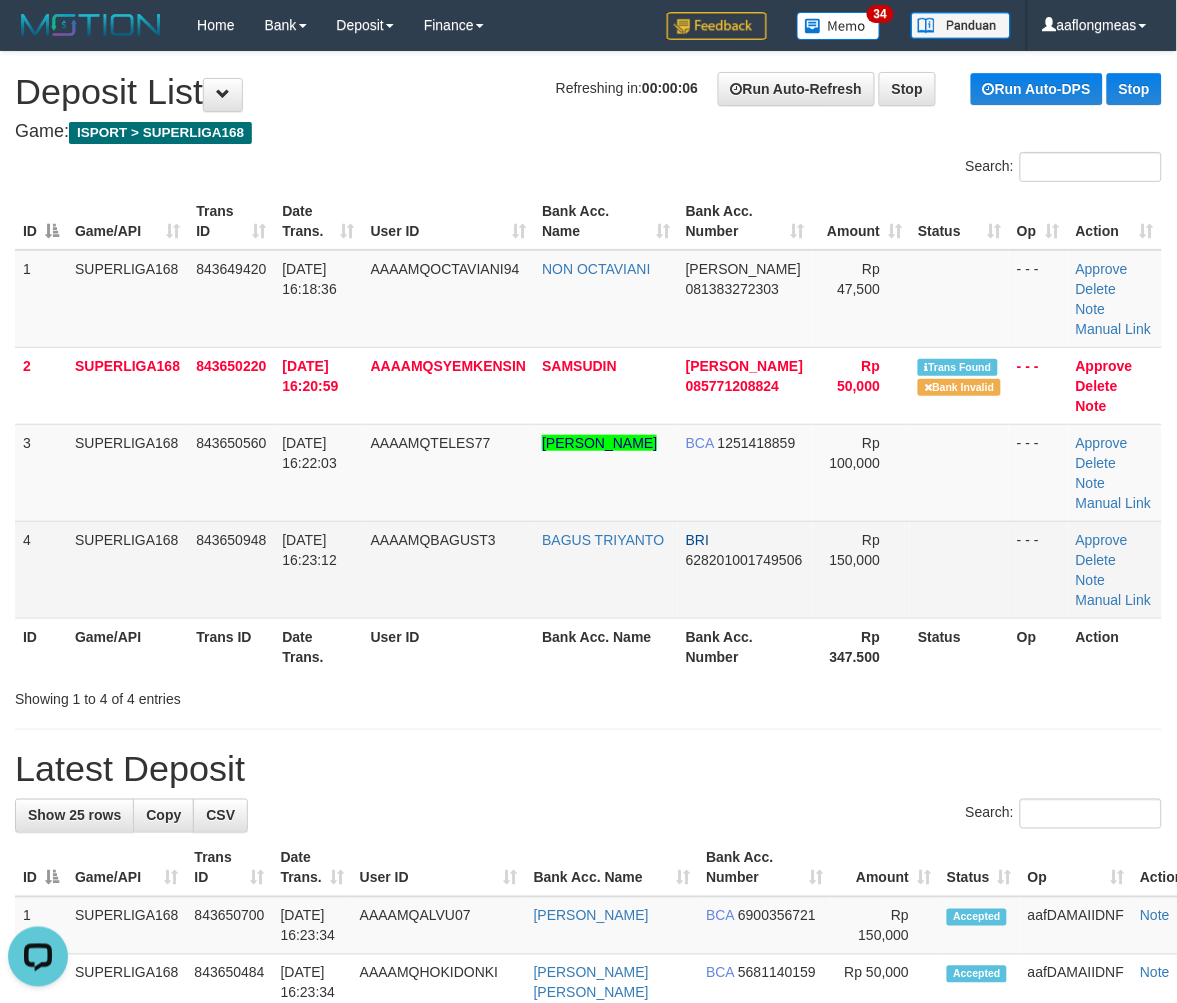 click at bounding box center (959, 569) 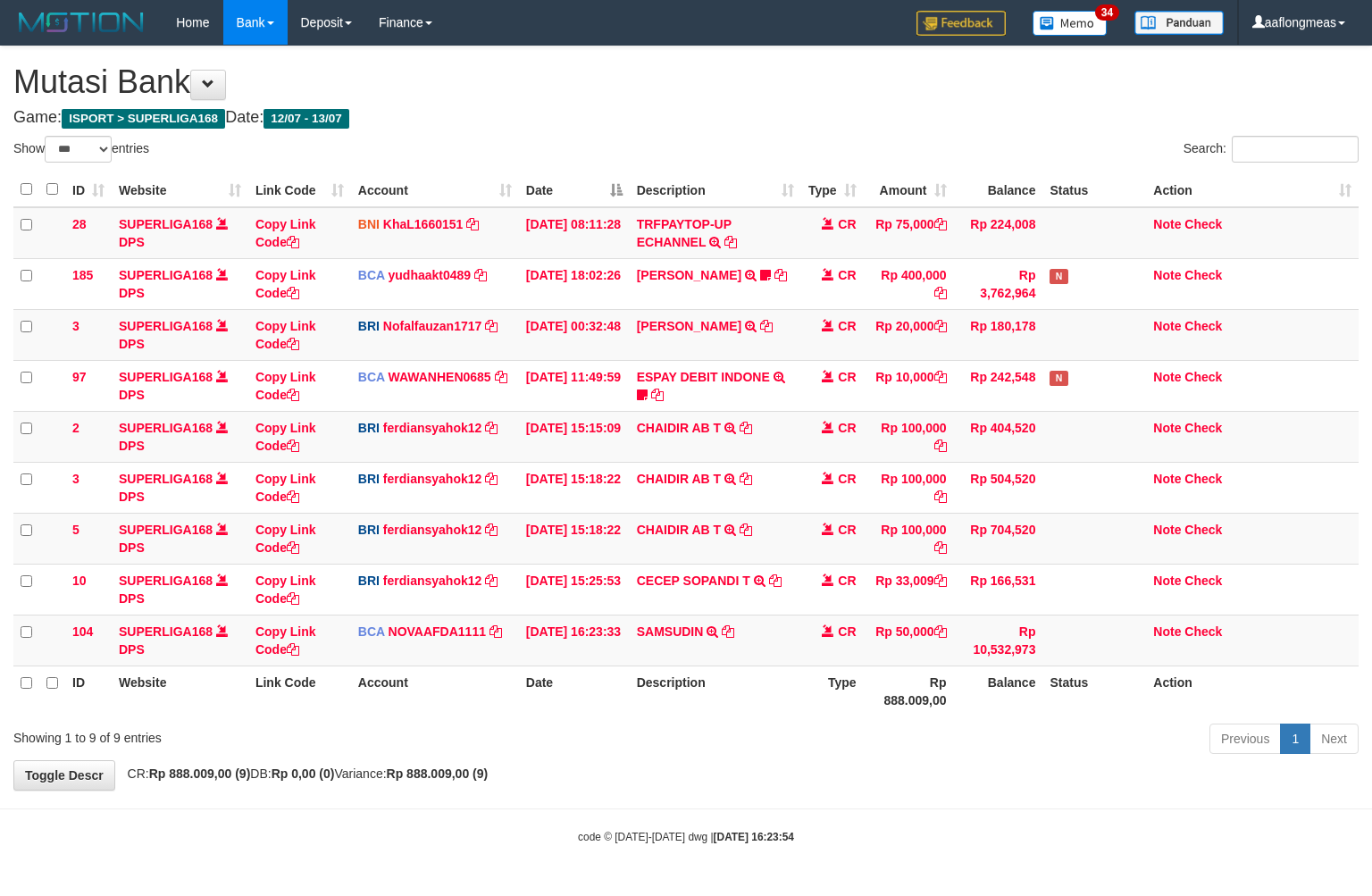 select on "***" 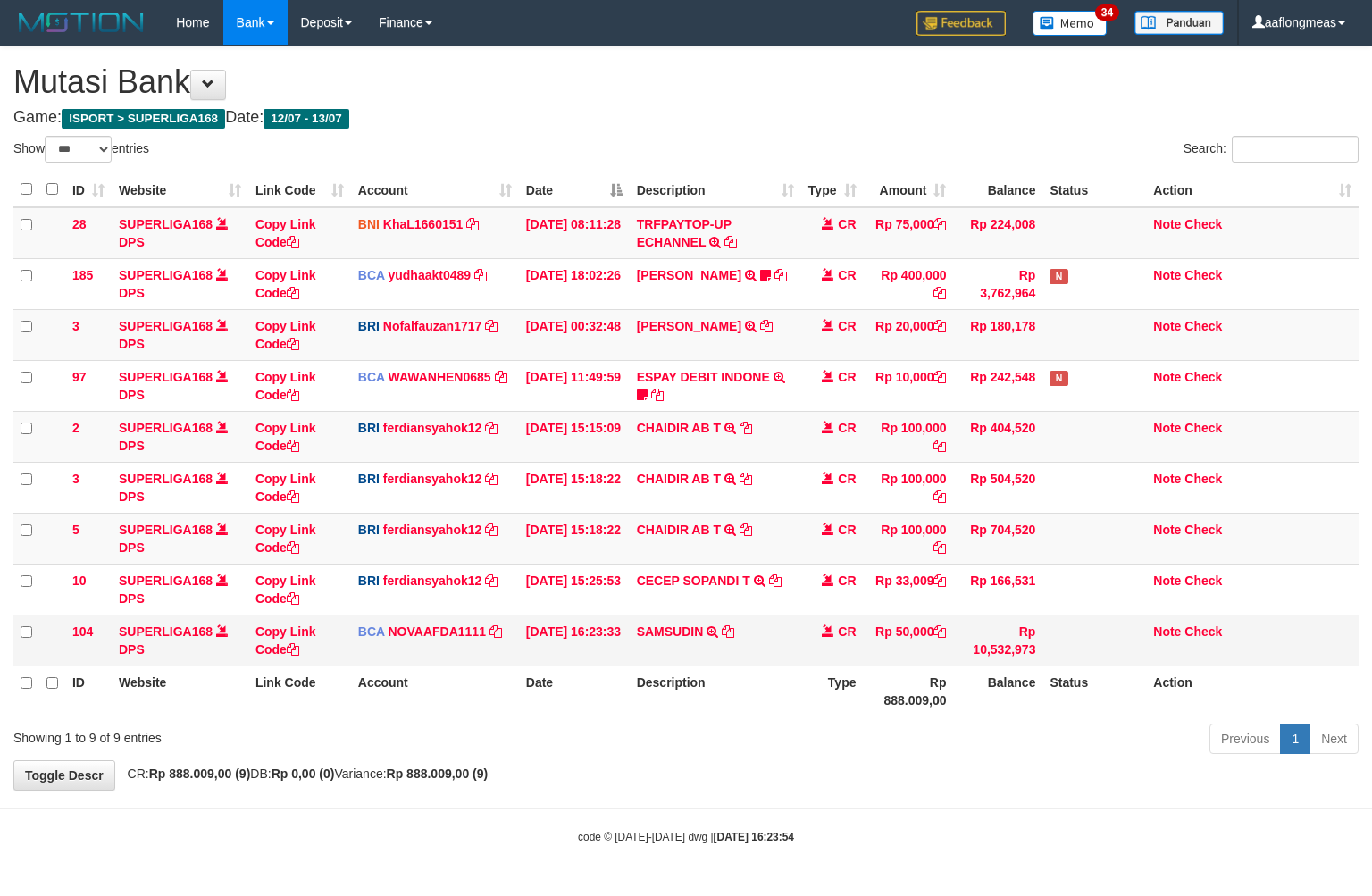 scroll, scrollTop: 0, scrollLeft: 0, axis: both 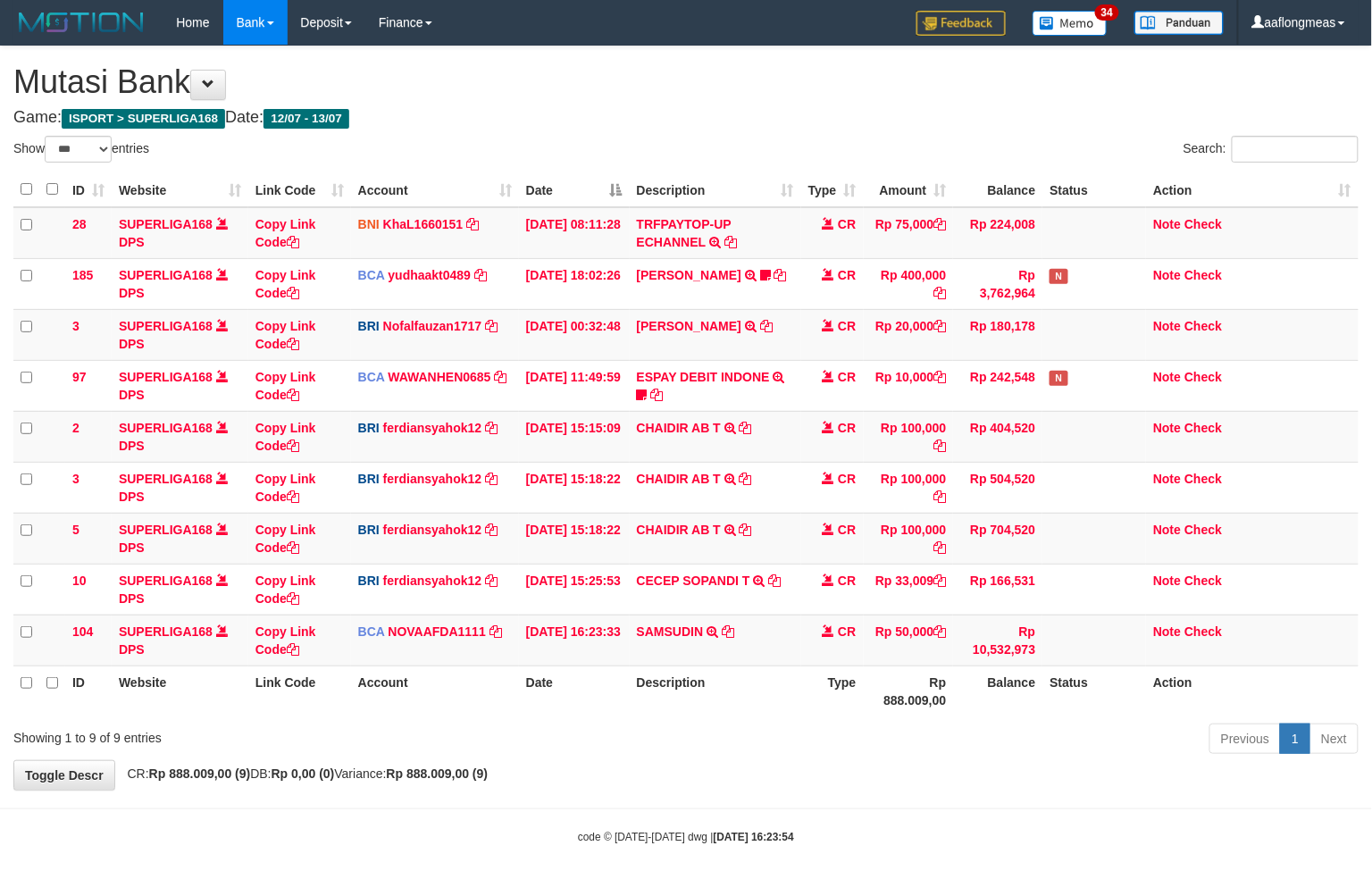 click on "Description" at bounding box center (715, 691) 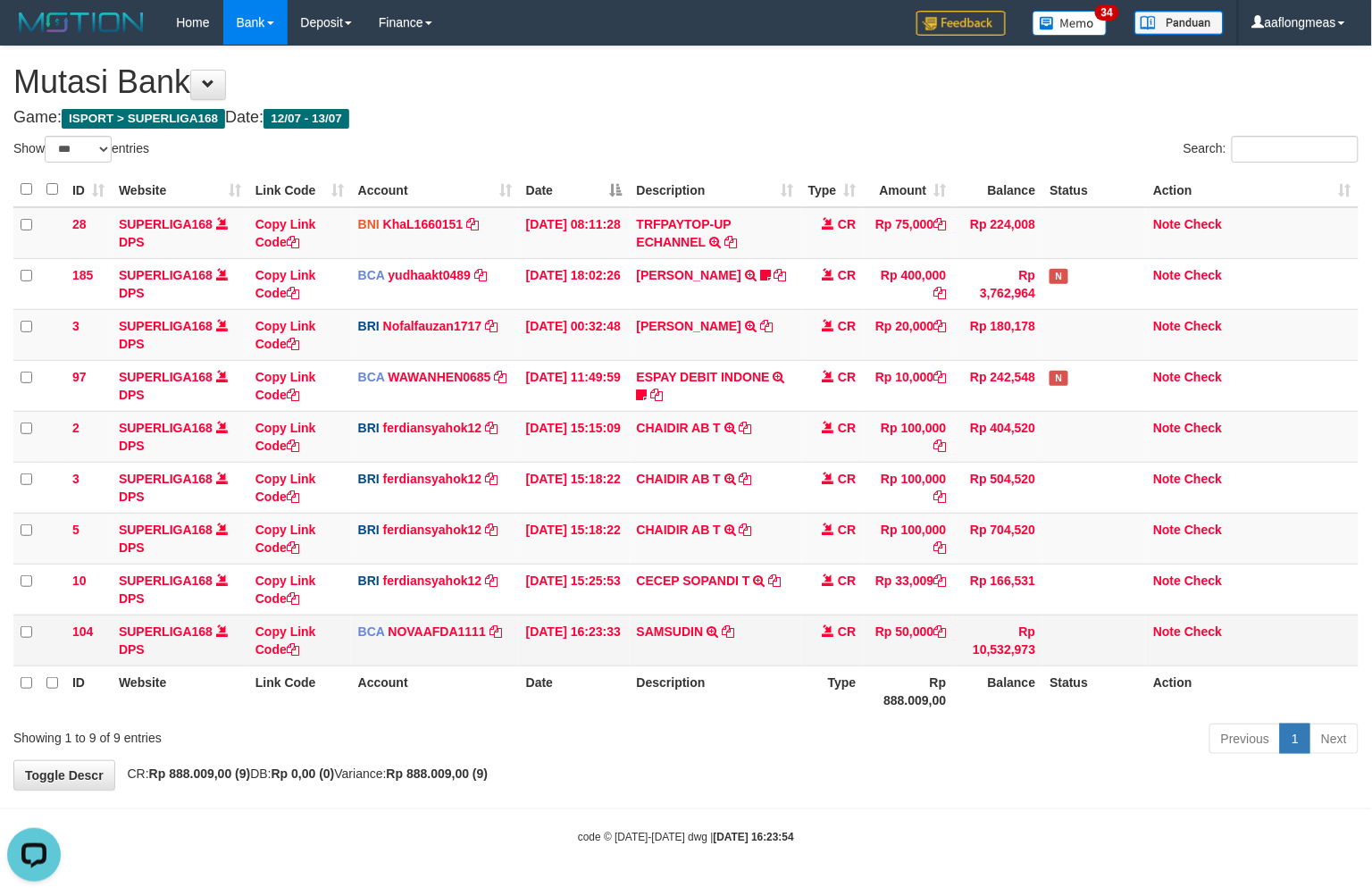 scroll, scrollTop: 0, scrollLeft: 0, axis: both 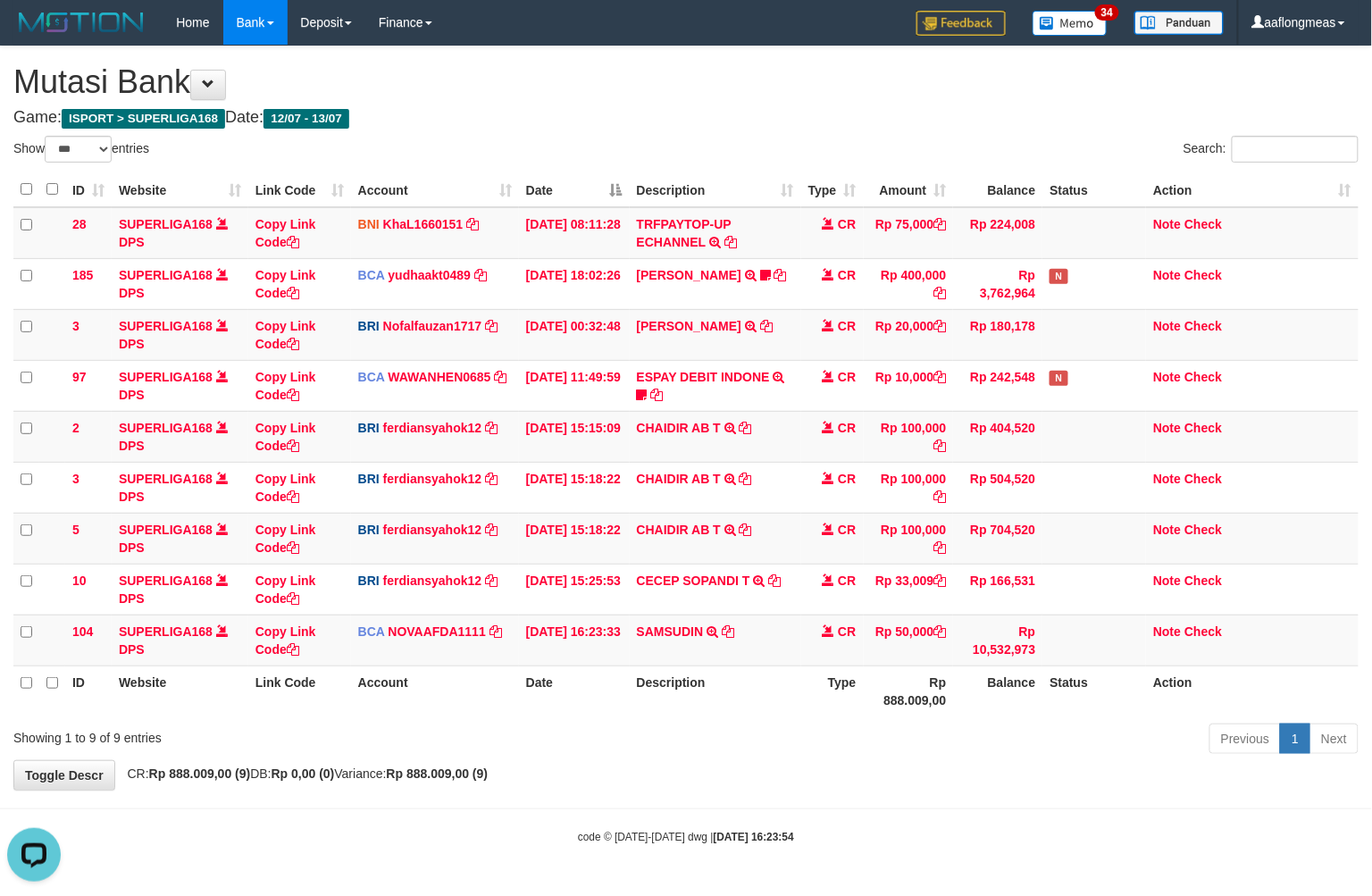 click on "**********" at bounding box center [686, 418] 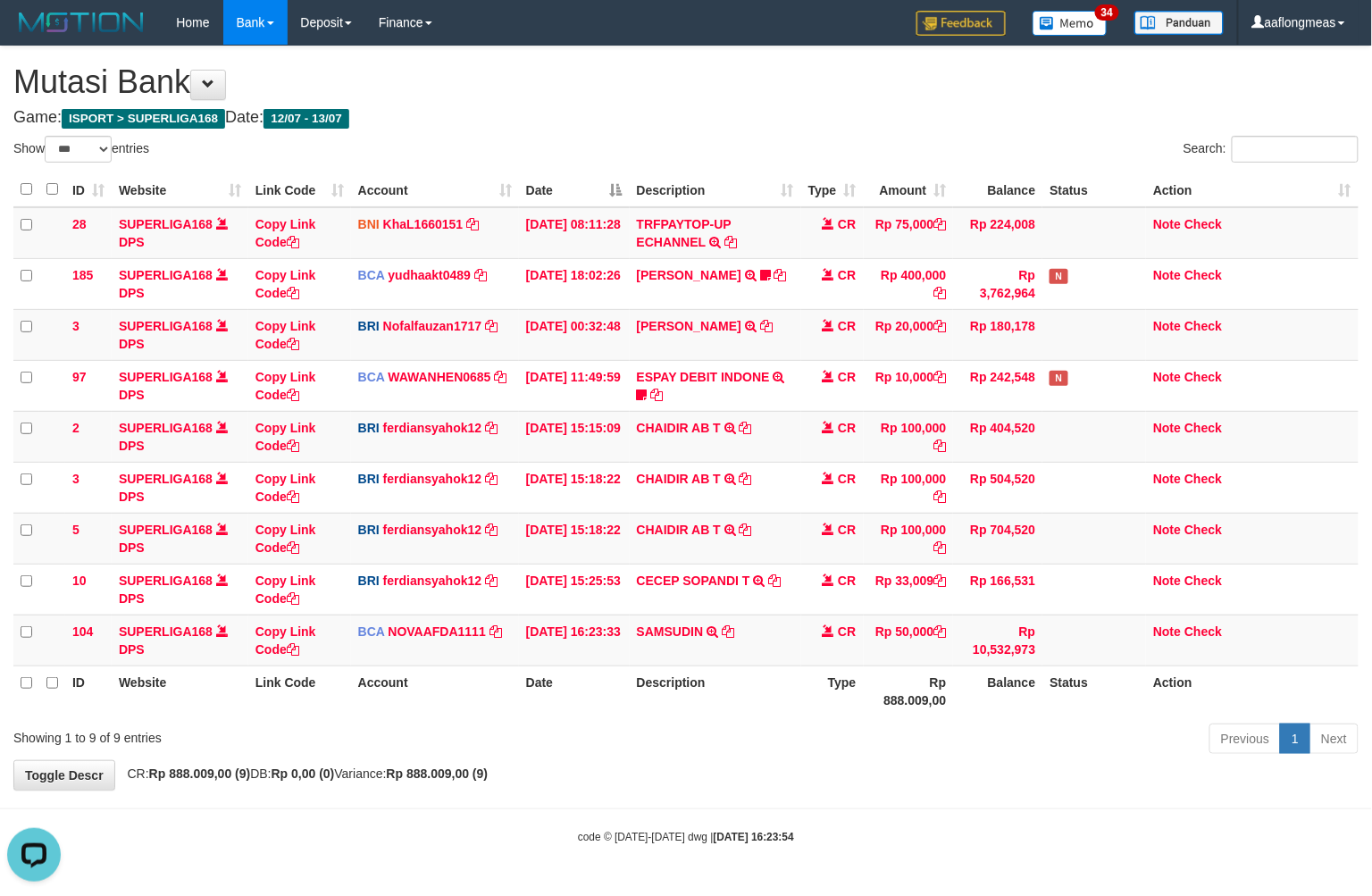 click on "Previous 1 Next" at bounding box center [972, 741] 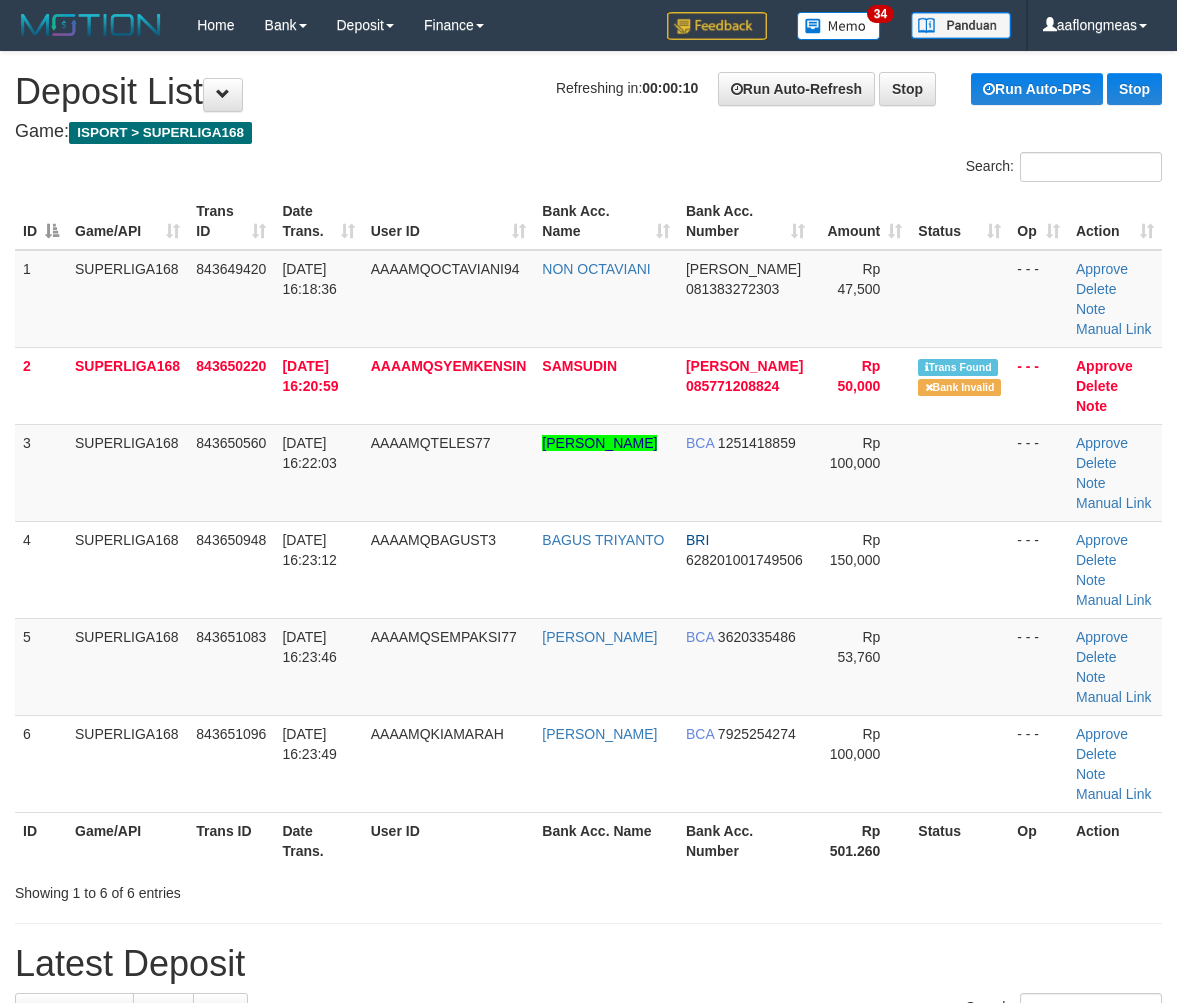 scroll, scrollTop: 0, scrollLeft: 0, axis: both 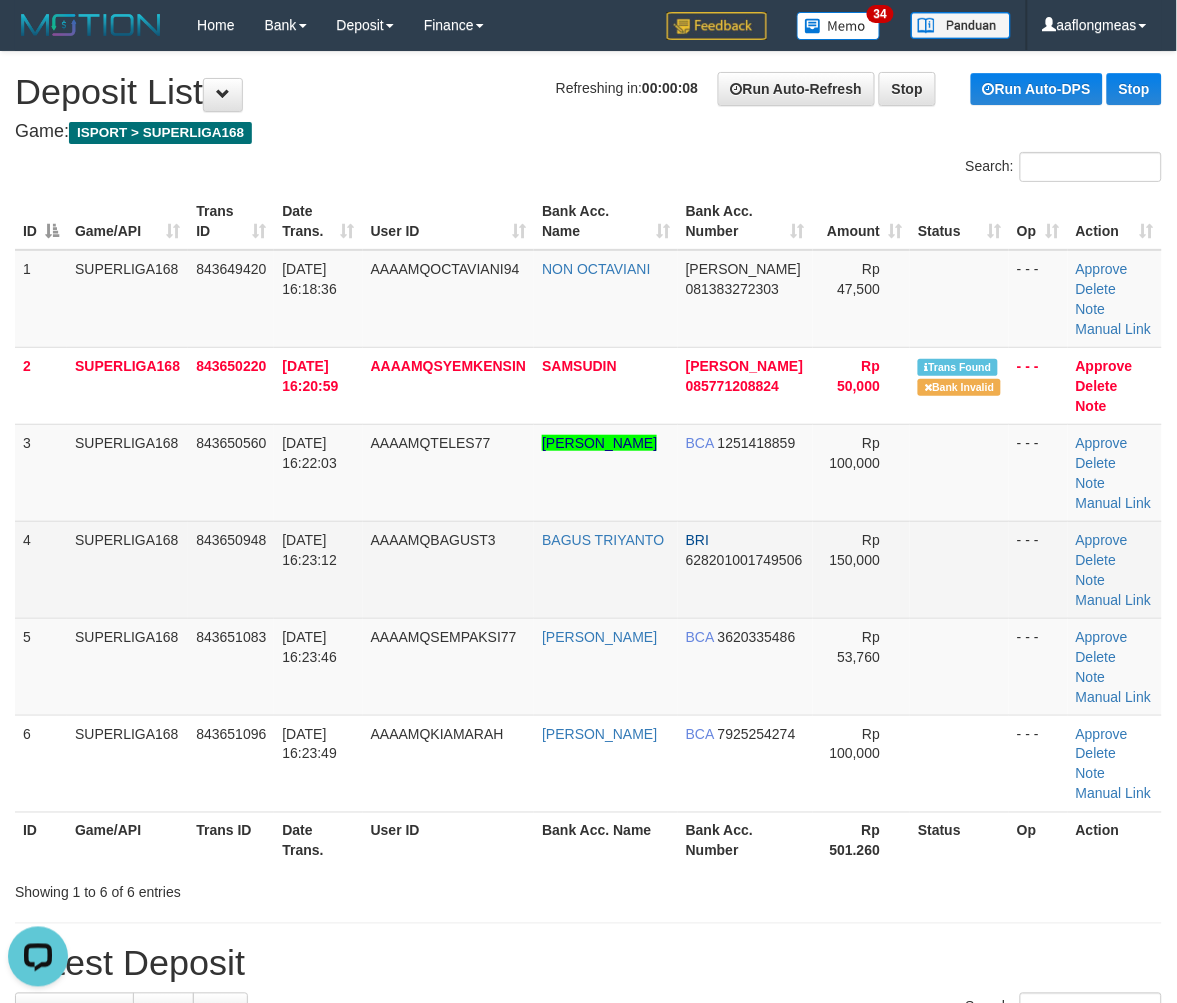 click at bounding box center (959, 569) 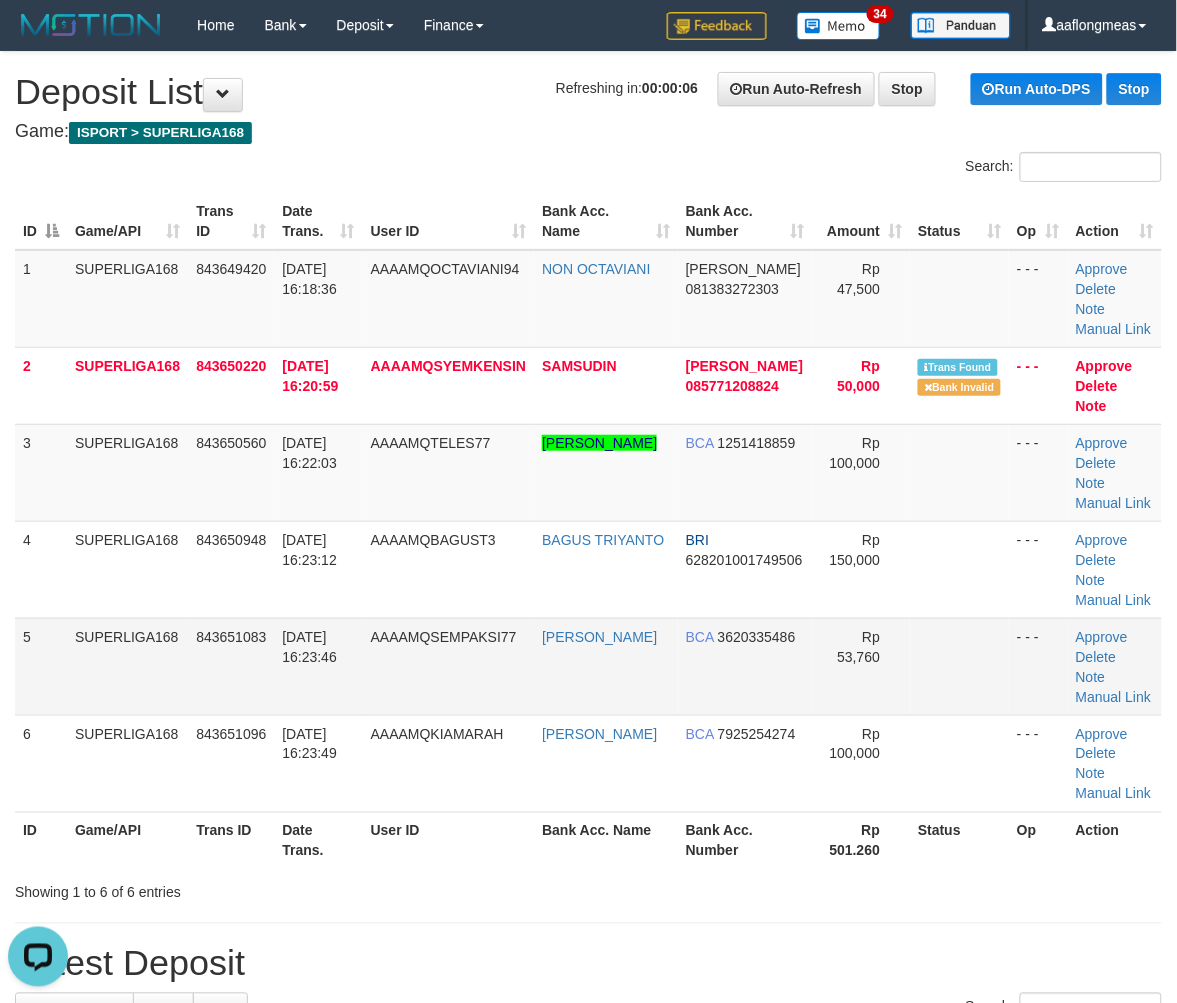 click at bounding box center [959, 666] 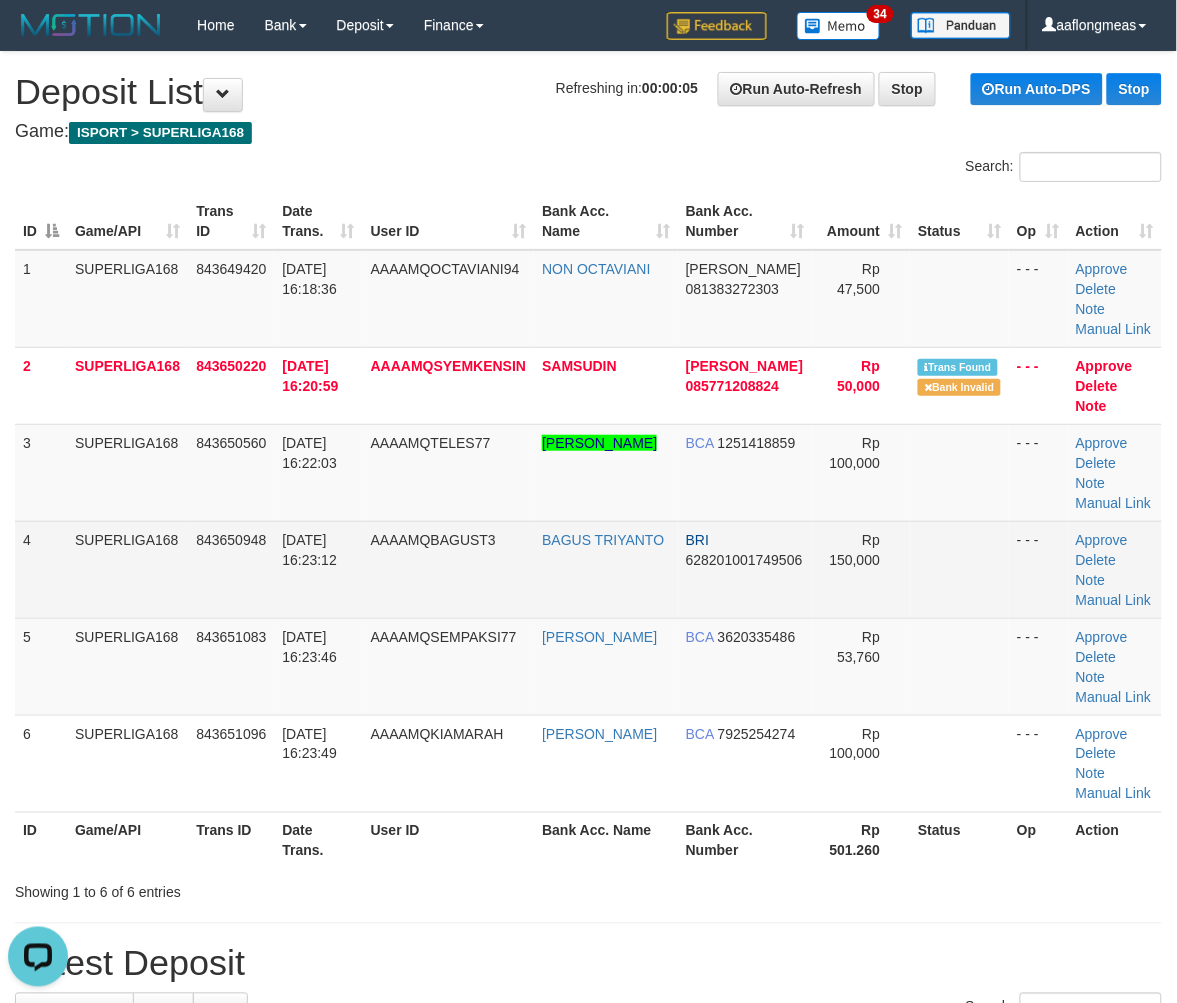 click on "Rp 150,000" at bounding box center (862, 569) 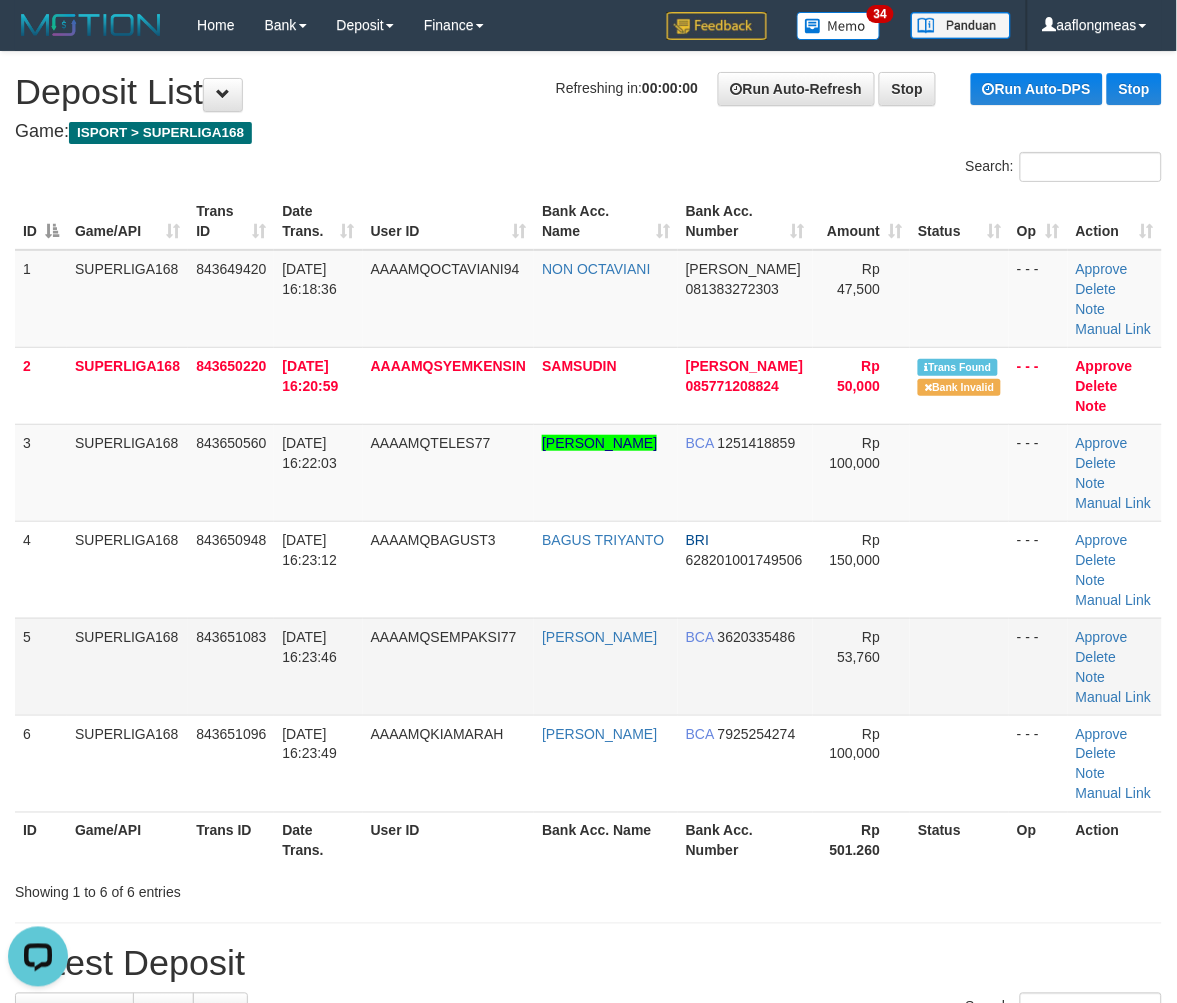 click at bounding box center [959, 666] 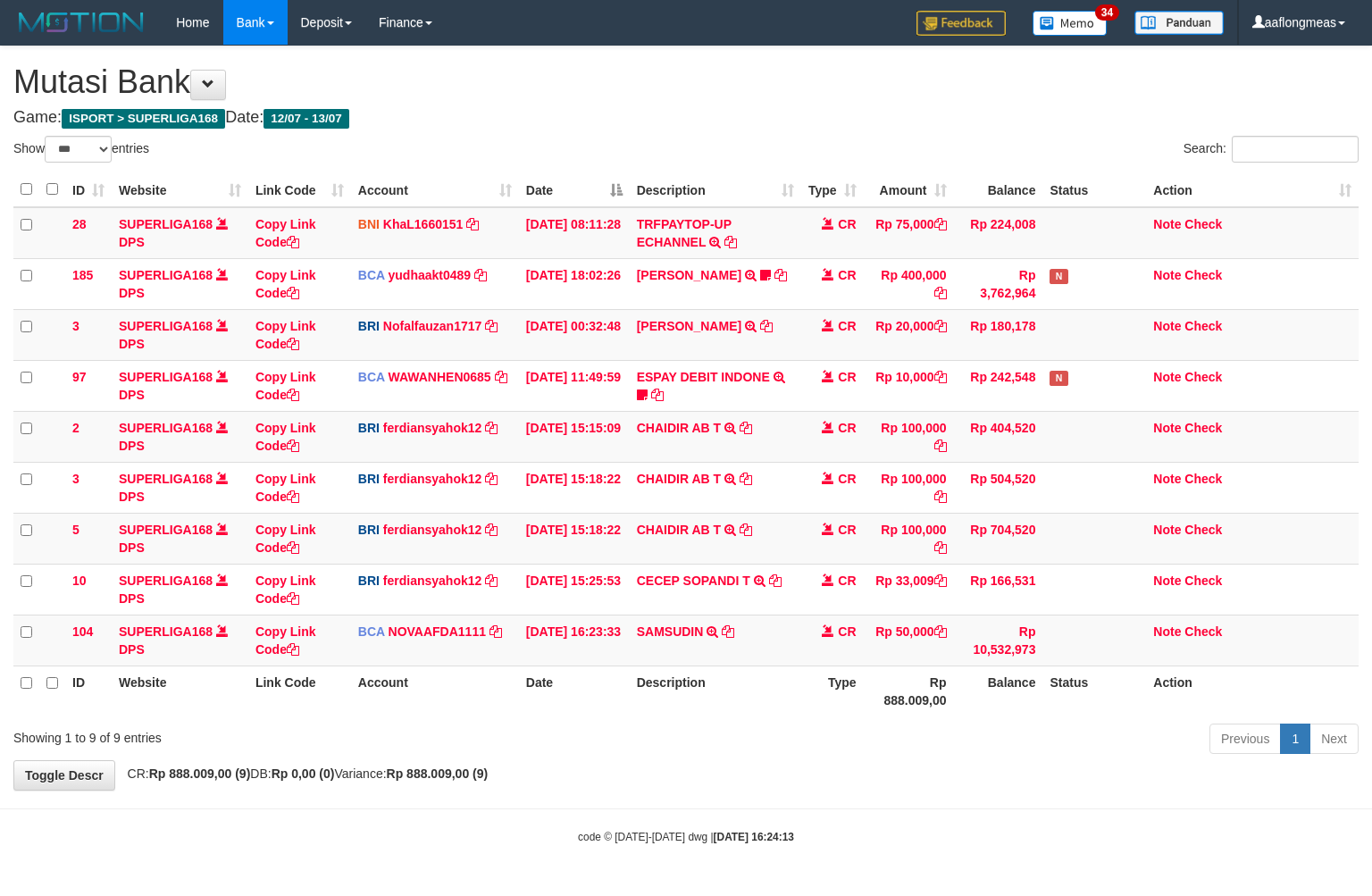 select on "***" 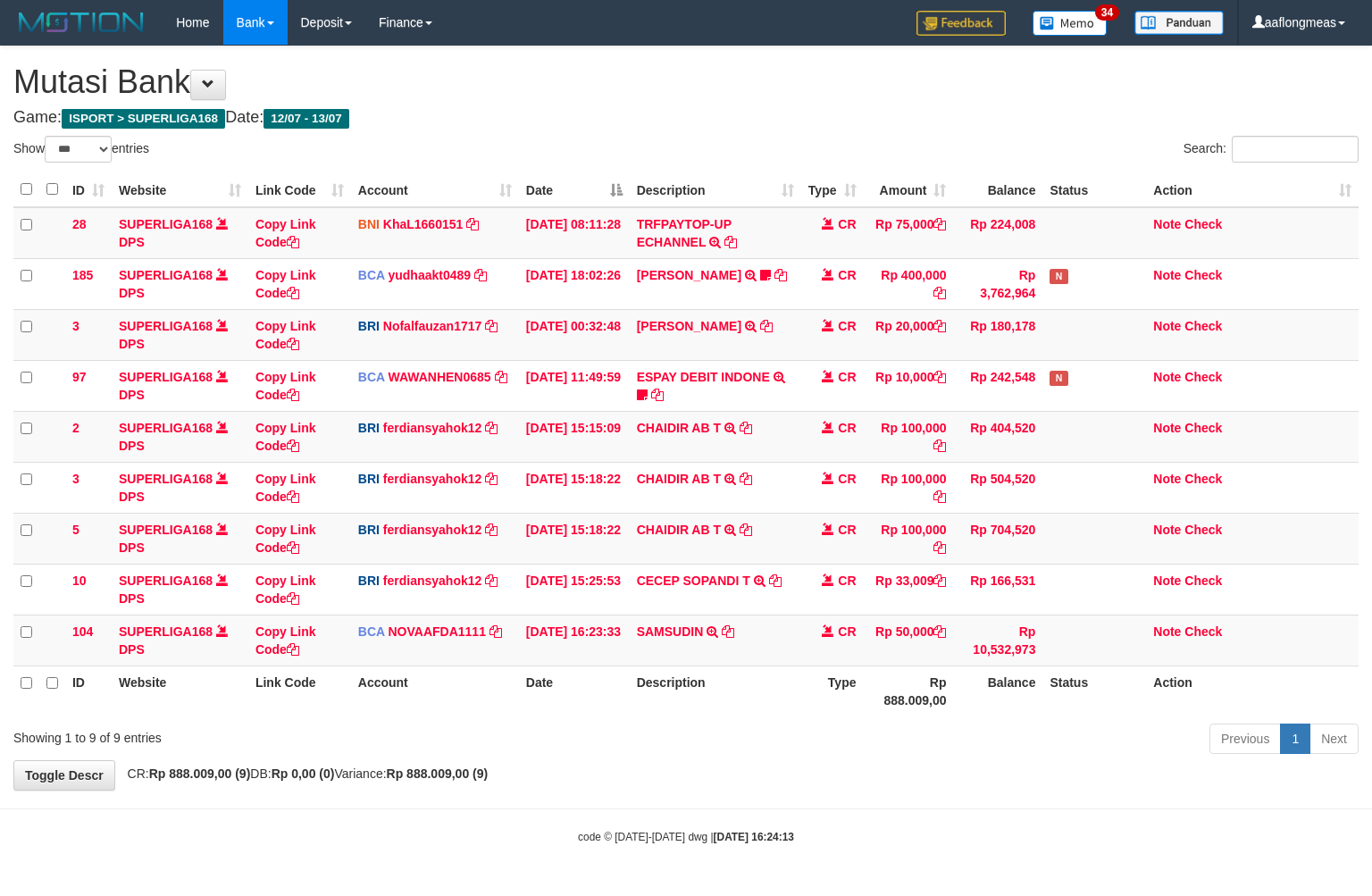 scroll, scrollTop: 0, scrollLeft: 0, axis: both 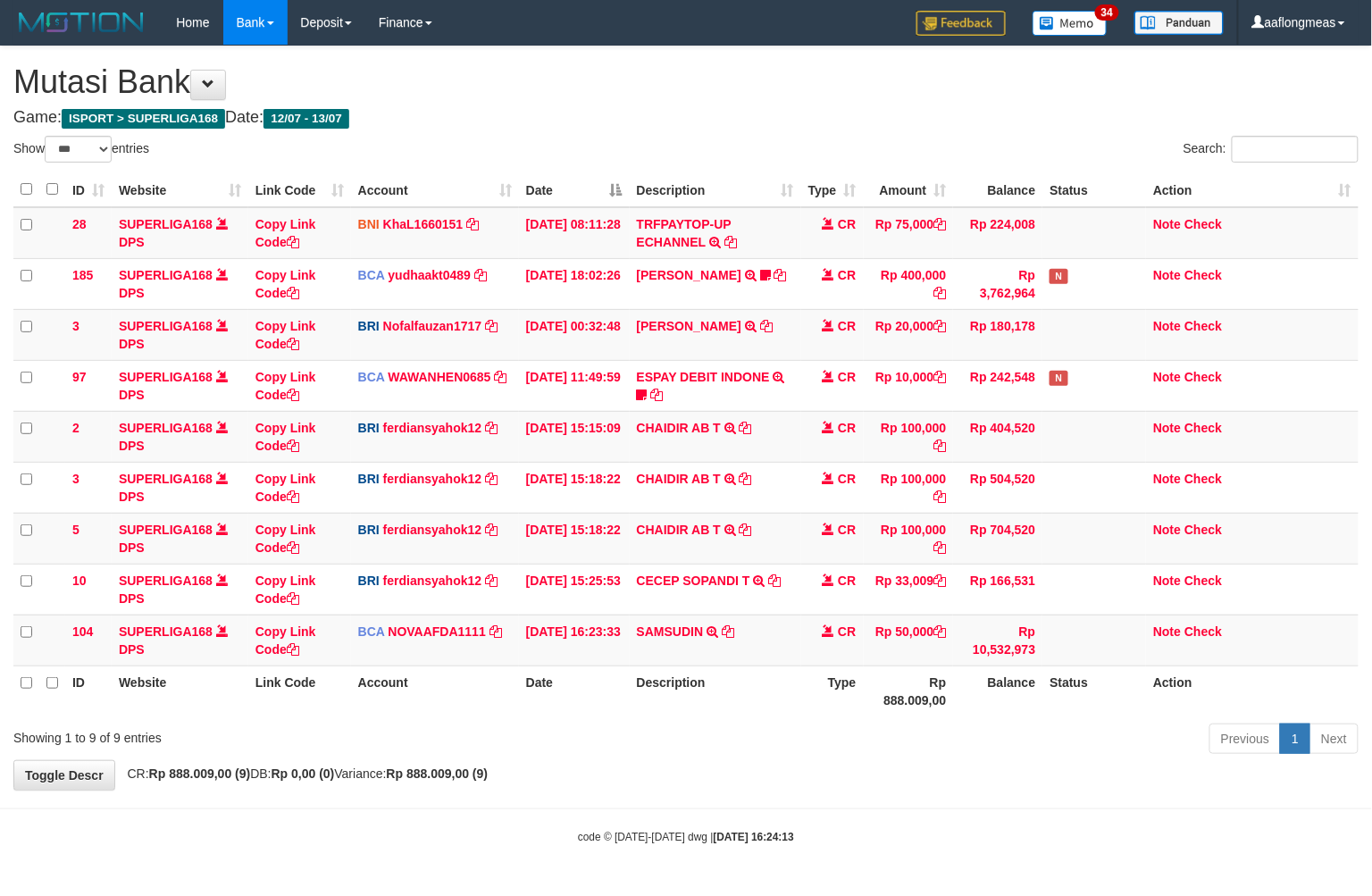 click on "Previous 1 Next" at bounding box center [972, 741] 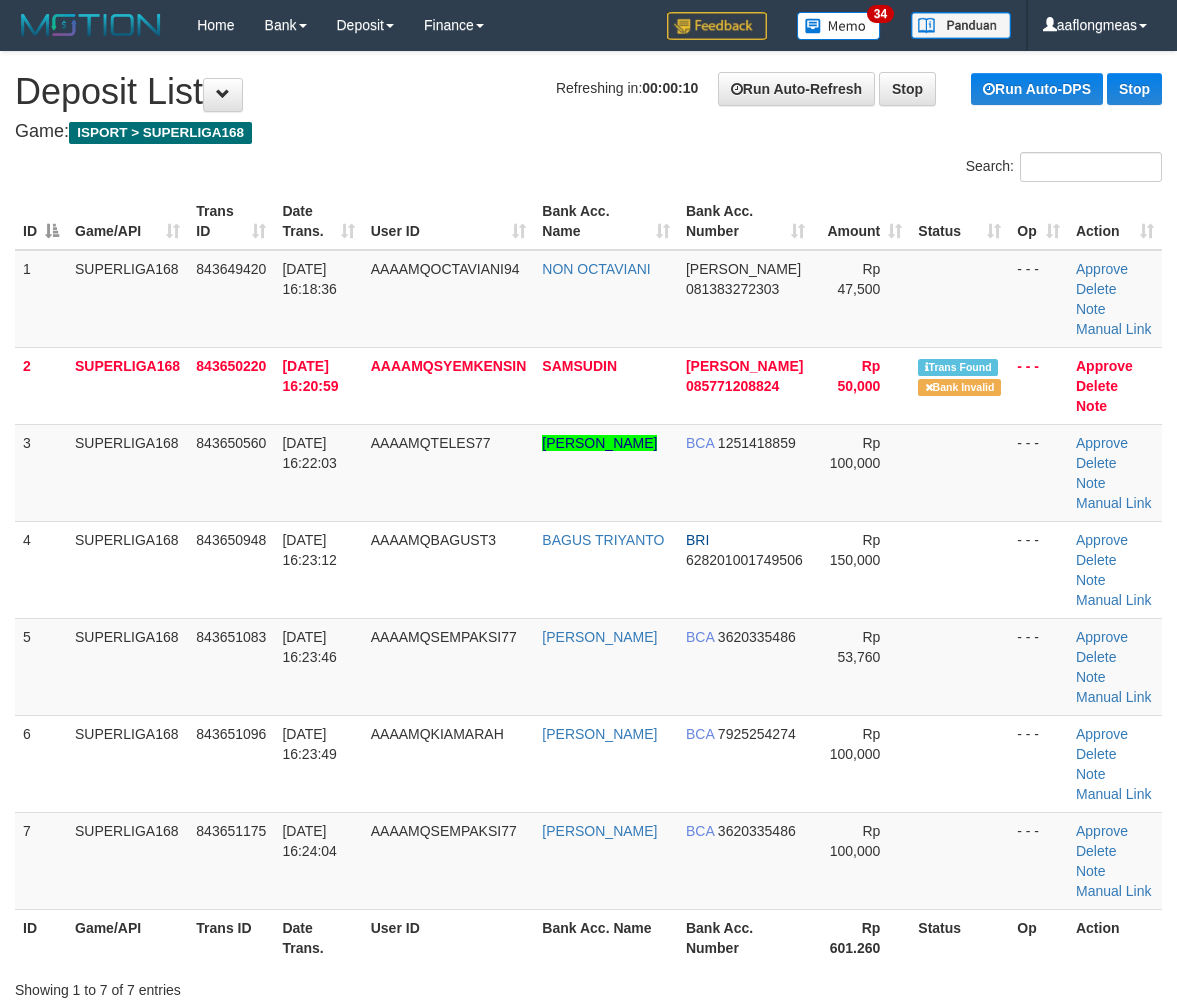 click at bounding box center [959, 569] 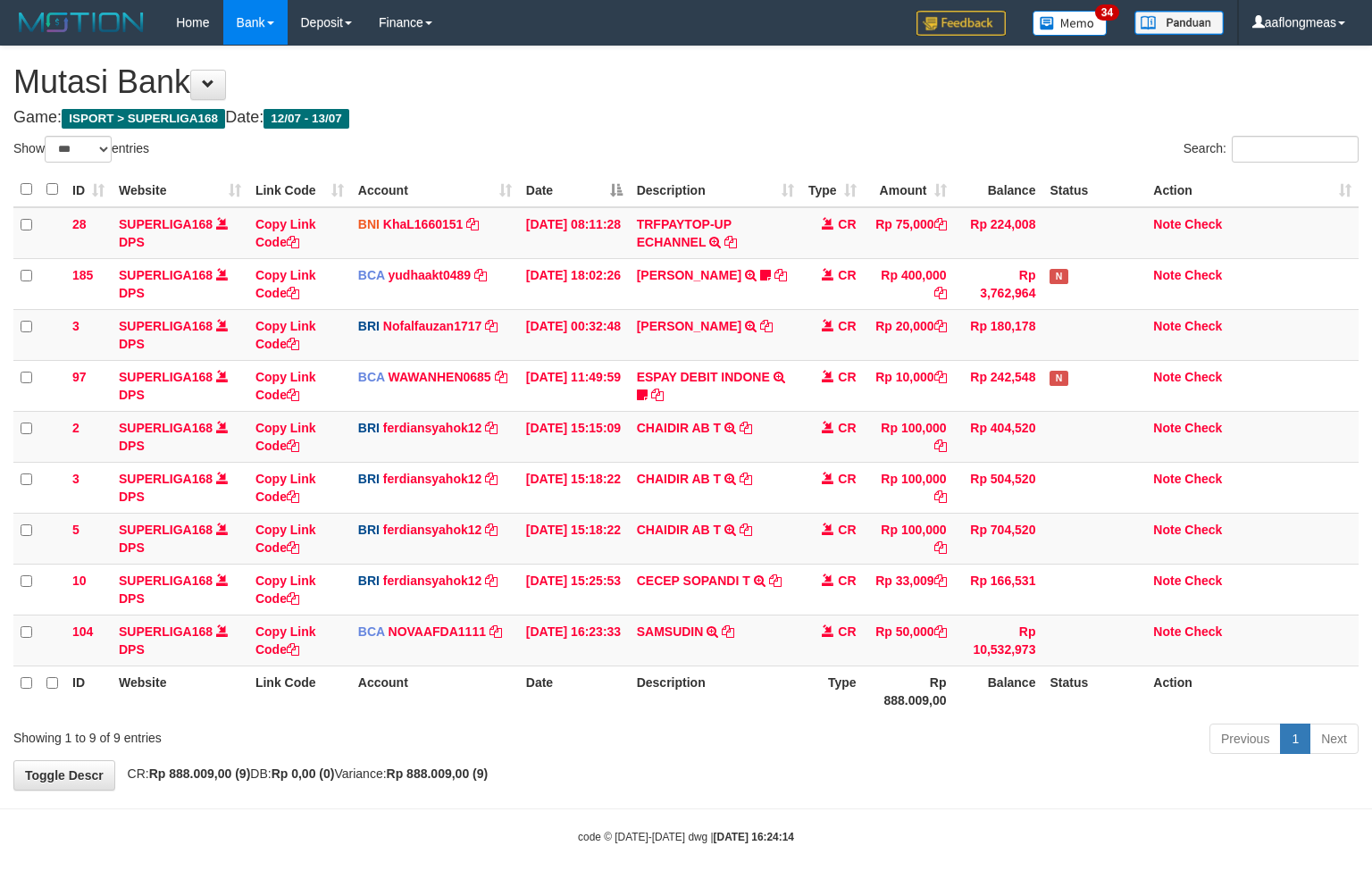 select on "***" 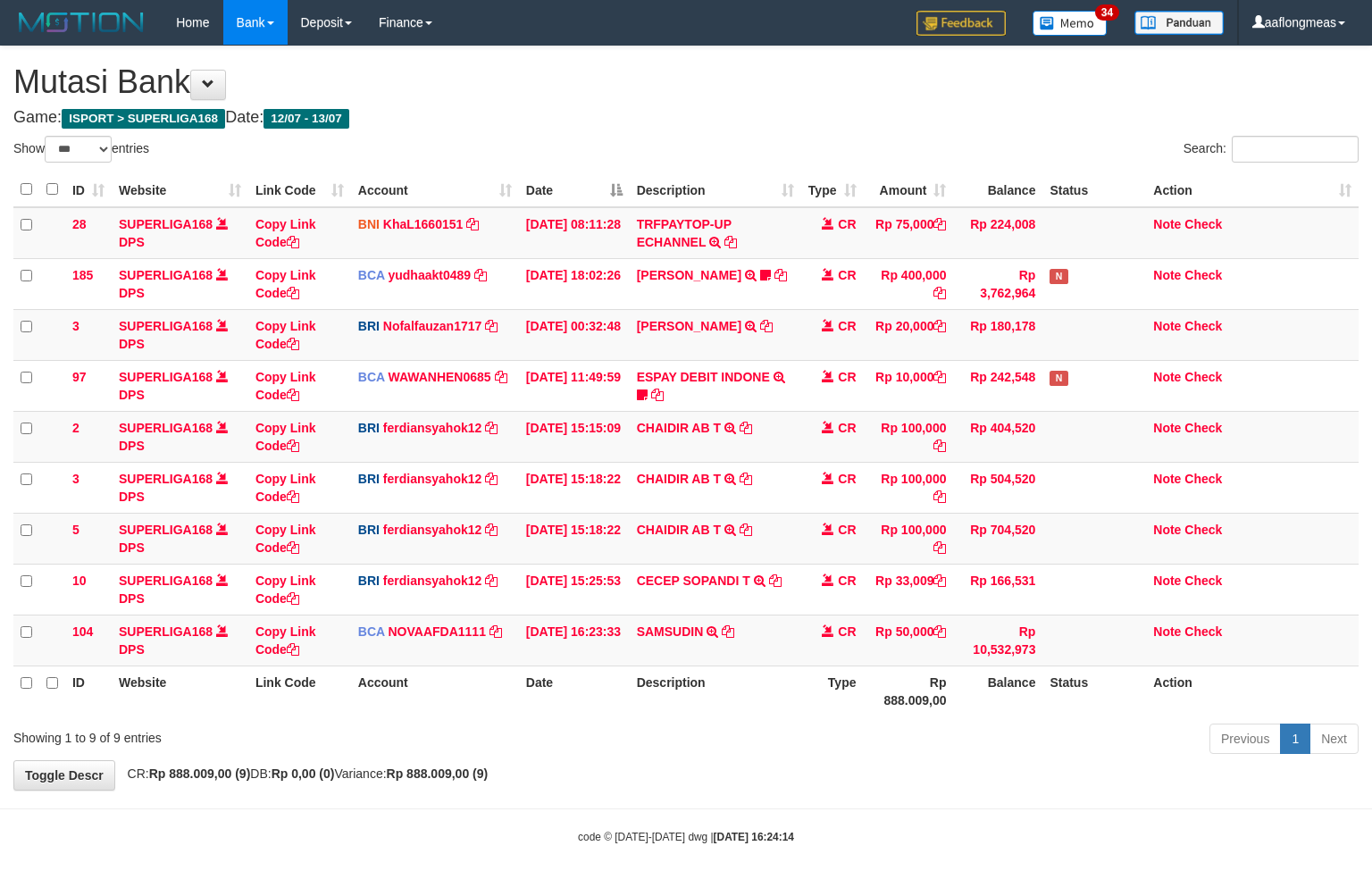 scroll, scrollTop: 0, scrollLeft: 0, axis: both 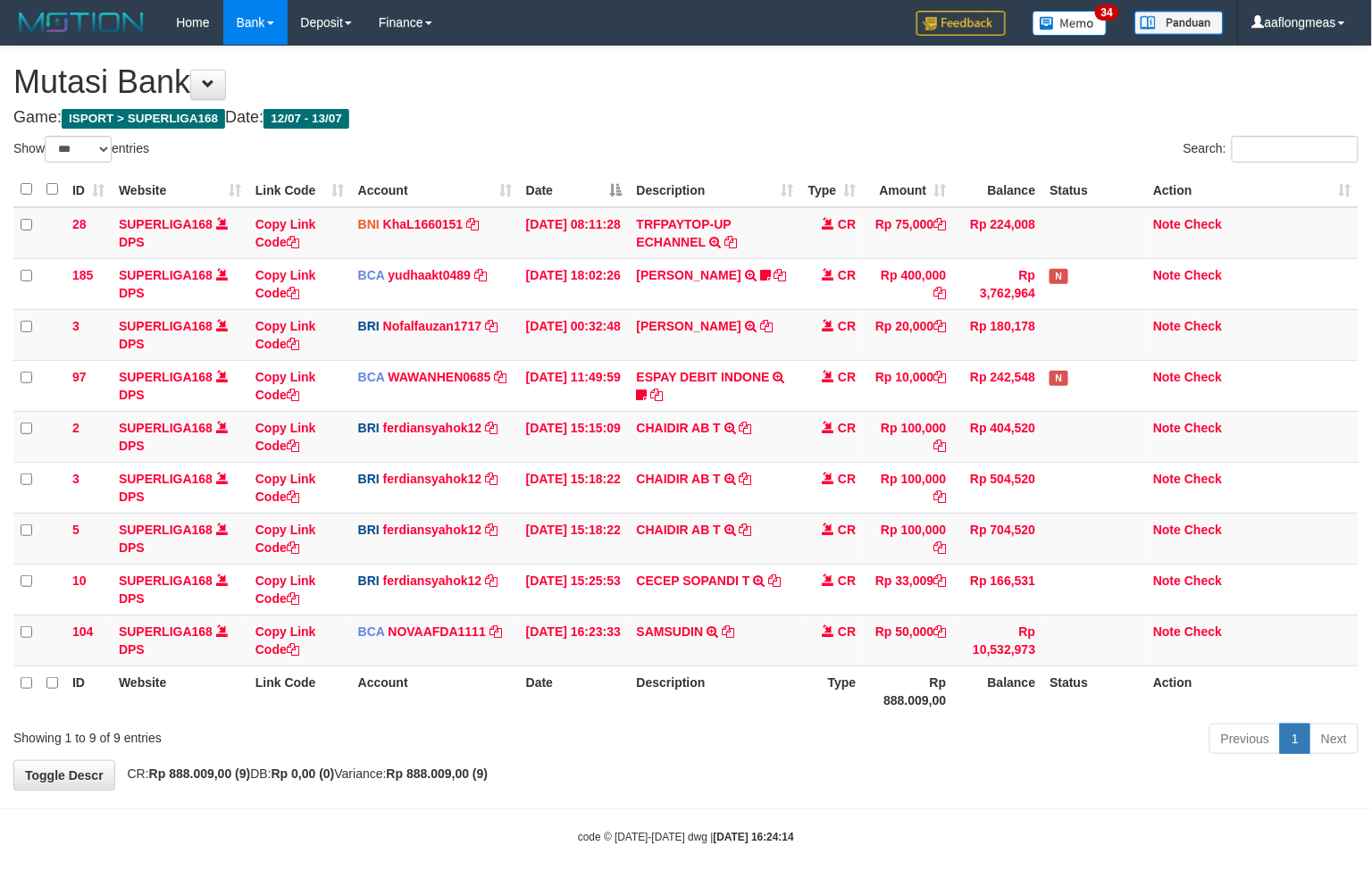 click on "**********" at bounding box center (686, 418) 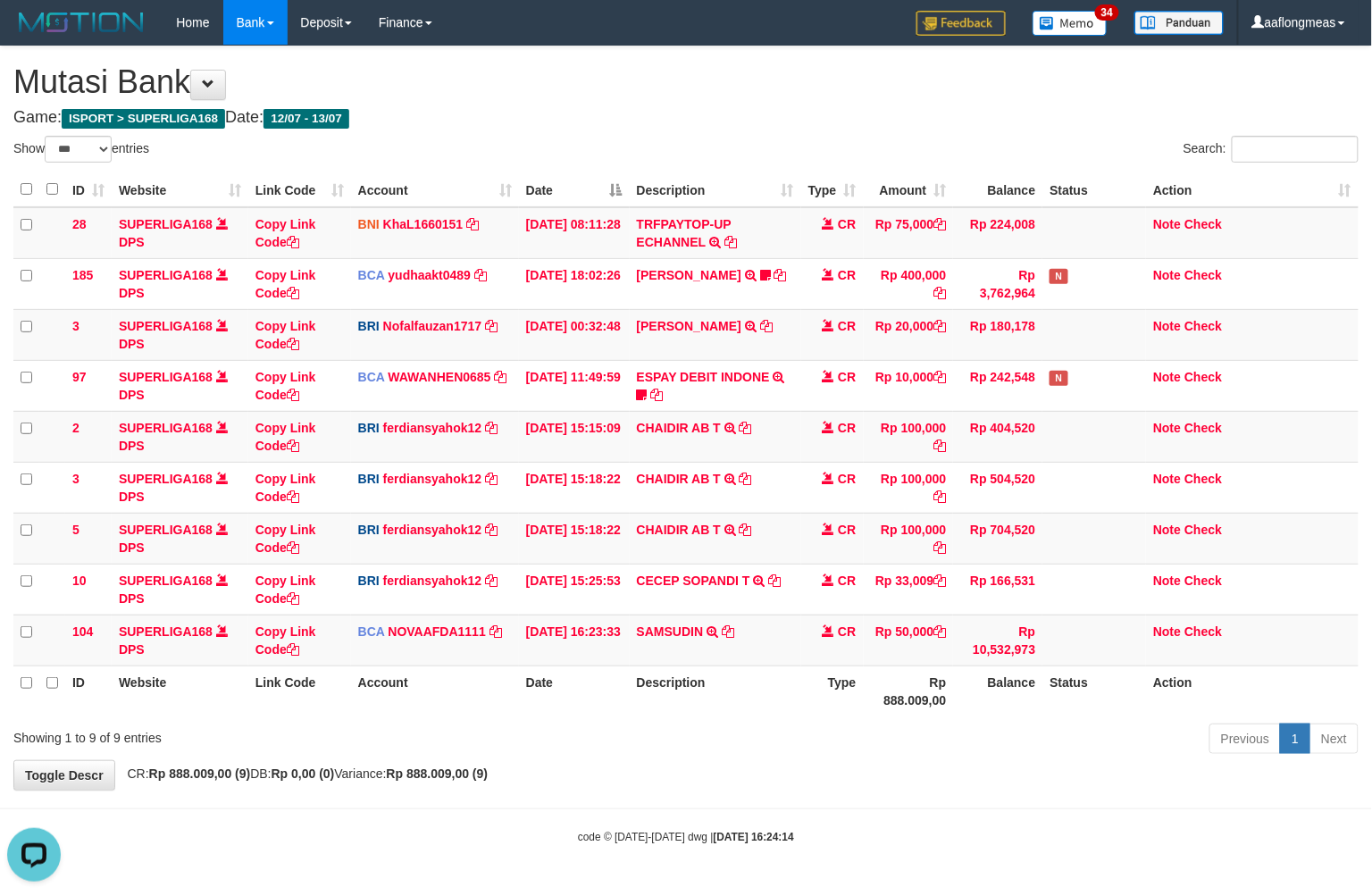 scroll, scrollTop: 0, scrollLeft: 0, axis: both 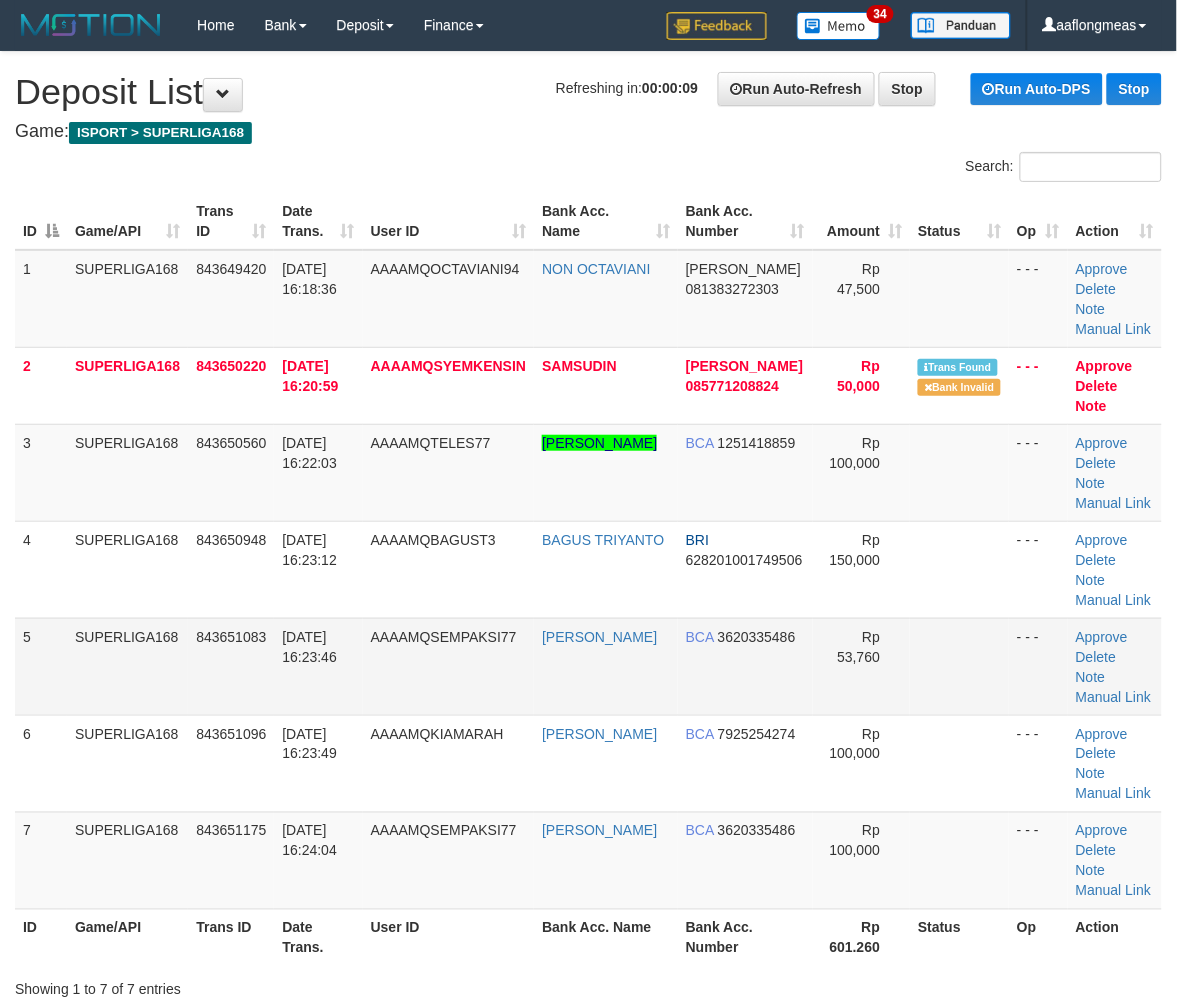 click at bounding box center [959, 666] 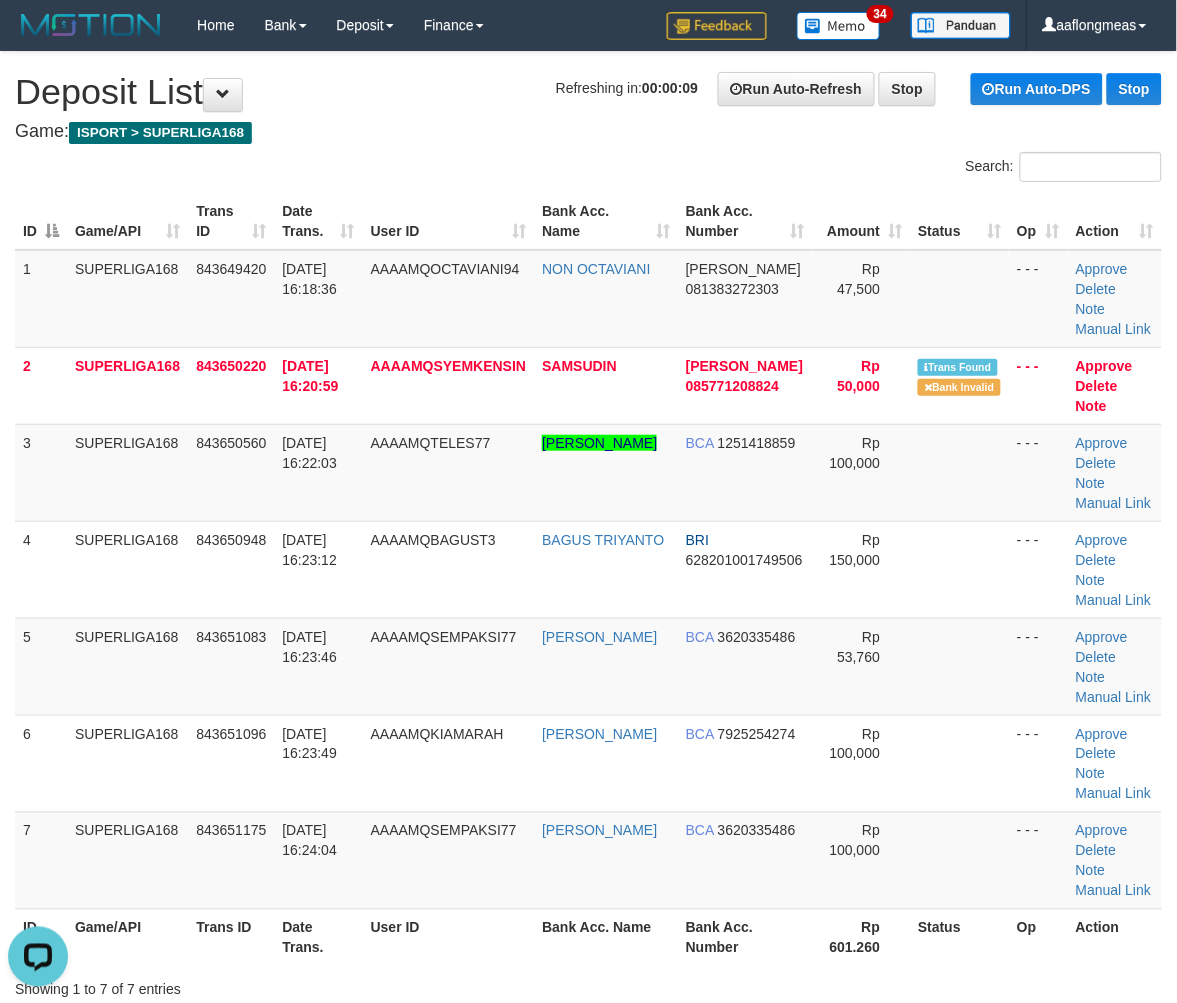 scroll, scrollTop: 0, scrollLeft: 0, axis: both 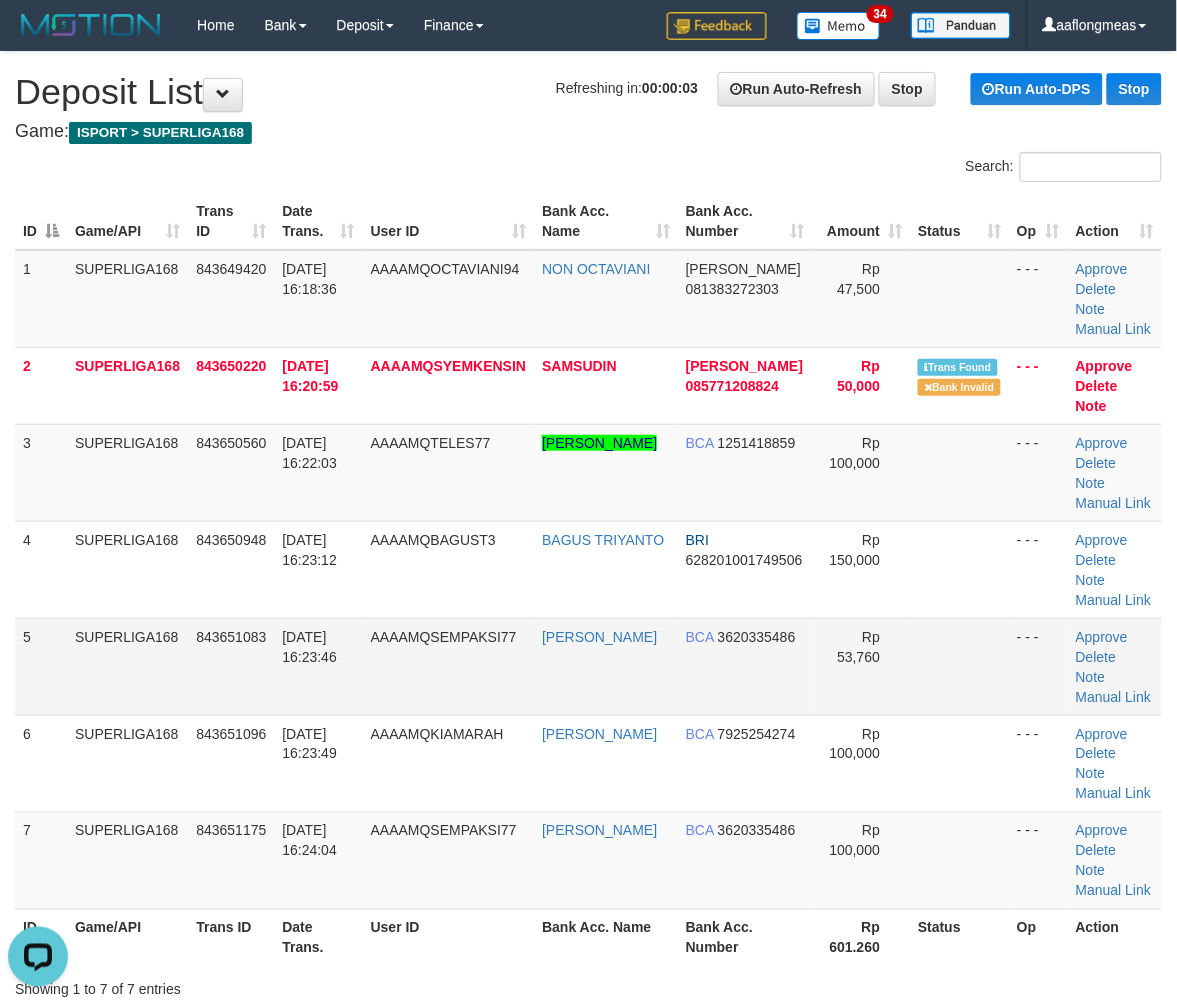 drag, startPoint x: 841, startPoint y: 636, endPoint x: 1180, endPoint y: 644, distance: 339.0944 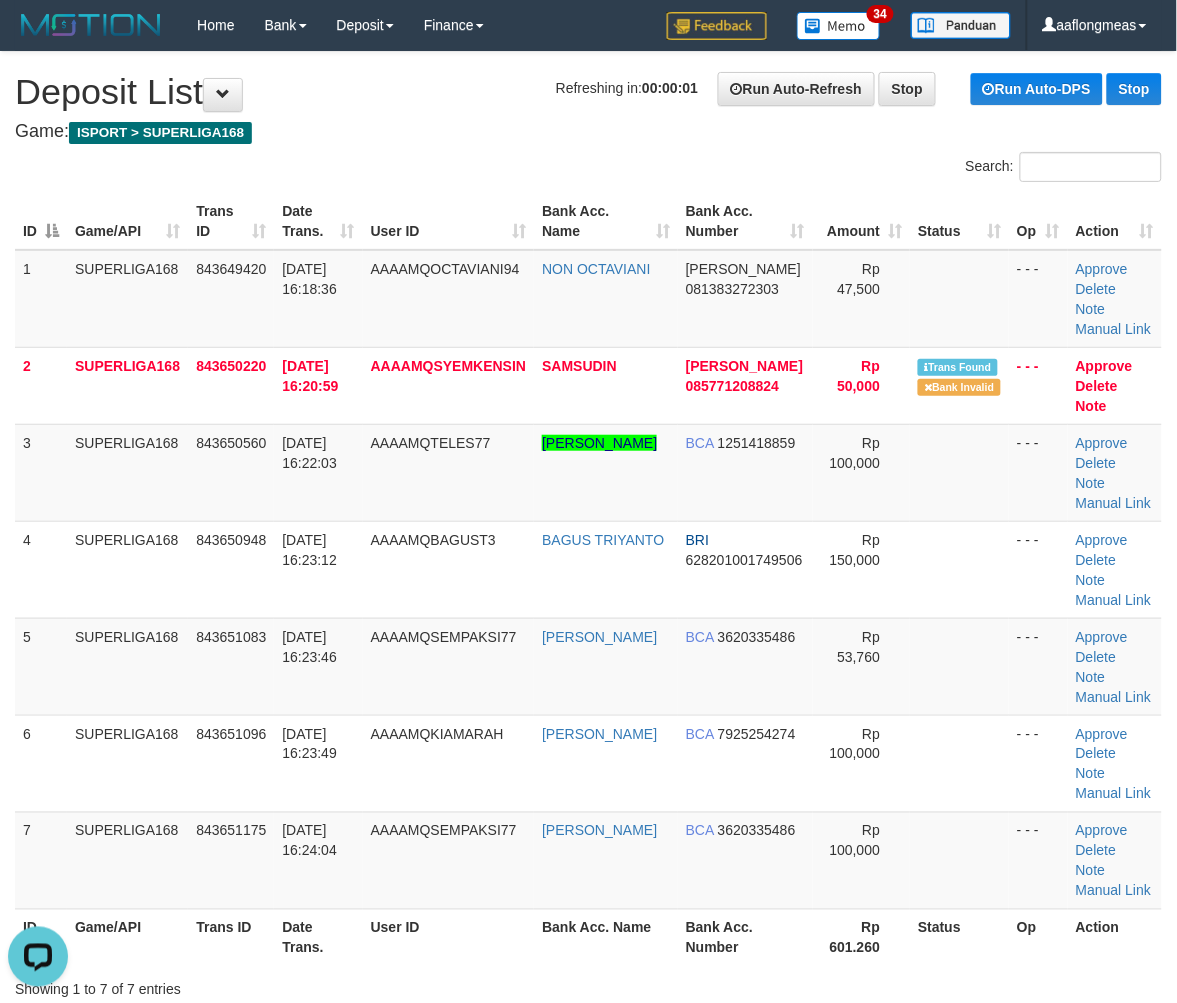 drag, startPoint x: 994, startPoint y: 672, endPoint x: 1186, endPoint y: 715, distance: 196.7562 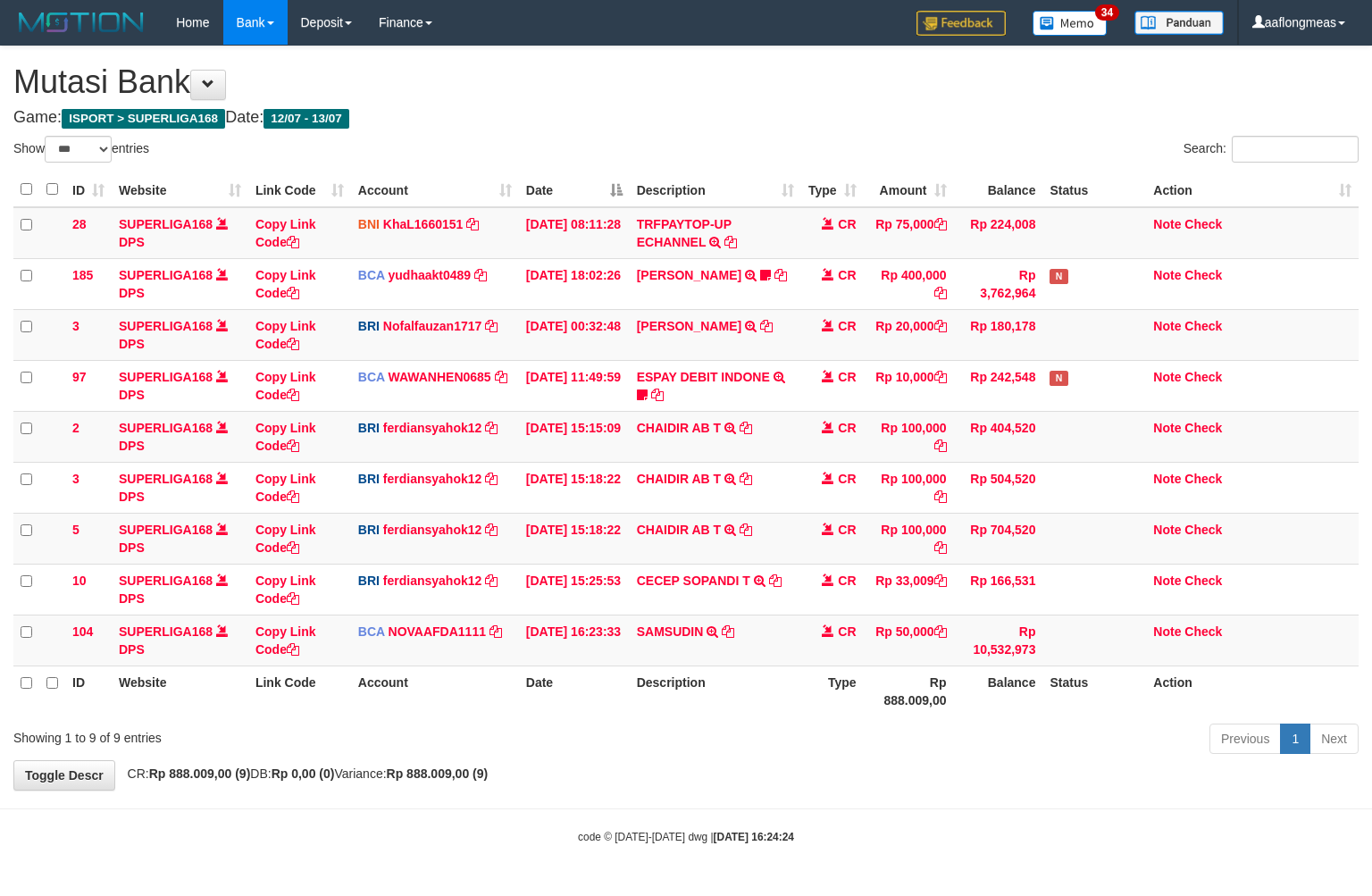 select on "***" 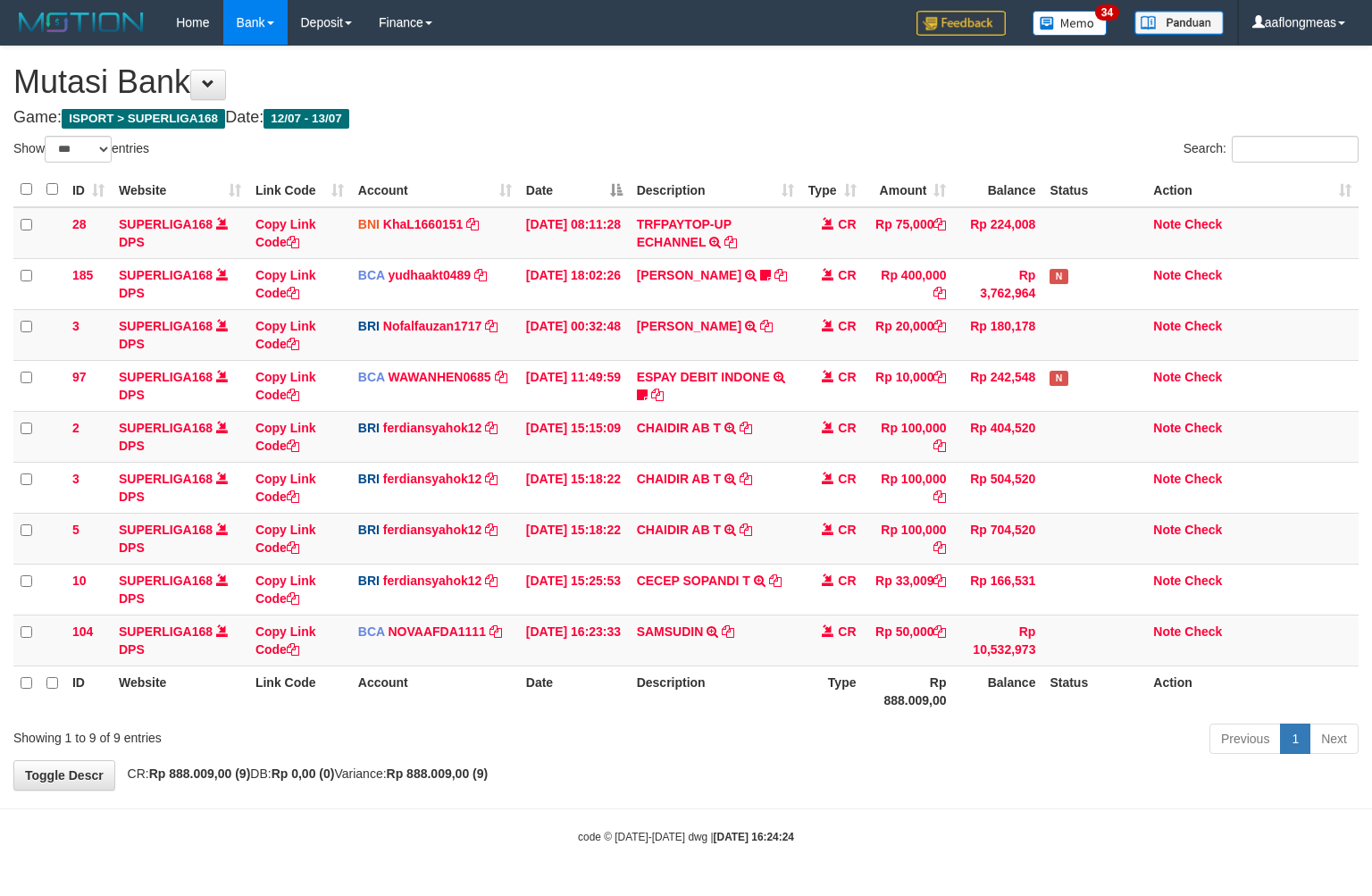 scroll, scrollTop: 0, scrollLeft: 0, axis: both 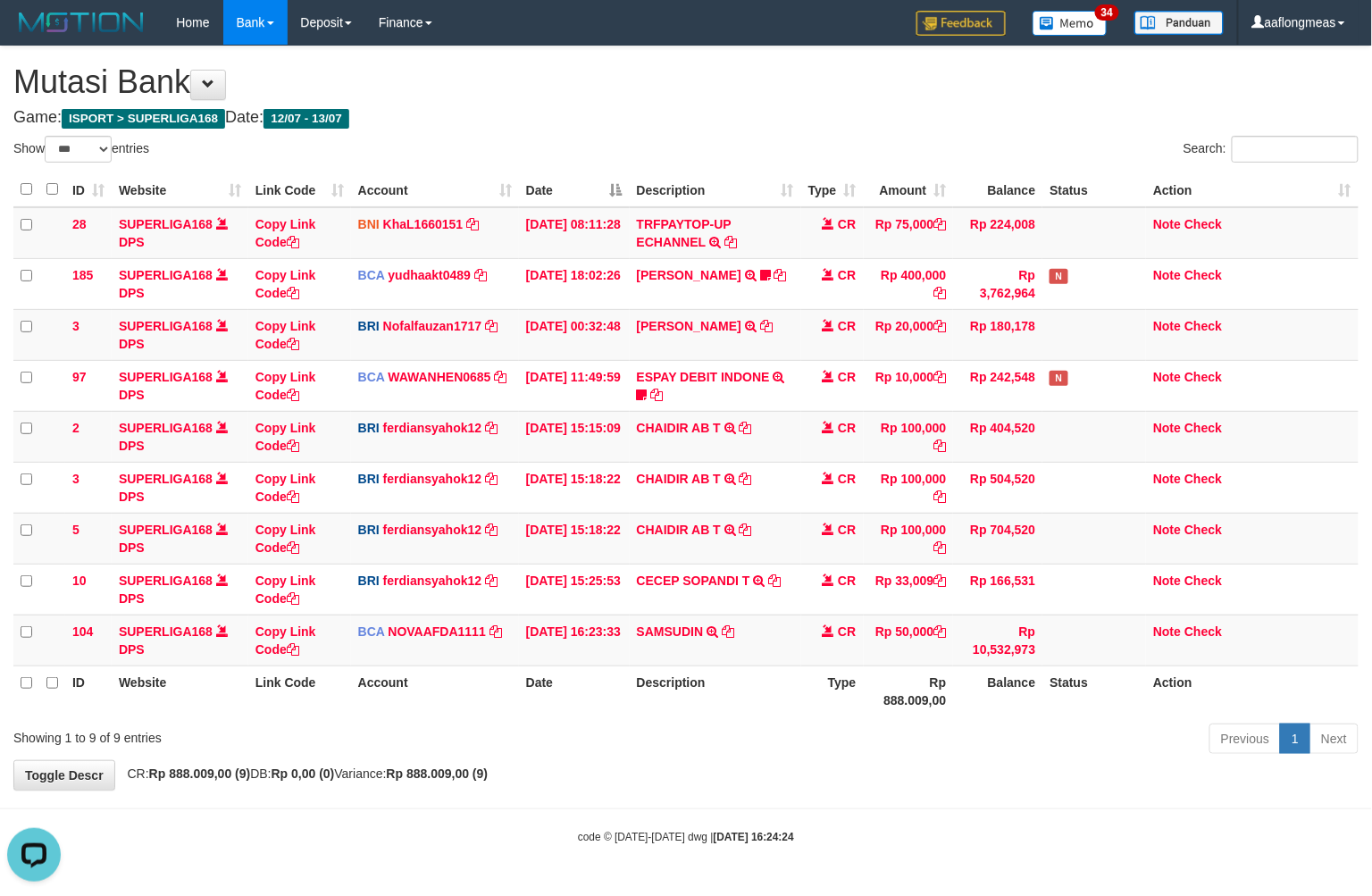 click on "Previous 1 Next" at bounding box center (972, 741) 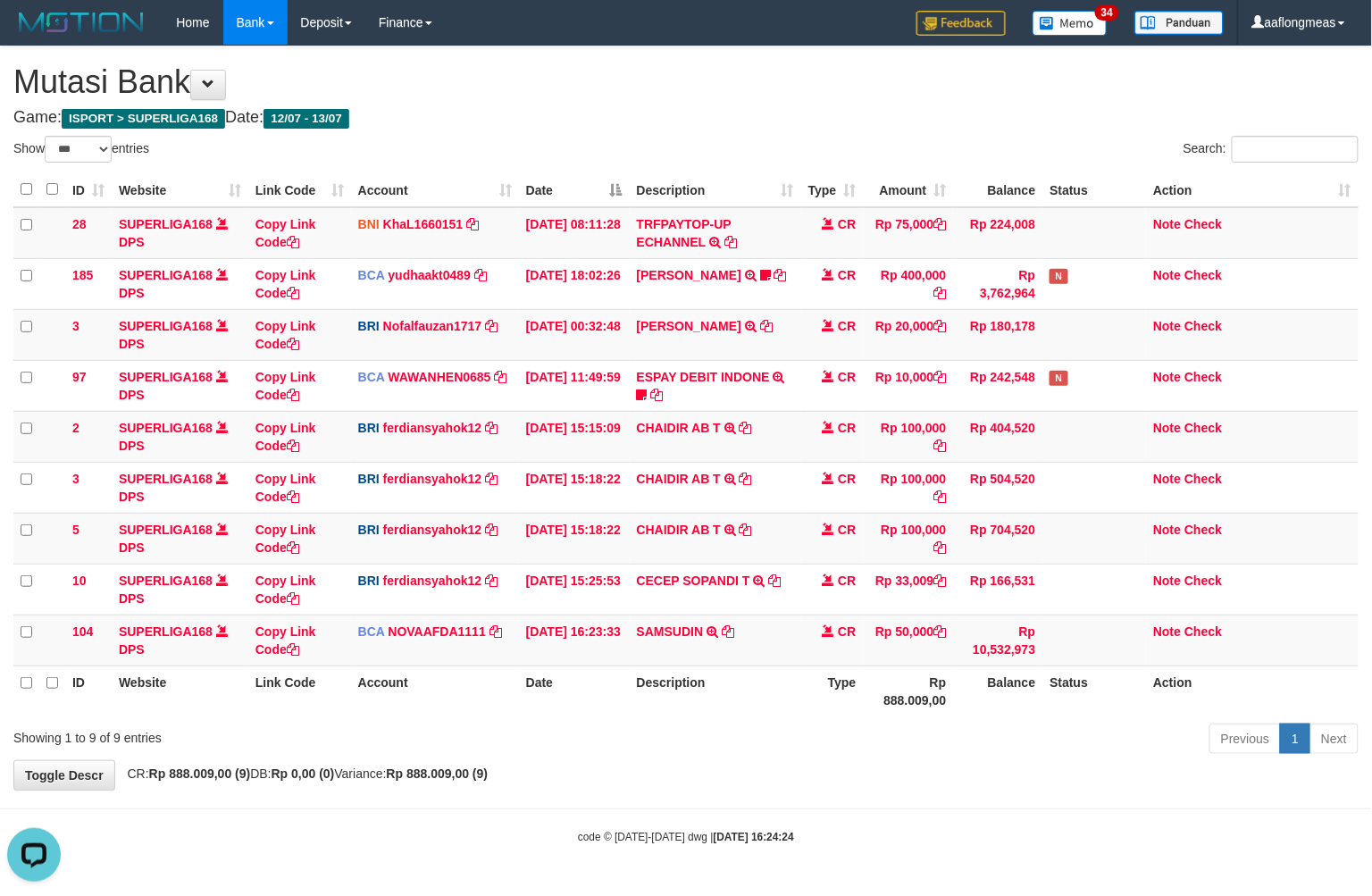click on "Previous 1 Next" at bounding box center (972, 741) 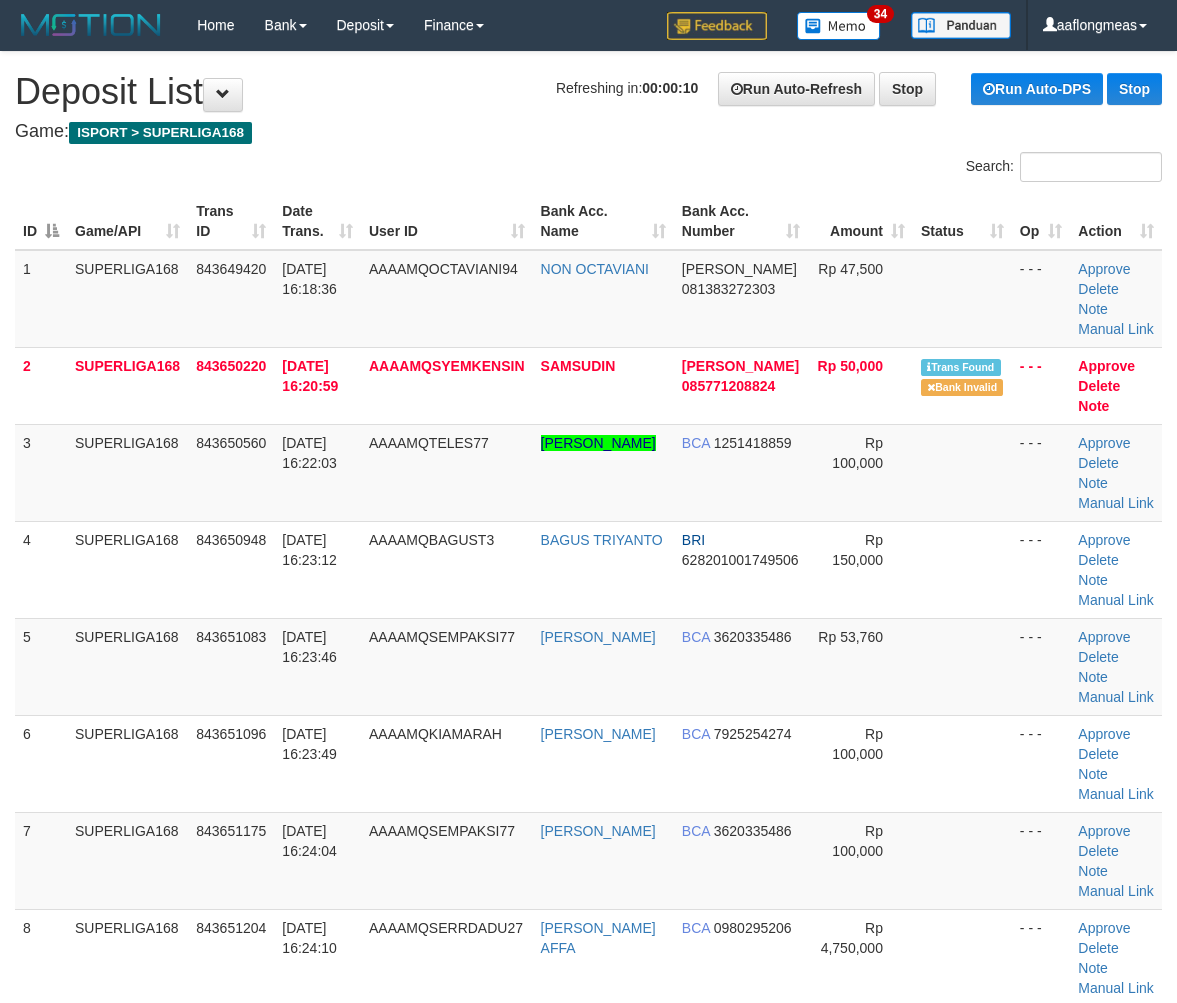 scroll, scrollTop: 0, scrollLeft: 0, axis: both 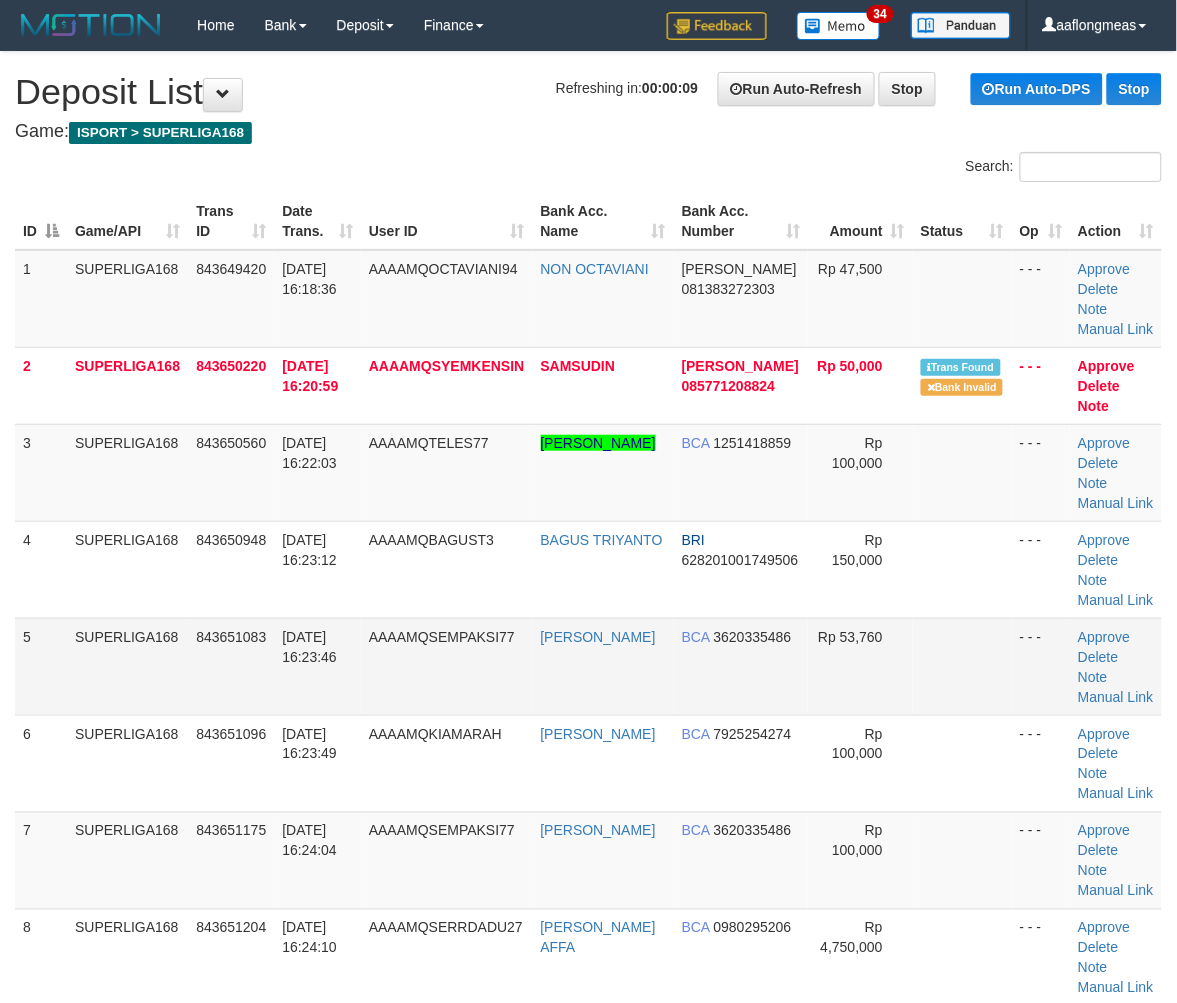 click at bounding box center [962, 666] 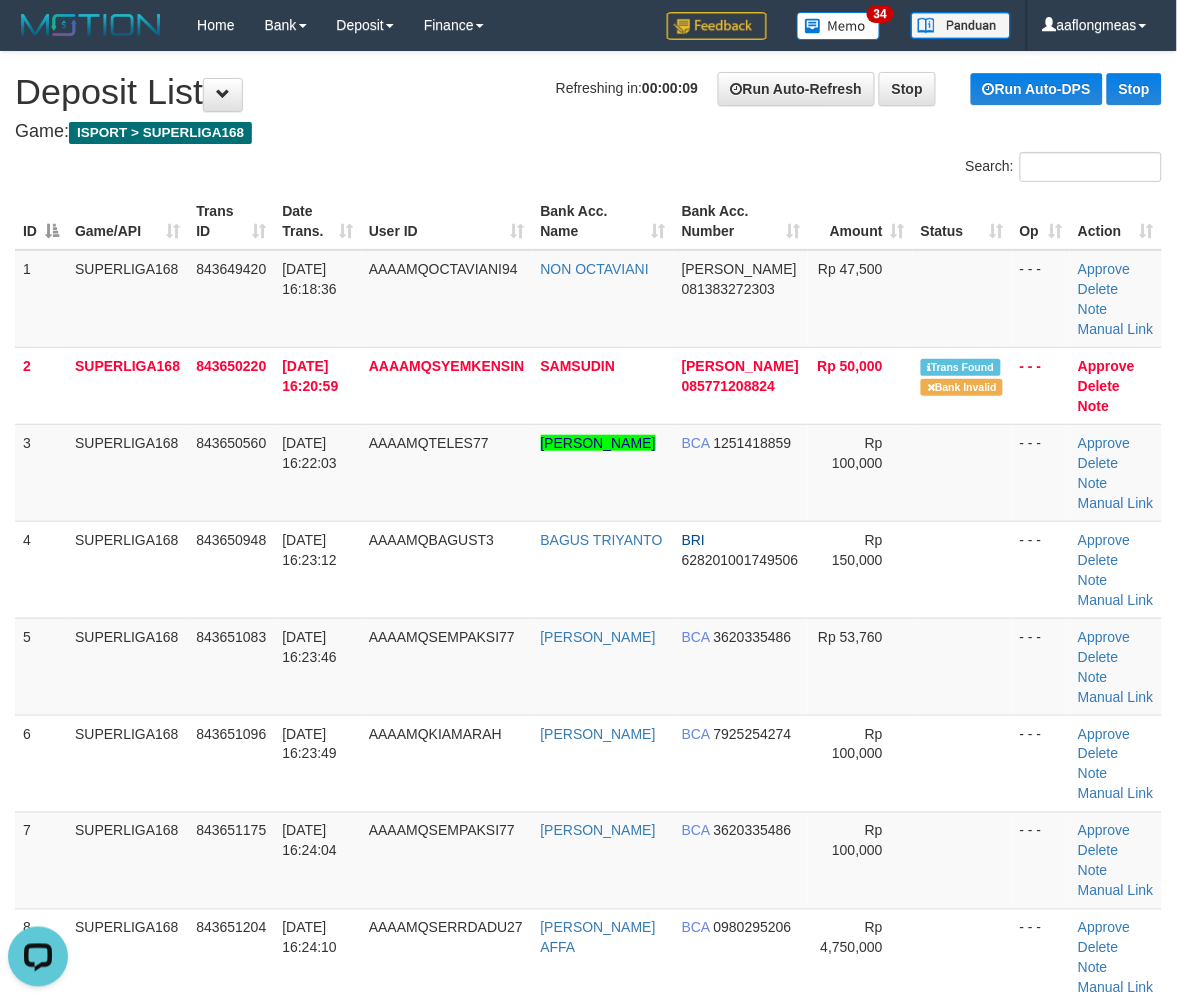 scroll, scrollTop: 0, scrollLeft: 0, axis: both 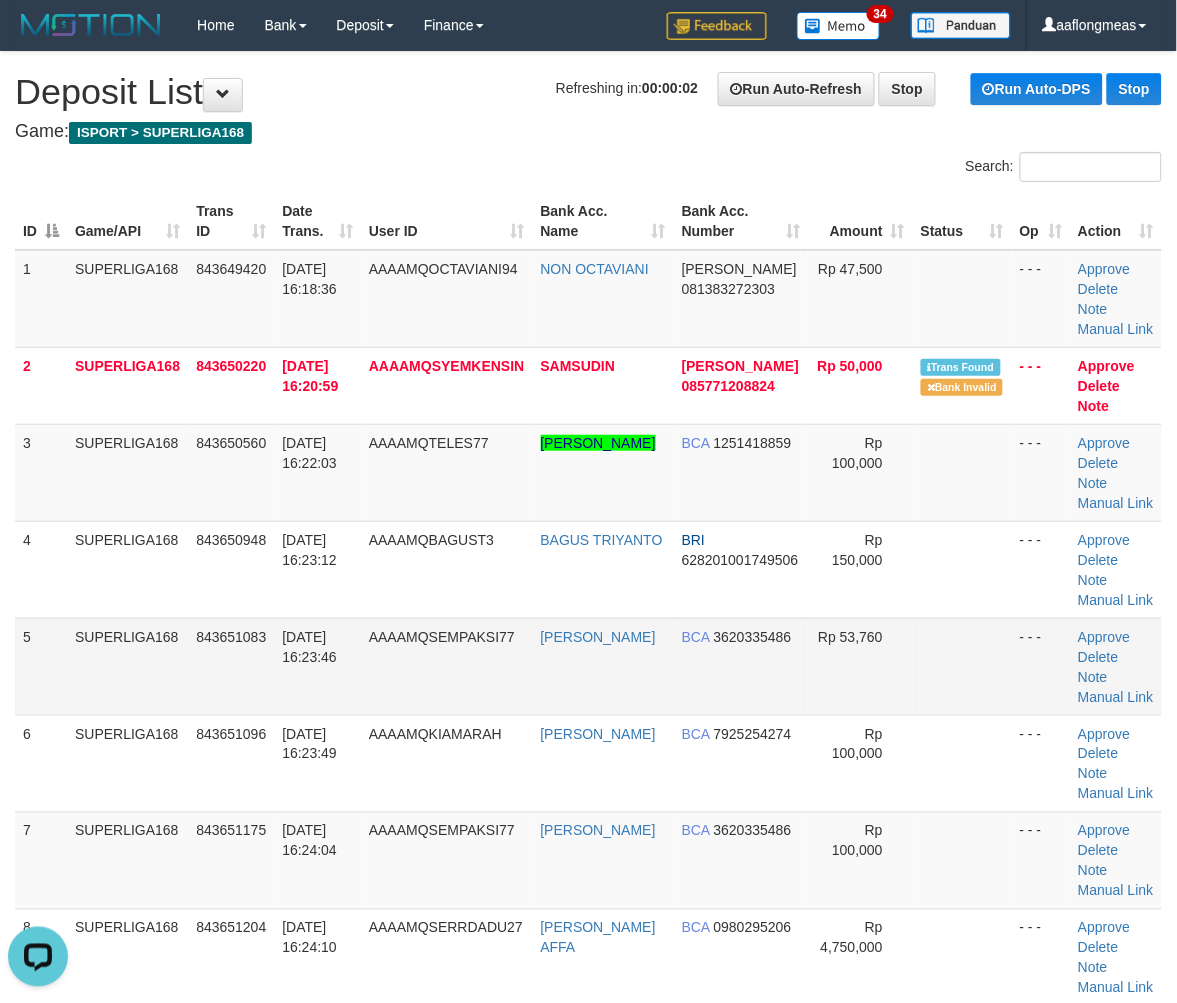 click at bounding box center (962, 666) 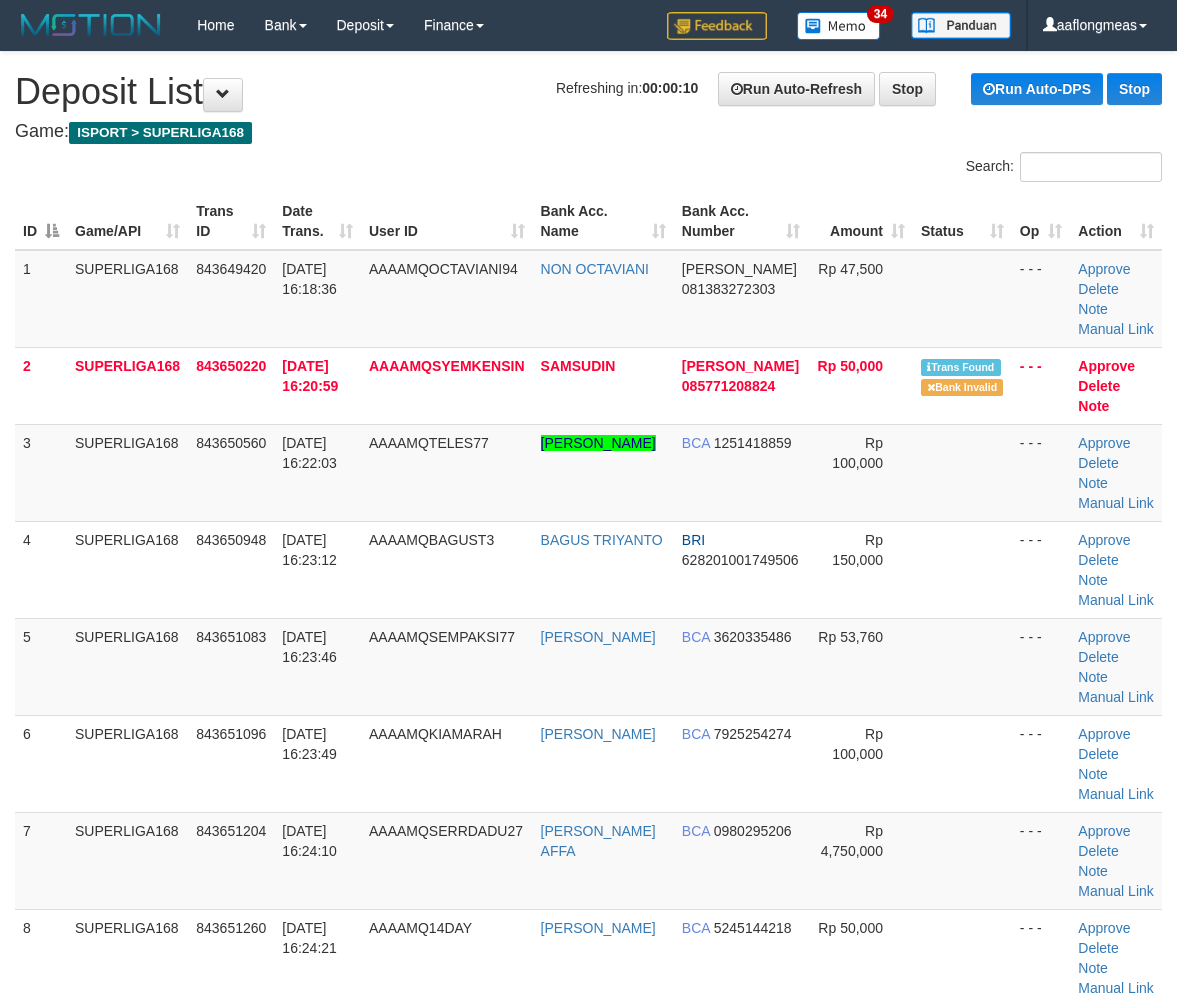 scroll, scrollTop: 0, scrollLeft: 0, axis: both 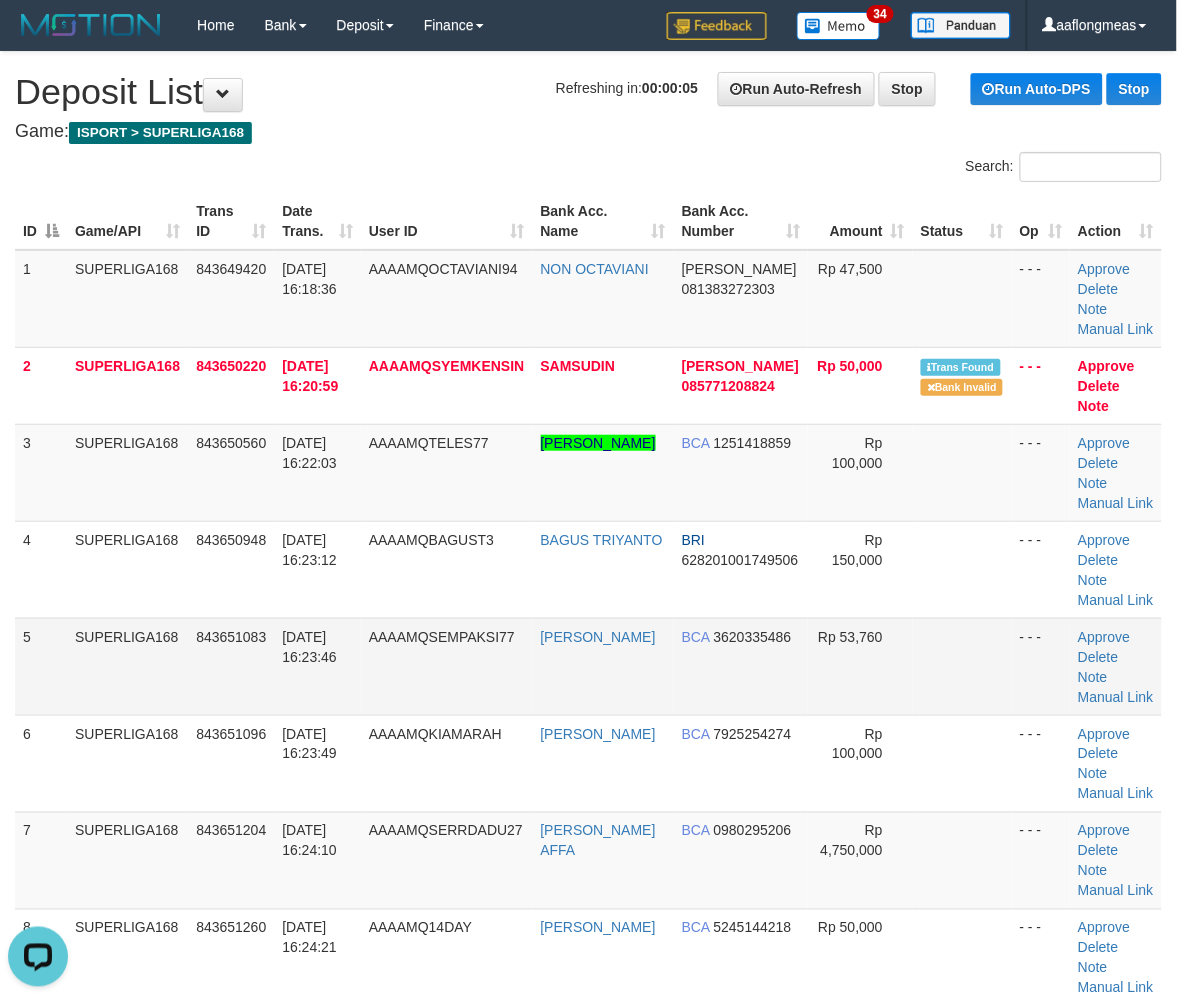 click at bounding box center (962, 666) 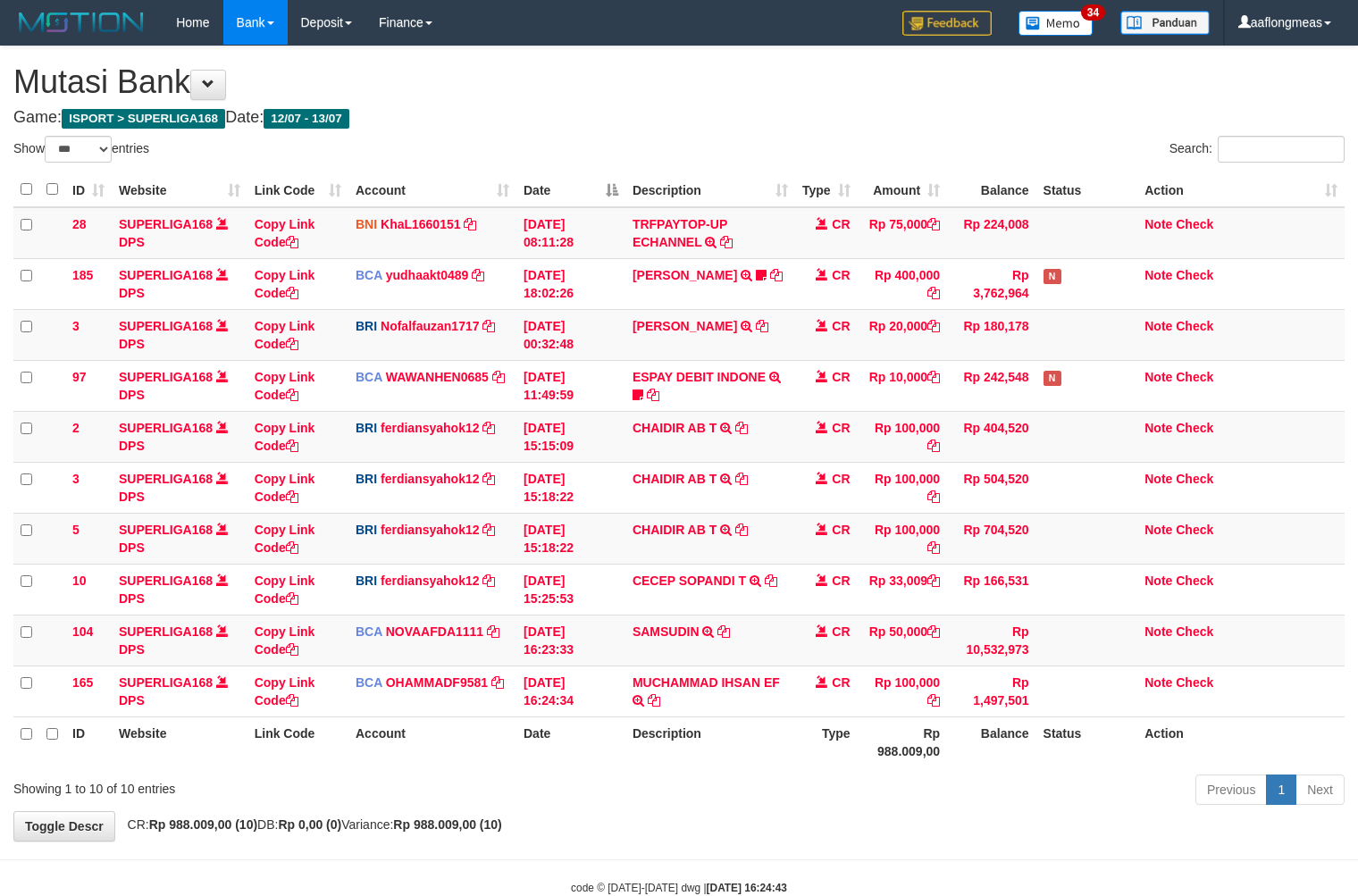 select on "***" 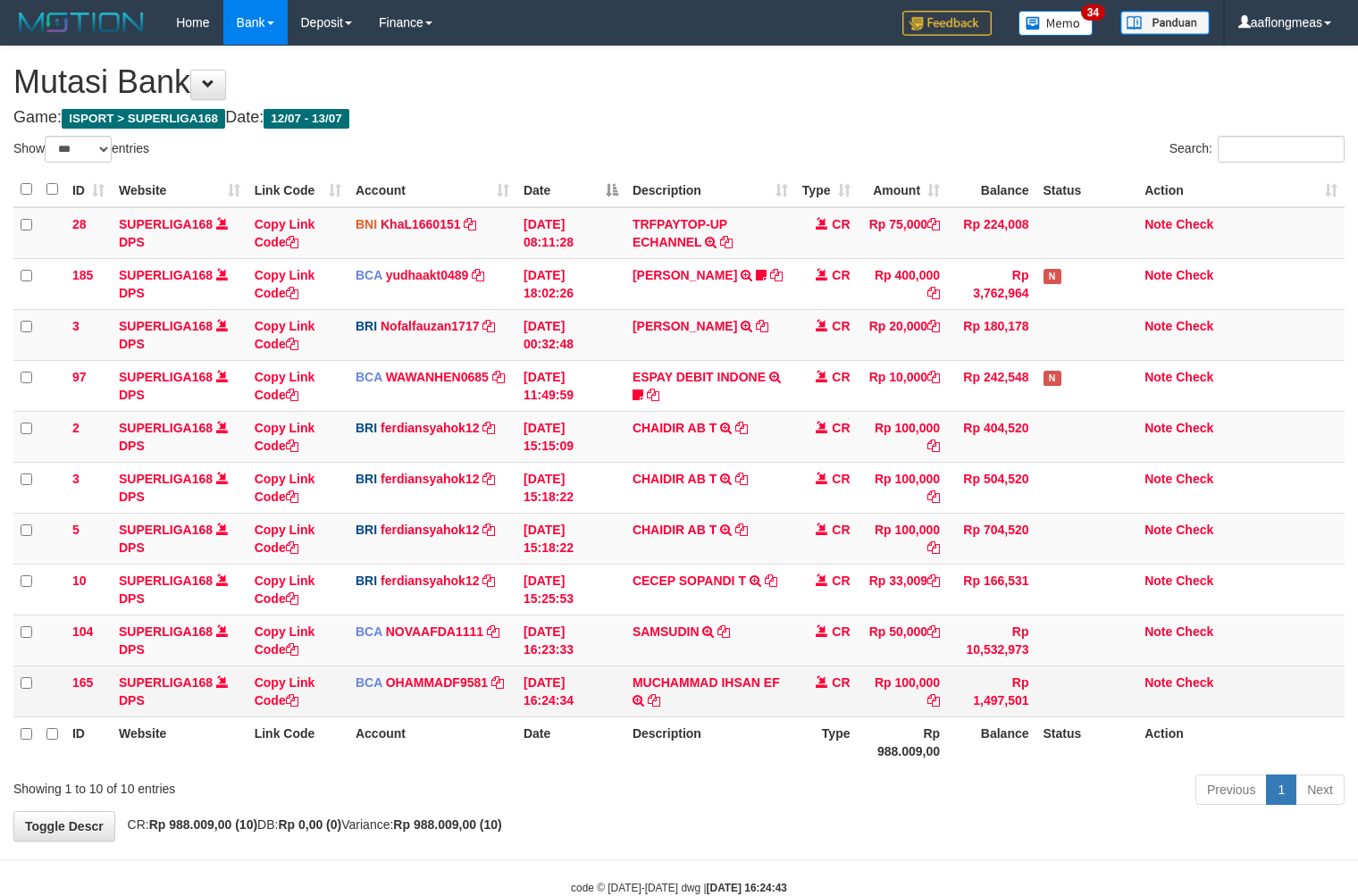 scroll, scrollTop: 0, scrollLeft: 0, axis: both 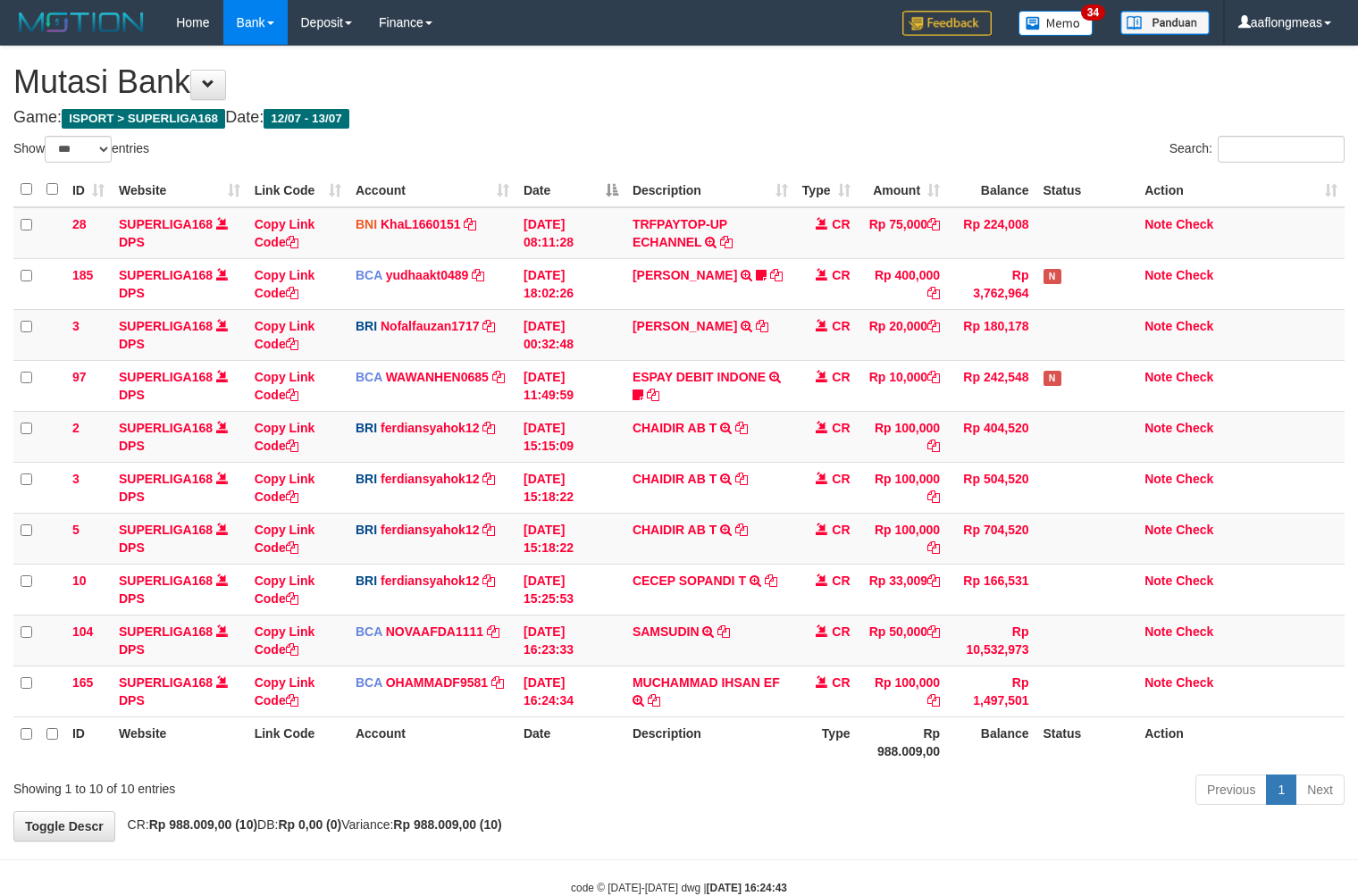 click on "Description" at bounding box center (710, 741) 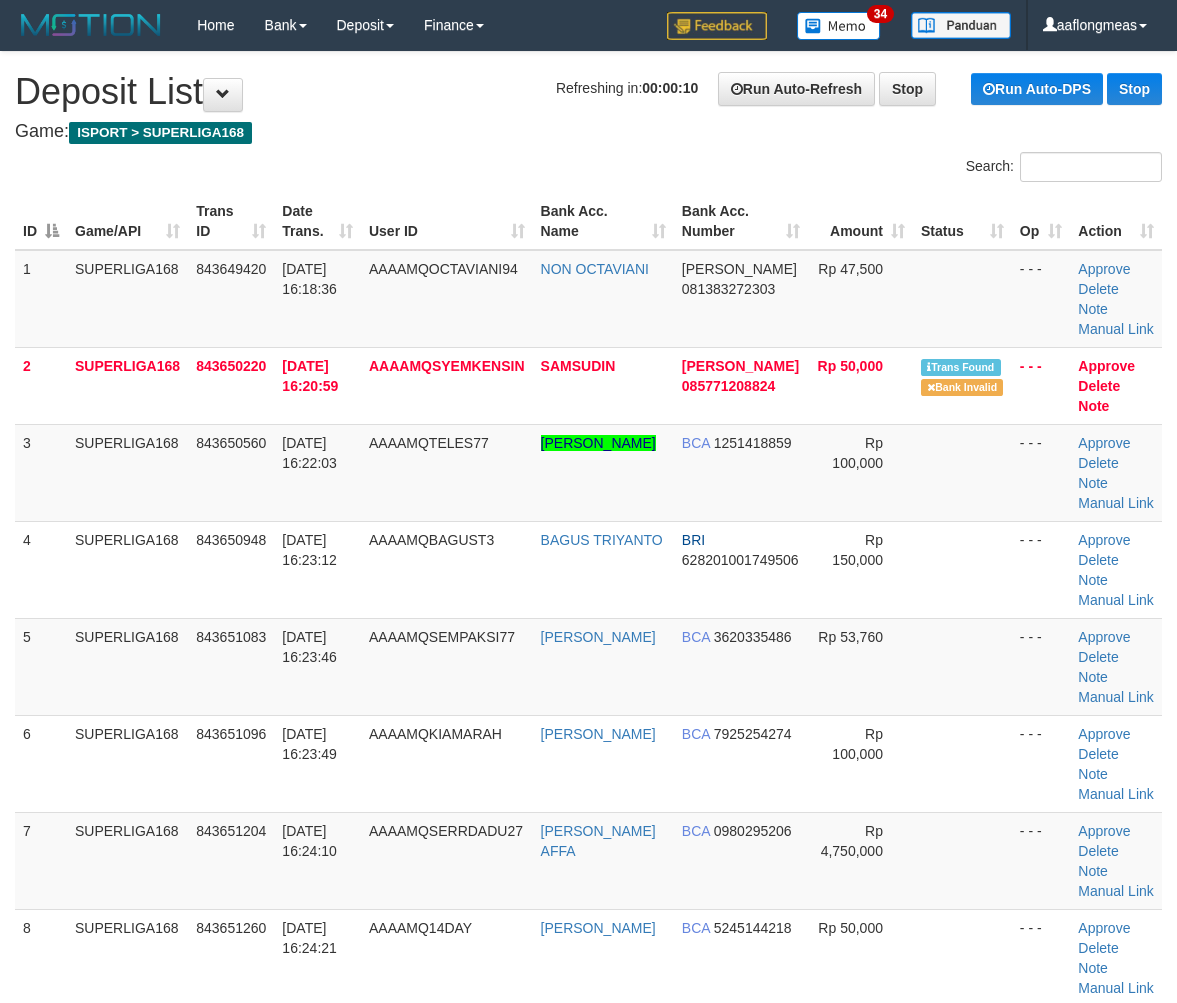 scroll, scrollTop: 0, scrollLeft: 0, axis: both 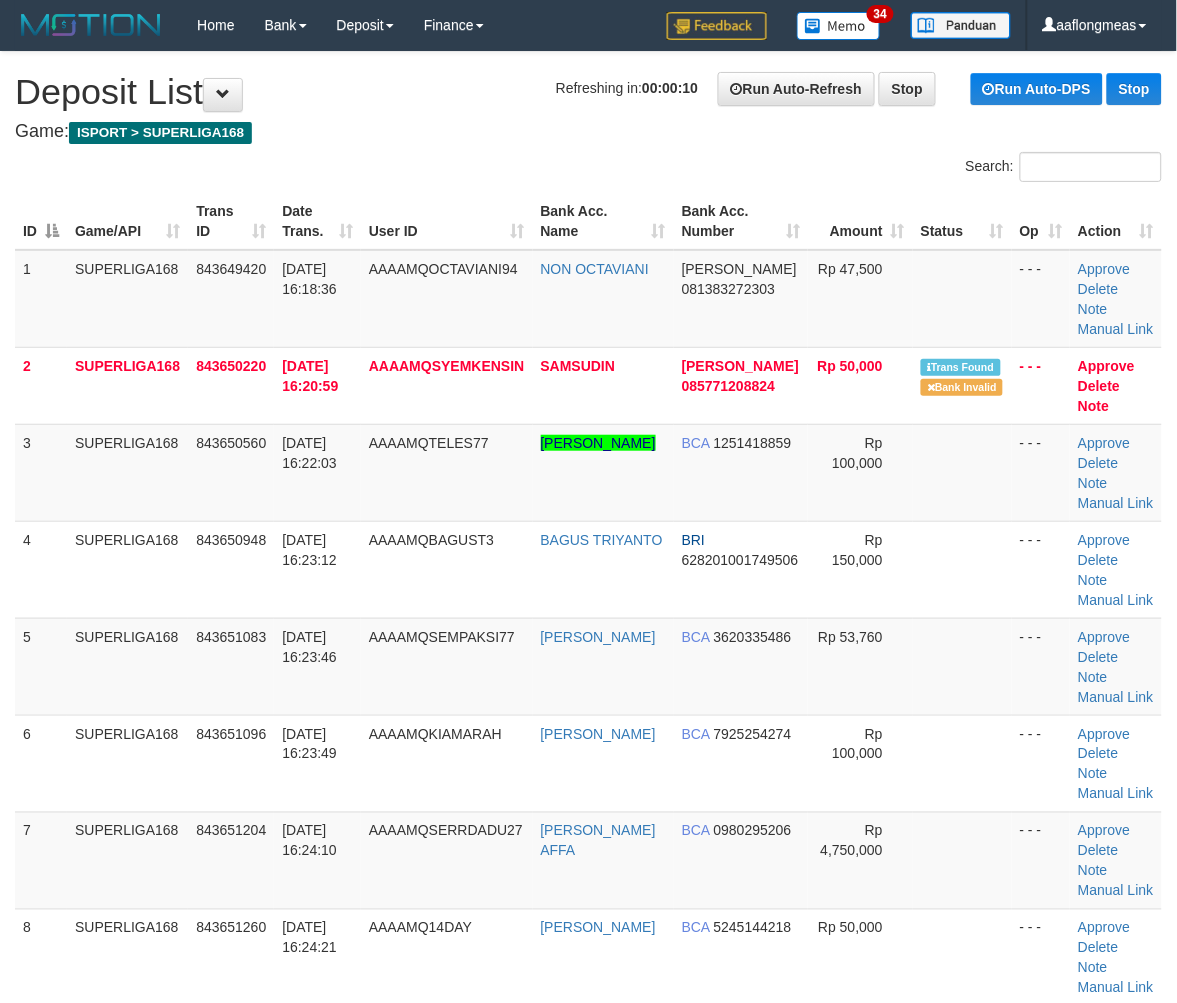 click at bounding box center (962, 666) 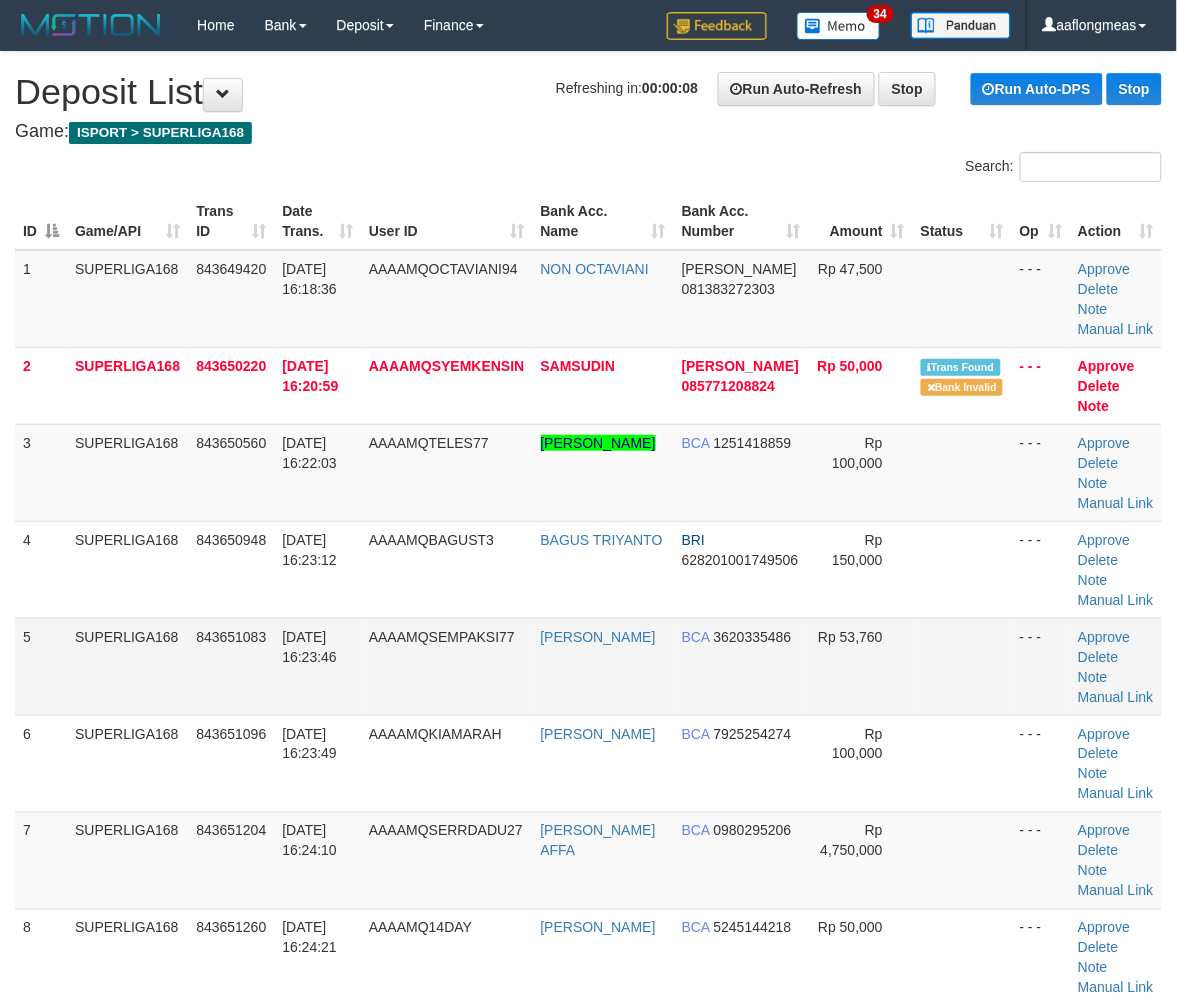 click on "Rp 53,760" at bounding box center [860, 666] 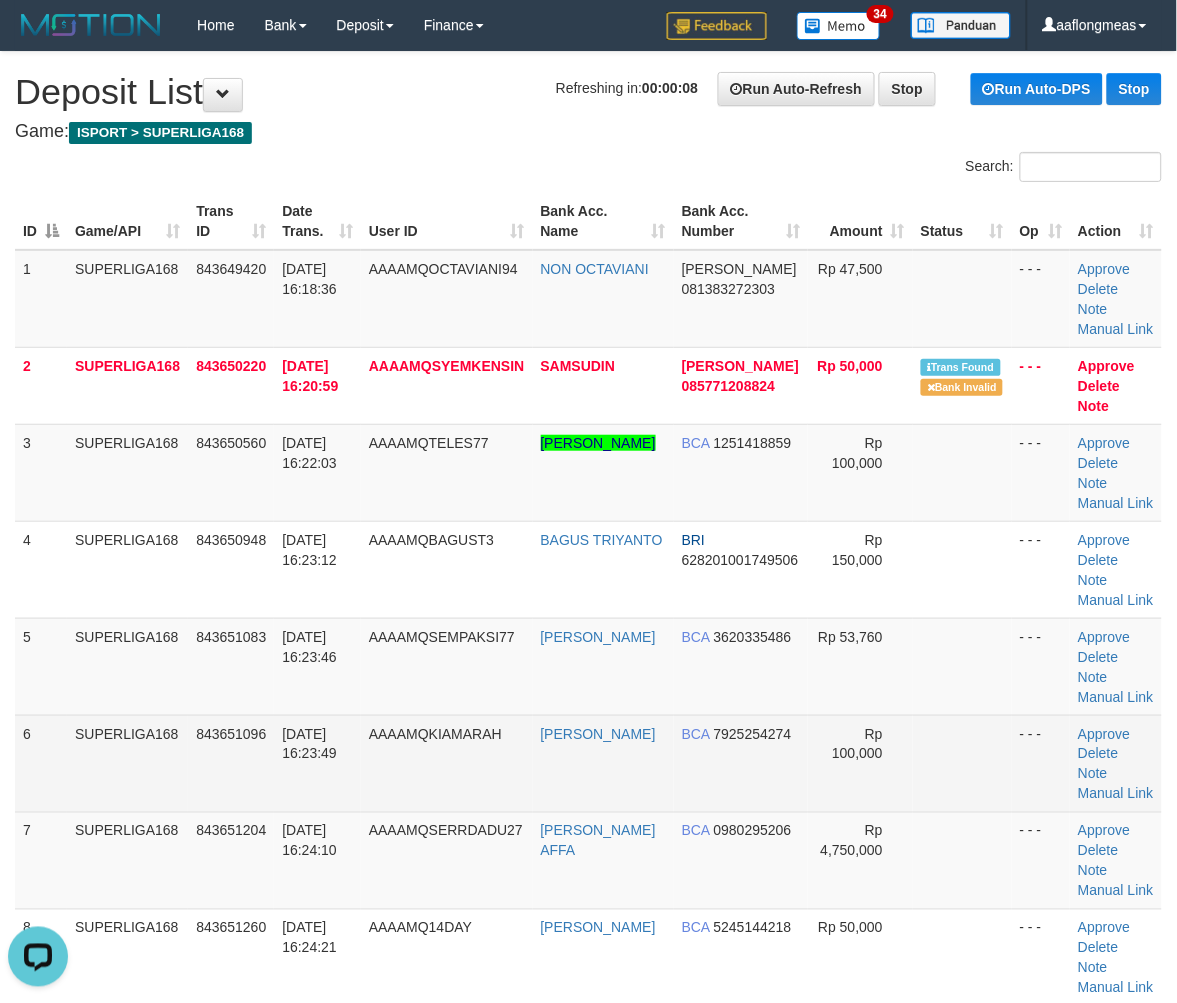 scroll, scrollTop: 0, scrollLeft: 0, axis: both 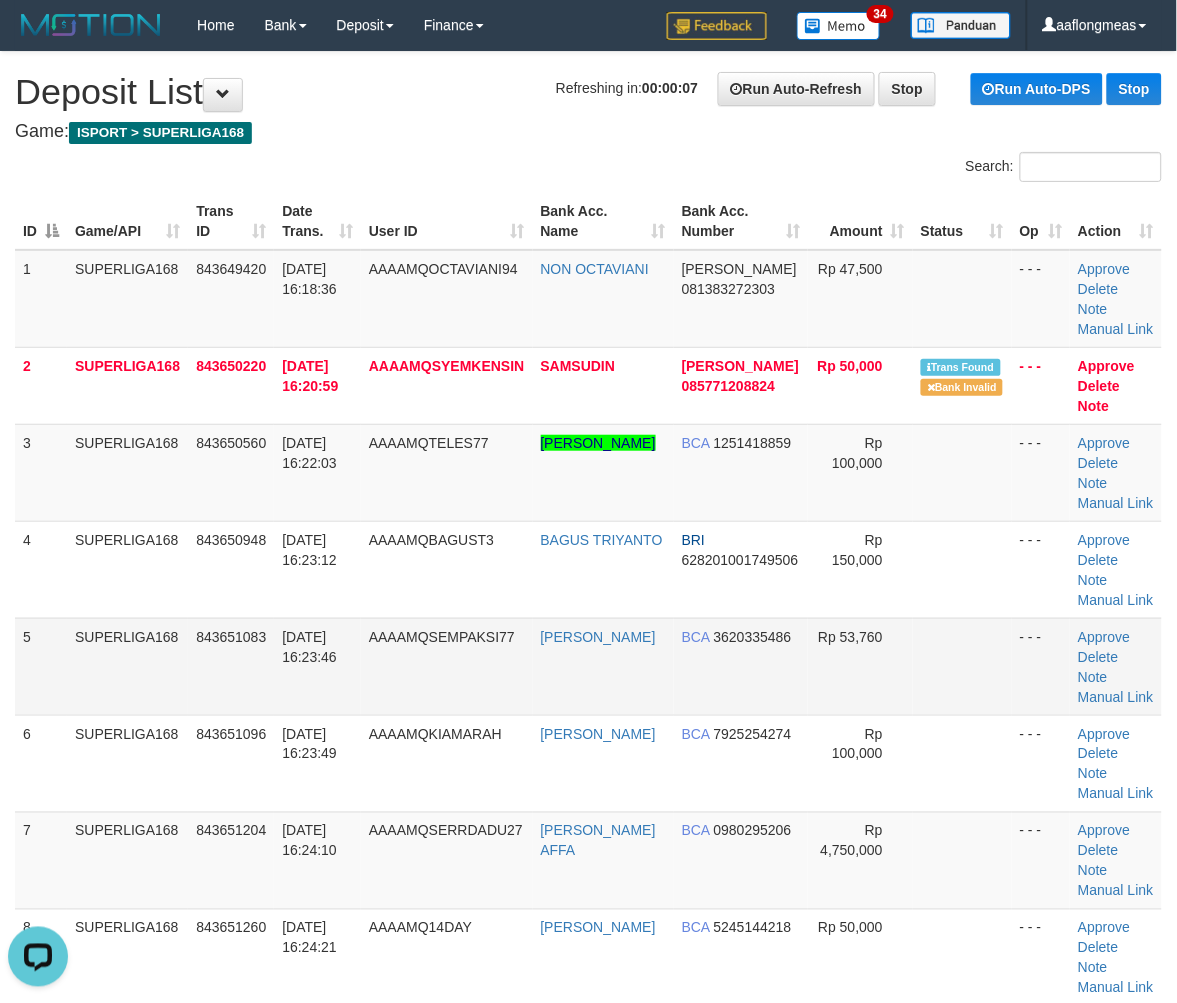 drag, startPoint x: 932, startPoint y: 636, endPoint x: 996, endPoint y: 658, distance: 67.6757 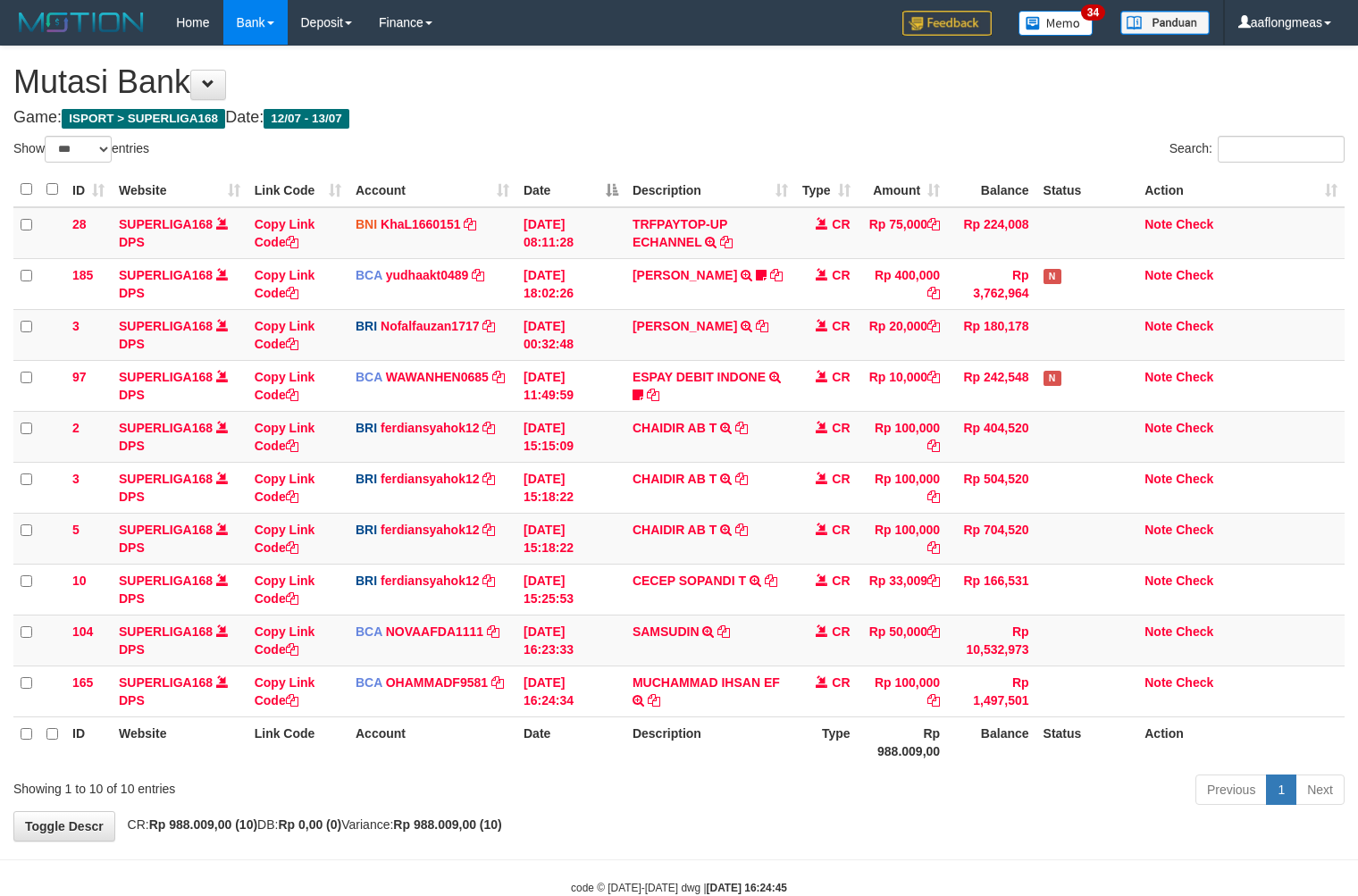 select on "***" 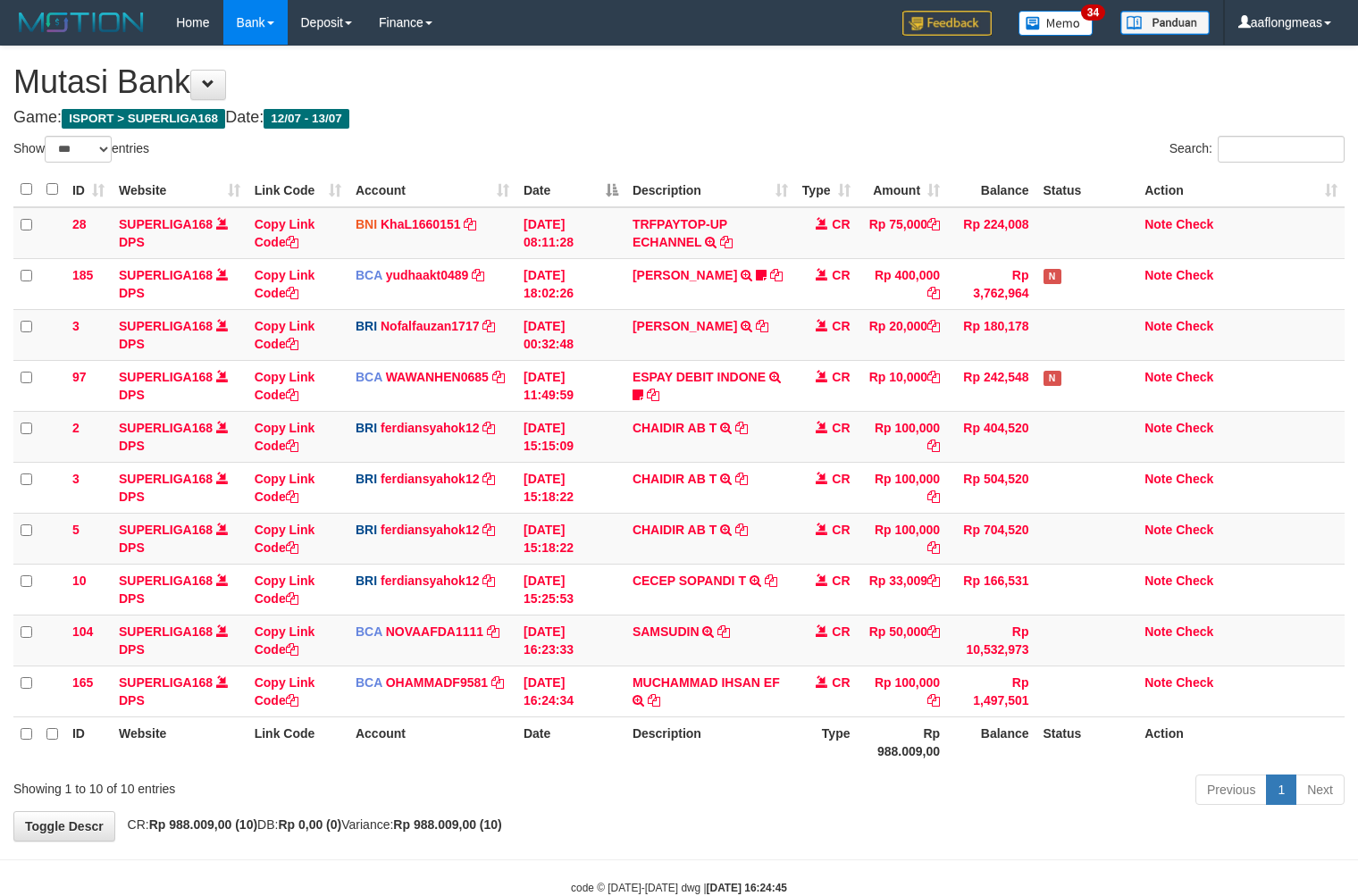 scroll, scrollTop: 0, scrollLeft: 0, axis: both 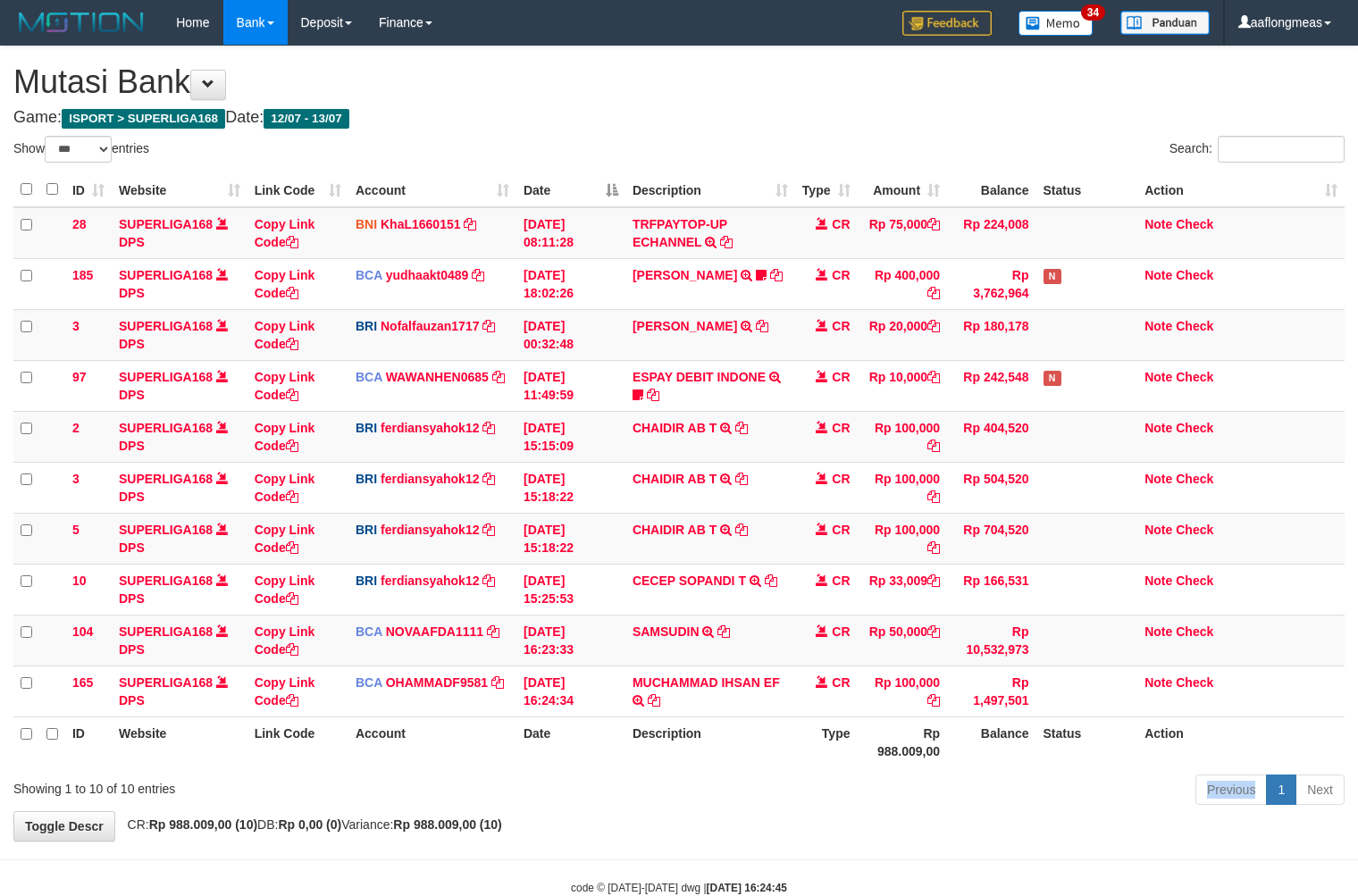 click on "Previous 1 Next" at bounding box center [961, 791] 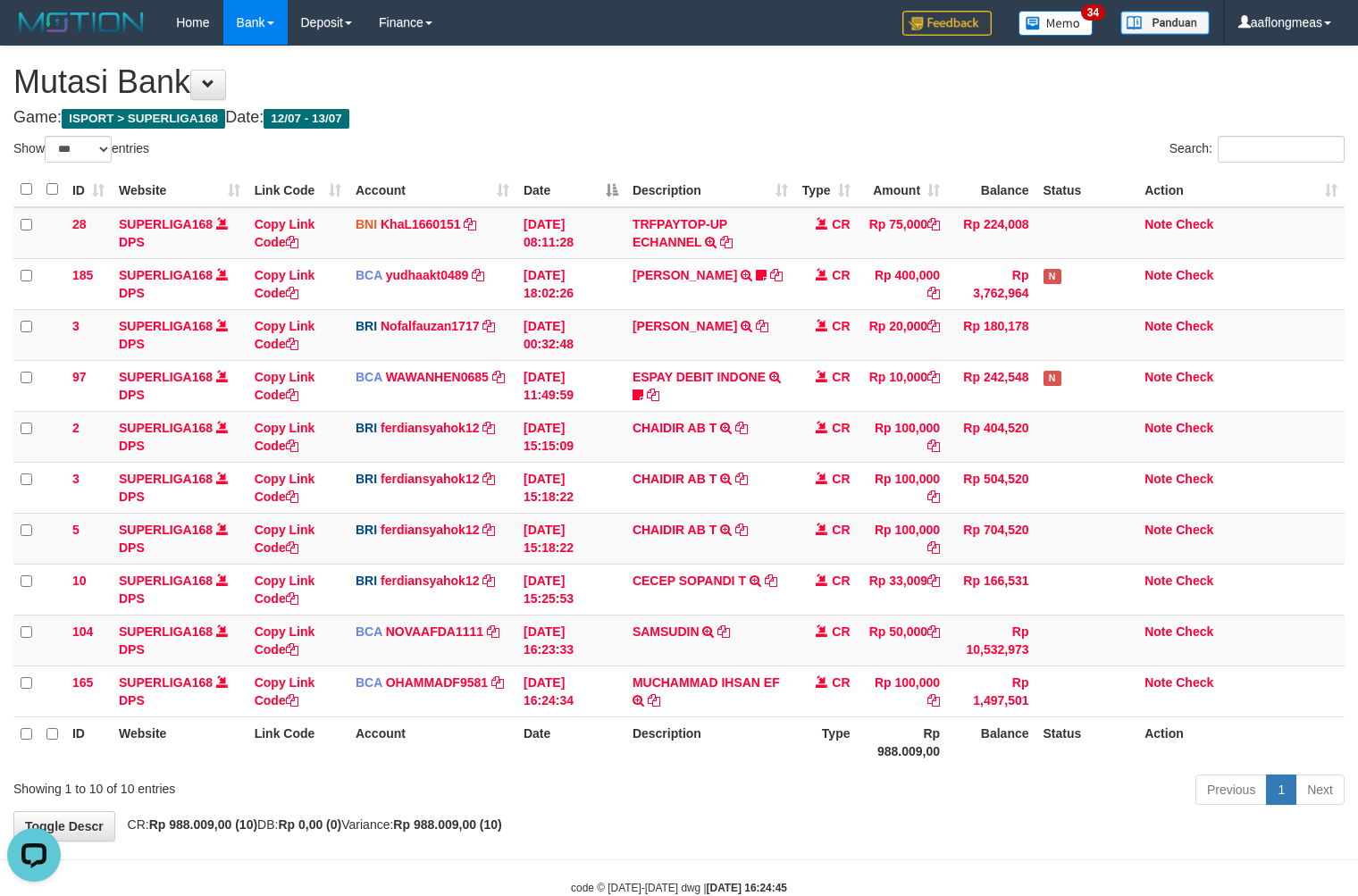 scroll, scrollTop: 0, scrollLeft: 0, axis: both 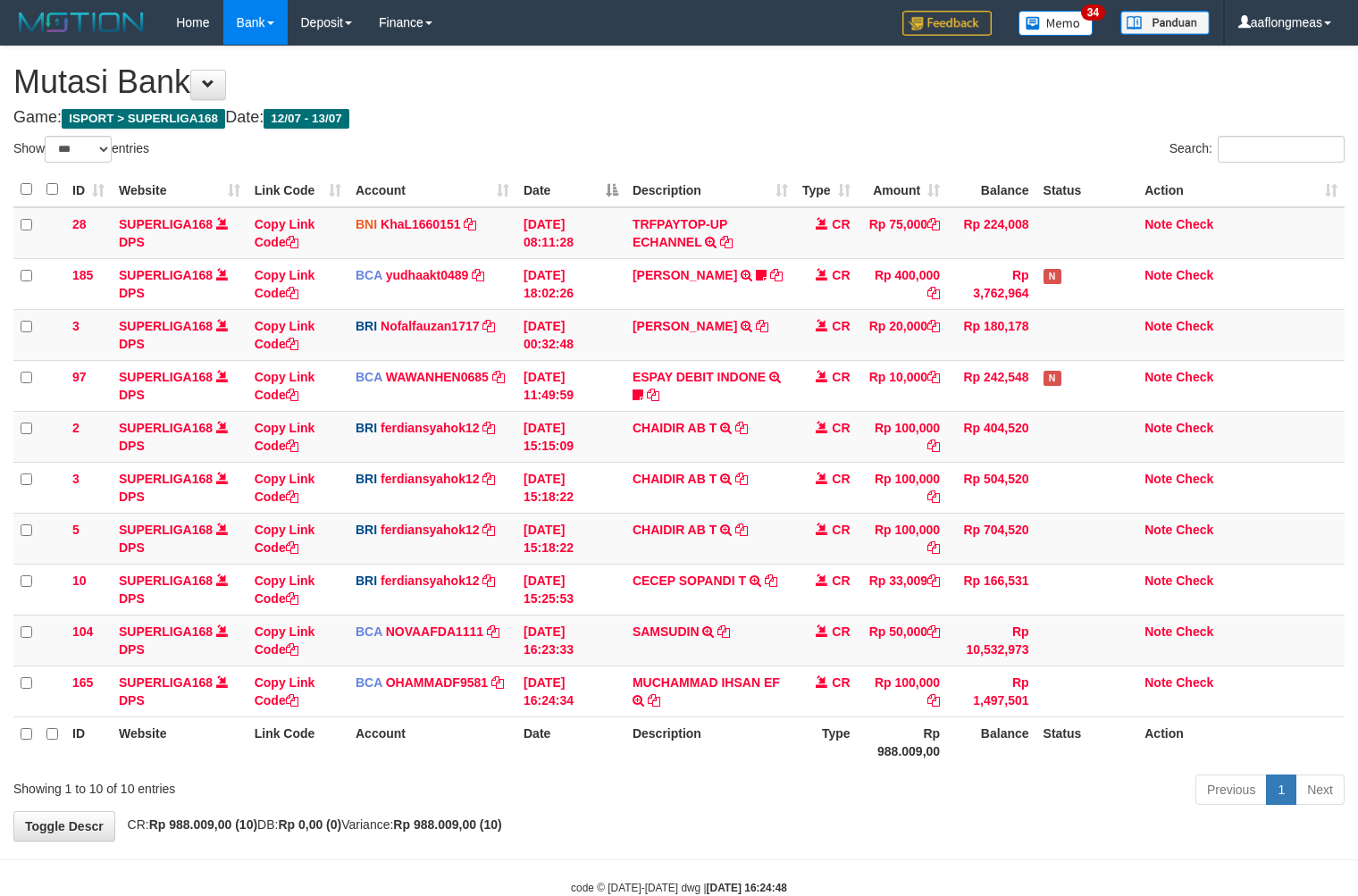 select on "***" 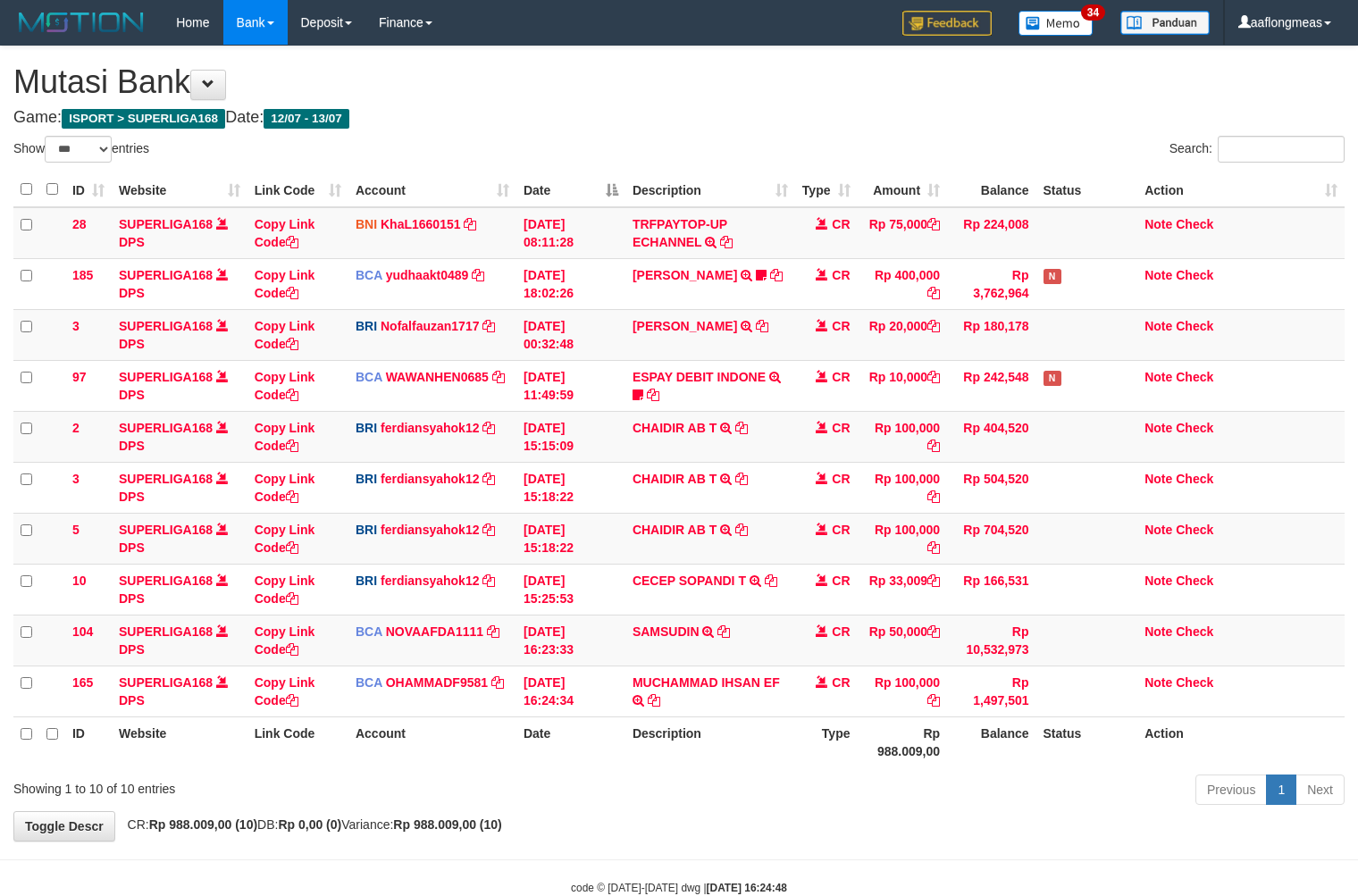 scroll, scrollTop: 0, scrollLeft: 0, axis: both 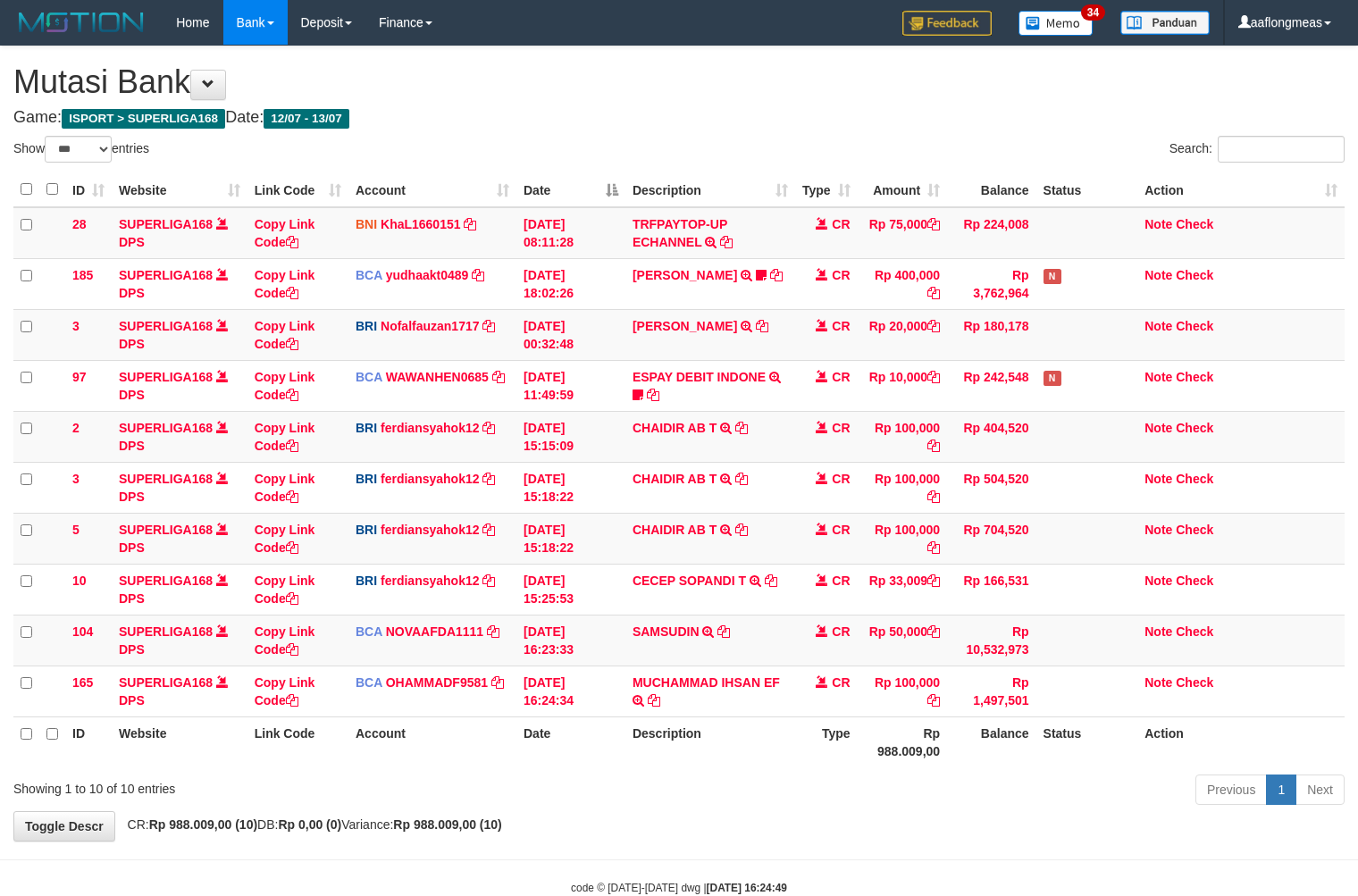 select on "***" 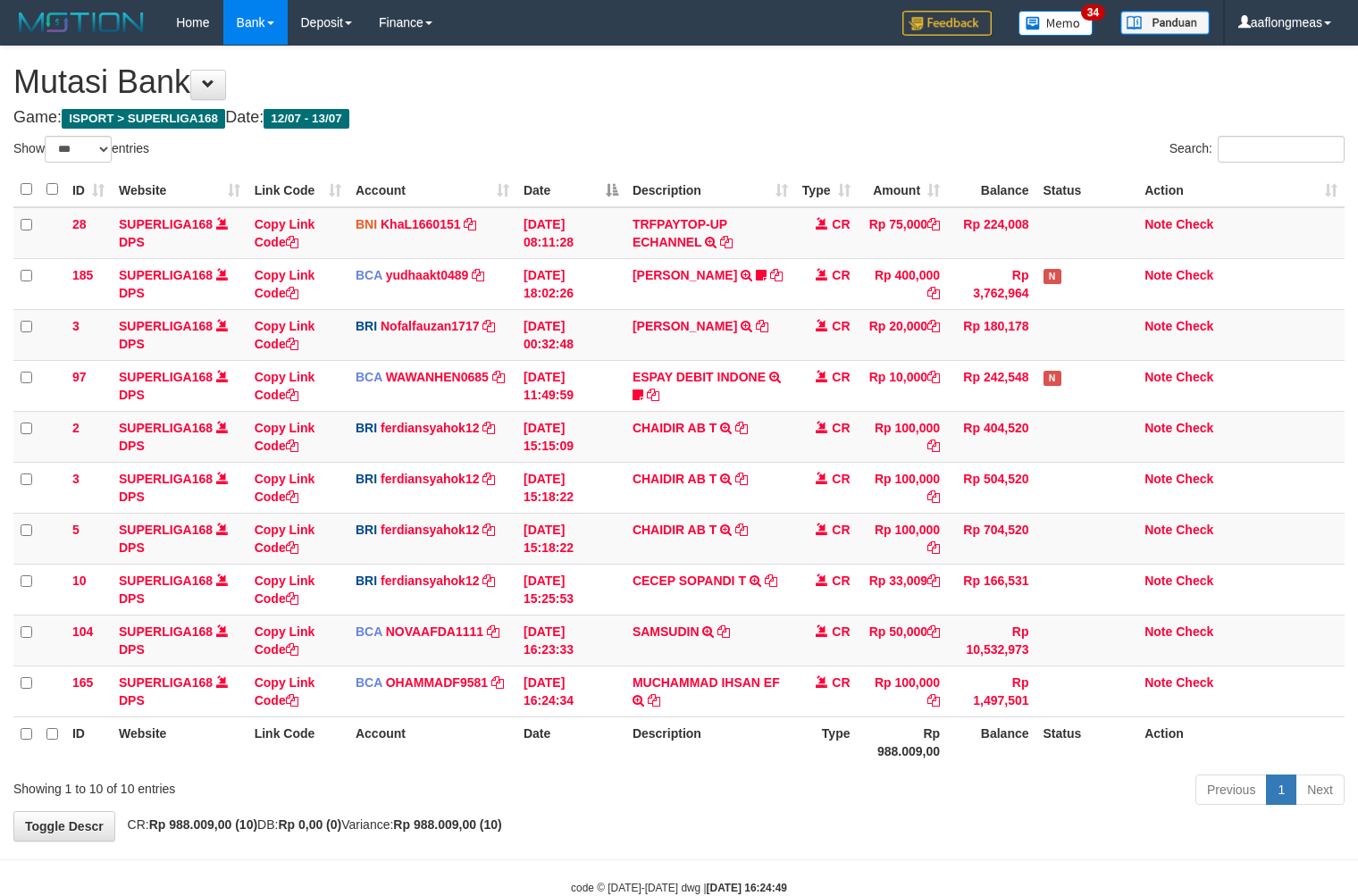 scroll, scrollTop: 0, scrollLeft: 0, axis: both 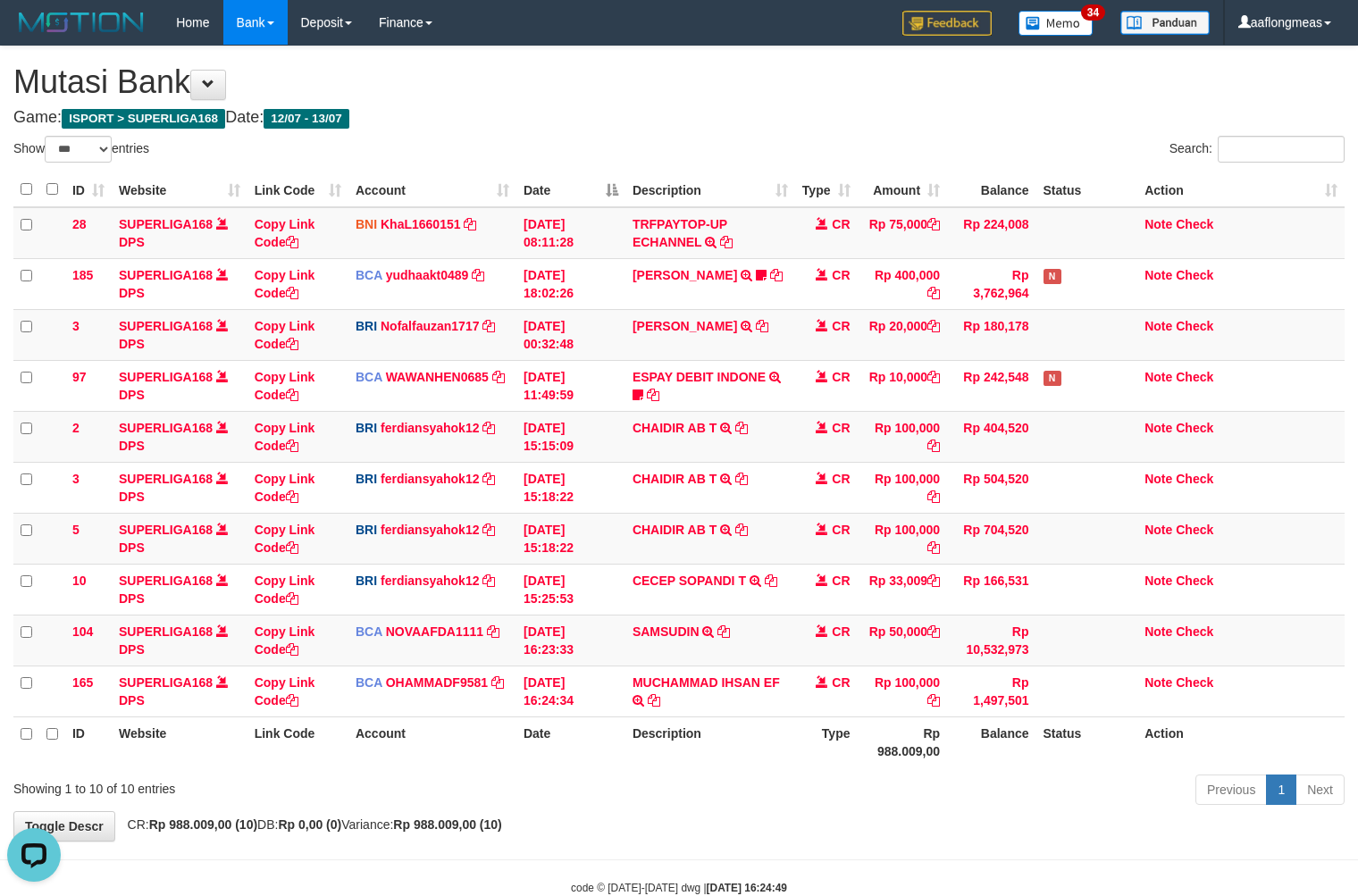 click on "Previous 1 Next" at bounding box center [961, 791] 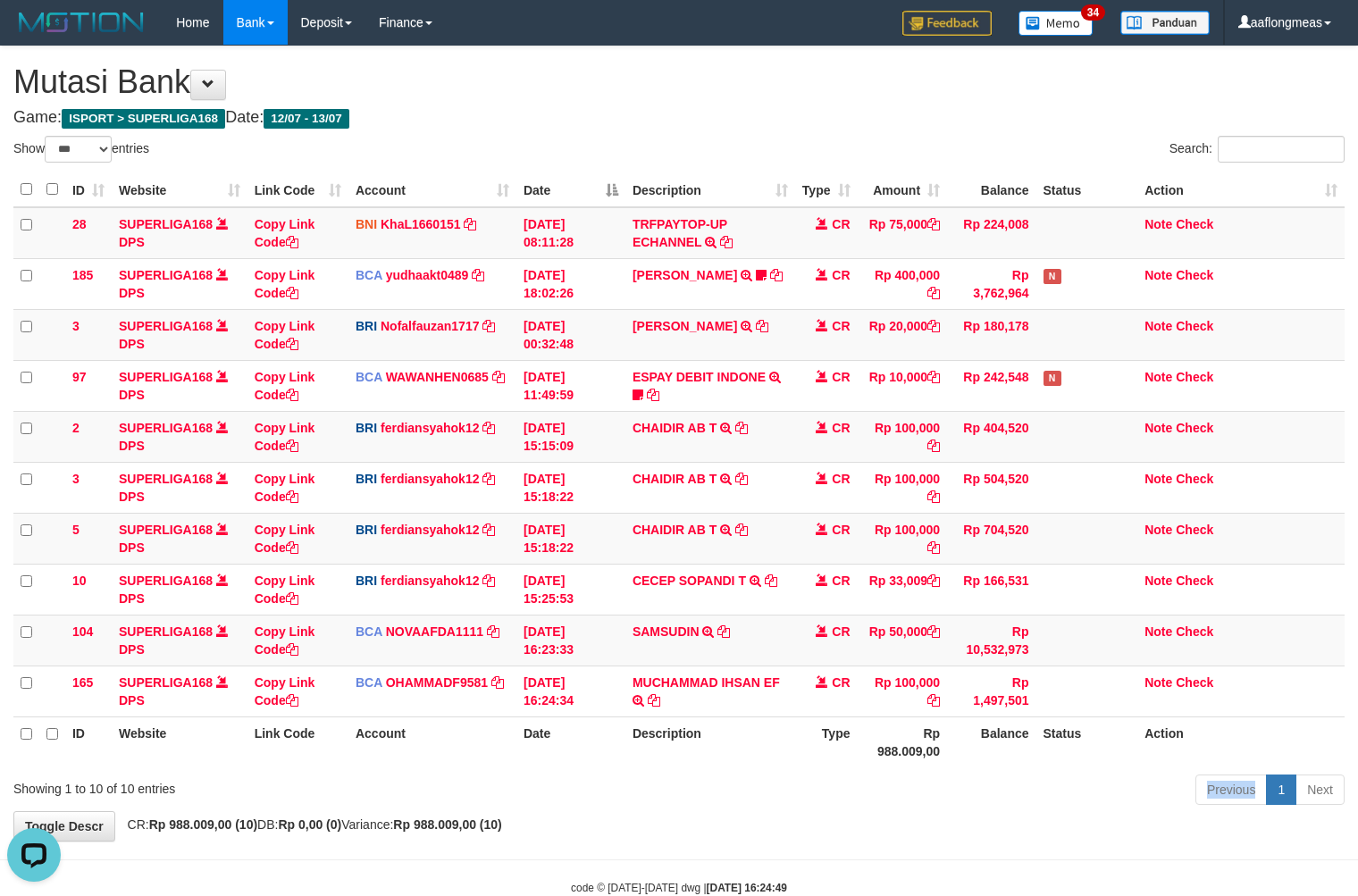 click on "Previous 1 Next" at bounding box center (961, 791) 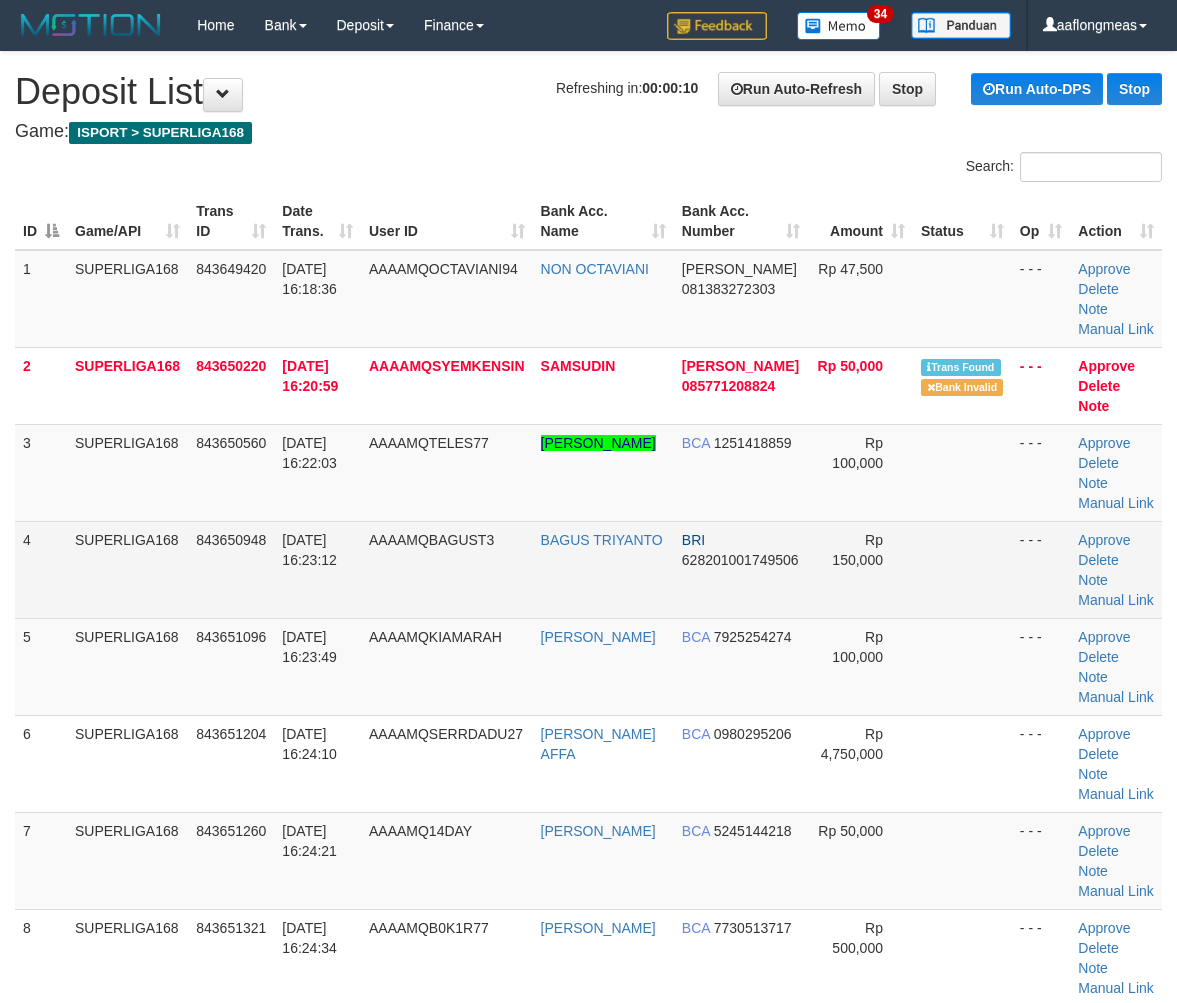 scroll, scrollTop: 0, scrollLeft: 0, axis: both 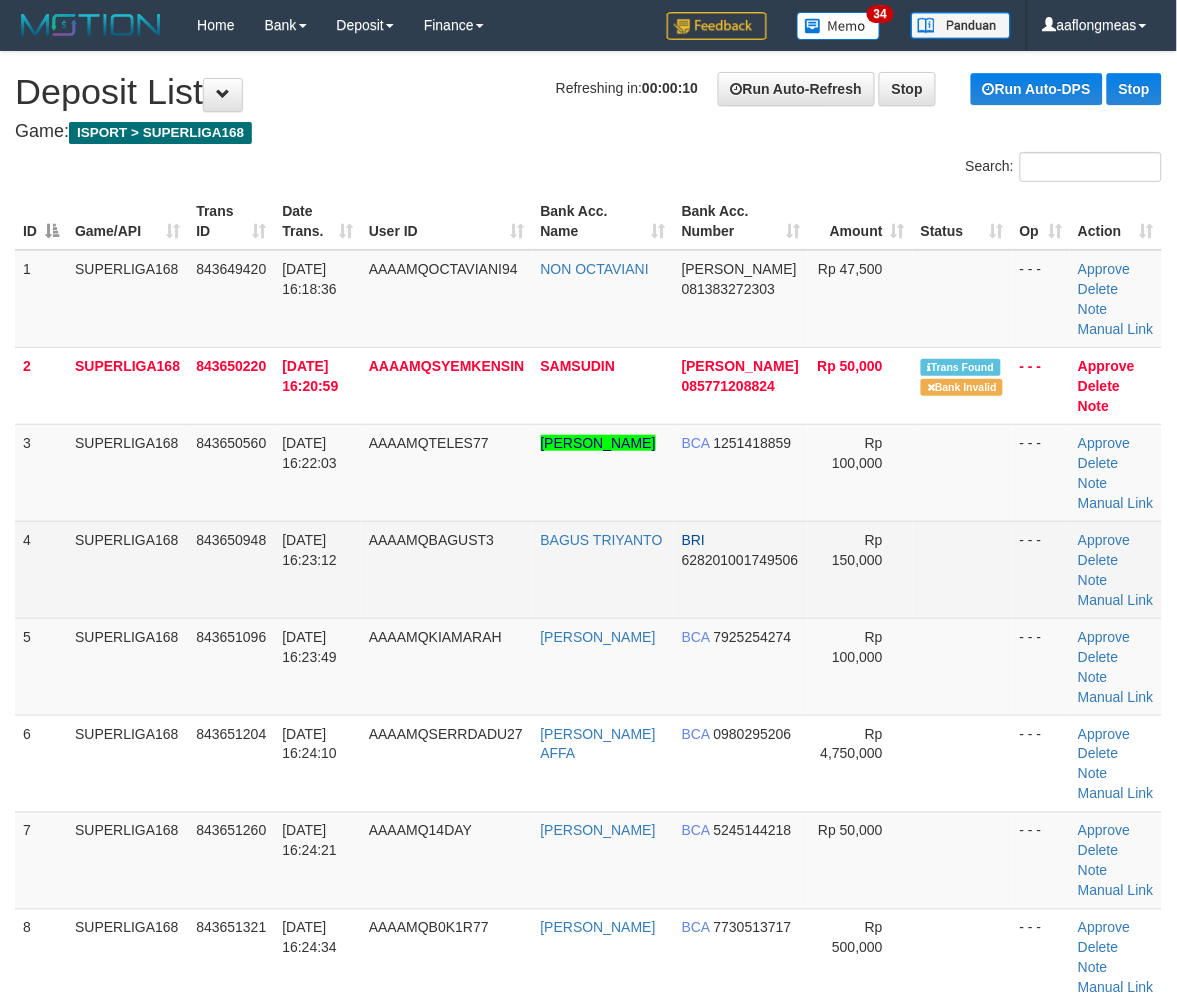 click on "Rp 150,000" at bounding box center [857, 550] 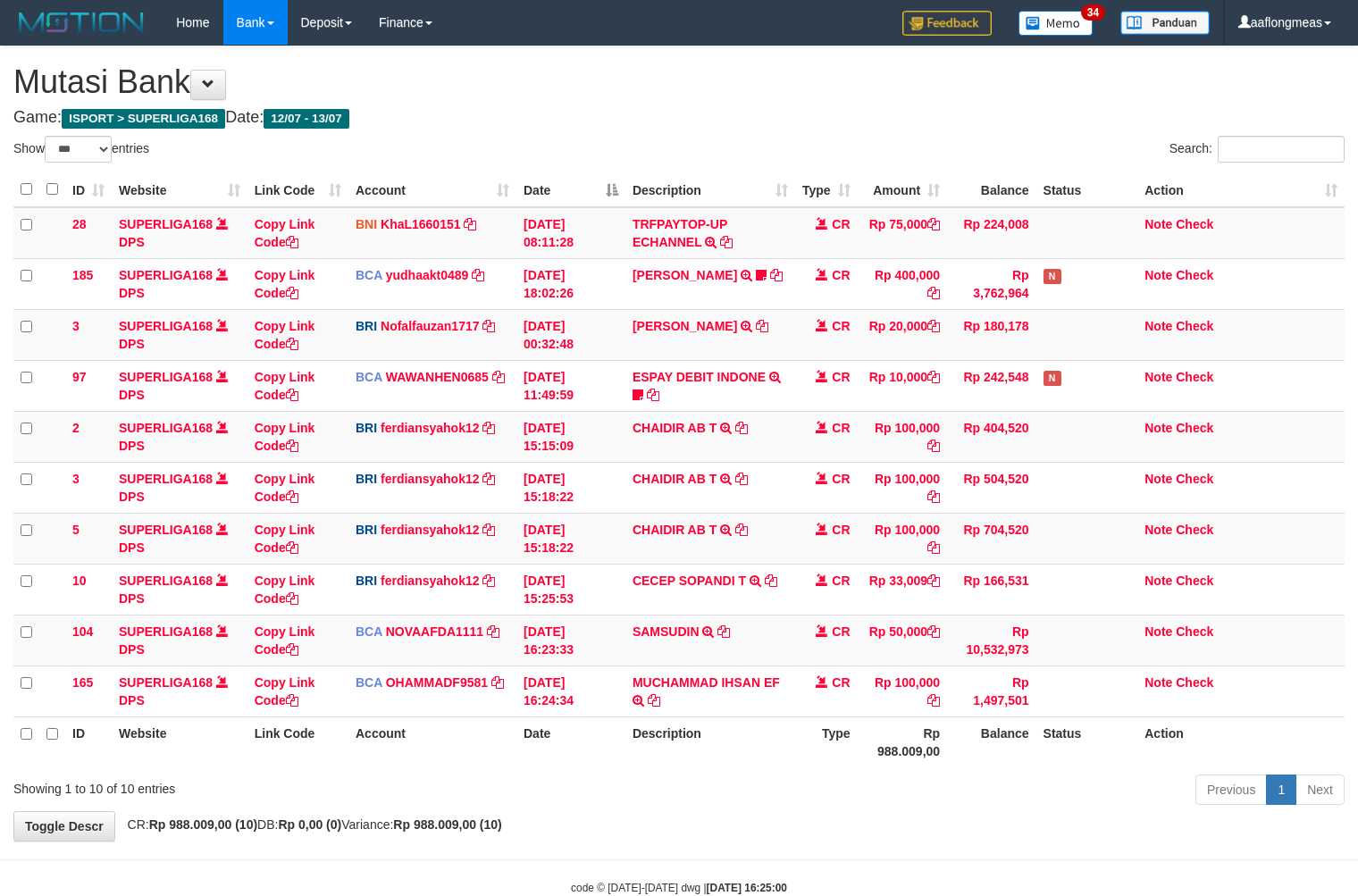 select on "***" 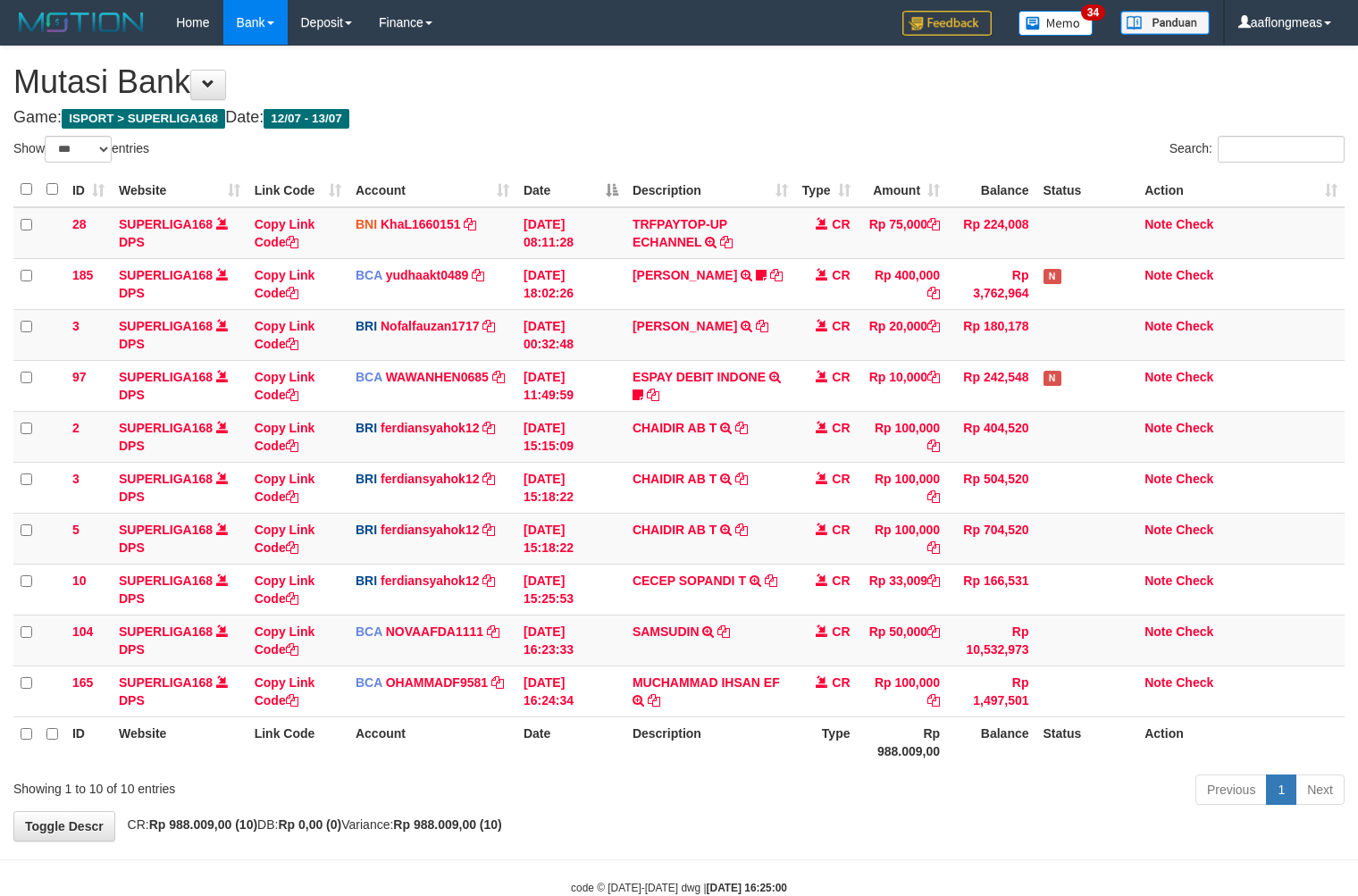 scroll, scrollTop: 0, scrollLeft: 0, axis: both 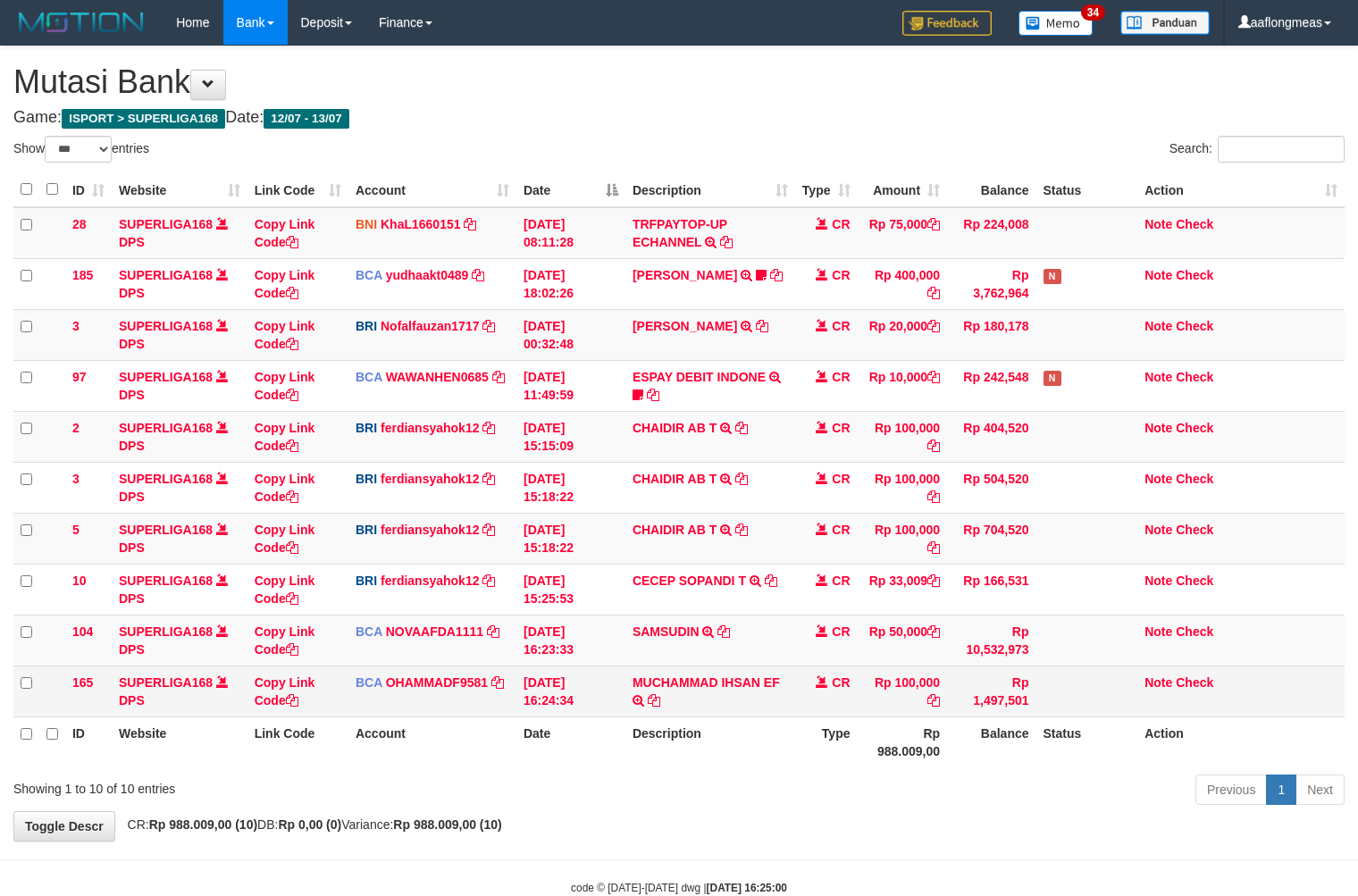 click on "MUCHAMMAD IHSAN EF         TRSF E-BANKING CR 1307/FTSCY/WS95031
100000.00MUCHAMMAD IHSAN EF" at bounding box center (710, 691) 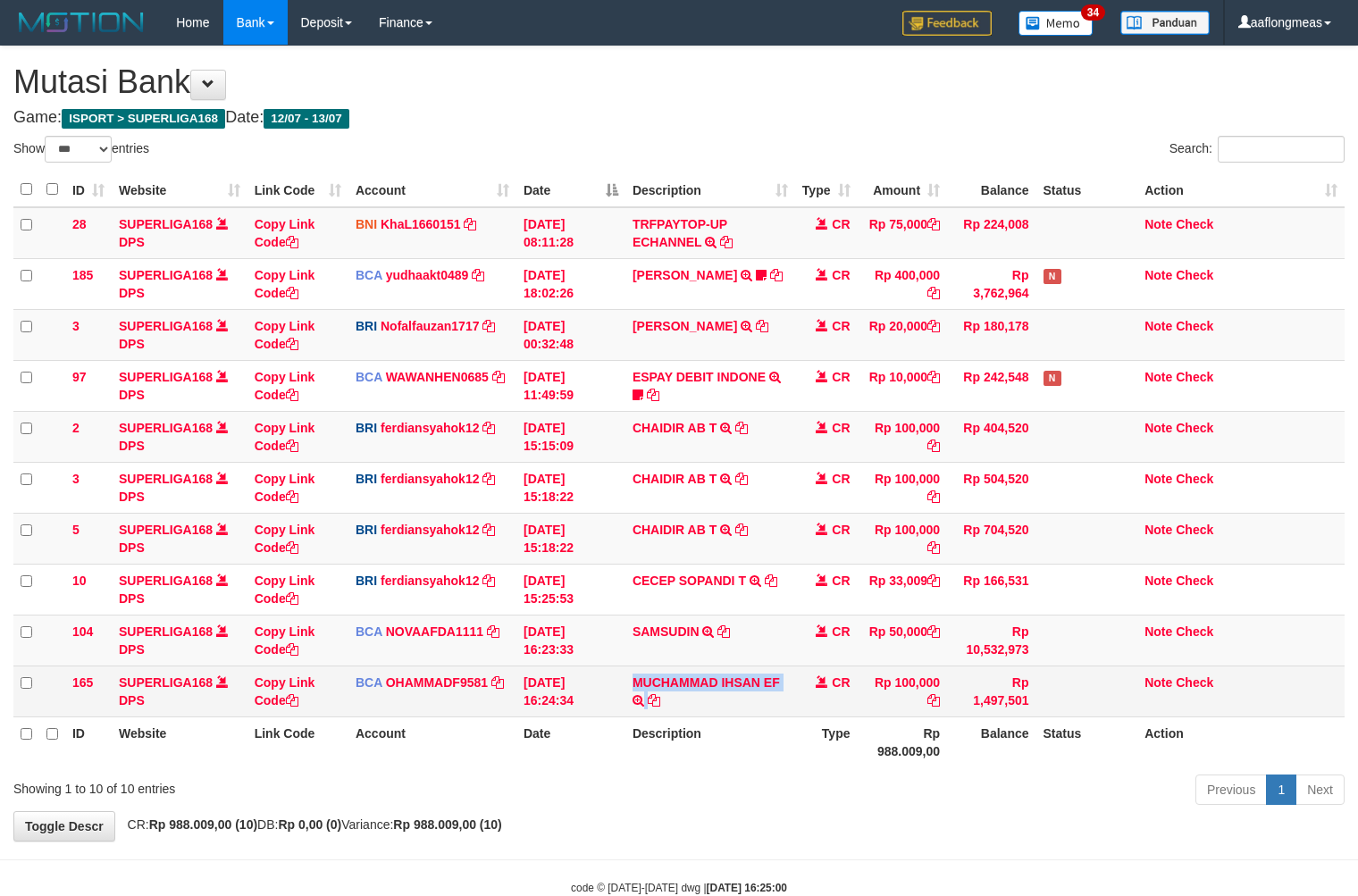 click on "MUCHAMMAD IHSAN EF         TRSF E-BANKING CR 1307/FTSCY/WS95031
100000.00MUCHAMMAD IHSAN EF" at bounding box center [710, 691] 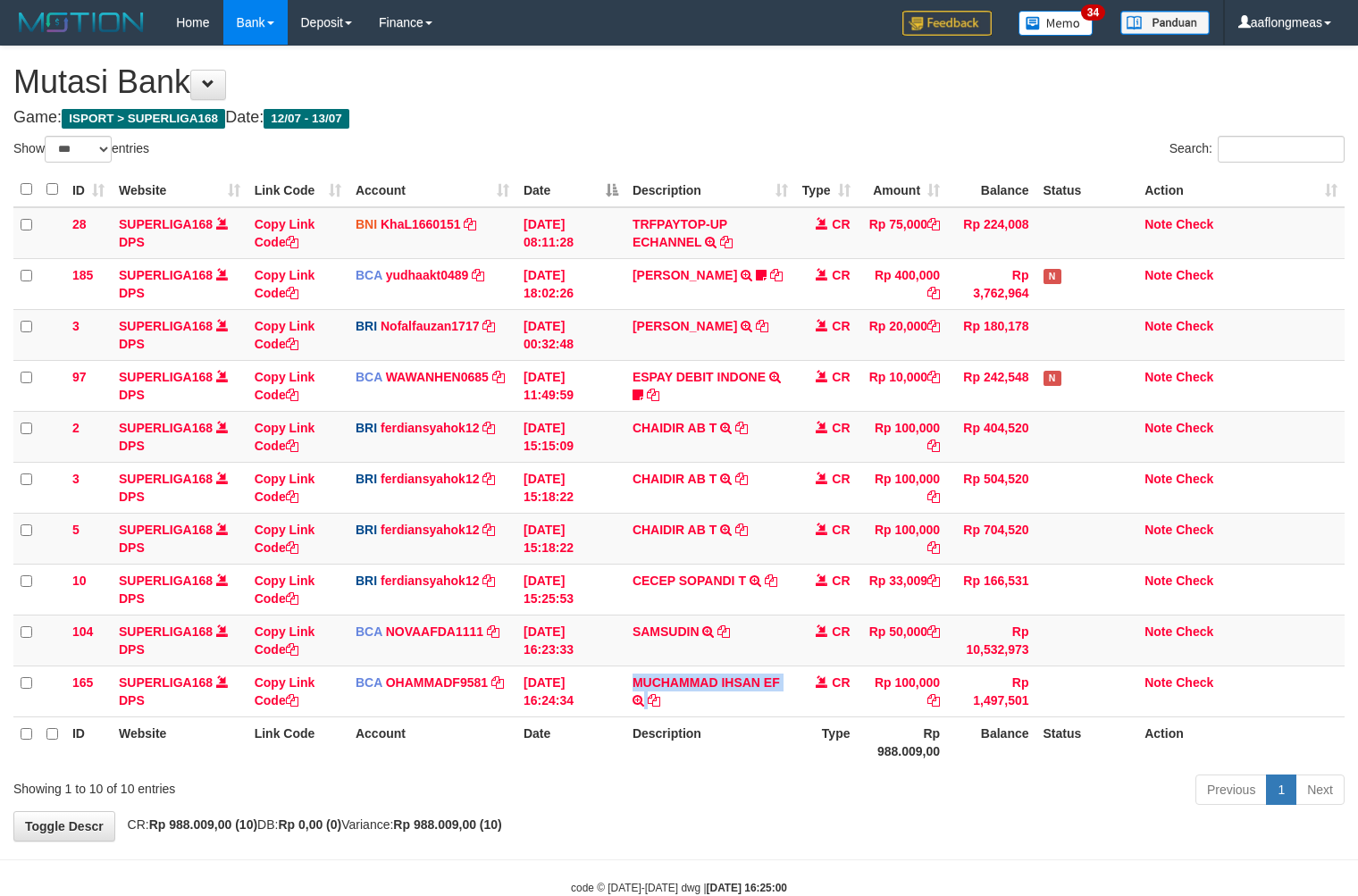 copy on "MUCHAMMAD IHSAN EF         TRSF E-BANKING CR 1307/FTSCY/WS95031
100000.00MUCHAMMAD IHSAN EF" 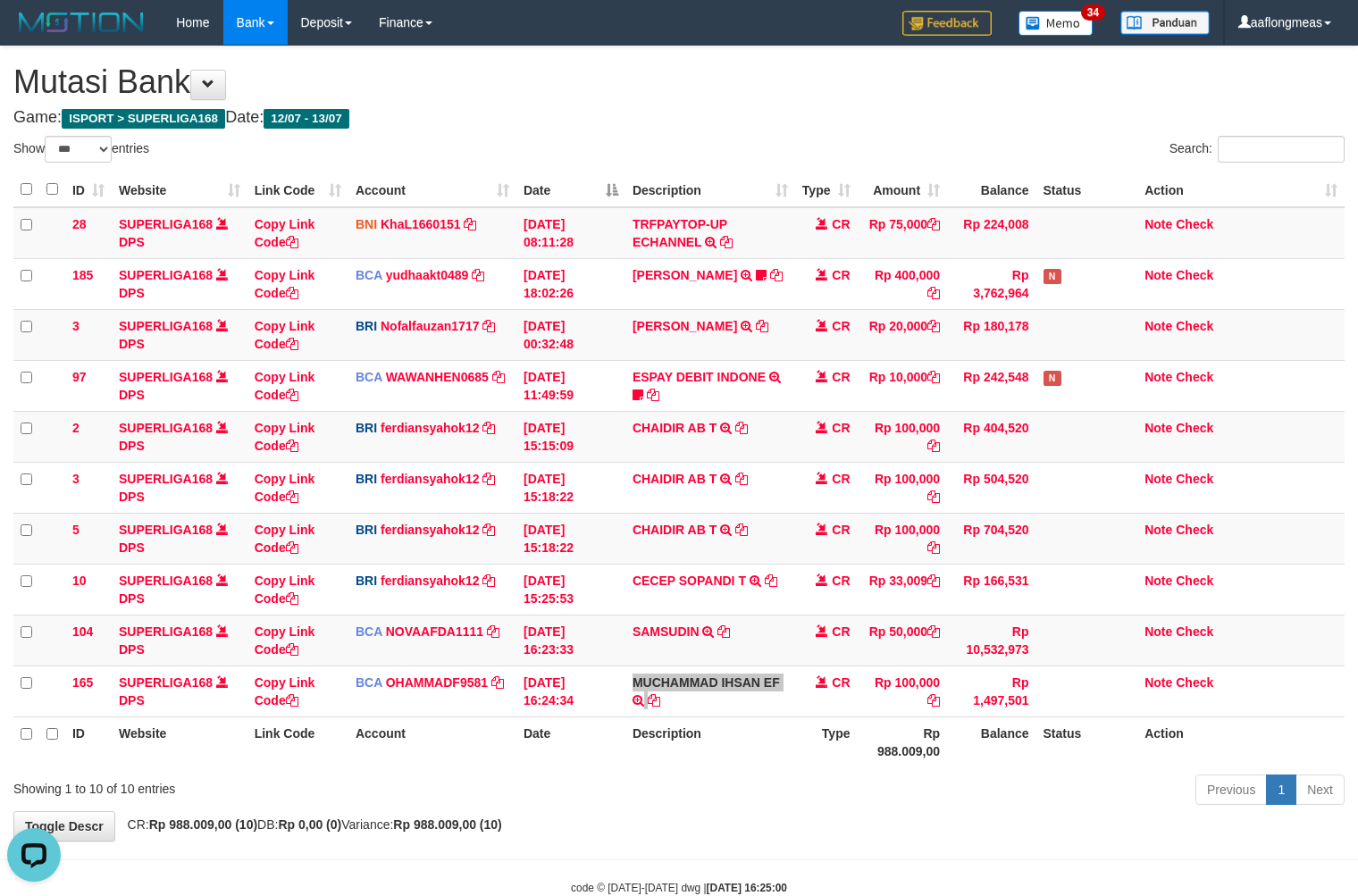 scroll, scrollTop: 0, scrollLeft: 0, axis: both 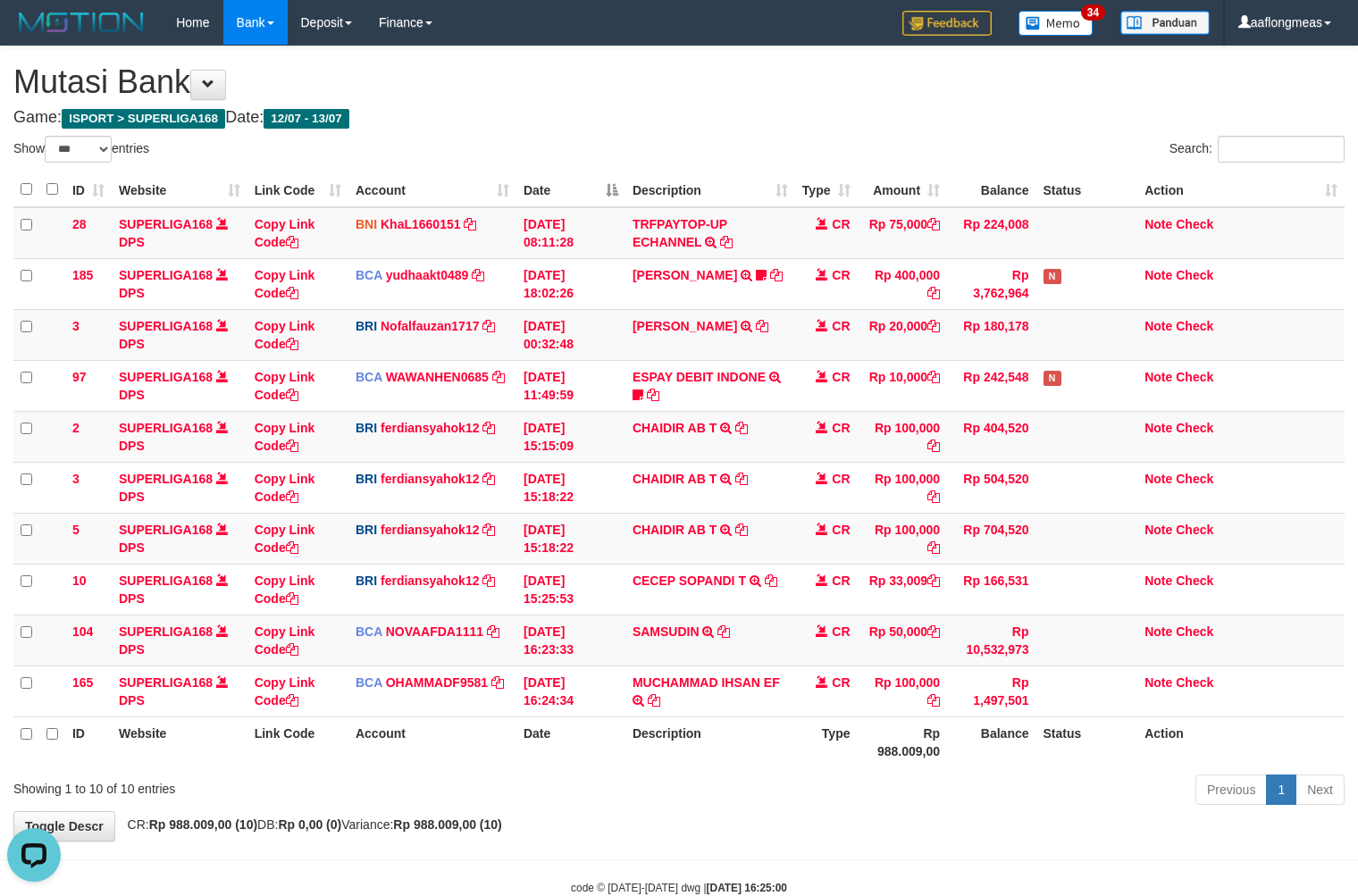 drag, startPoint x: 760, startPoint y: 817, endPoint x: 768, endPoint y: 787, distance: 31.04835 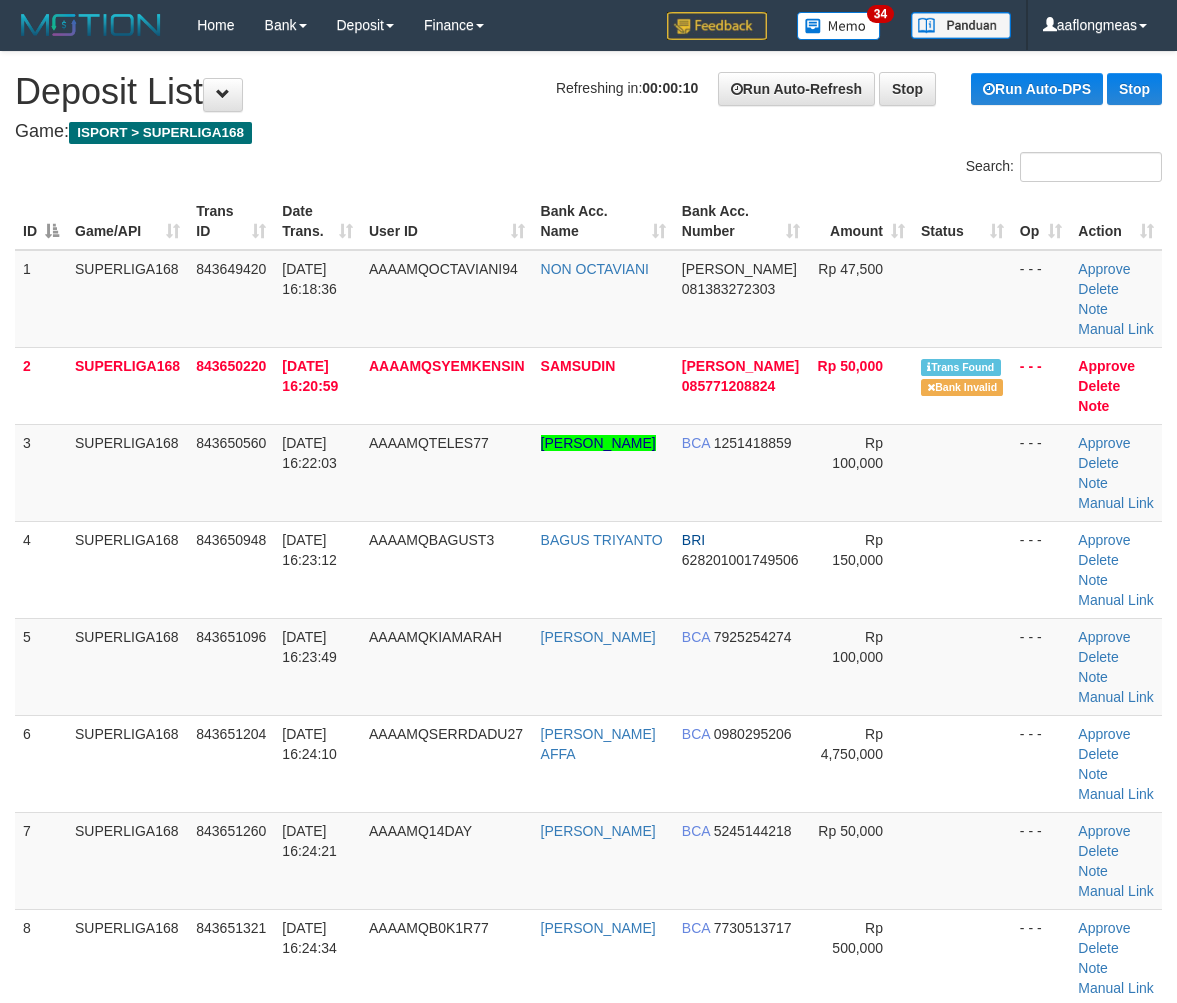 scroll, scrollTop: 0, scrollLeft: 0, axis: both 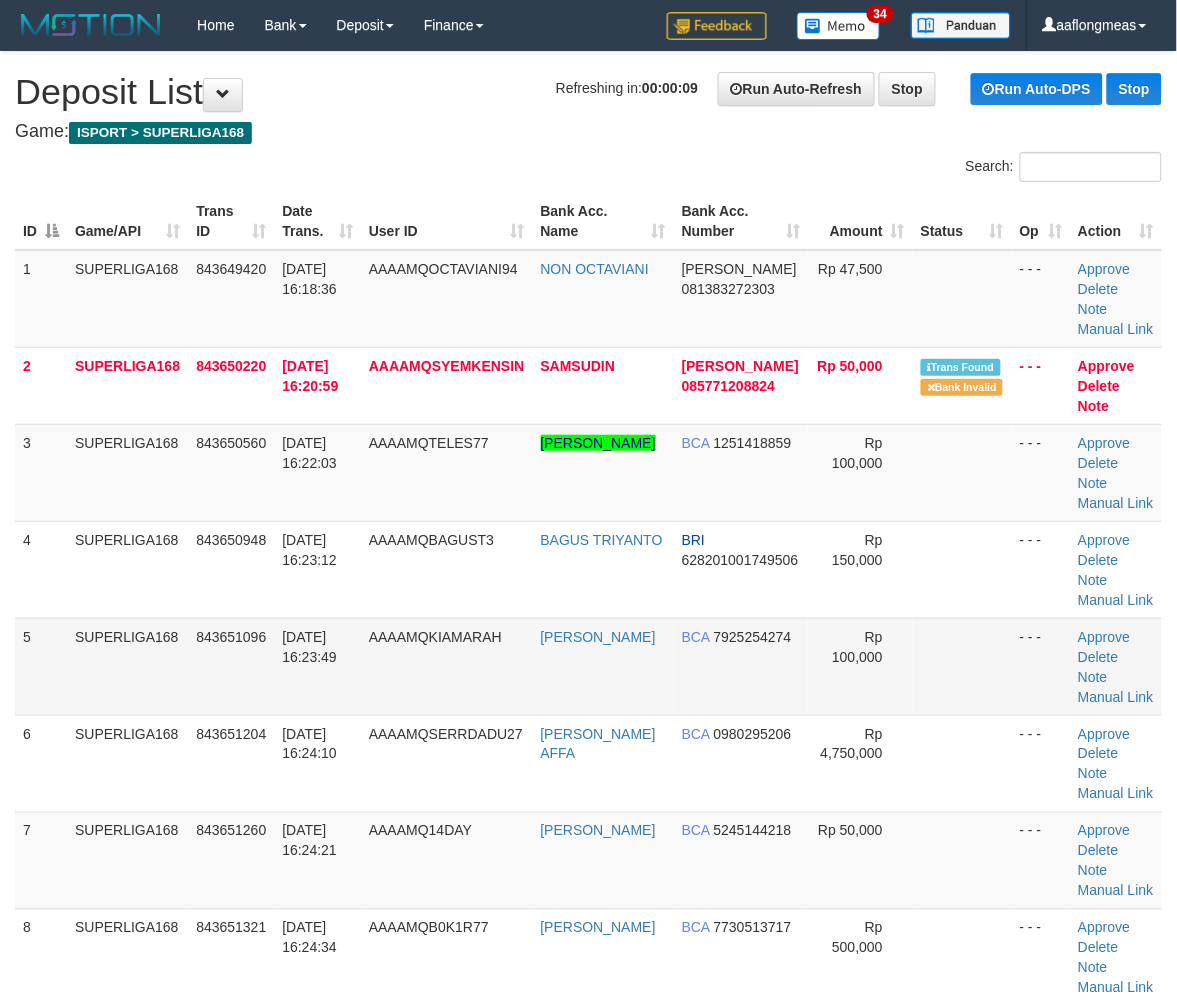 click at bounding box center (962, 666) 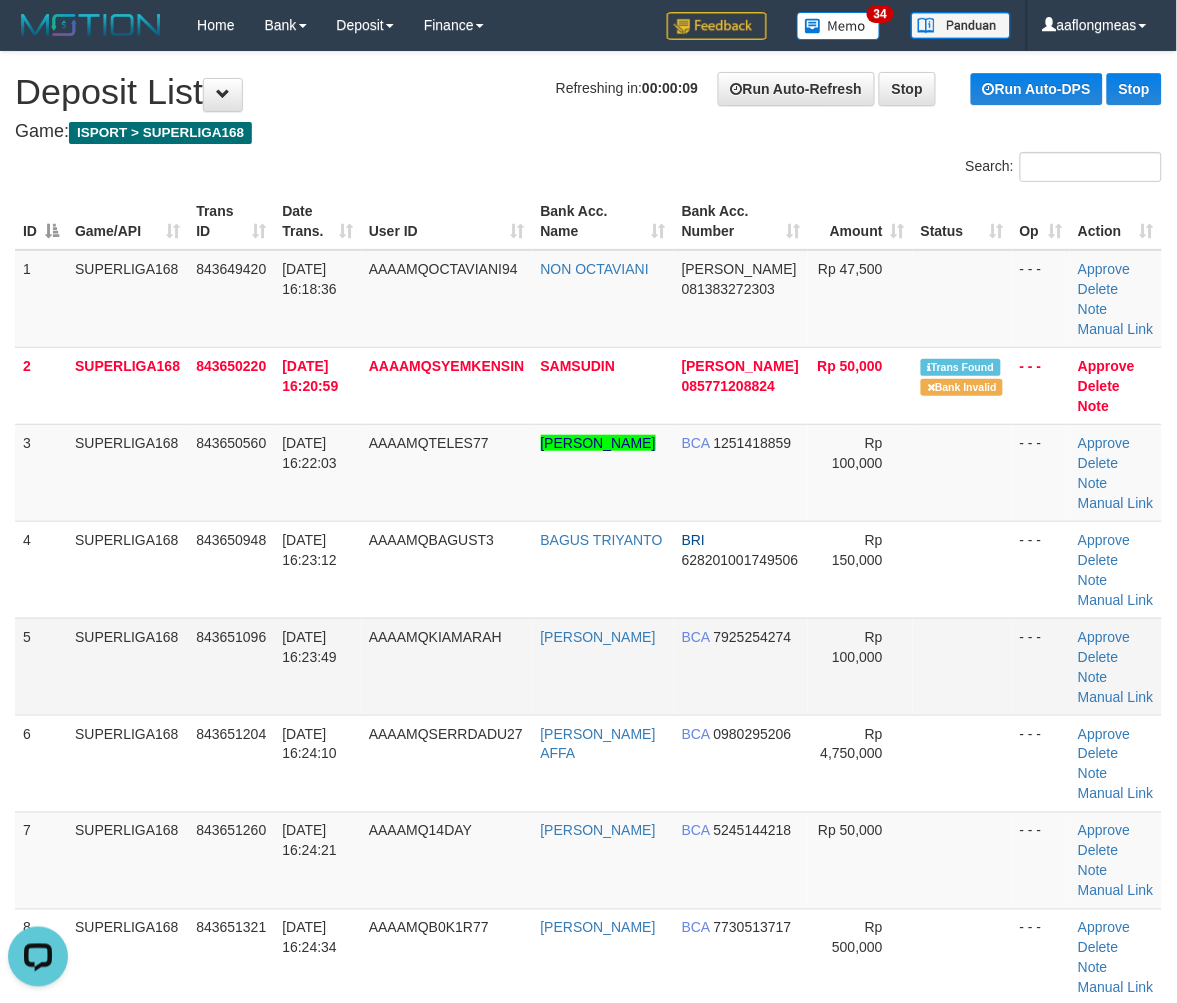 scroll, scrollTop: 0, scrollLeft: 0, axis: both 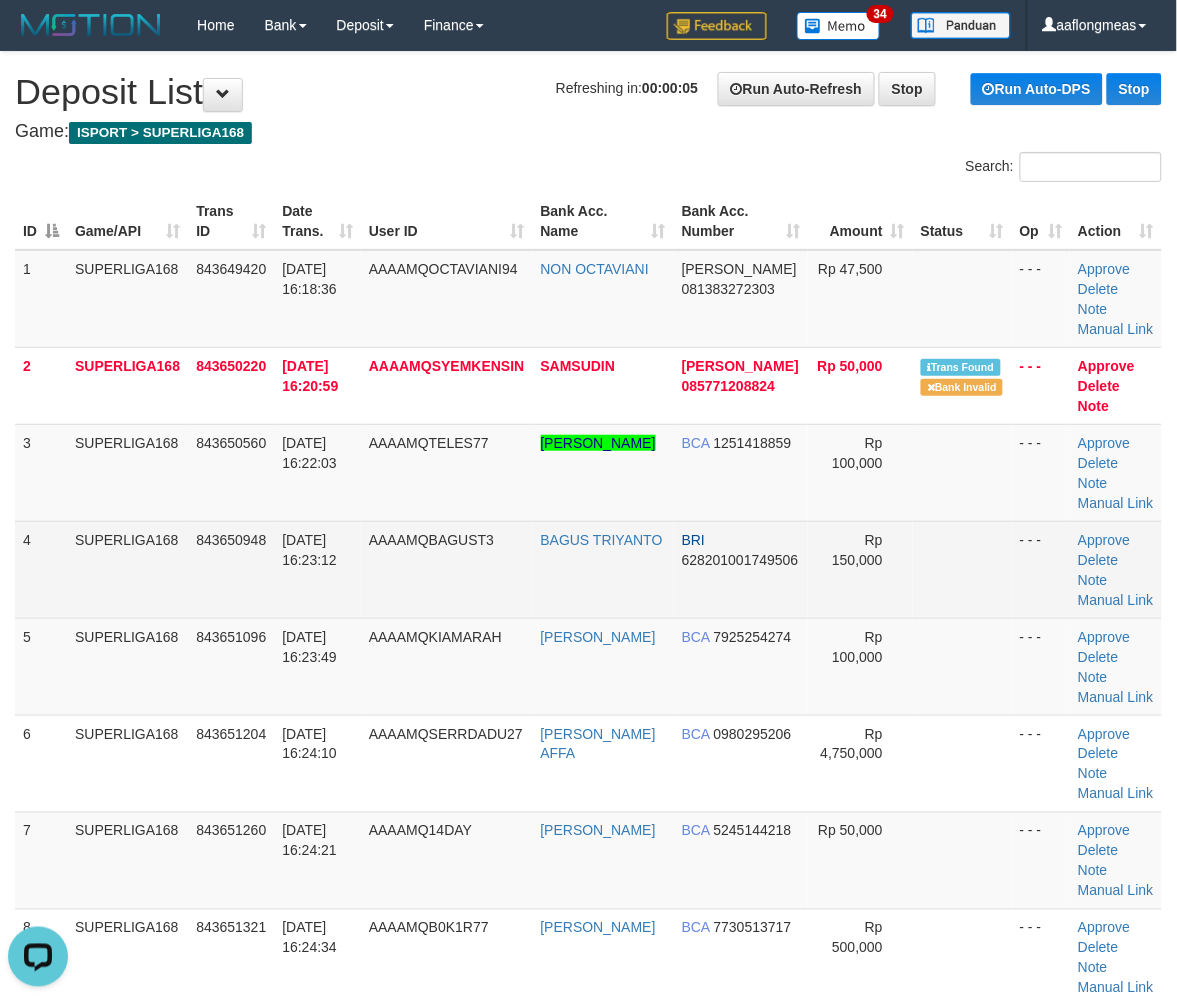 click at bounding box center [962, 569] 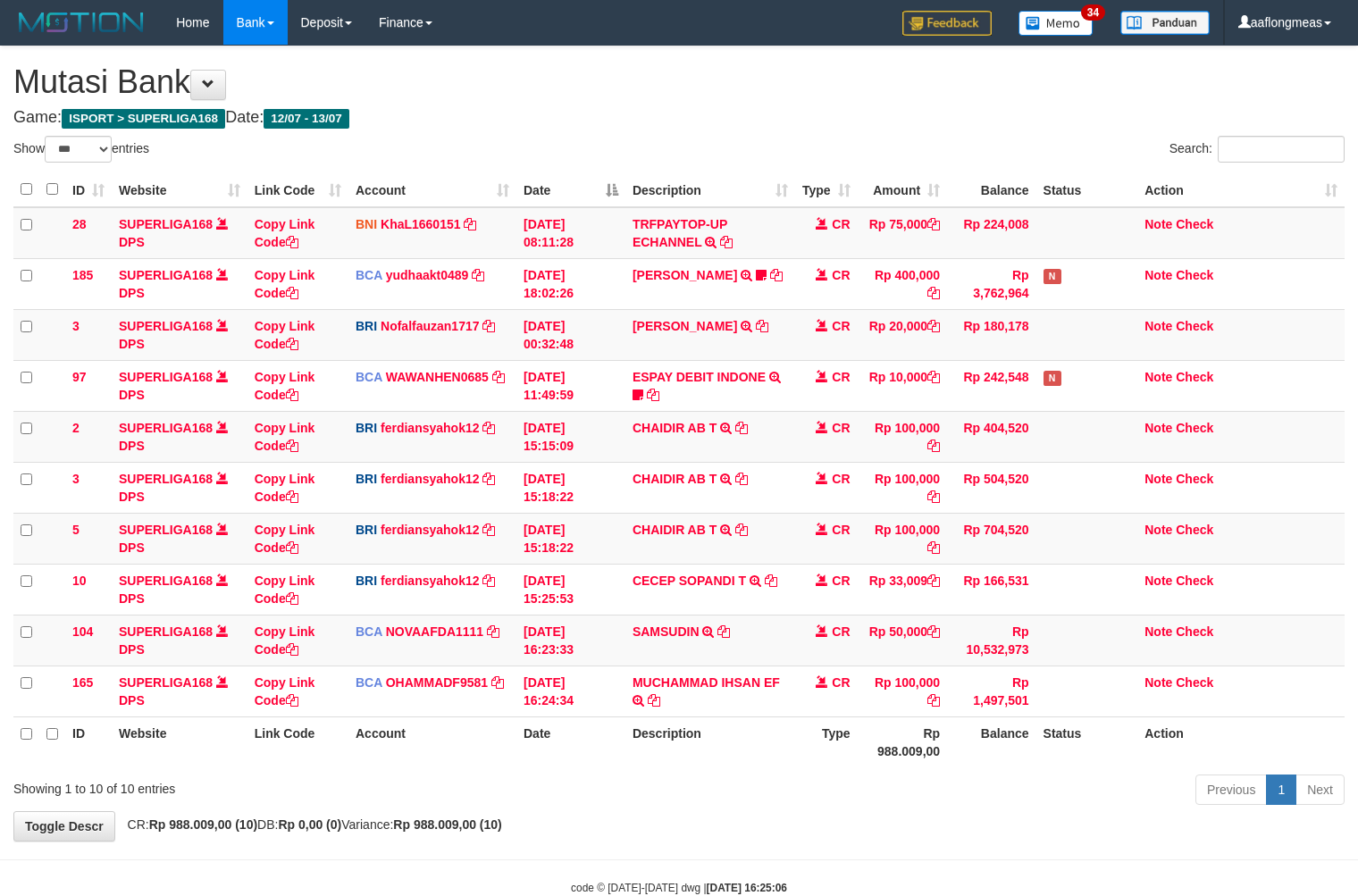 select on "***" 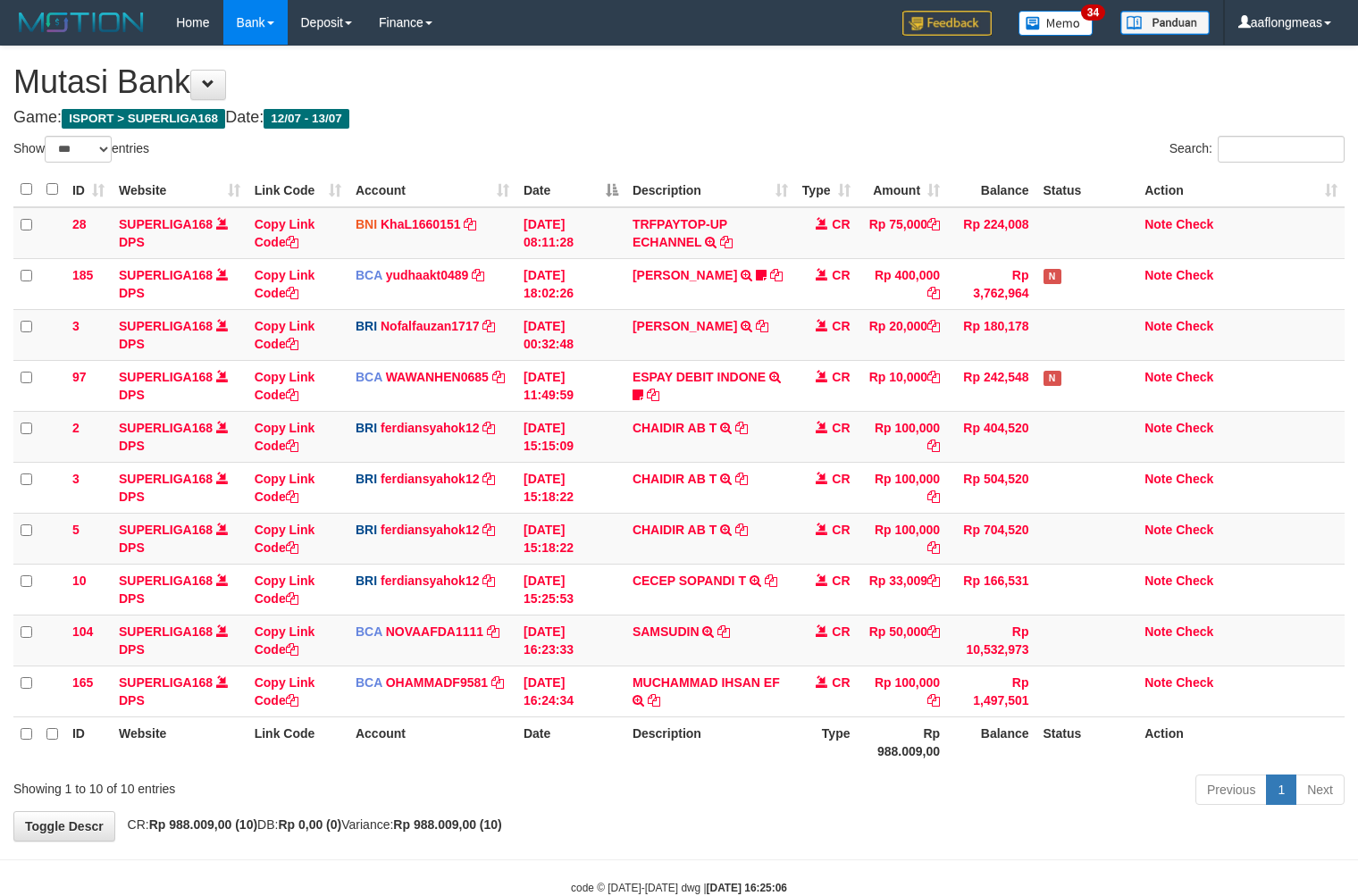 scroll, scrollTop: 0, scrollLeft: 0, axis: both 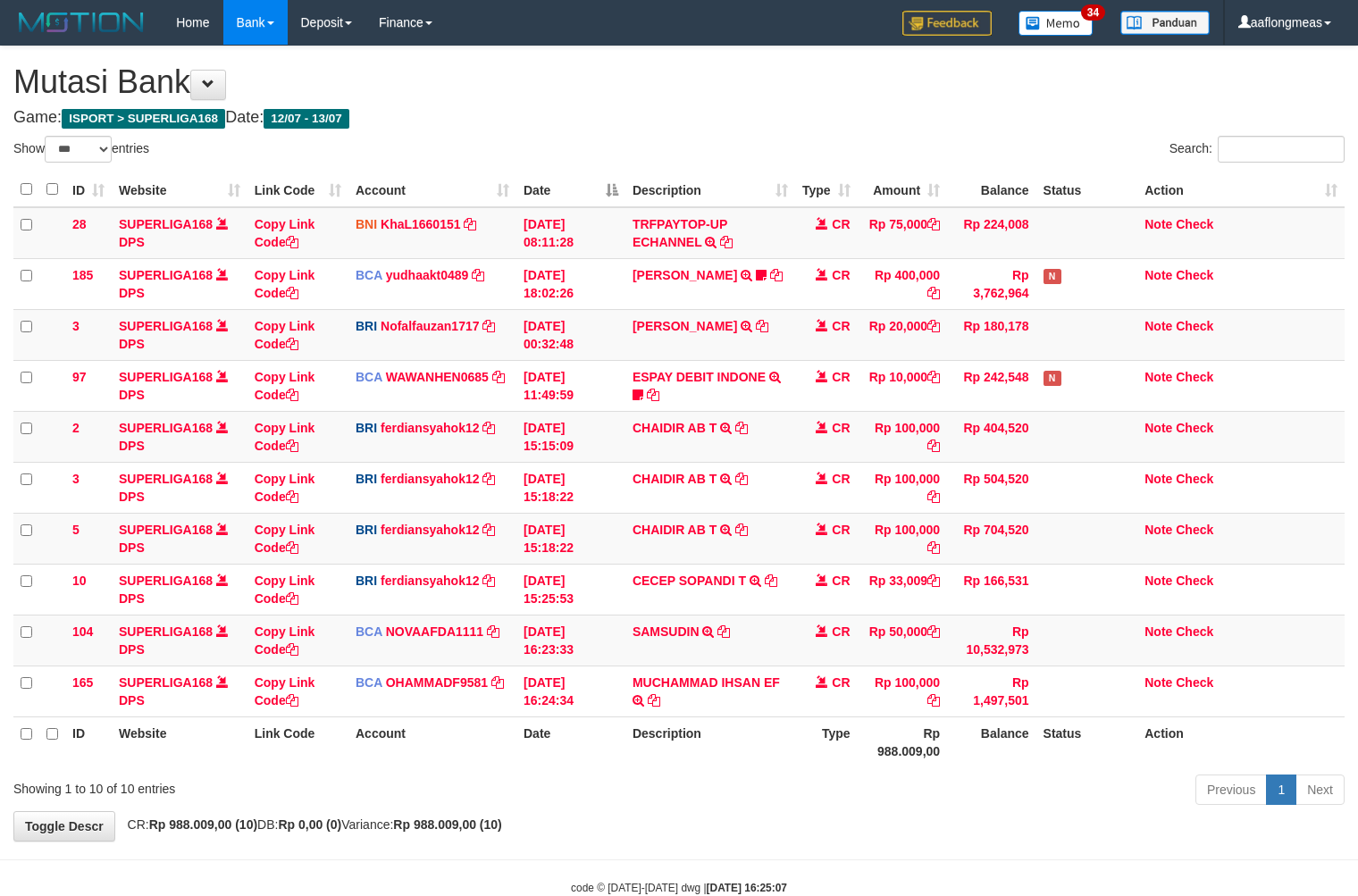 select on "***" 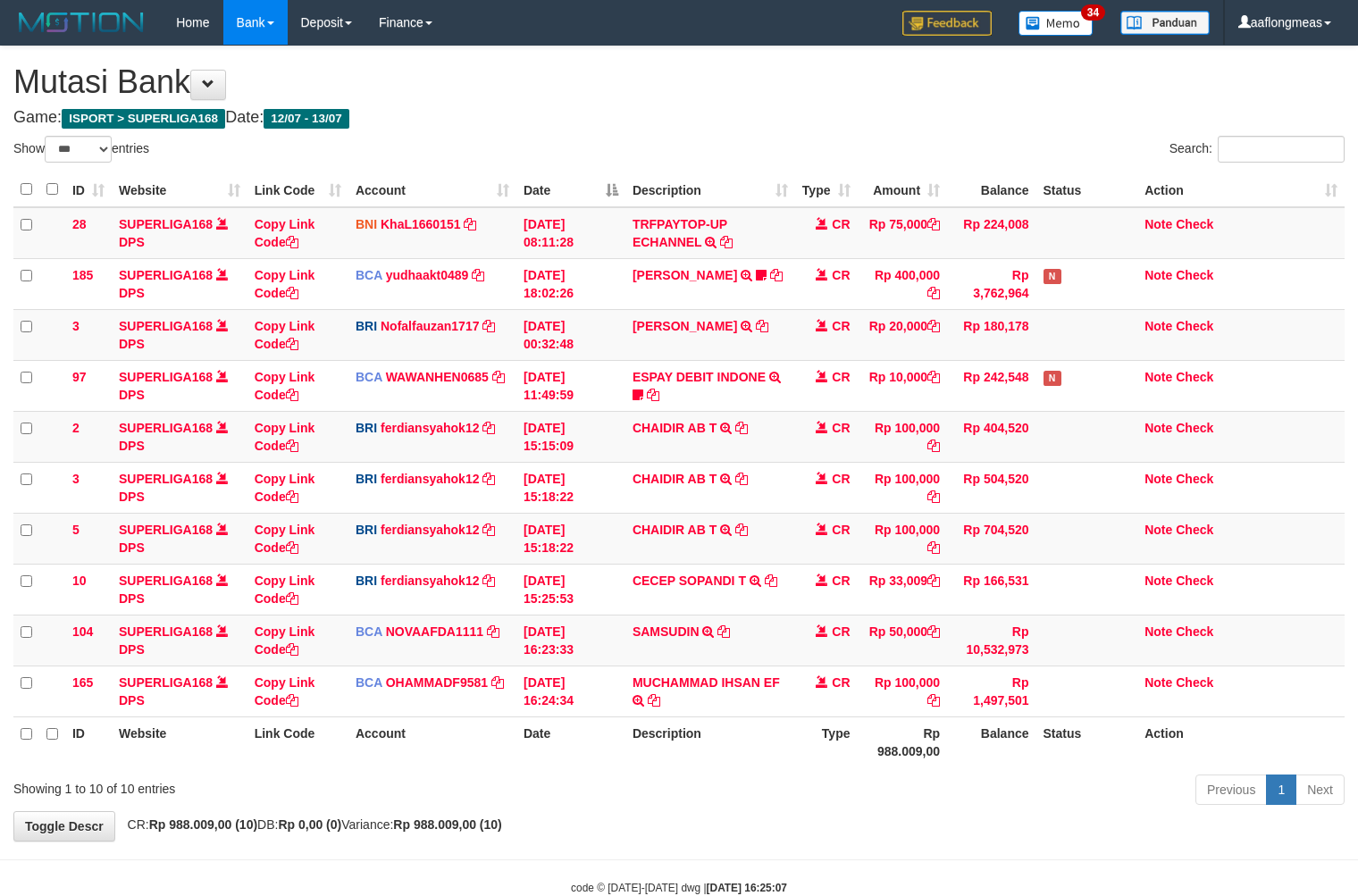 scroll, scrollTop: 0, scrollLeft: 0, axis: both 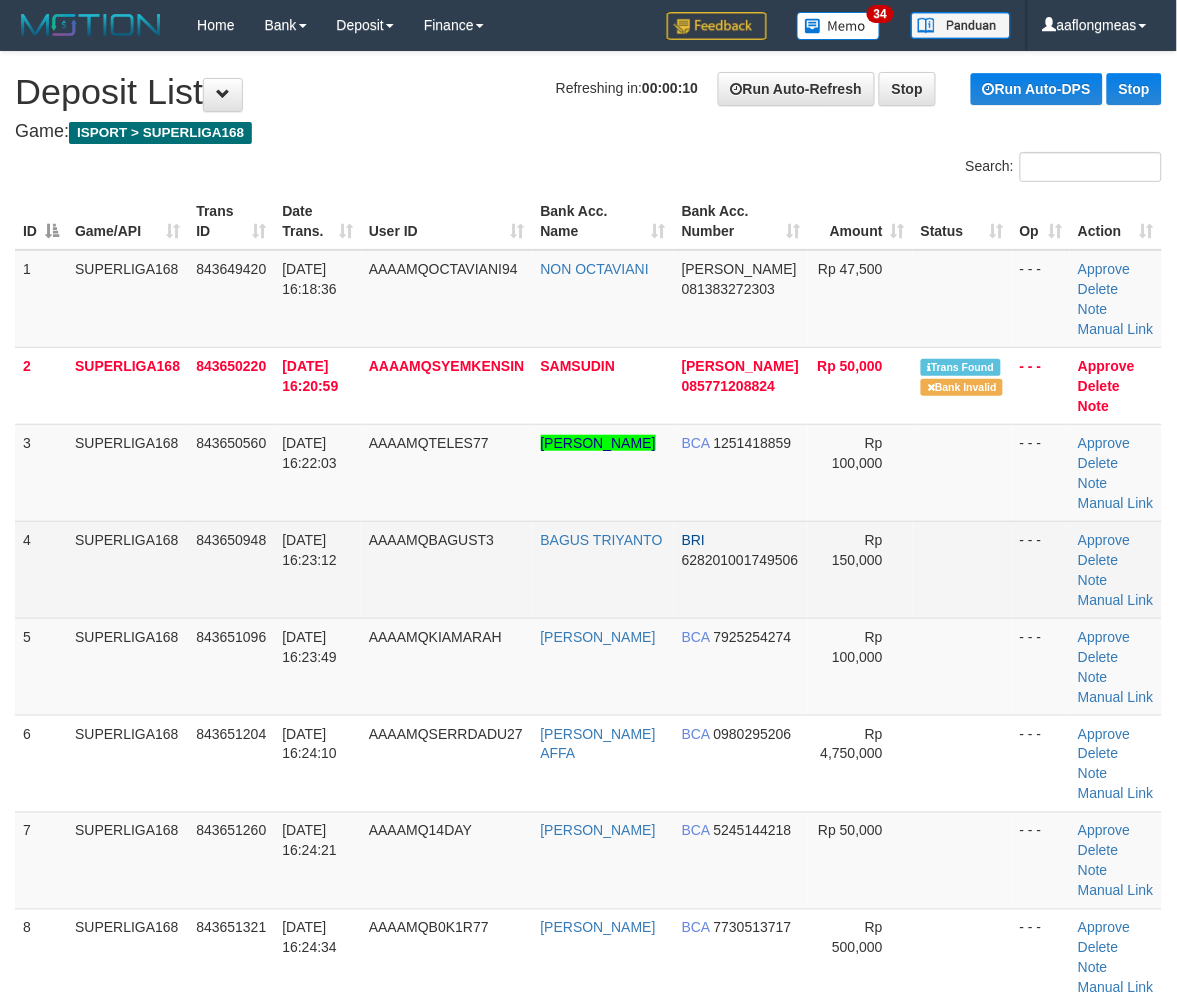click on "Rp 150,000" at bounding box center (860, 569) 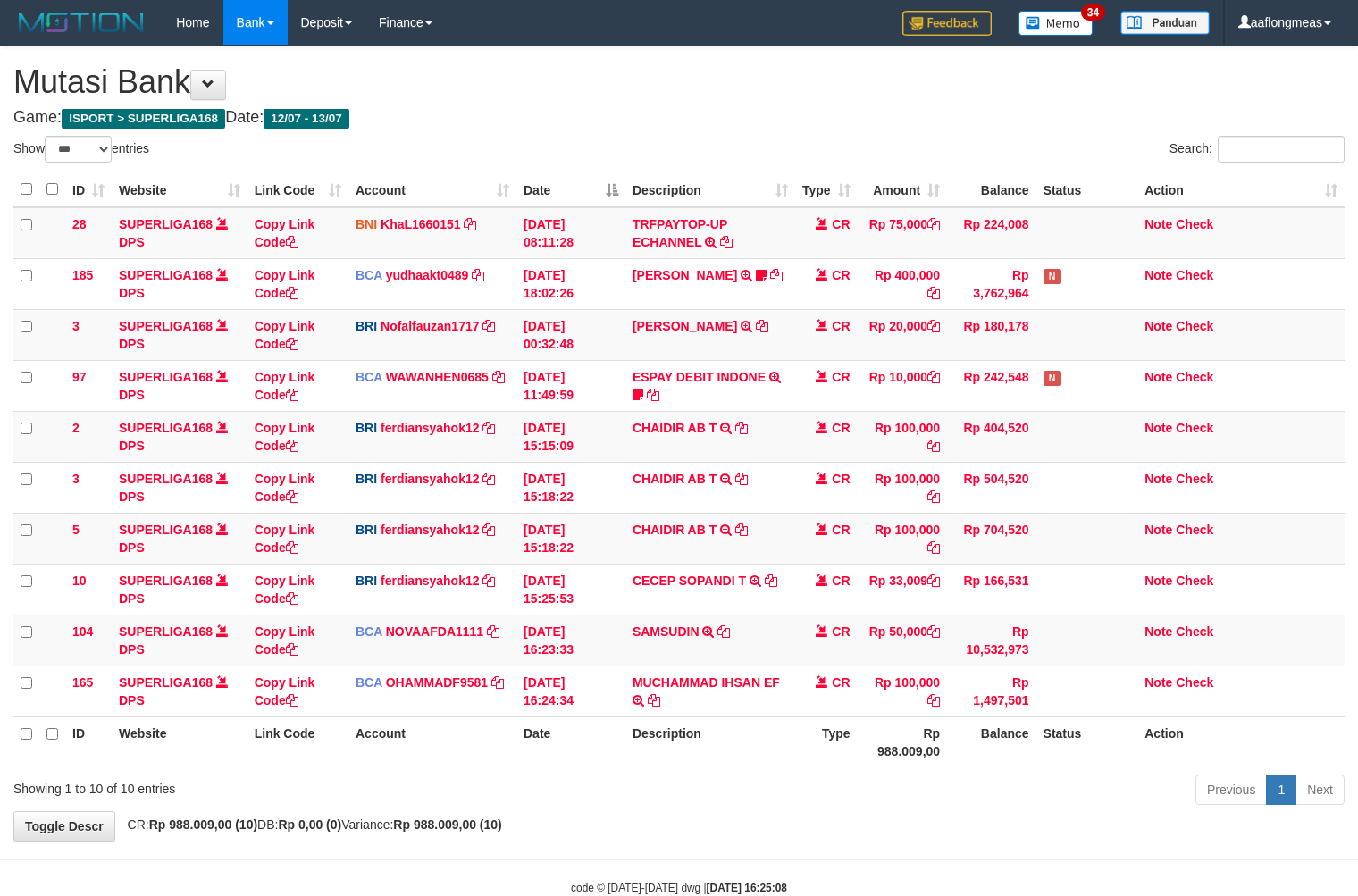 select on "***" 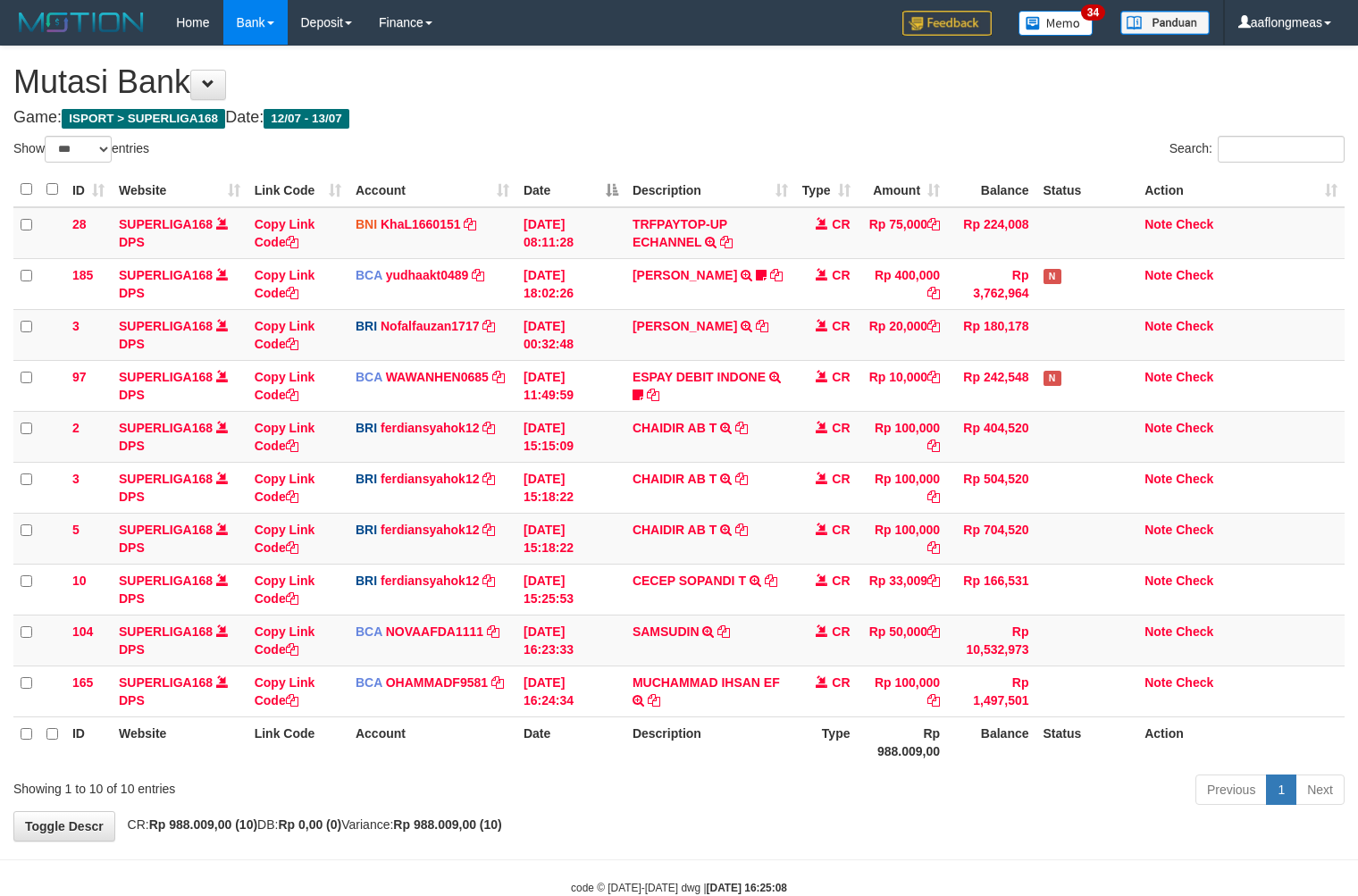 scroll, scrollTop: 0, scrollLeft: 0, axis: both 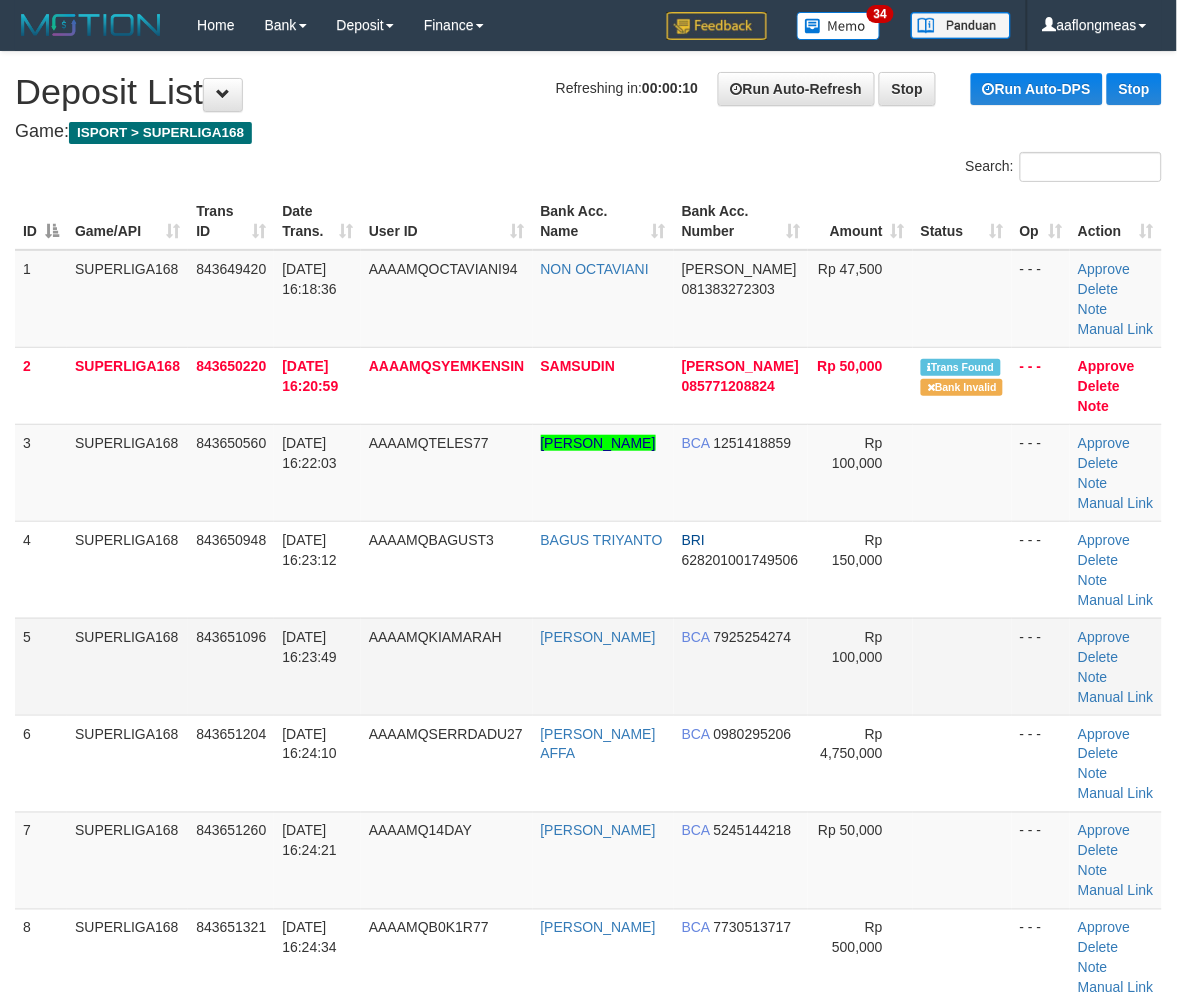 click on "Rp 100,000" at bounding box center [860, 666] 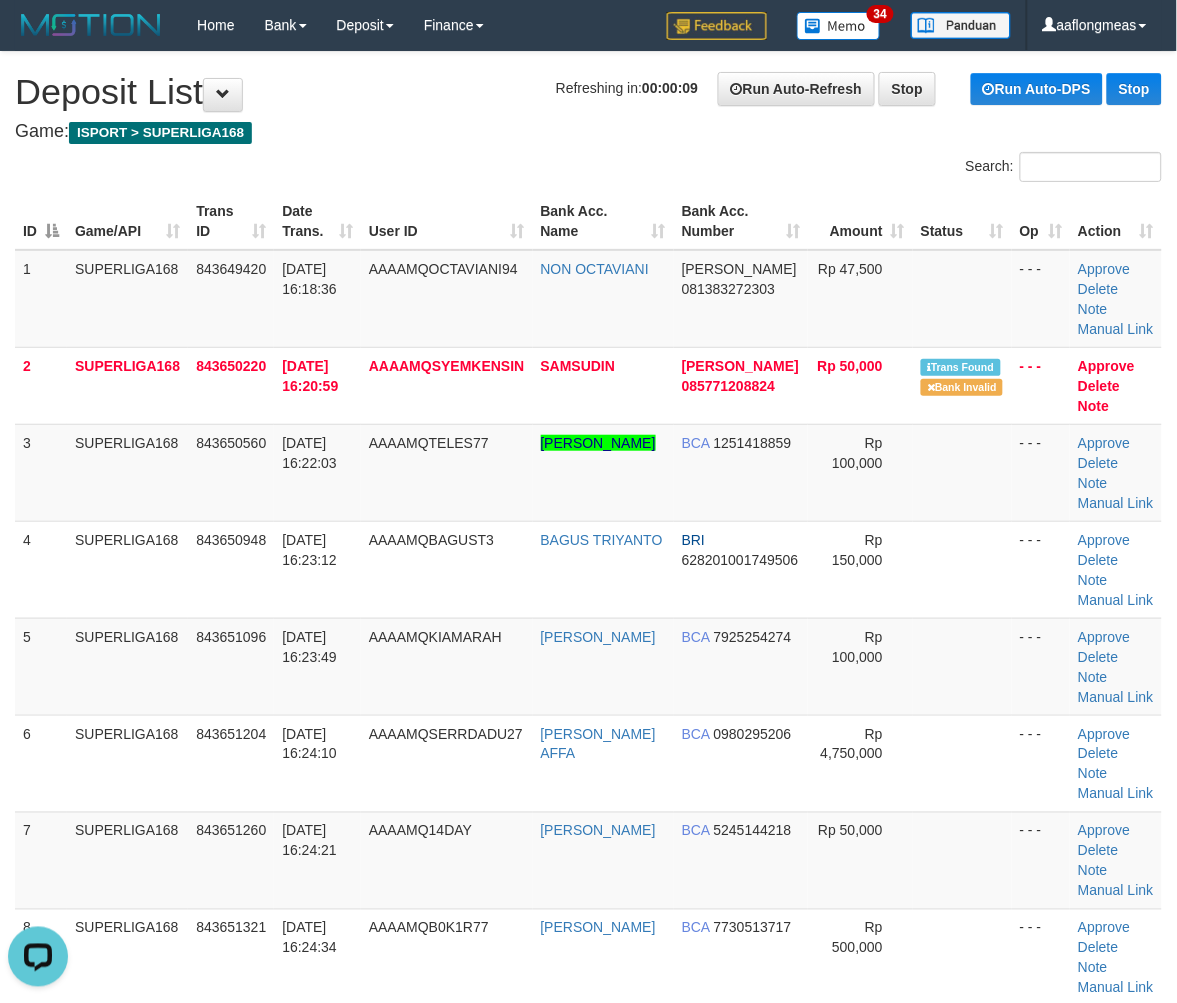 scroll, scrollTop: 0, scrollLeft: 0, axis: both 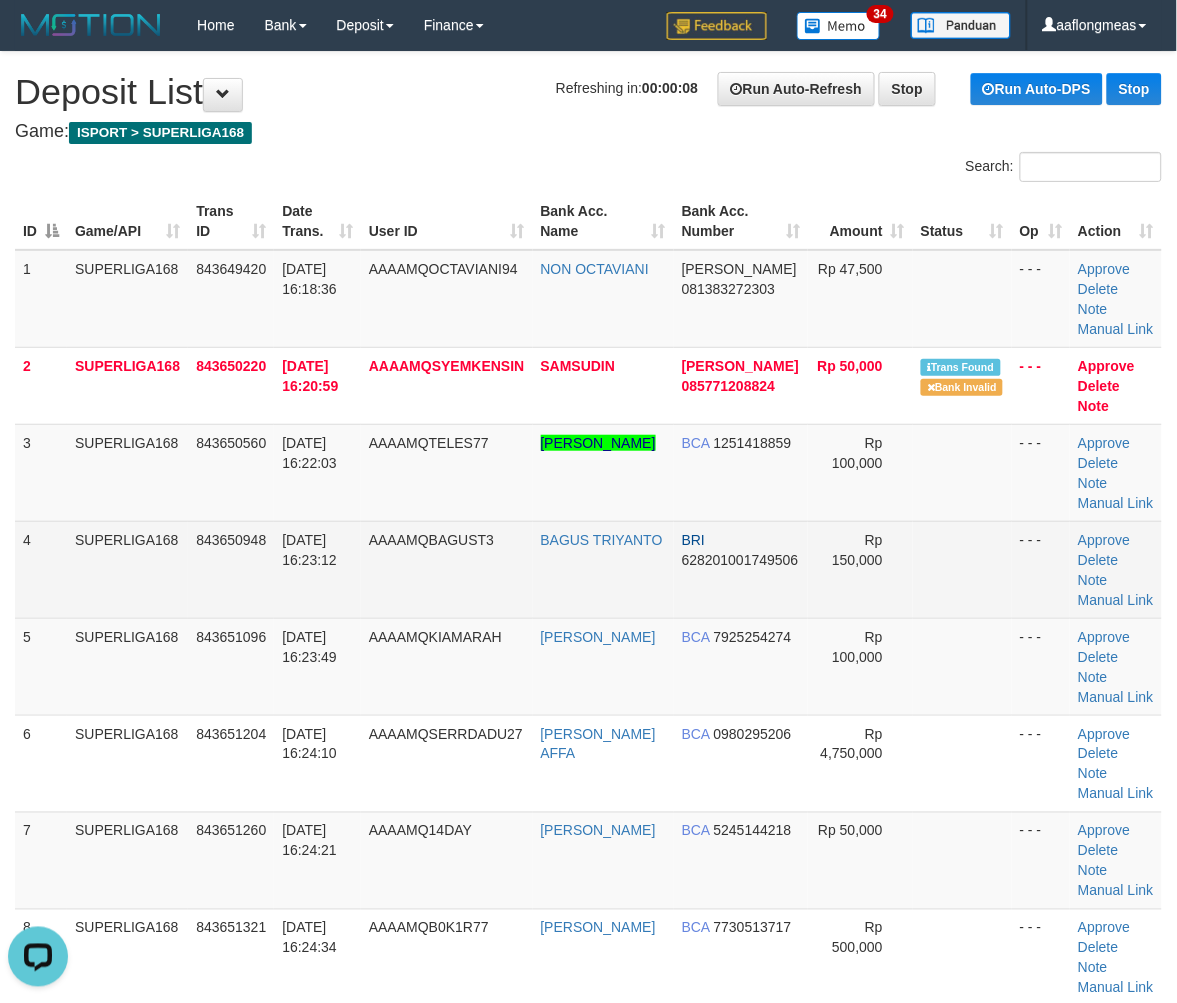 click at bounding box center (962, 569) 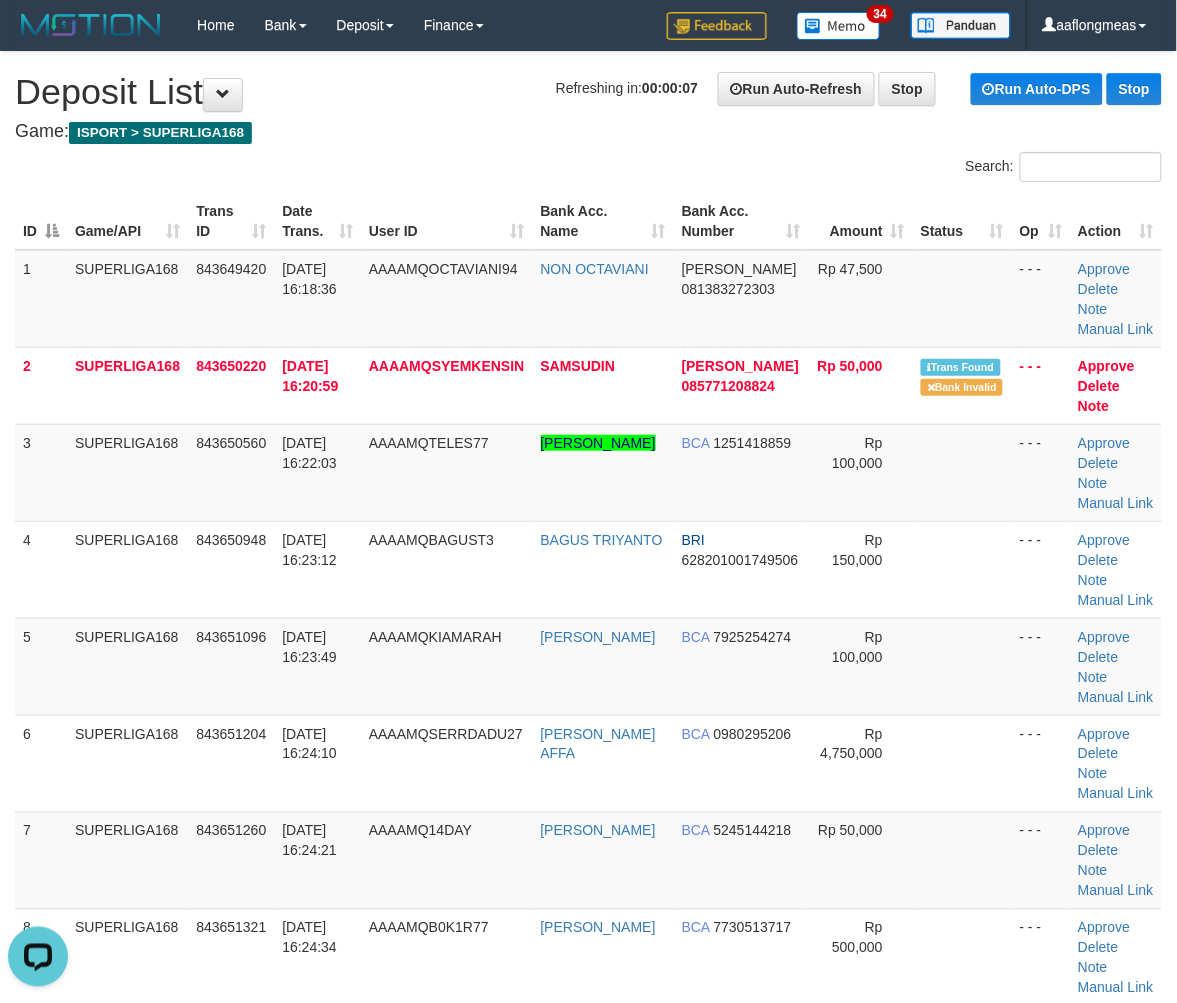 drag, startPoint x: 935, startPoint y: 518, endPoint x: 1186, endPoint y: 627, distance: 273.64575 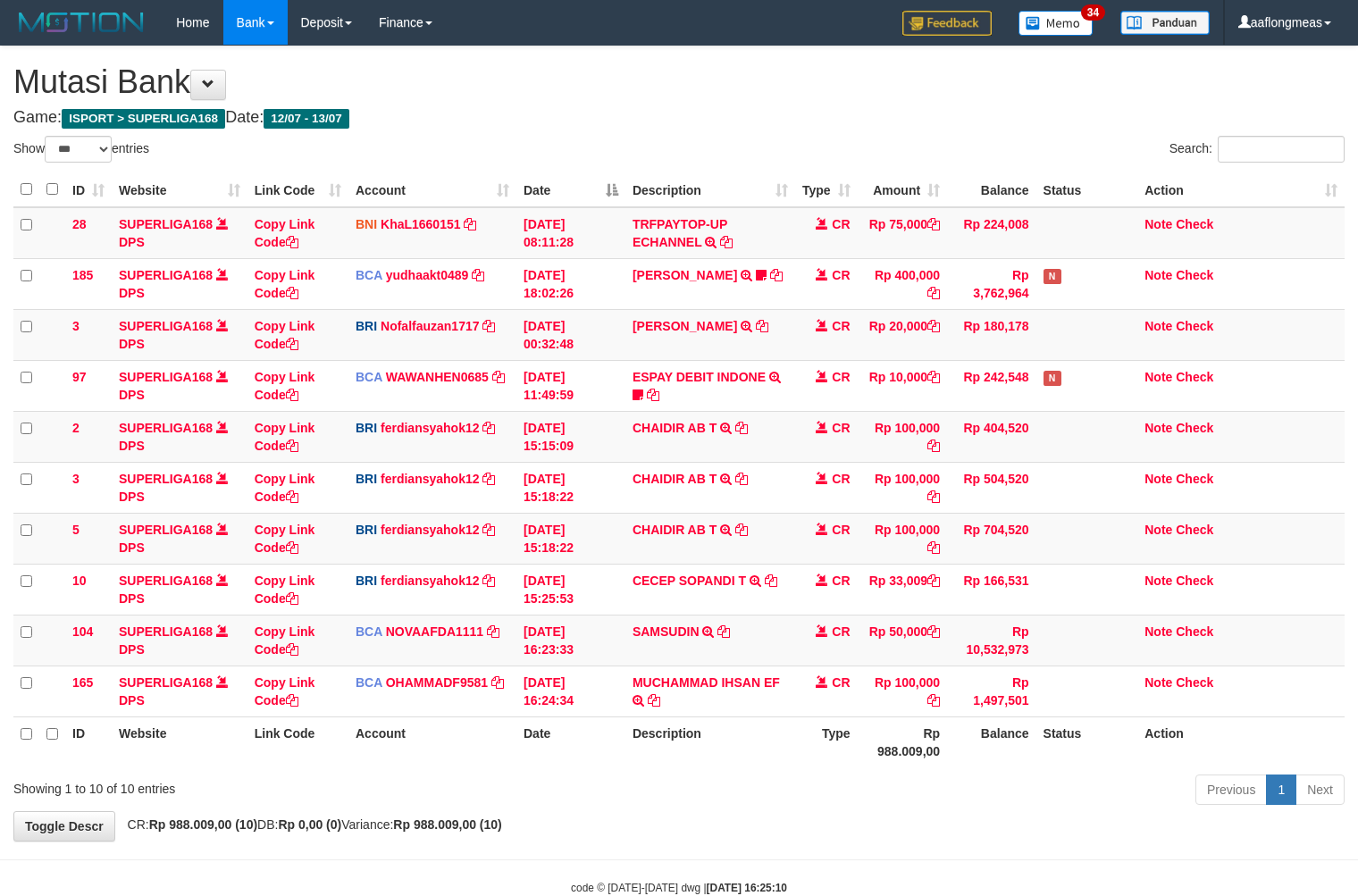select on "***" 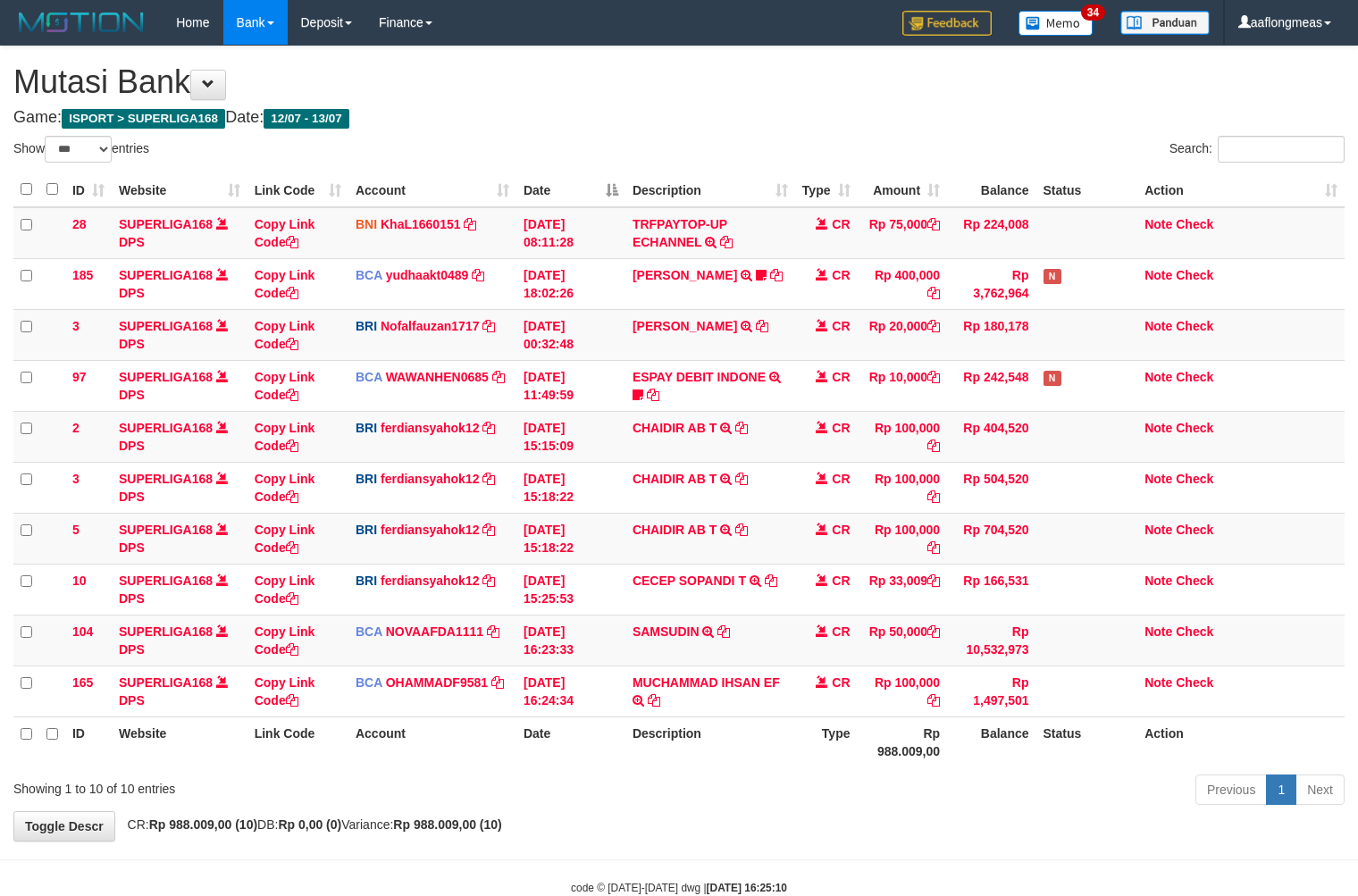 scroll, scrollTop: 0, scrollLeft: 0, axis: both 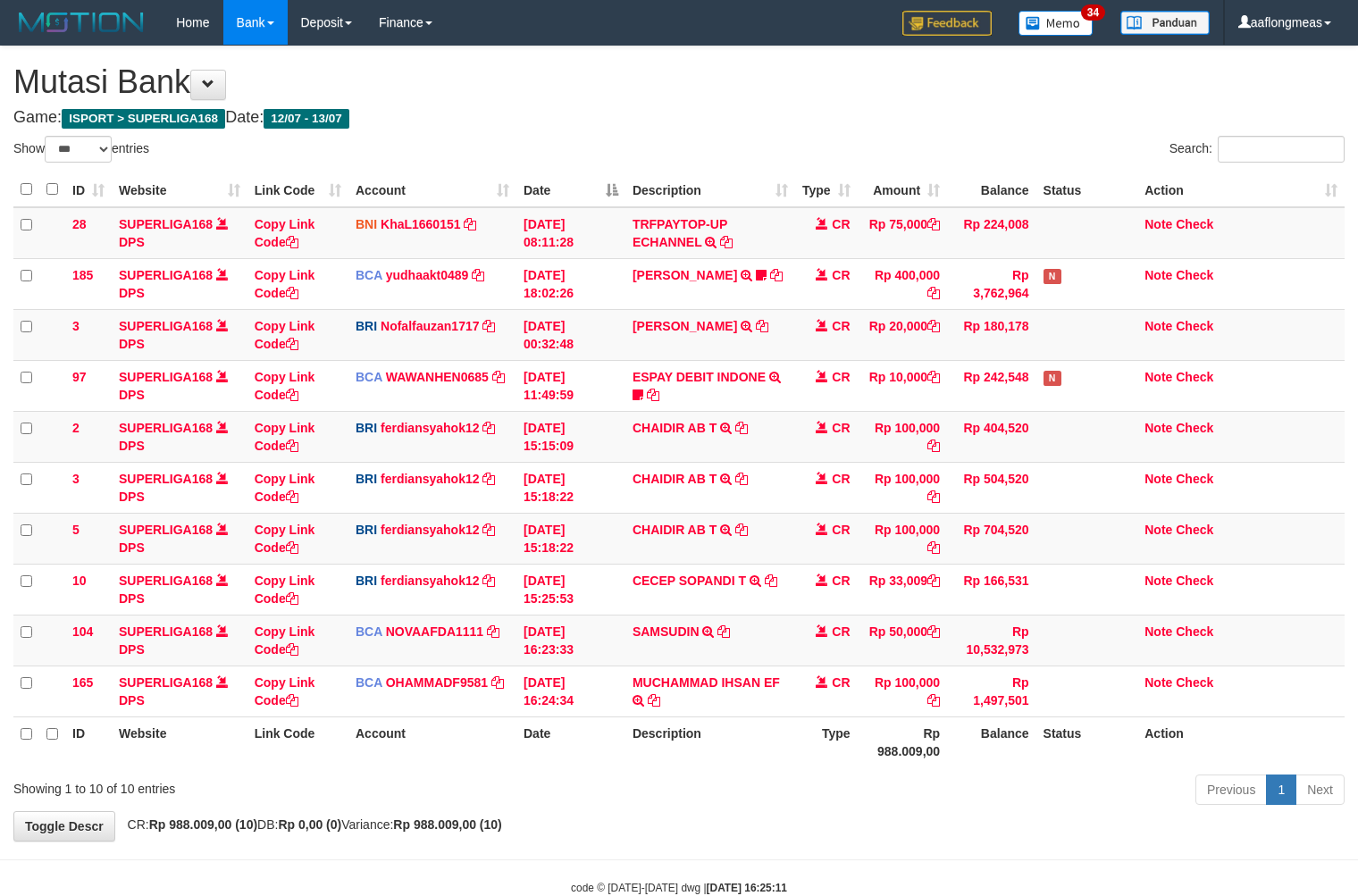 select on "***" 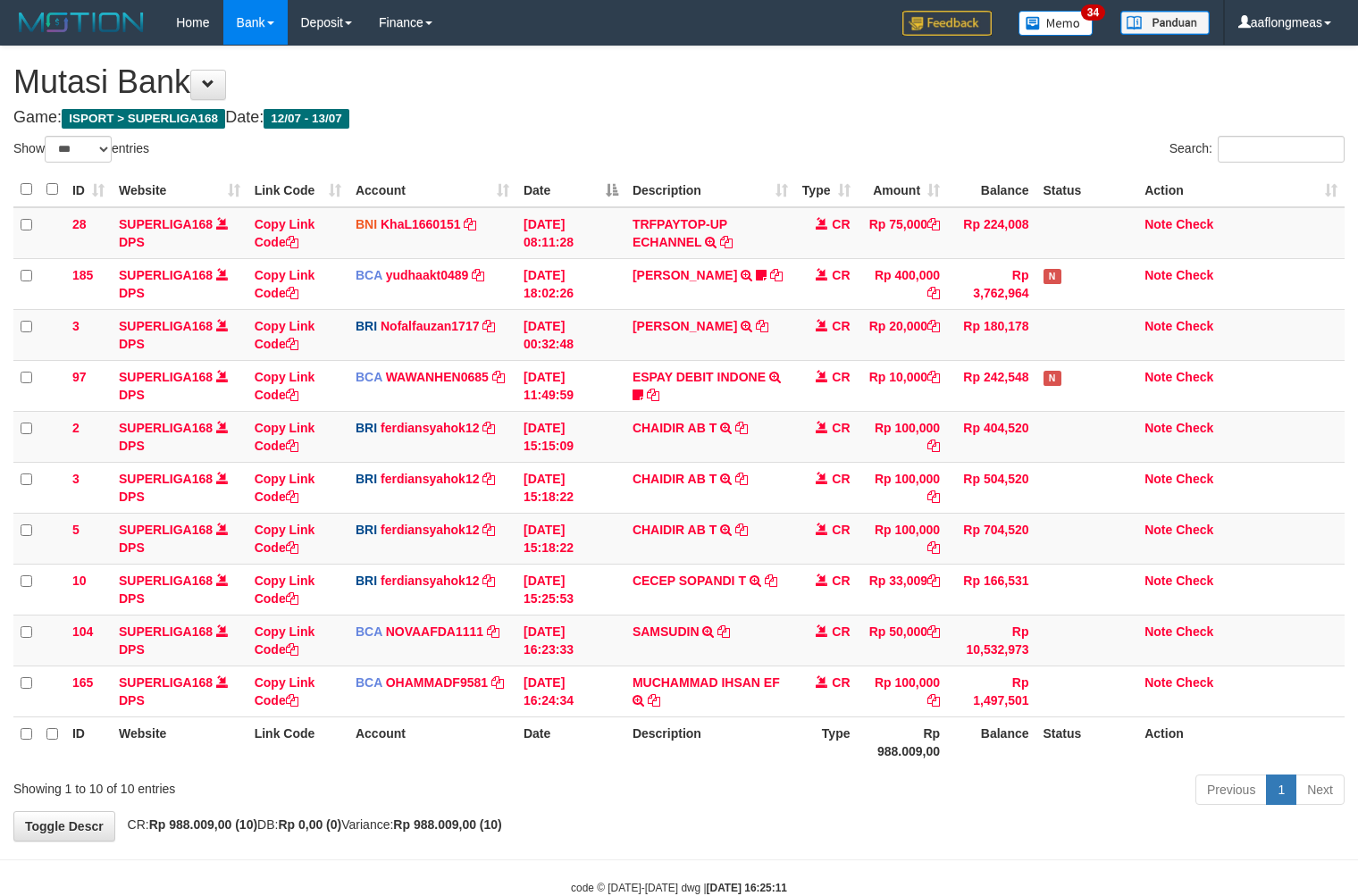 scroll, scrollTop: 0, scrollLeft: 0, axis: both 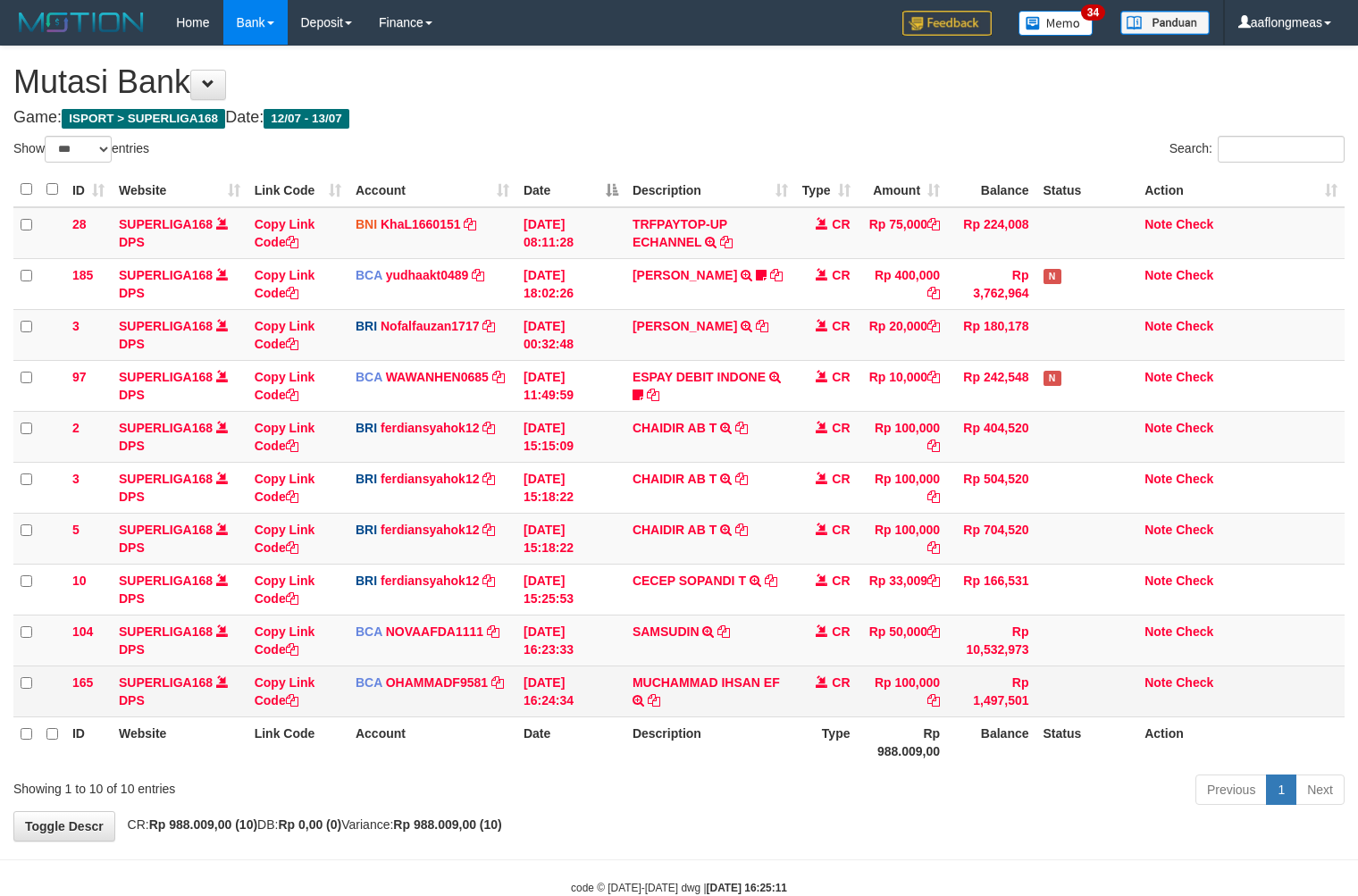 drag, startPoint x: 725, startPoint y: 759, endPoint x: 497, endPoint y: 710, distance: 233.20592 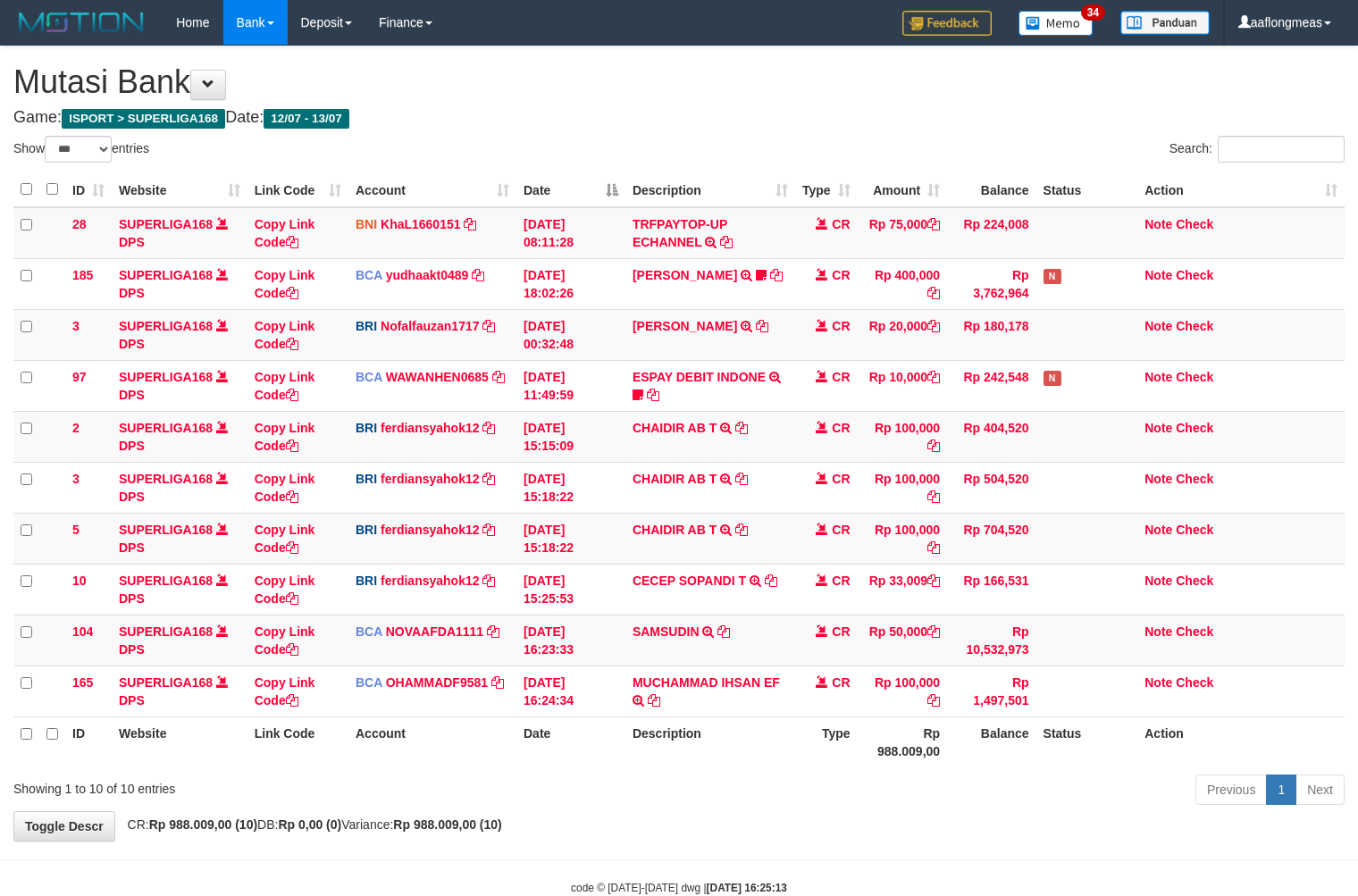 select on "***" 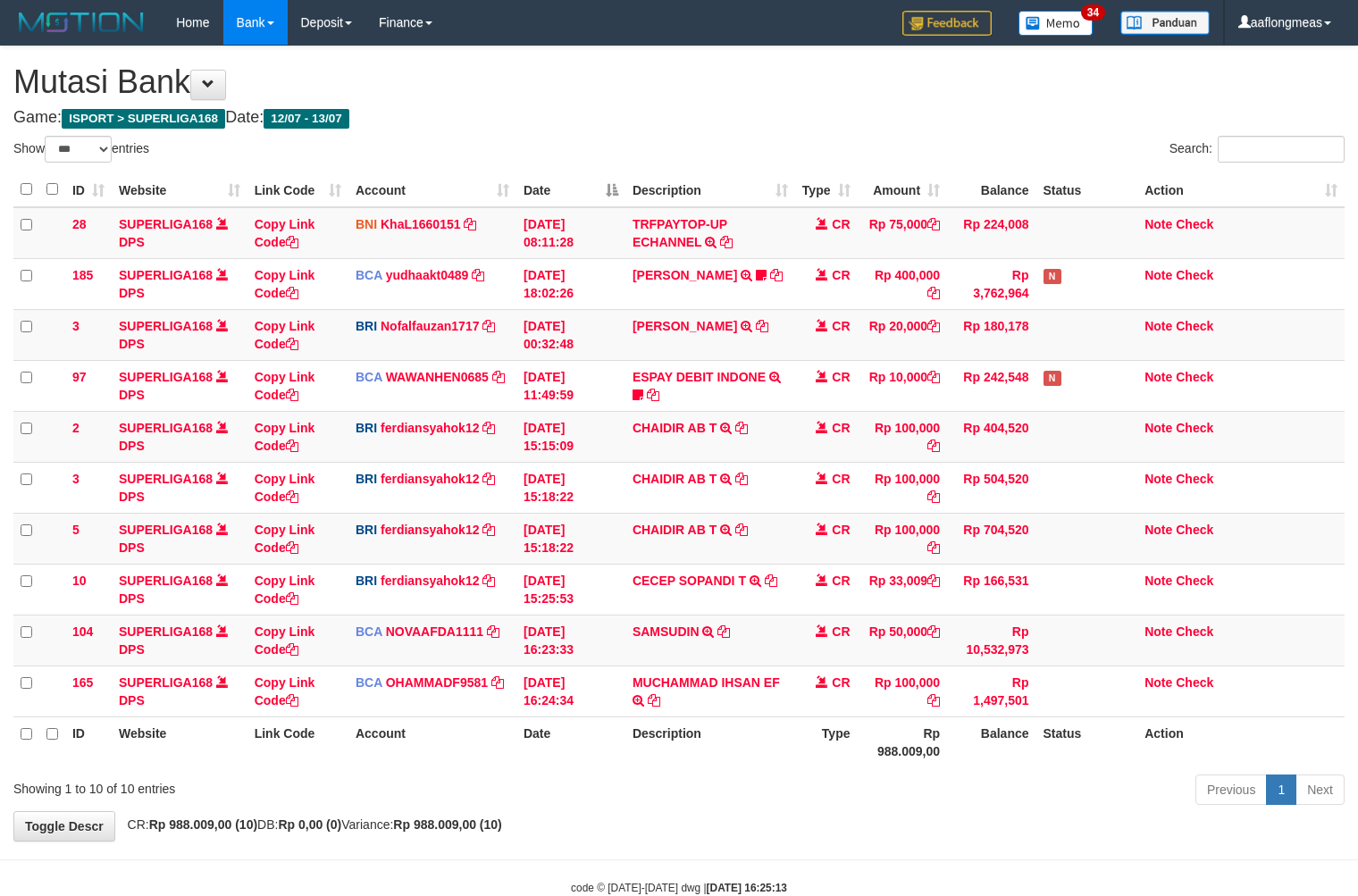 scroll, scrollTop: 0, scrollLeft: 0, axis: both 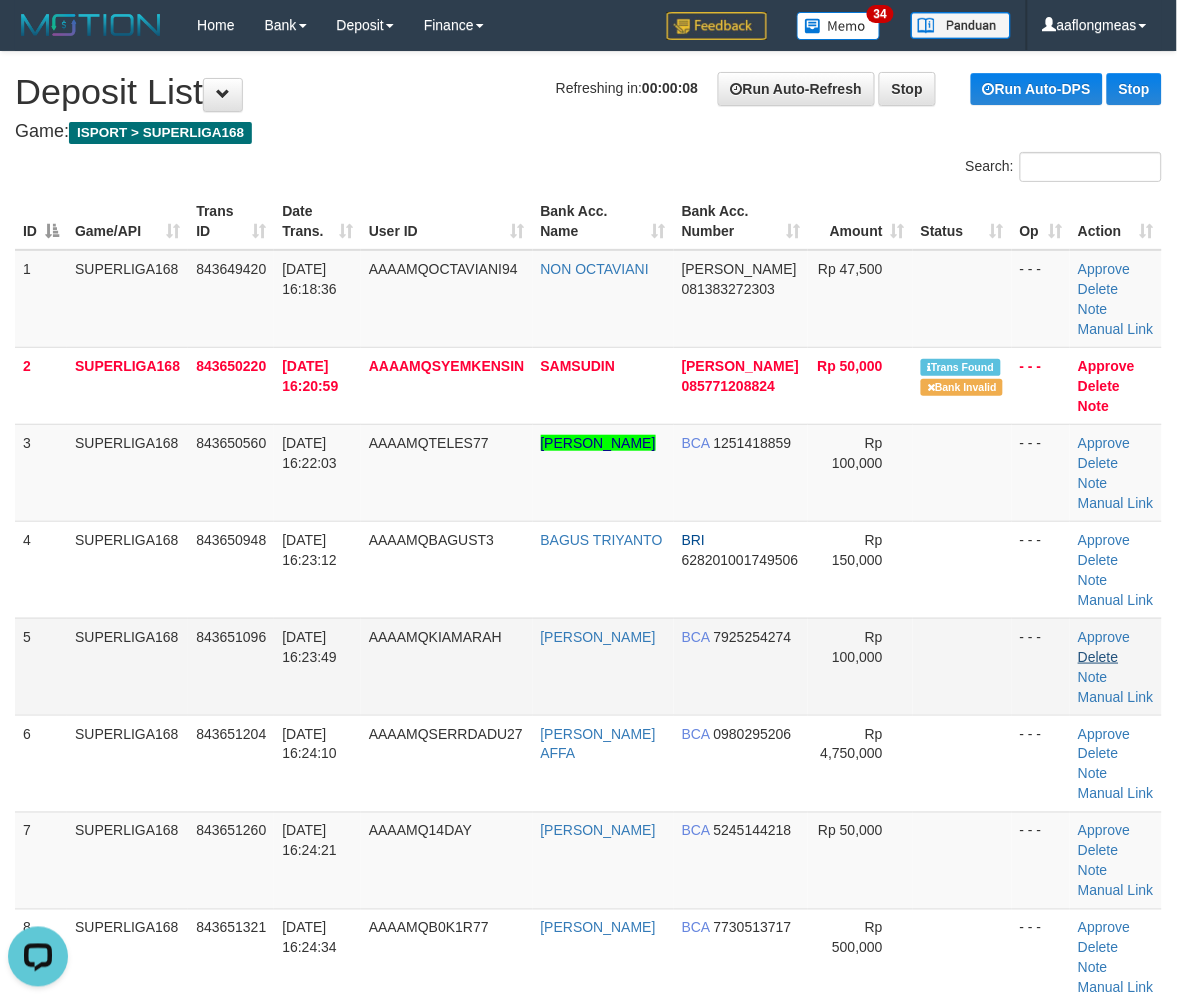 drag, startPoint x: 966, startPoint y: 651, endPoint x: 1102, endPoint y: 658, distance: 136.18002 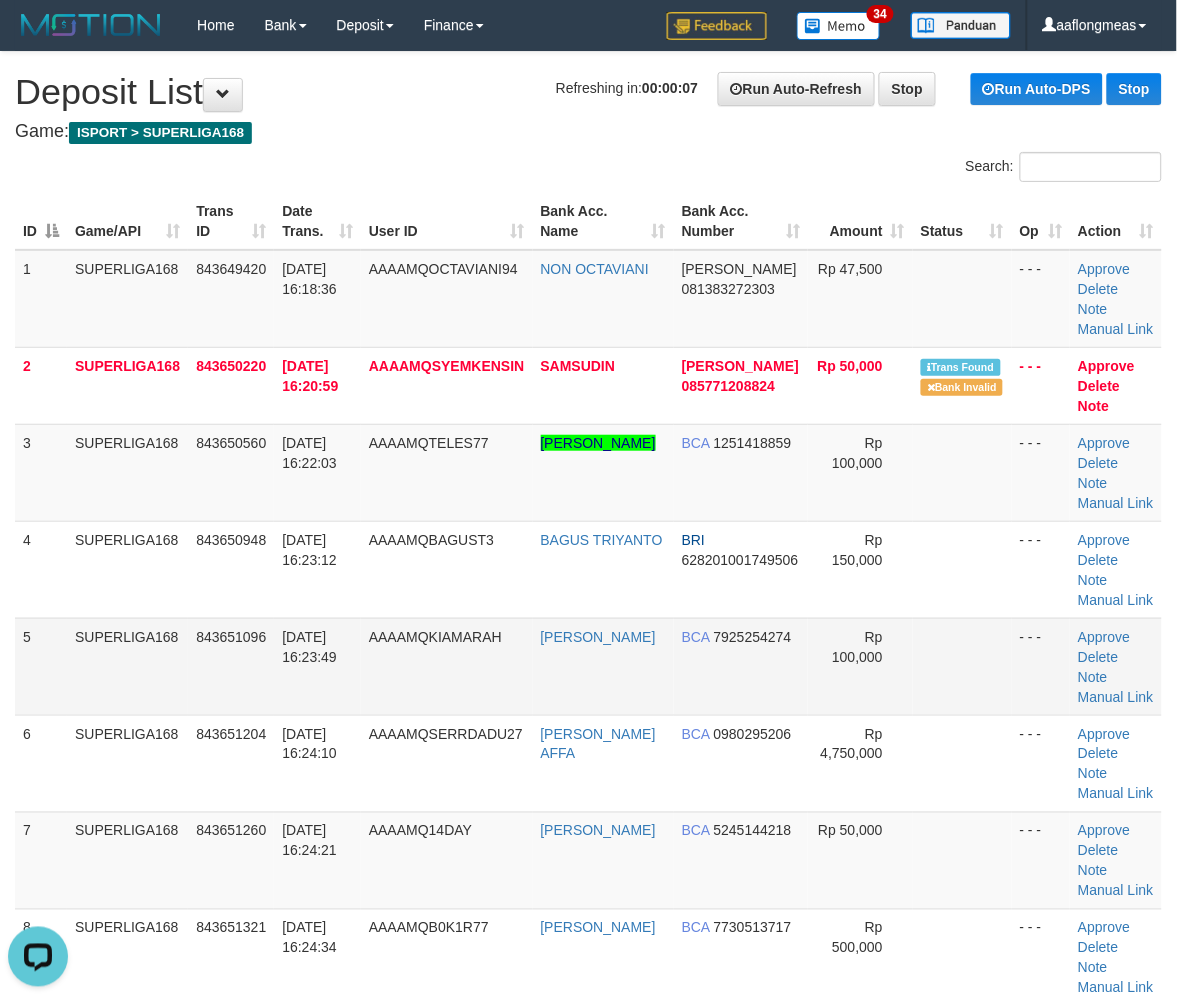 drag, startPoint x: 907, startPoint y: 643, endPoint x: 950, endPoint y: 650, distance: 43.56604 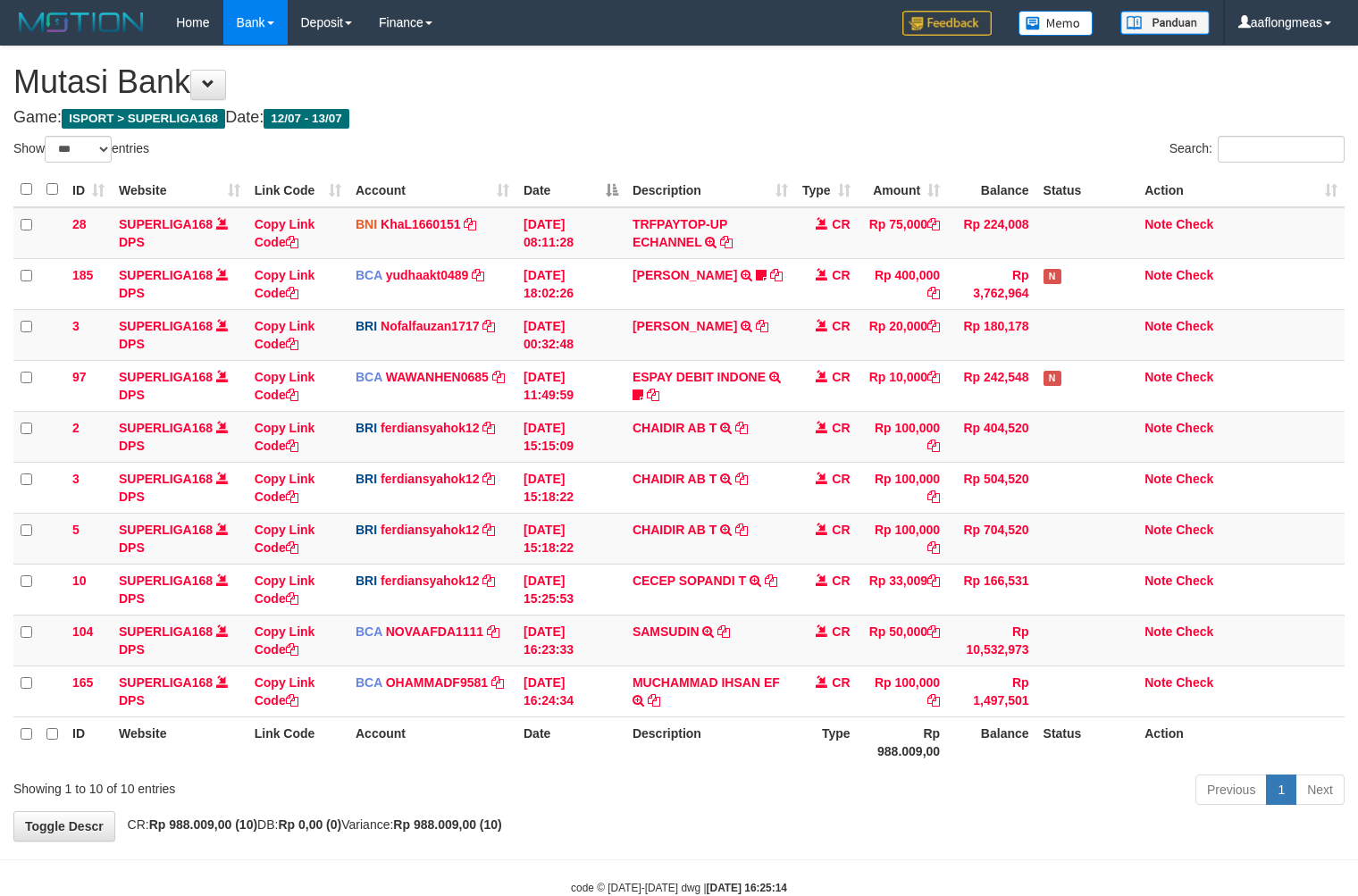 select on "***" 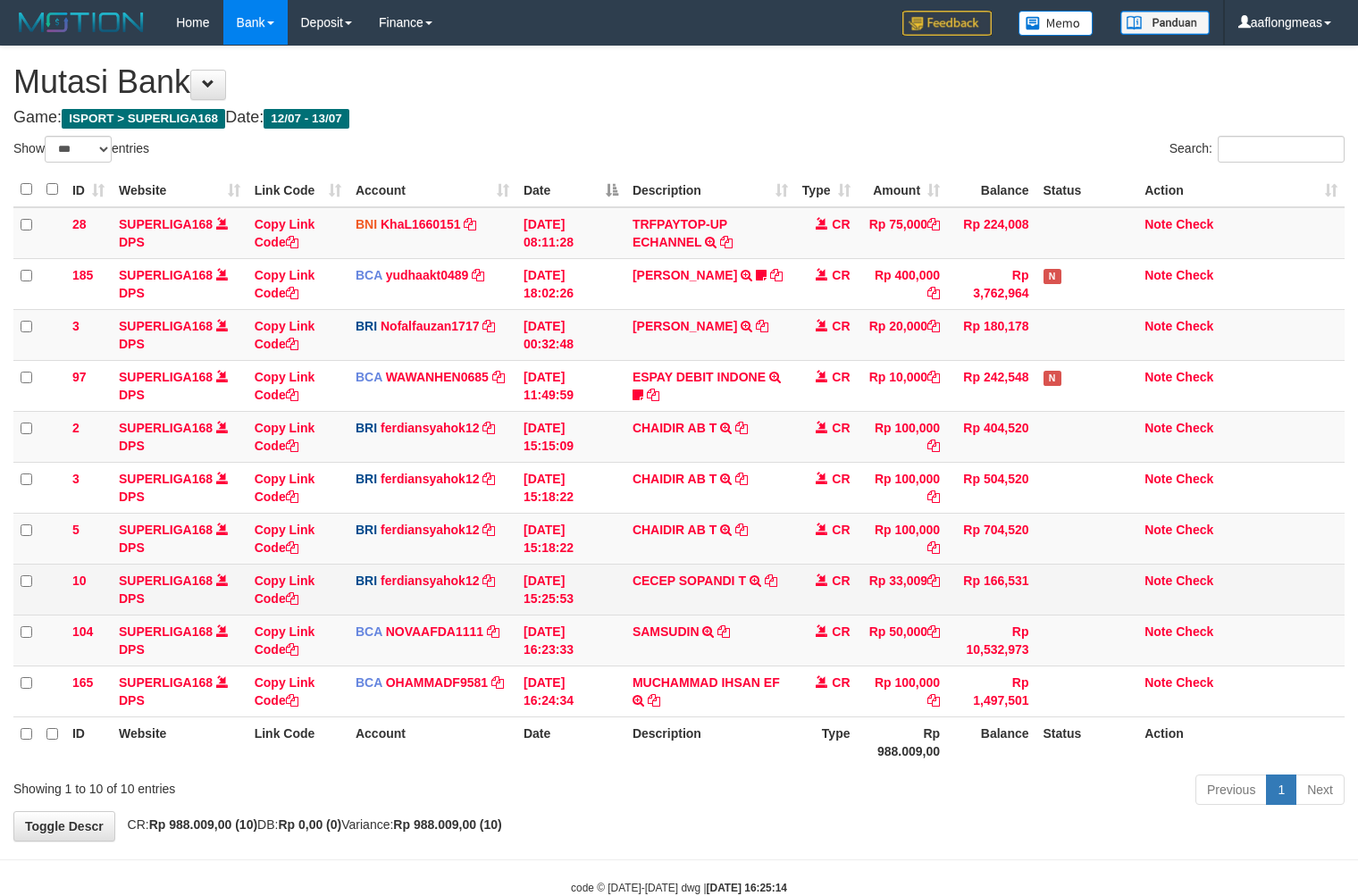 scroll, scrollTop: 0, scrollLeft: 0, axis: both 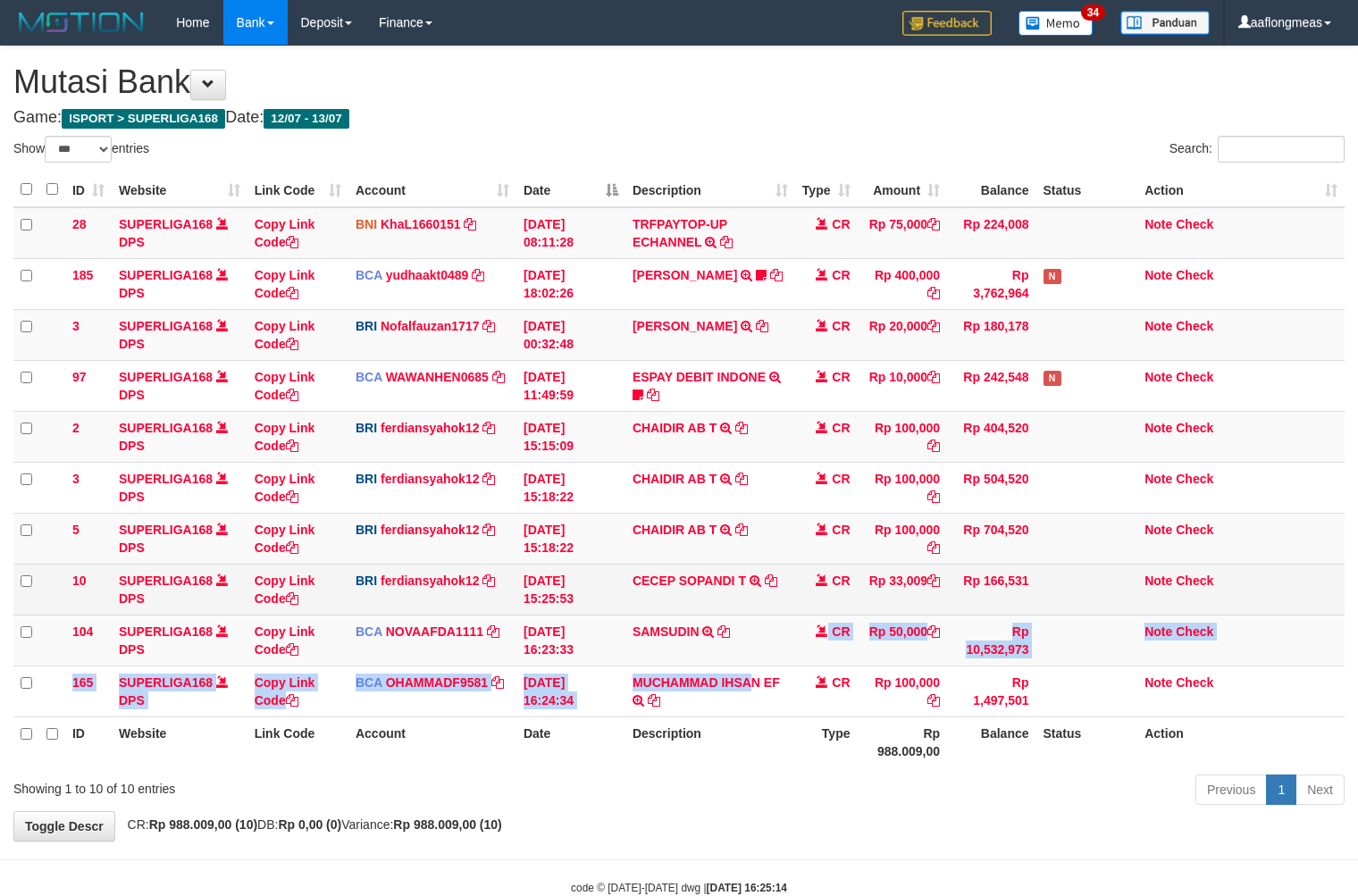 drag, startPoint x: 754, startPoint y: 666, endPoint x: 757, endPoint y: 605, distance: 61.073726 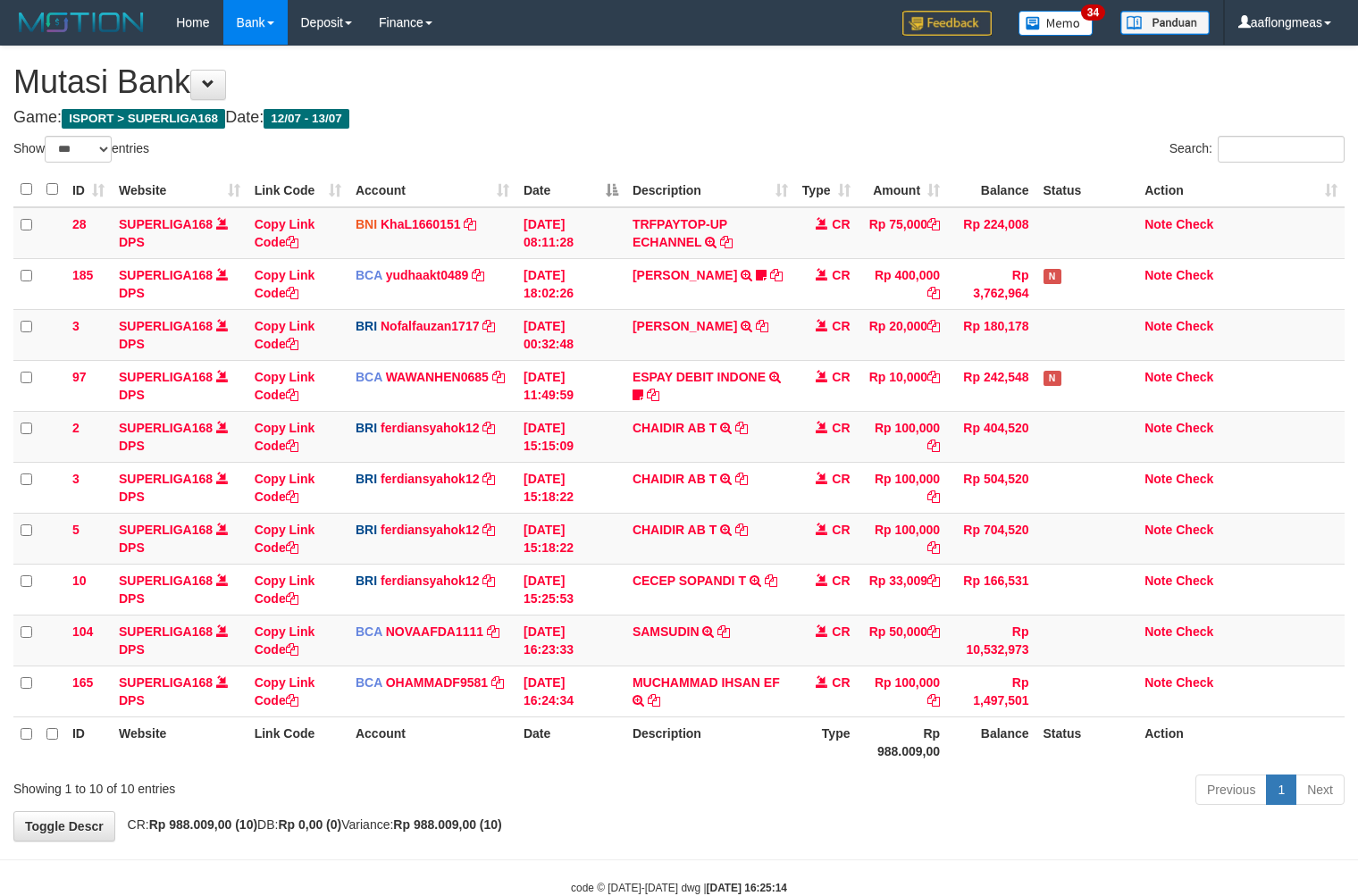 click on "Previous 1 Next" at bounding box center [961, 791] 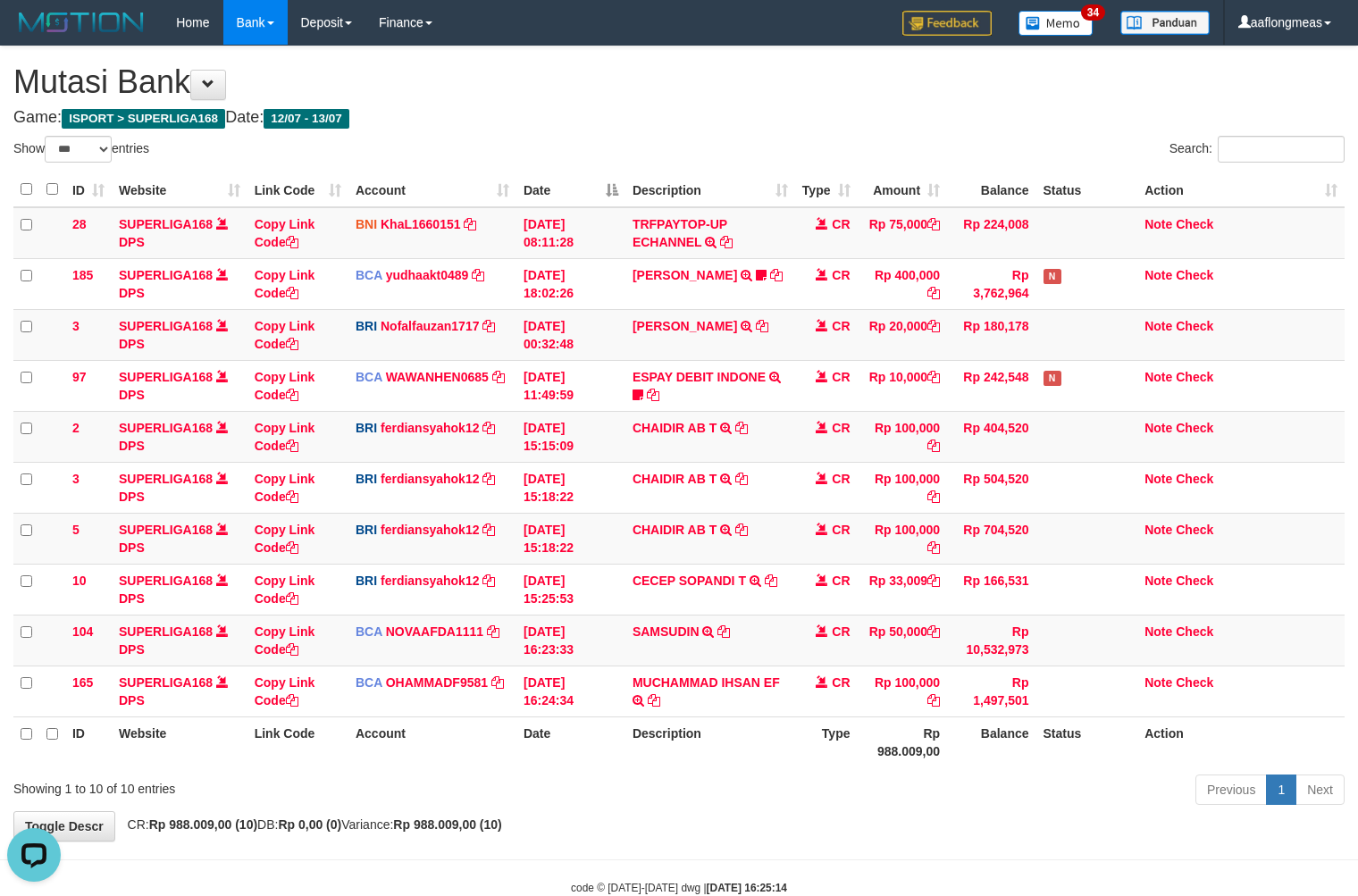 scroll, scrollTop: 0, scrollLeft: 0, axis: both 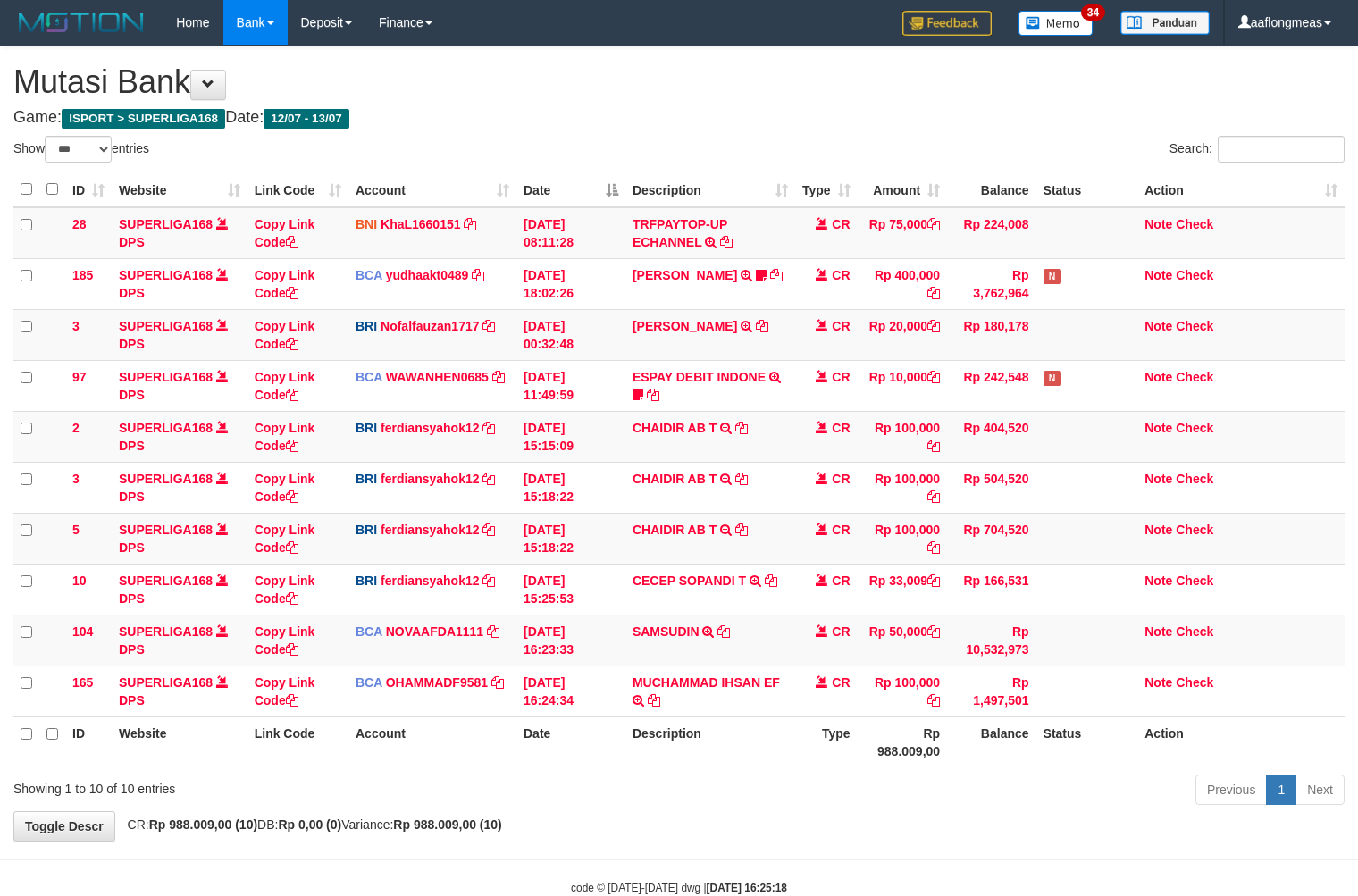 select on "***" 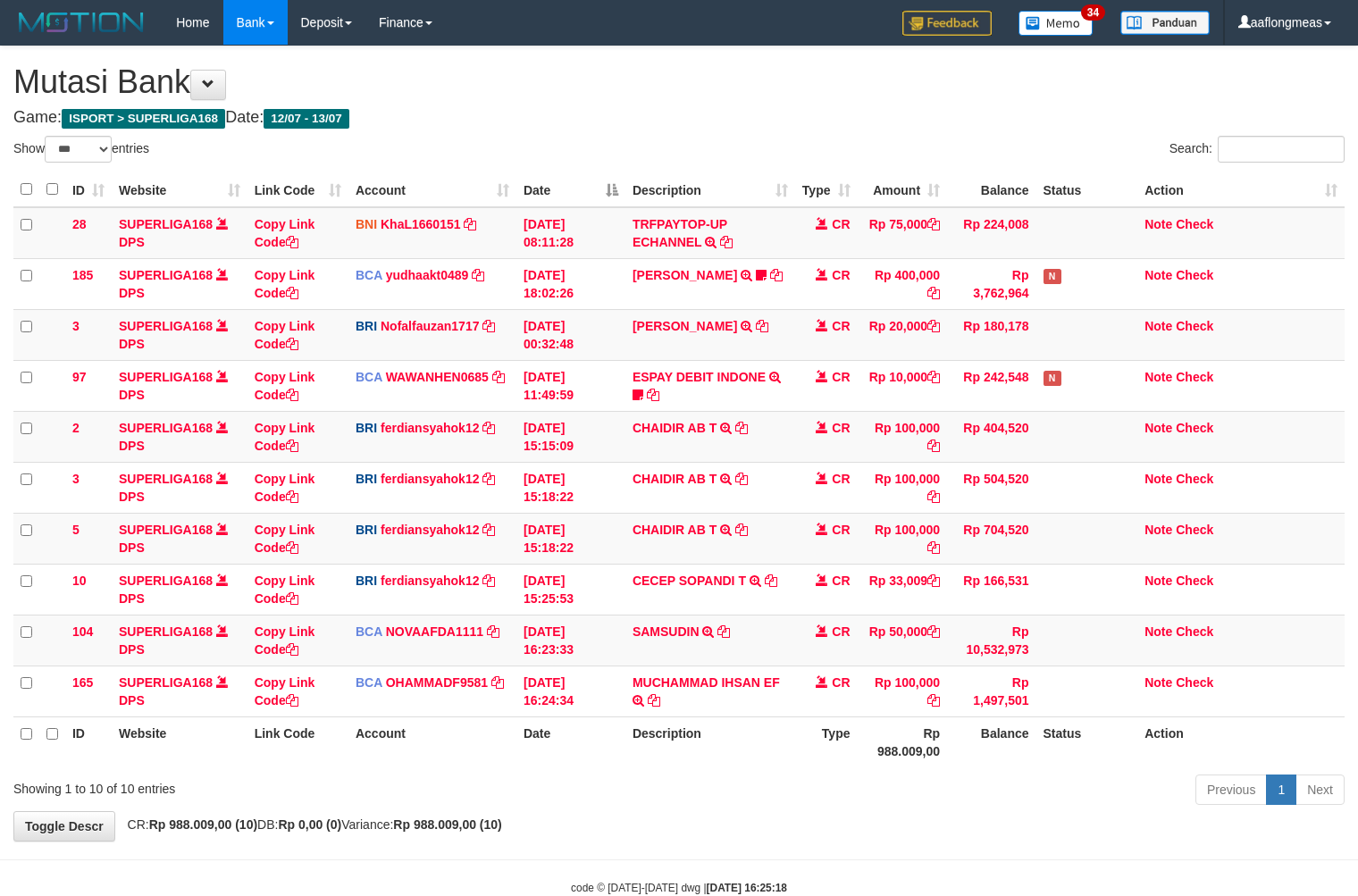 scroll, scrollTop: 0, scrollLeft: 0, axis: both 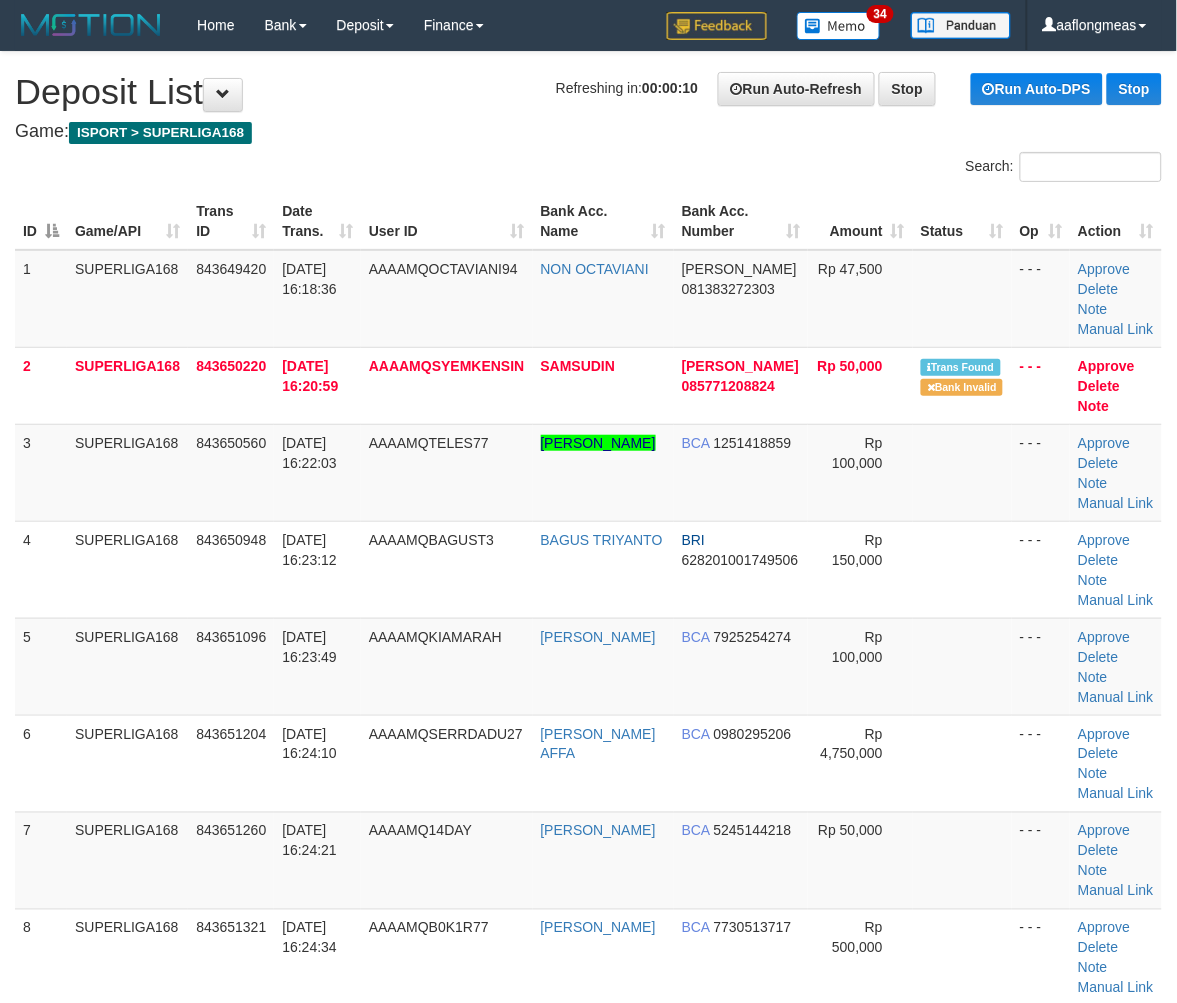 click on "Rp 100,000" at bounding box center [857, 647] 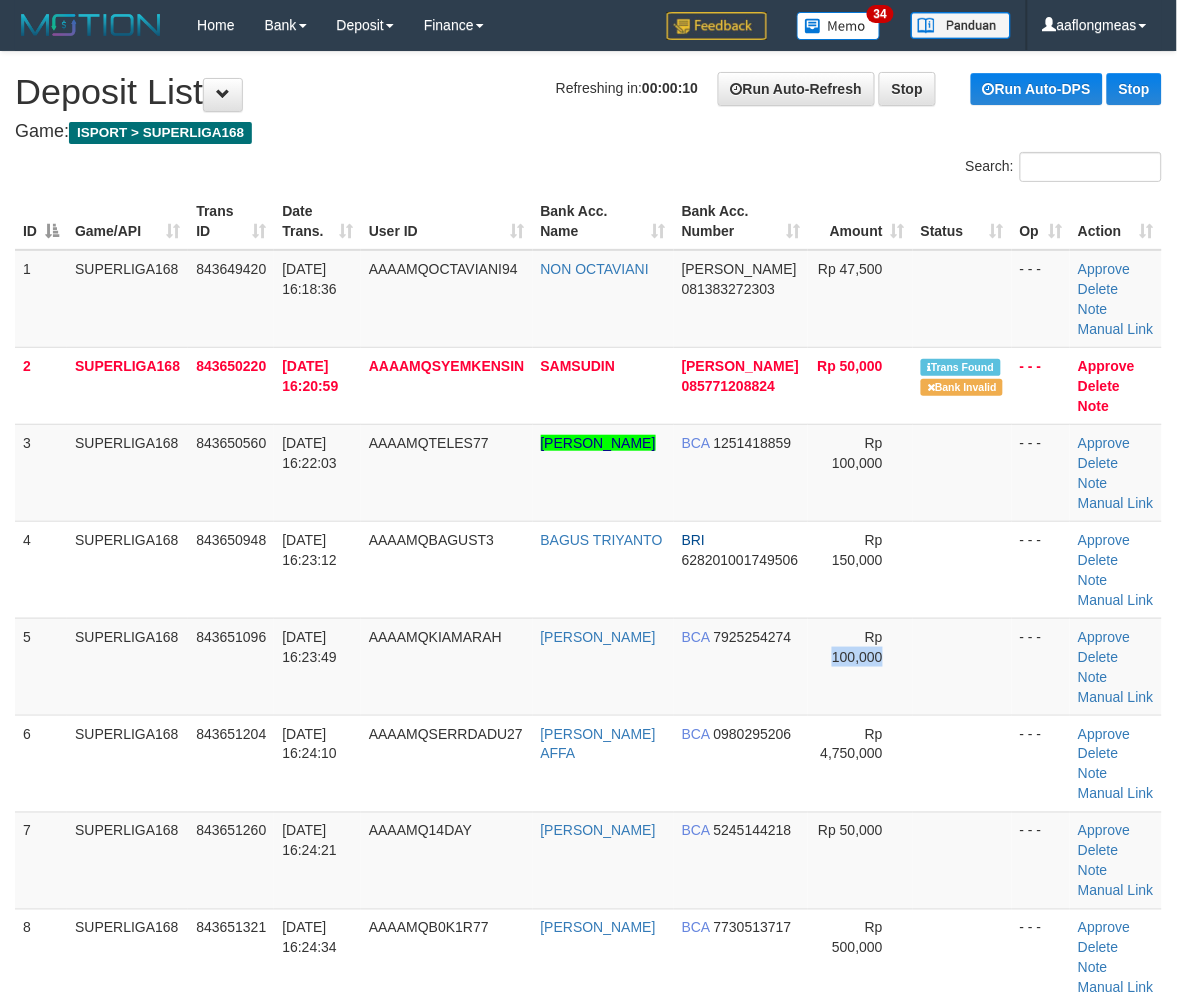 click on "Rp 100,000" at bounding box center [857, 647] 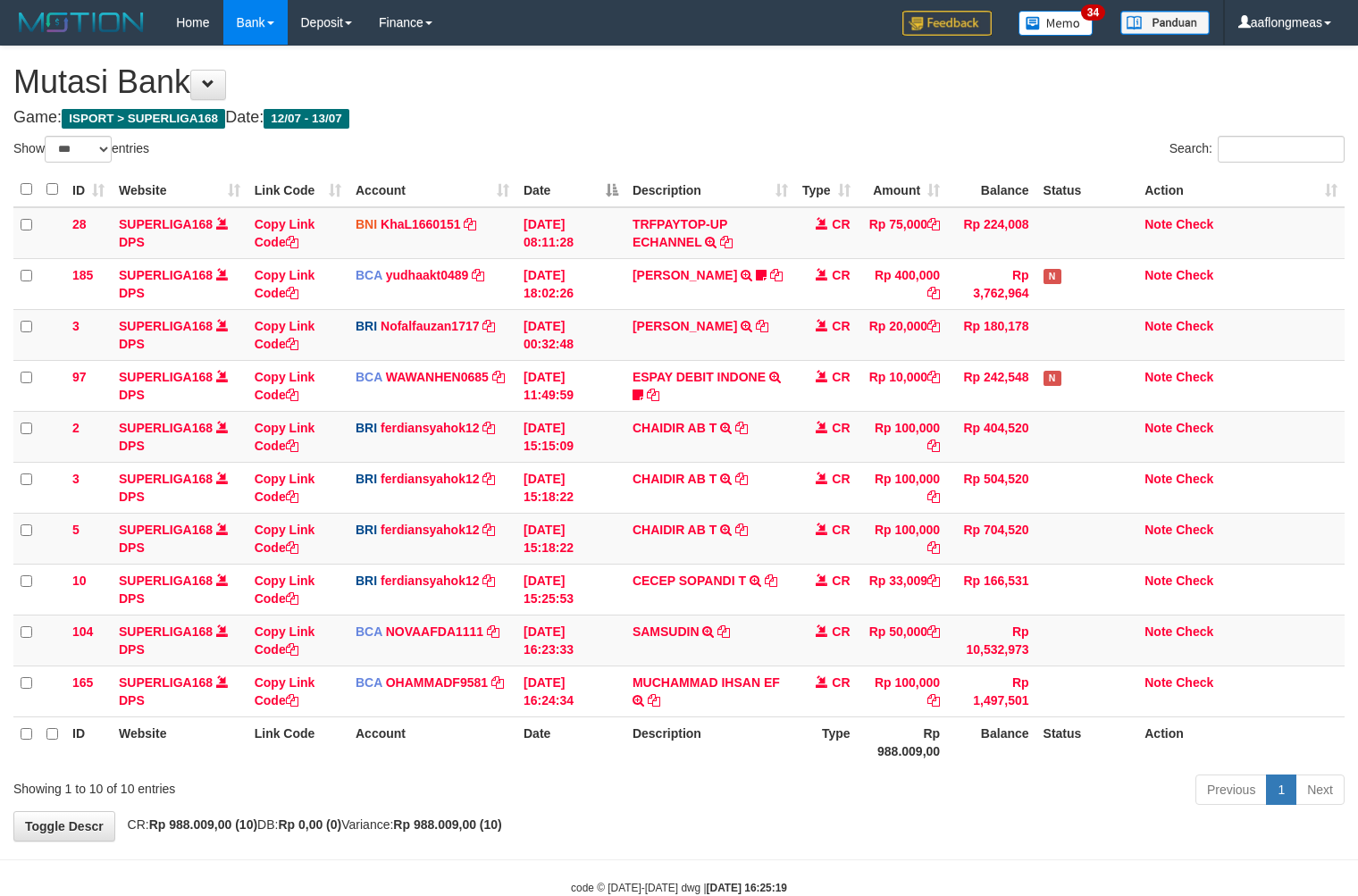 select on "***" 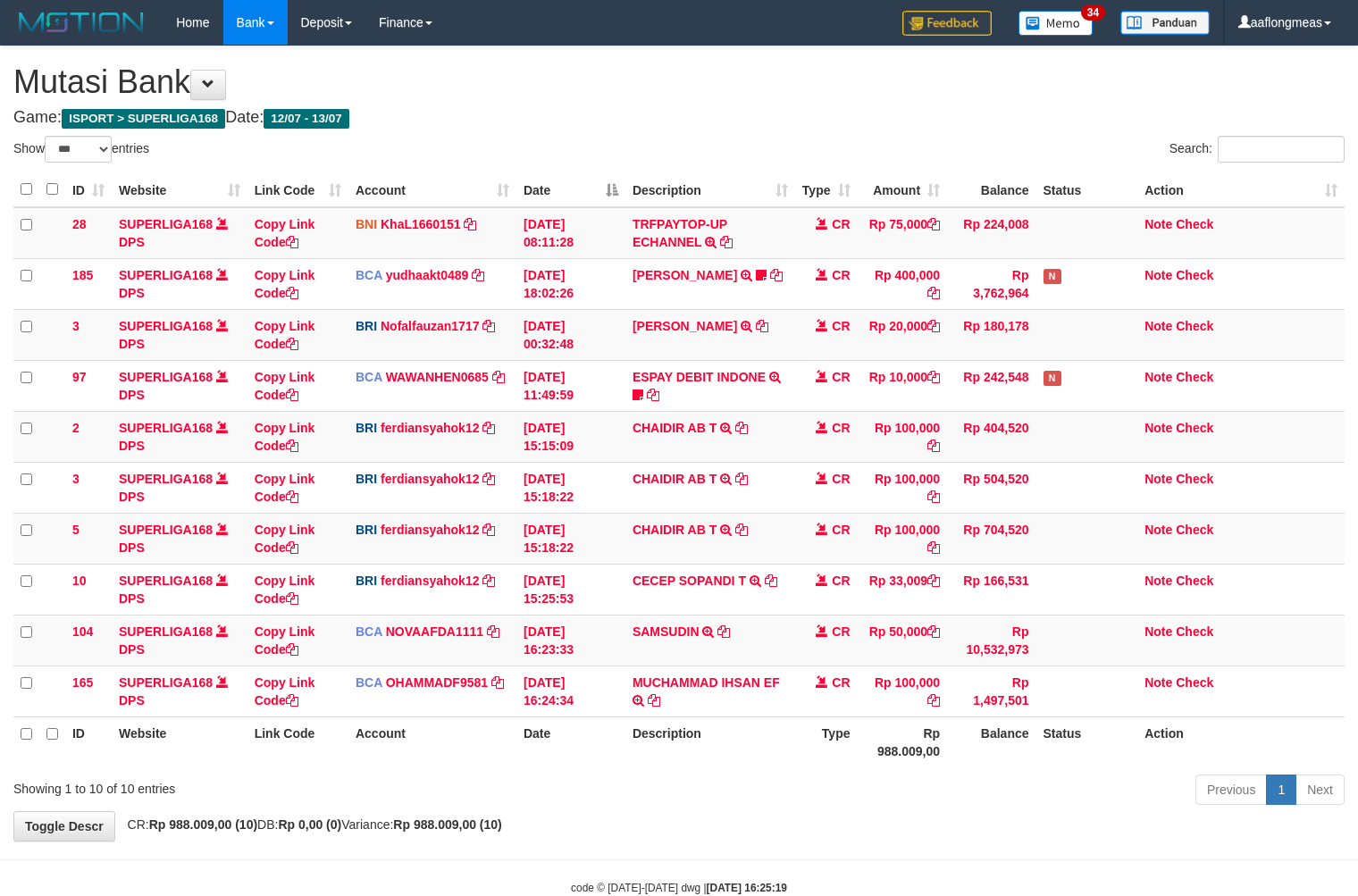 scroll, scrollTop: 0, scrollLeft: 0, axis: both 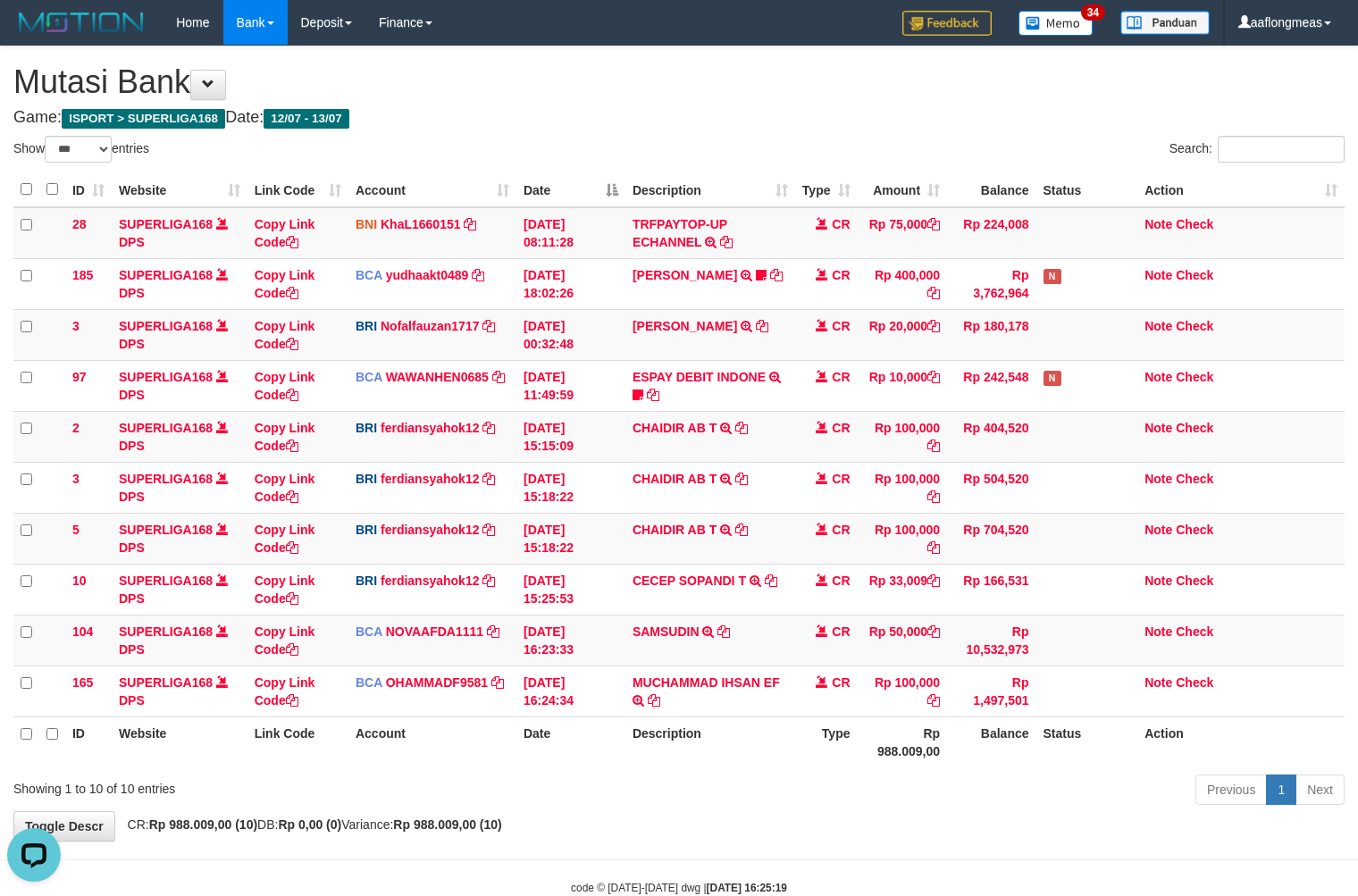 click on "Previous 1 Next" at bounding box center [961, 791] 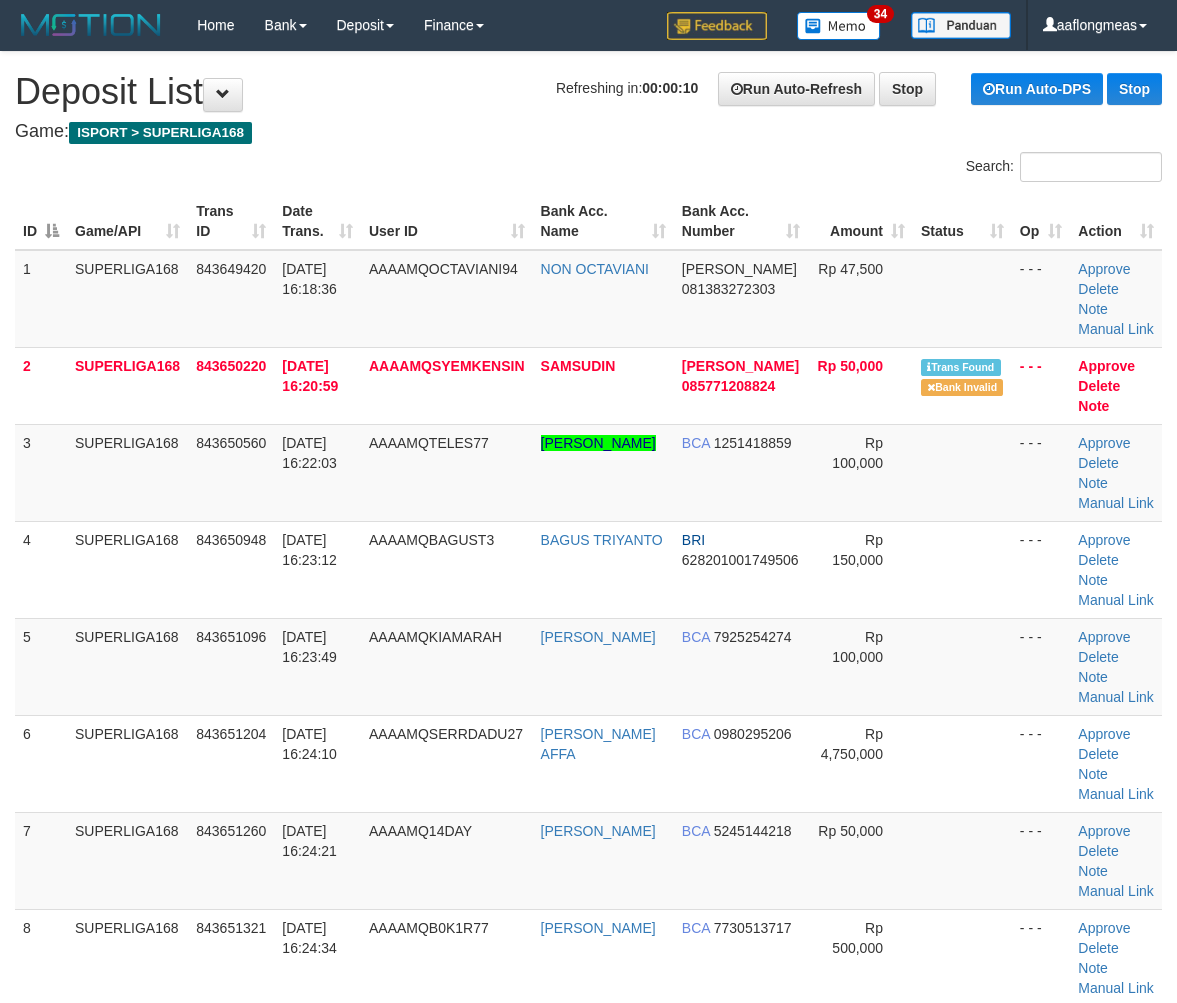 scroll, scrollTop: 0, scrollLeft: 0, axis: both 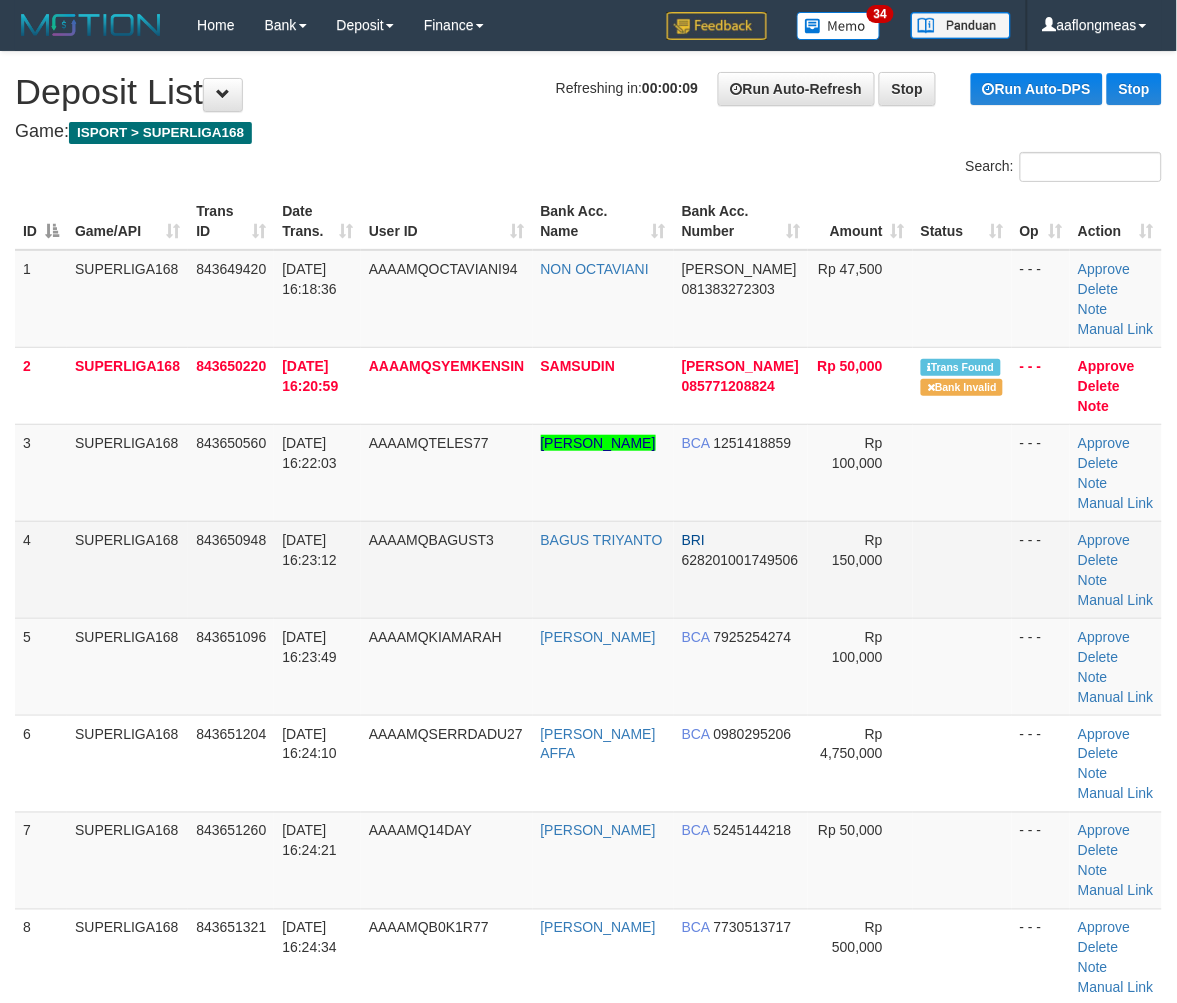 click on "Rp 150,000" at bounding box center [860, 569] 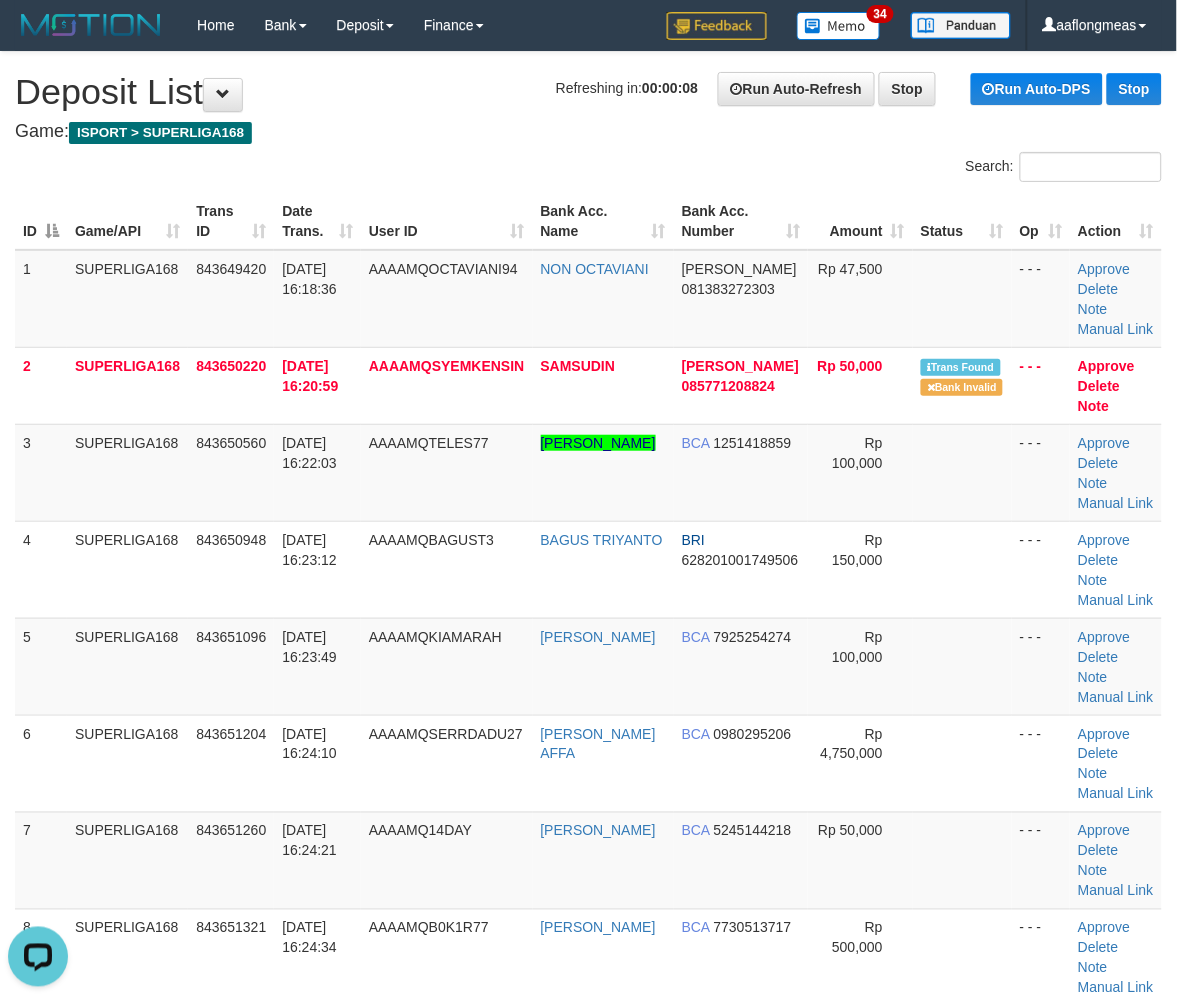 scroll, scrollTop: 0, scrollLeft: 0, axis: both 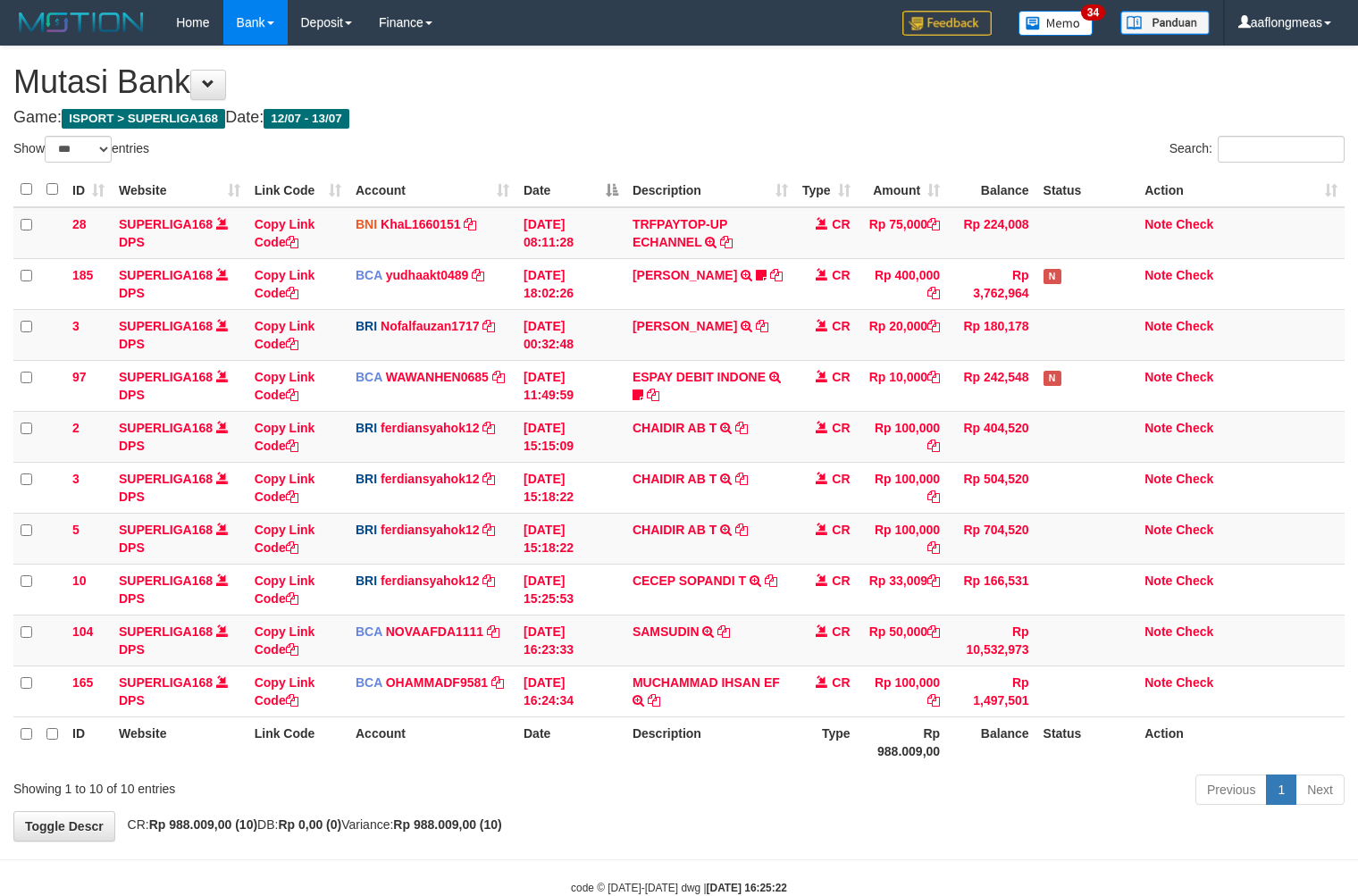 select on "***" 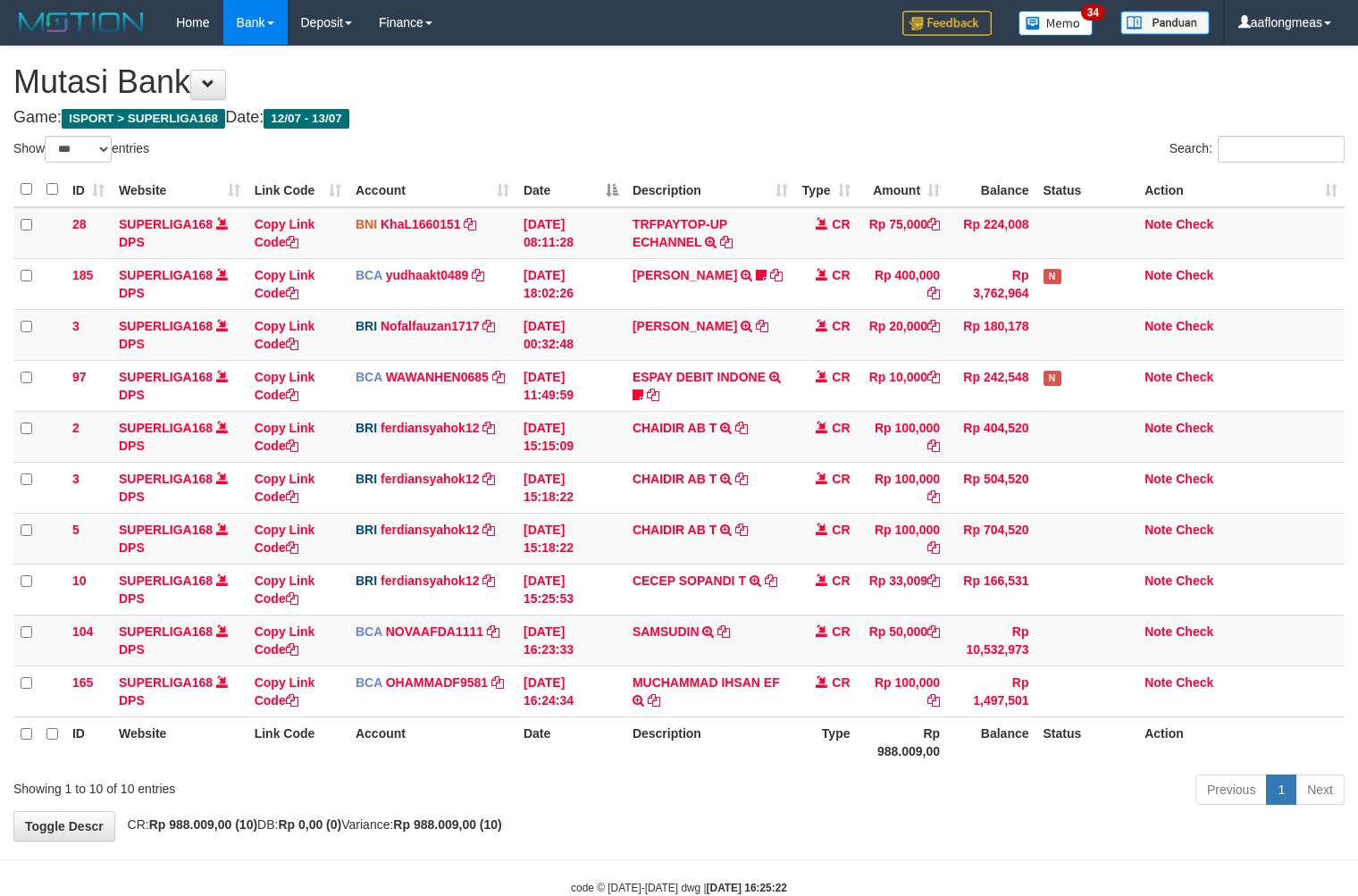 scroll, scrollTop: 0, scrollLeft: 0, axis: both 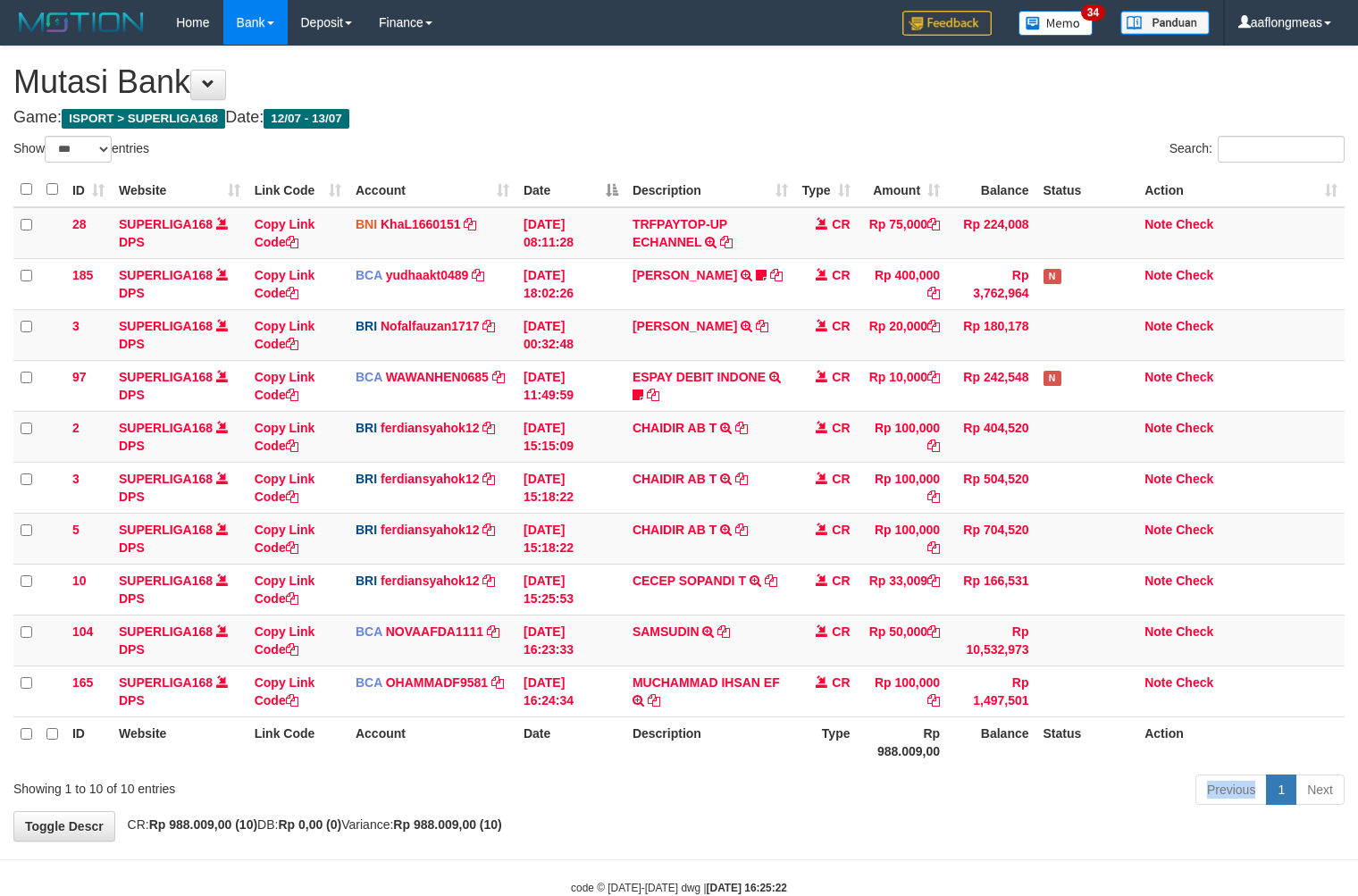 click on "Previous 1 Next" at bounding box center [961, 791] 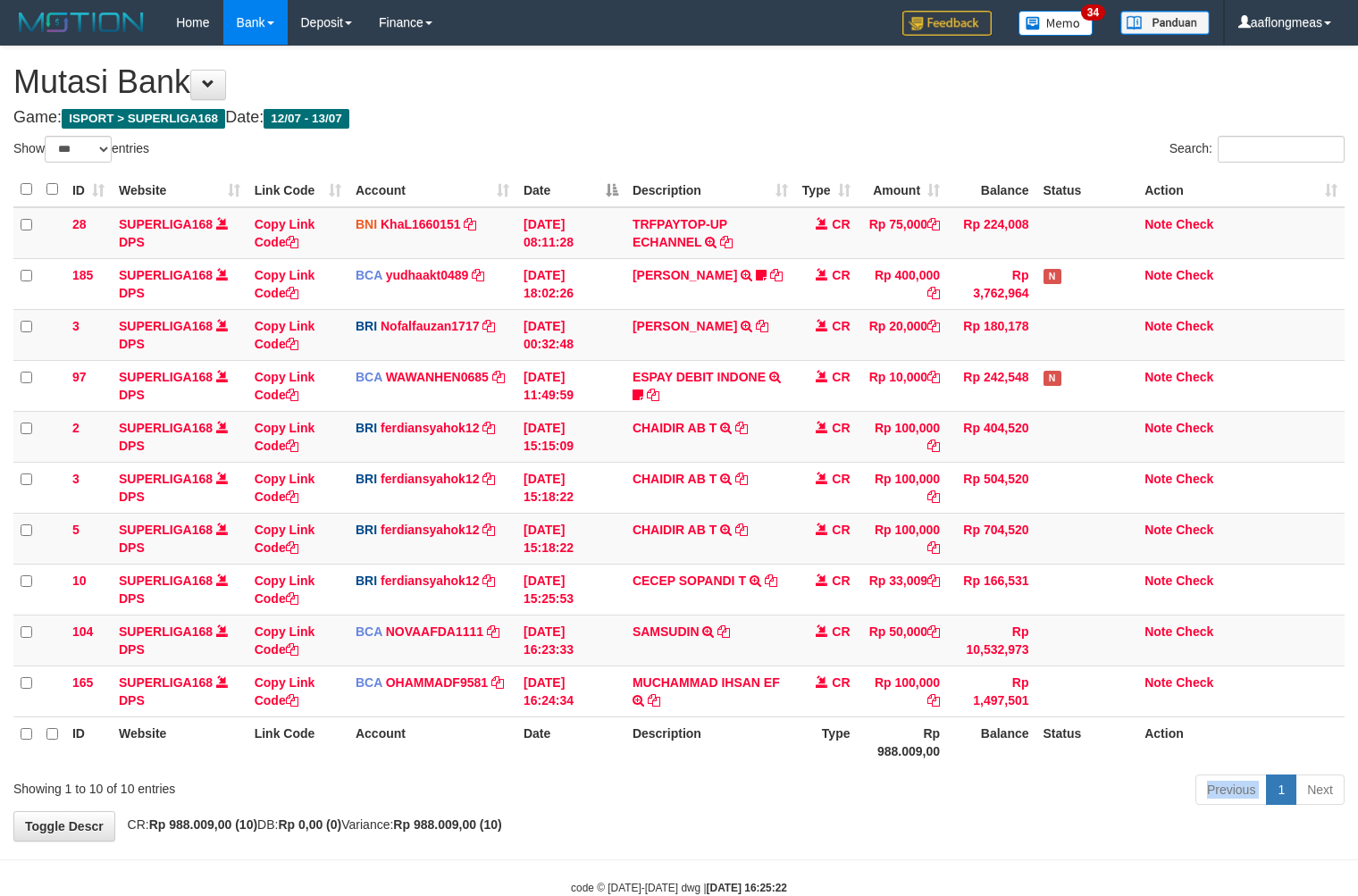 click on "Previous 1 Next" at bounding box center [961, 791] 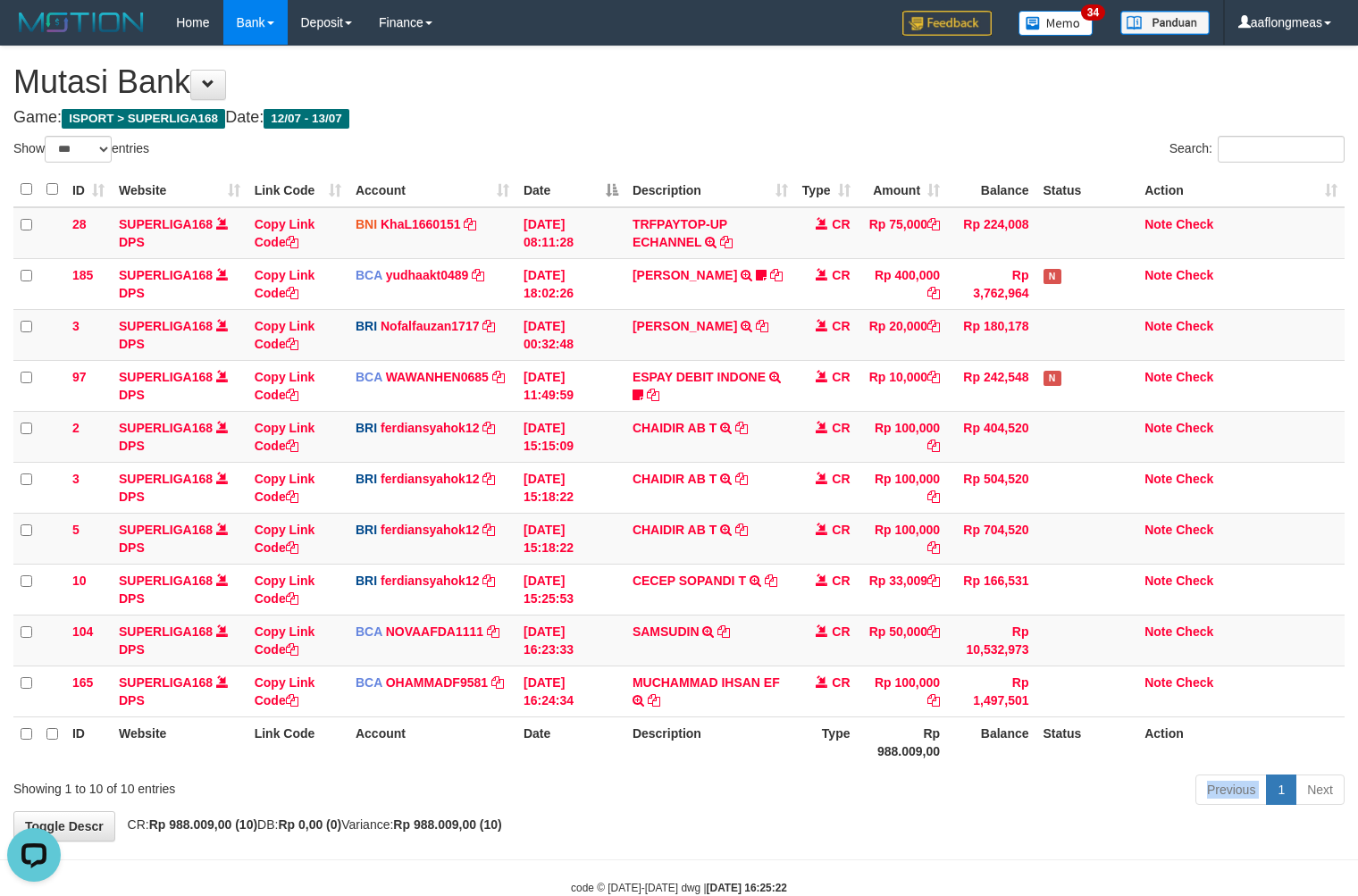 scroll, scrollTop: 0, scrollLeft: 0, axis: both 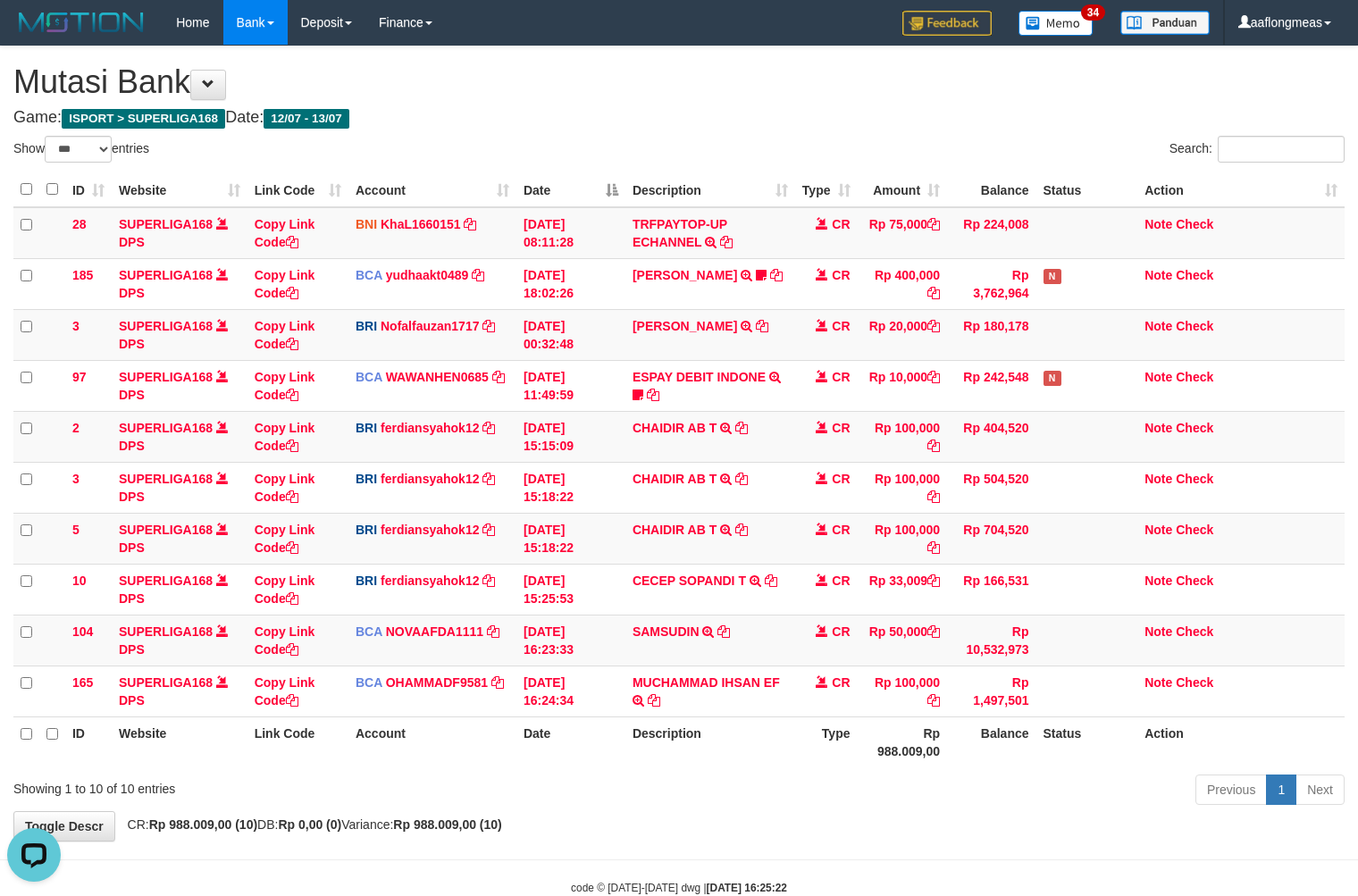 click on "Previous 1 Next" at bounding box center [961, 791] 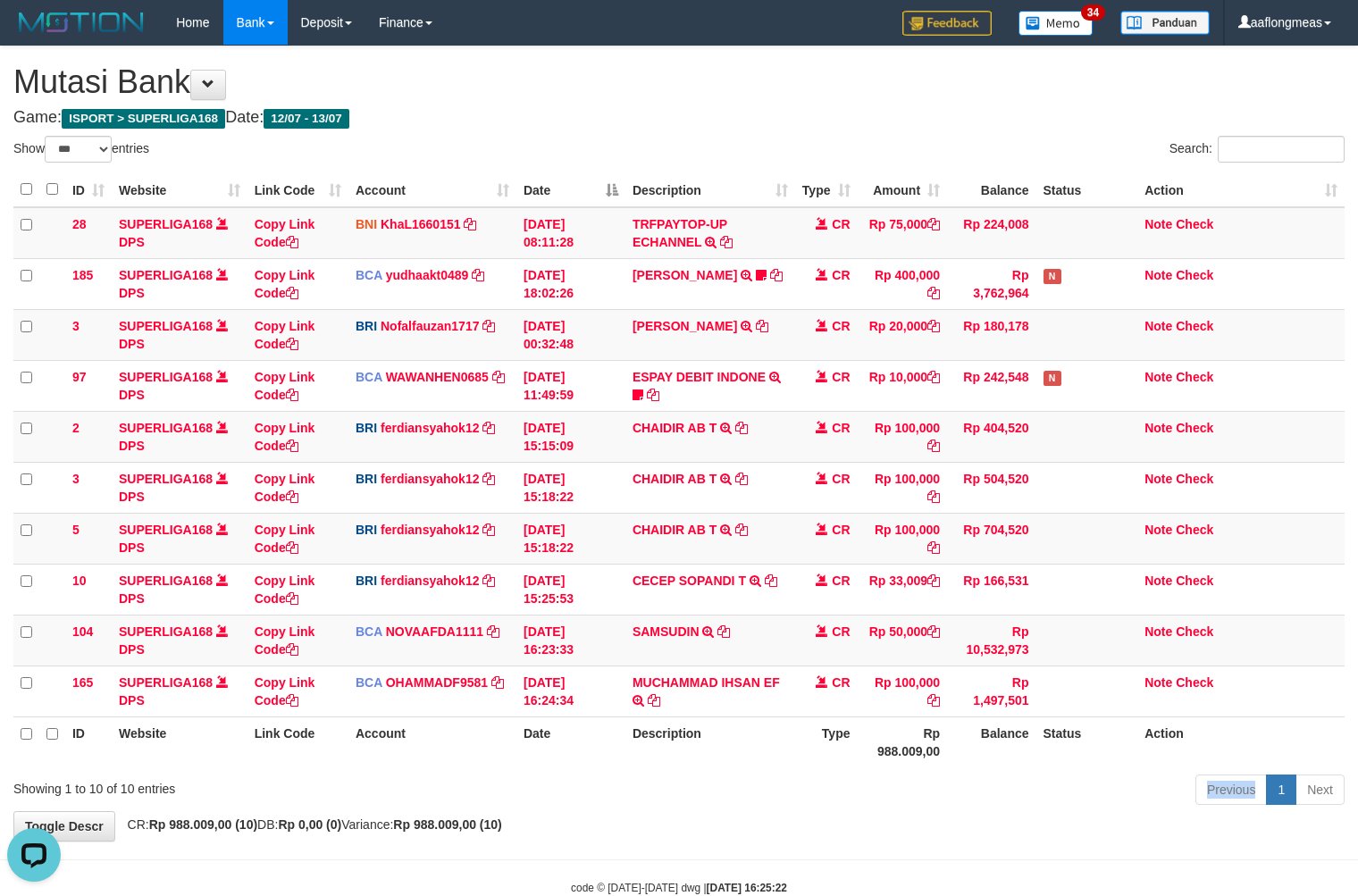 click on "Previous 1 Next" at bounding box center (961, 791) 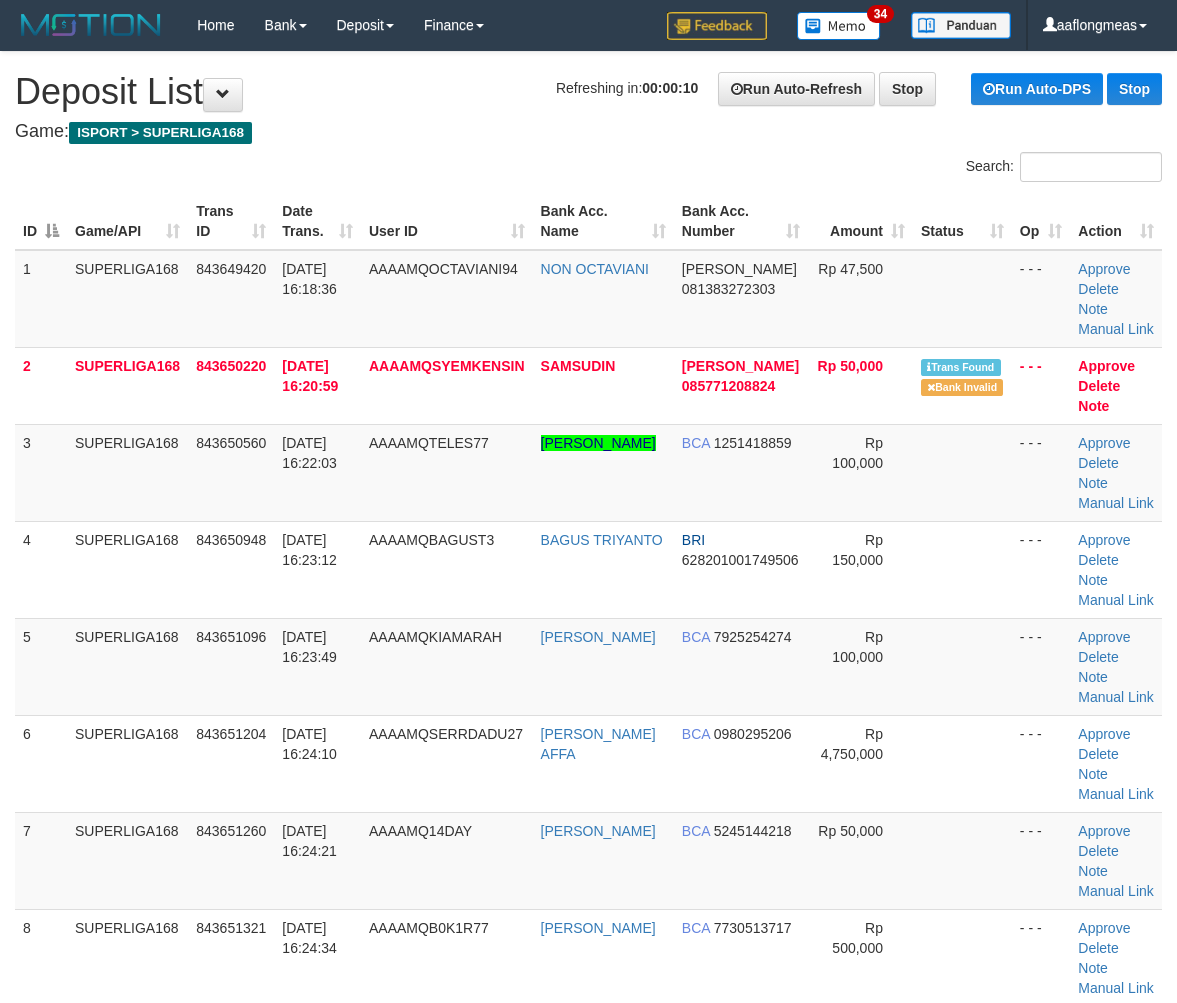 scroll, scrollTop: 0, scrollLeft: 0, axis: both 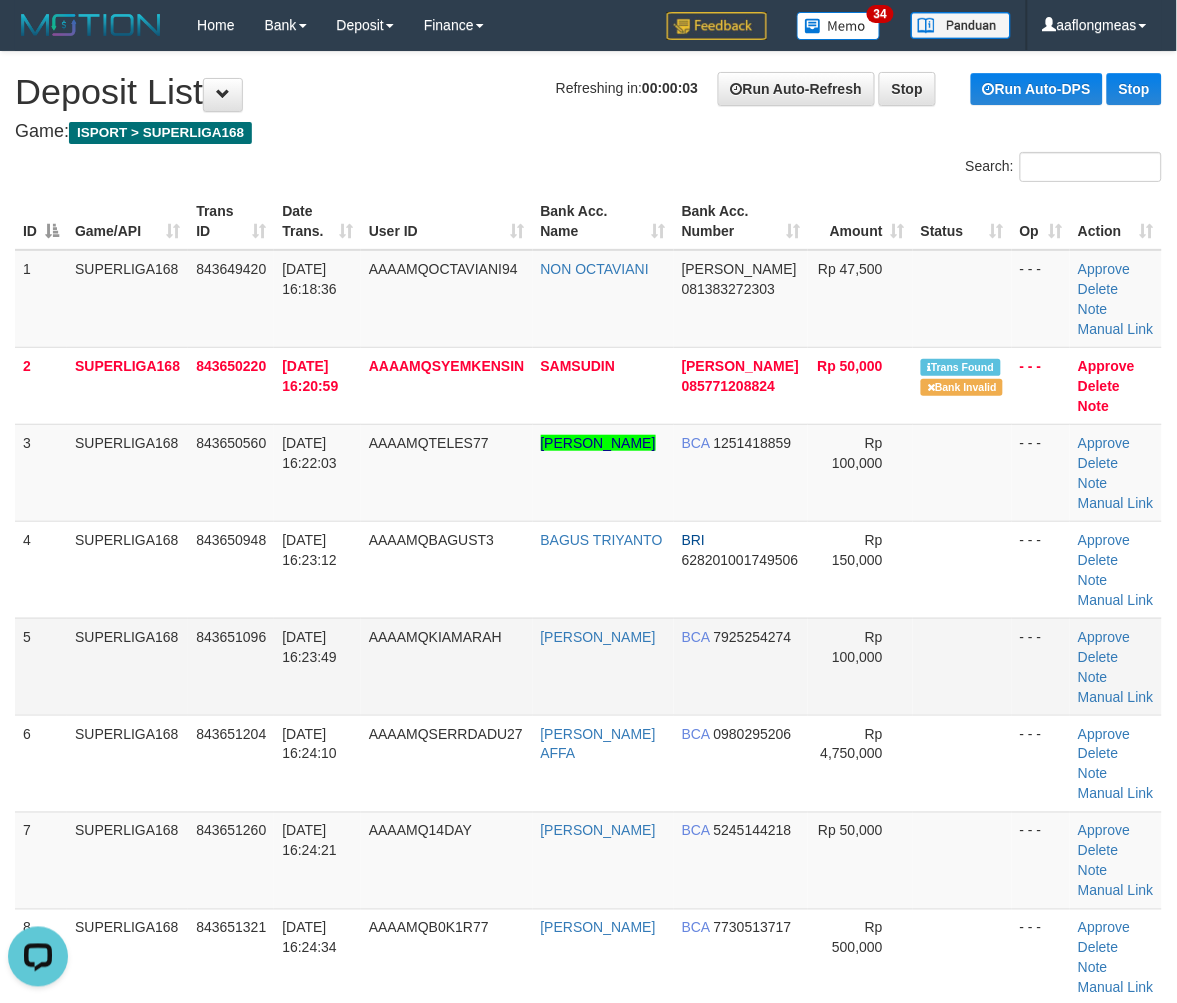 drag, startPoint x: 940, startPoint y: 608, endPoint x: 955, endPoint y: 621, distance: 19.849434 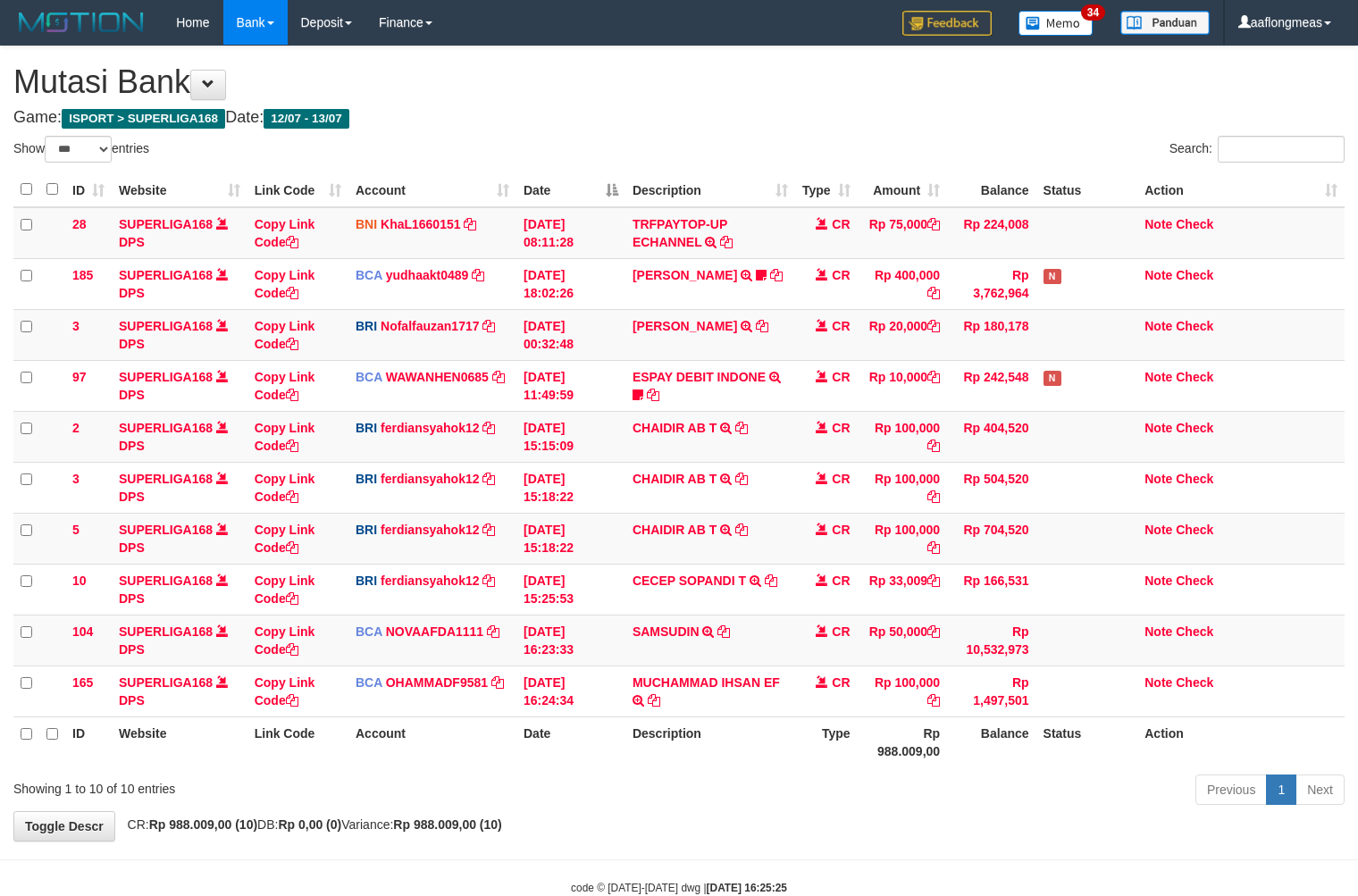 select on "***" 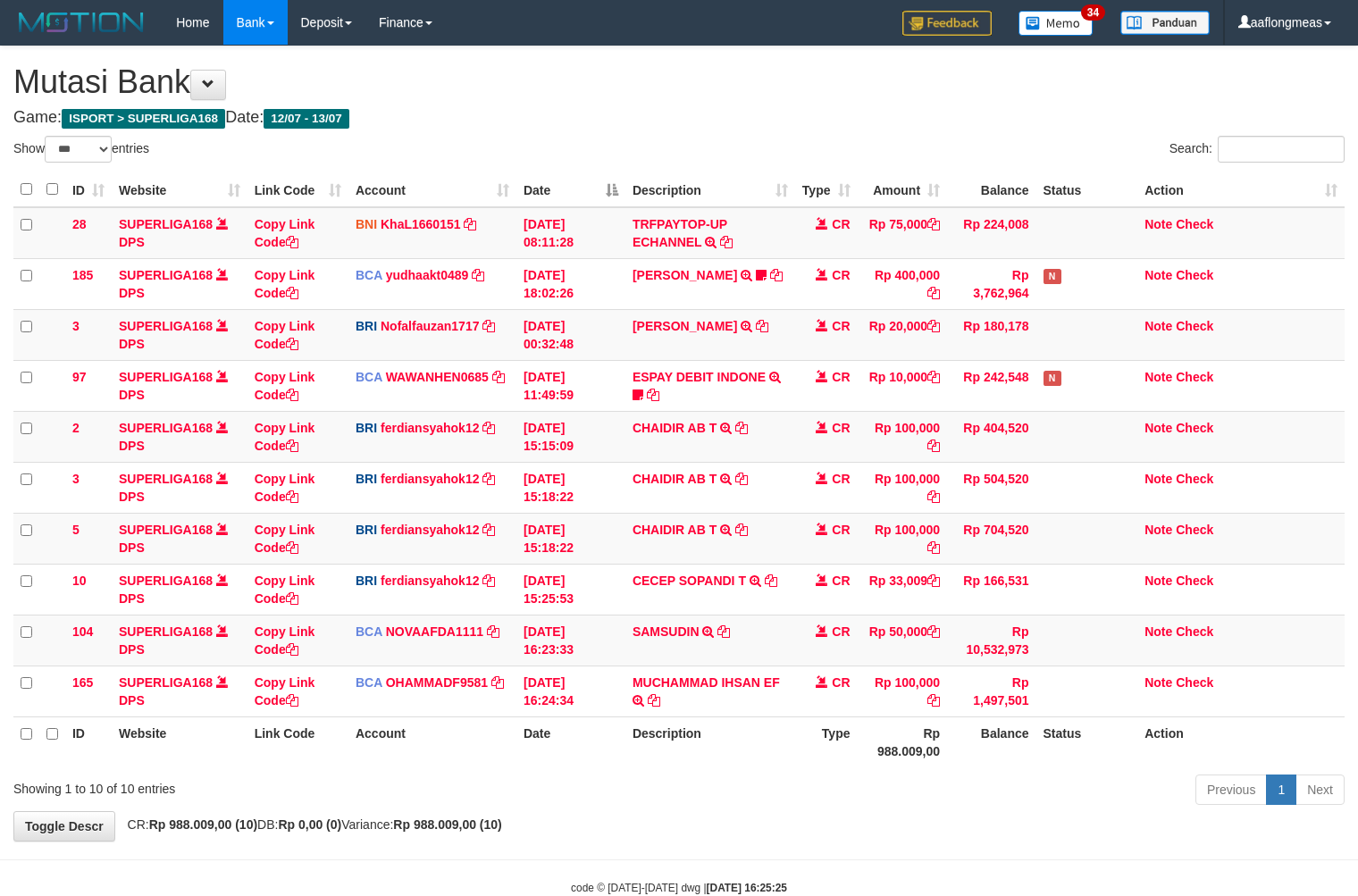 scroll, scrollTop: 0, scrollLeft: 0, axis: both 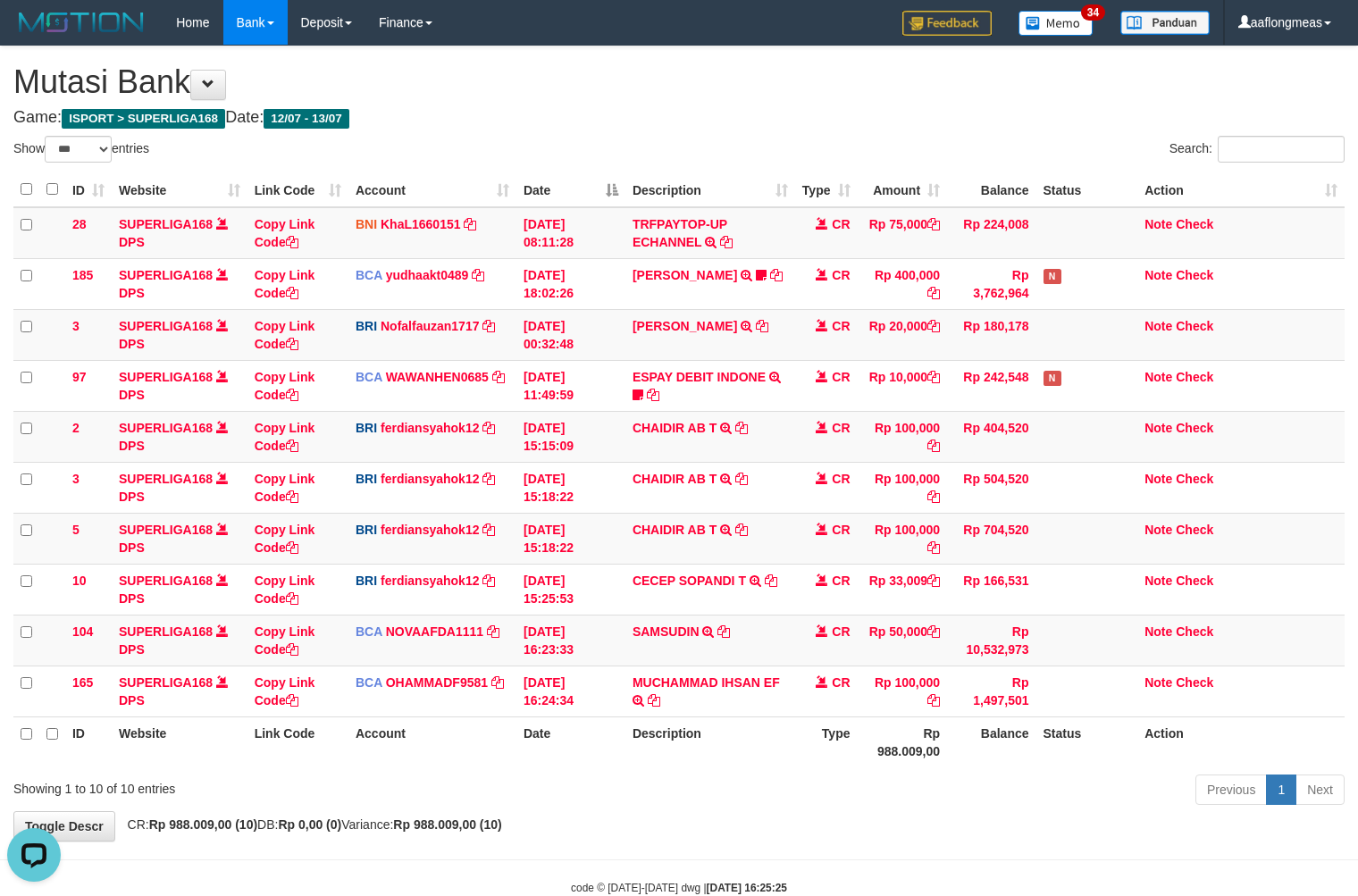 click on "Previous 1 Next" at bounding box center (961, 791) 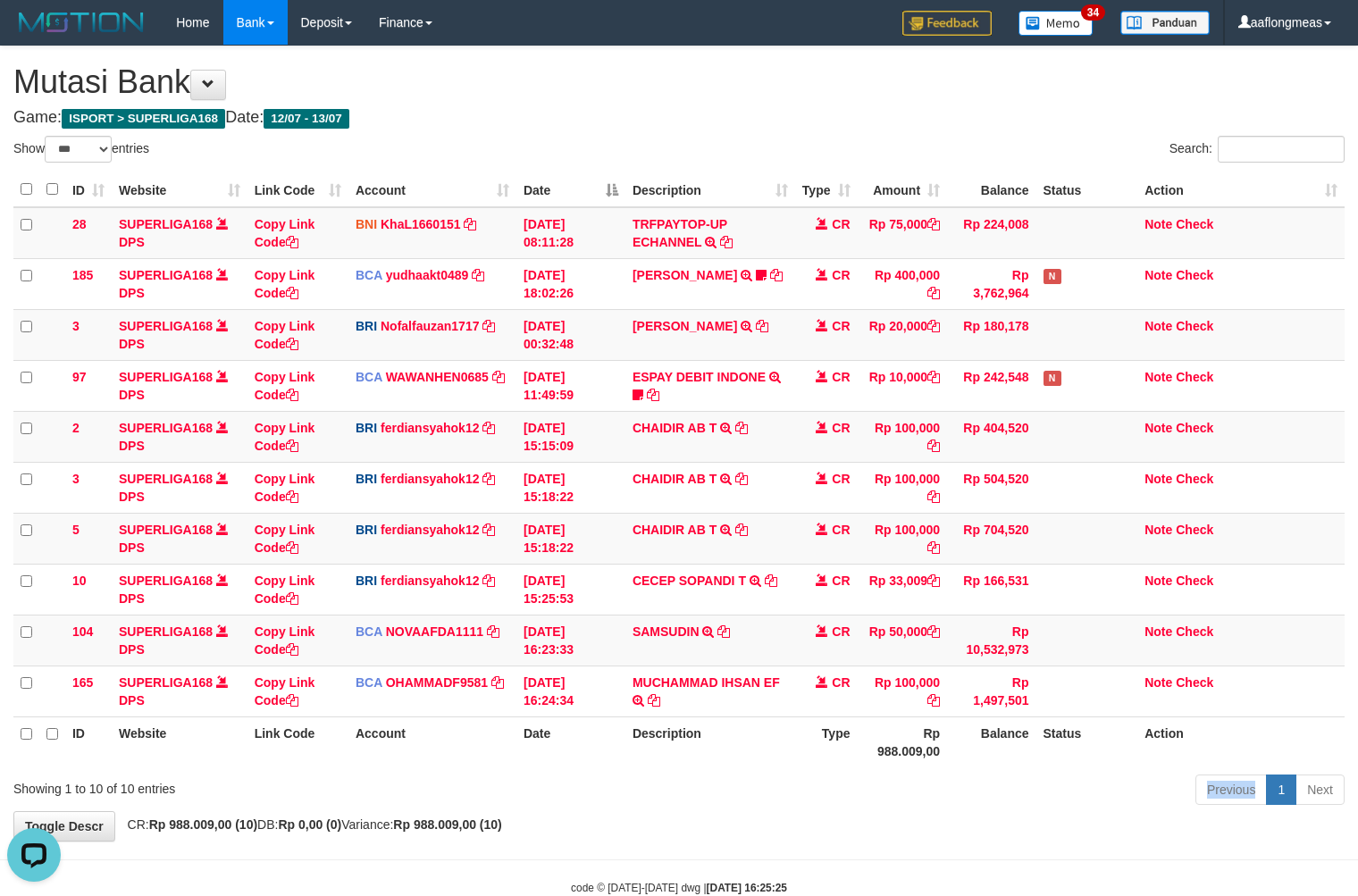 click on "Previous 1 Next" at bounding box center [961, 791] 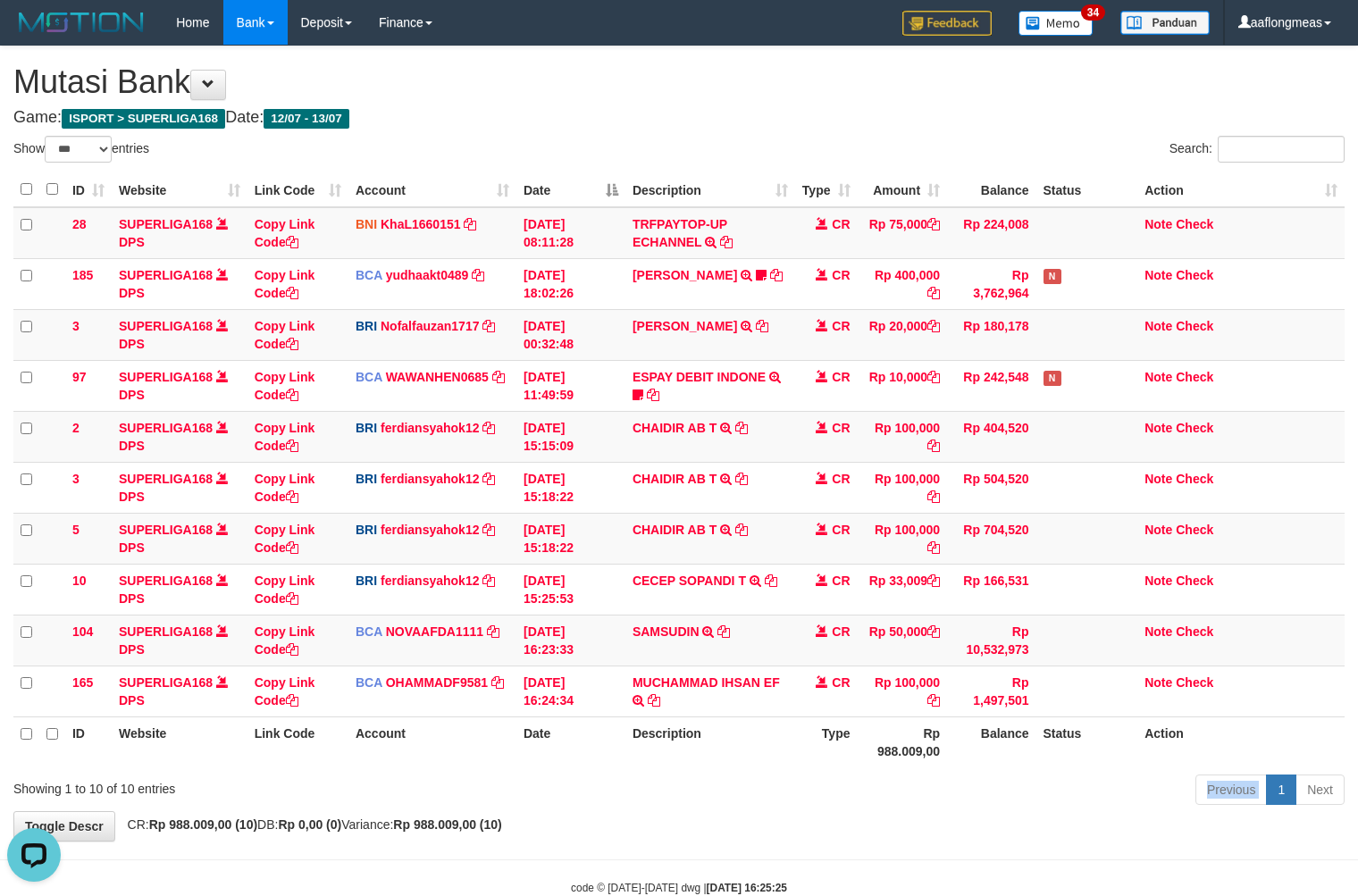 click on "Previous 1 Next" at bounding box center [961, 791] 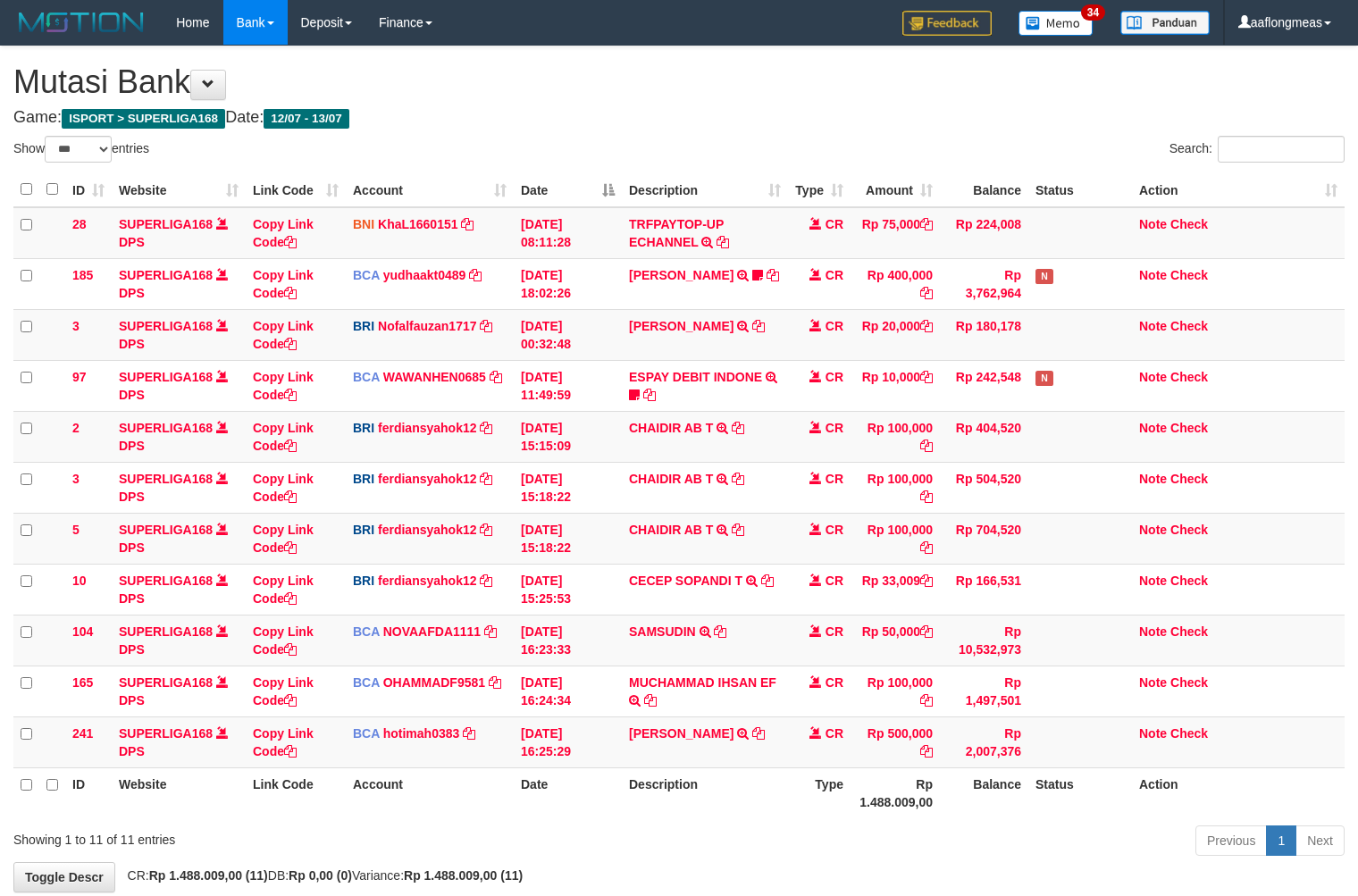 select on "***" 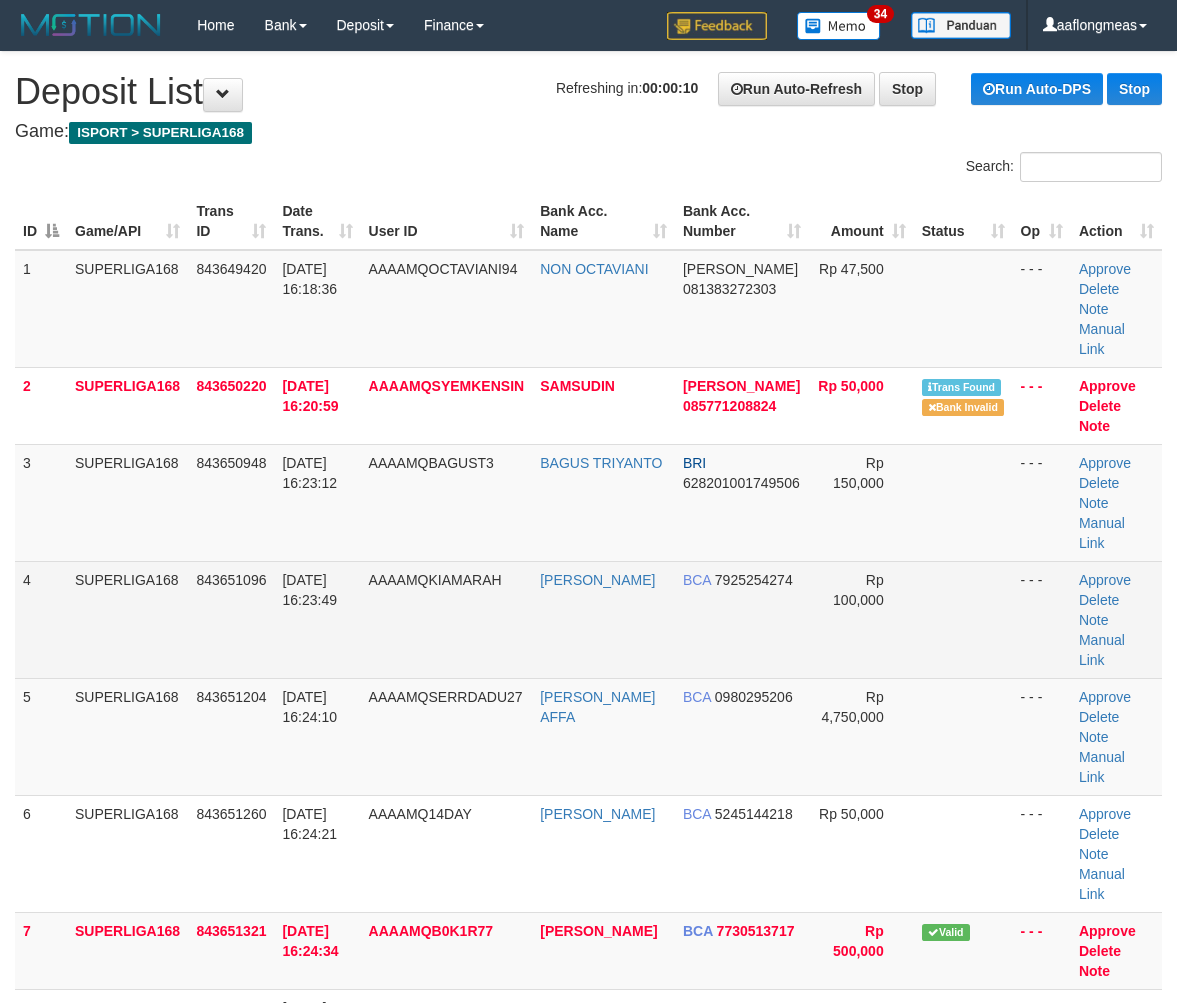 scroll, scrollTop: 0, scrollLeft: 0, axis: both 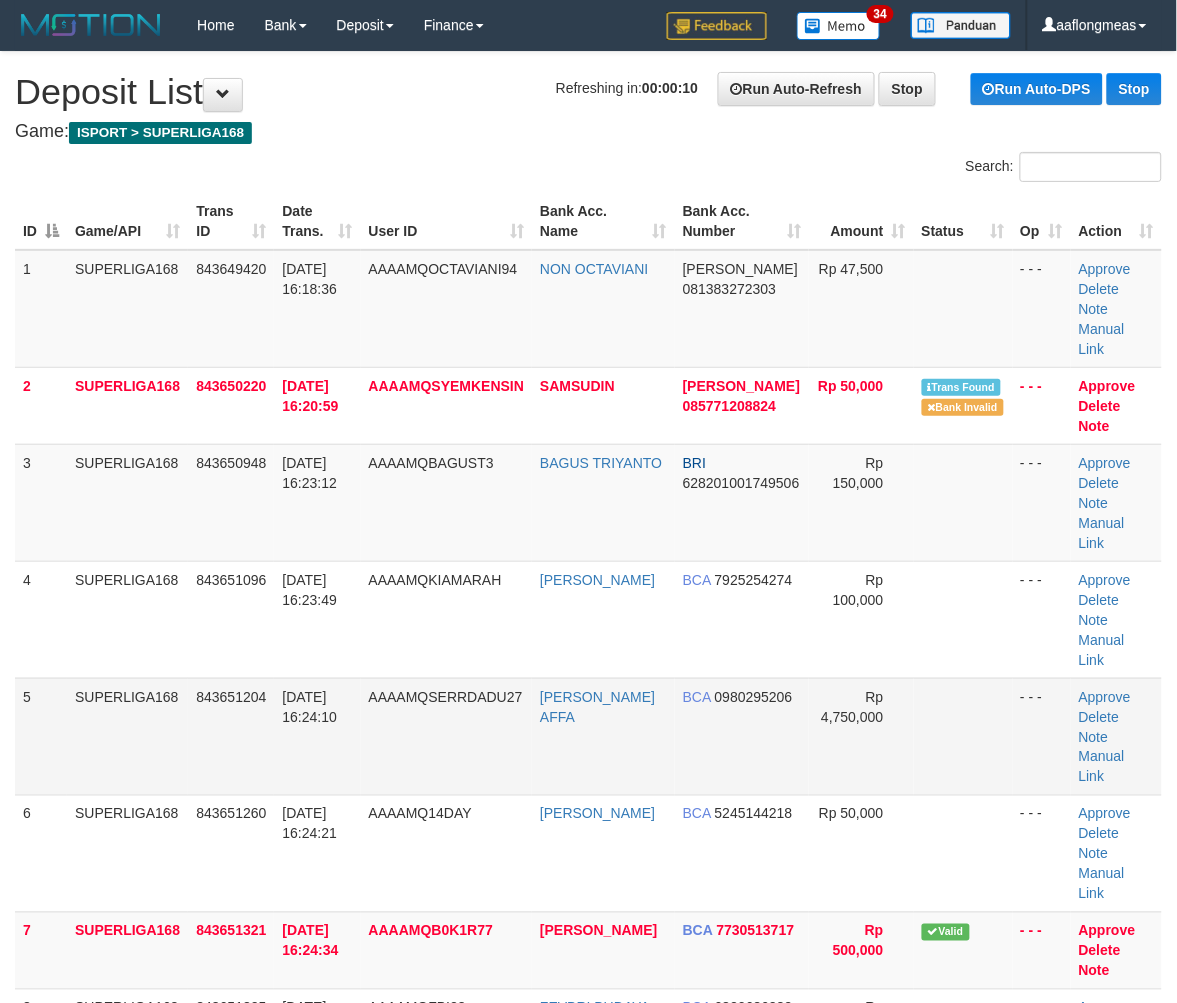 drag, startPoint x: 905, startPoint y: 587, endPoint x: 1040, endPoint y: 651, distance: 149.40215 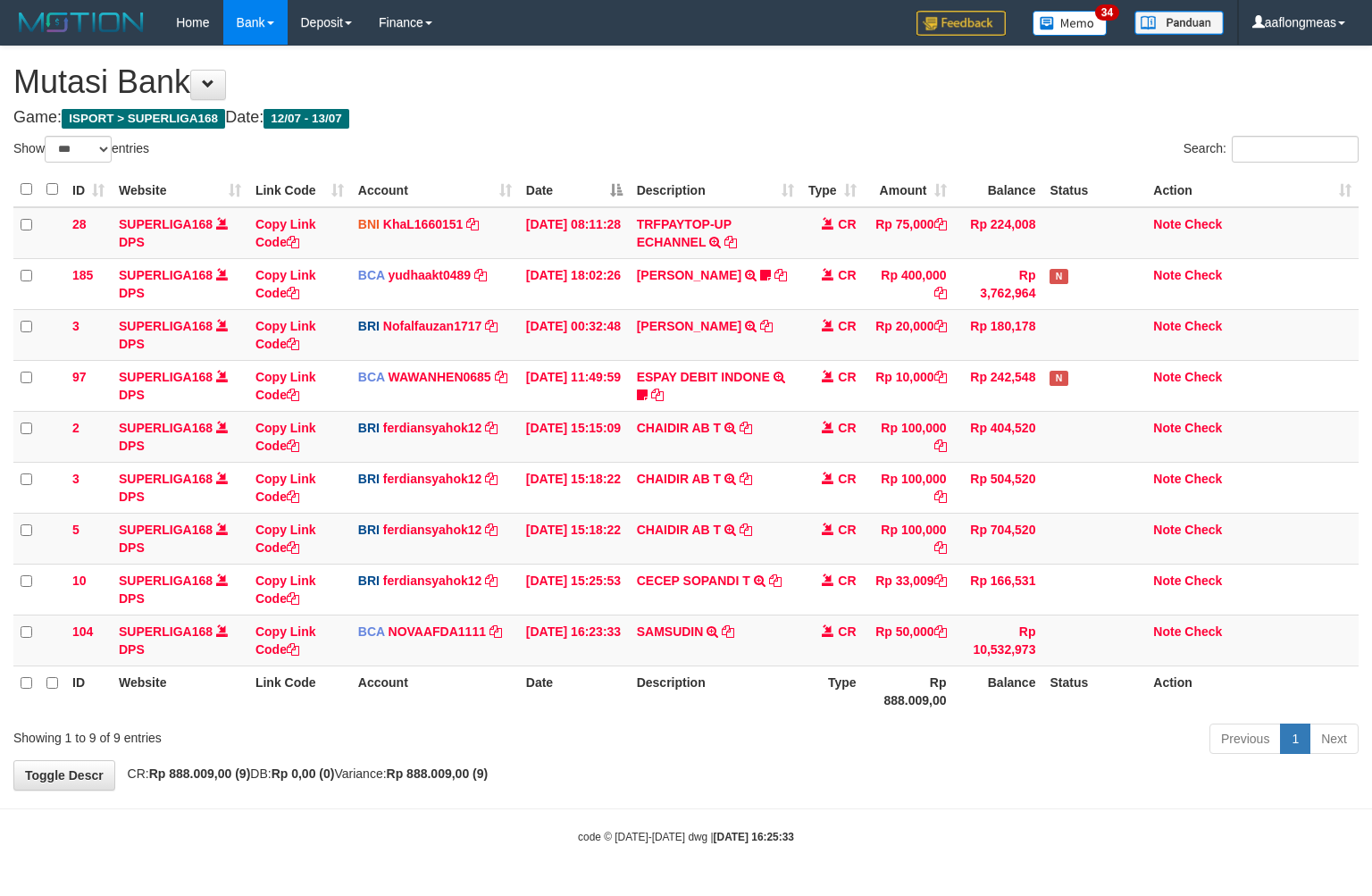 select on "***" 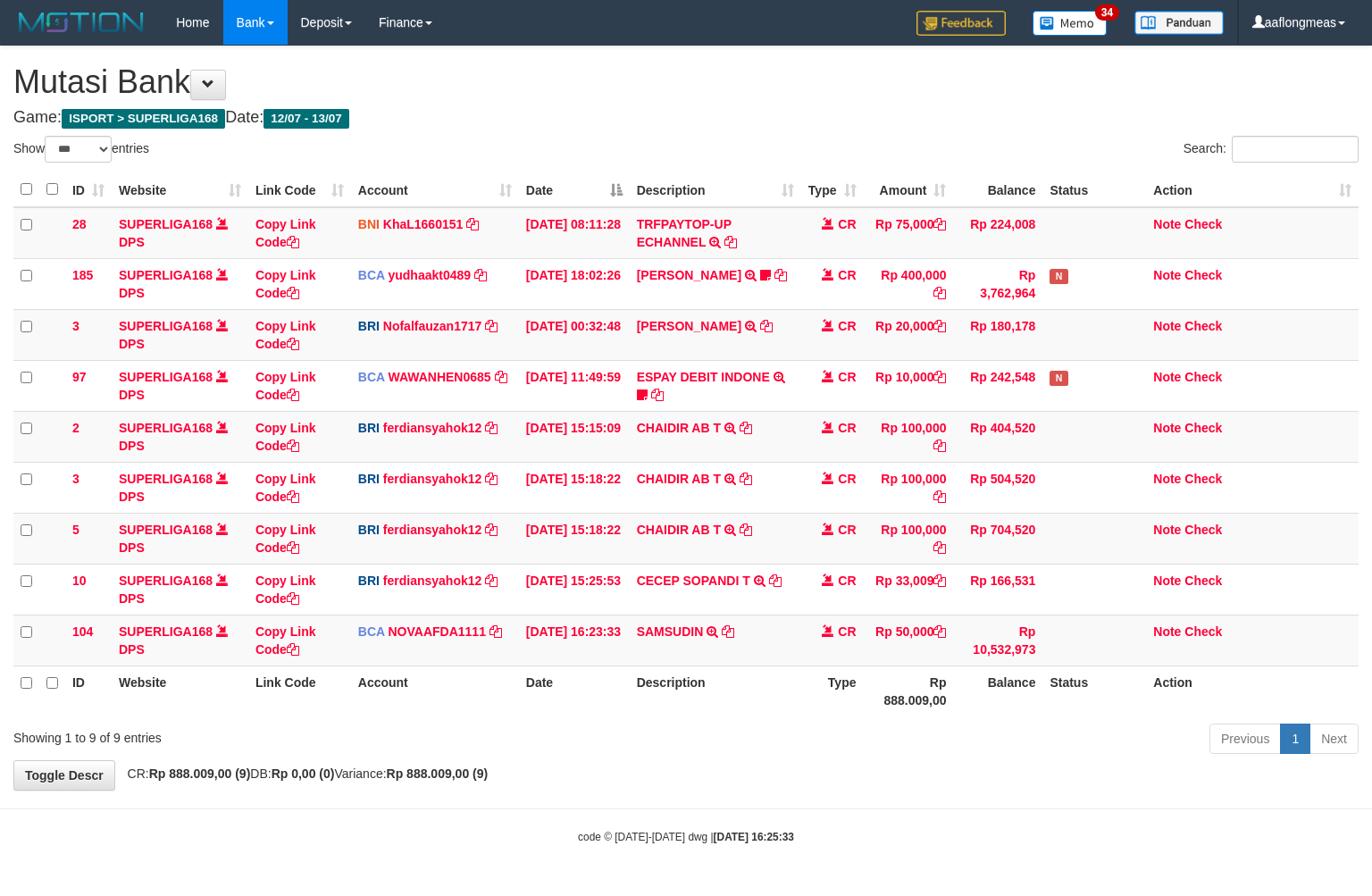 scroll, scrollTop: 0, scrollLeft: 0, axis: both 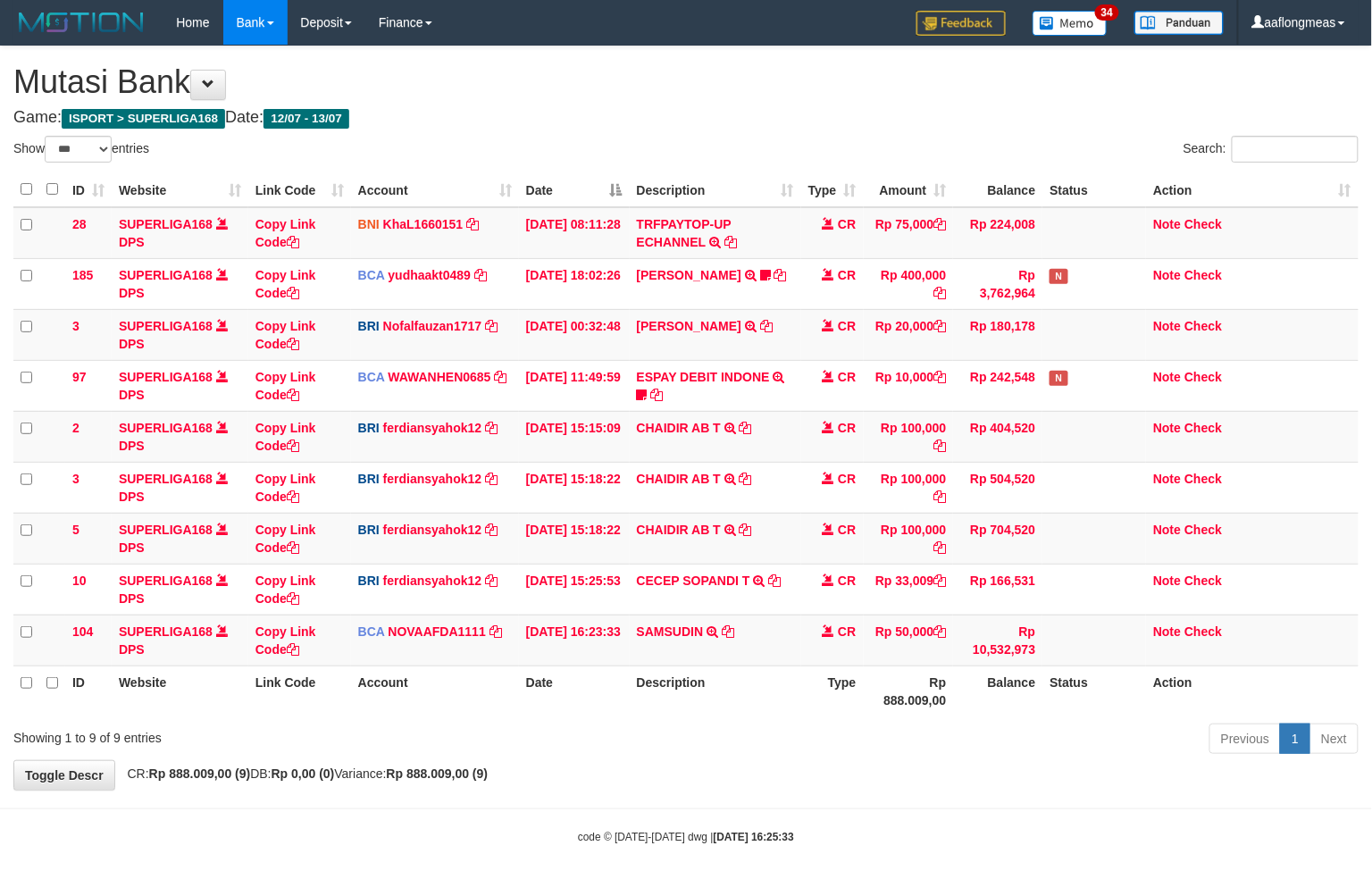 click on "**********" at bounding box center (686, 418) 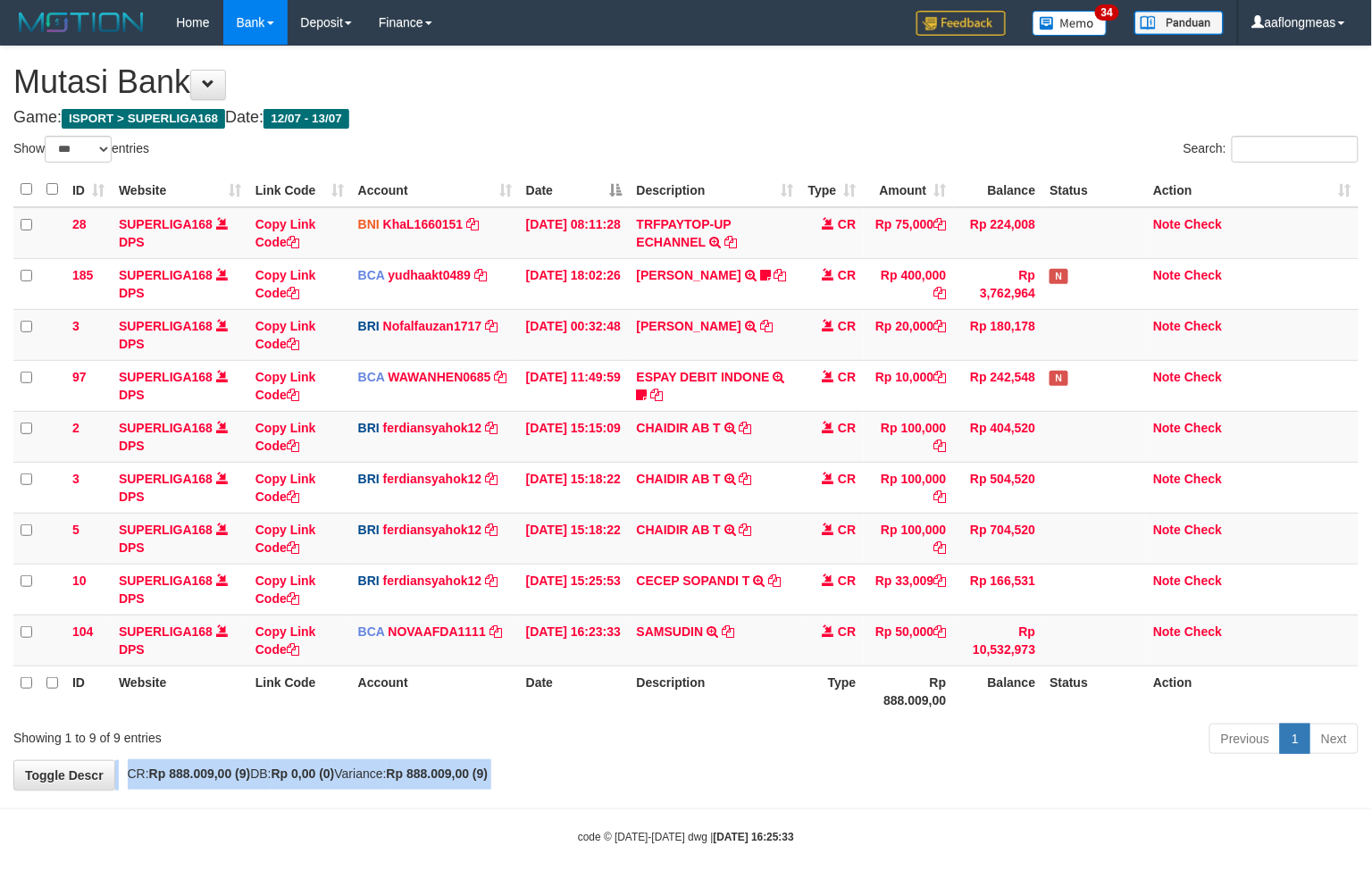 click on "**********" at bounding box center [686, 418] 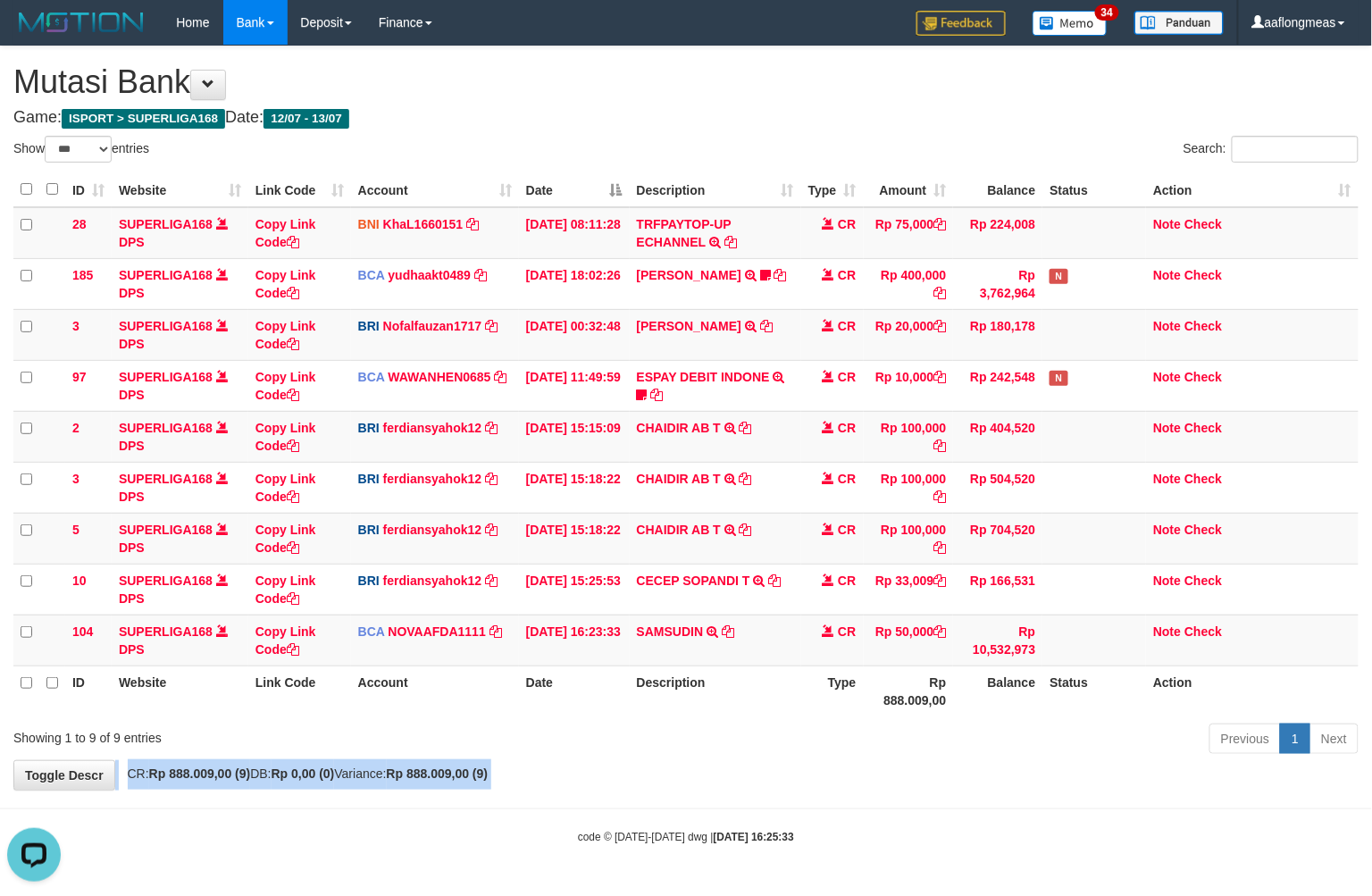 scroll, scrollTop: 0, scrollLeft: 0, axis: both 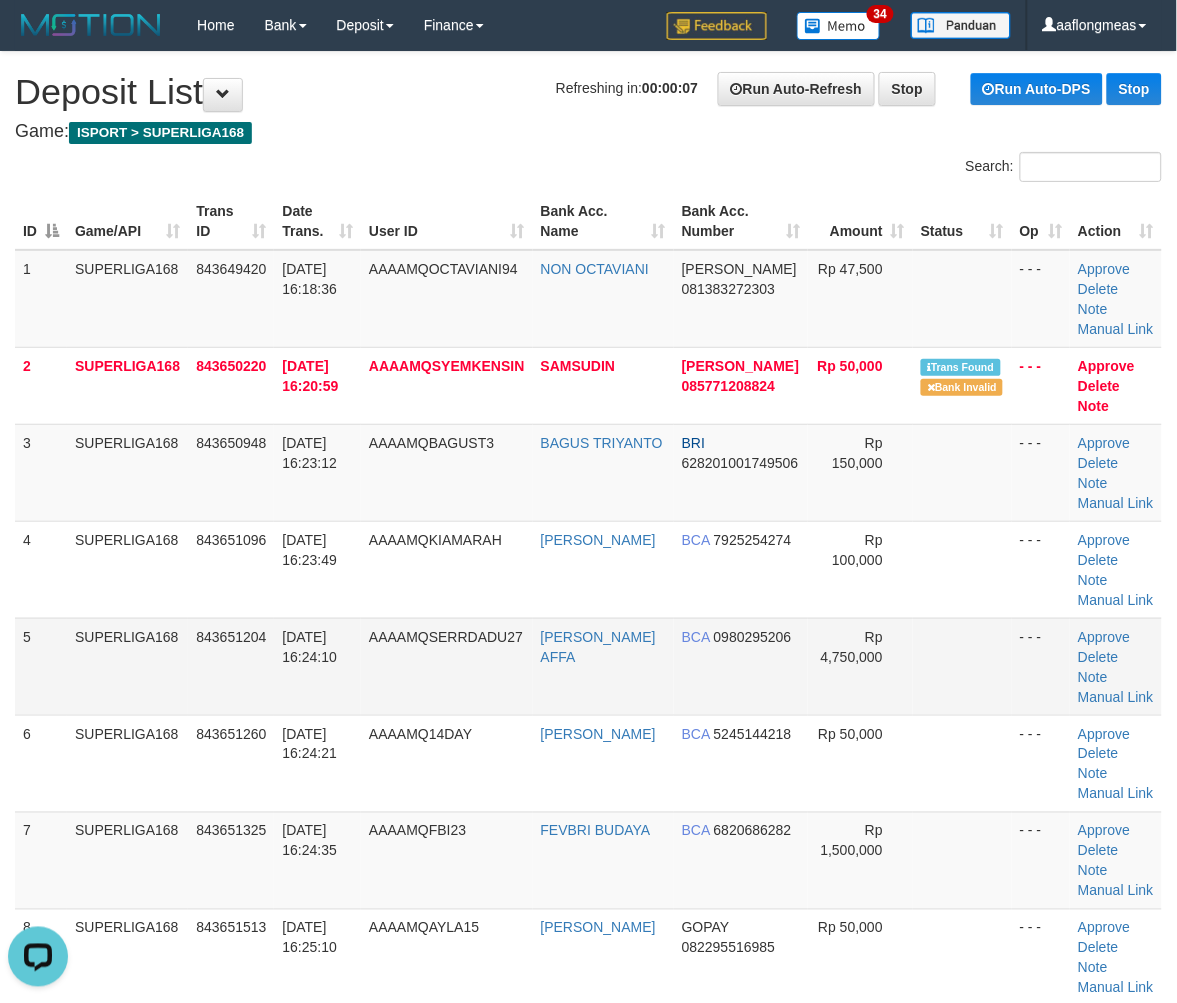 click at bounding box center (962, 666) 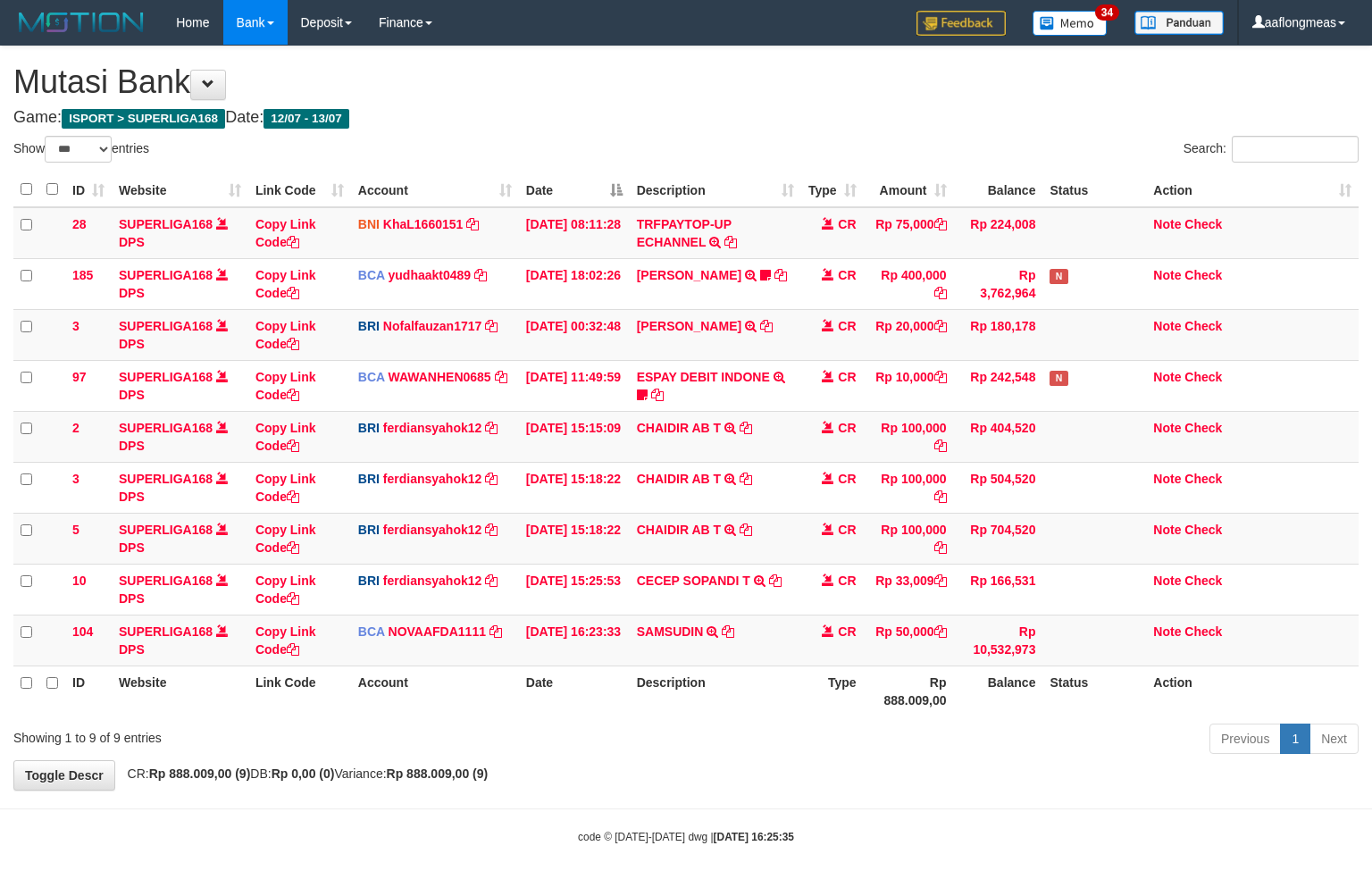 select on "***" 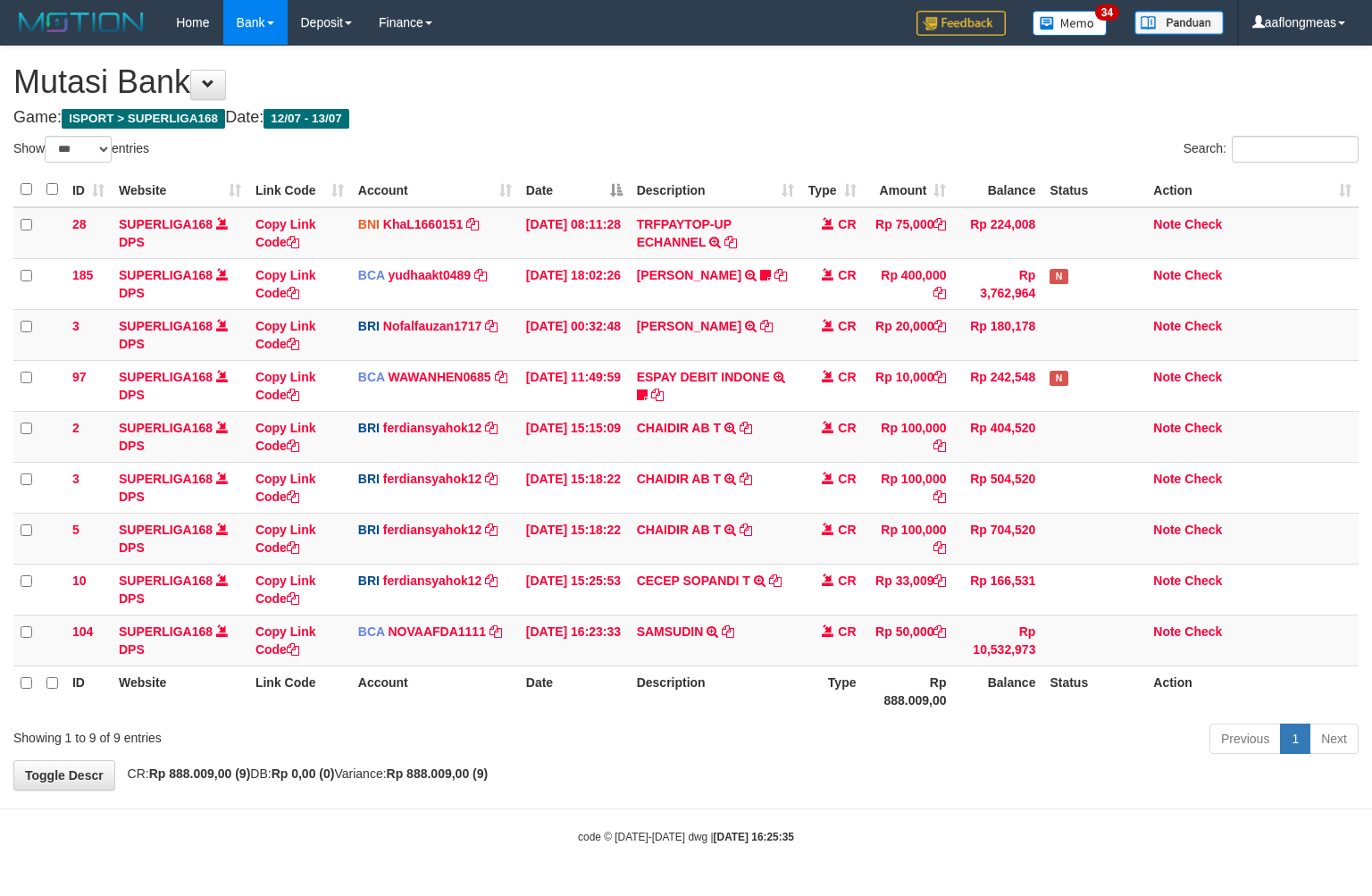 scroll, scrollTop: 0, scrollLeft: 0, axis: both 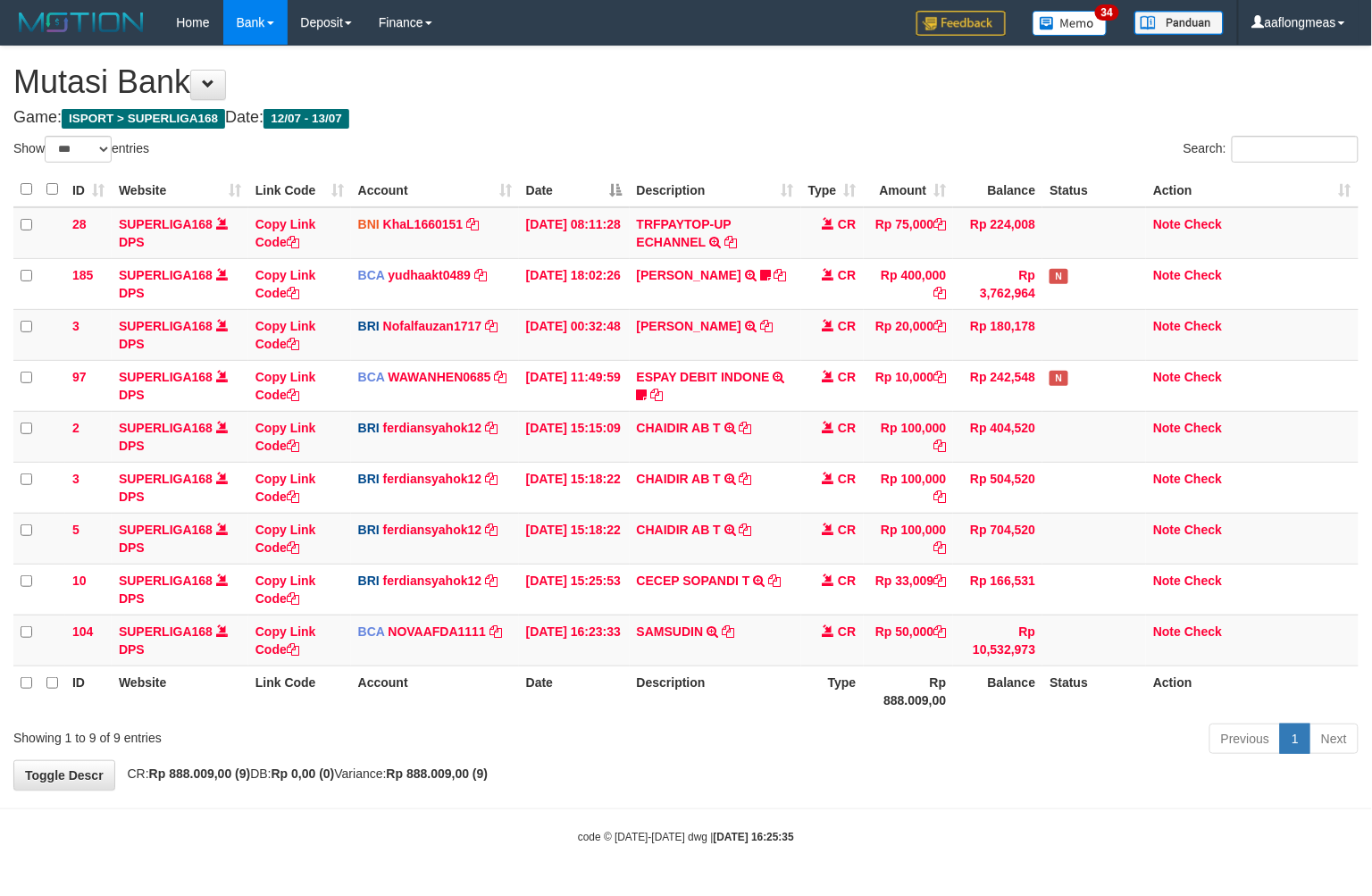 click on "**********" at bounding box center (686, 418) 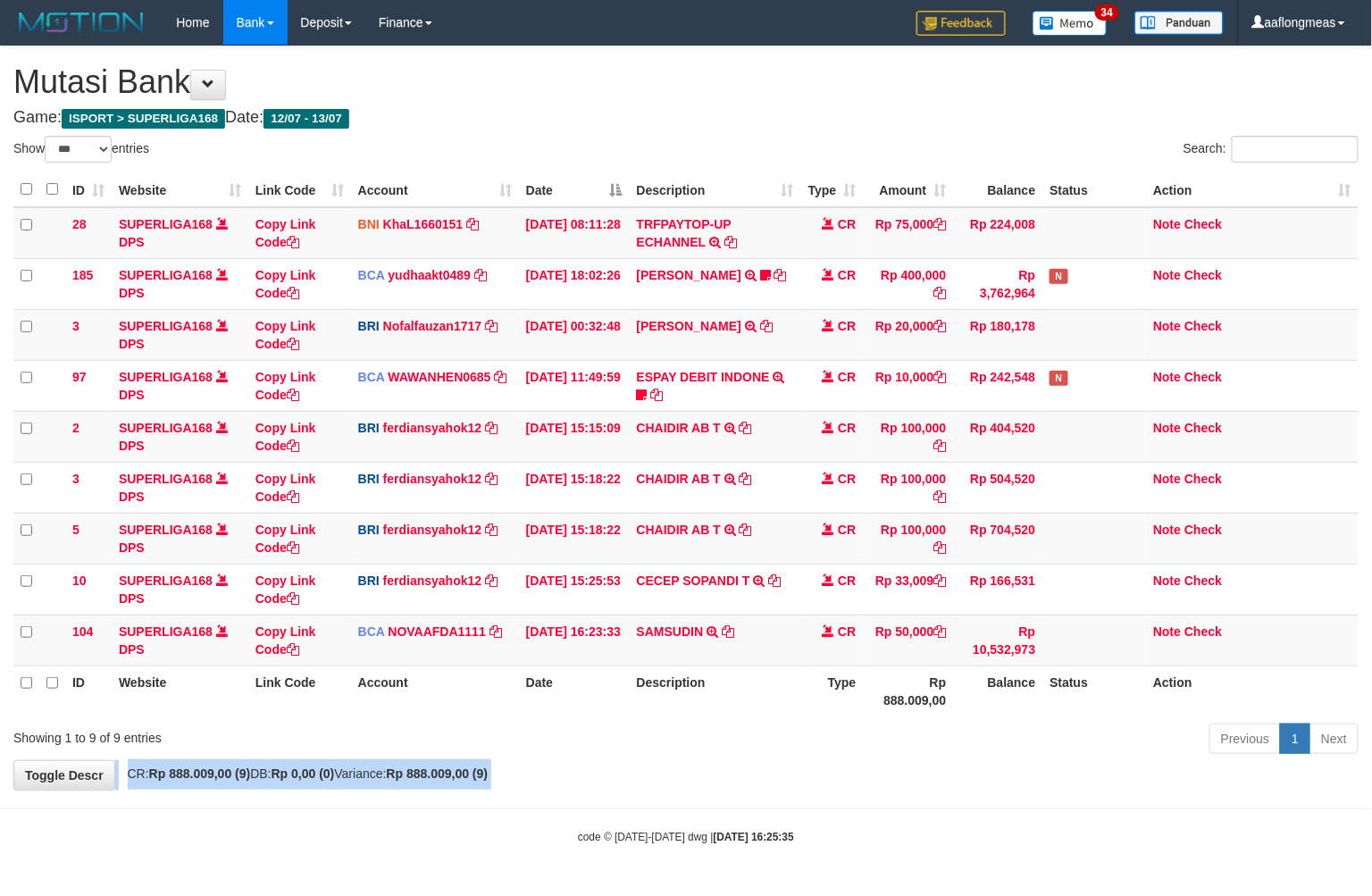 click on "**********" at bounding box center [686, 418] 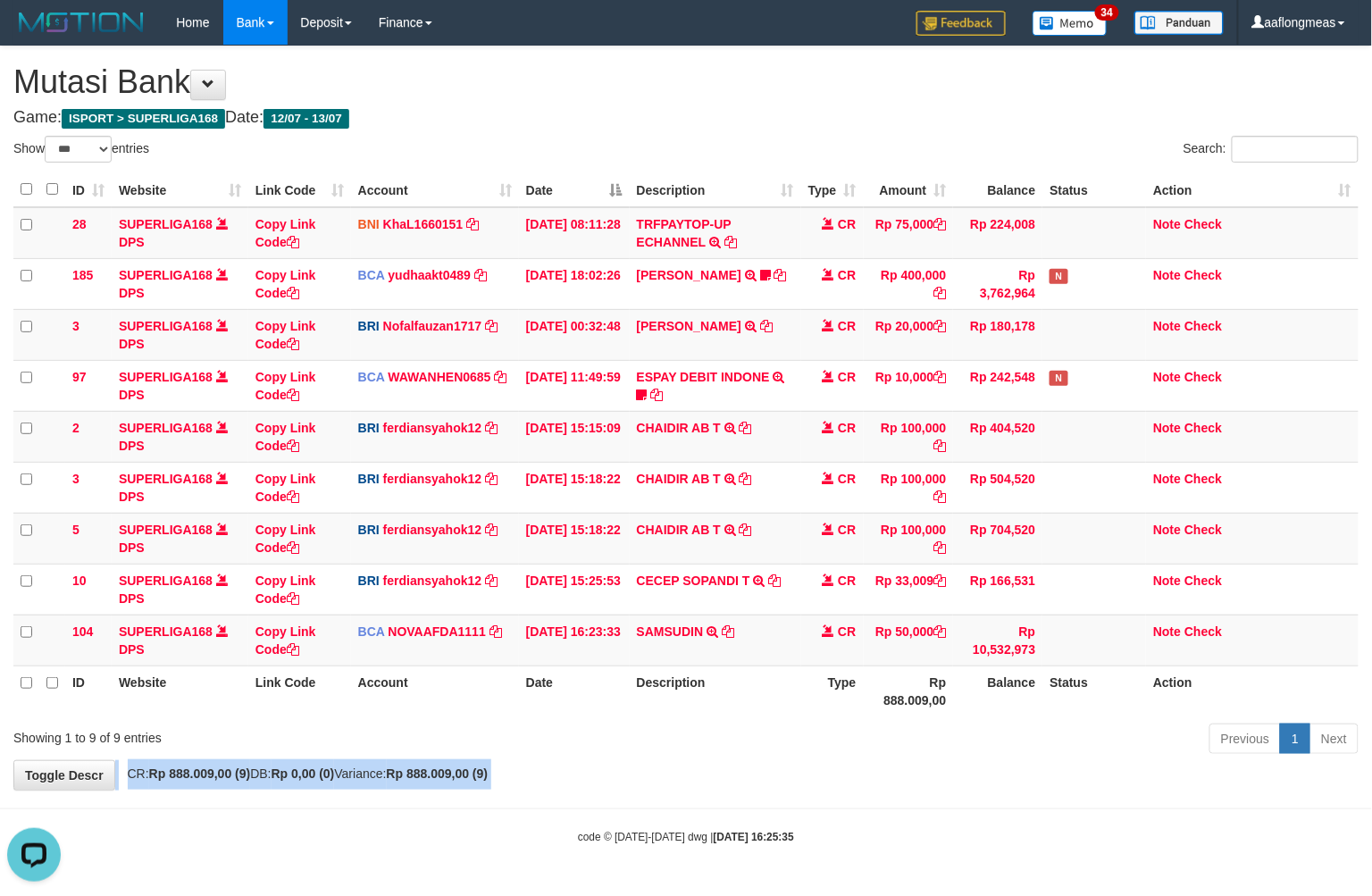 scroll, scrollTop: 0, scrollLeft: 0, axis: both 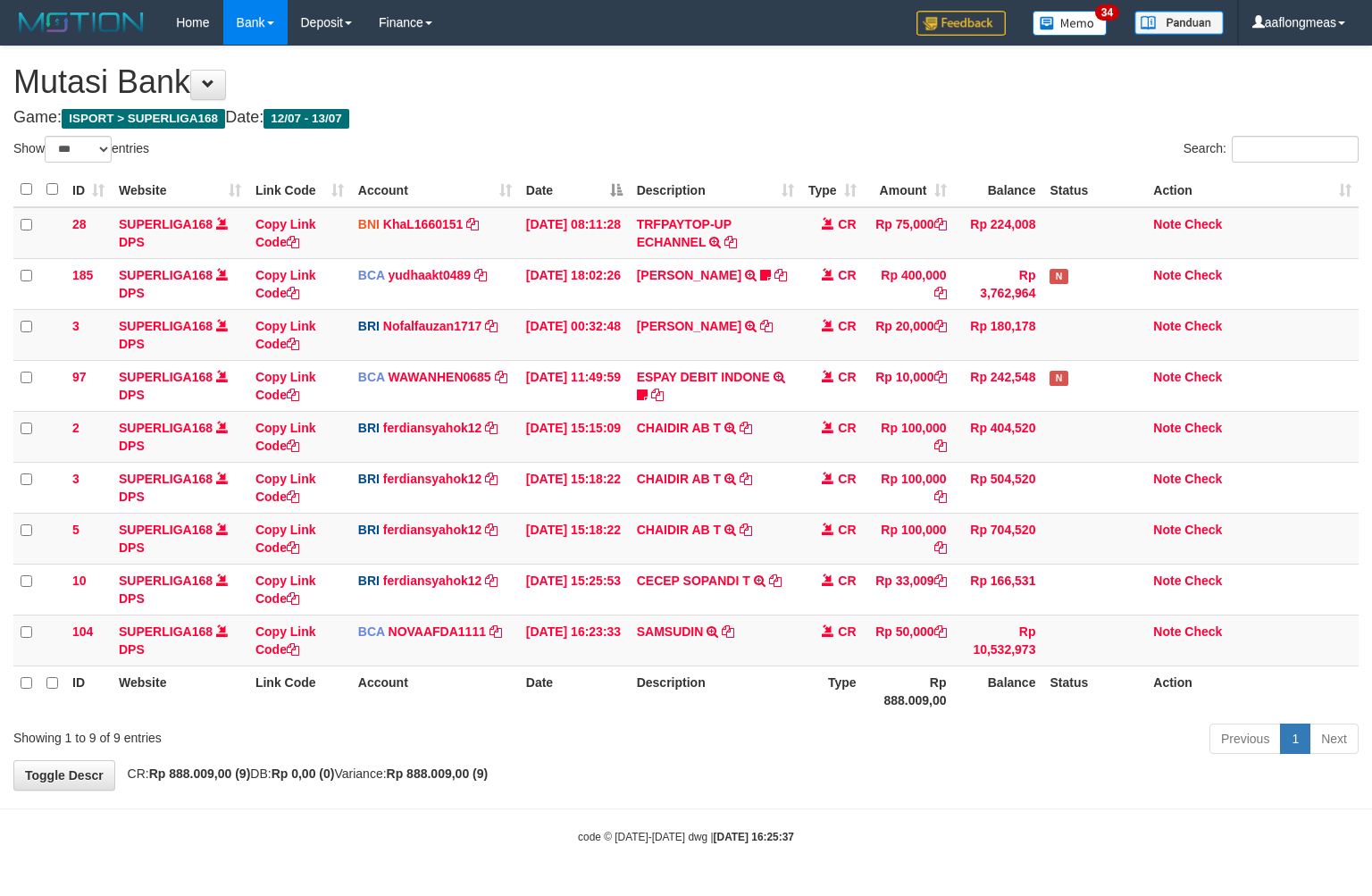 select on "***" 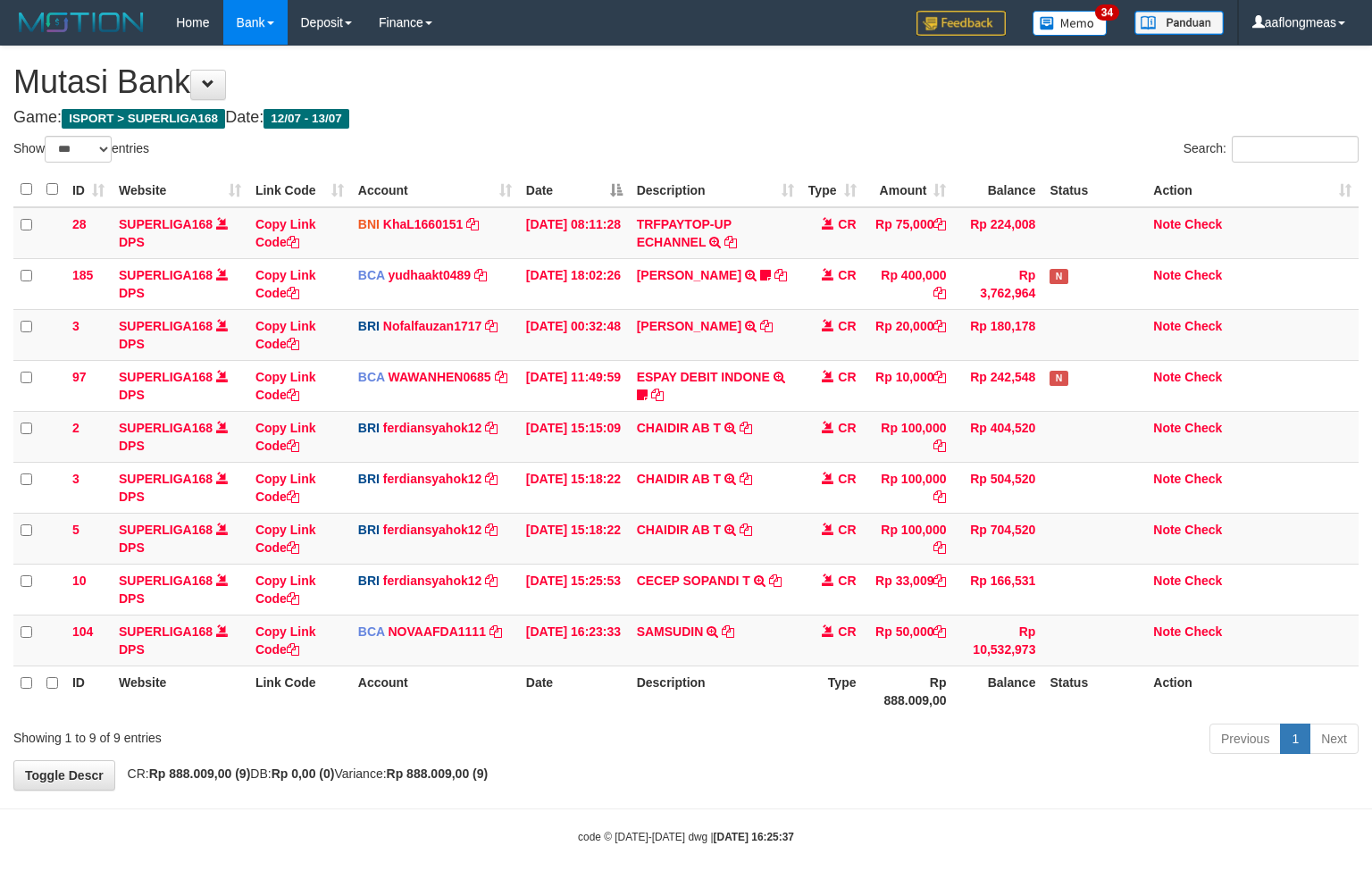 scroll, scrollTop: 0, scrollLeft: 0, axis: both 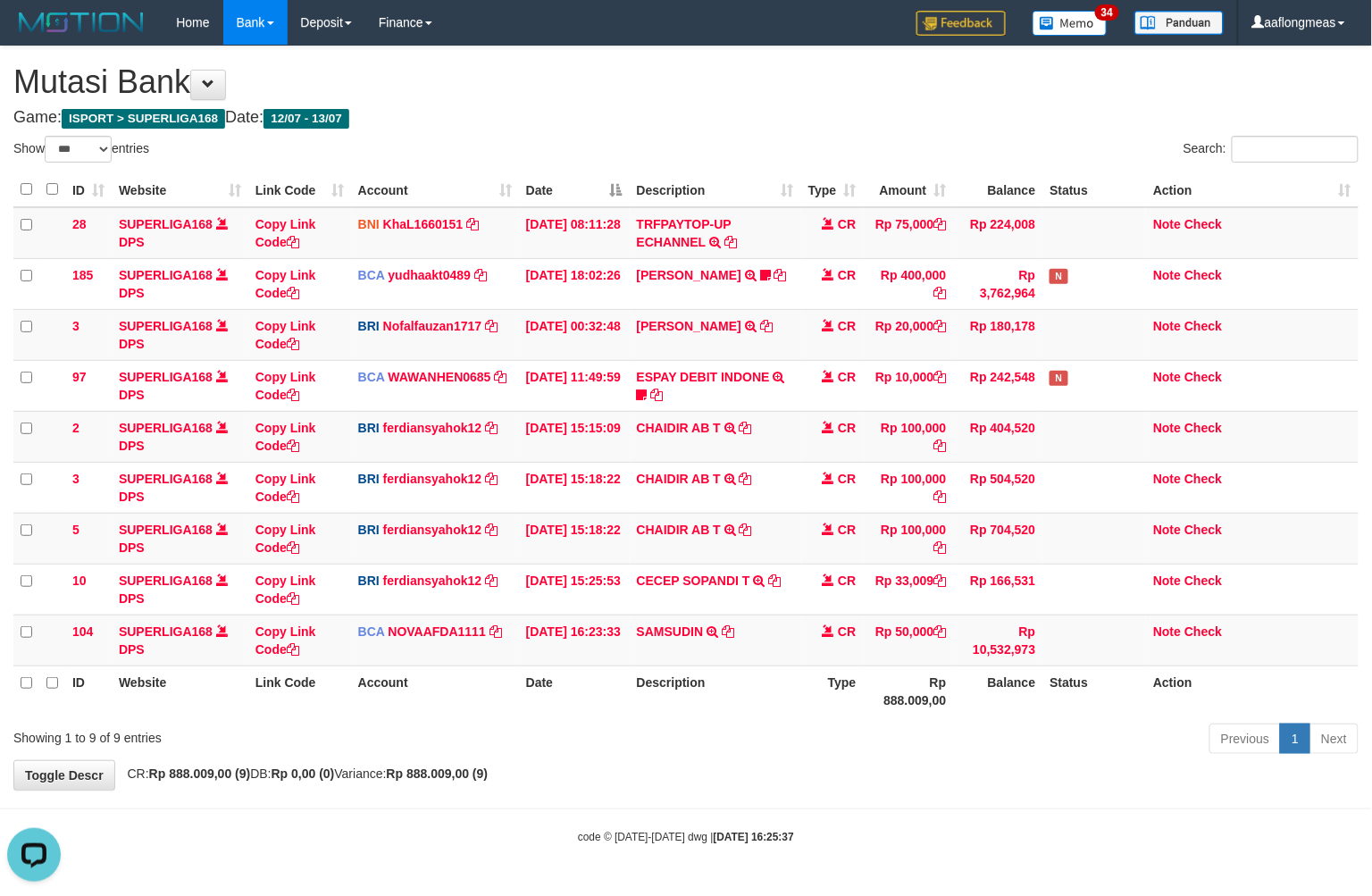 click on "Previous 1 Next" at bounding box center [972, 741] 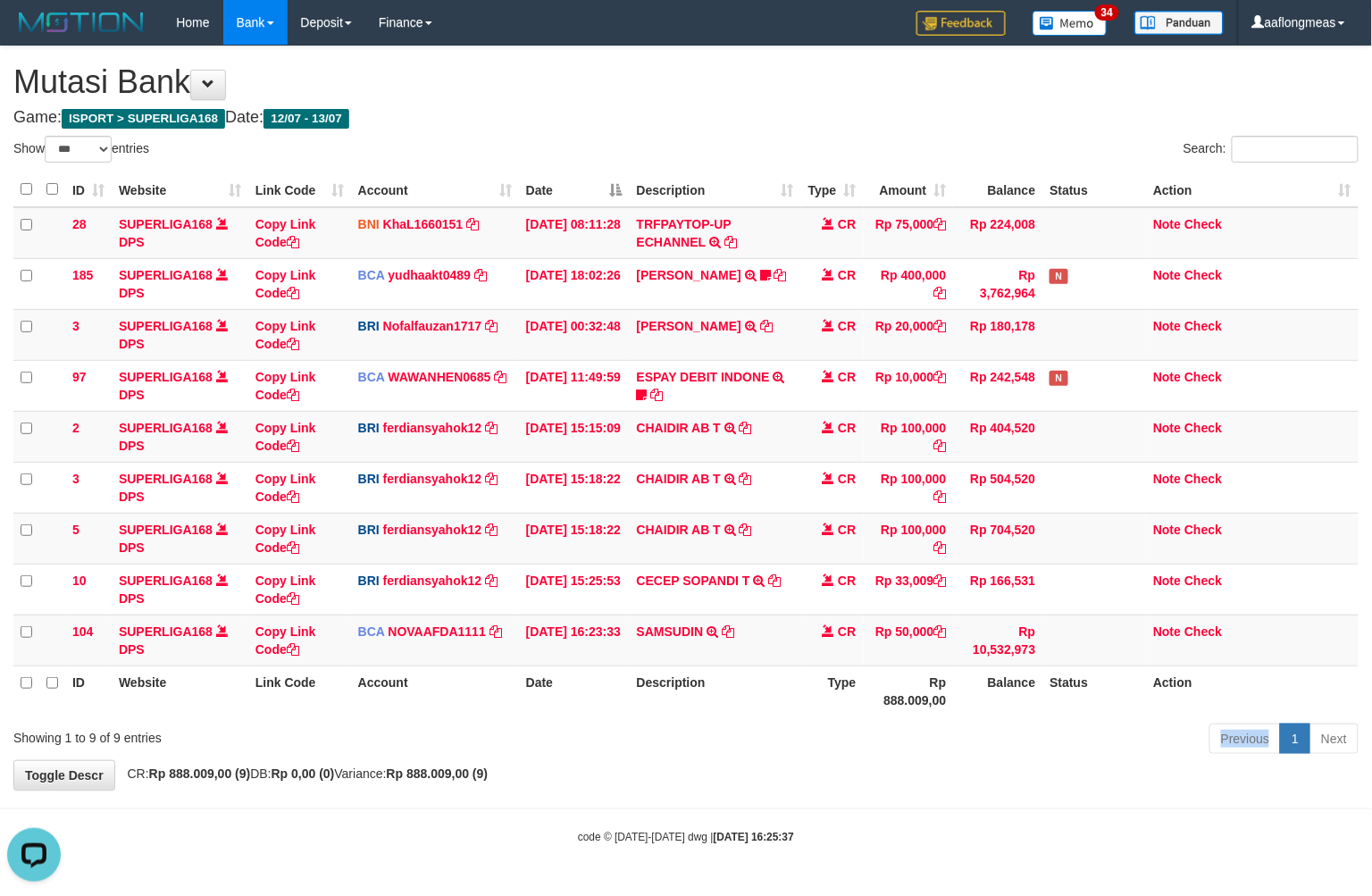 click on "Previous 1 Next" at bounding box center (972, 741) 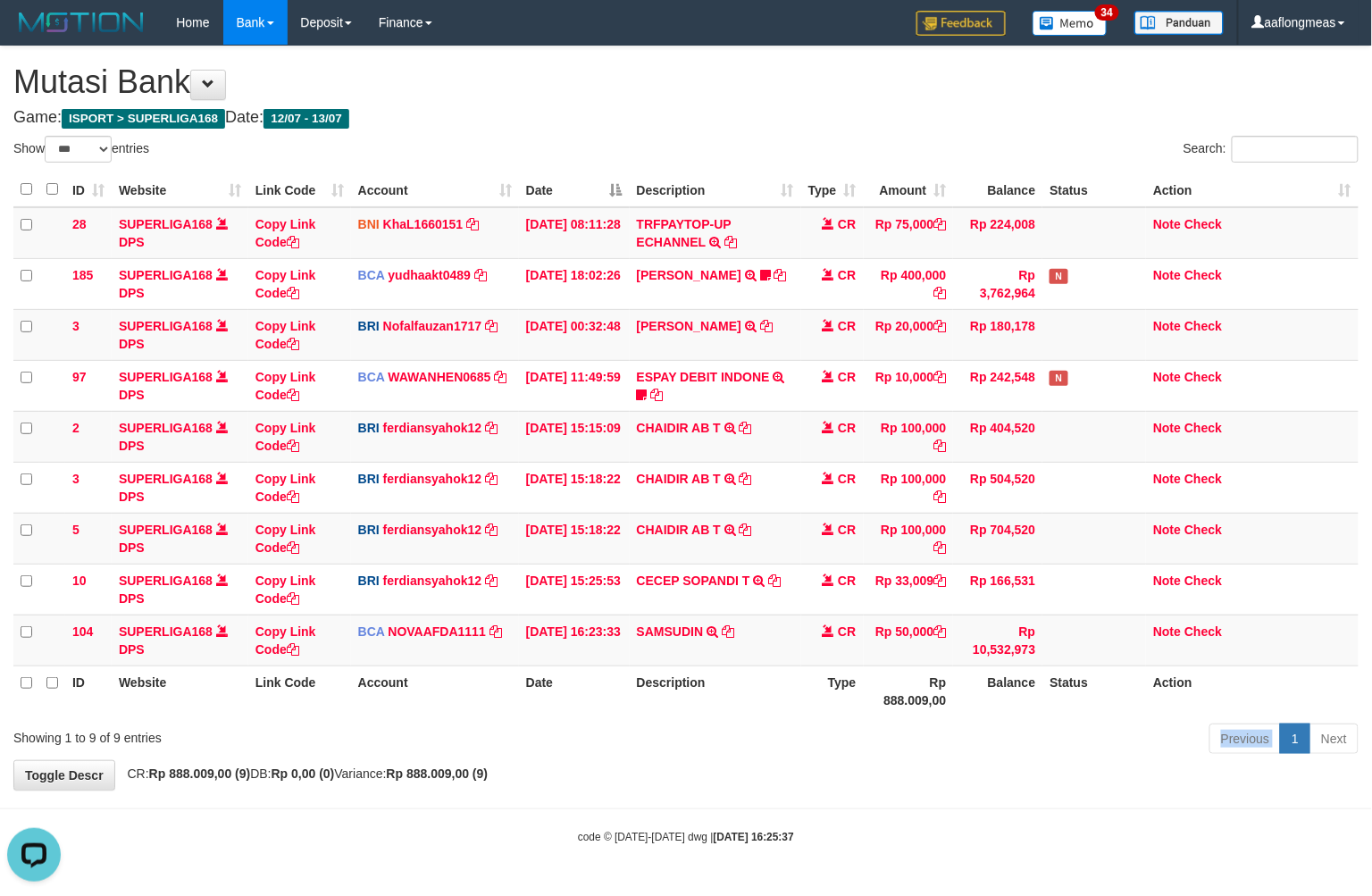 click on "Previous 1 Next" at bounding box center (972, 741) 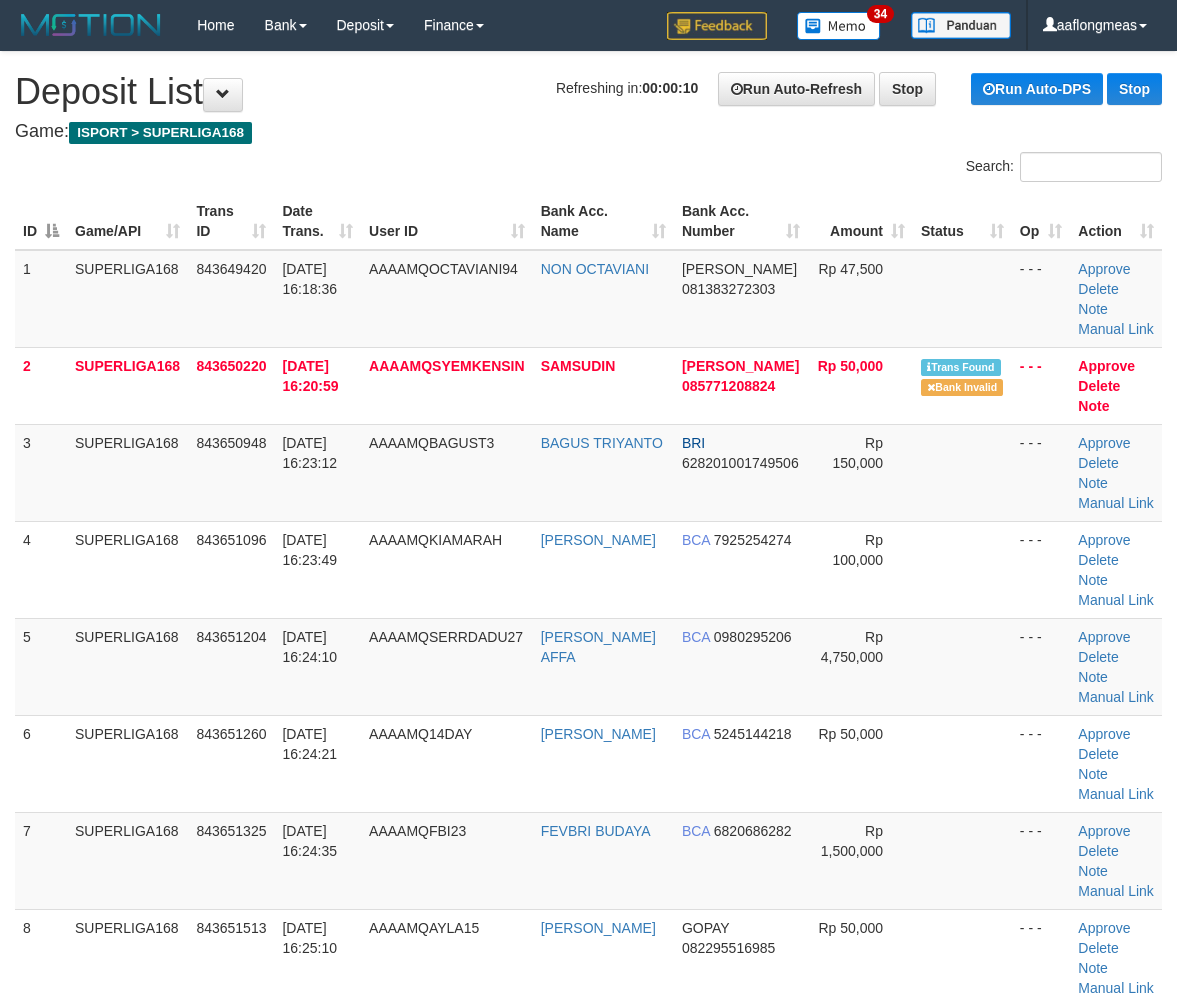 scroll, scrollTop: 0, scrollLeft: 0, axis: both 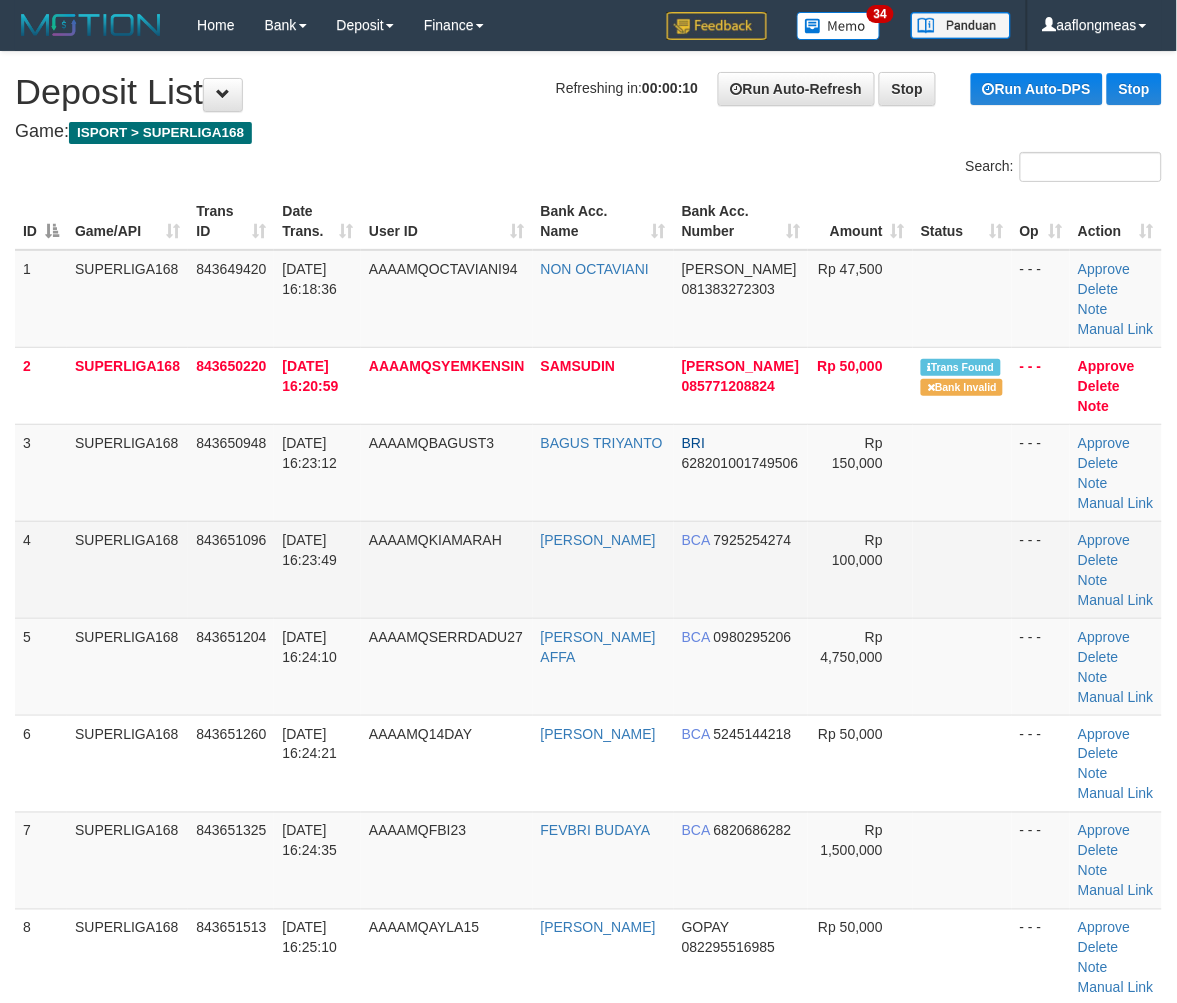 click at bounding box center [962, 569] 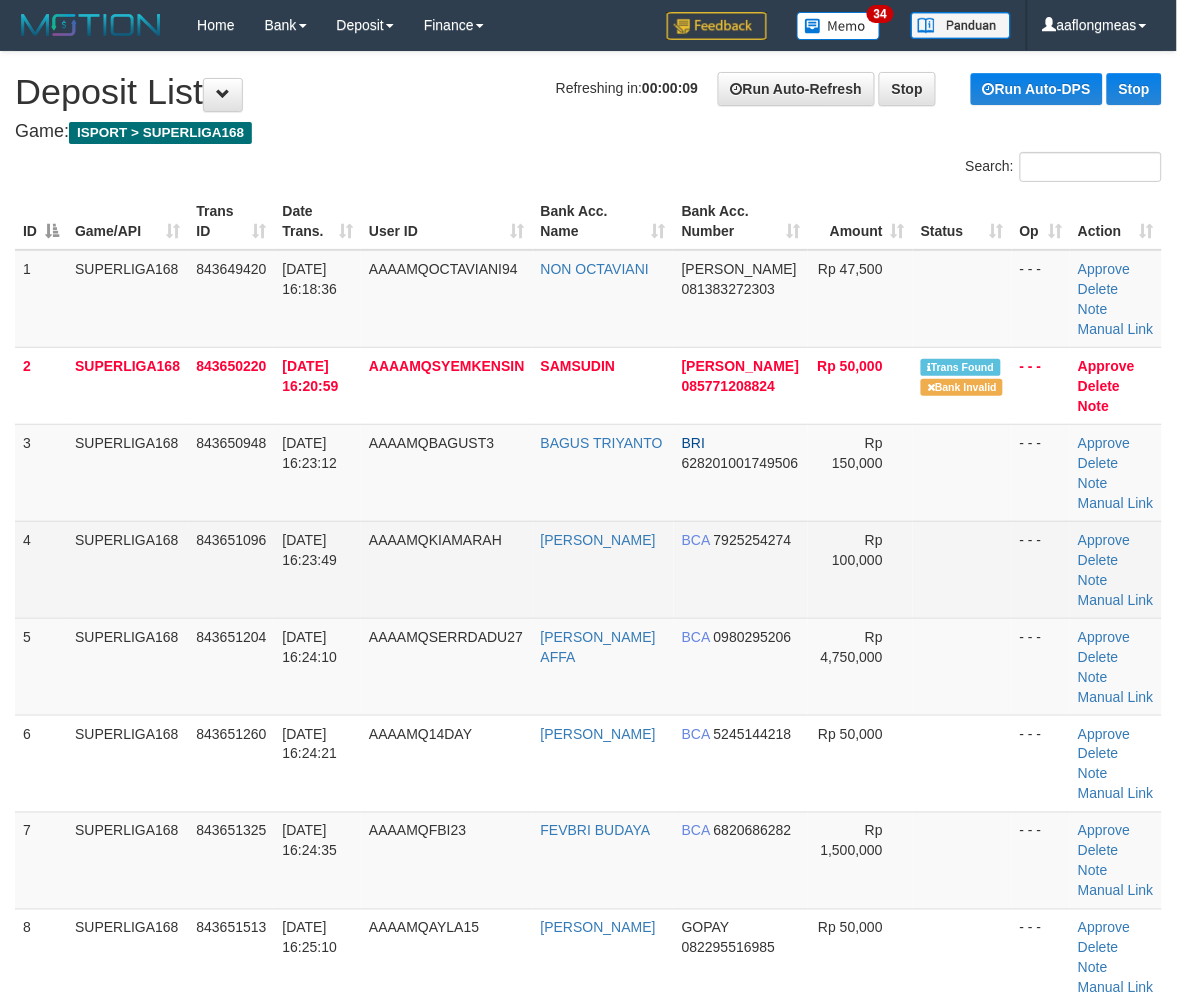 click at bounding box center [962, 569] 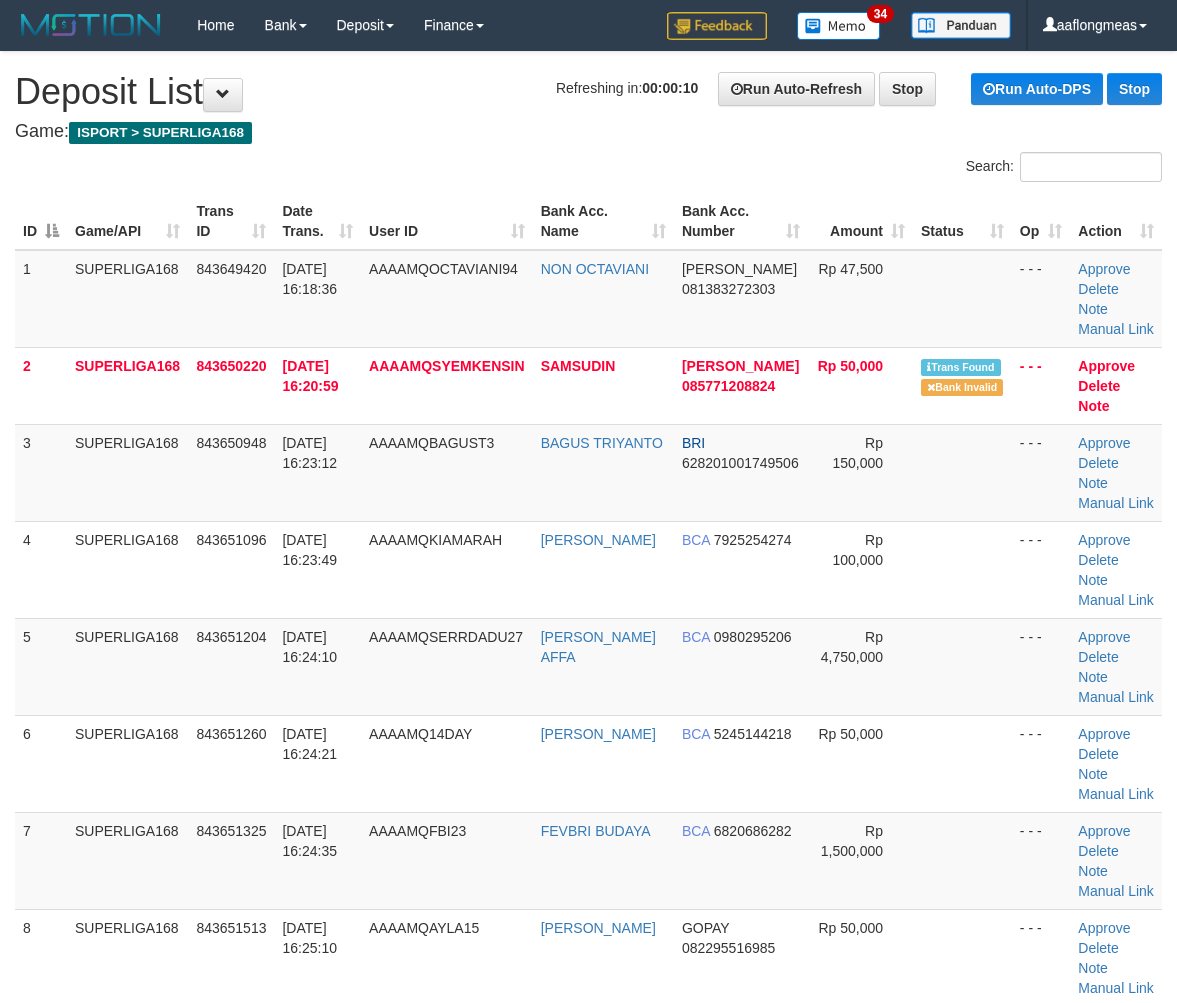 scroll, scrollTop: 0, scrollLeft: 0, axis: both 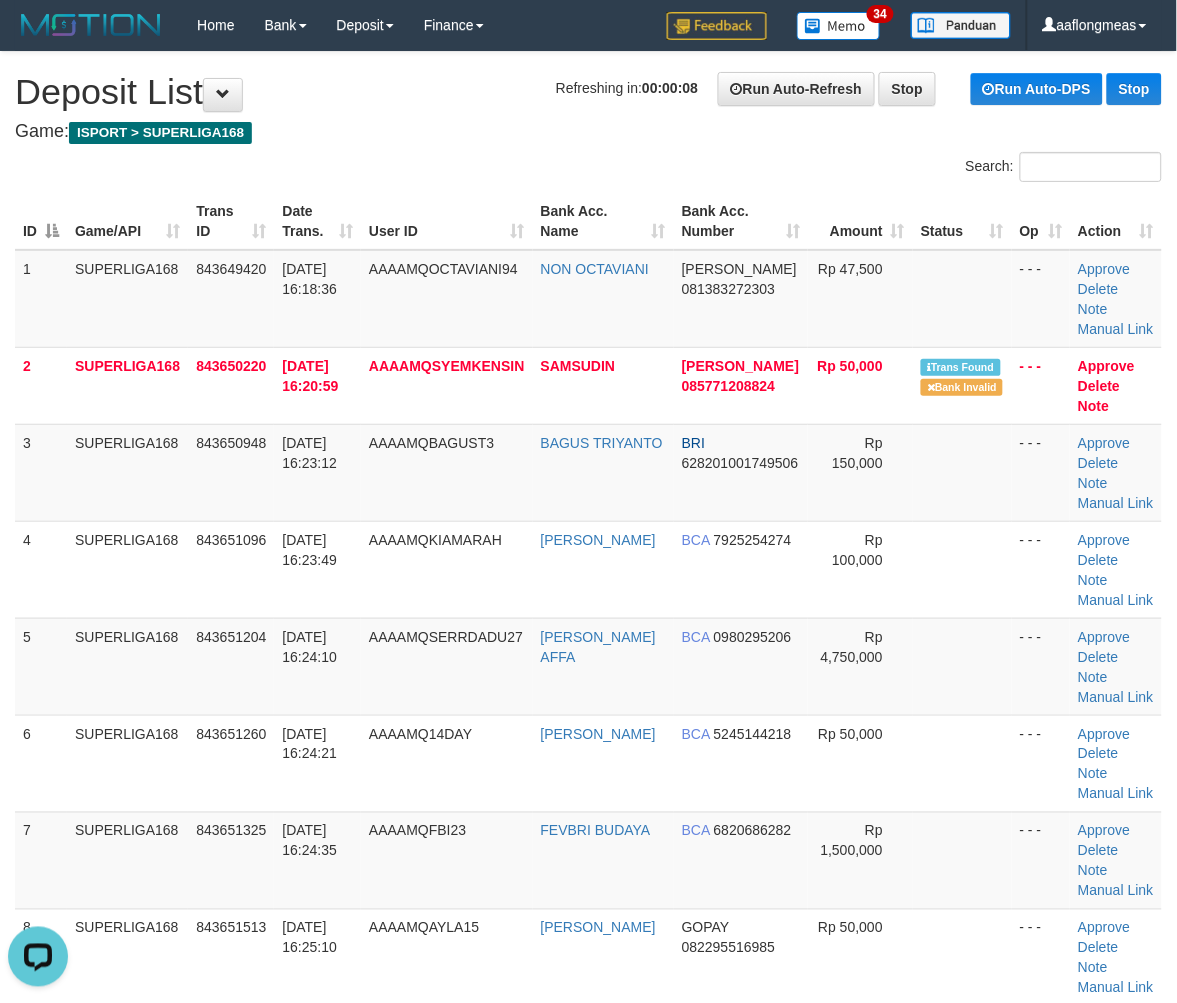 drag, startPoint x: 867, startPoint y: 688, endPoint x: 1190, endPoint y: 716, distance: 324.21136 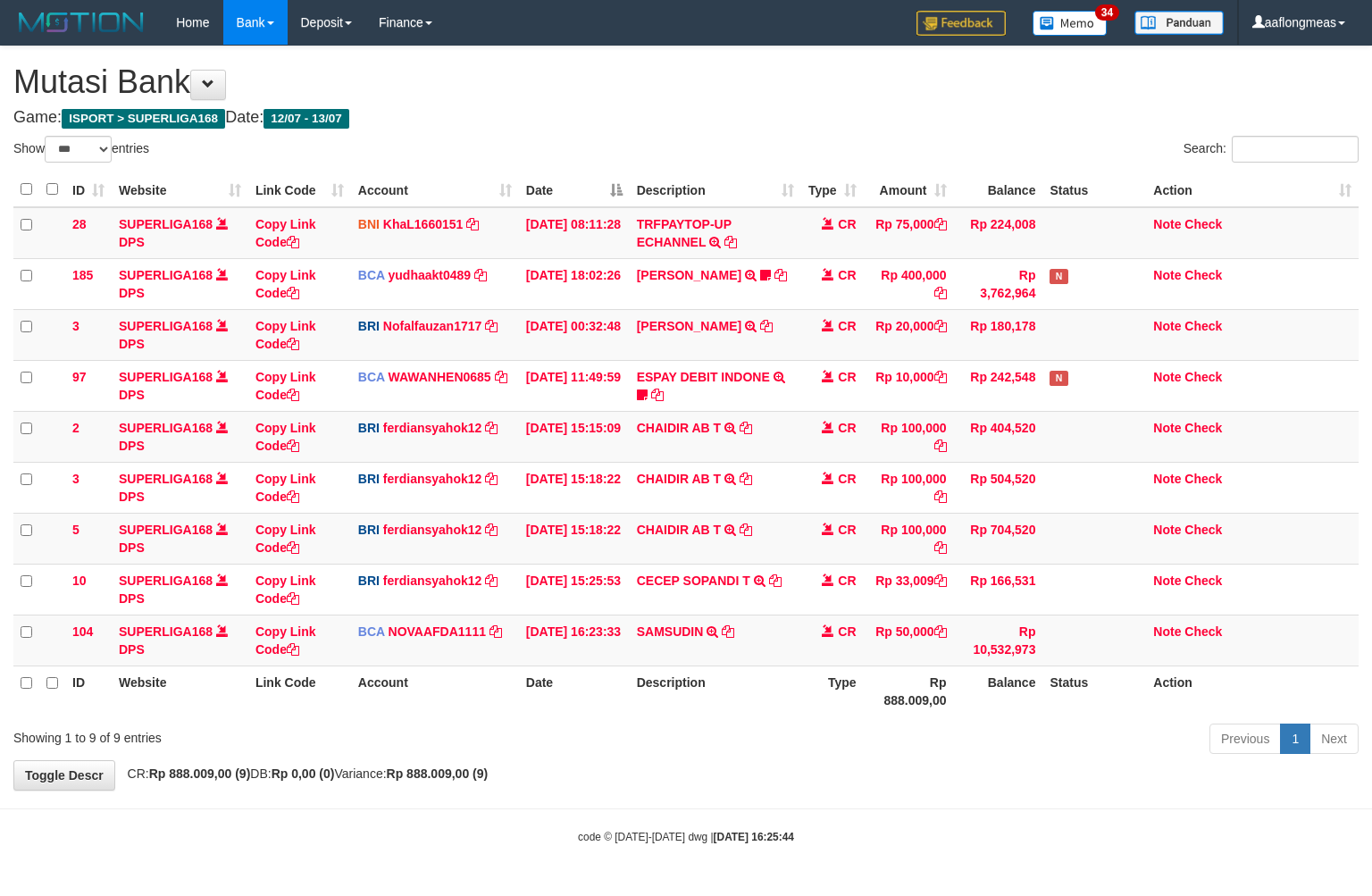 select on "***" 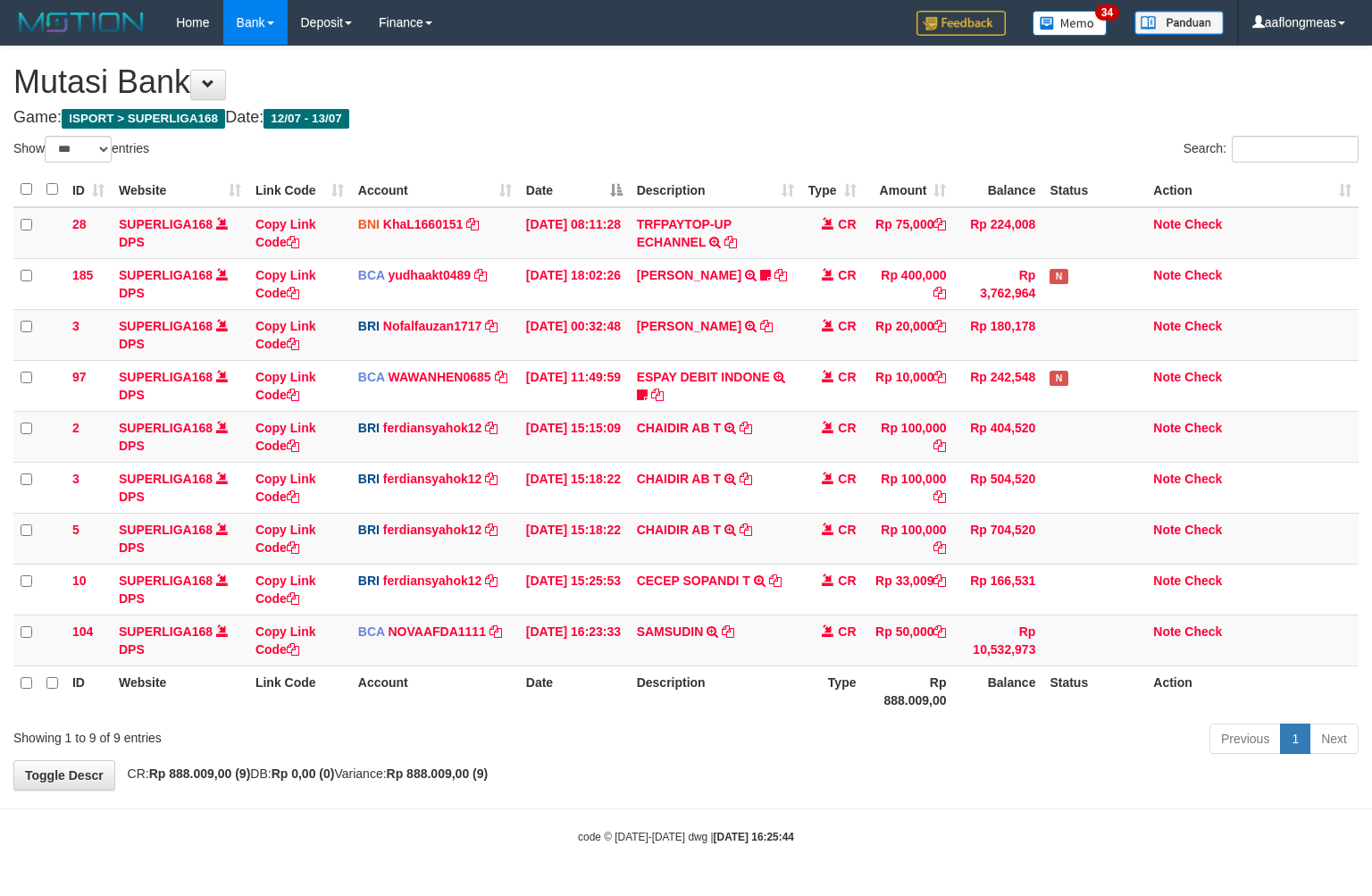 scroll, scrollTop: 0, scrollLeft: 0, axis: both 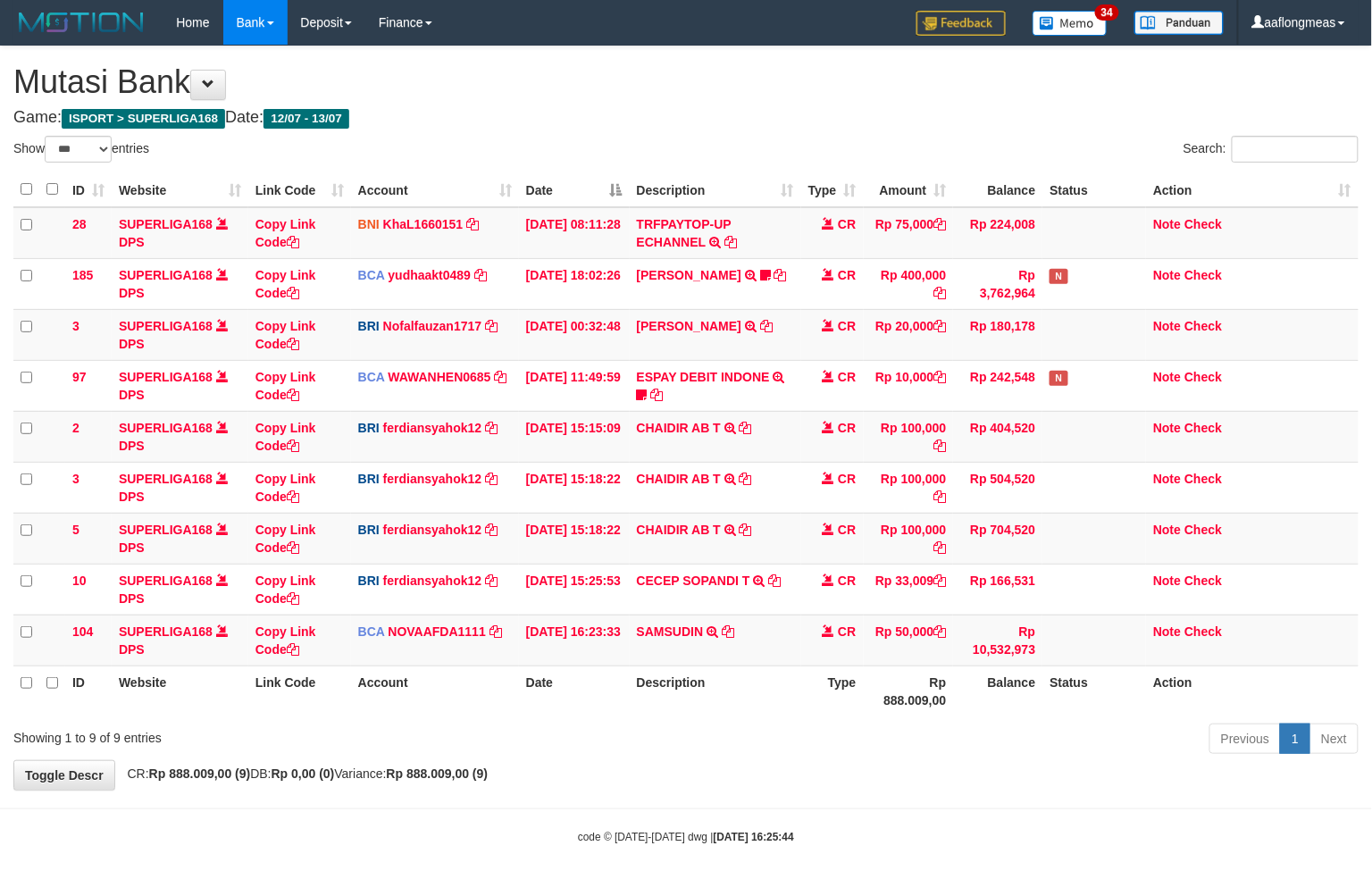 click on "**********" at bounding box center [686, 418] 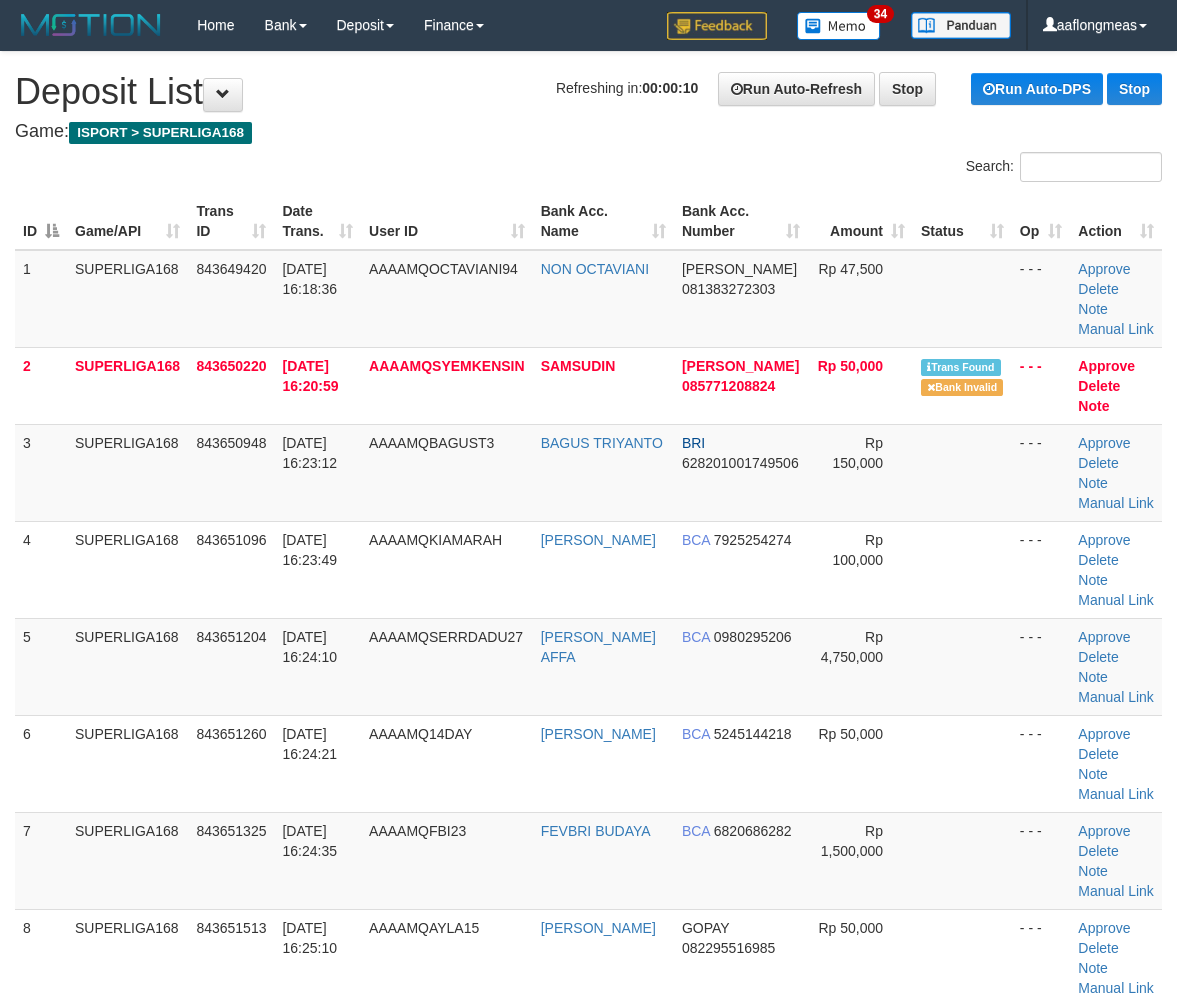 scroll, scrollTop: 0, scrollLeft: 0, axis: both 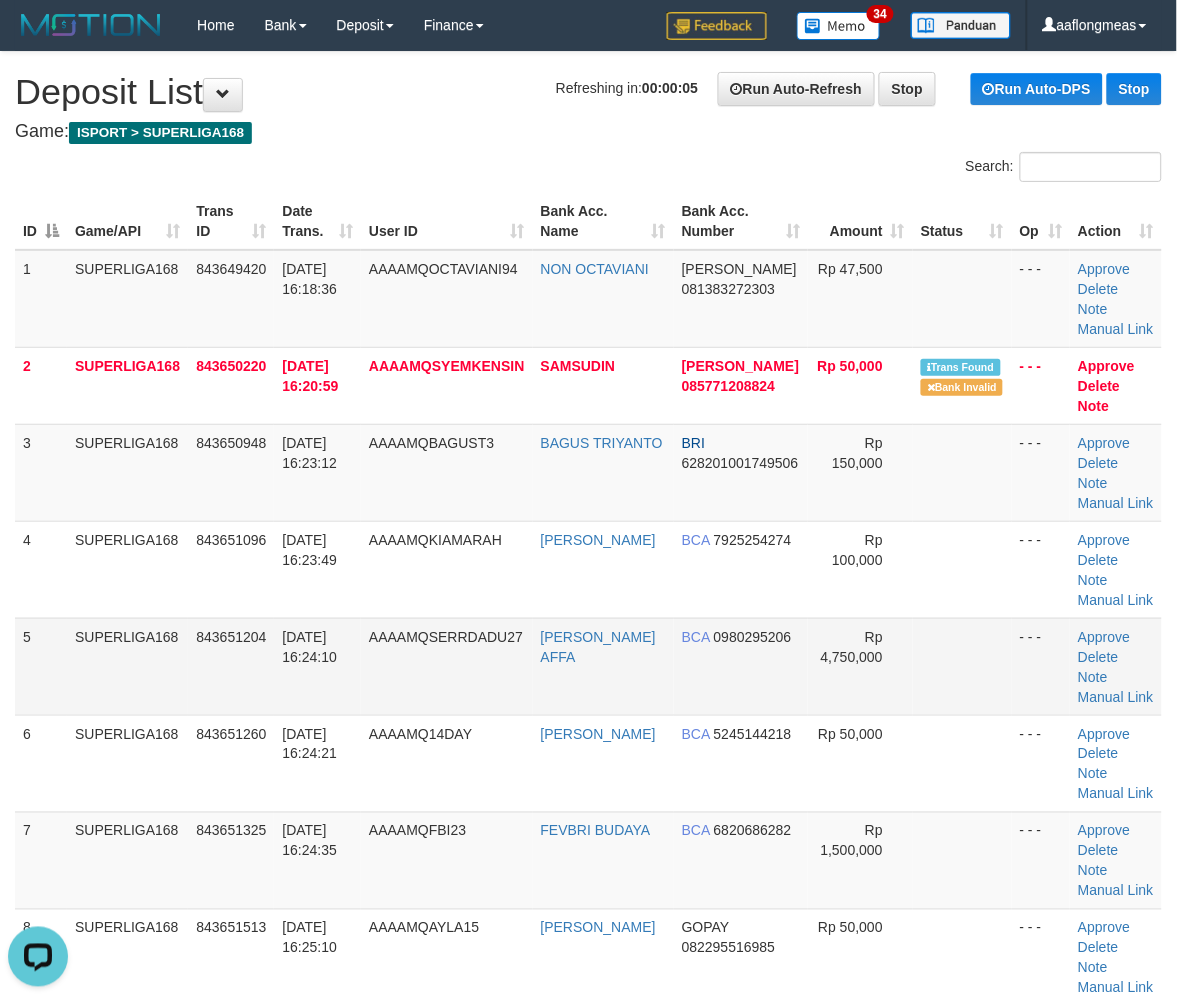 drag, startPoint x: 875, startPoint y: 677, endPoint x: 918, endPoint y: 693, distance: 45.88028 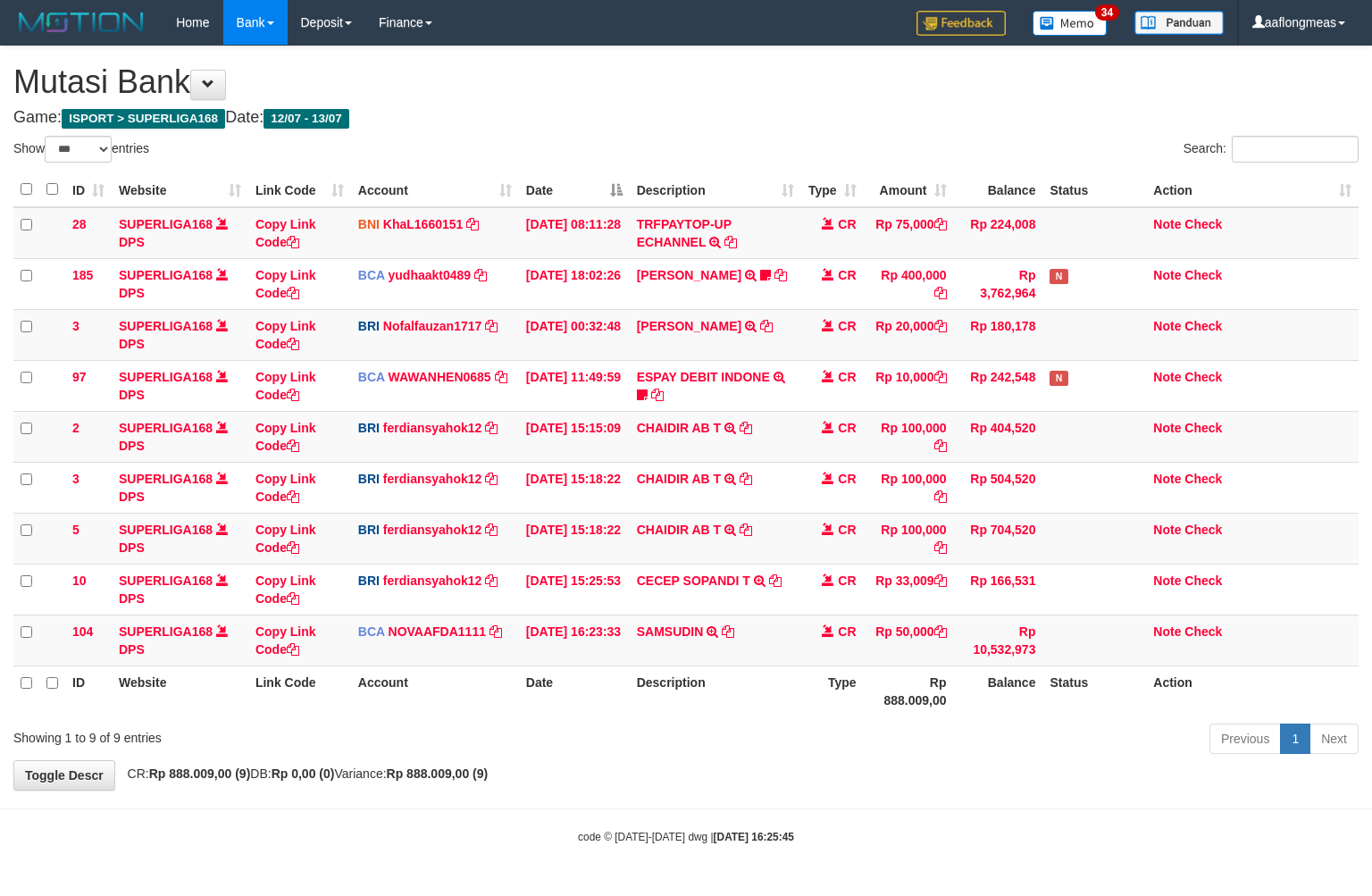 select on "***" 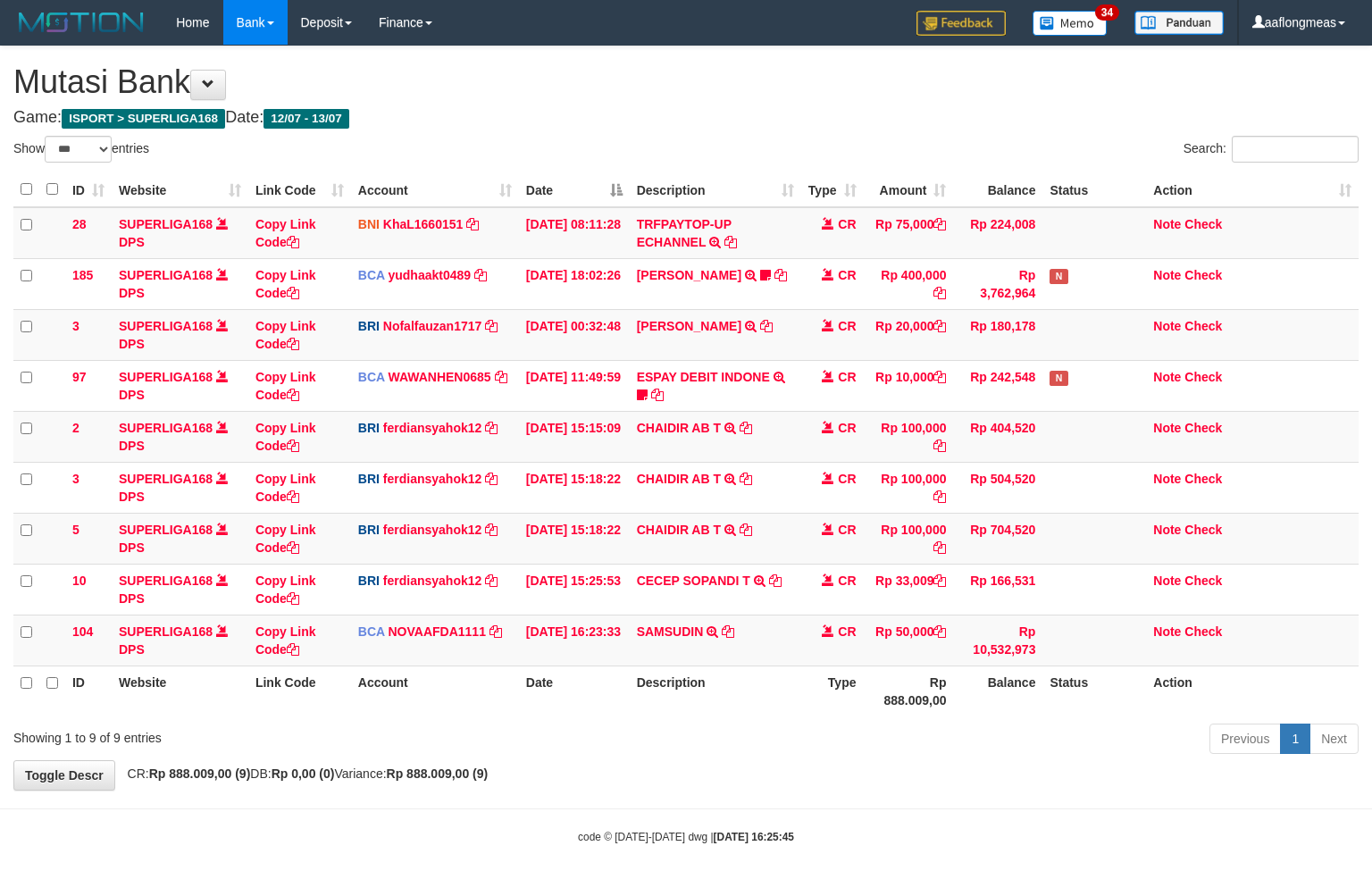 scroll, scrollTop: 0, scrollLeft: 0, axis: both 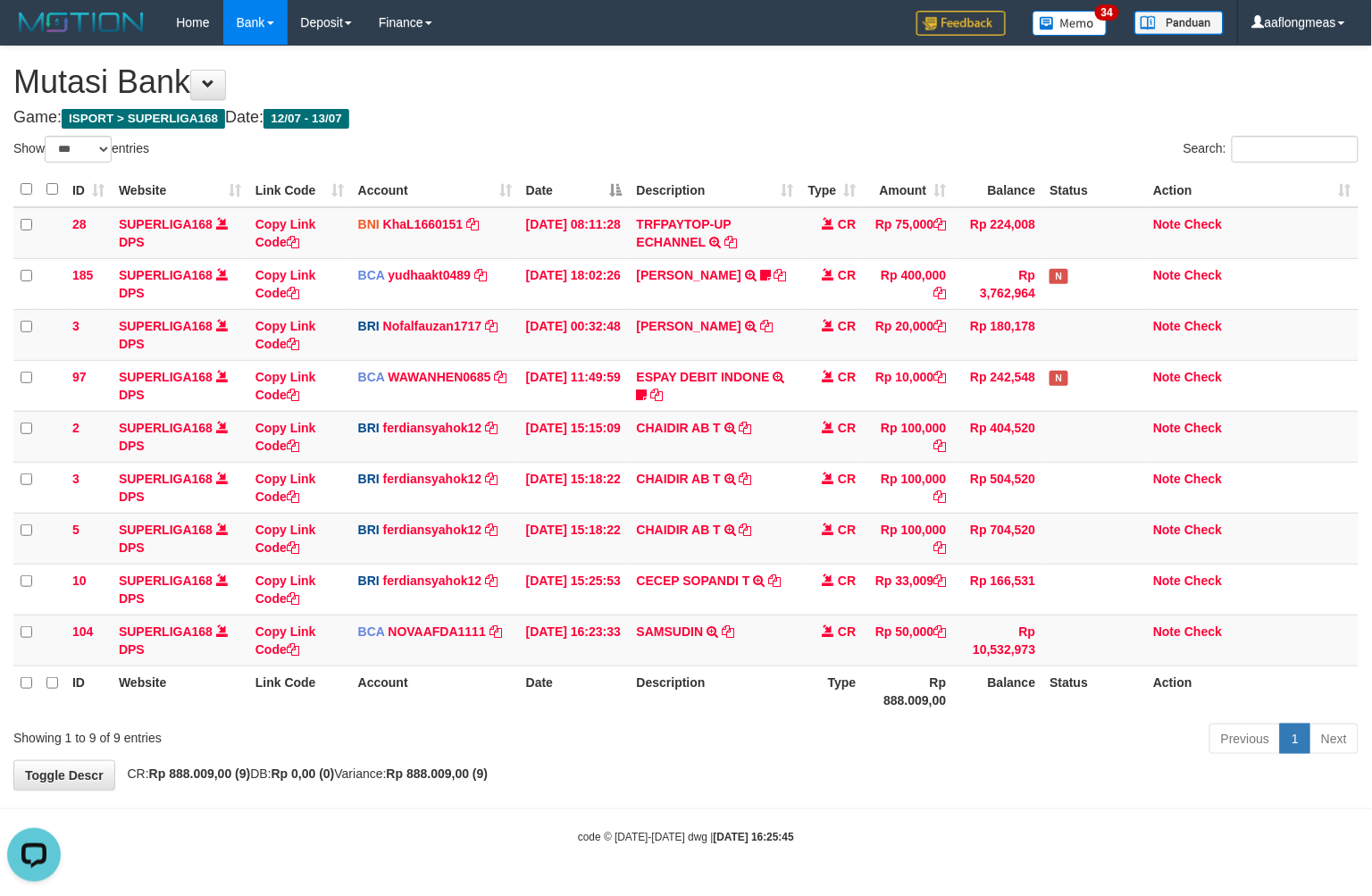 click on "Previous 1 Next" at bounding box center [972, 741] 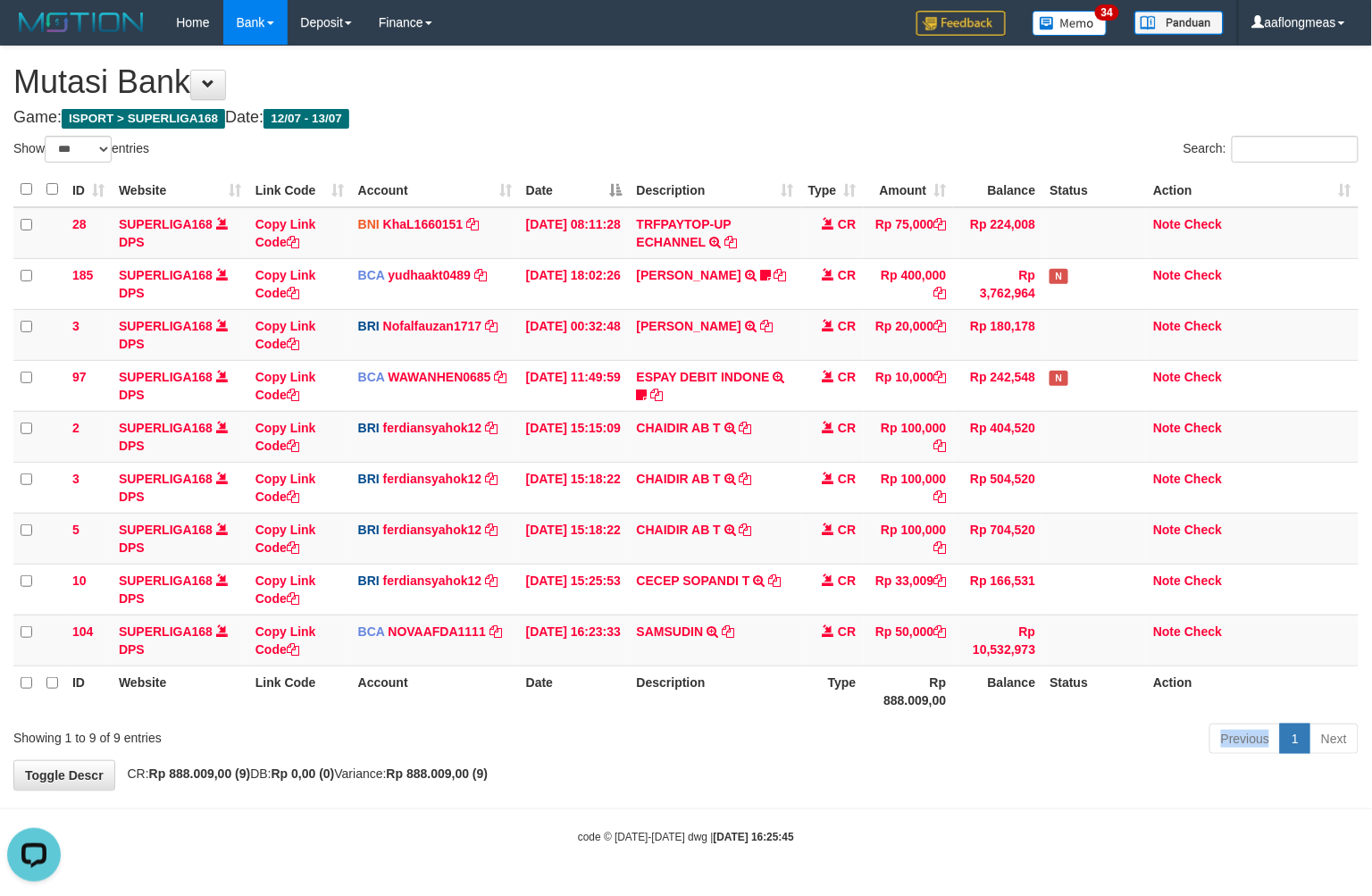 click on "Previous 1 Next" at bounding box center [972, 741] 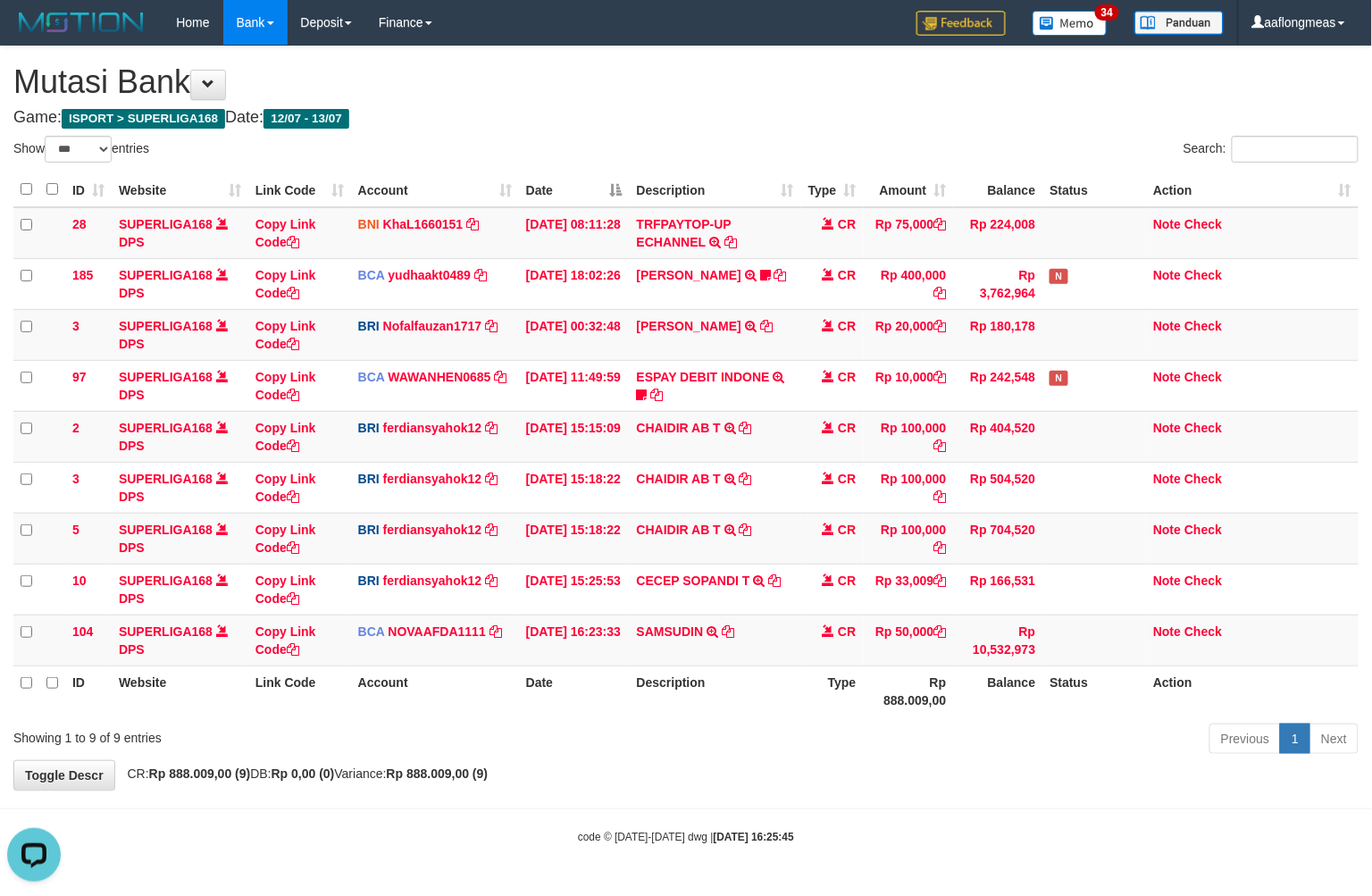 click on "Previous 1 Next" at bounding box center [972, 741] 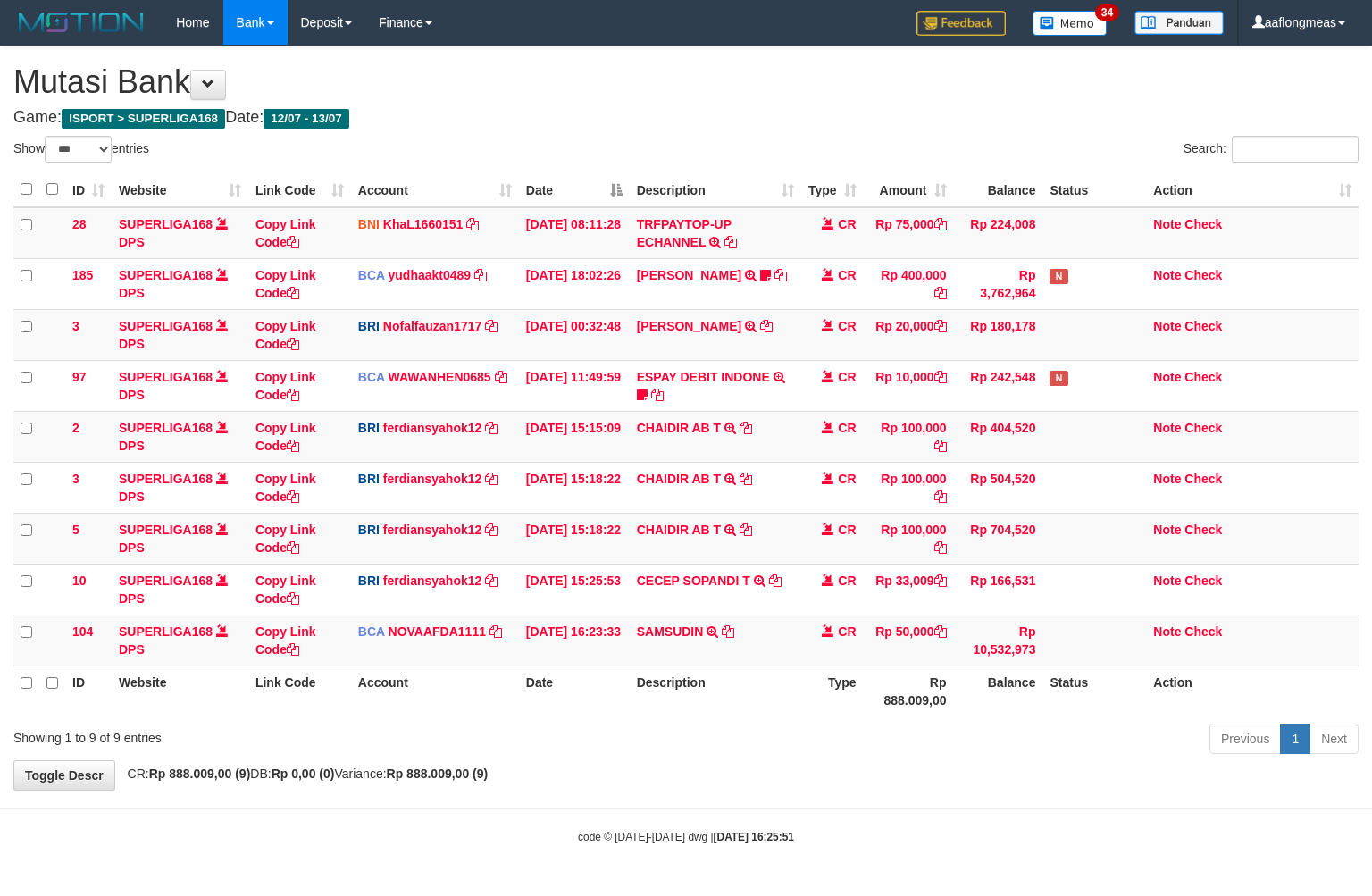select on "***" 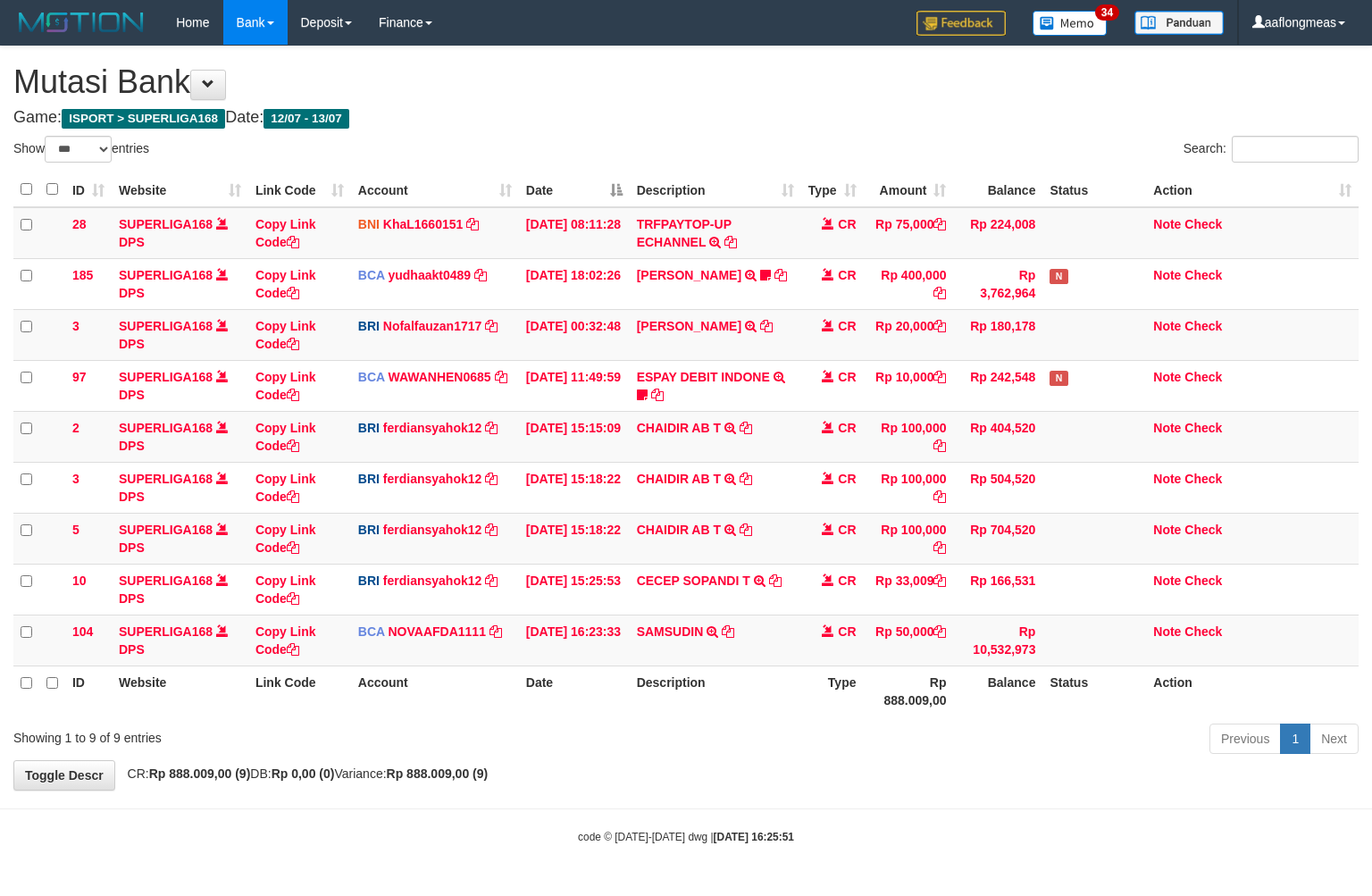scroll, scrollTop: 0, scrollLeft: 0, axis: both 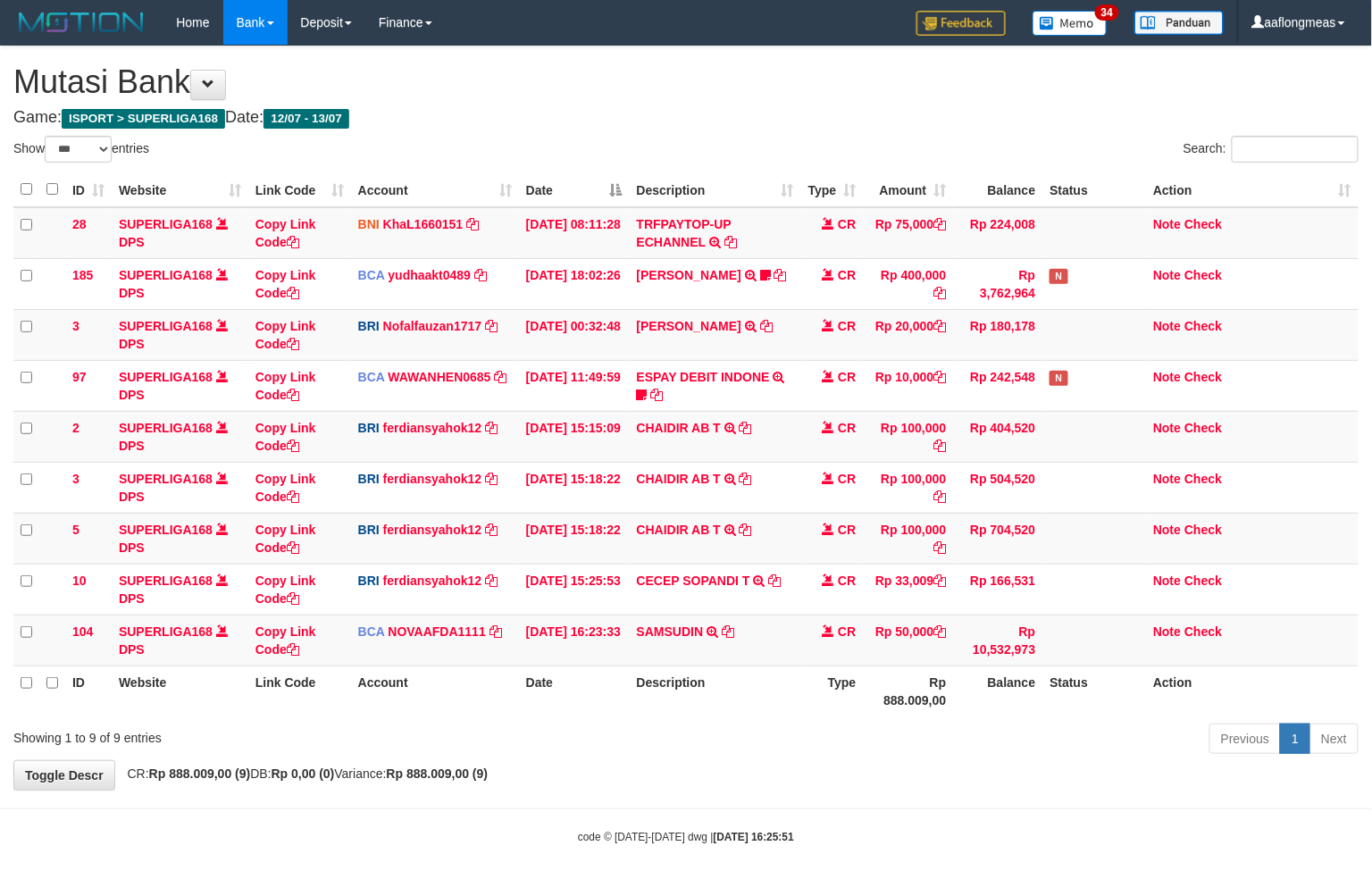 click on "Toggle navigation
Home
Bank
Account List
Load
By Website
Group
[ISPORT]													SUPERLIGA168
By Load Group (DPS)
34" at bounding box center (686, 445) 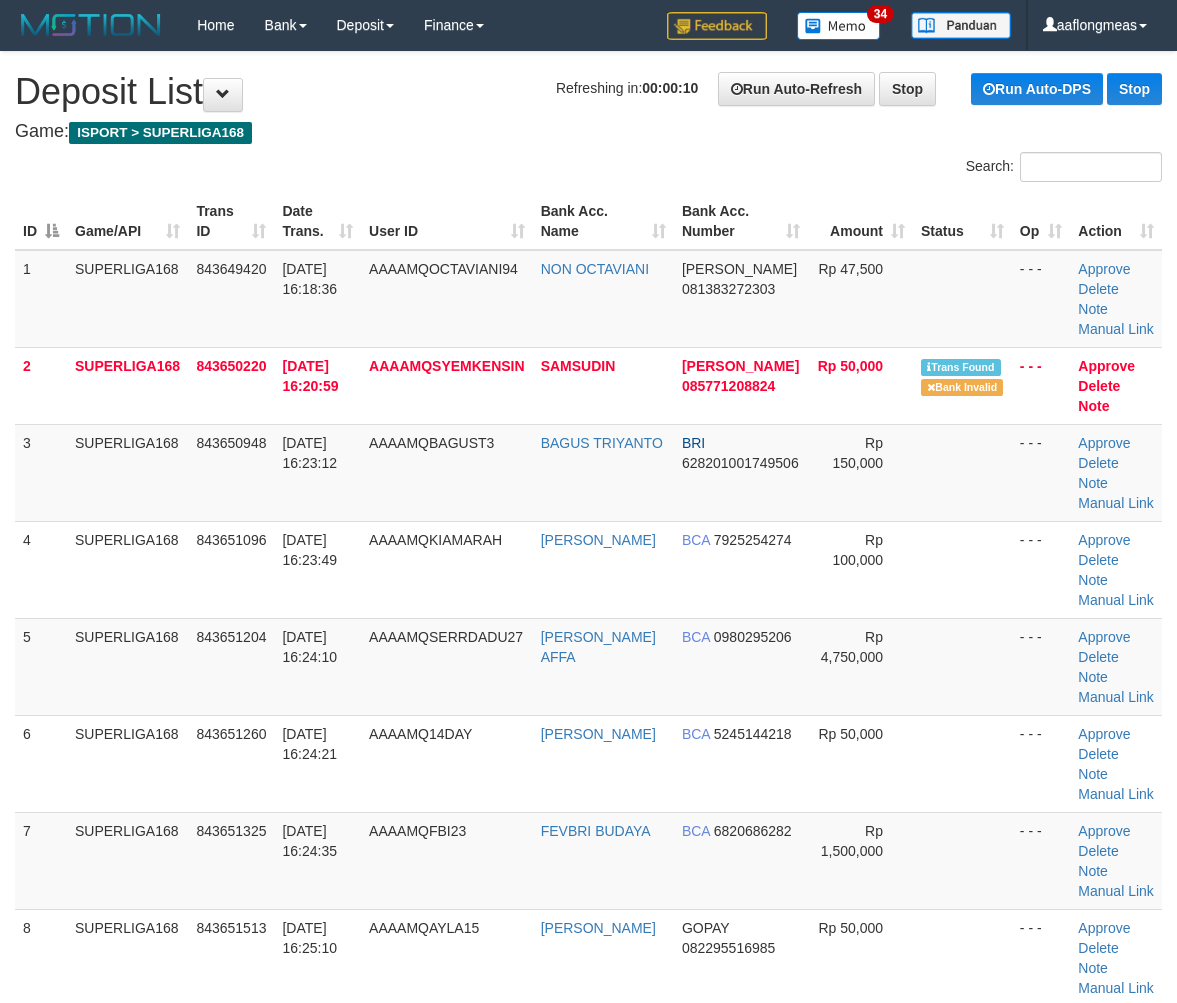 scroll, scrollTop: 0, scrollLeft: 0, axis: both 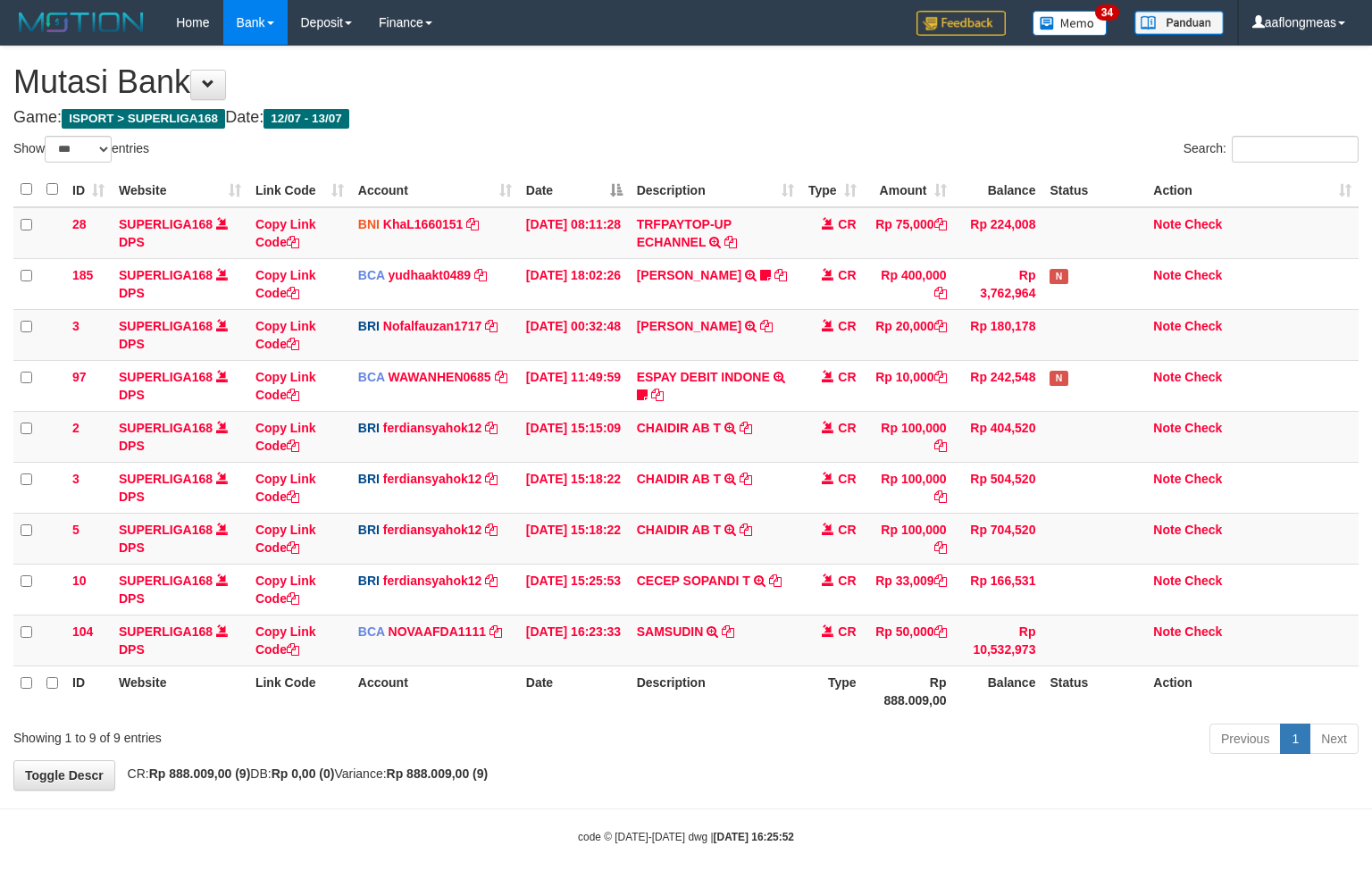 select on "***" 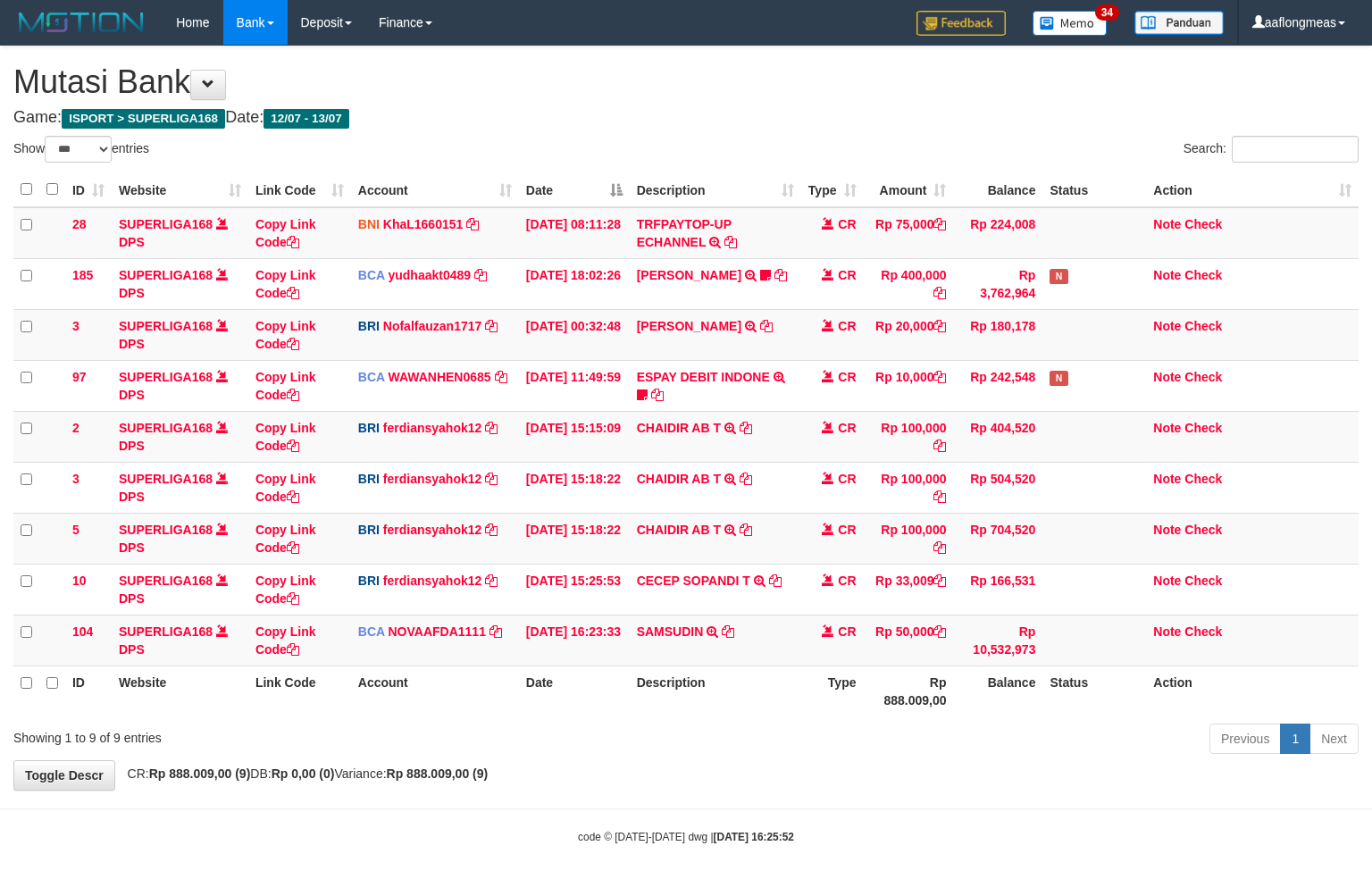 scroll, scrollTop: 0, scrollLeft: 0, axis: both 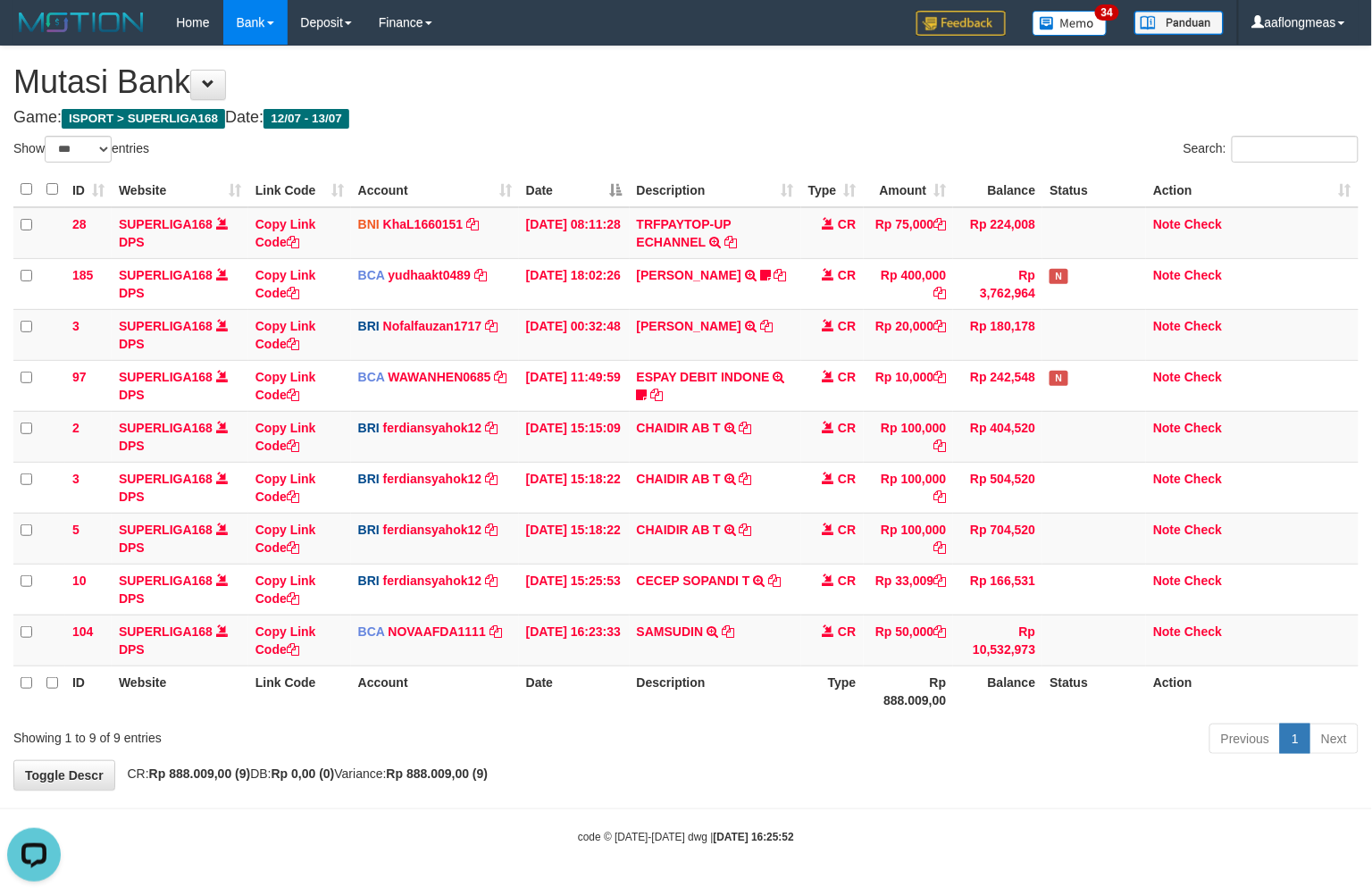 click on "Toggle navigation
Home
Bank
Account List
Load
By Website
Group
[ISPORT]													SUPERLIGA168
By Load Group (DPS)
34" at bounding box center [686, 445] 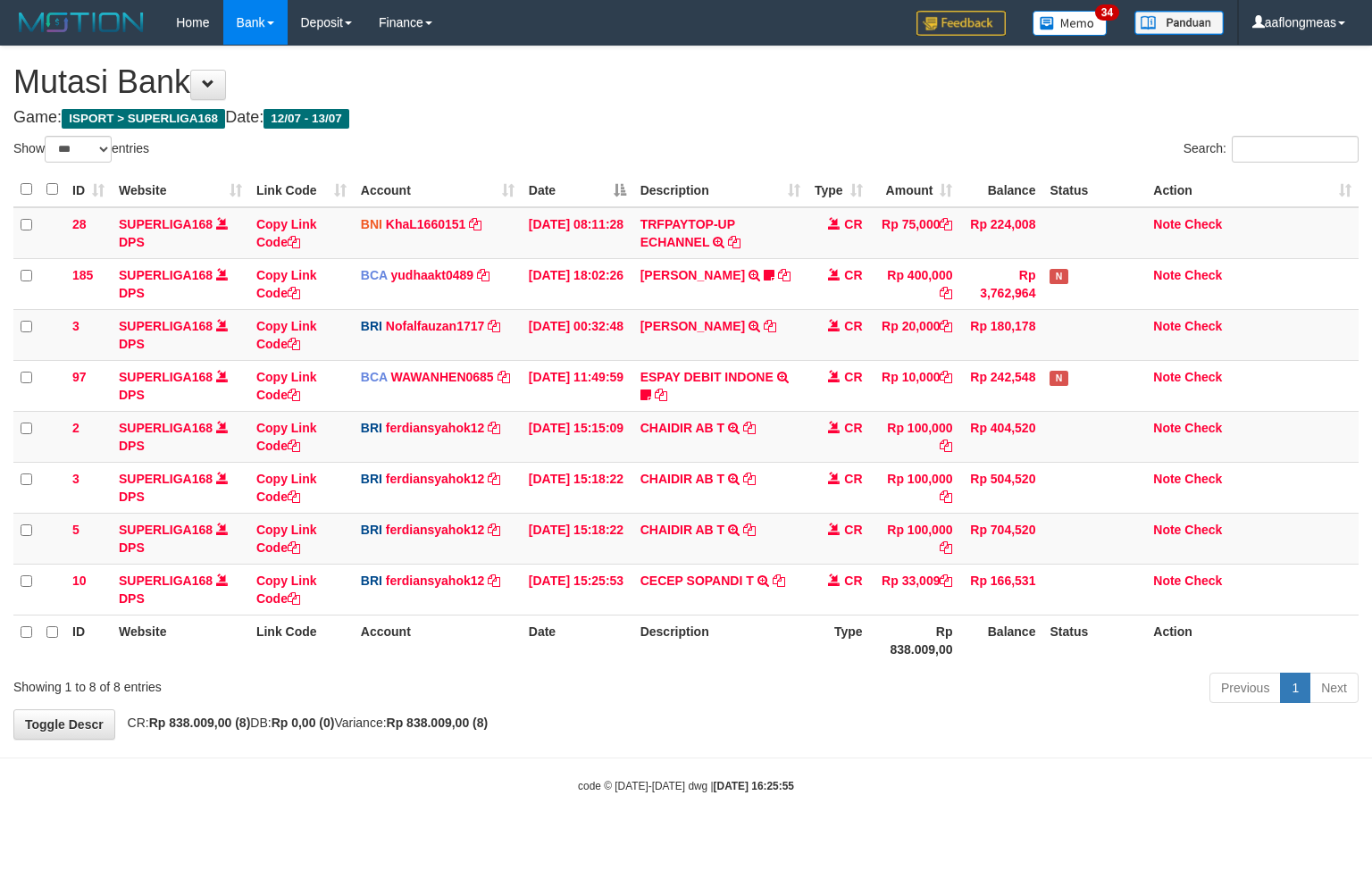 select on "***" 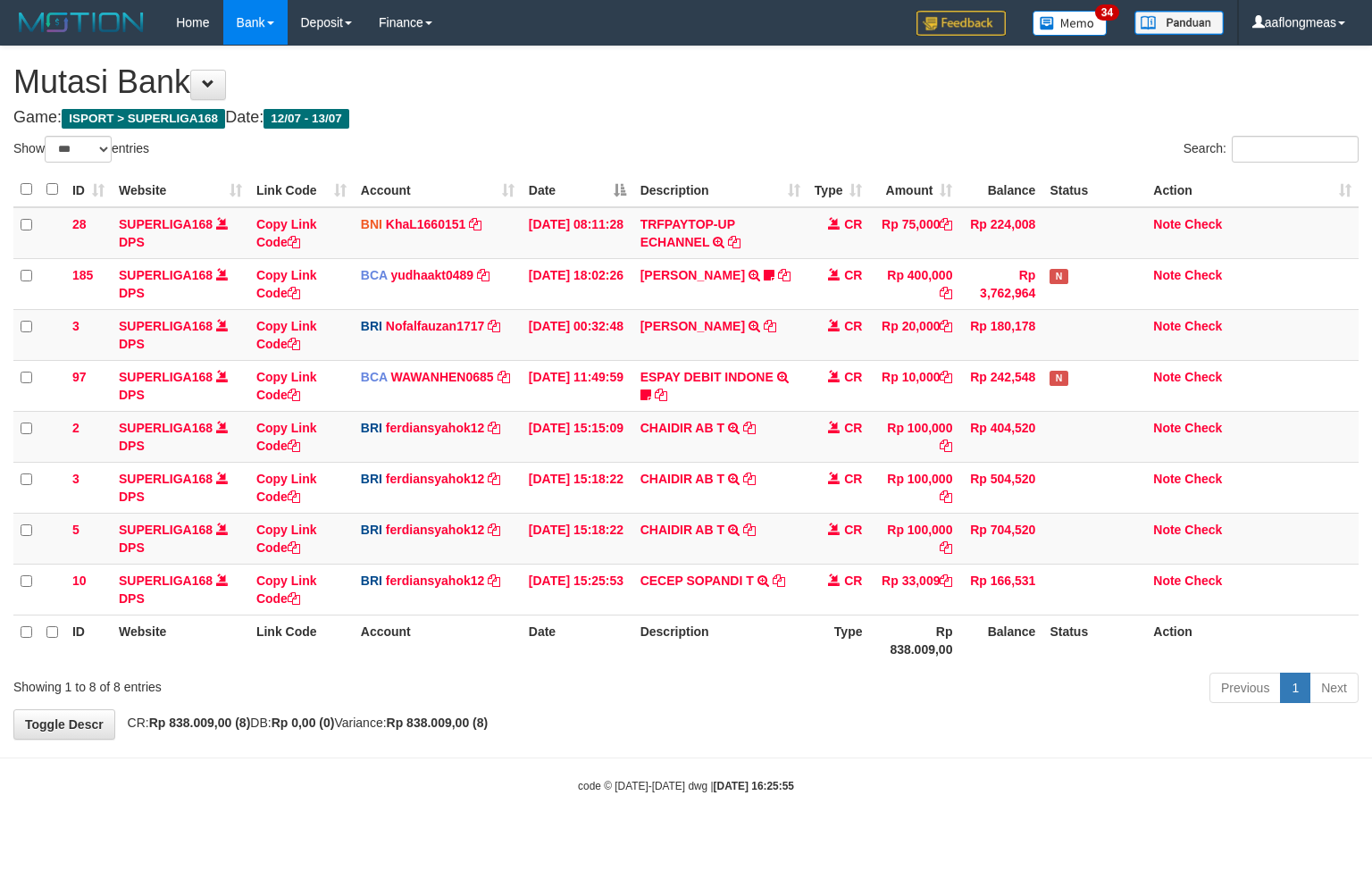 scroll, scrollTop: 0, scrollLeft: 0, axis: both 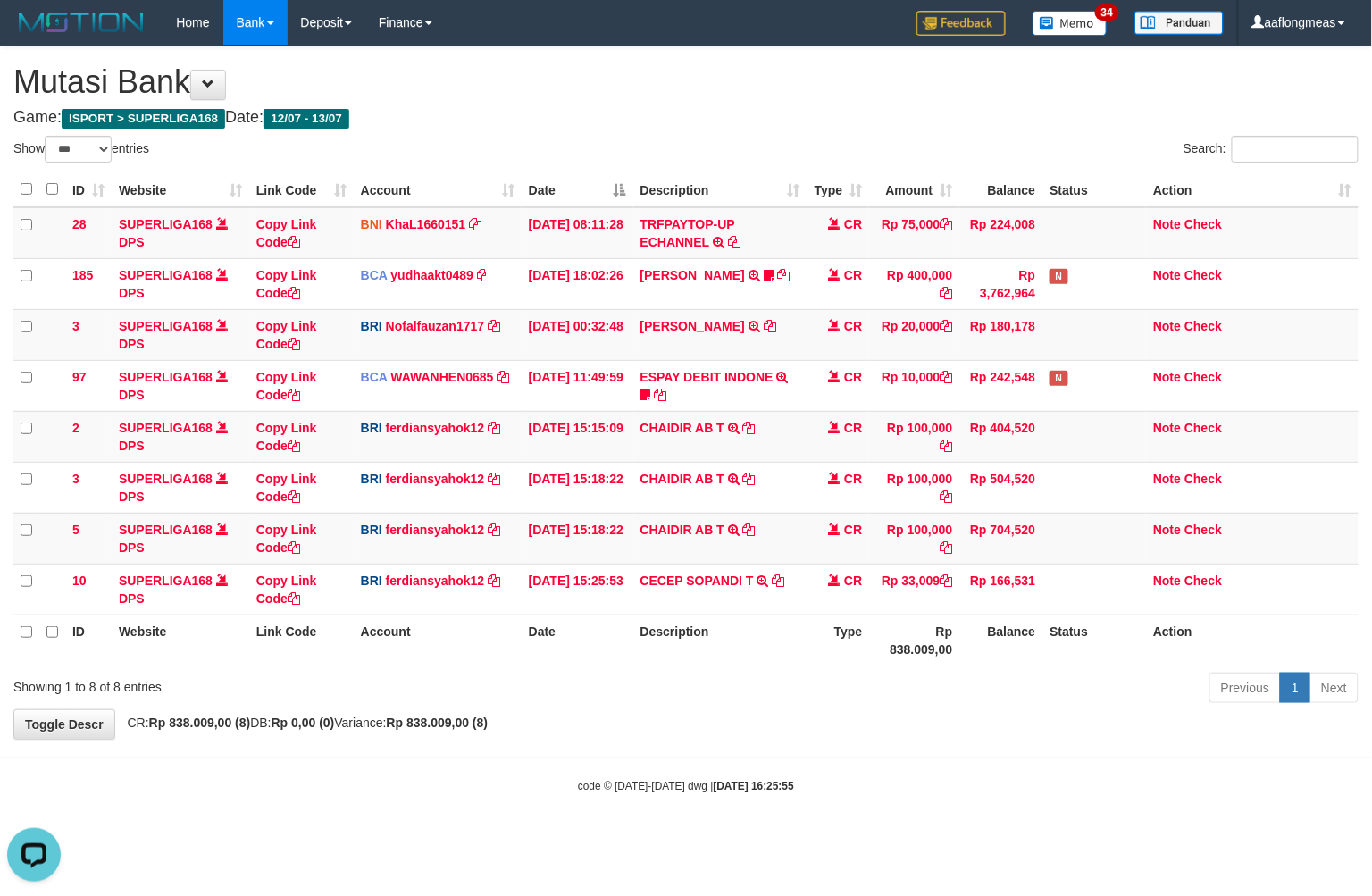 click on "**********" at bounding box center (686, 392) 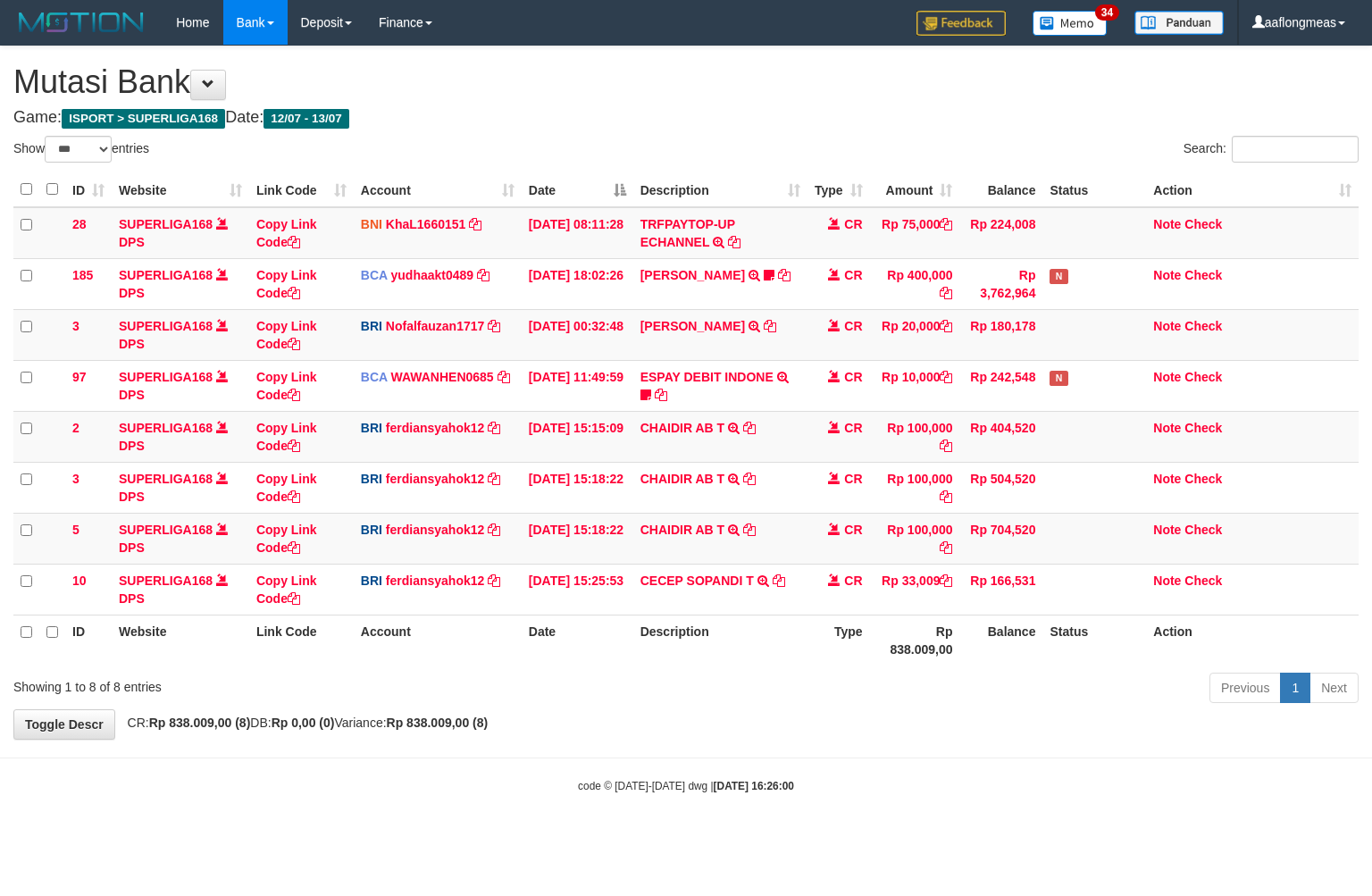 select on "***" 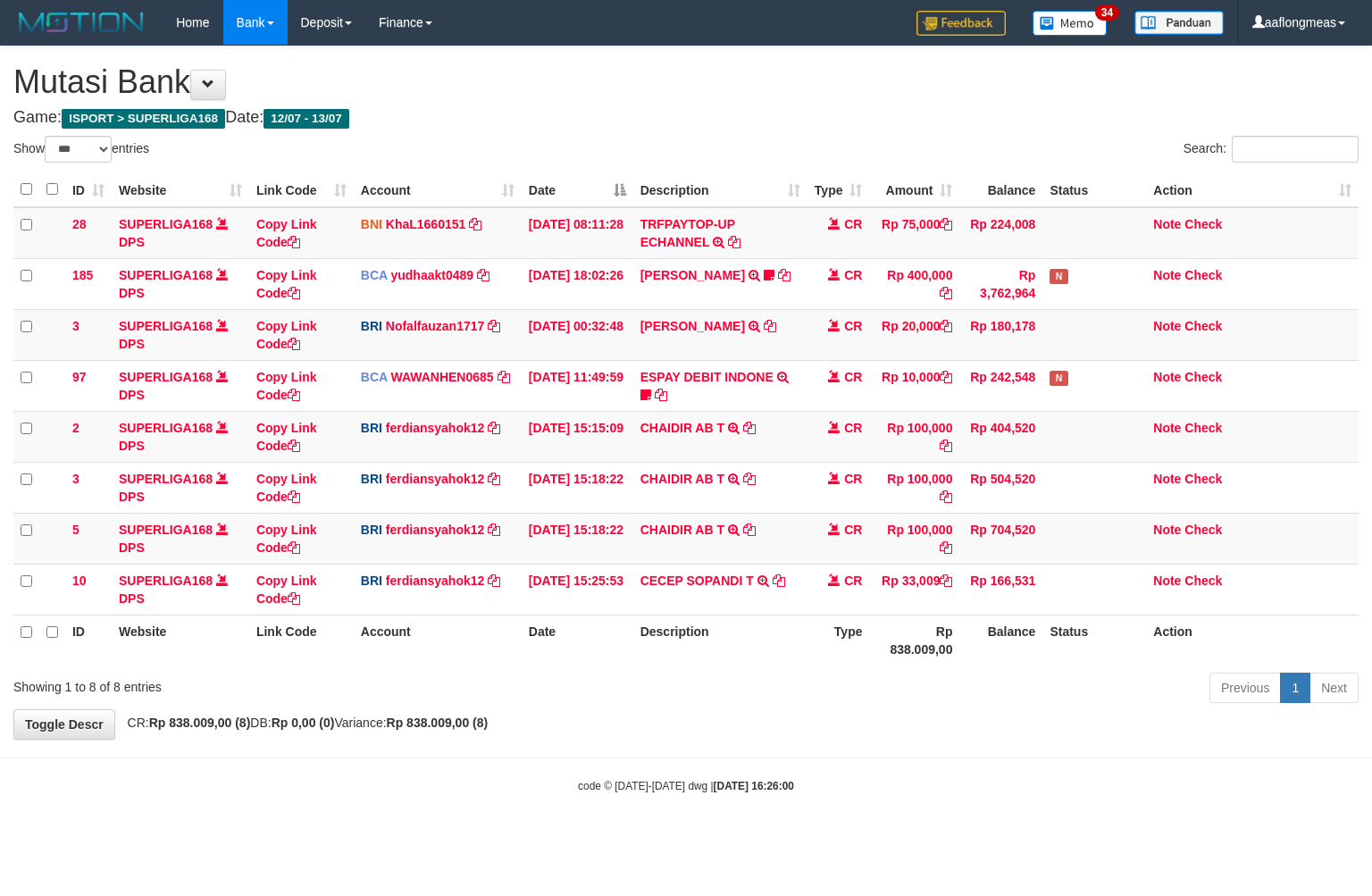 scroll, scrollTop: 0, scrollLeft: 0, axis: both 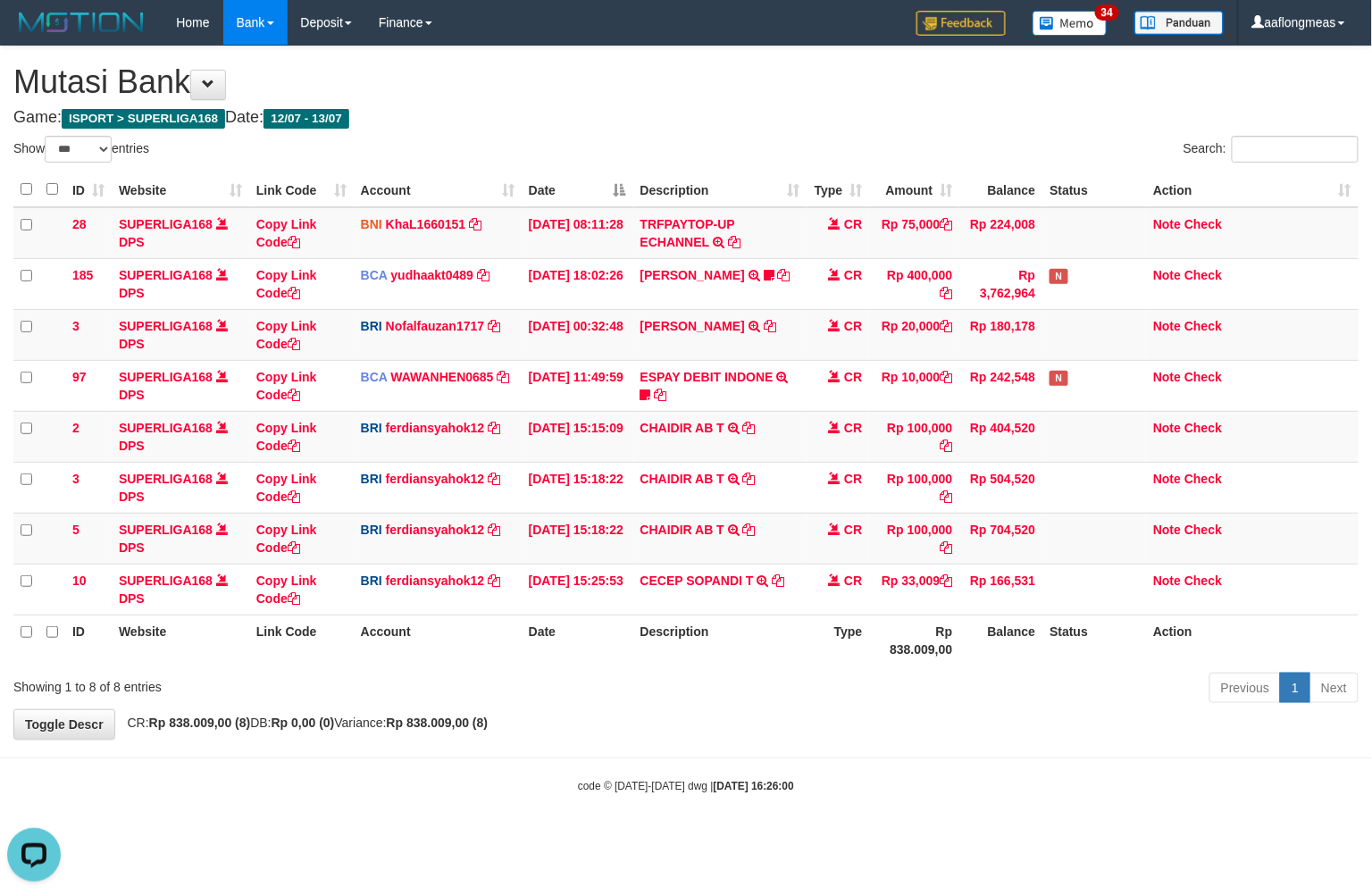 click on "**********" at bounding box center (686, 392) 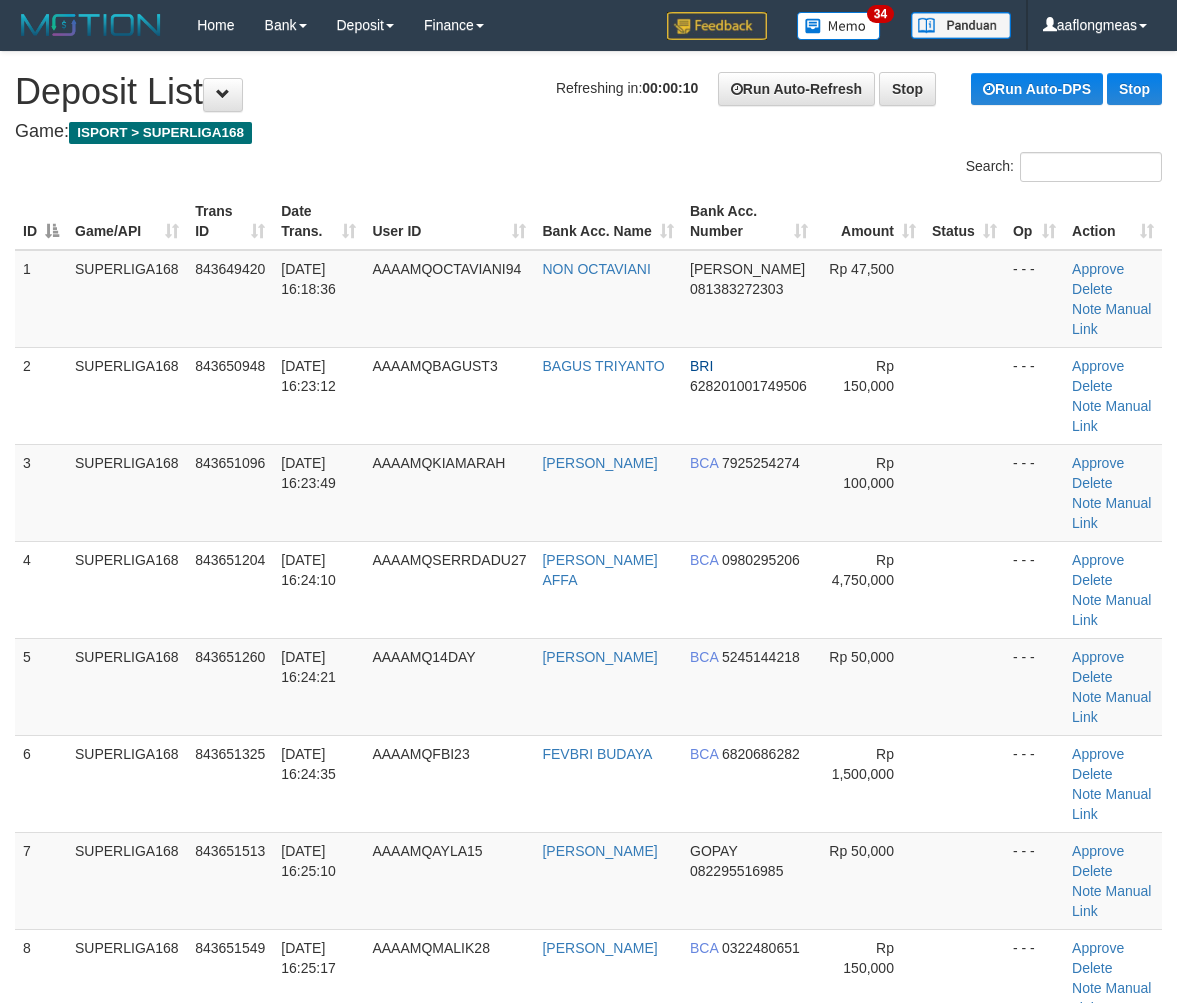 scroll, scrollTop: 0, scrollLeft: 0, axis: both 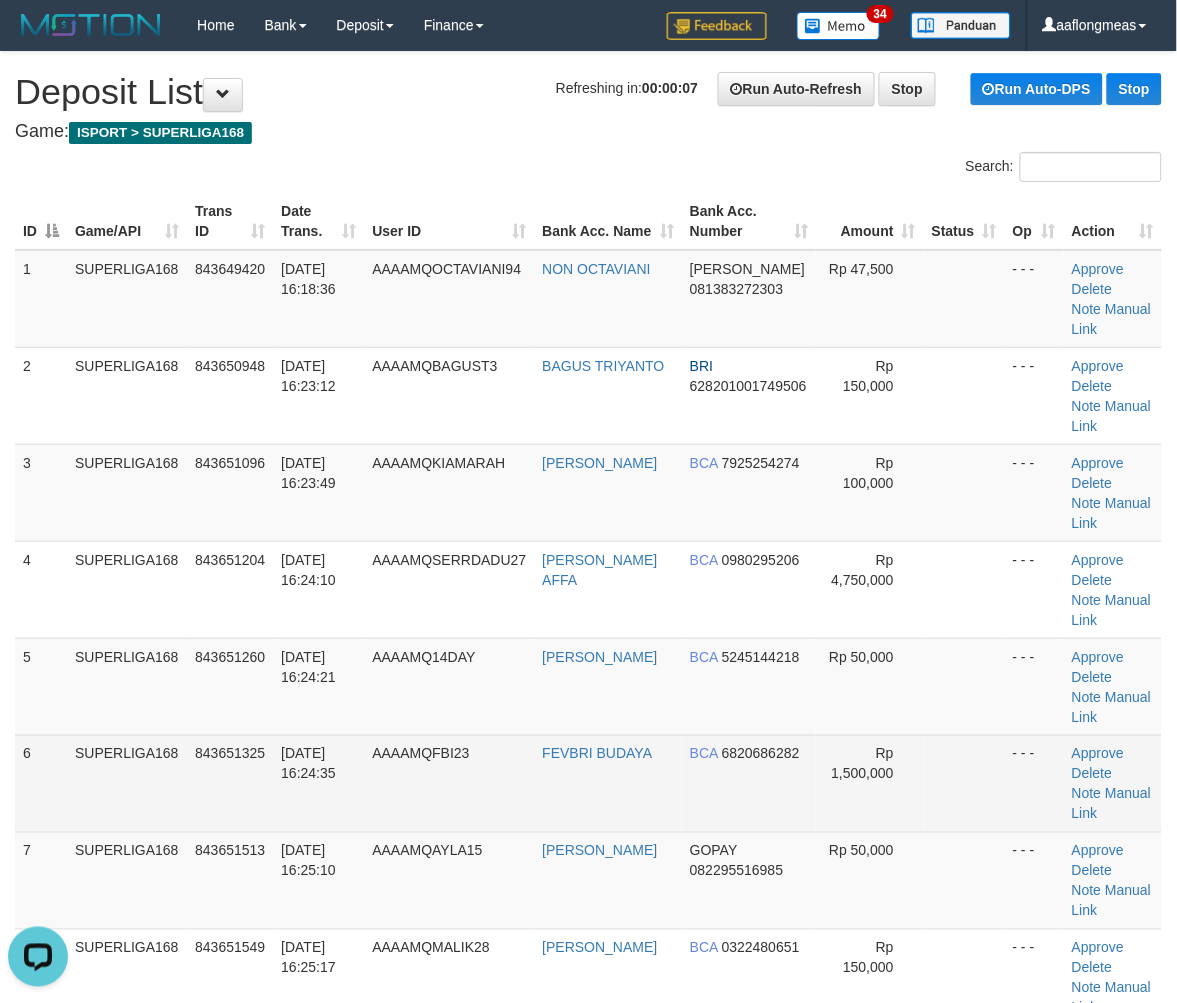 click at bounding box center (964, 783) 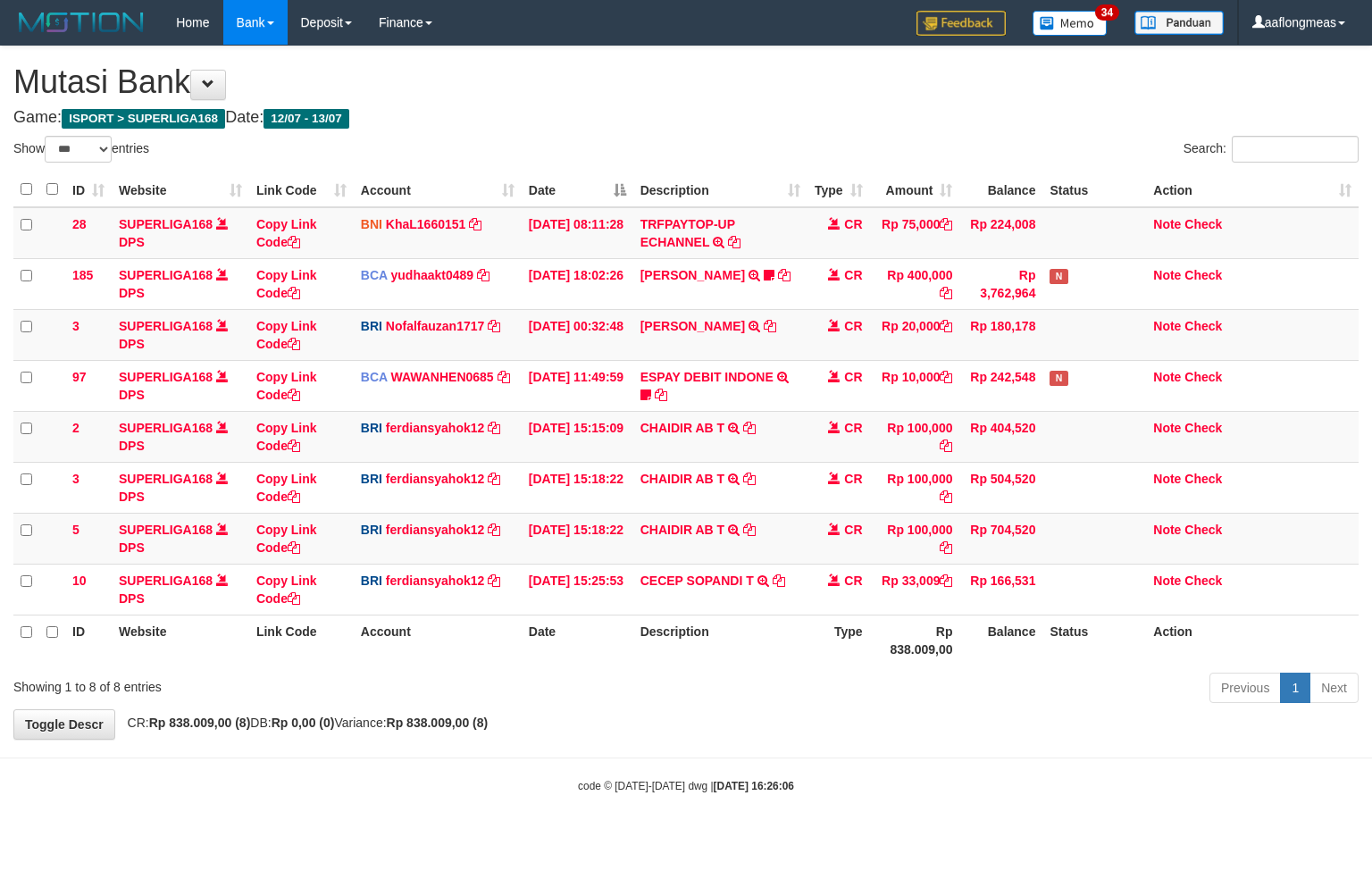 select on "***" 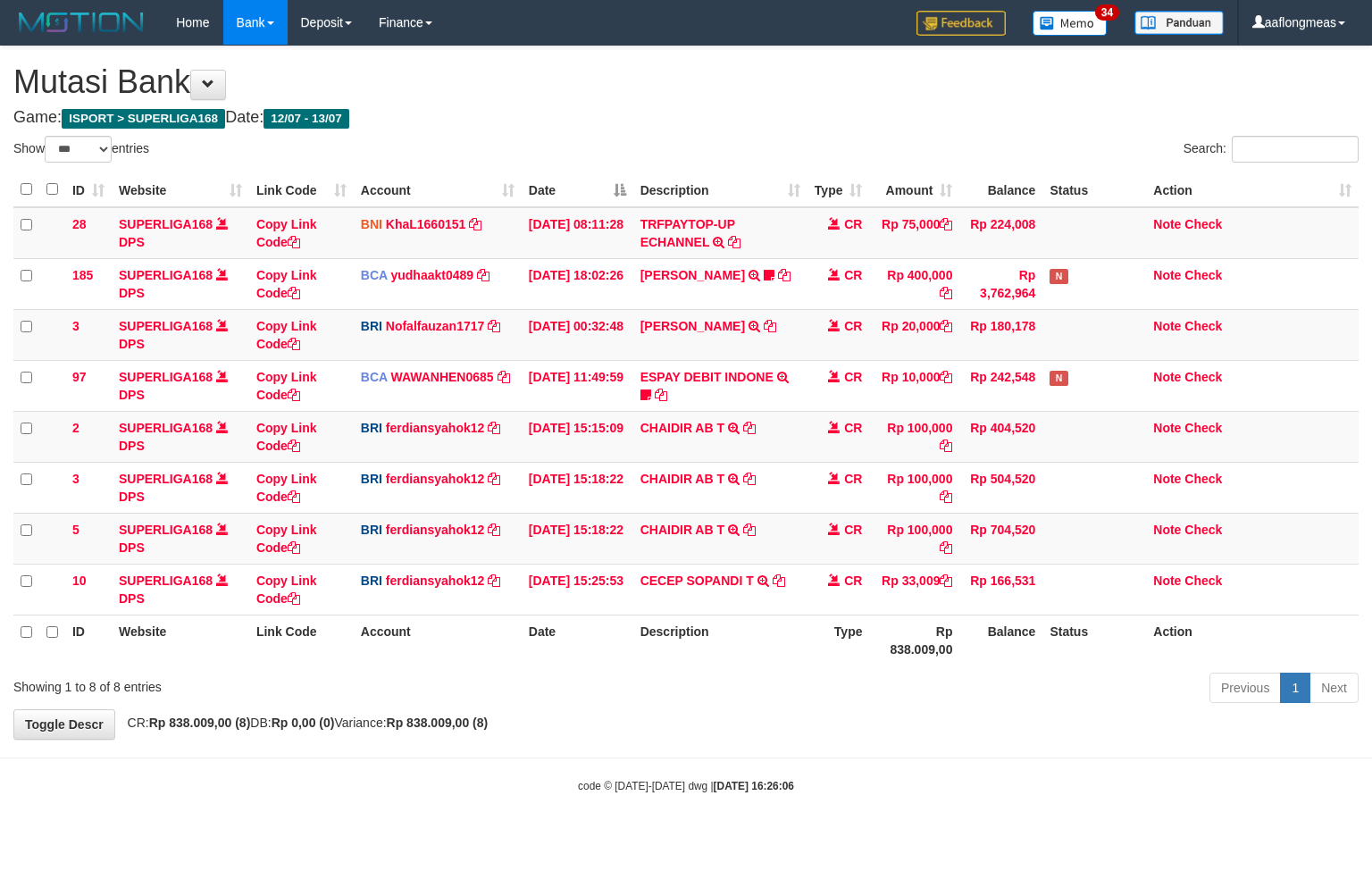 scroll, scrollTop: 0, scrollLeft: 0, axis: both 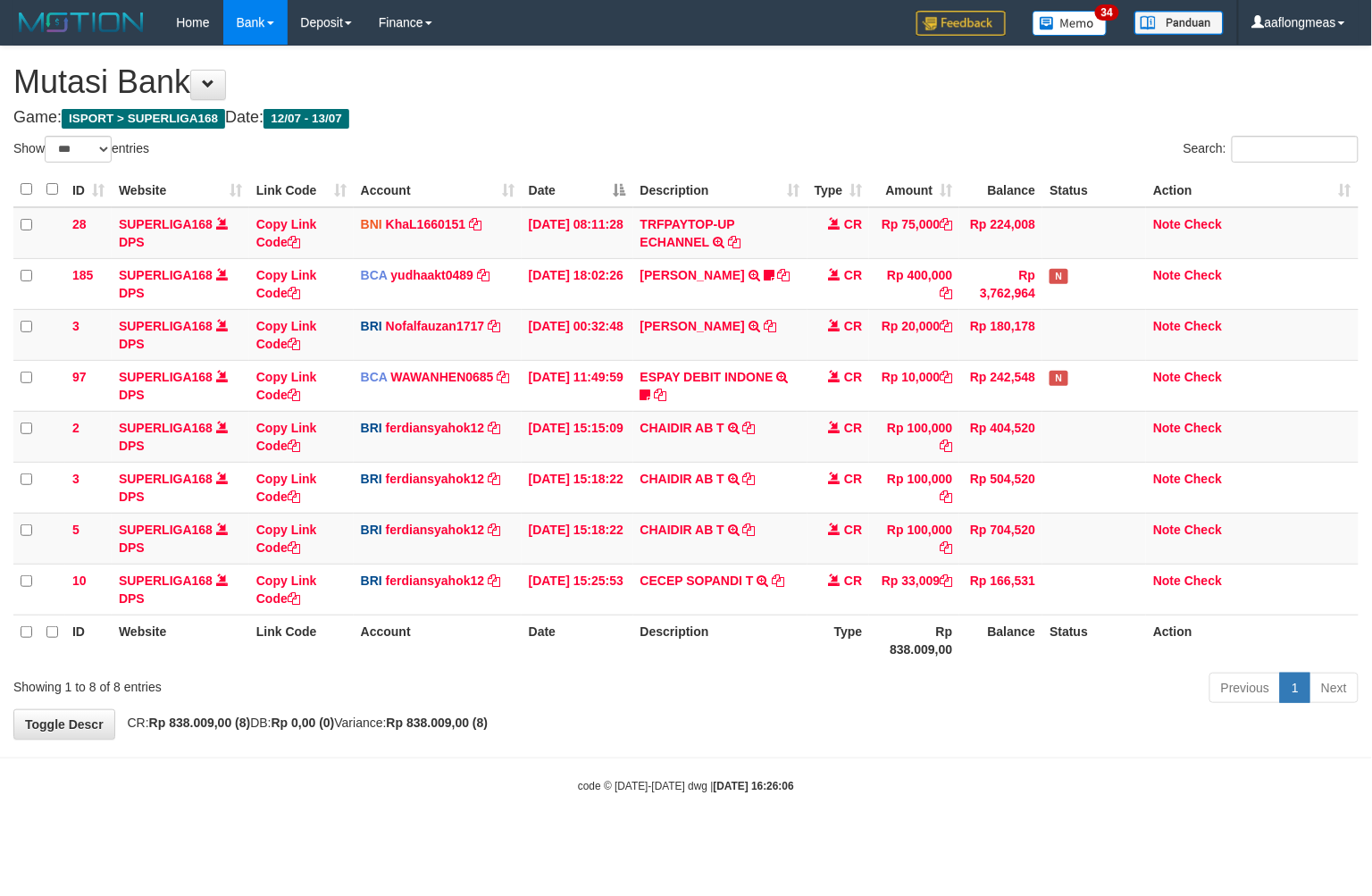 click on "**********" at bounding box center (686, 392) 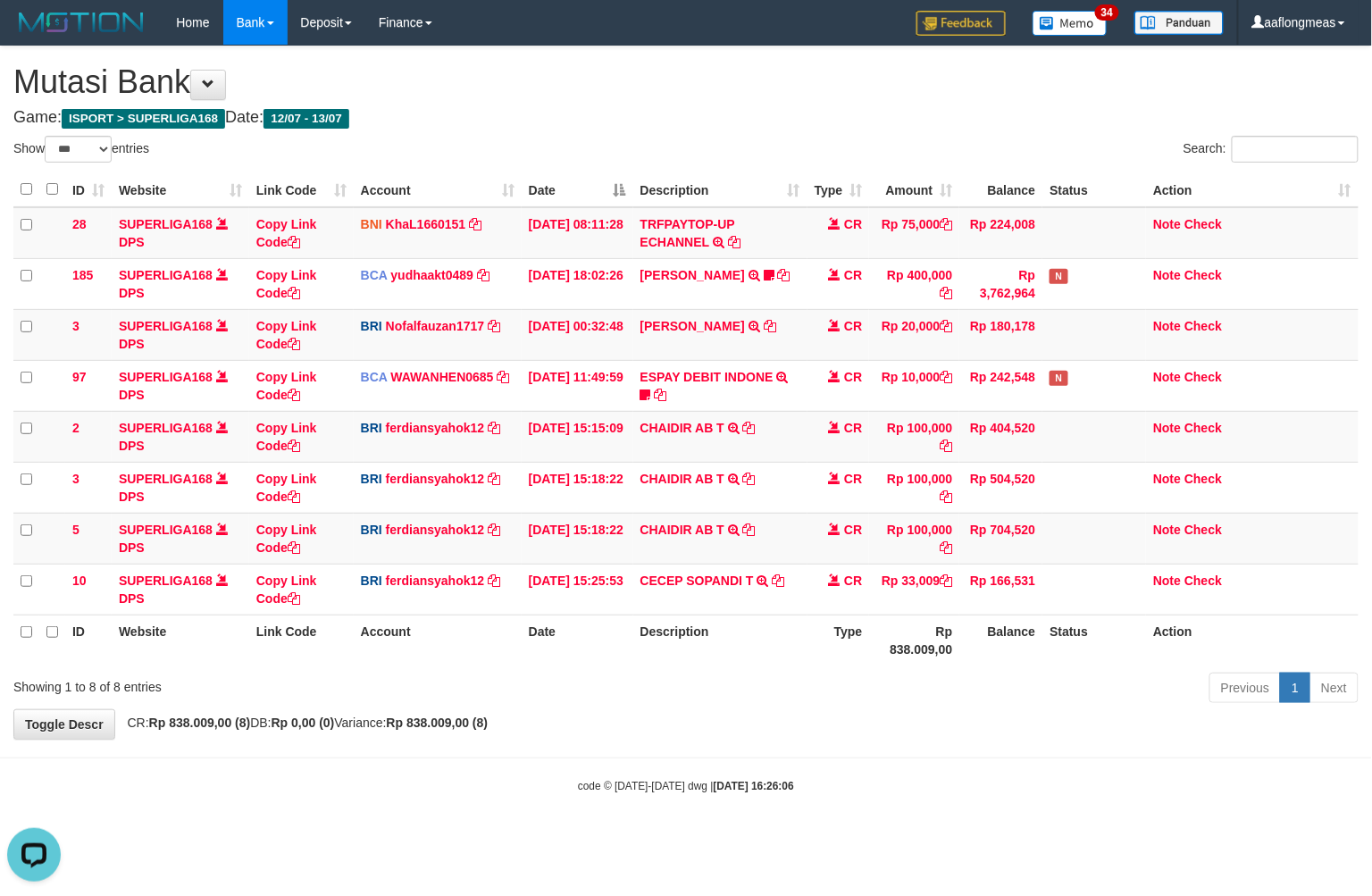 scroll, scrollTop: 0, scrollLeft: 0, axis: both 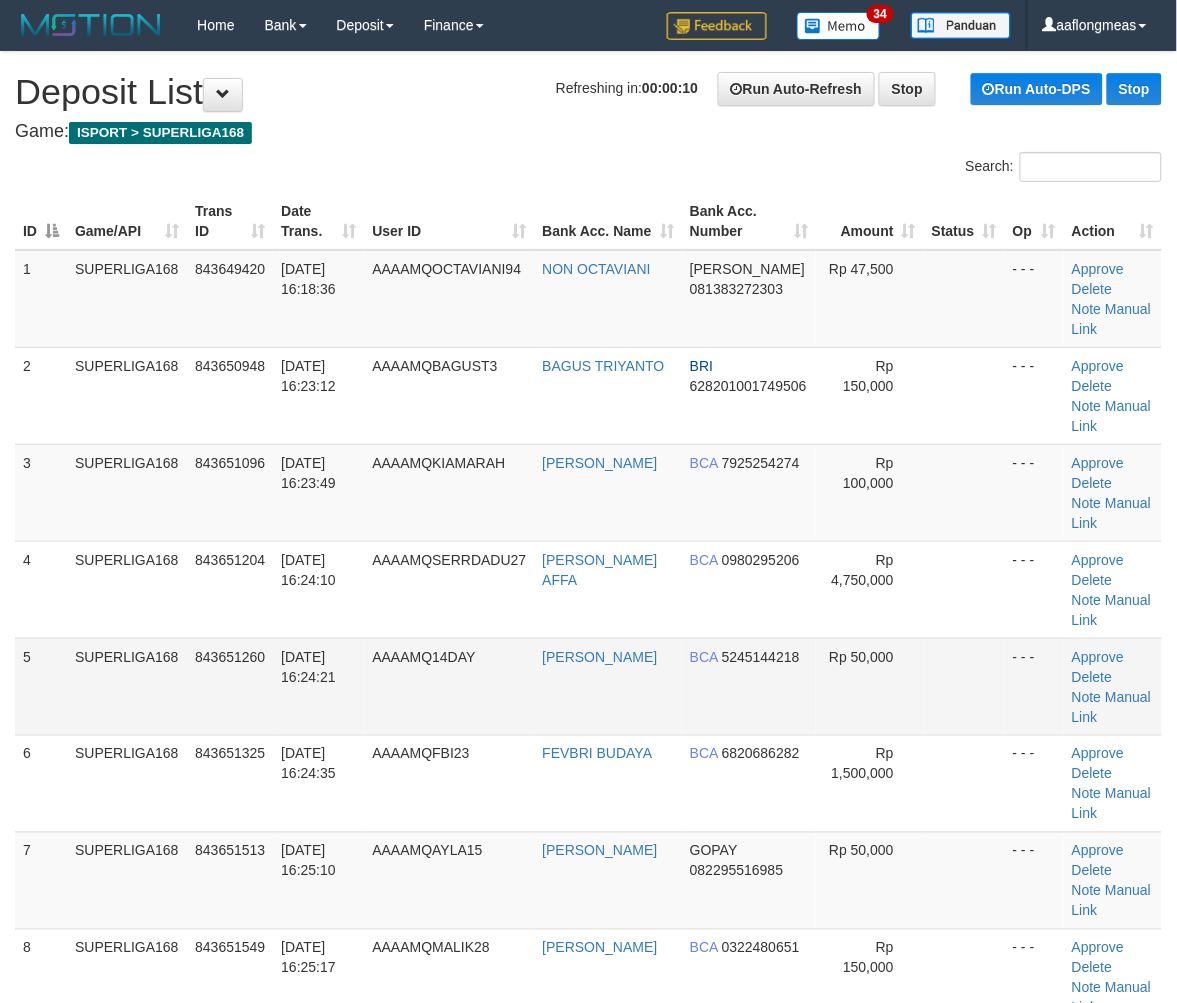drag, startPoint x: 0, startPoint y: 0, endPoint x: 1004, endPoint y: 590, distance: 1164.5239 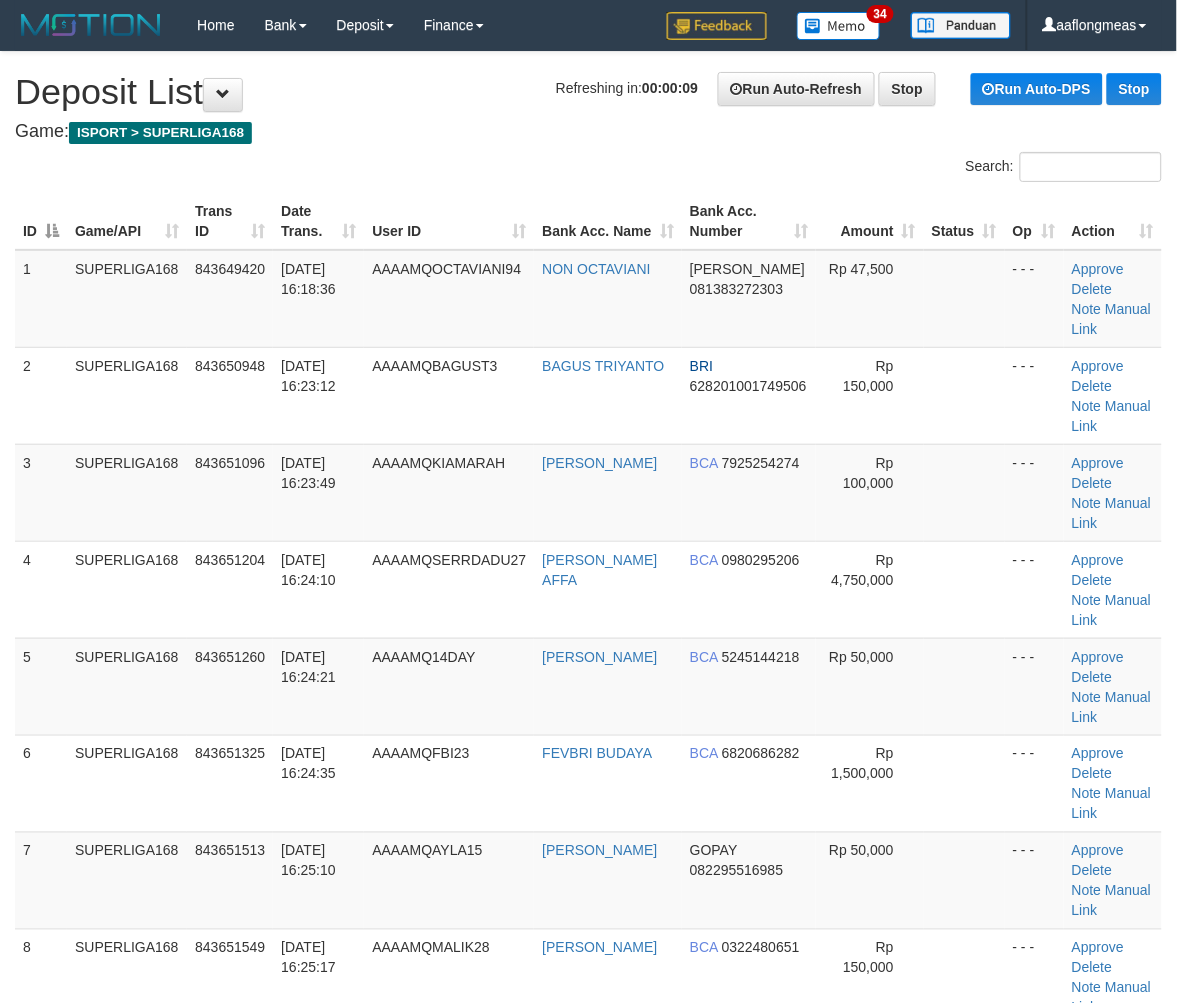 drag, startPoint x: 895, startPoint y: 648, endPoint x: 1185, endPoint y: 677, distance: 291.44638 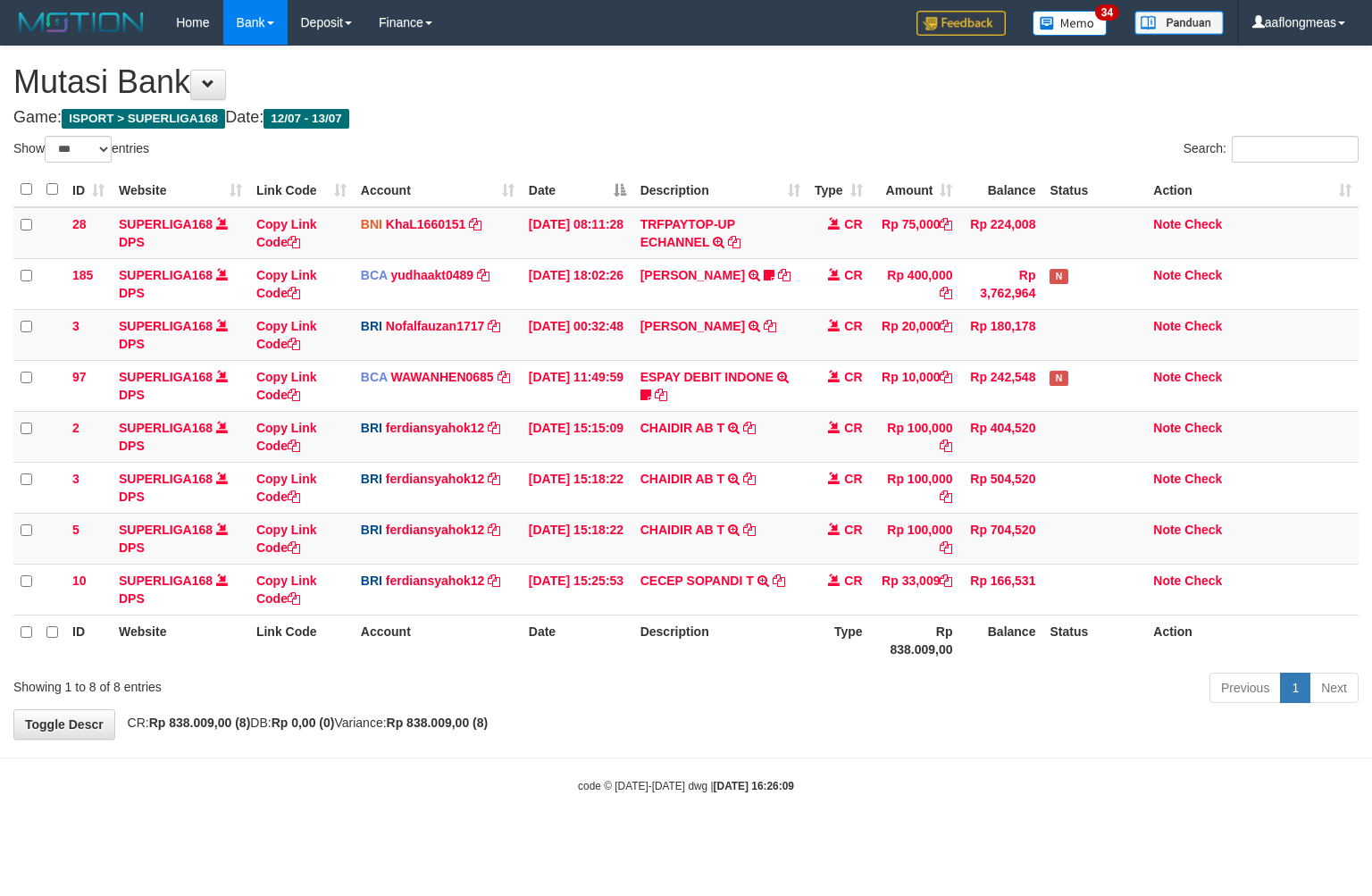 select on "***" 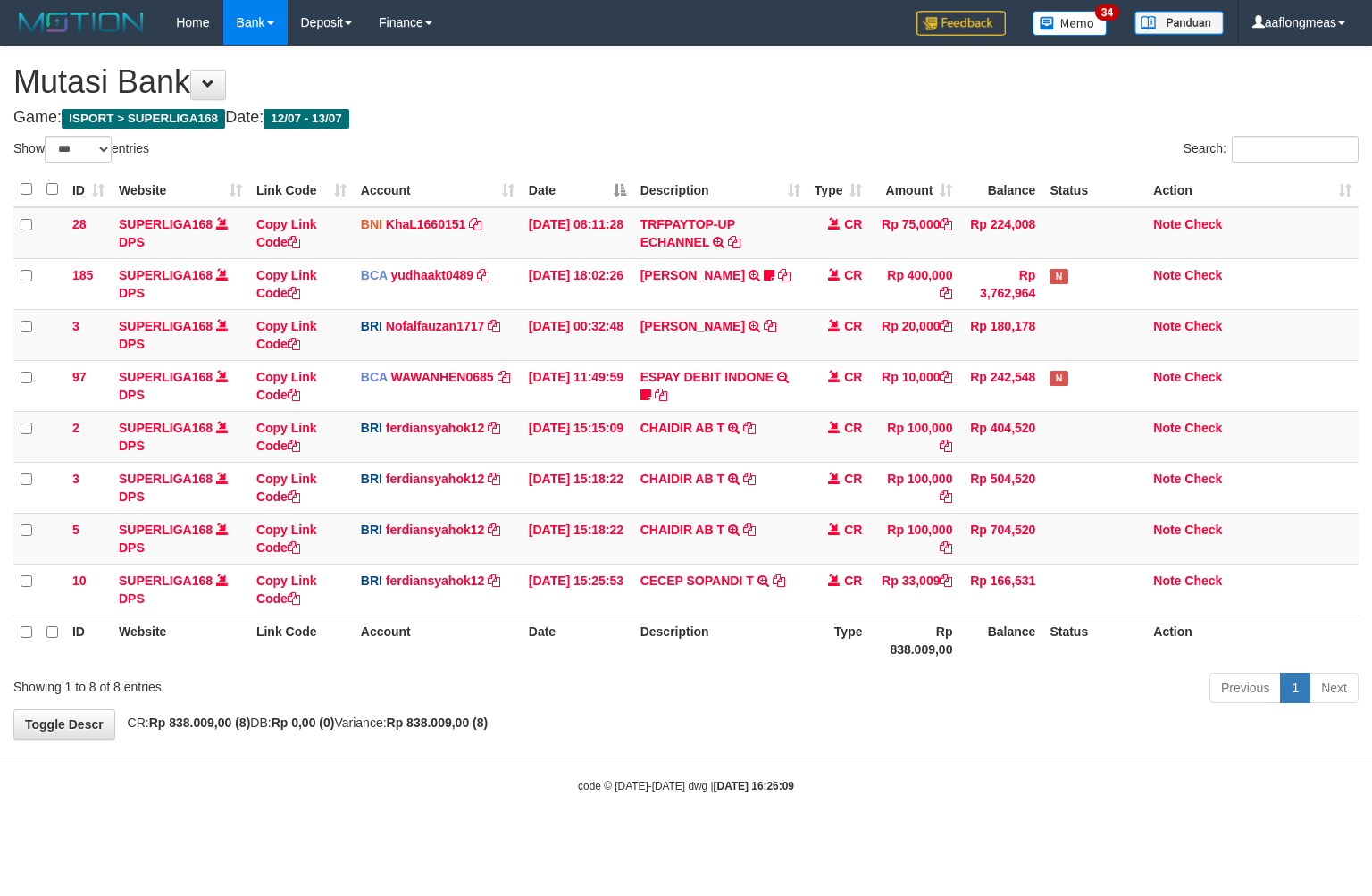 scroll, scrollTop: 0, scrollLeft: 0, axis: both 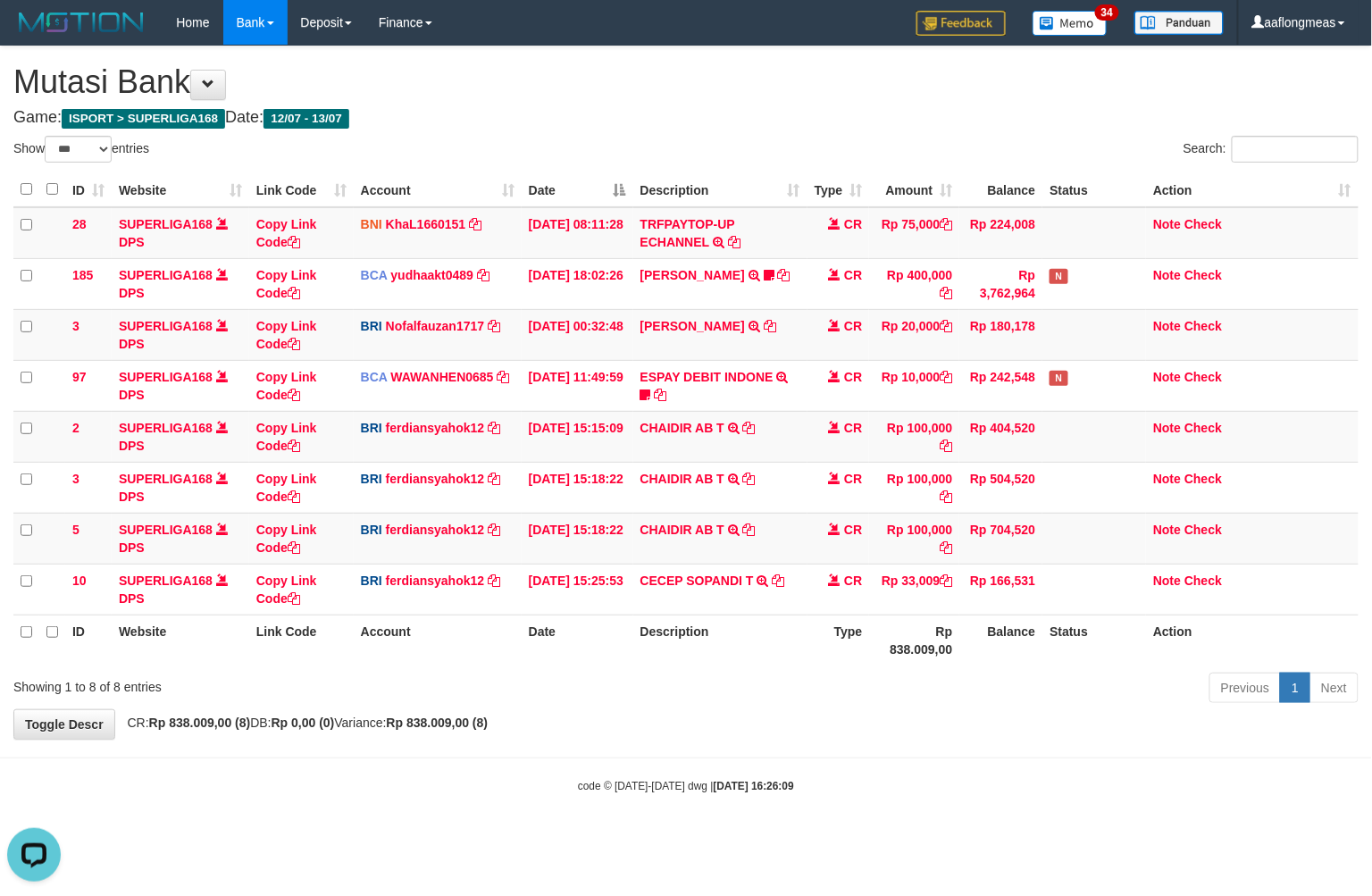click on "**********" at bounding box center [686, 392] 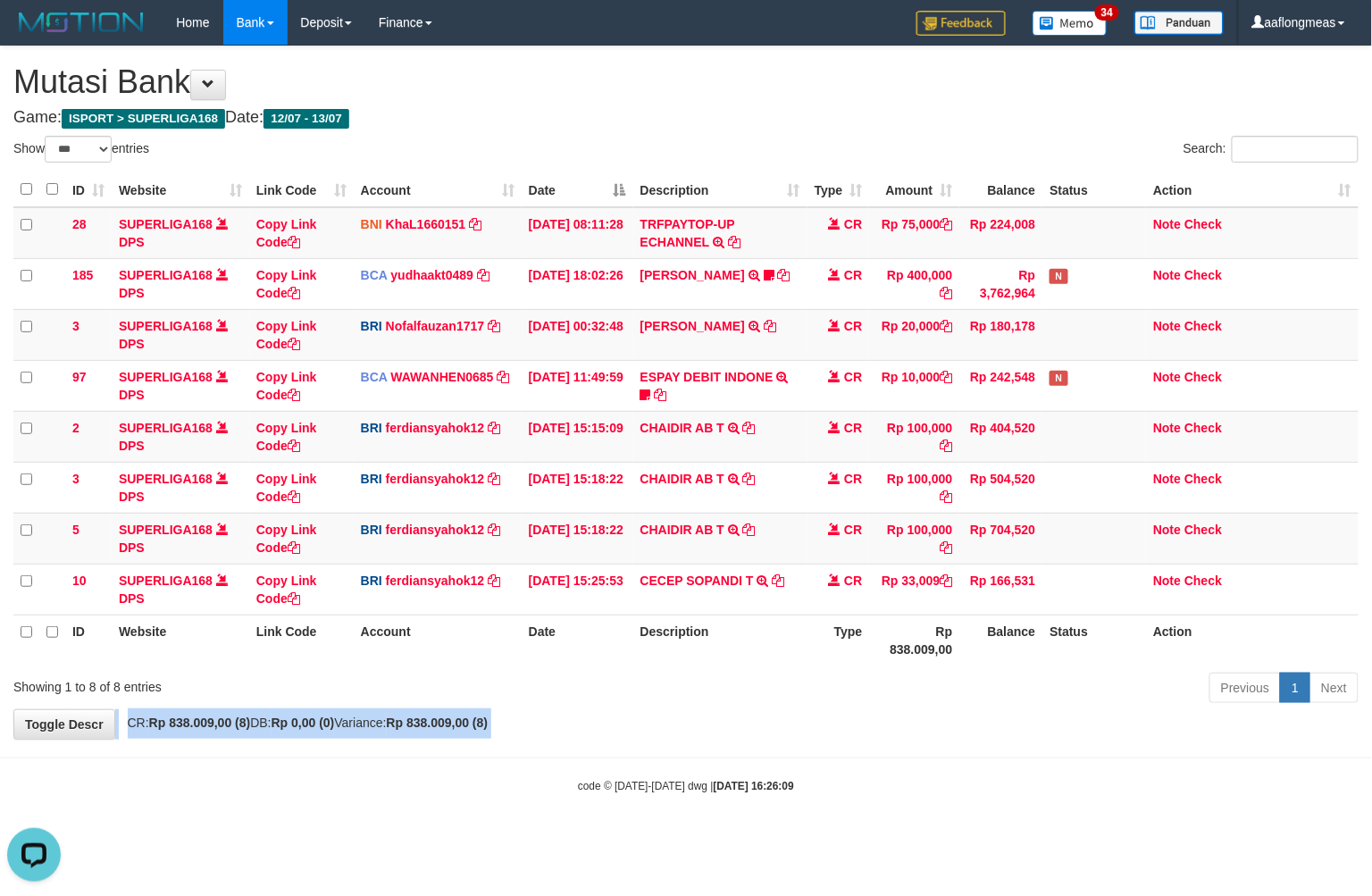 click on "**********" at bounding box center [686, 392] 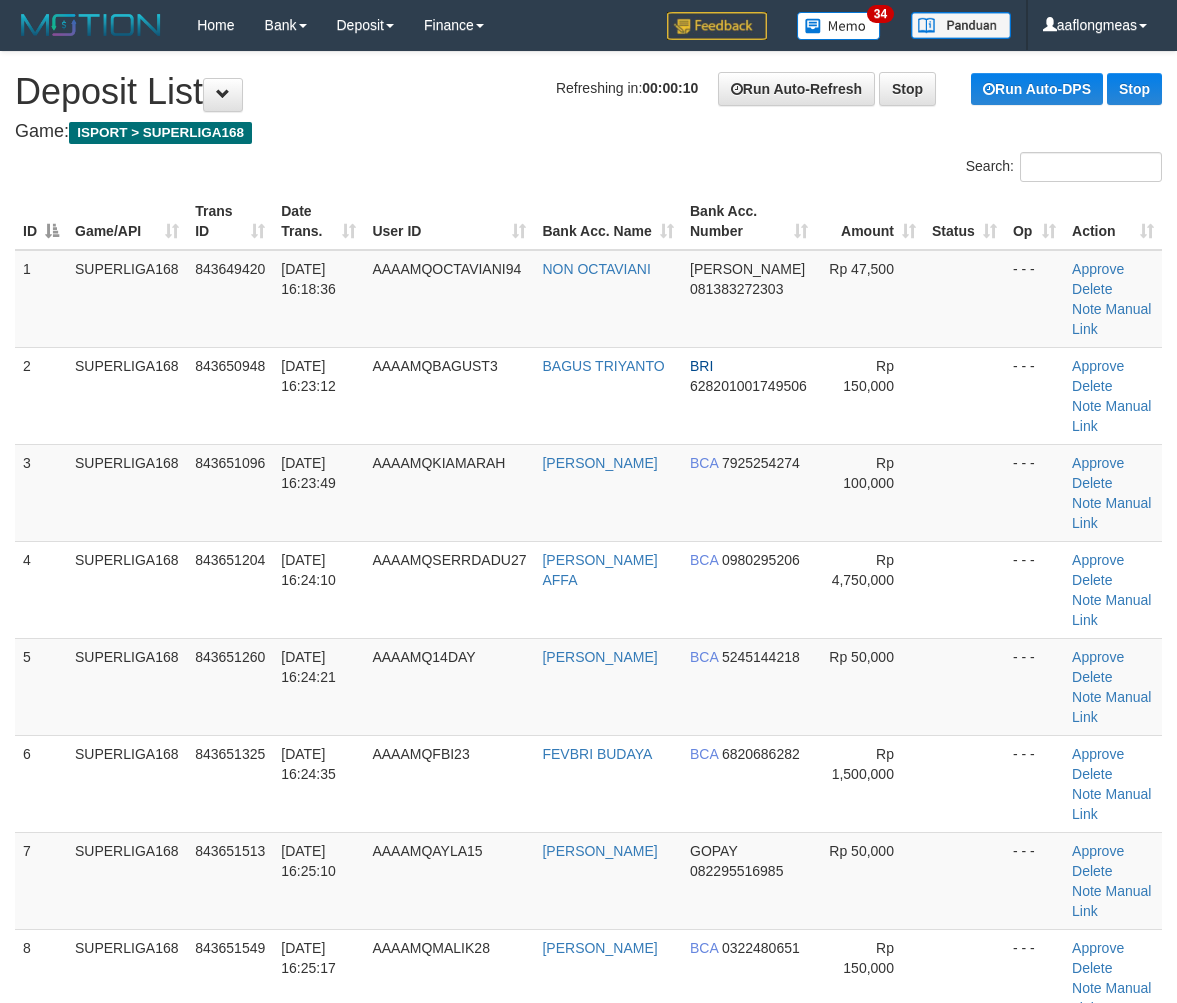 scroll, scrollTop: 0, scrollLeft: 0, axis: both 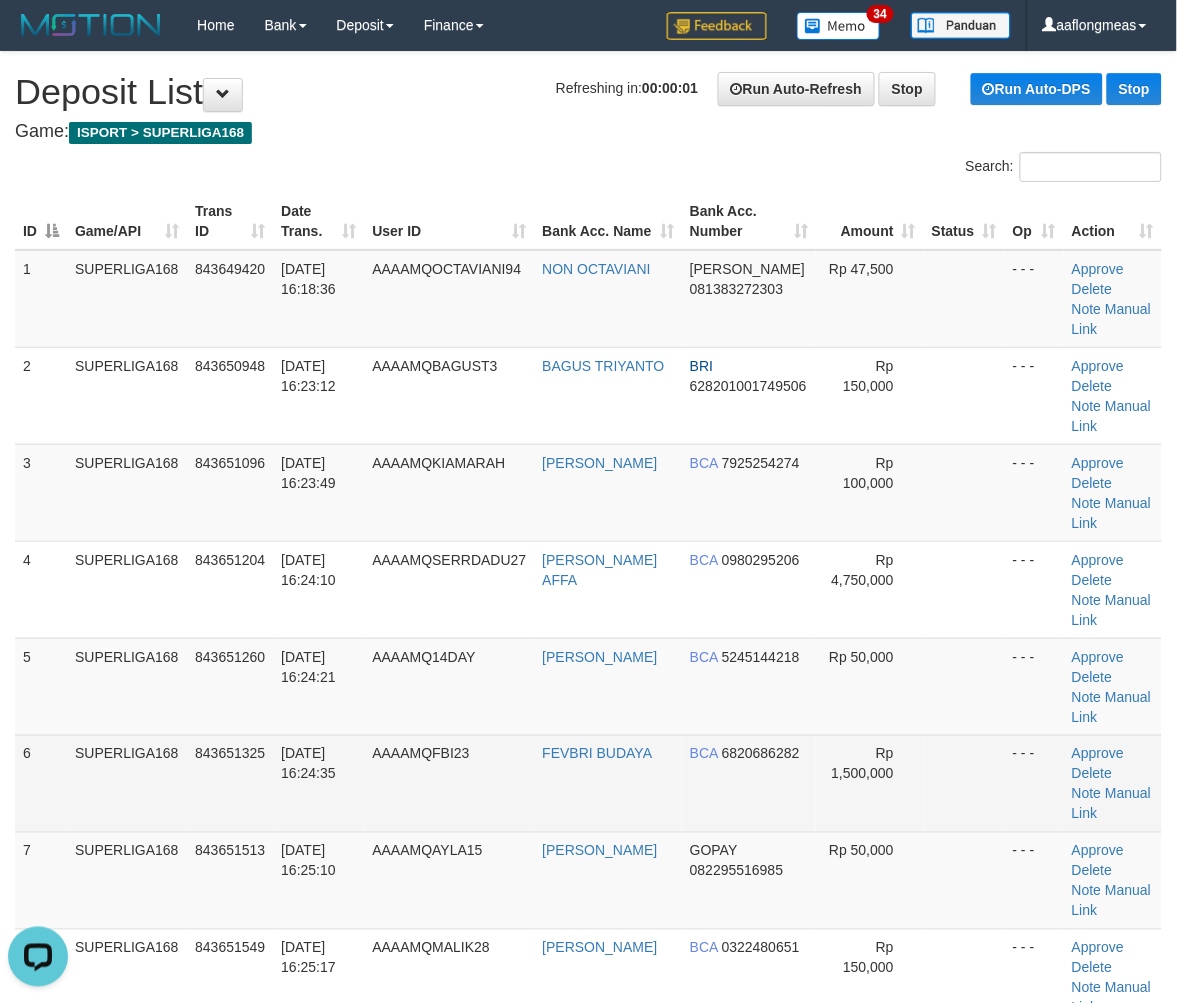 click at bounding box center (964, 783) 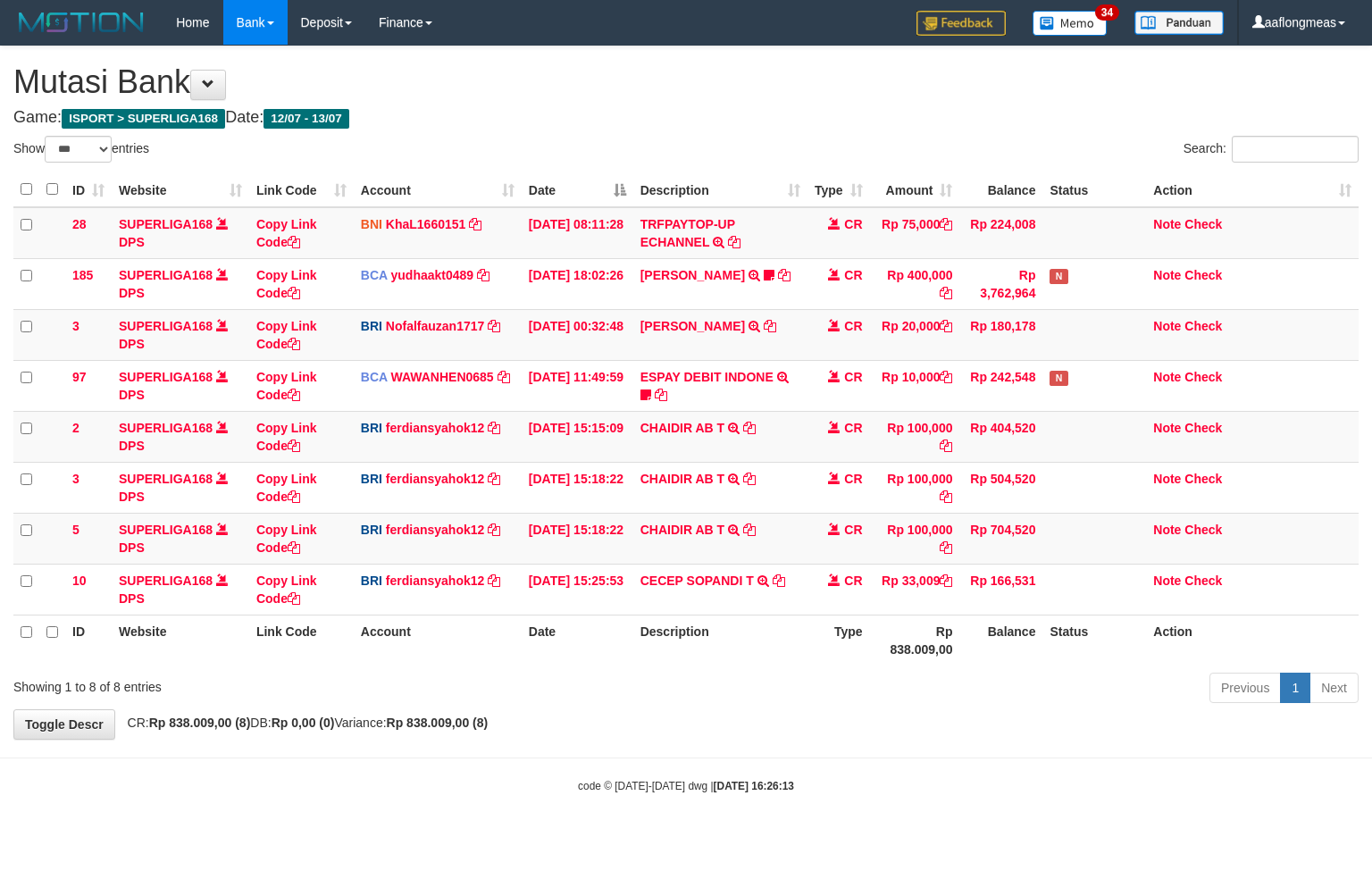 select on "***" 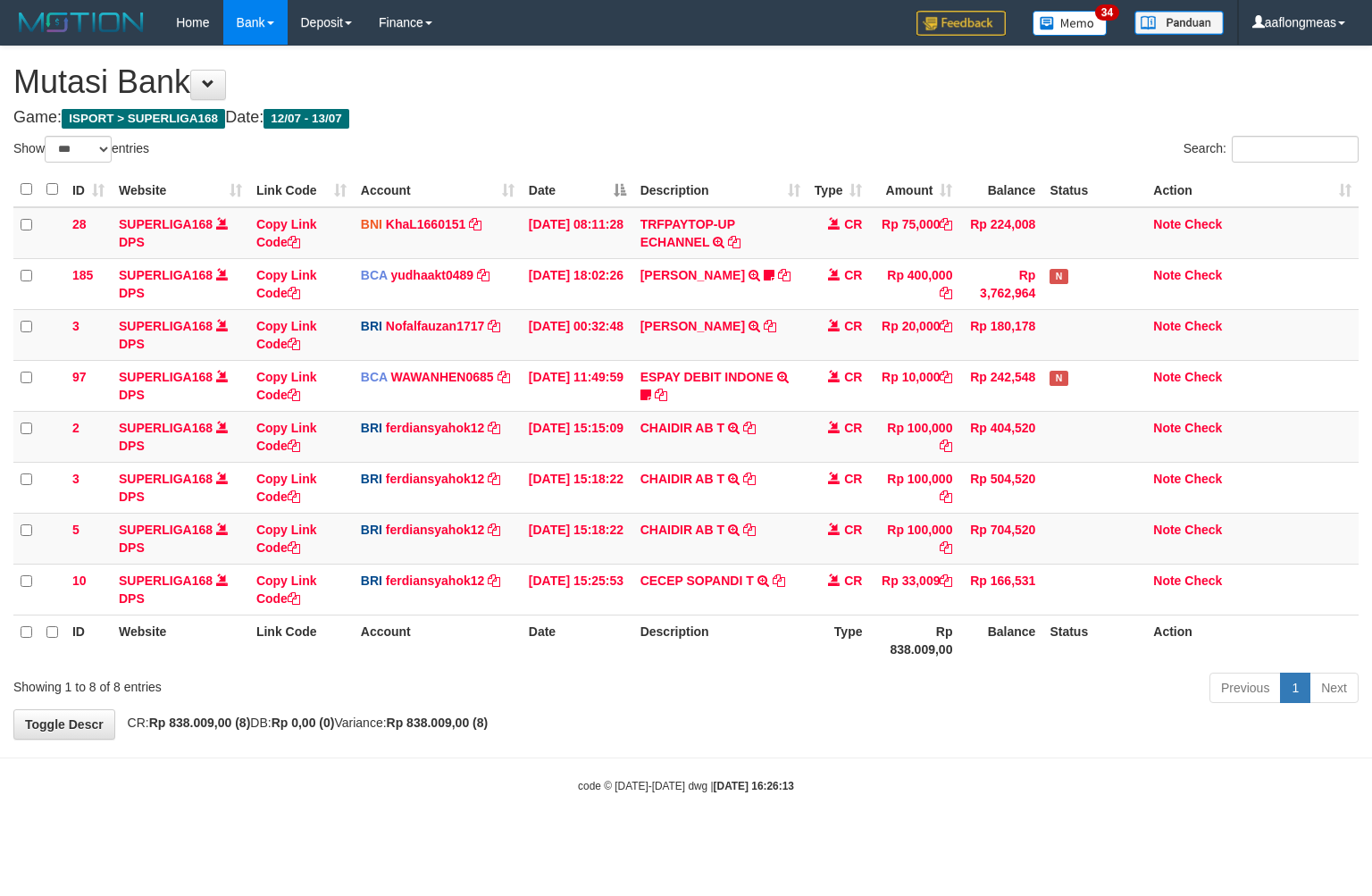 scroll, scrollTop: 0, scrollLeft: 0, axis: both 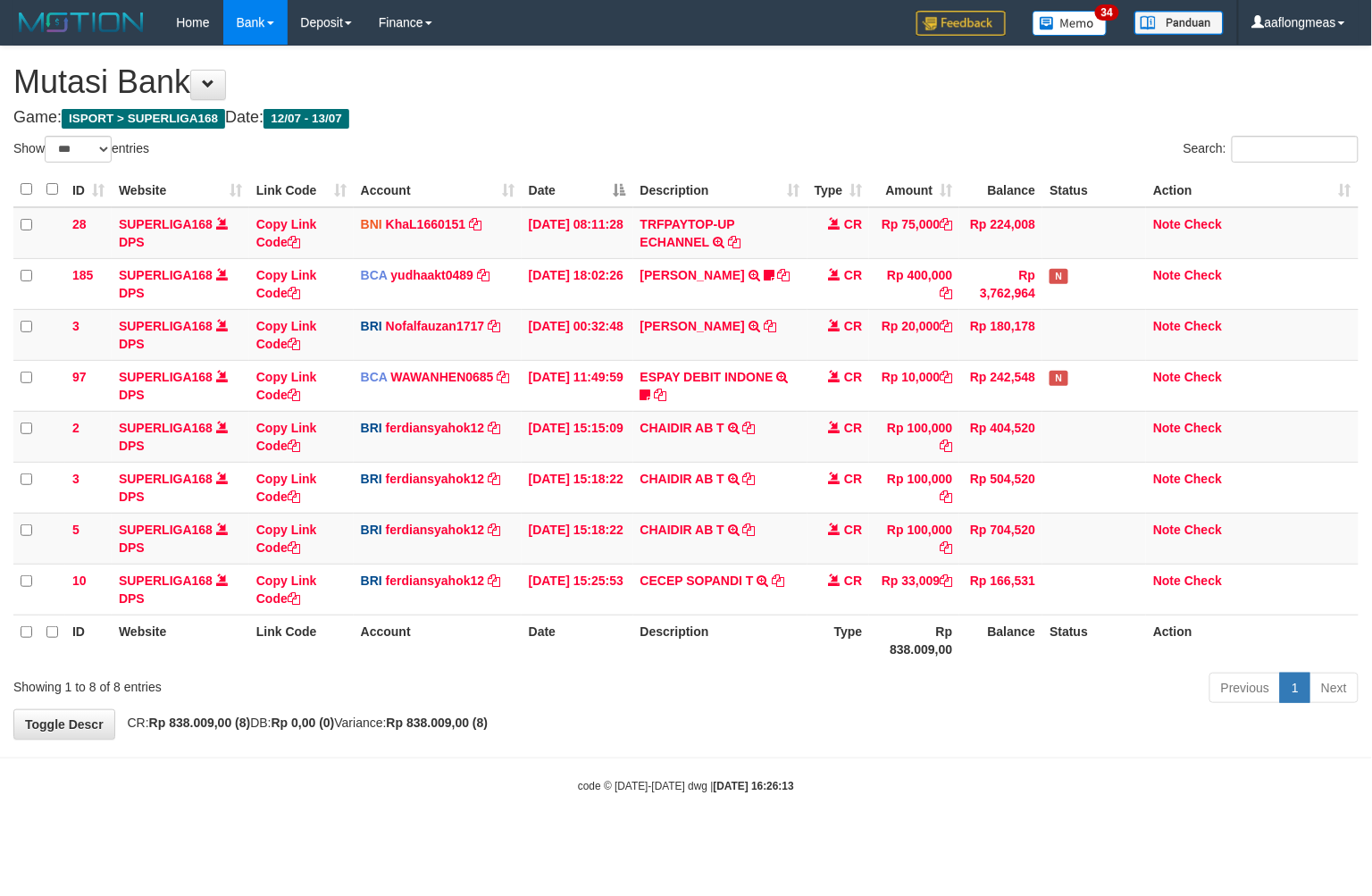click on "**********" at bounding box center [686, 392] 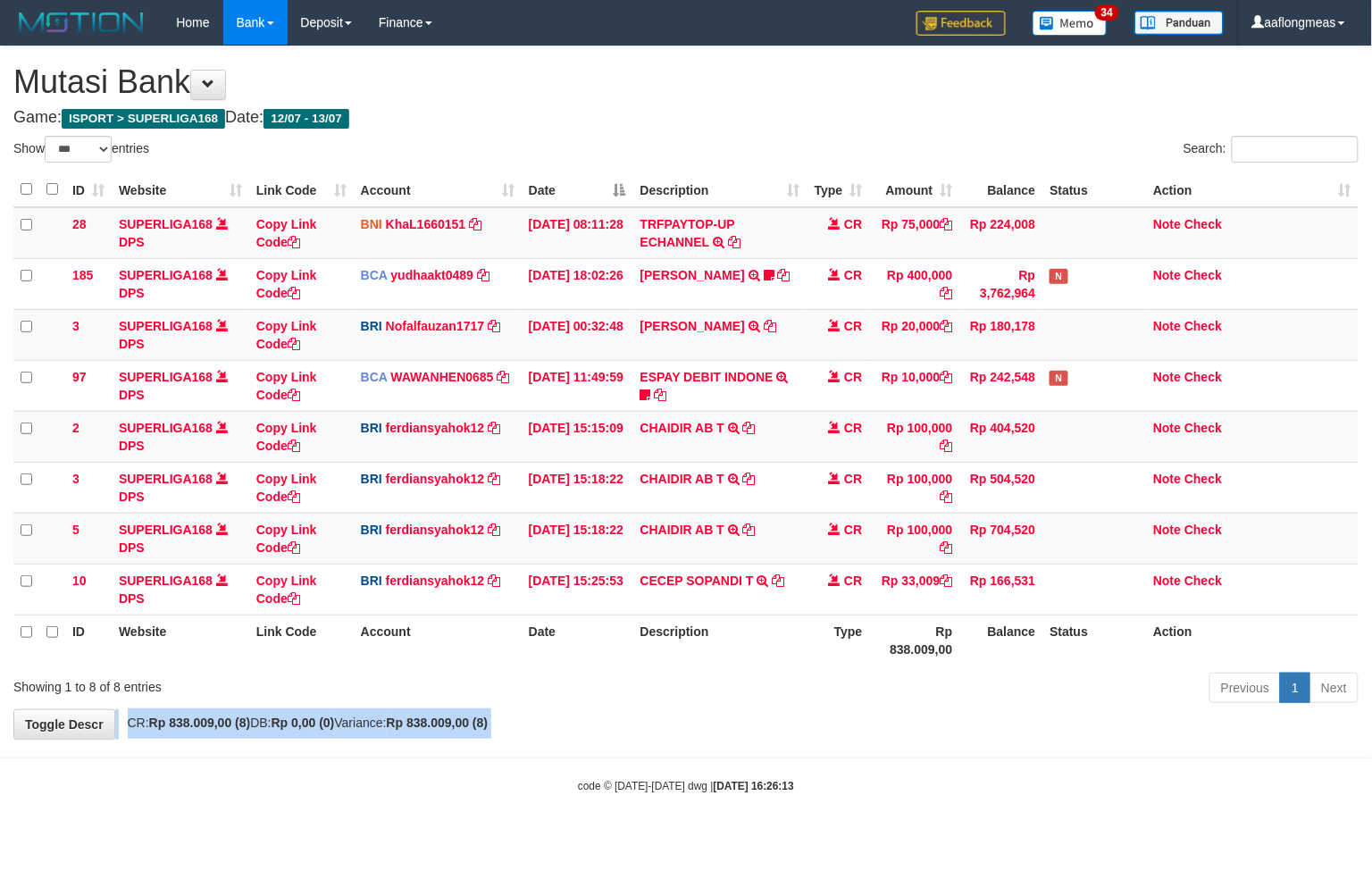 click on "**********" at bounding box center [686, 392] 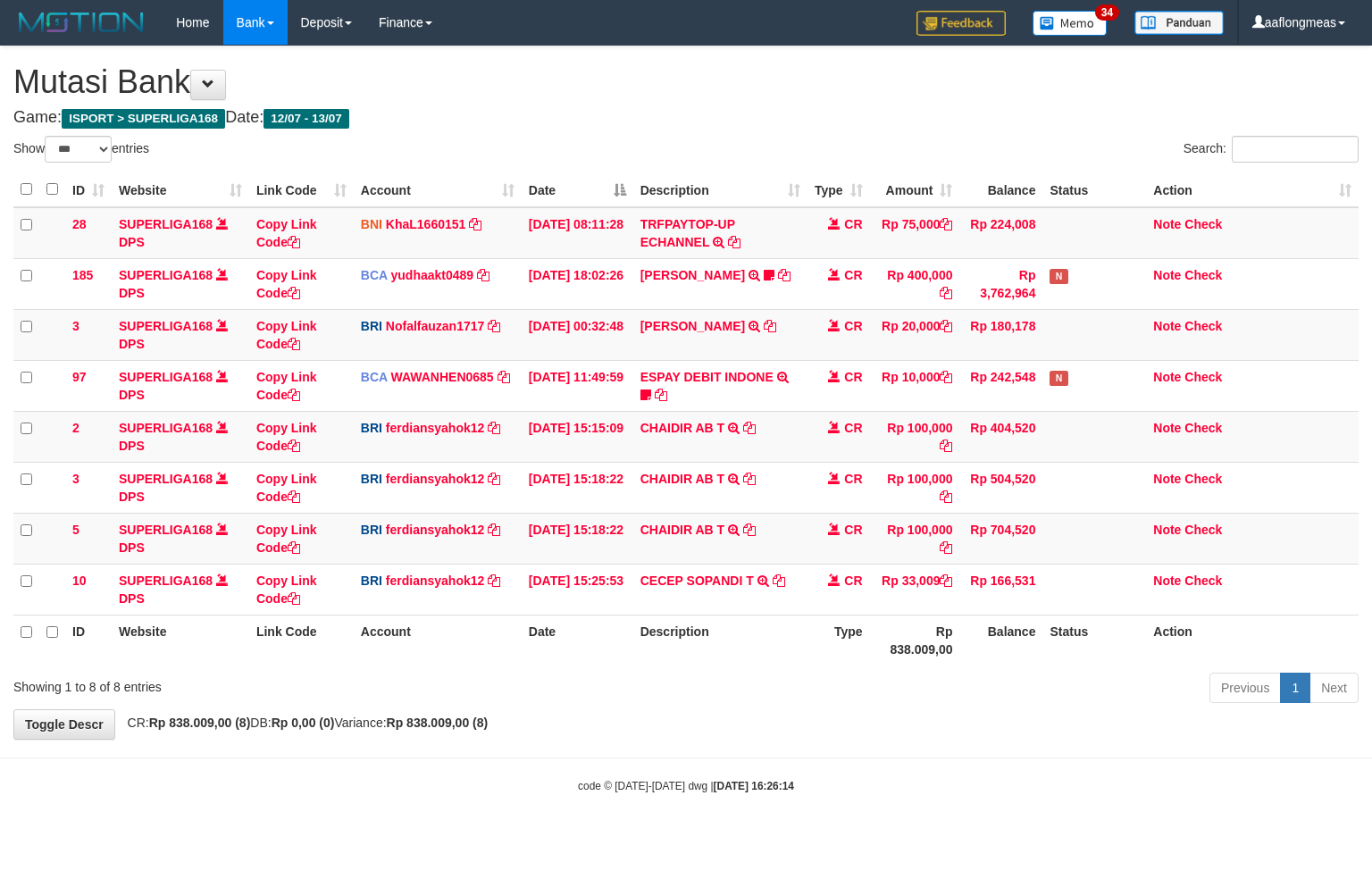 select on "***" 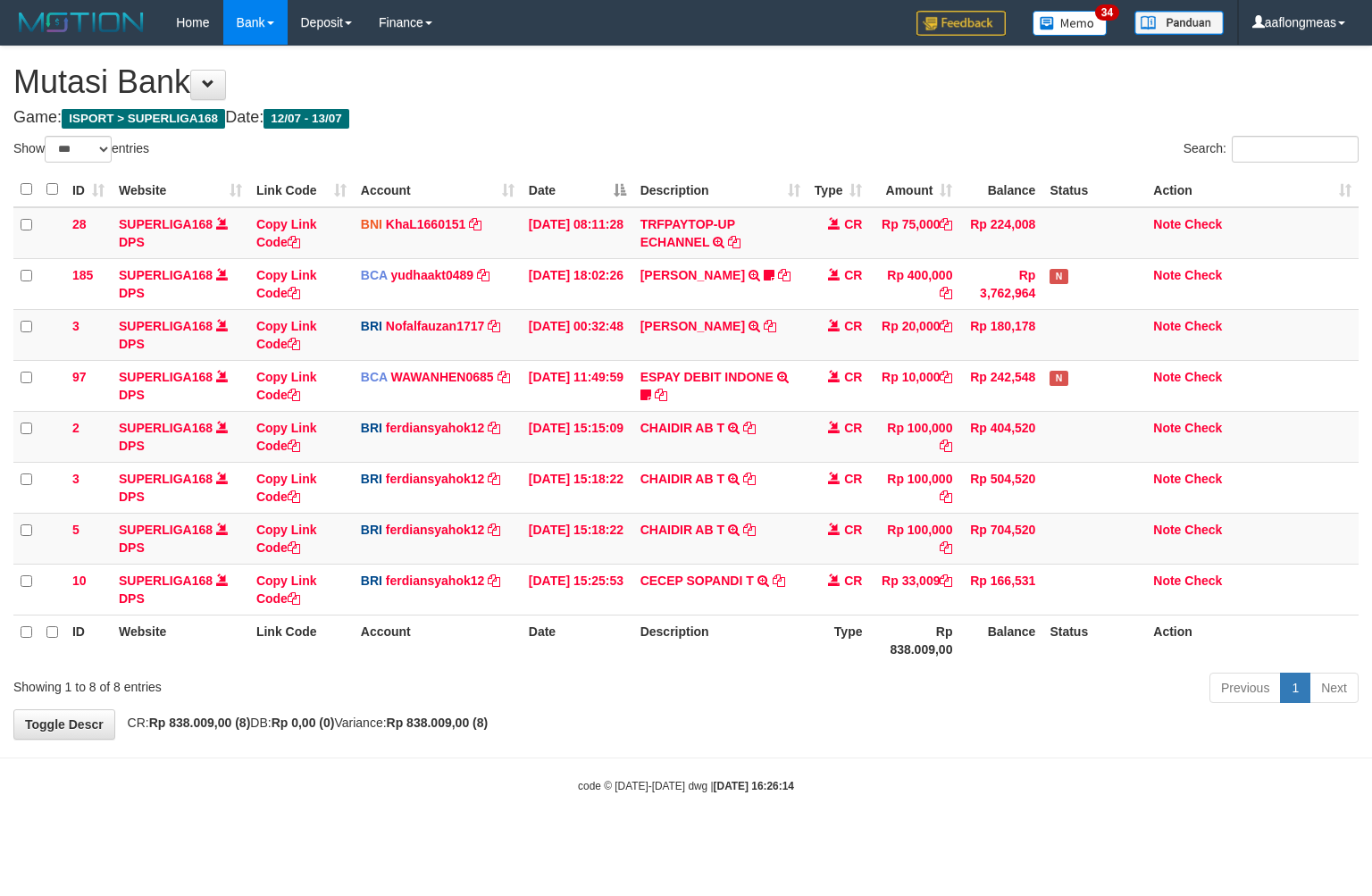 scroll, scrollTop: 0, scrollLeft: 0, axis: both 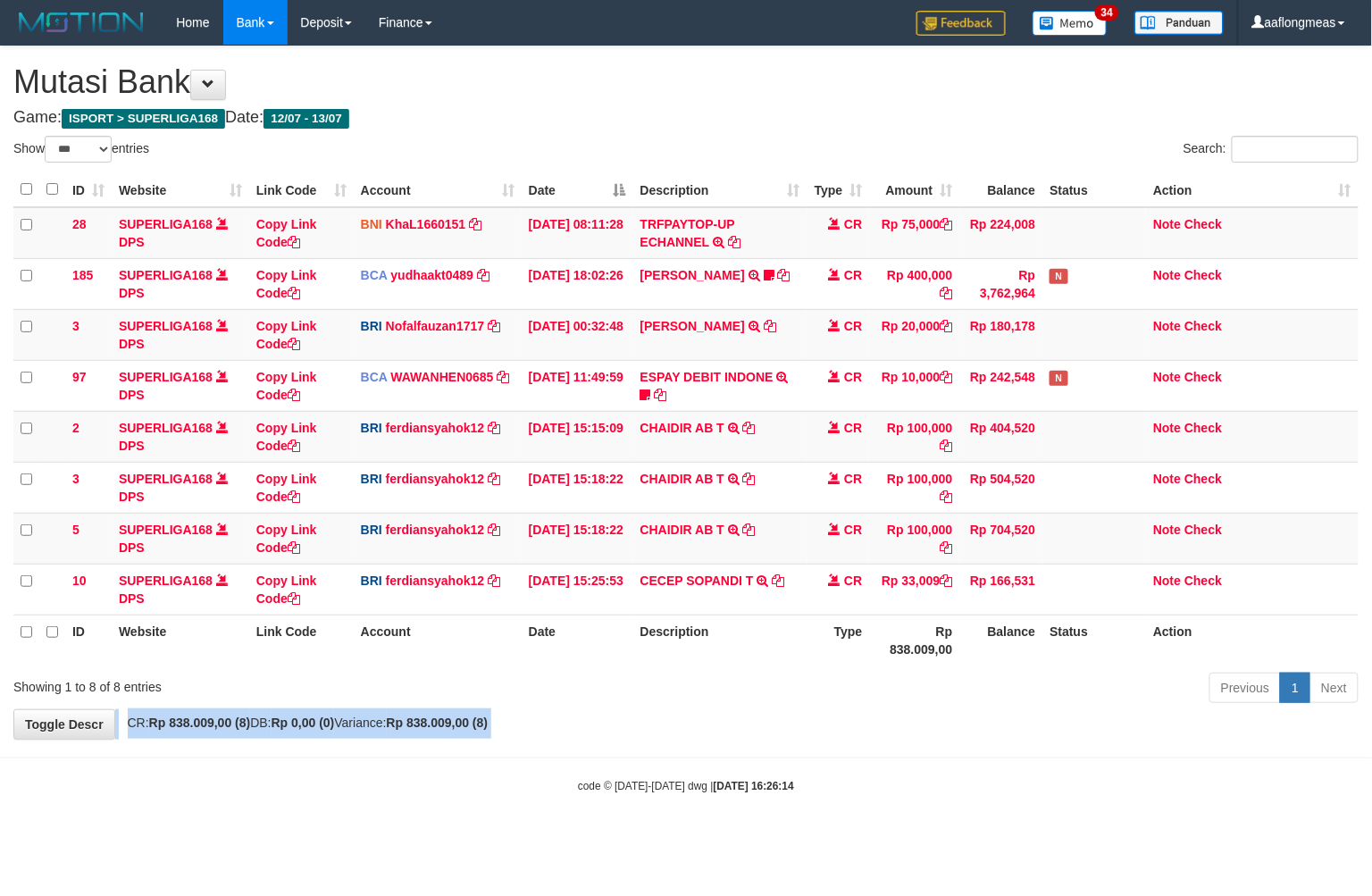 click on "**********" at bounding box center (686, 392) 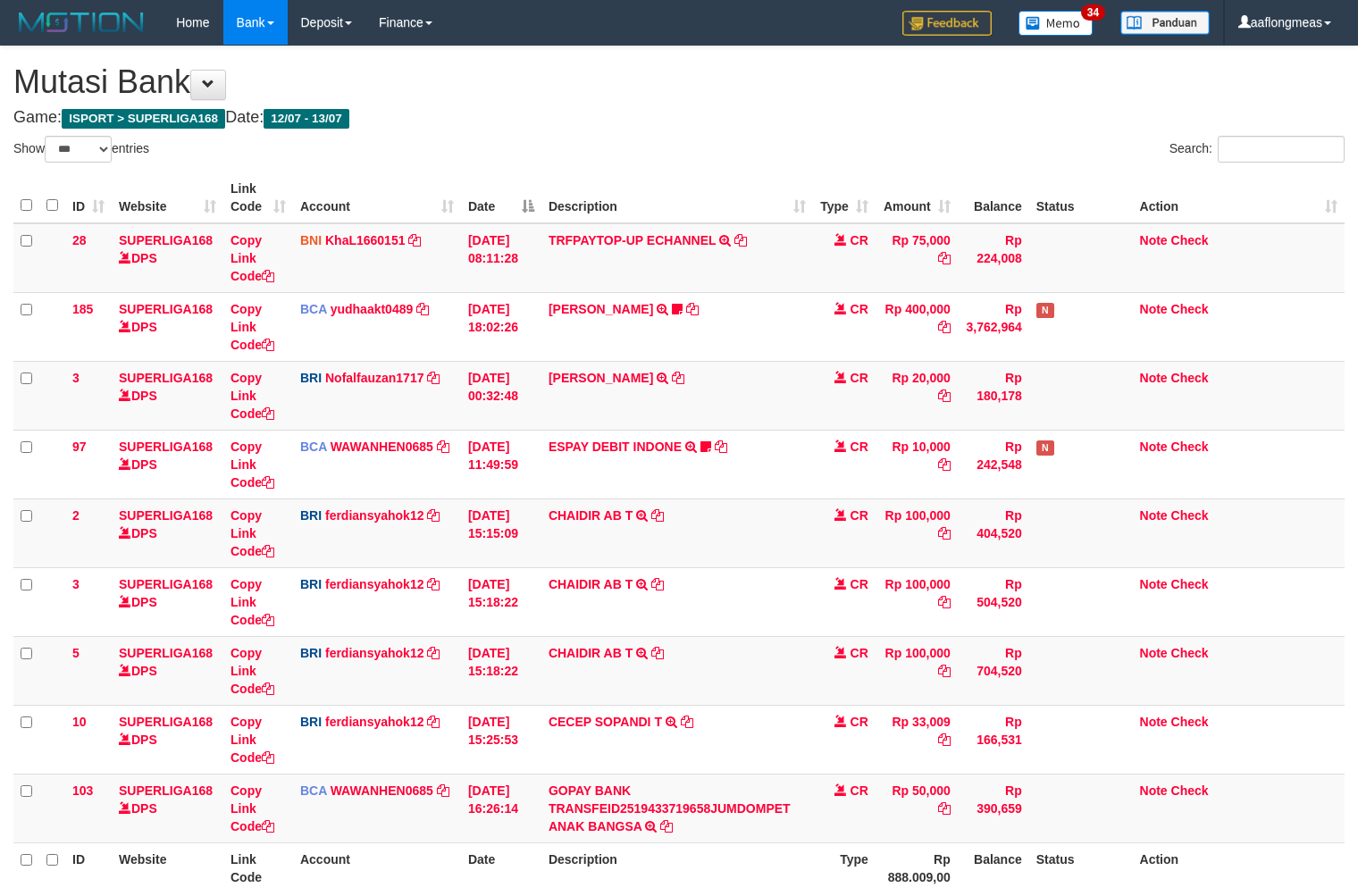 select on "***" 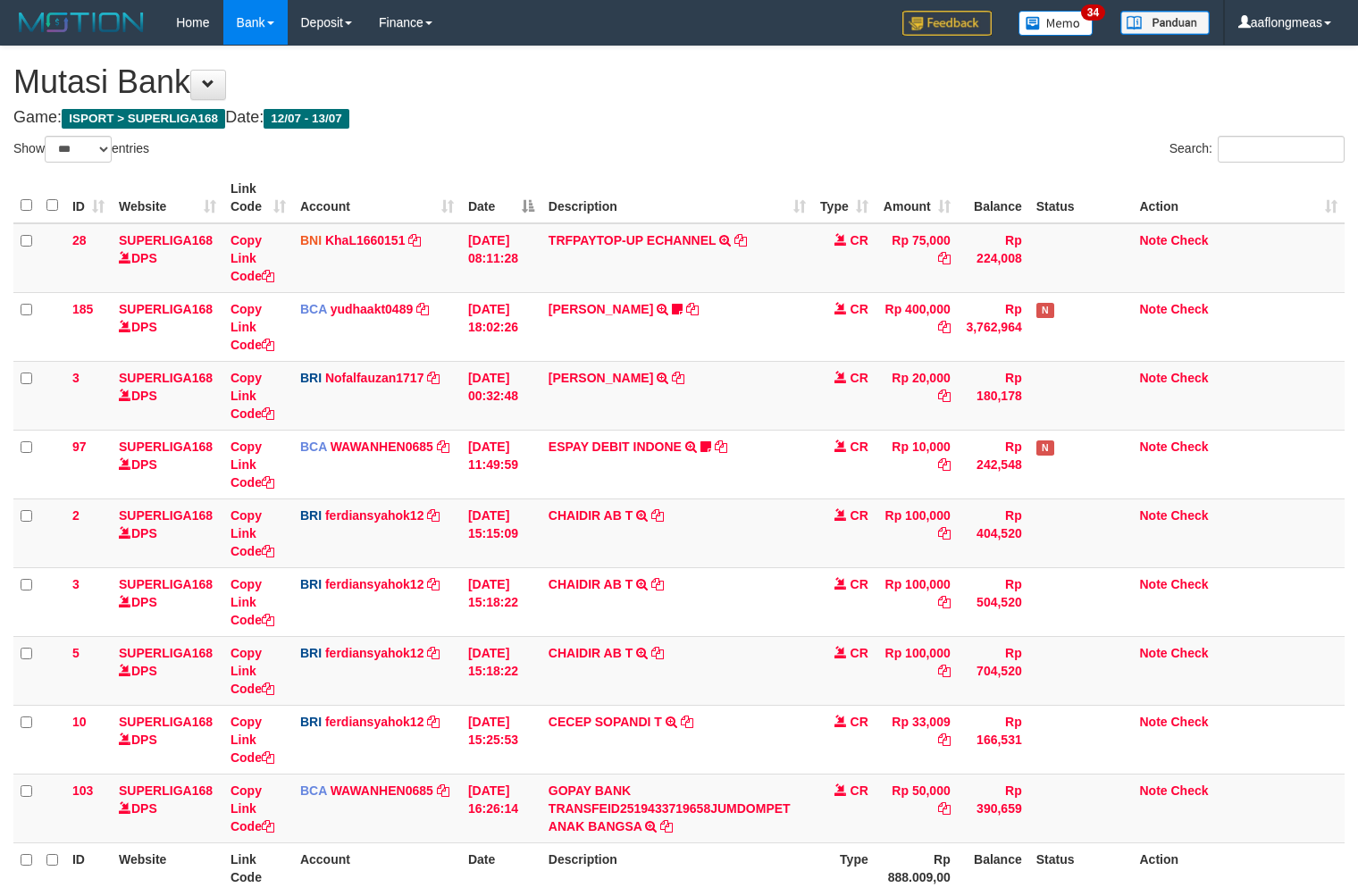 scroll, scrollTop: 0, scrollLeft: 0, axis: both 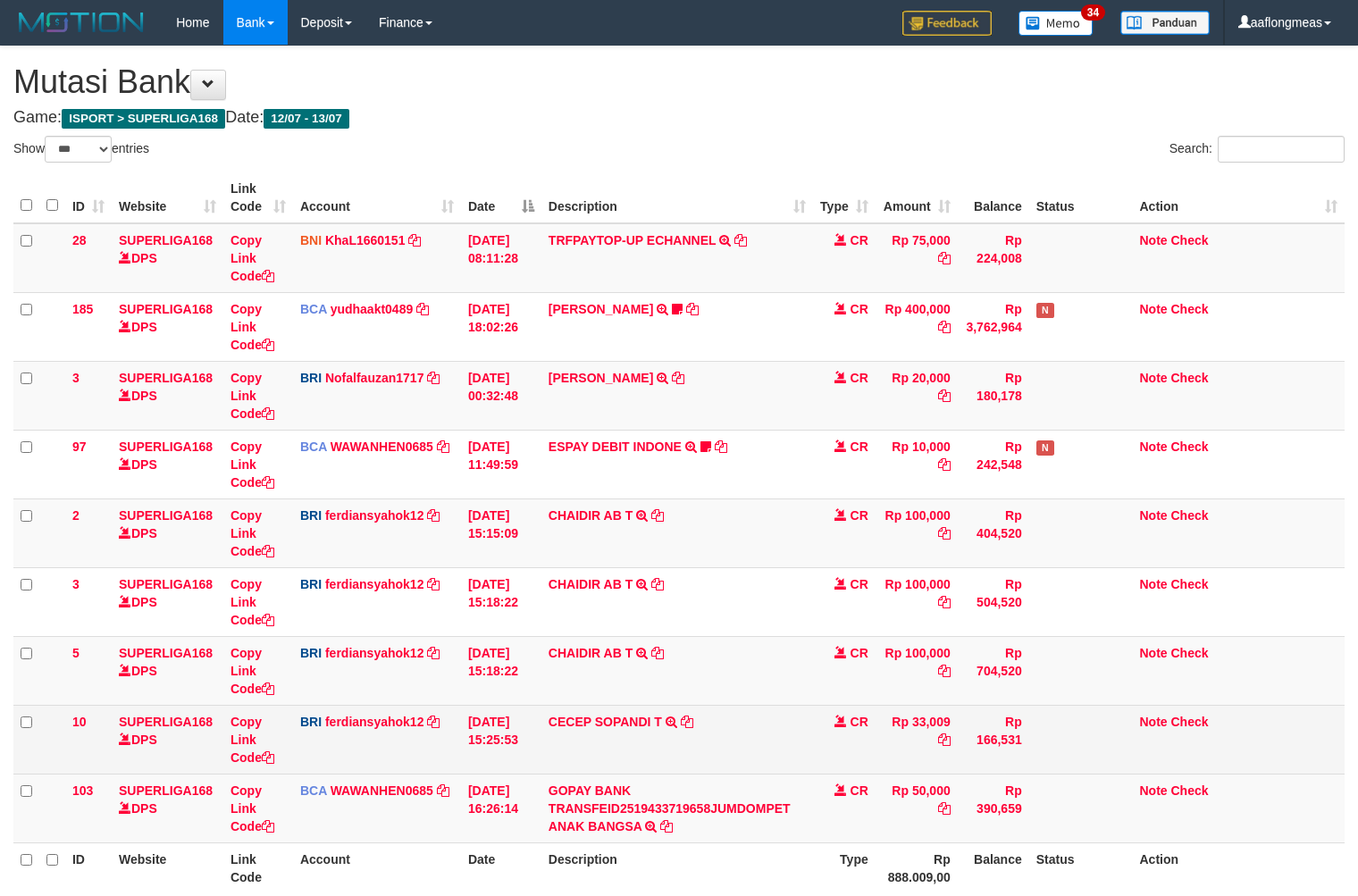 click on "CECEP SOPANDI T         TRANSFER NBMB CECEP SOPANDI T TO FERDIANSYAH" at bounding box center [677, 739] 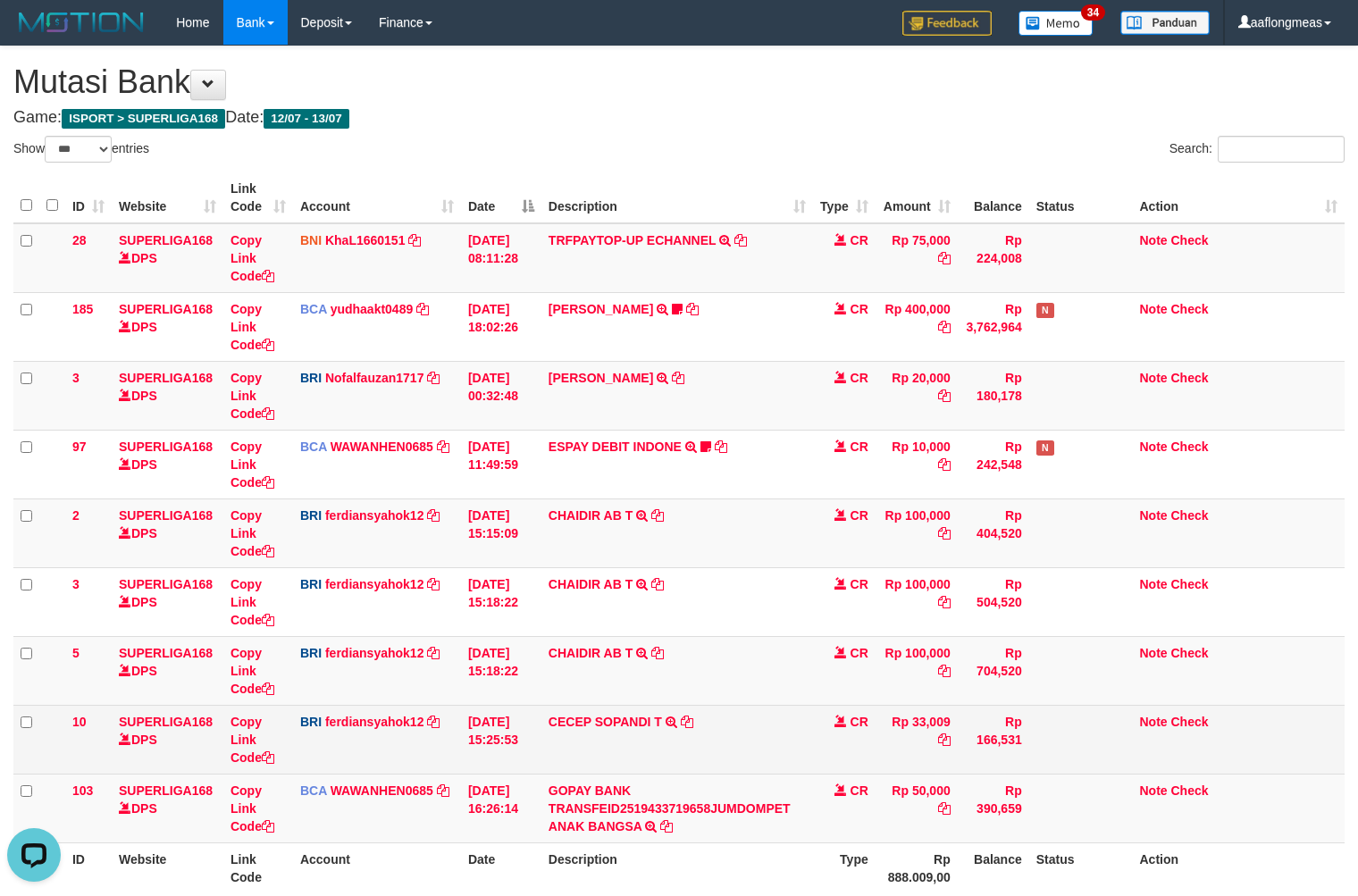 scroll, scrollTop: 0, scrollLeft: 0, axis: both 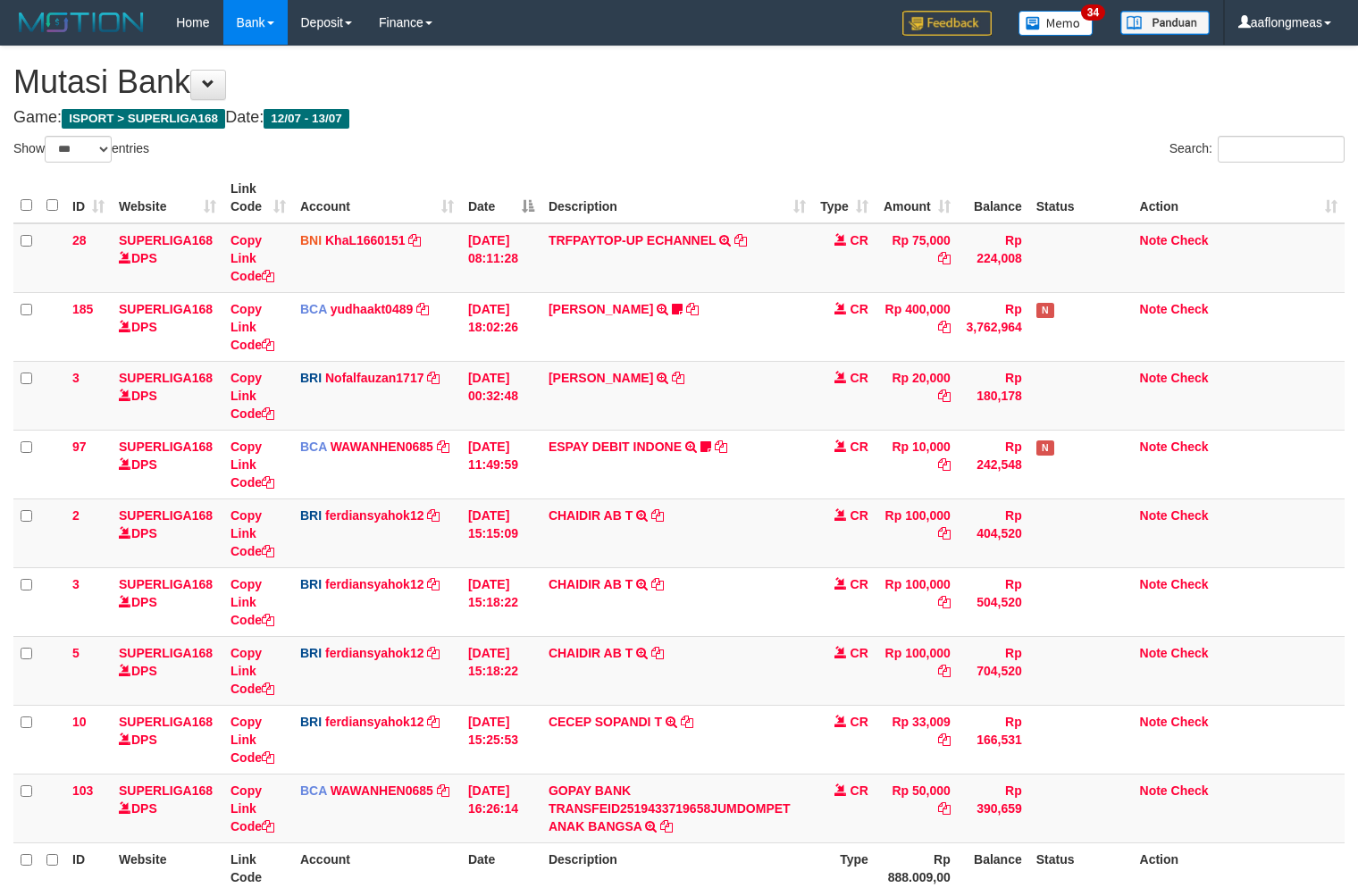 select on "***" 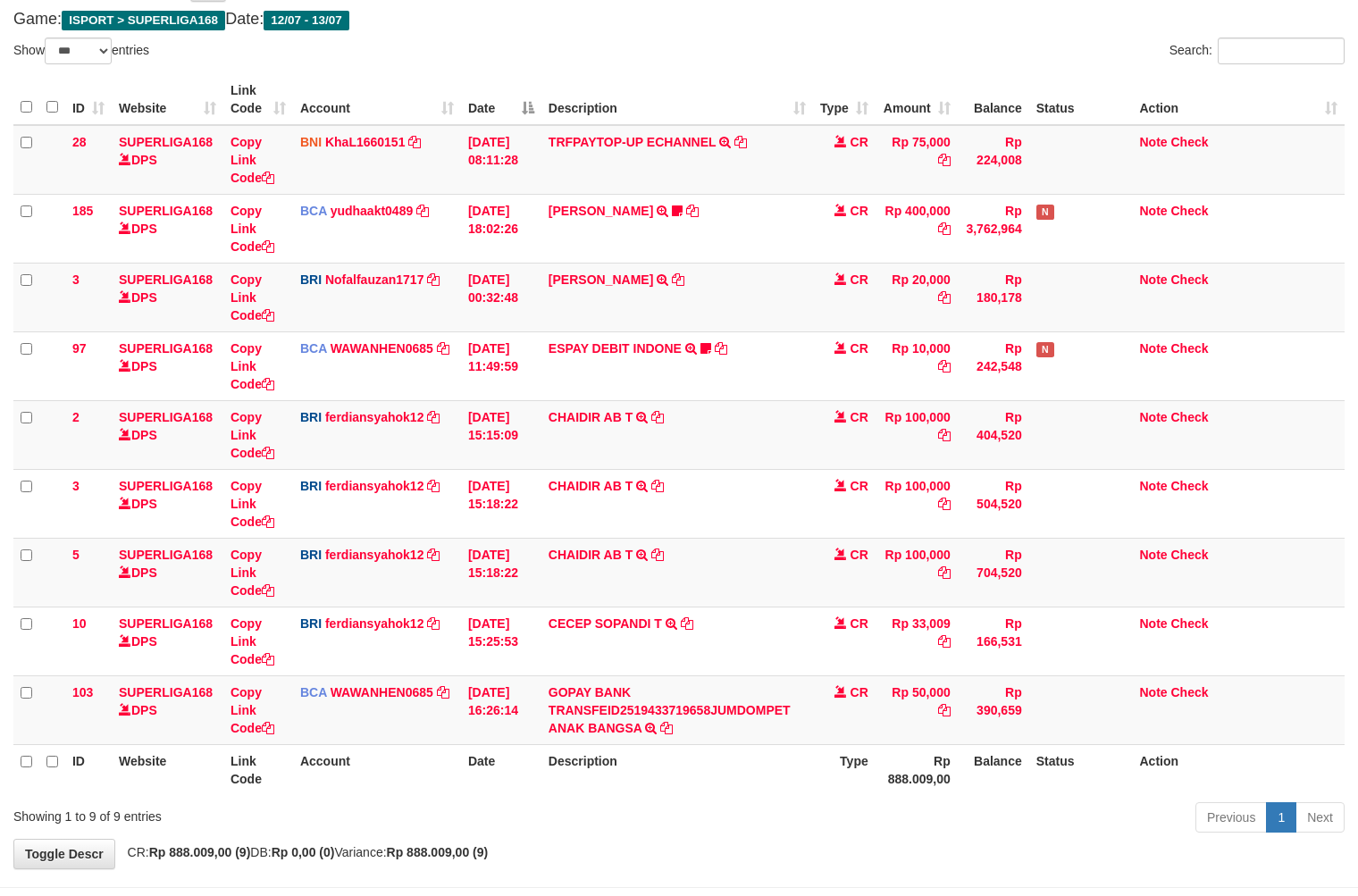 scroll, scrollTop: 172, scrollLeft: 0, axis: vertical 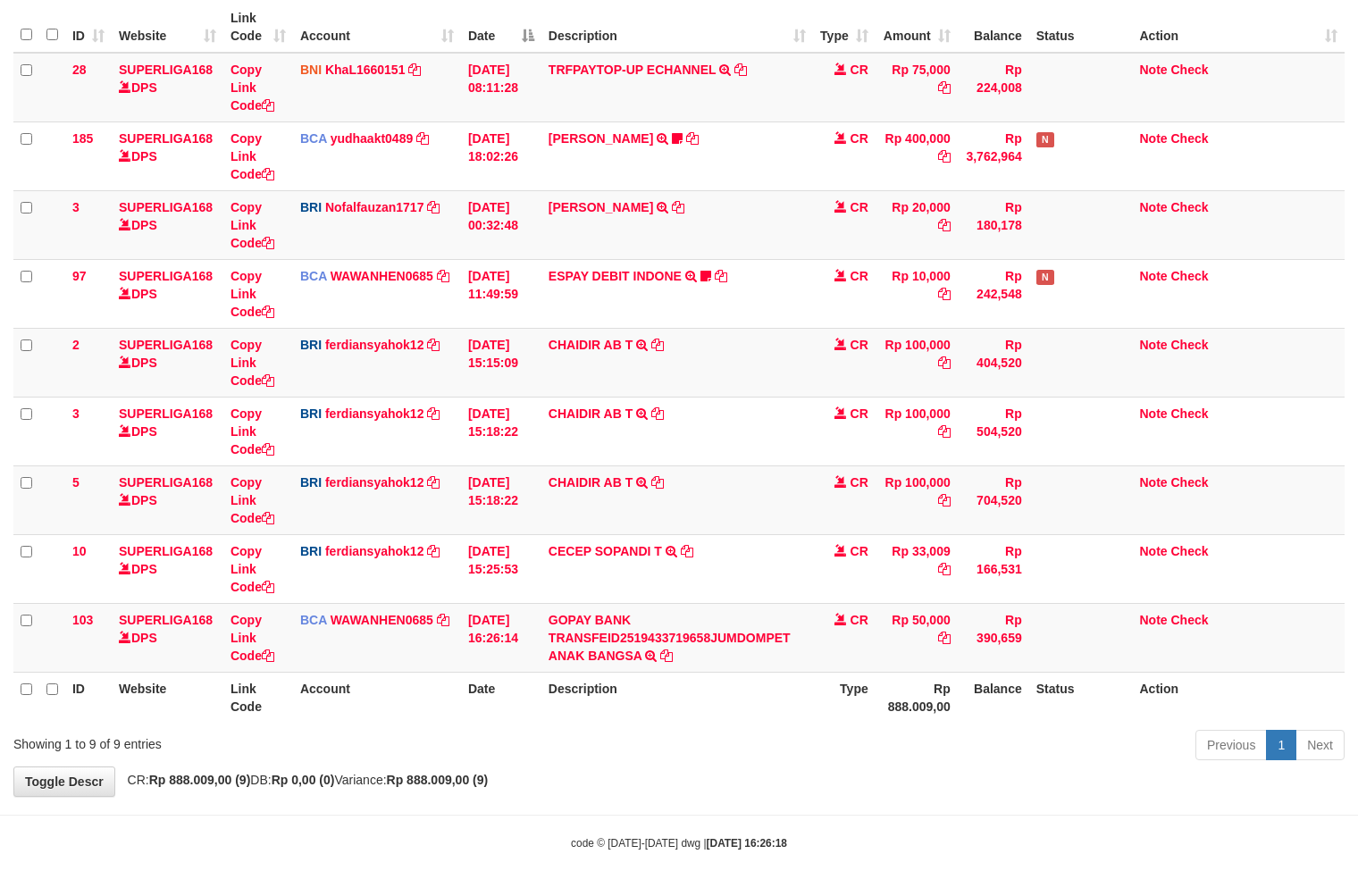 click on "Previous 1 Next" at bounding box center (961, 747) 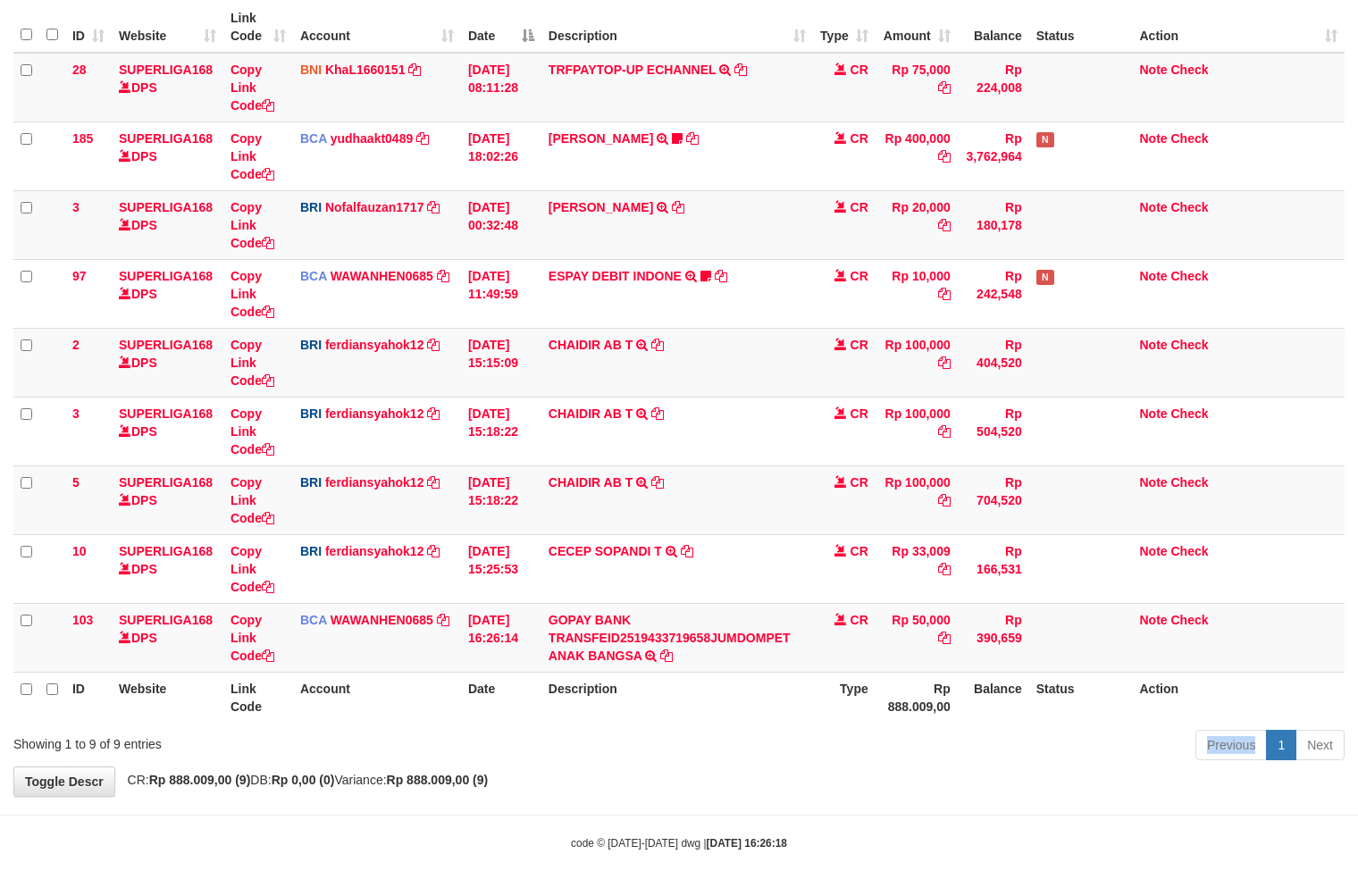 click on "Previous 1 Next" at bounding box center (961, 747) 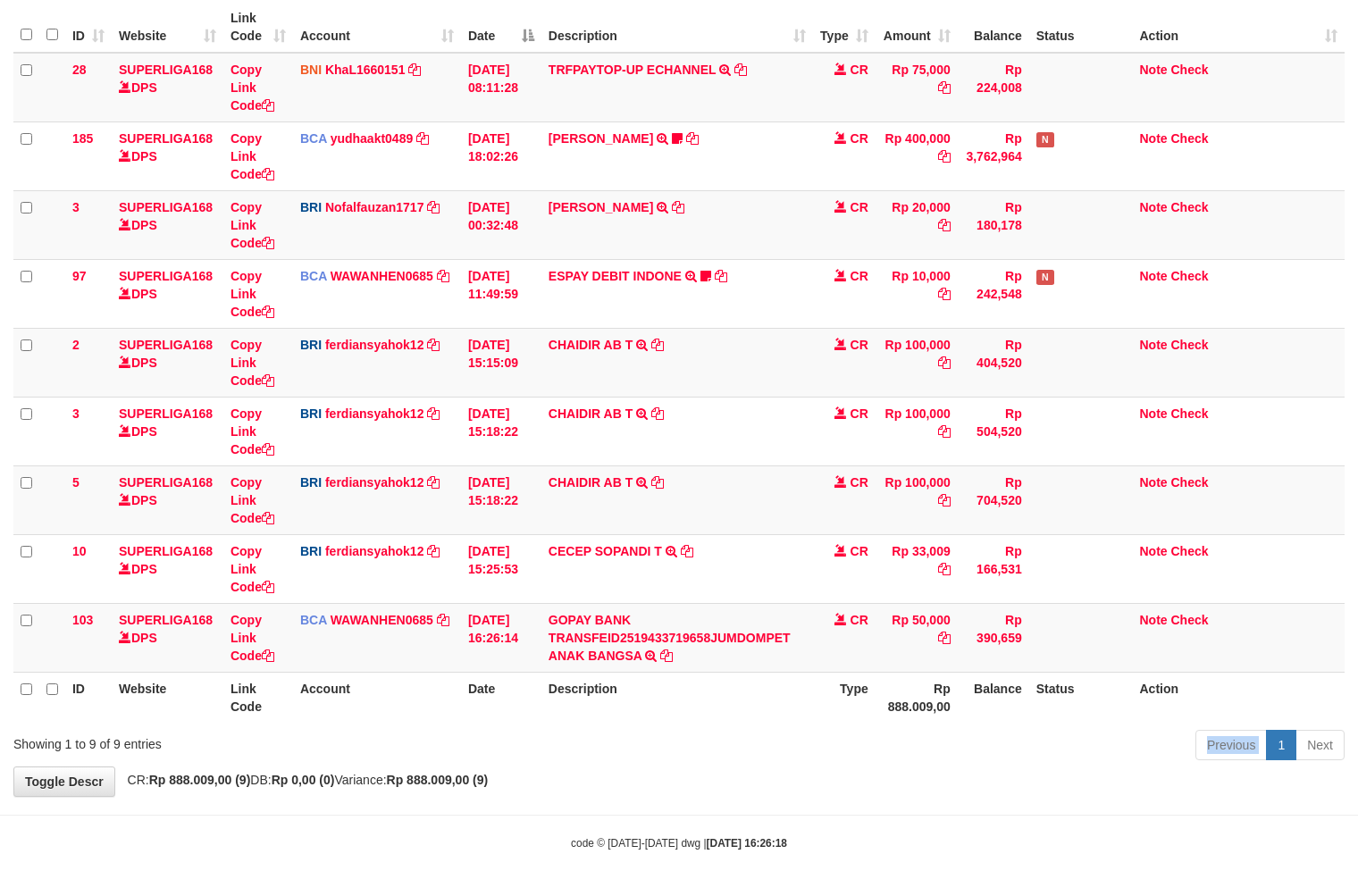 click on "Previous 1 Next" at bounding box center [961, 747] 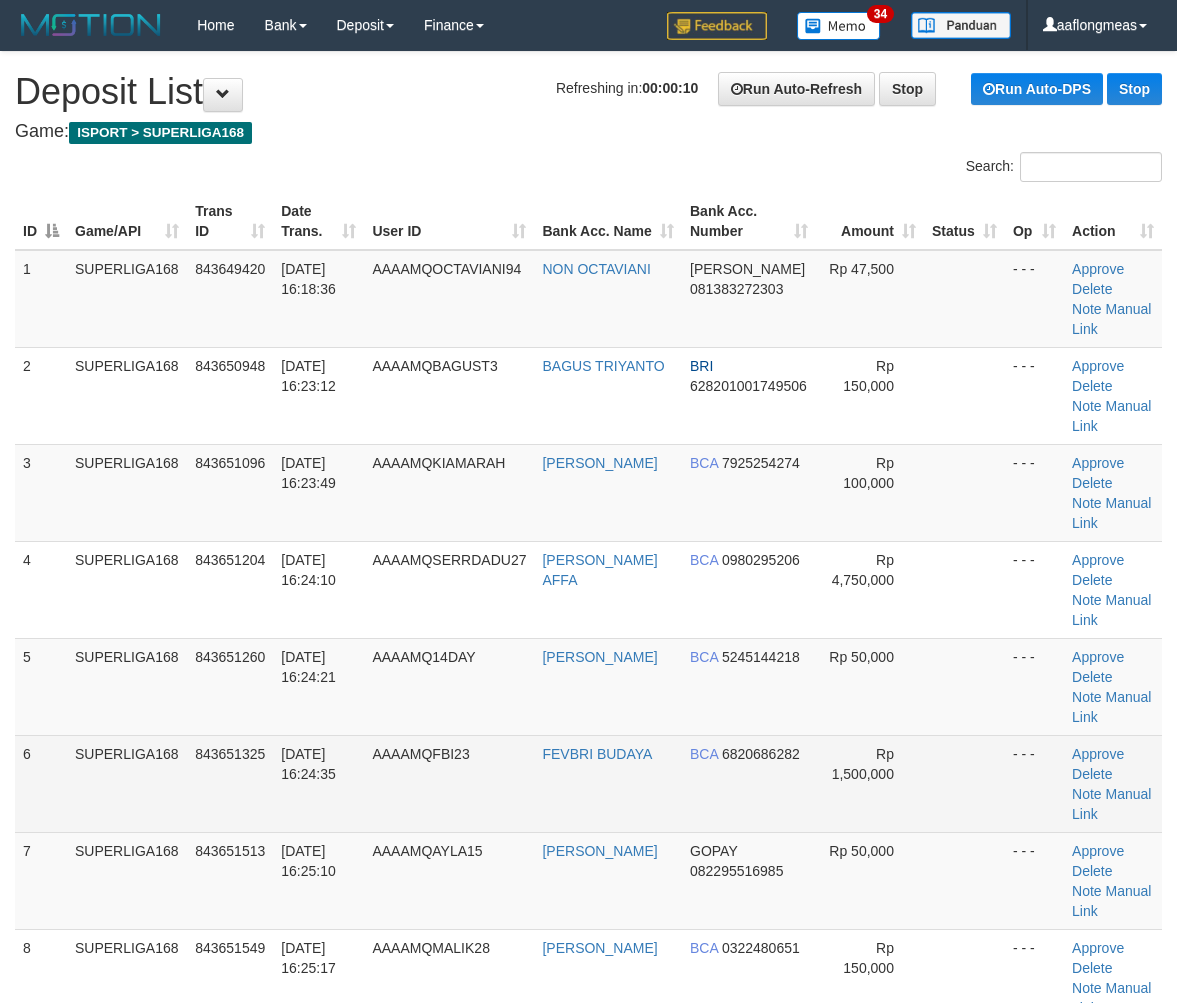 scroll, scrollTop: 0, scrollLeft: 0, axis: both 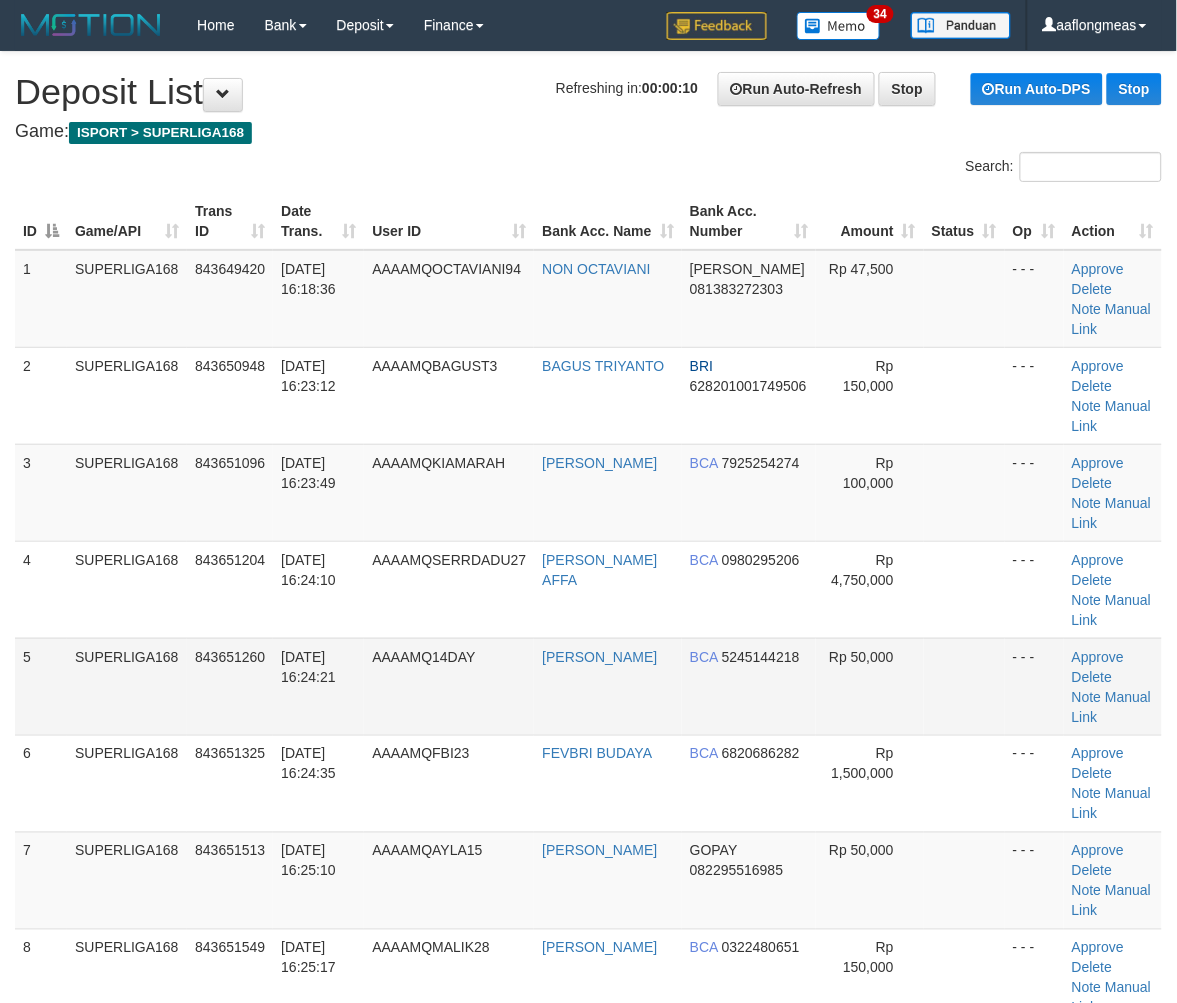 click on "Rp 50,000" at bounding box center (870, 686) 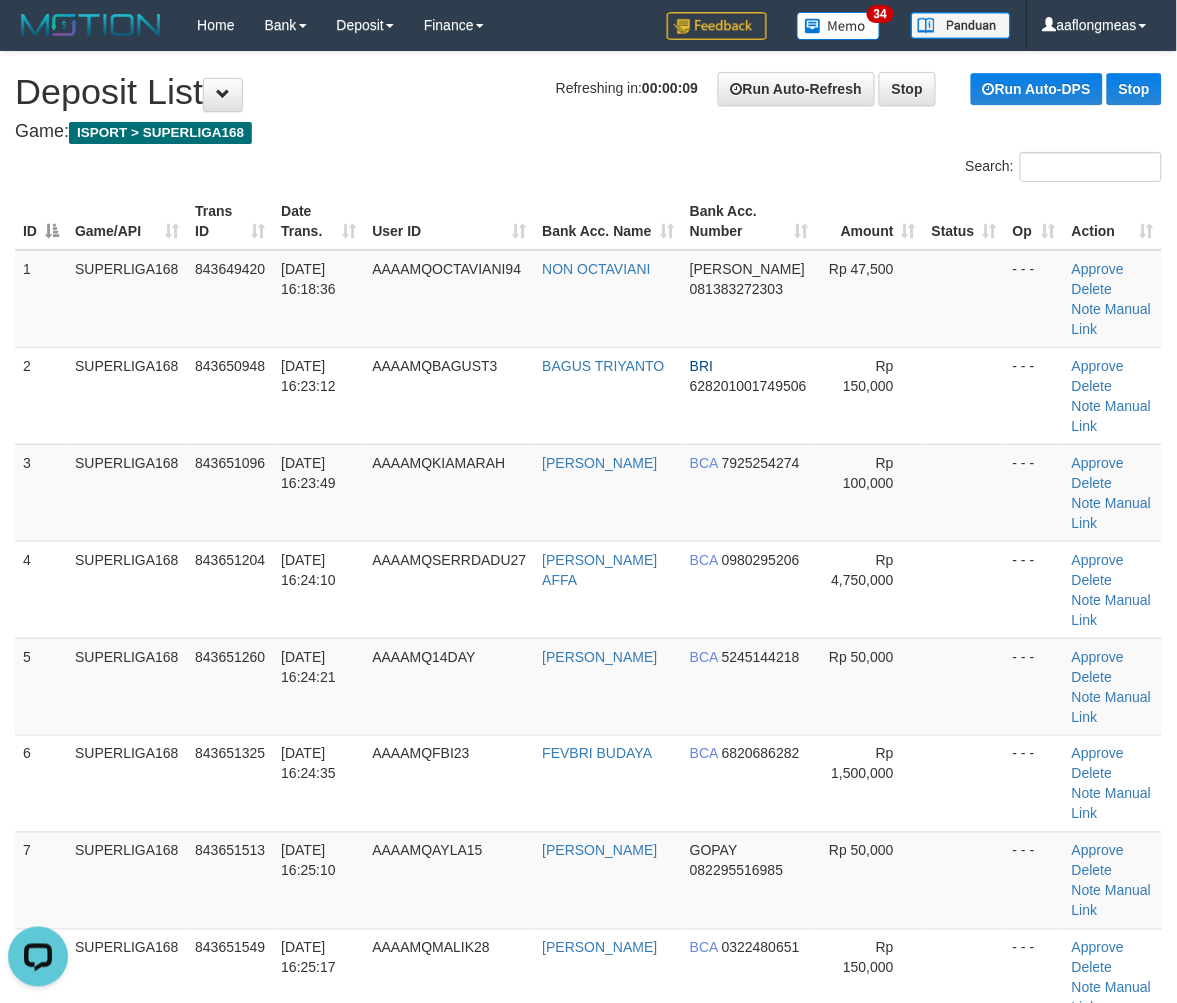 scroll, scrollTop: 0, scrollLeft: 0, axis: both 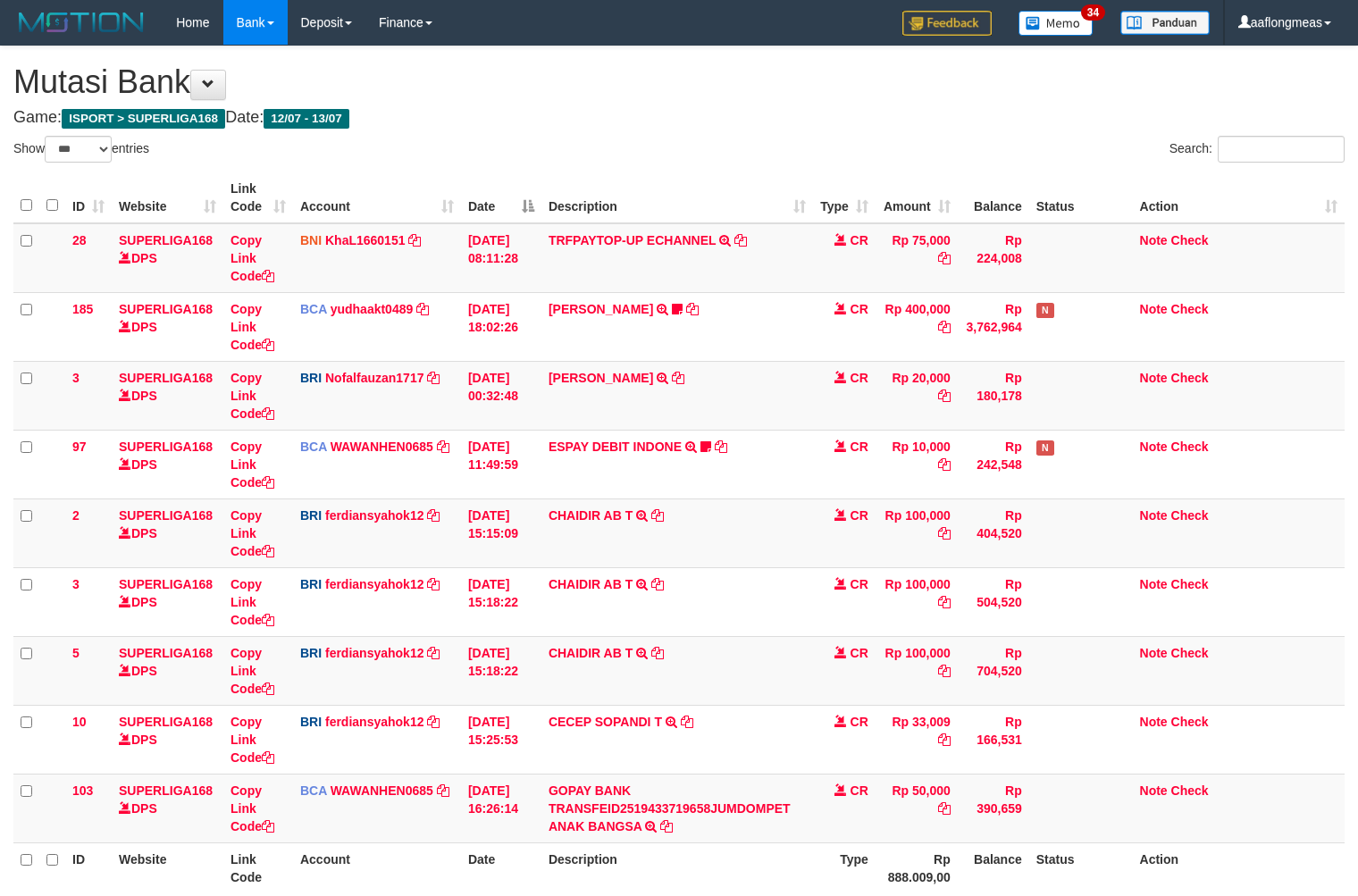 select on "***" 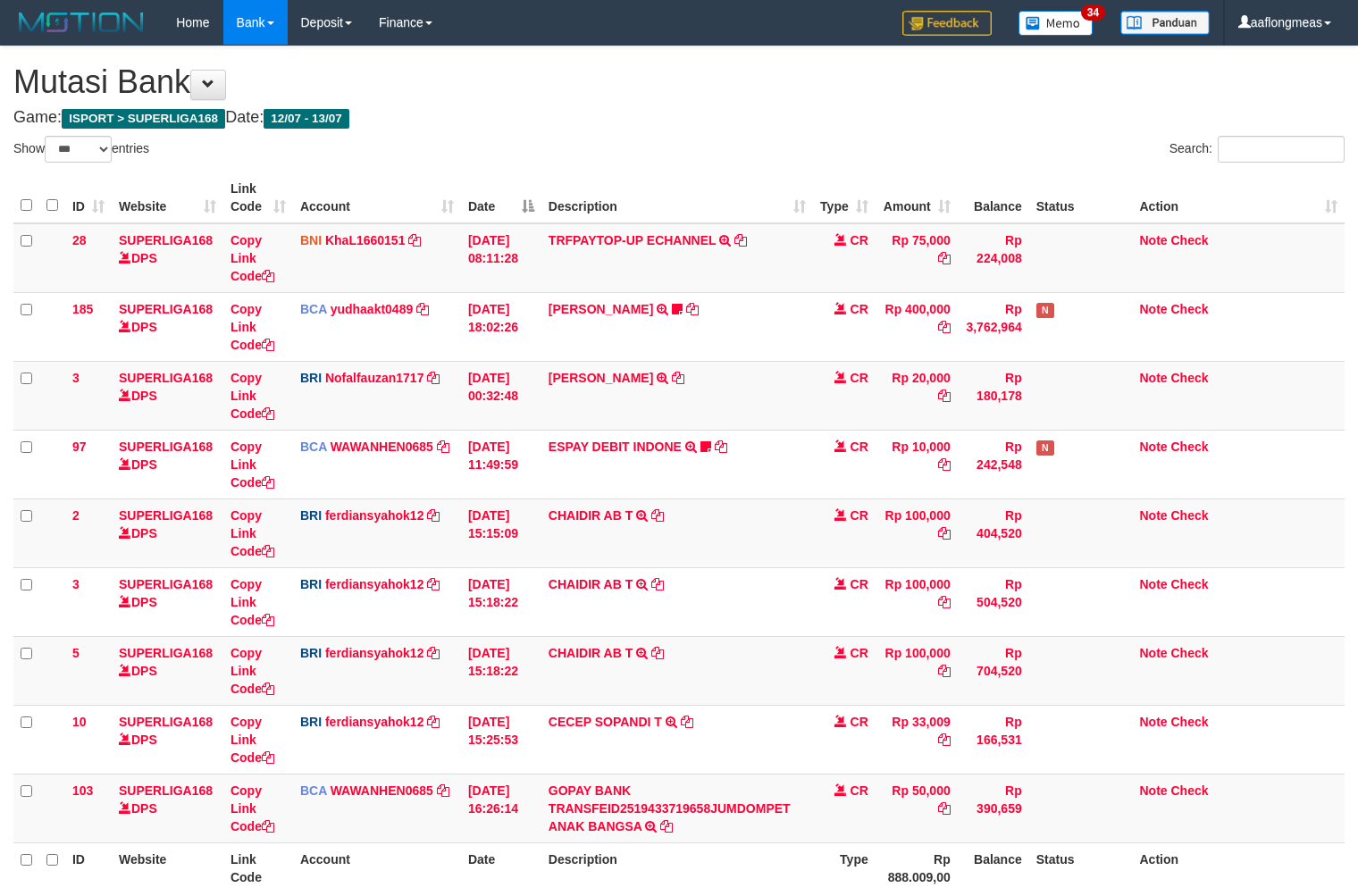 scroll, scrollTop: 172, scrollLeft: 0, axis: vertical 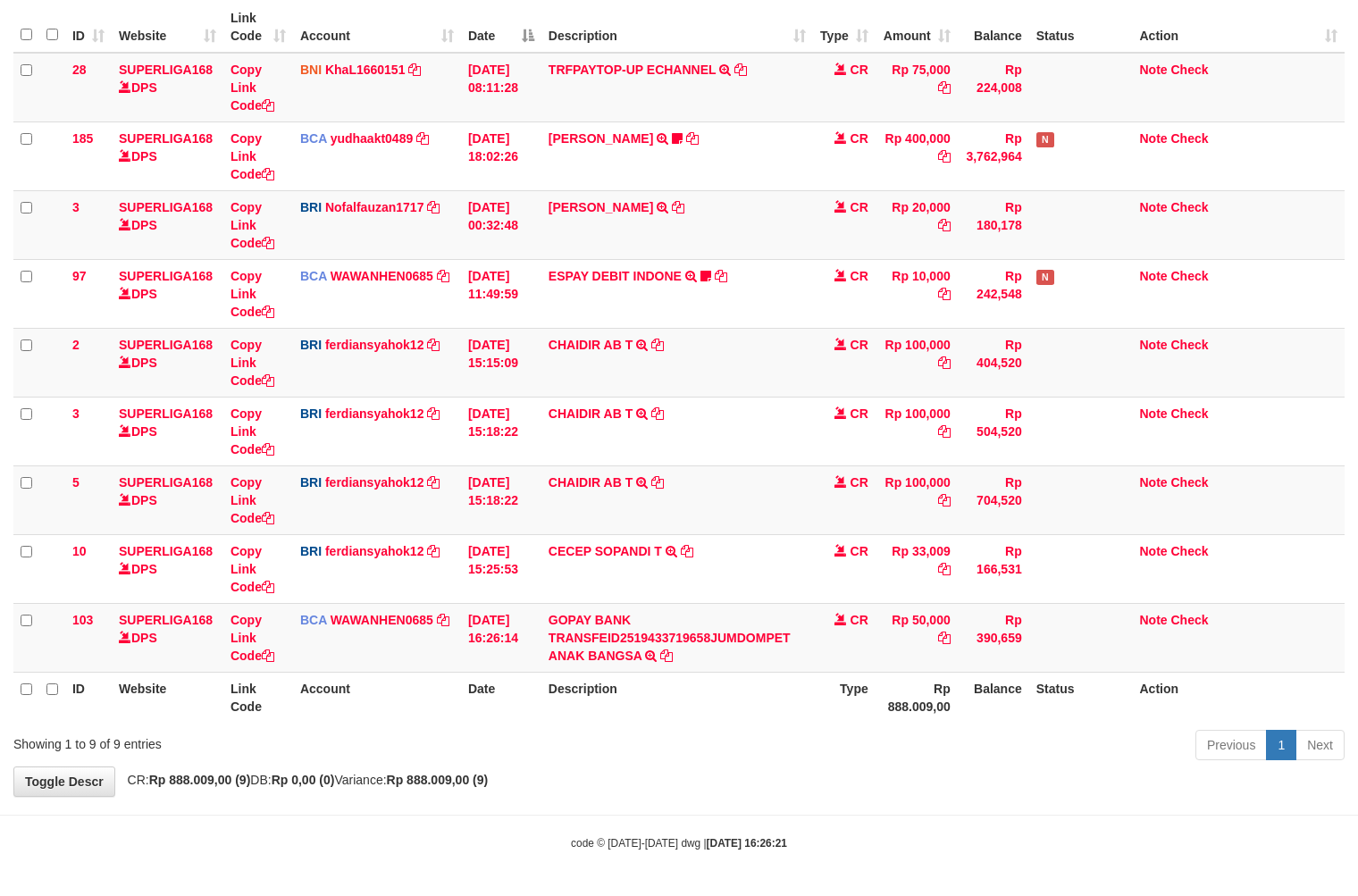 click on "**********" at bounding box center [679, 336] 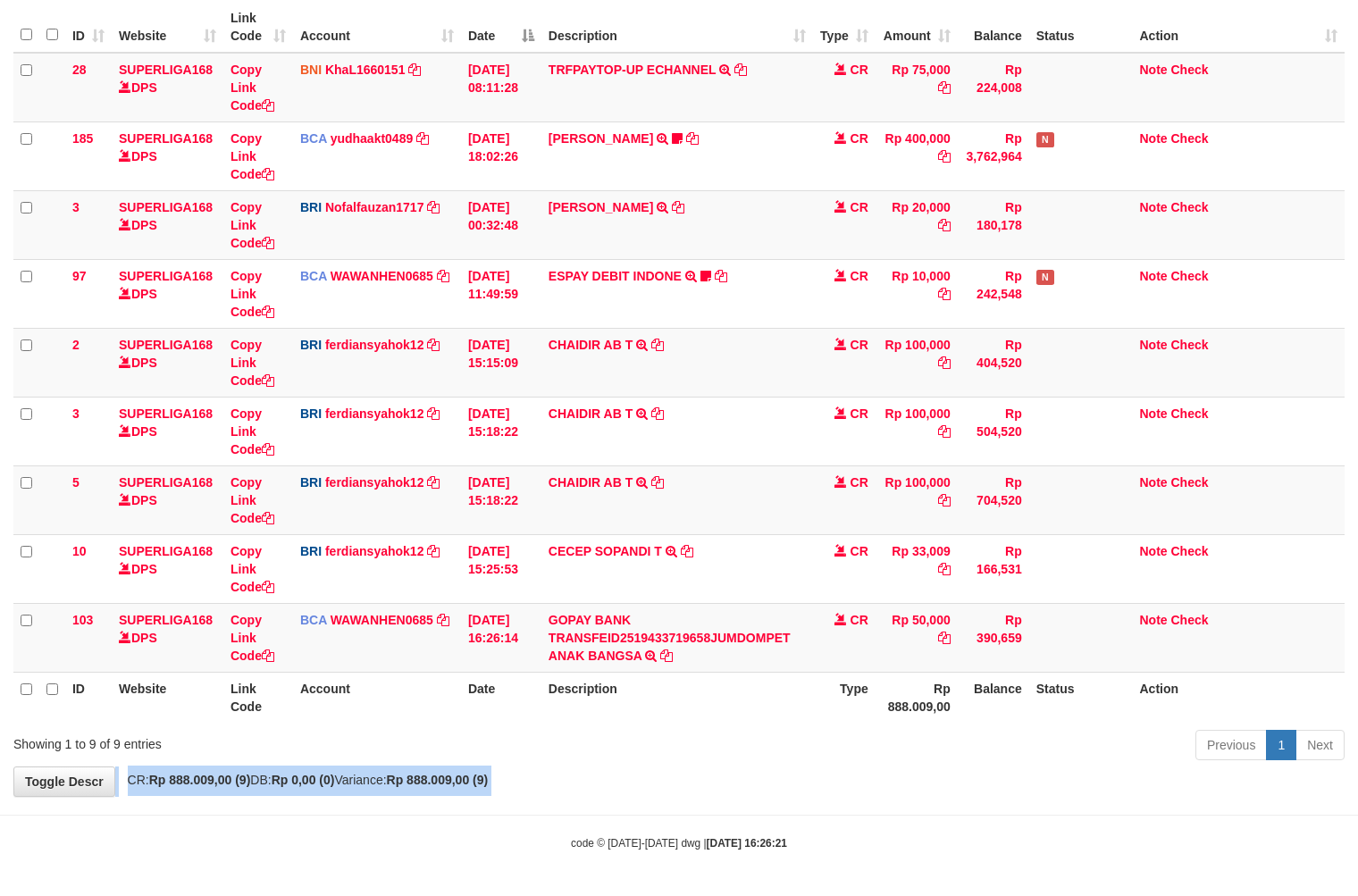 click on "**********" at bounding box center (679, 336) 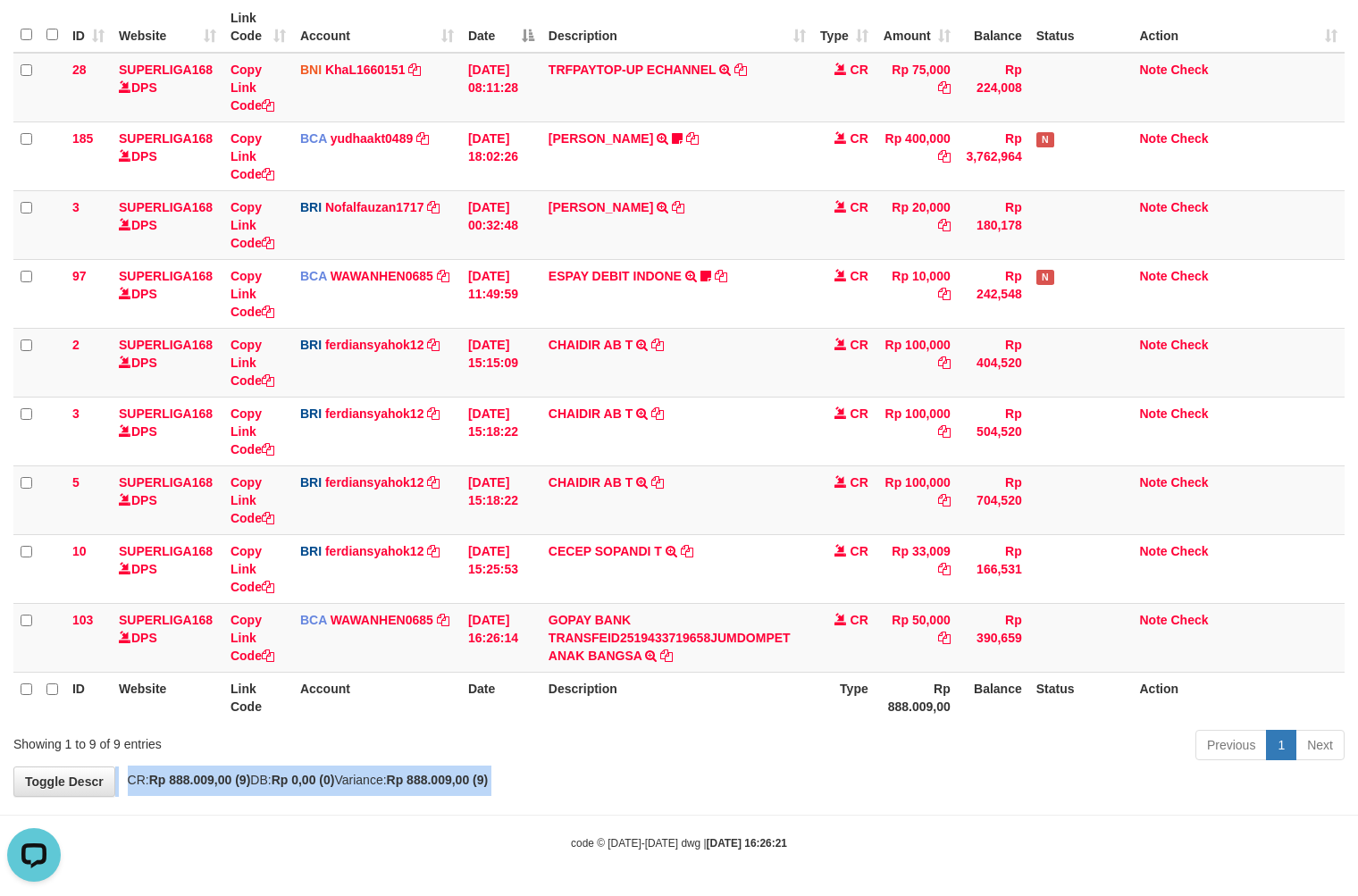 scroll, scrollTop: 0, scrollLeft: 0, axis: both 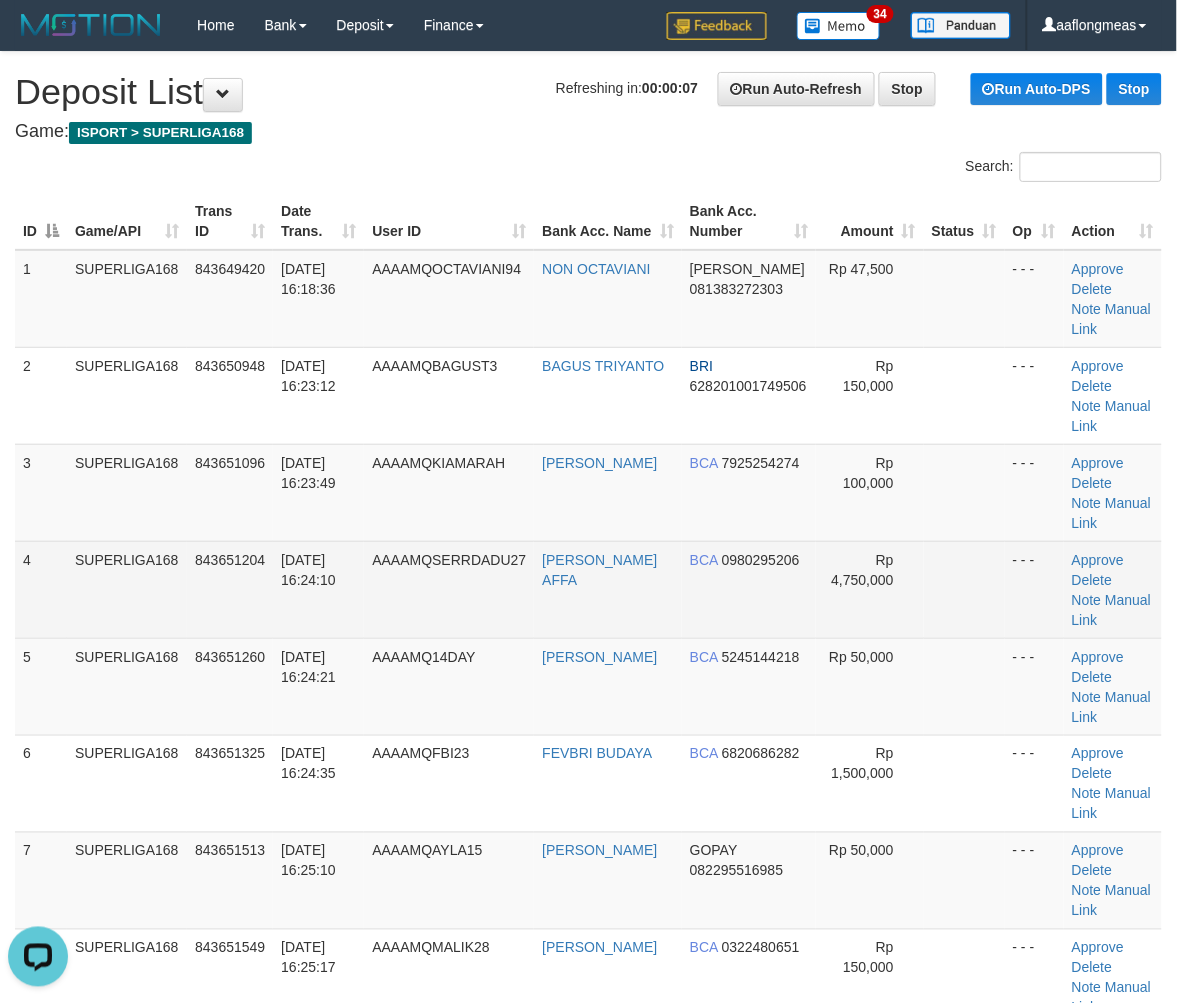 click at bounding box center (964, 589) 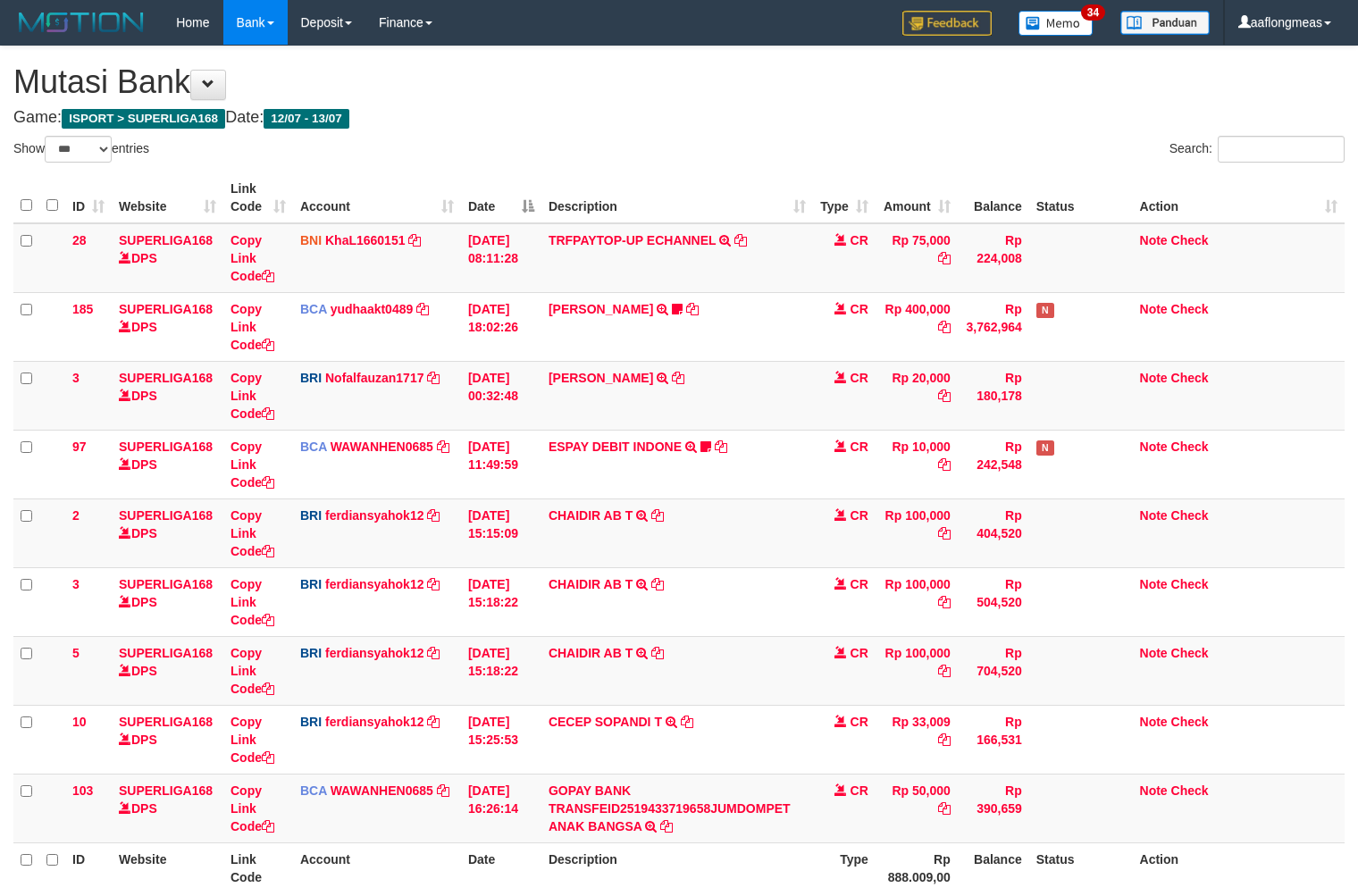 select on "***" 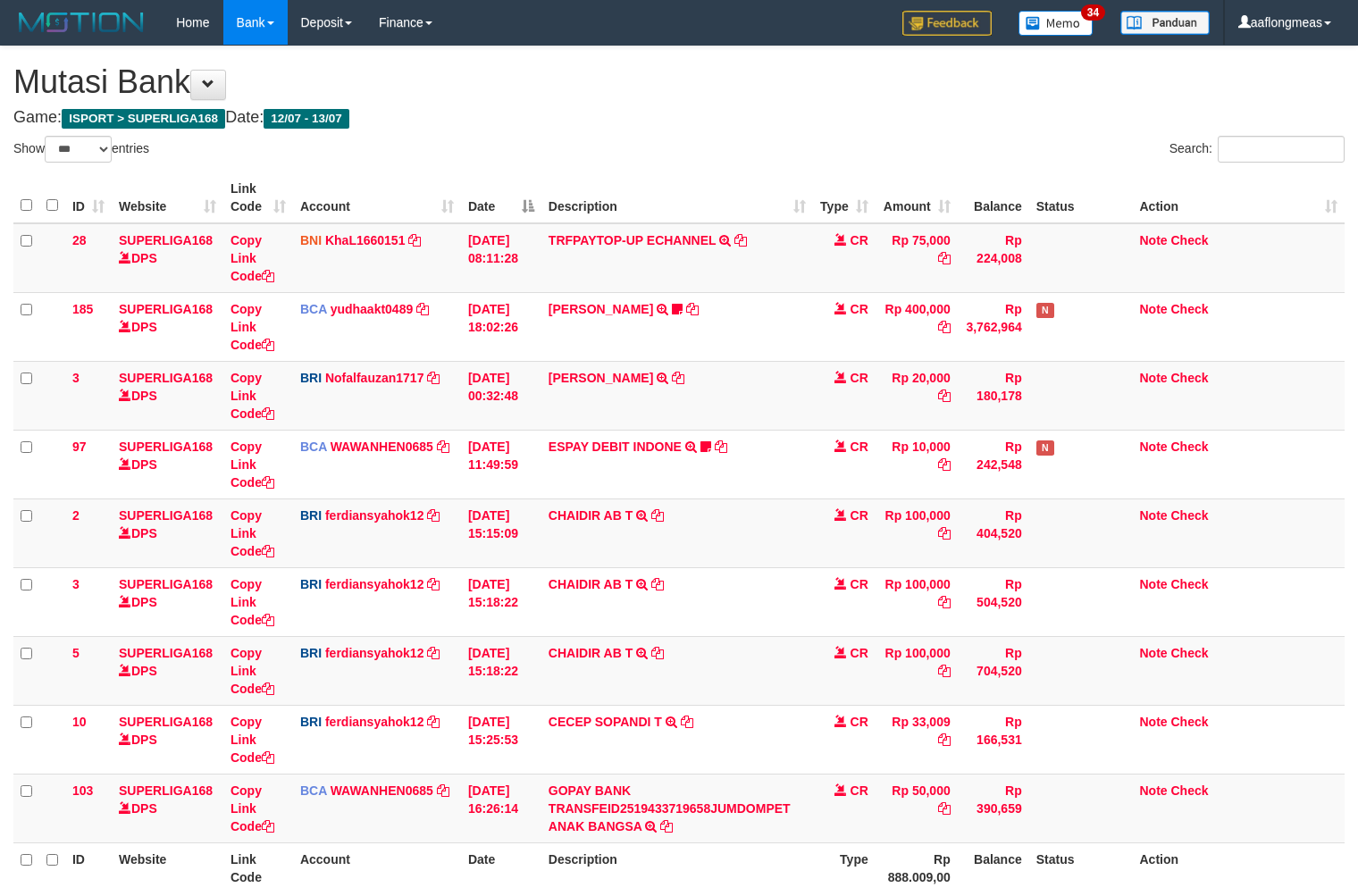 scroll, scrollTop: 172, scrollLeft: 0, axis: vertical 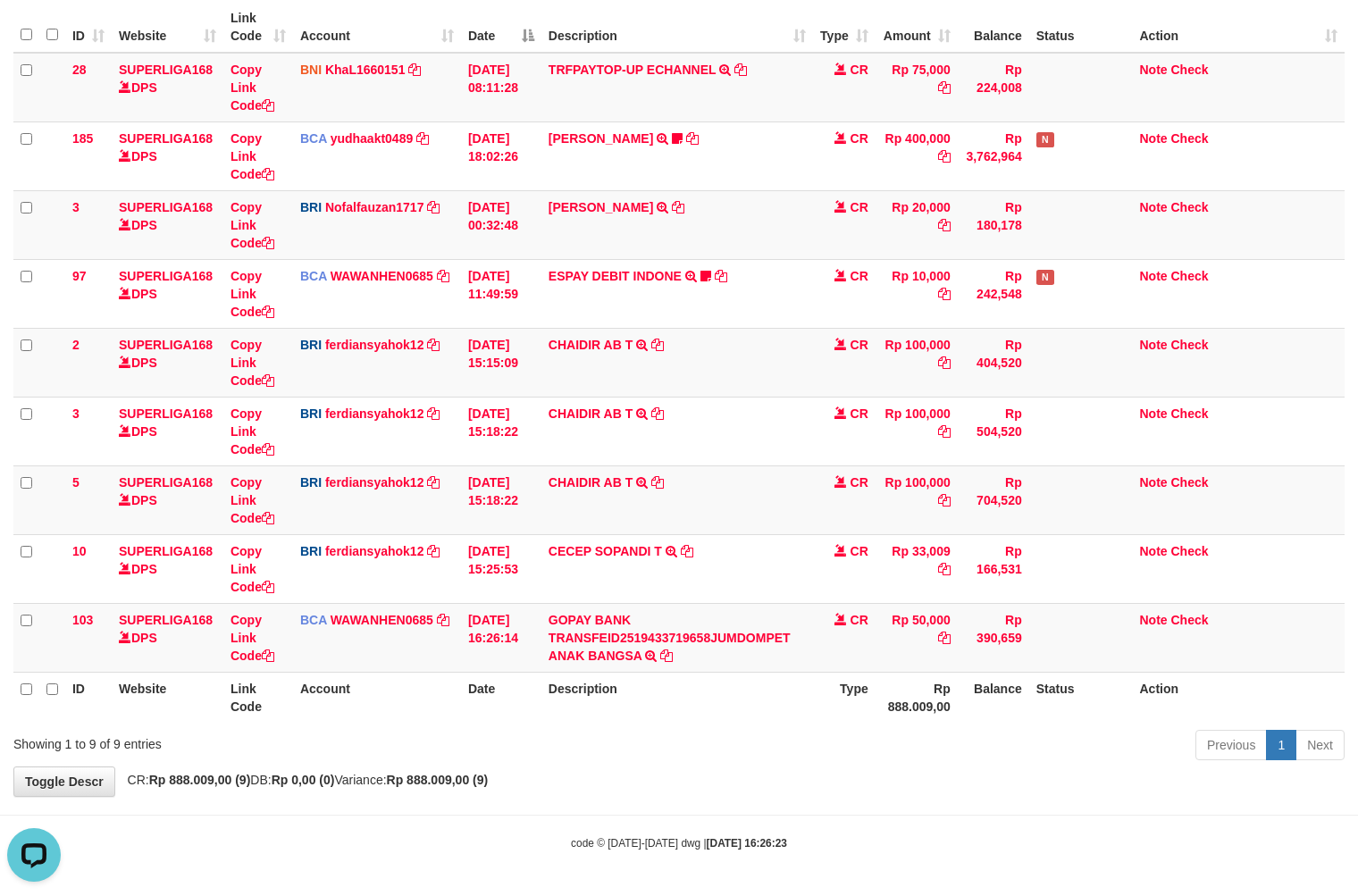 click on "Previous 1 Next" at bounding box center (961, 747) 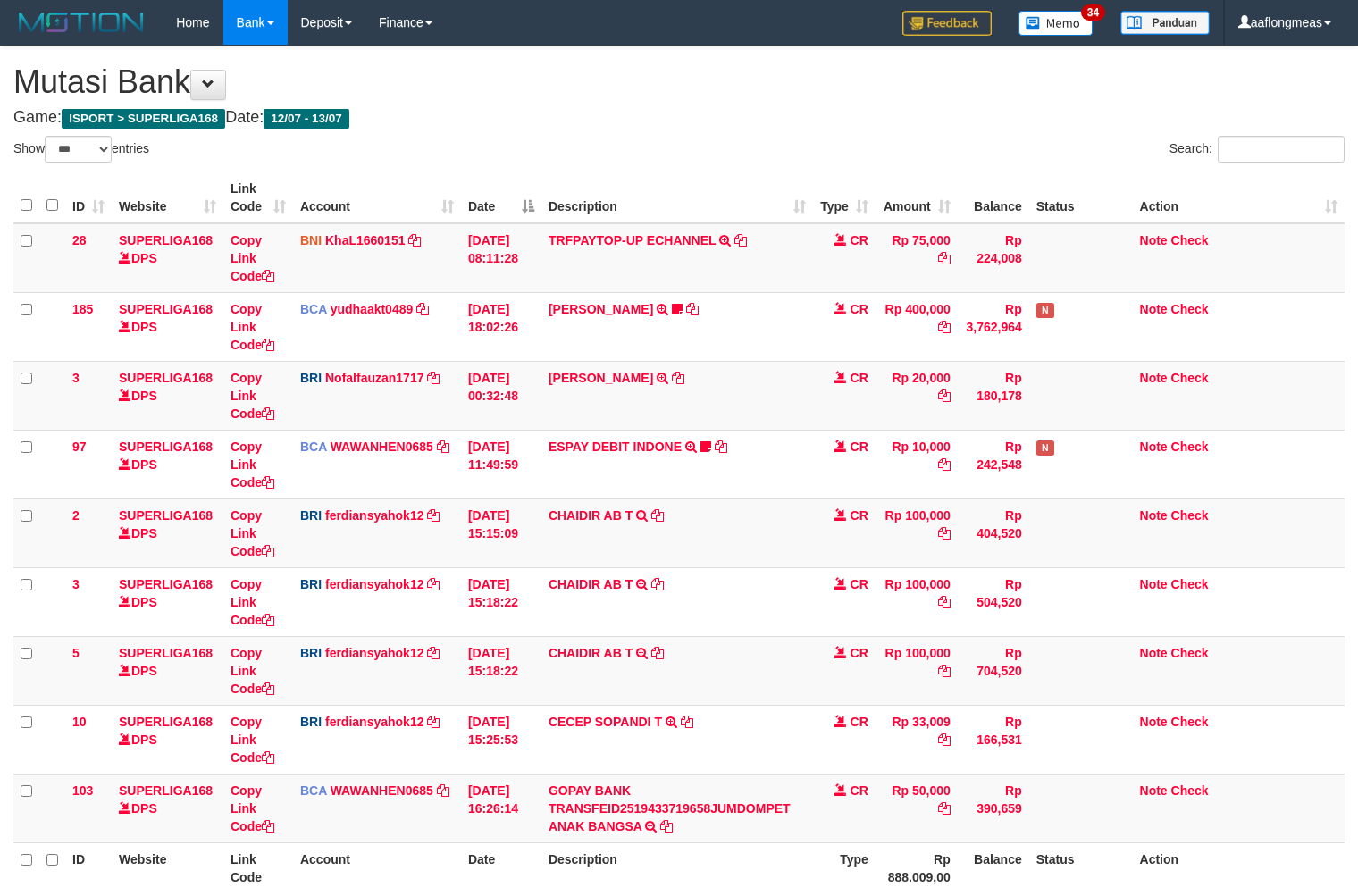 select on "***" 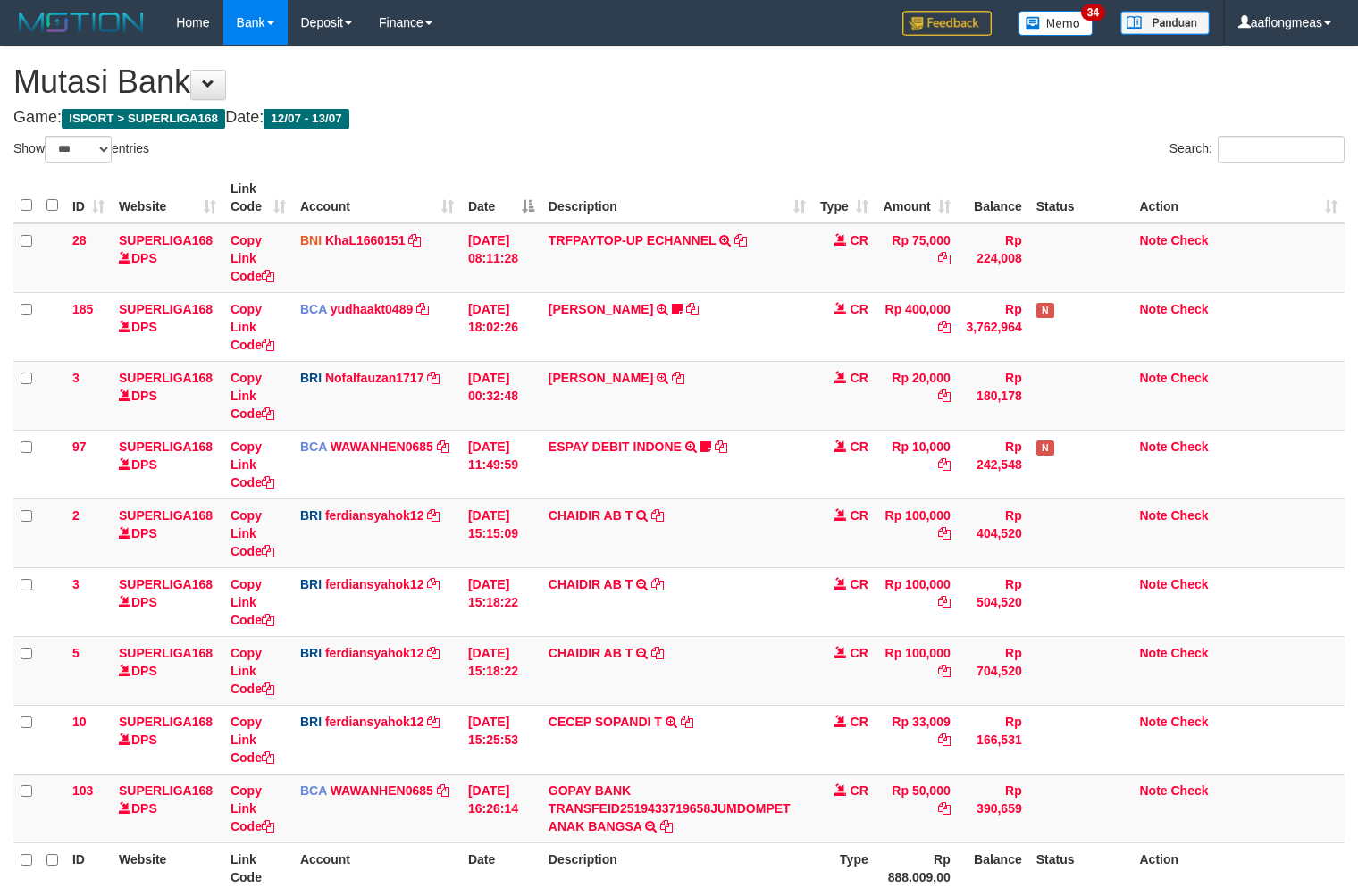 scroll, scrollTop: 172, scrollLeft: 0, axis: vertical 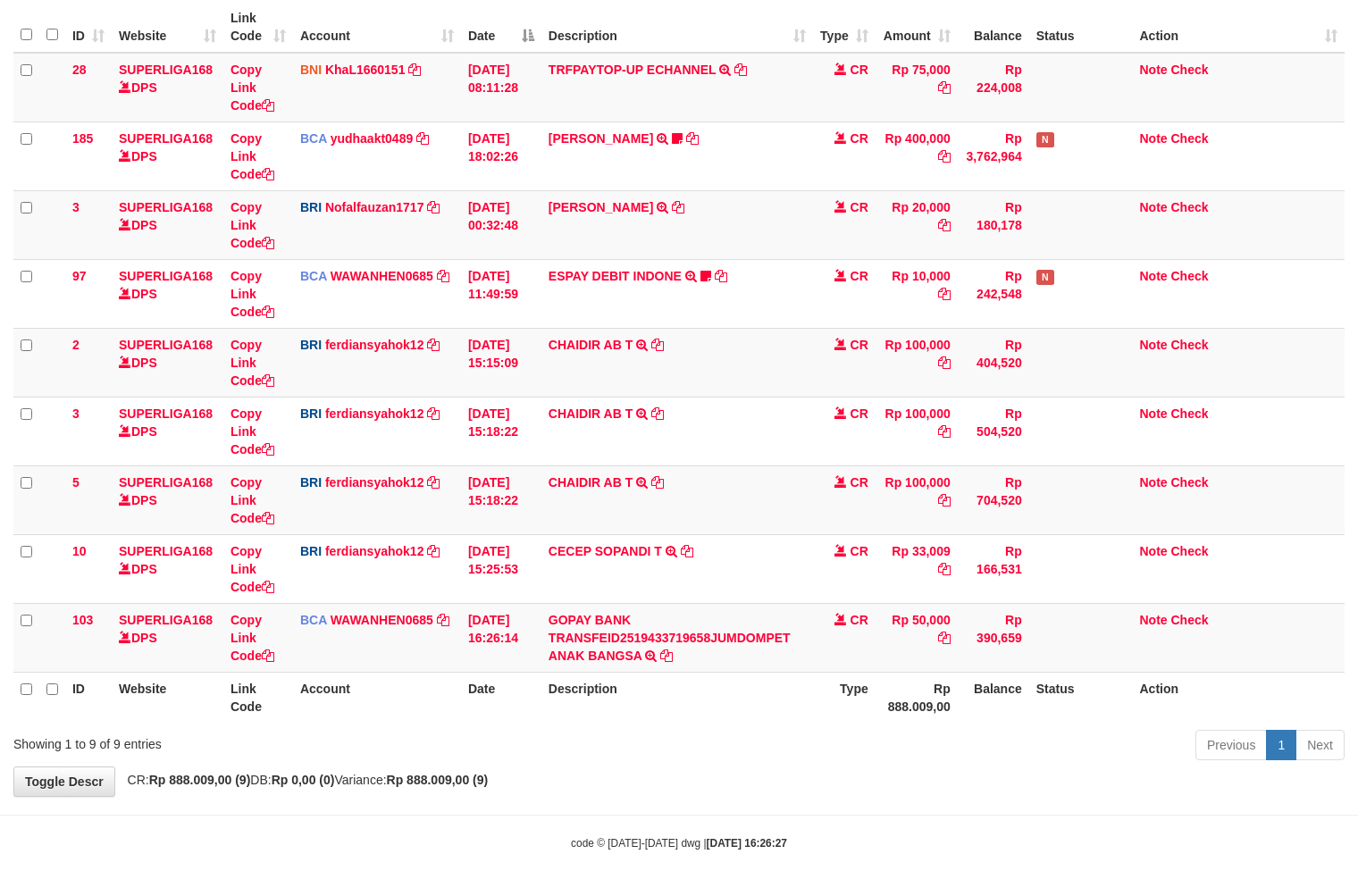 click on "**********" at bounding box center (679, 336) 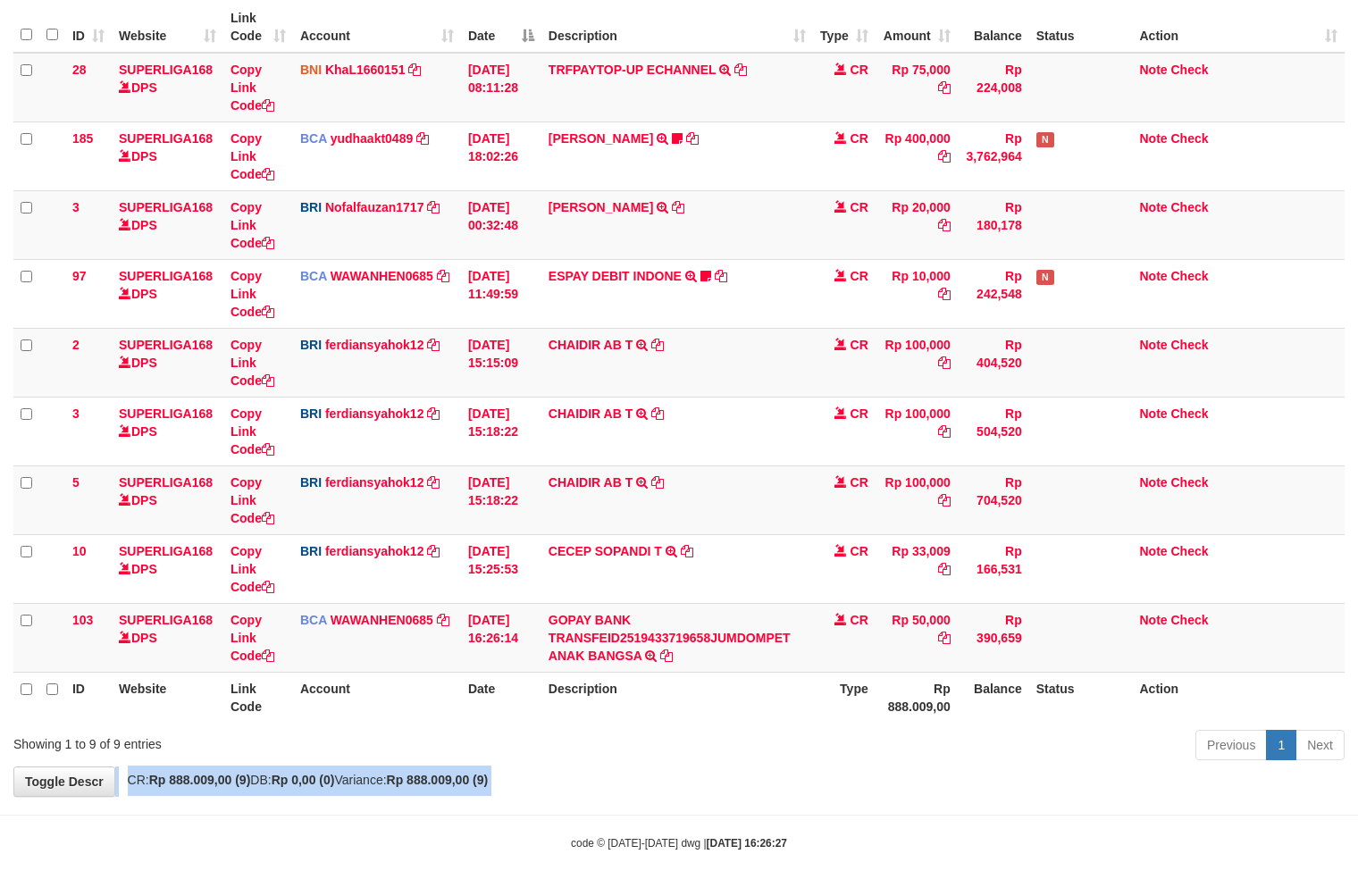 click on "**********" at bounding box center (679, 336) 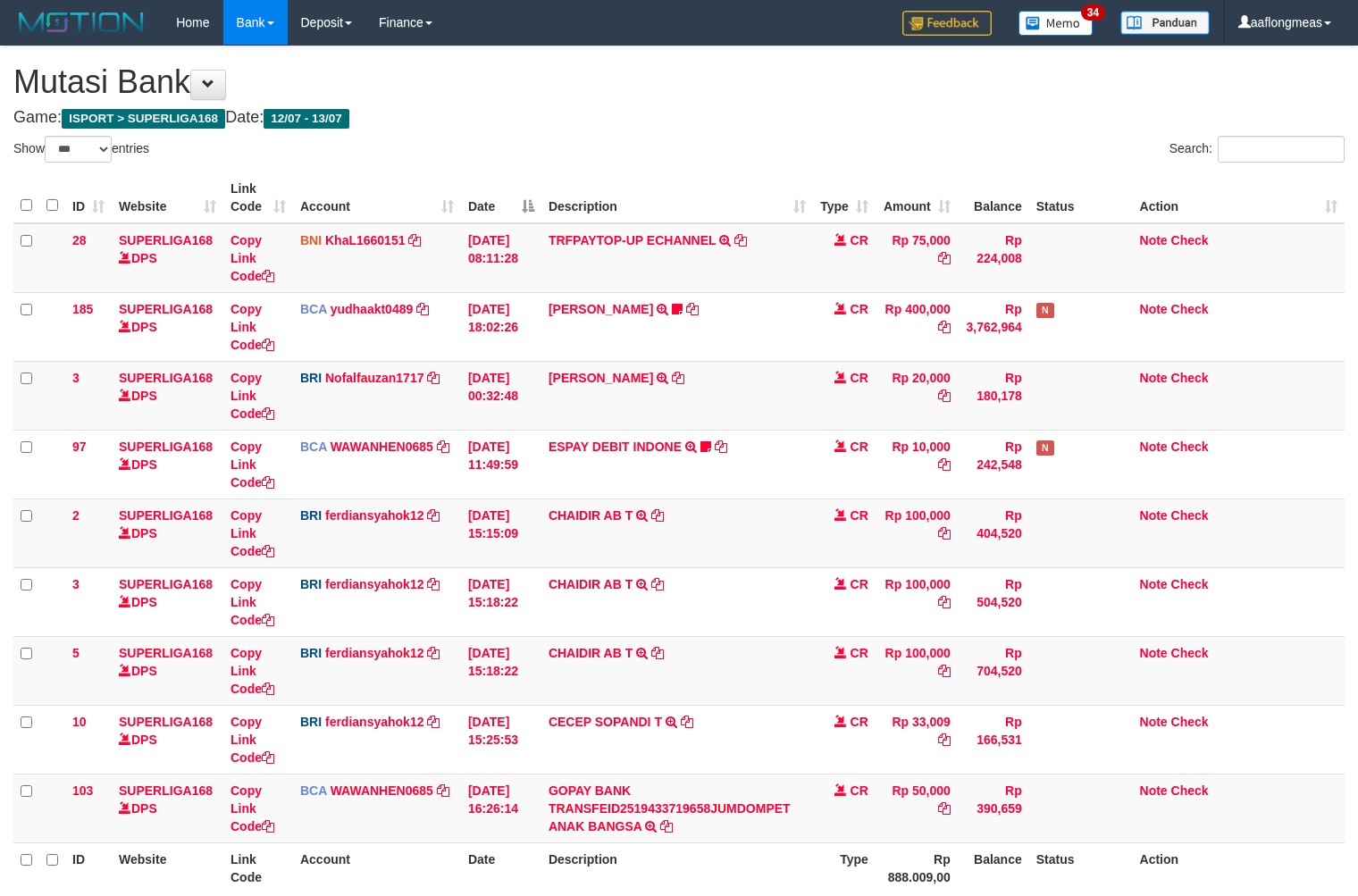 select on "***" 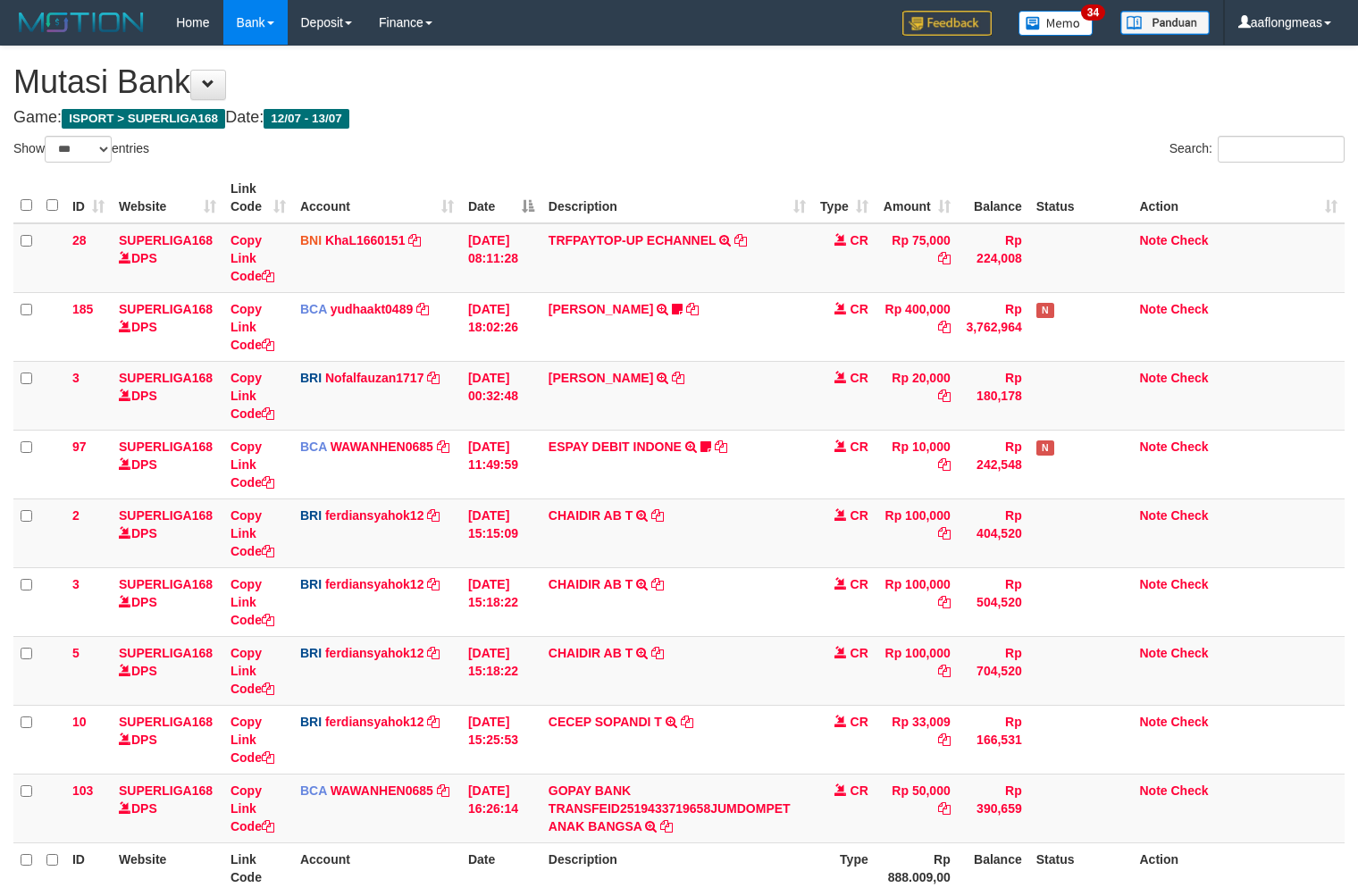 scroll, scrollTop: 172, scrollLeft: 0, axis: vertical 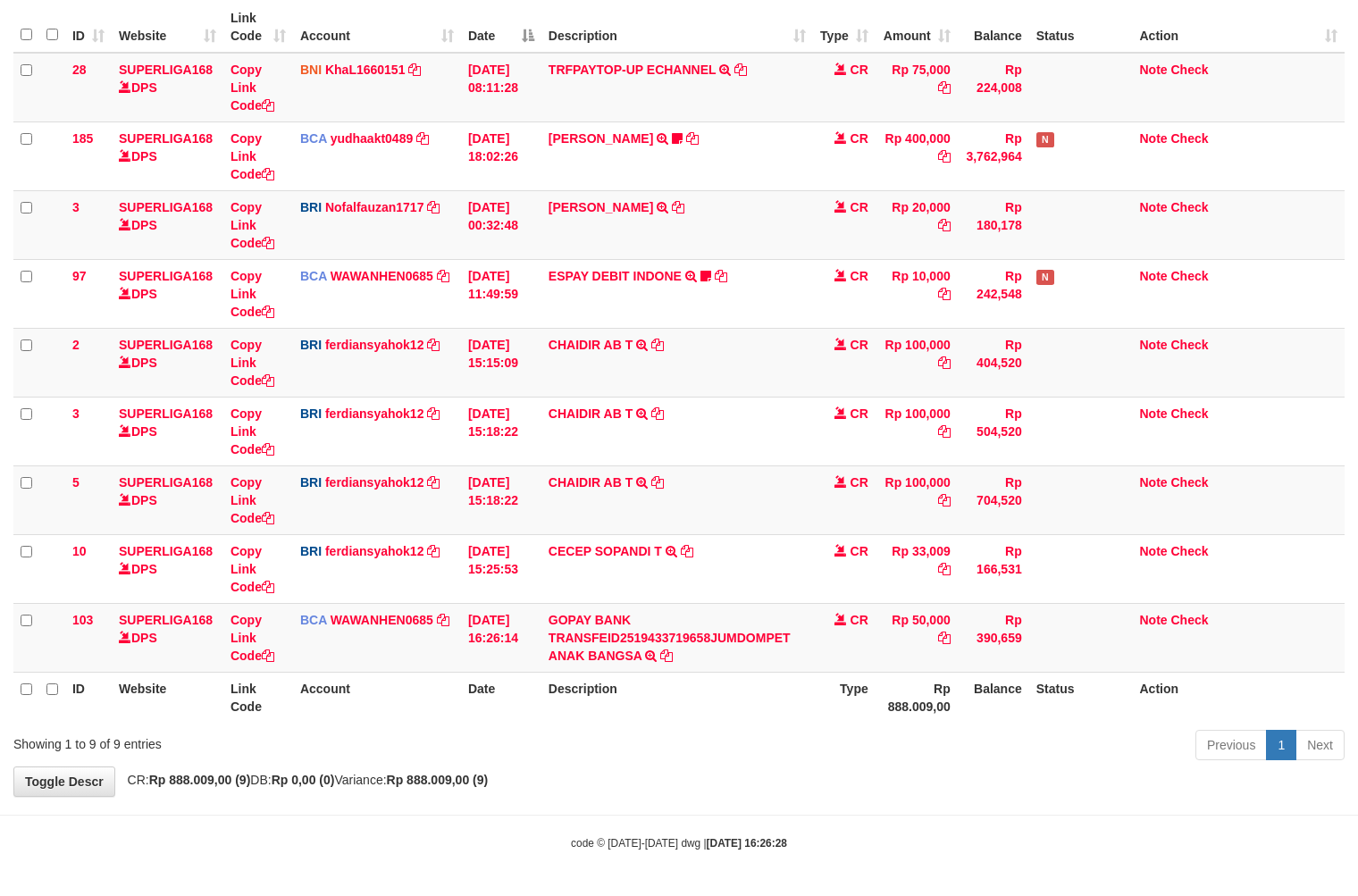 click on "**********" at bounding box center (679, 336) 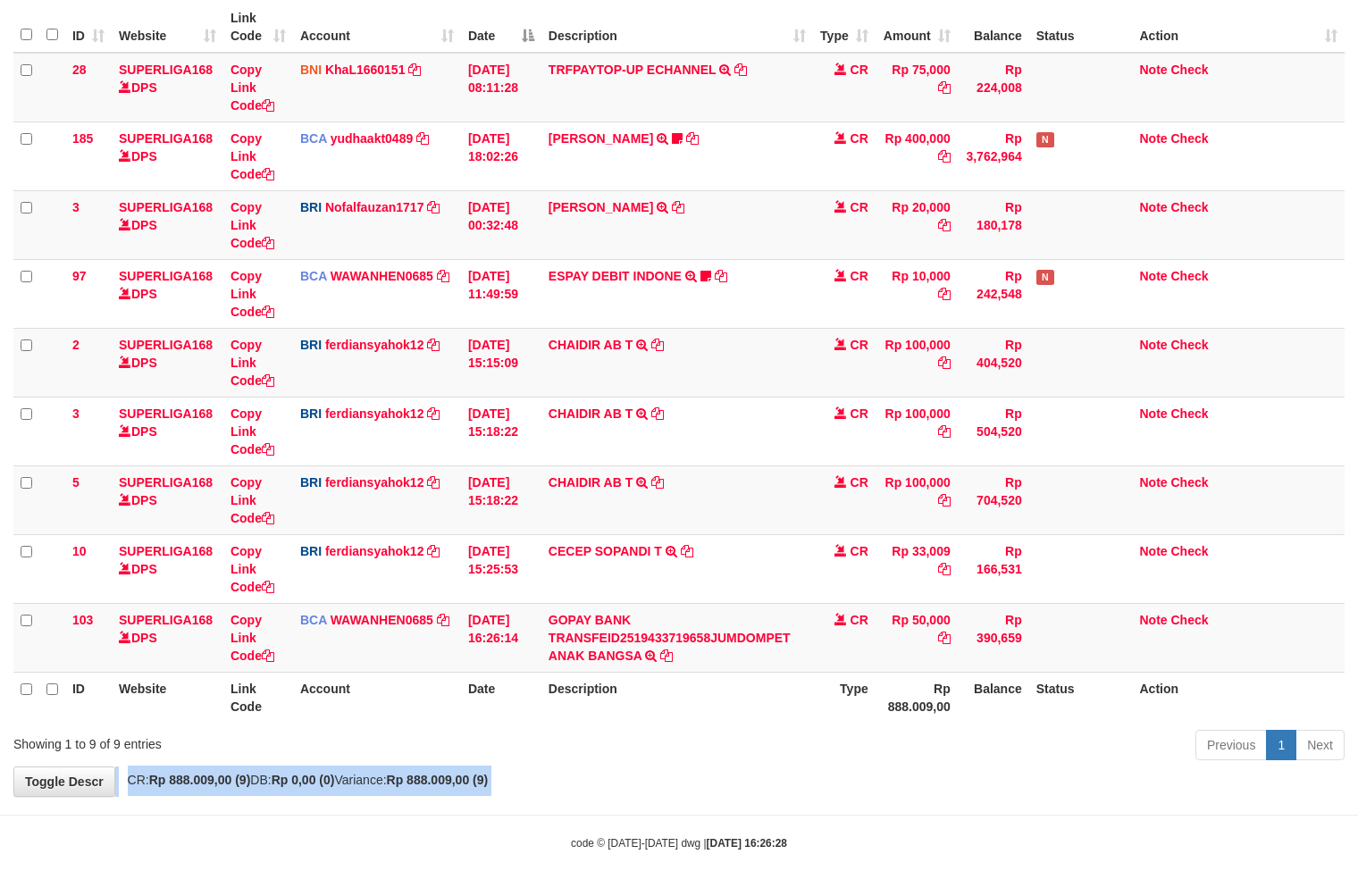 click on "**********" at bounding box center (679, 336) 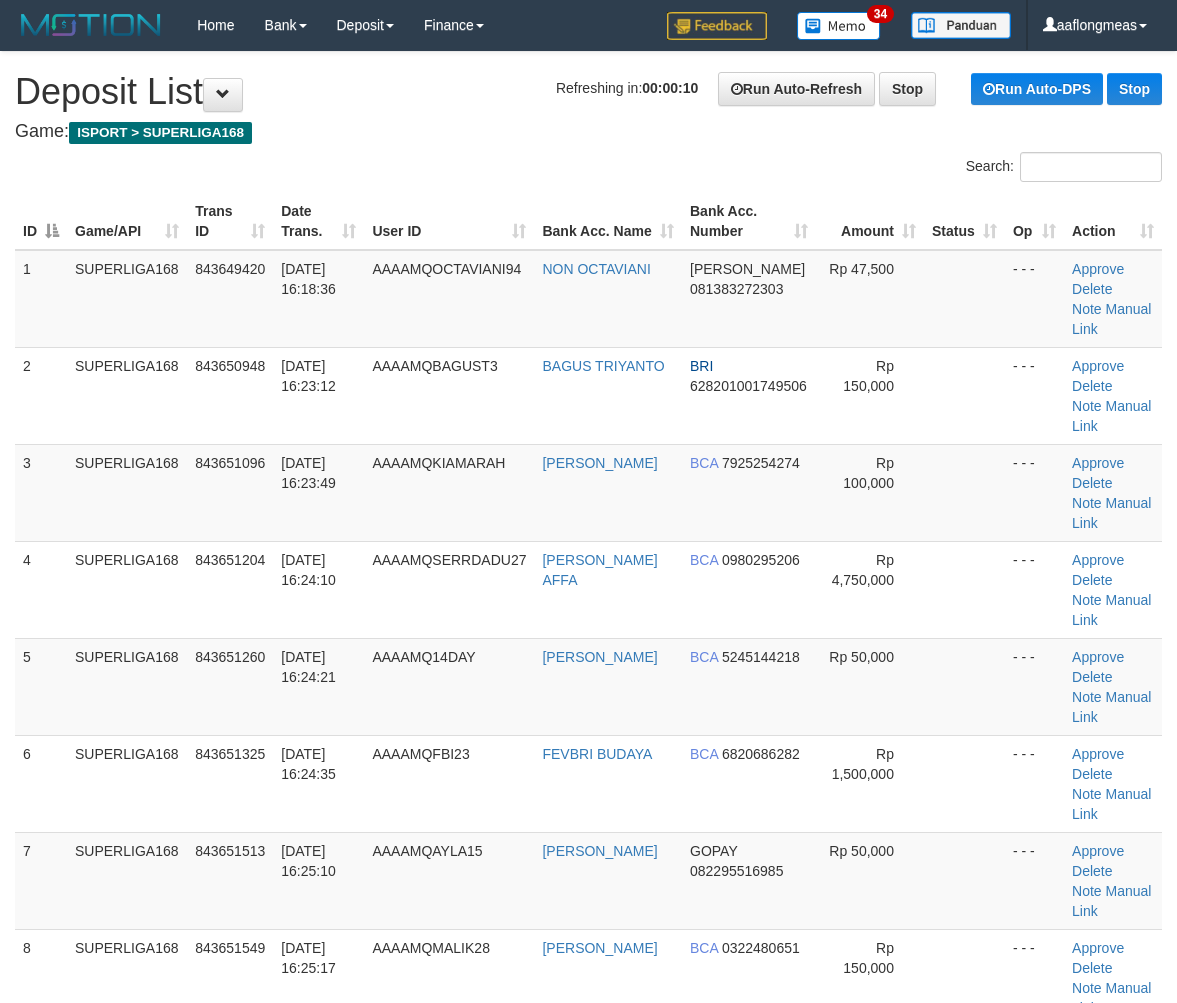 scroll, scrollTop: 0, scrollLeft: 0, axis: both 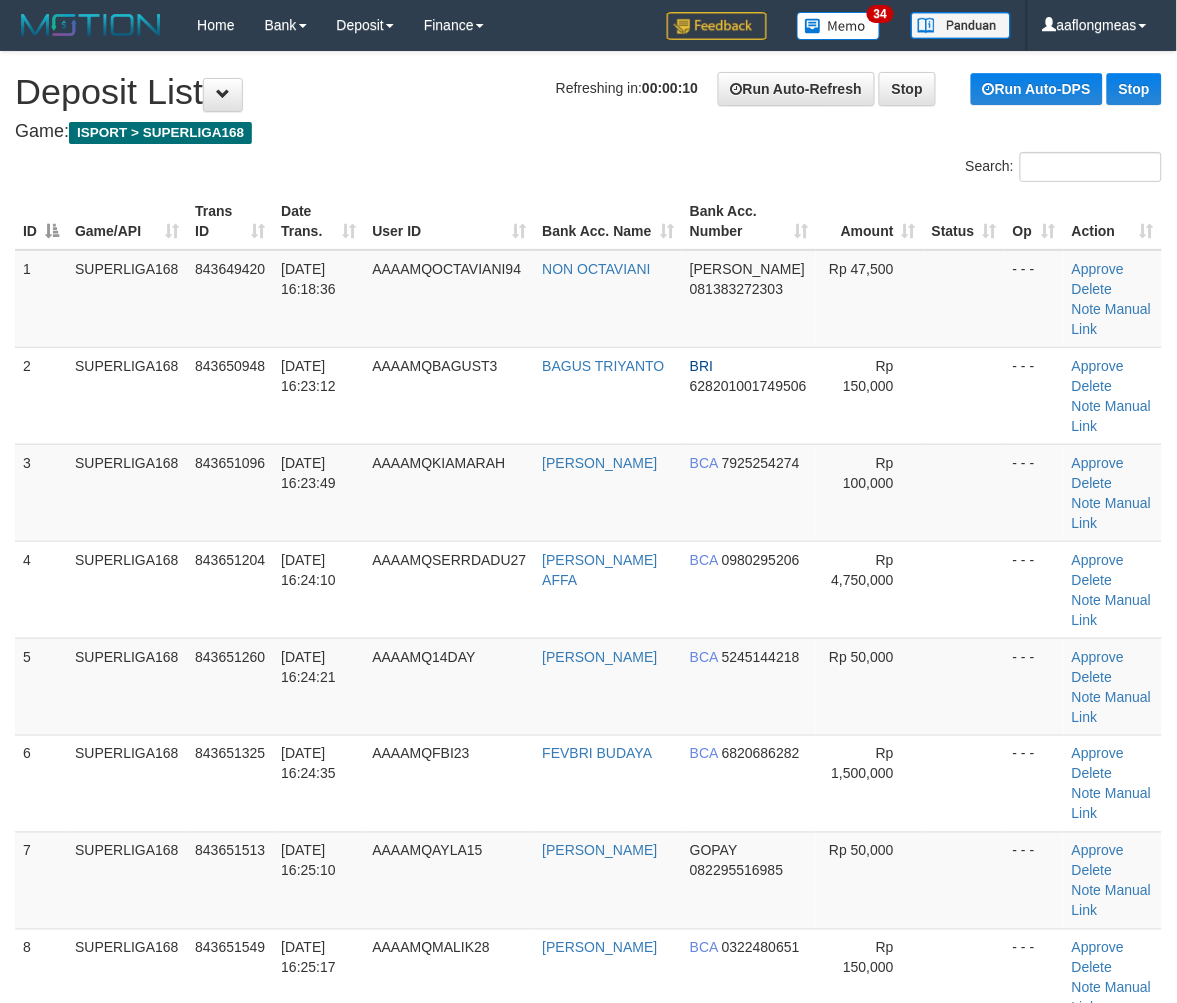 click on "Rp 50,000" at bounding box center [870, 686] 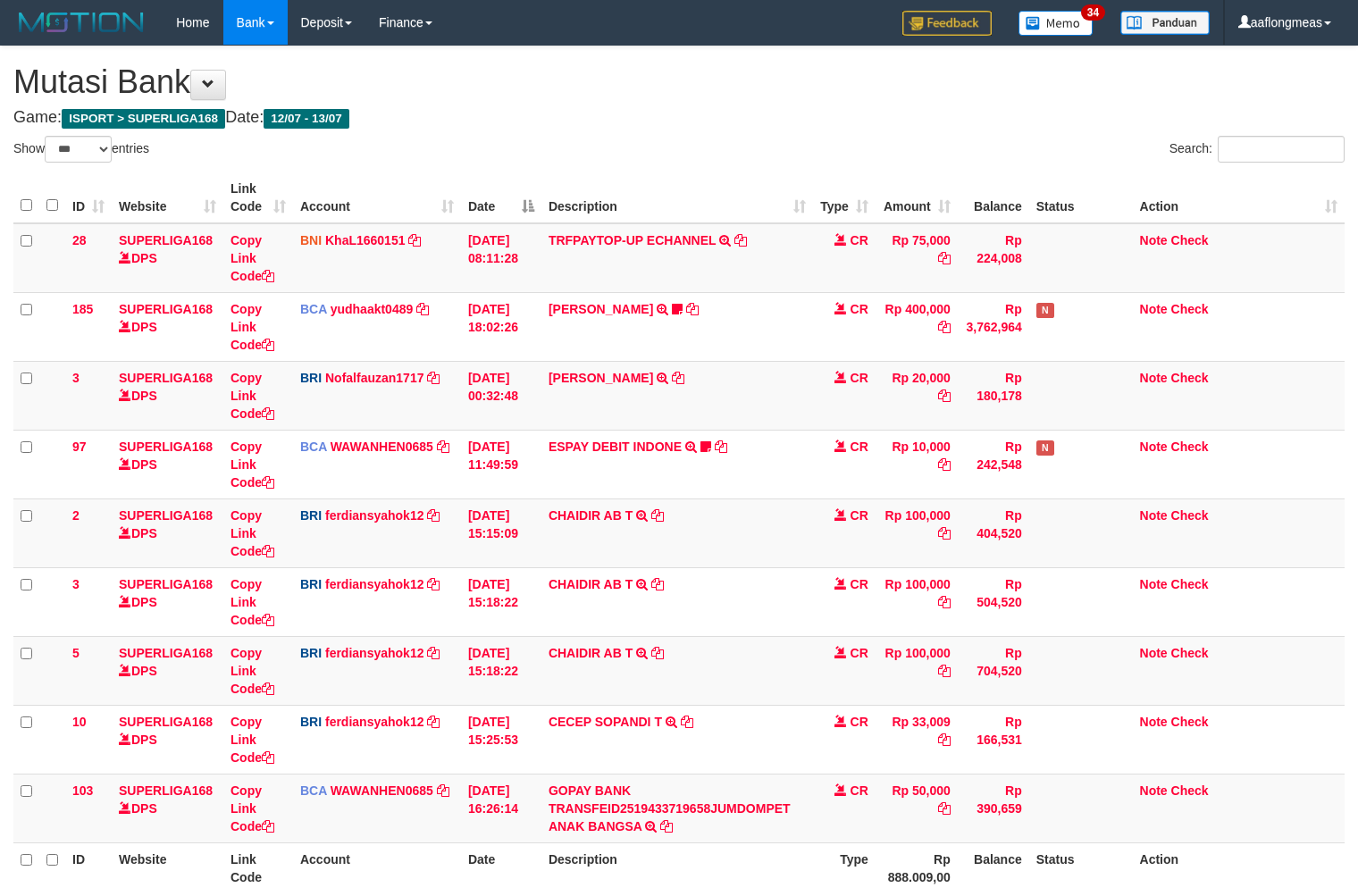 select on "***" 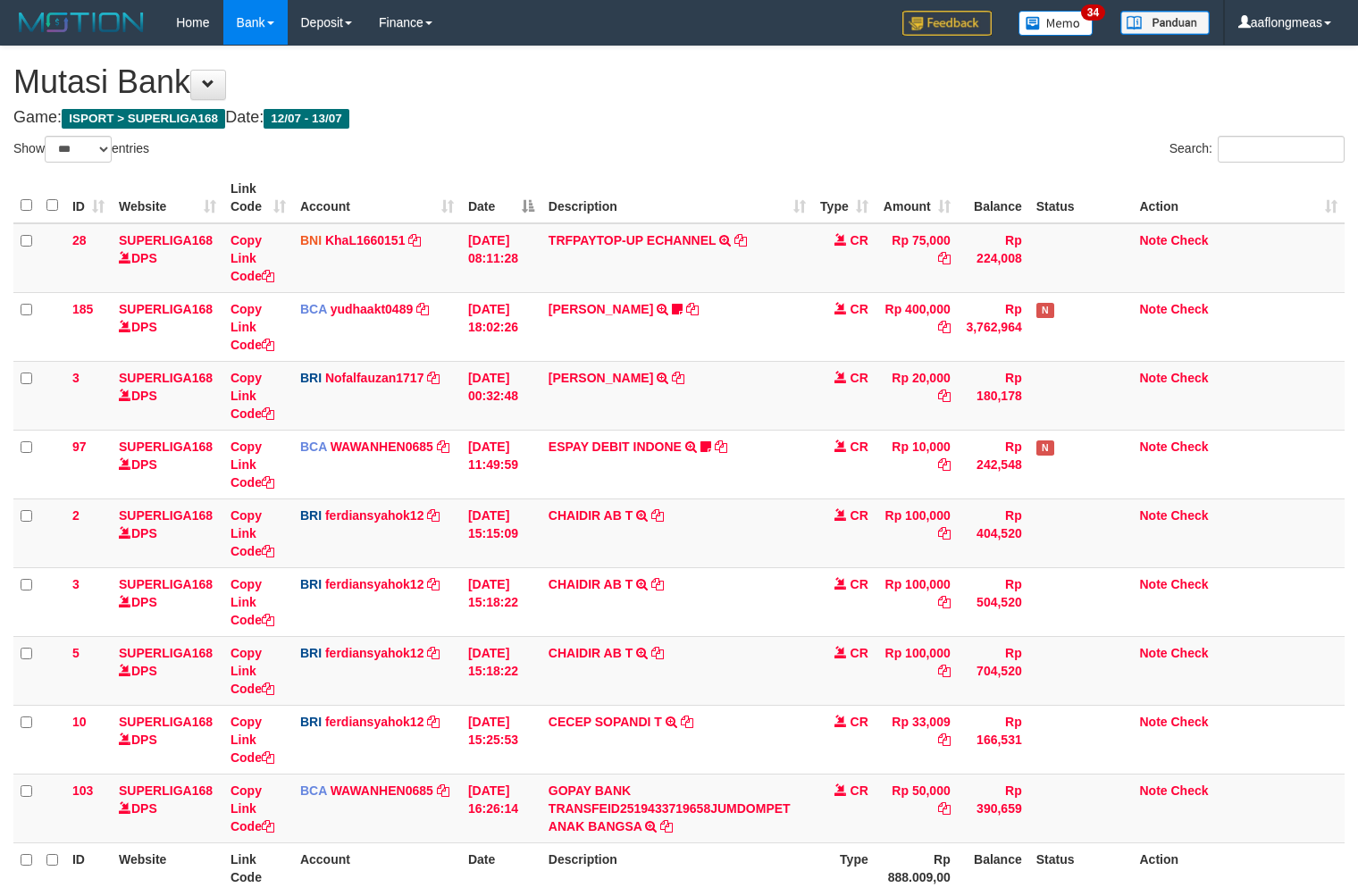 scroll, scrollTop: 172, scrollLeft: 0, axis: vertical 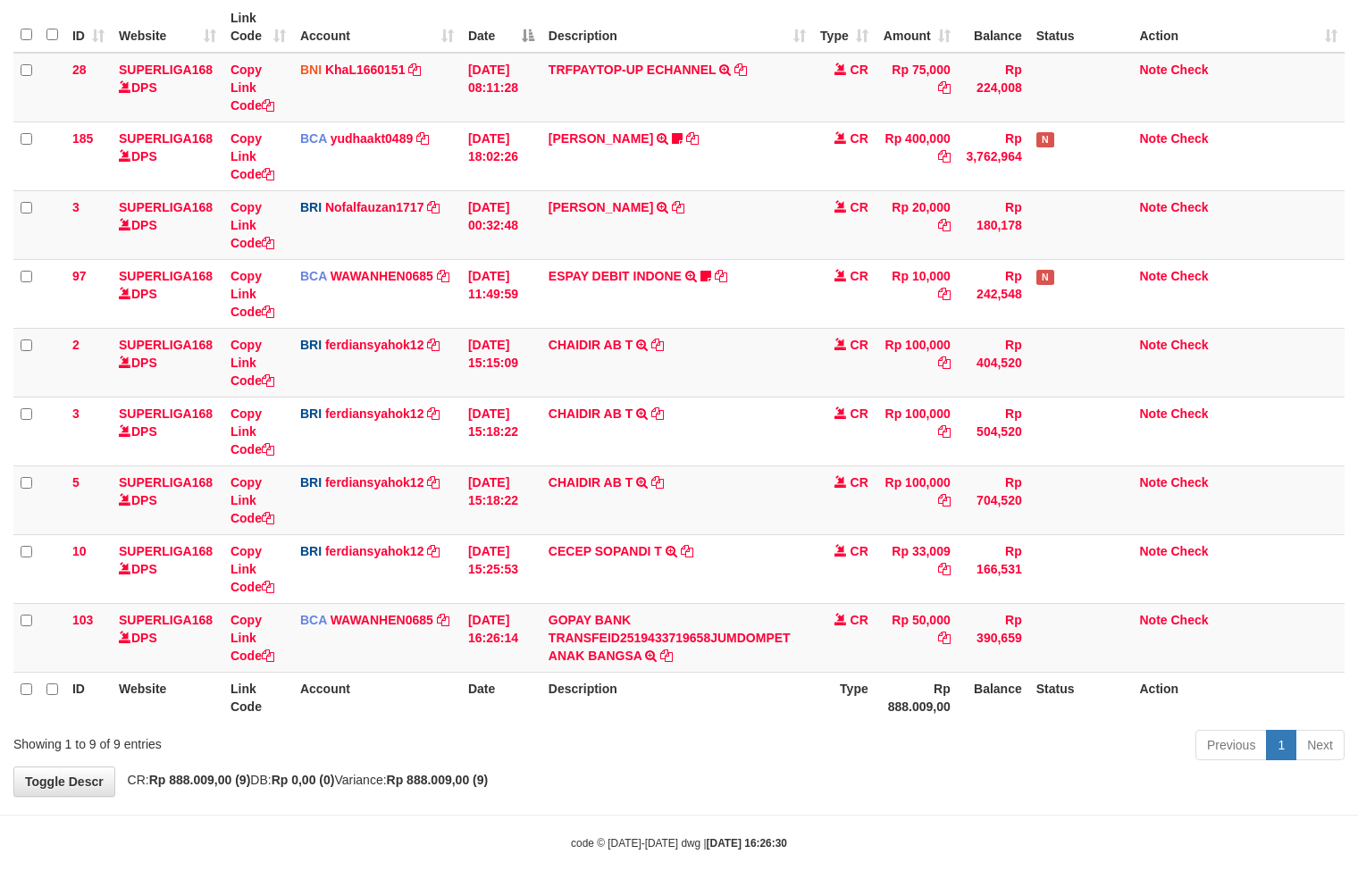 click on "**********" at bounding box center [679, 336] 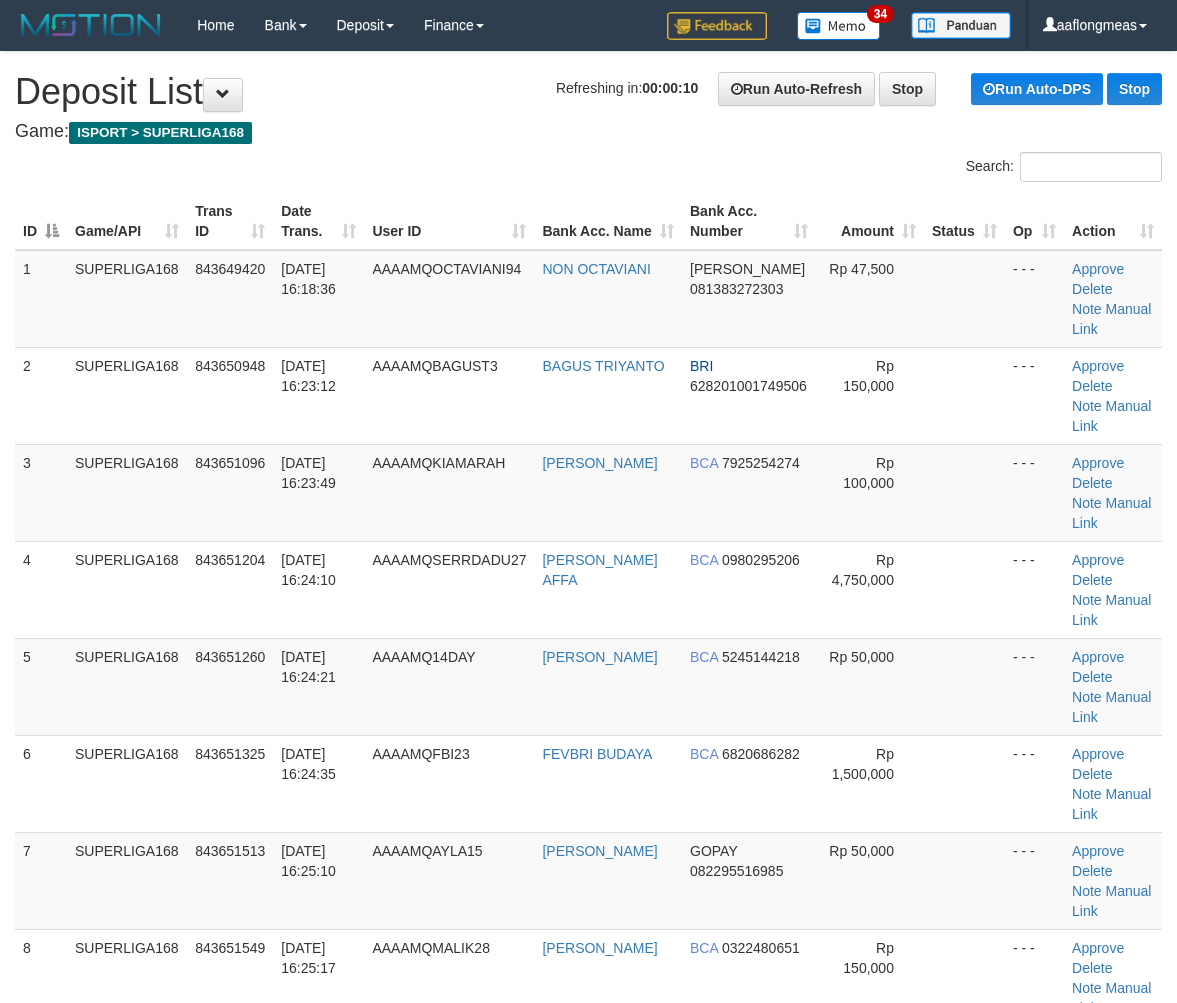 click on "Rp 50,000" at bounding box center [870, 686] 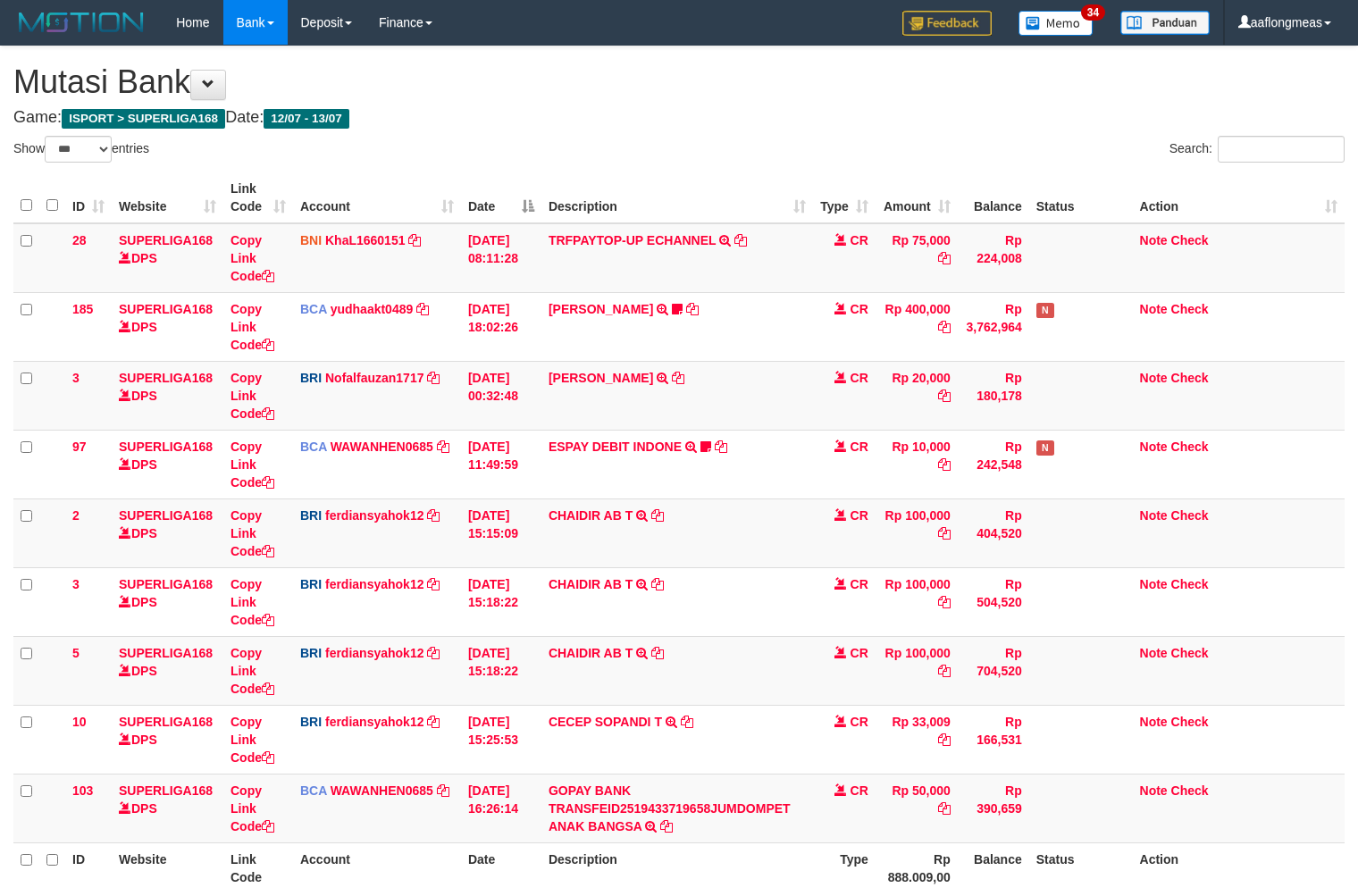 select on "***" 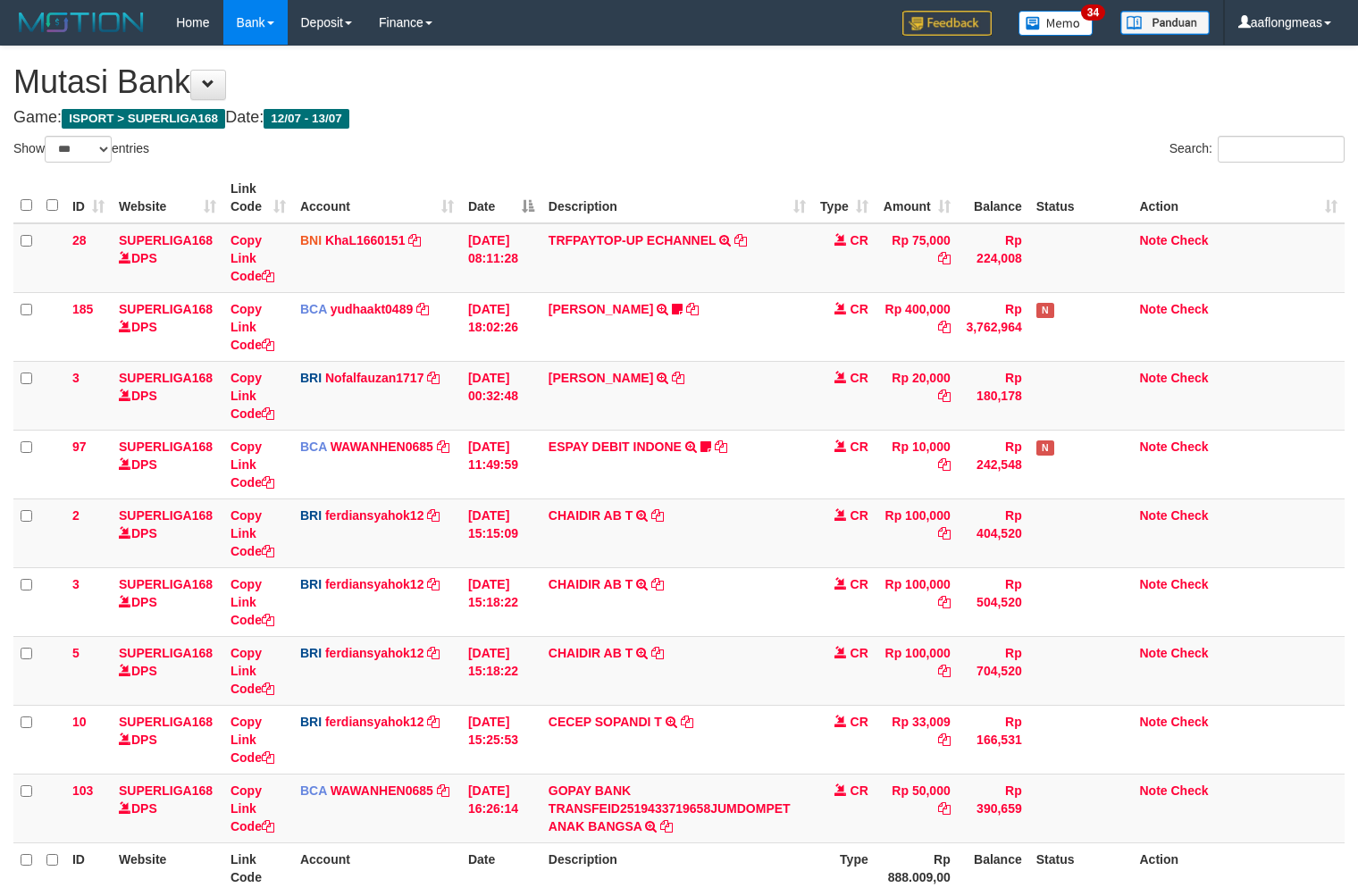 scroll, scrollTop: 172, scrollLeft: 0, axis: vertical 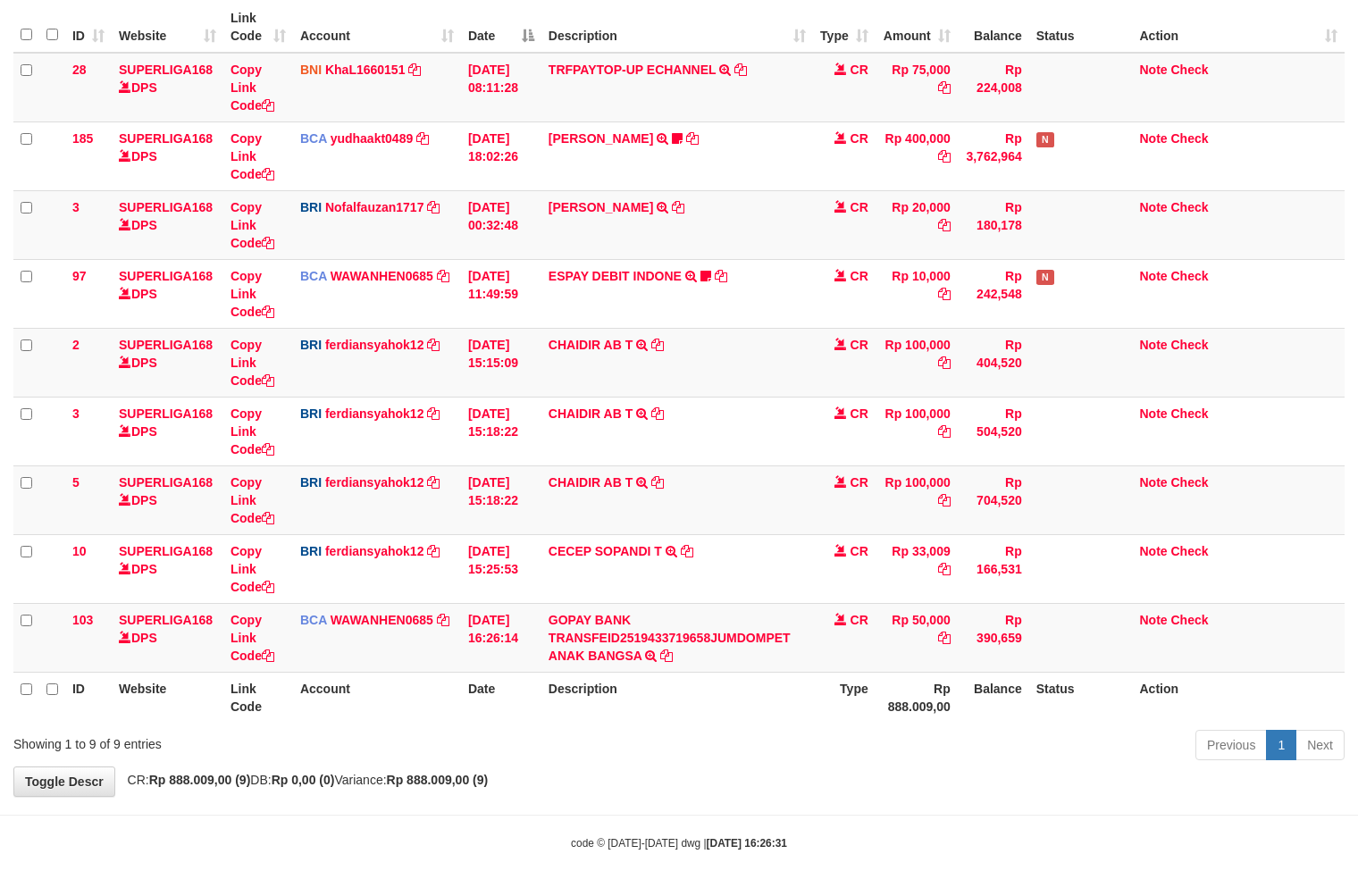 click on "**********" at bounding box center [679, 336] 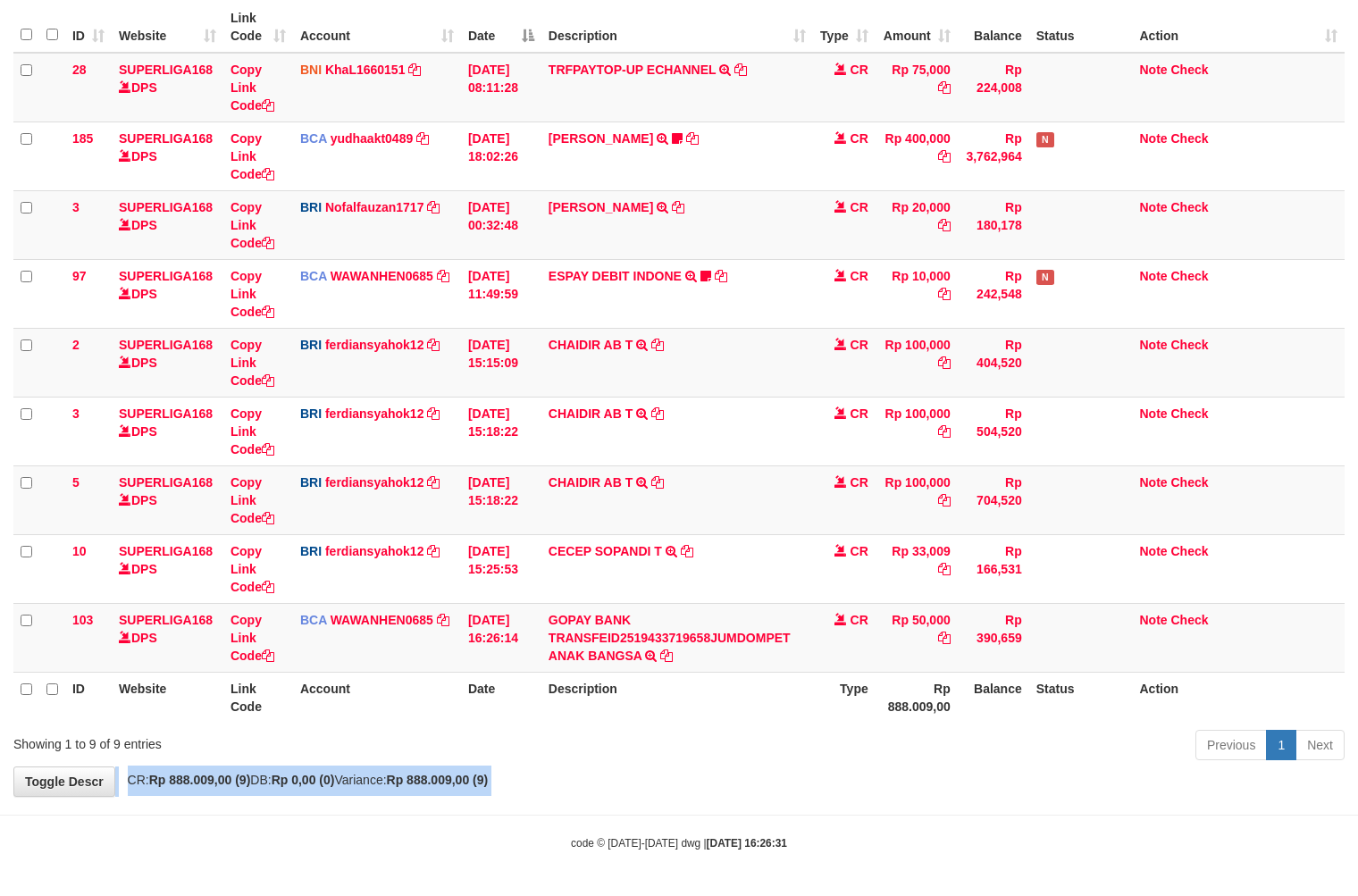 click on "**********" at bounding box center (679, 336) 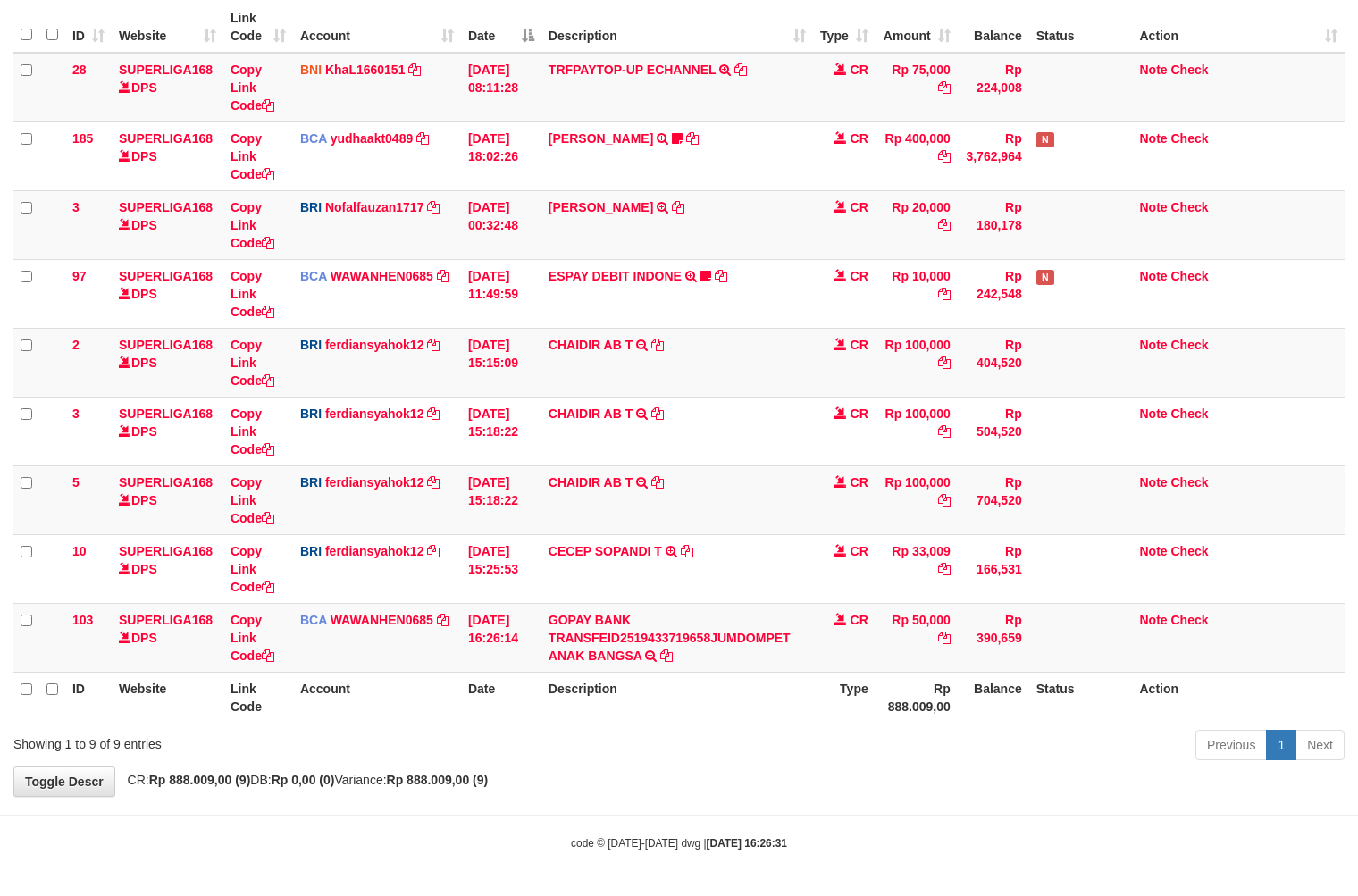 click on "**********" at bounding box center [679, 336] 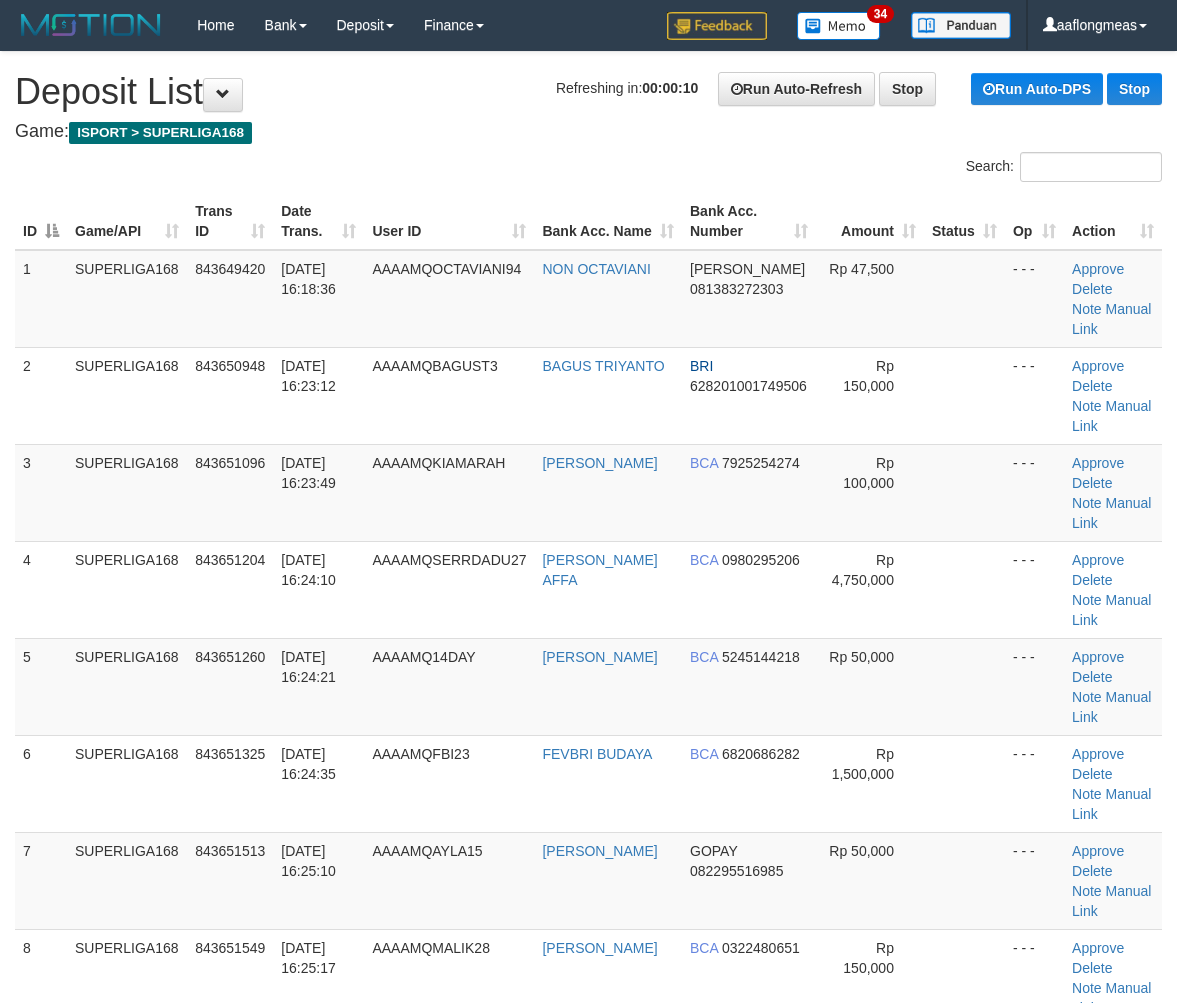 scroll, scrollTop: 0, scrollLeft: 0, axis: both 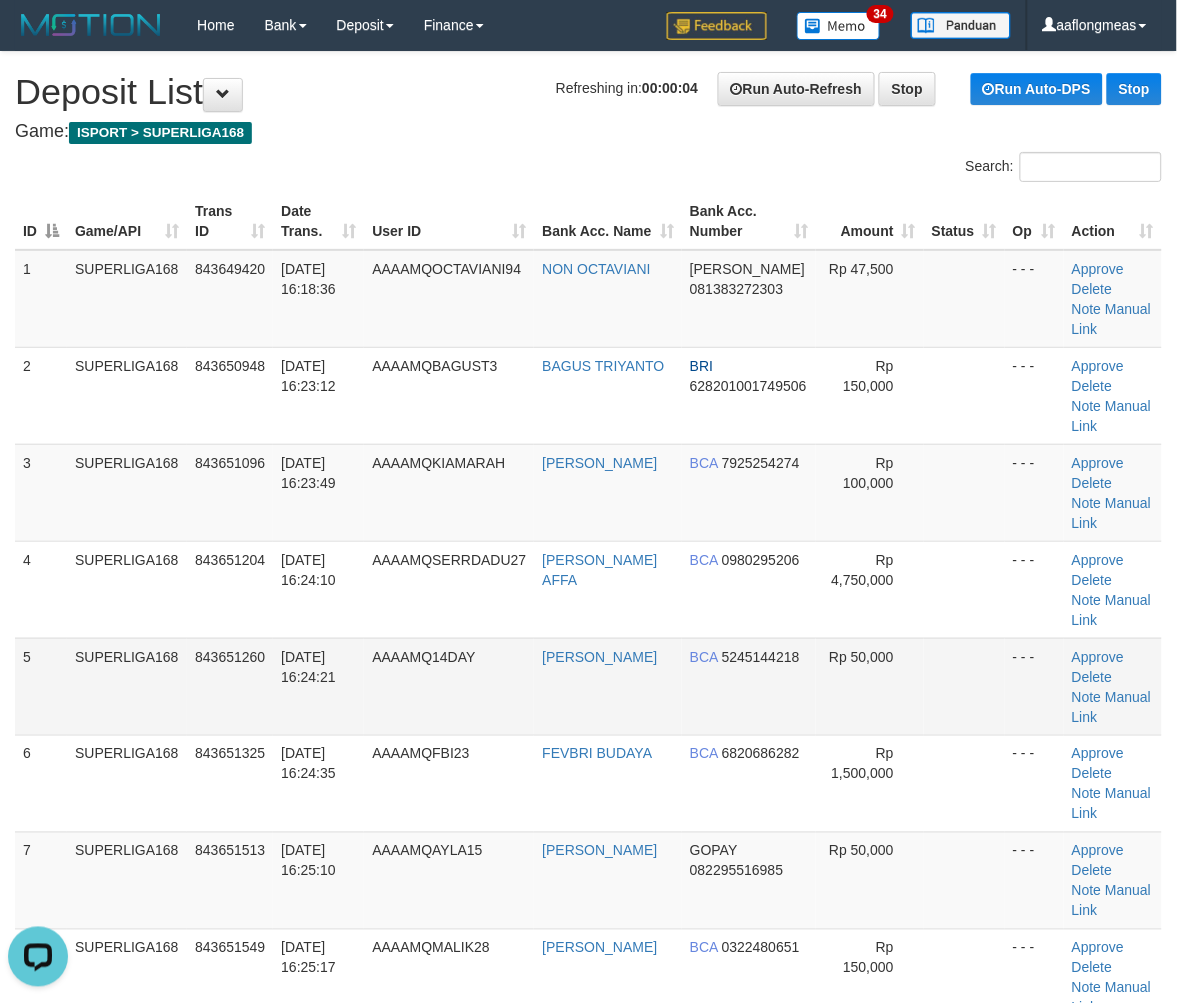 click at bounding box center (964, 686) 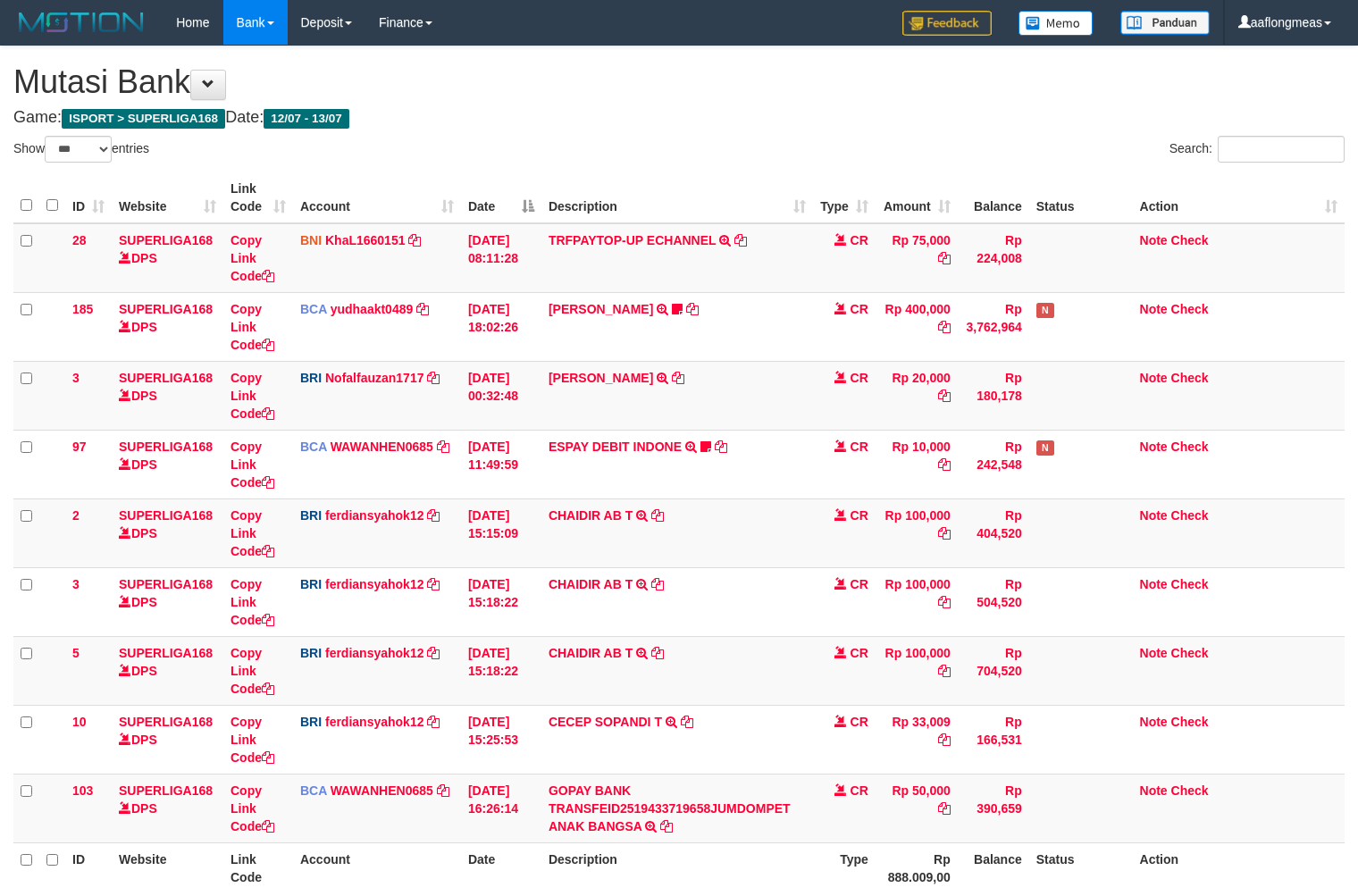 select on "***" 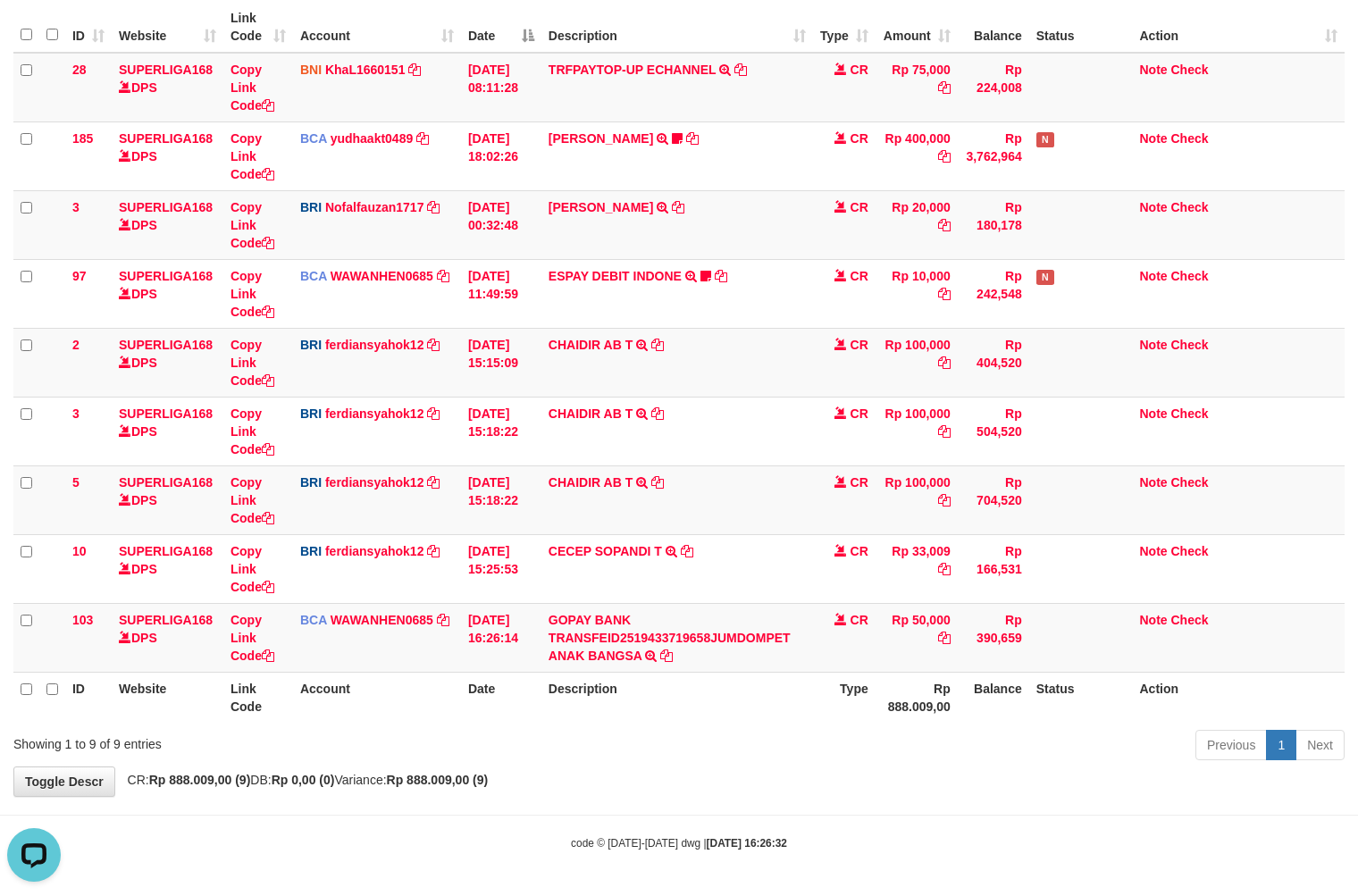 scroll, scrollTop: 0, scrollLeft: 0, axis: both 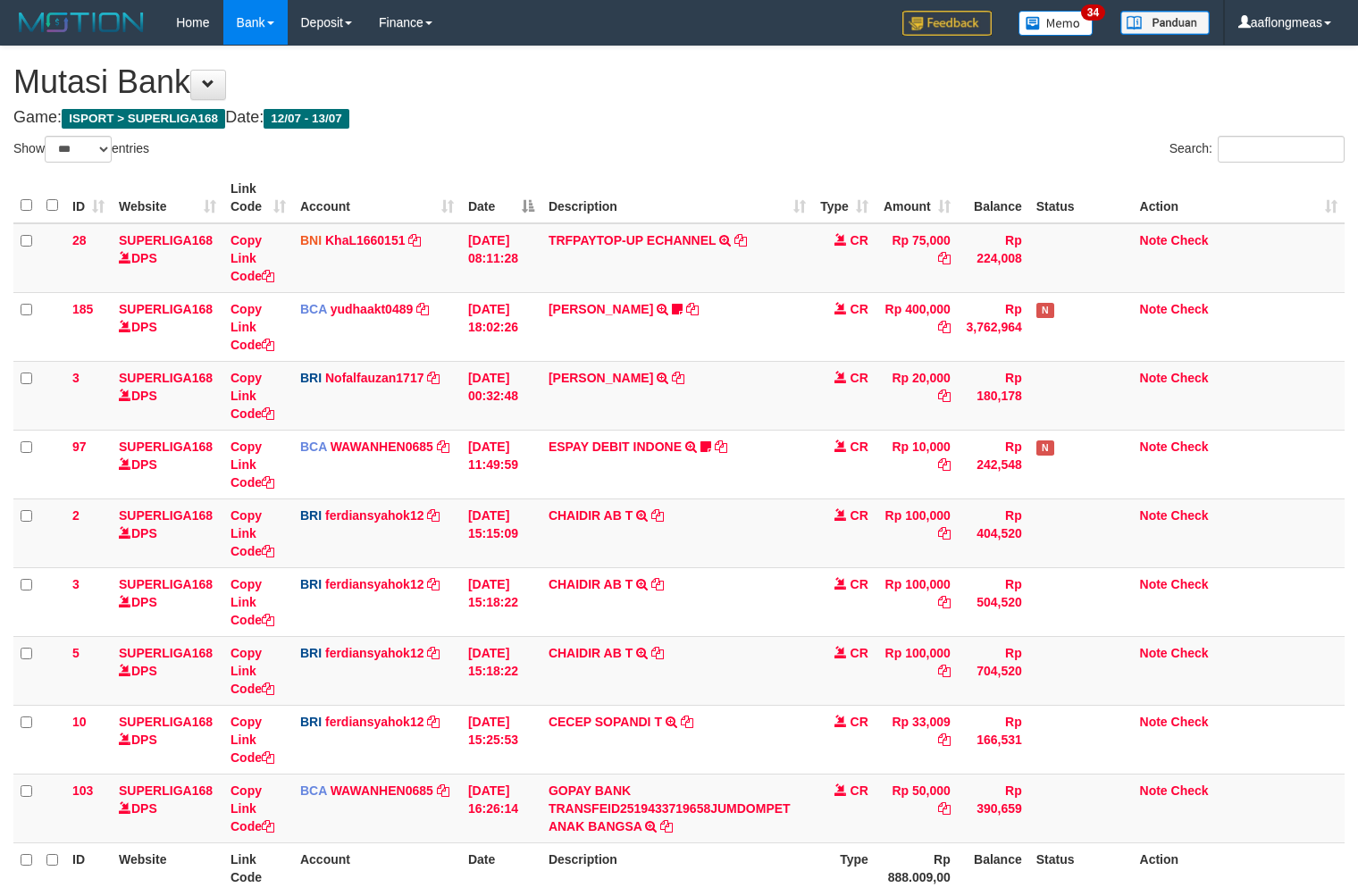select on "***" 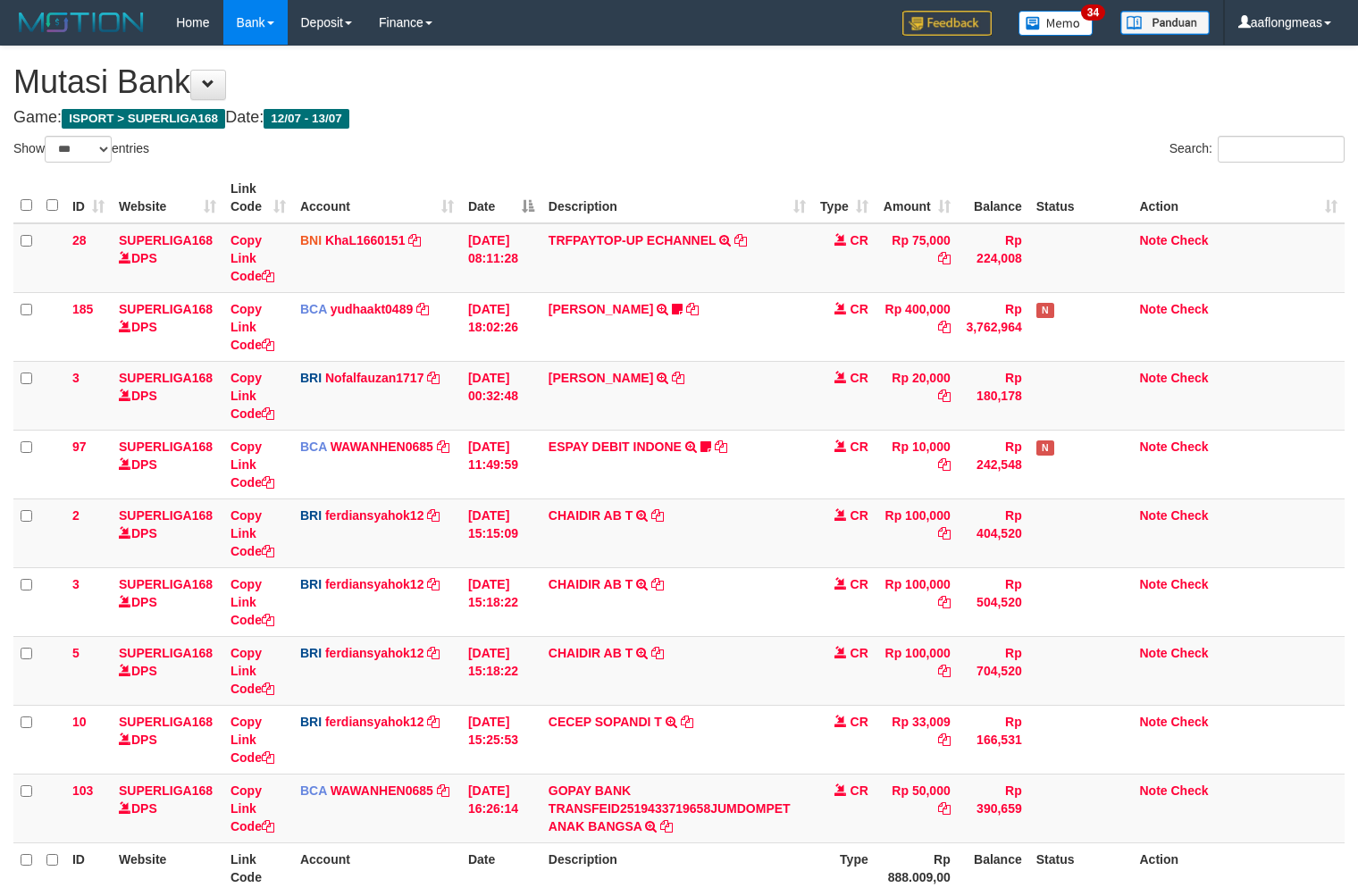 scroll, scrollTop: 172, scrollLeft: 0, axis: vertical 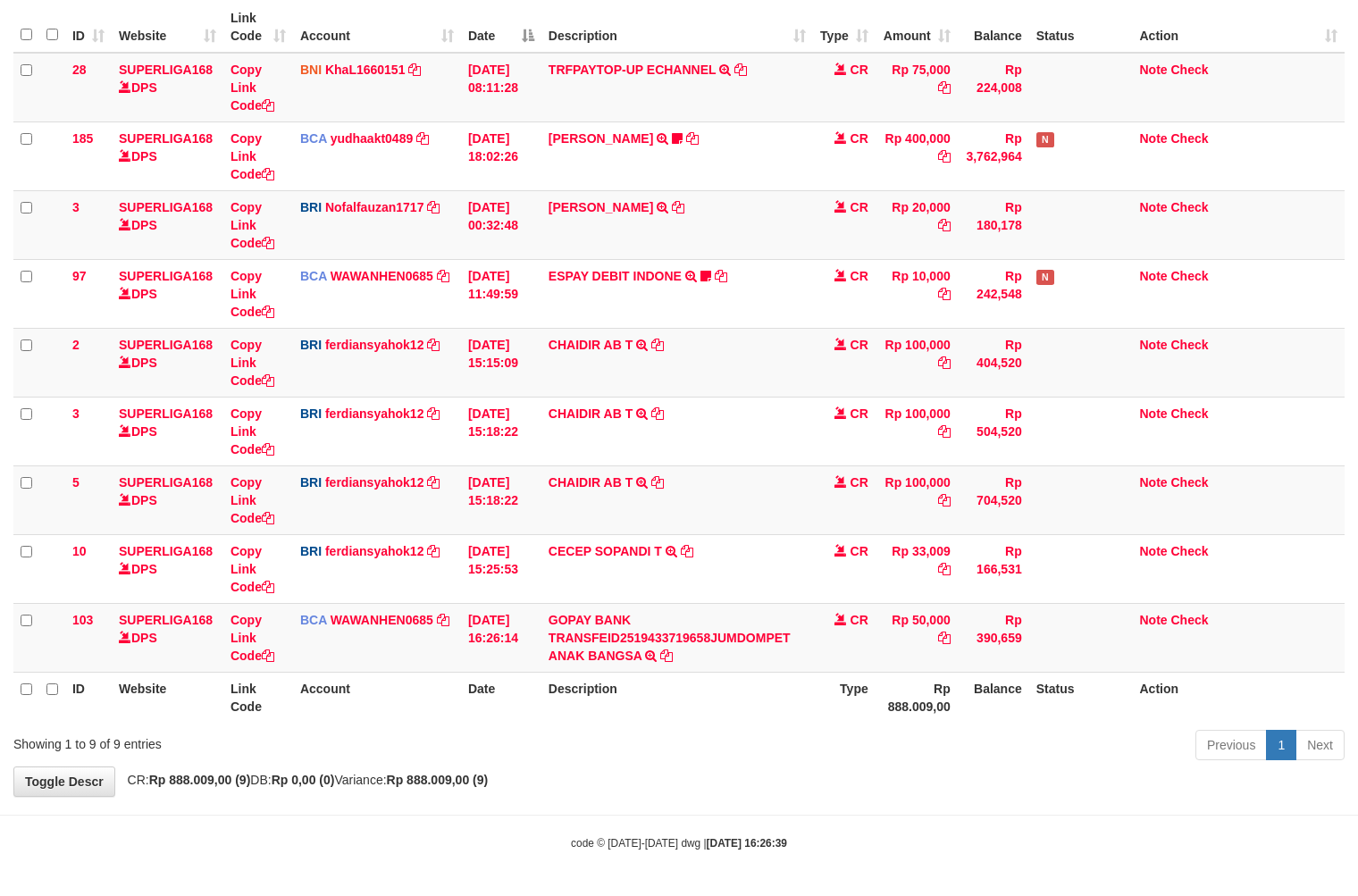 click on "**********" at bounding box center (679, 336) 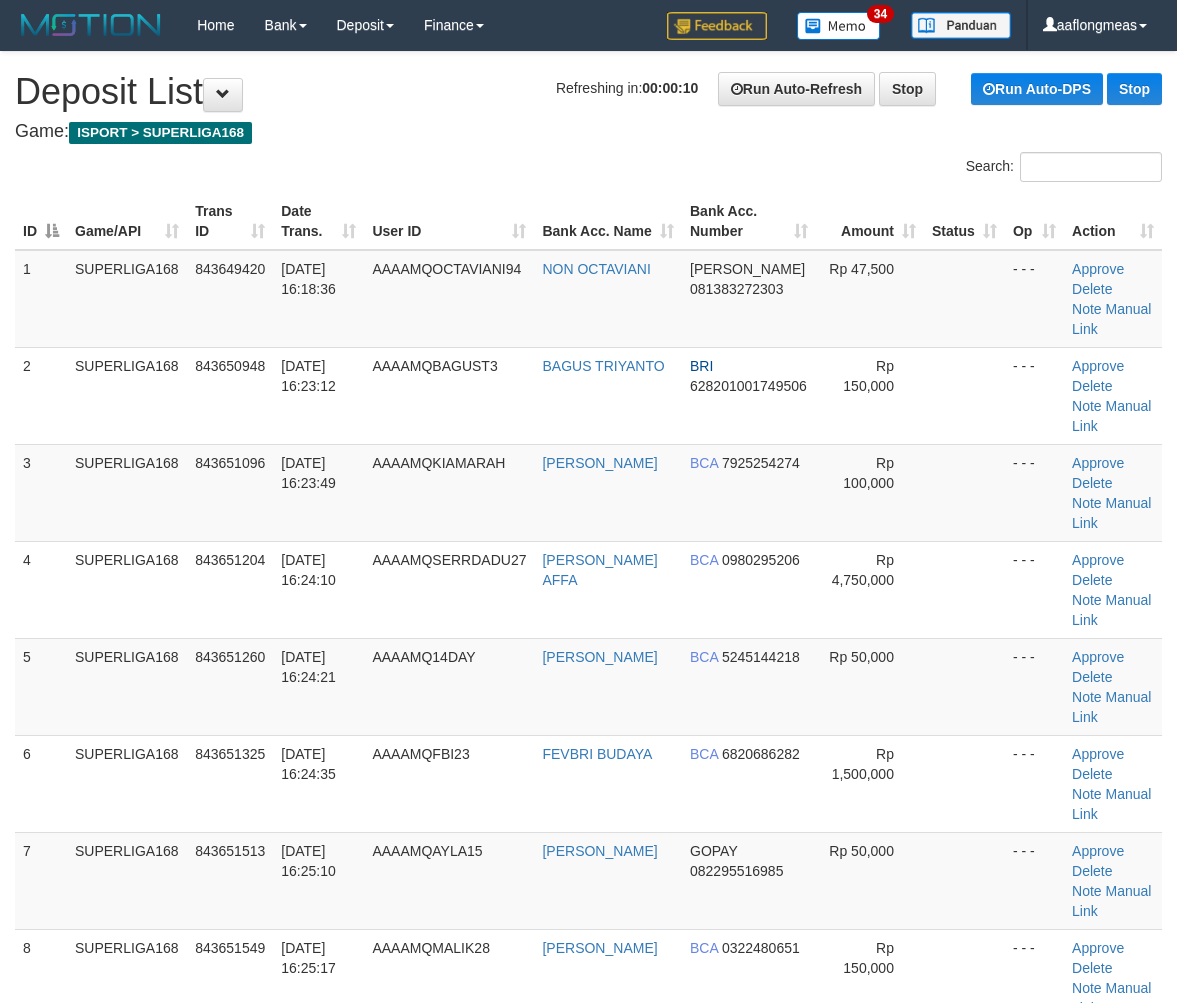 scroll, scrollTop: 0, scrollLeft: 0, axis: both 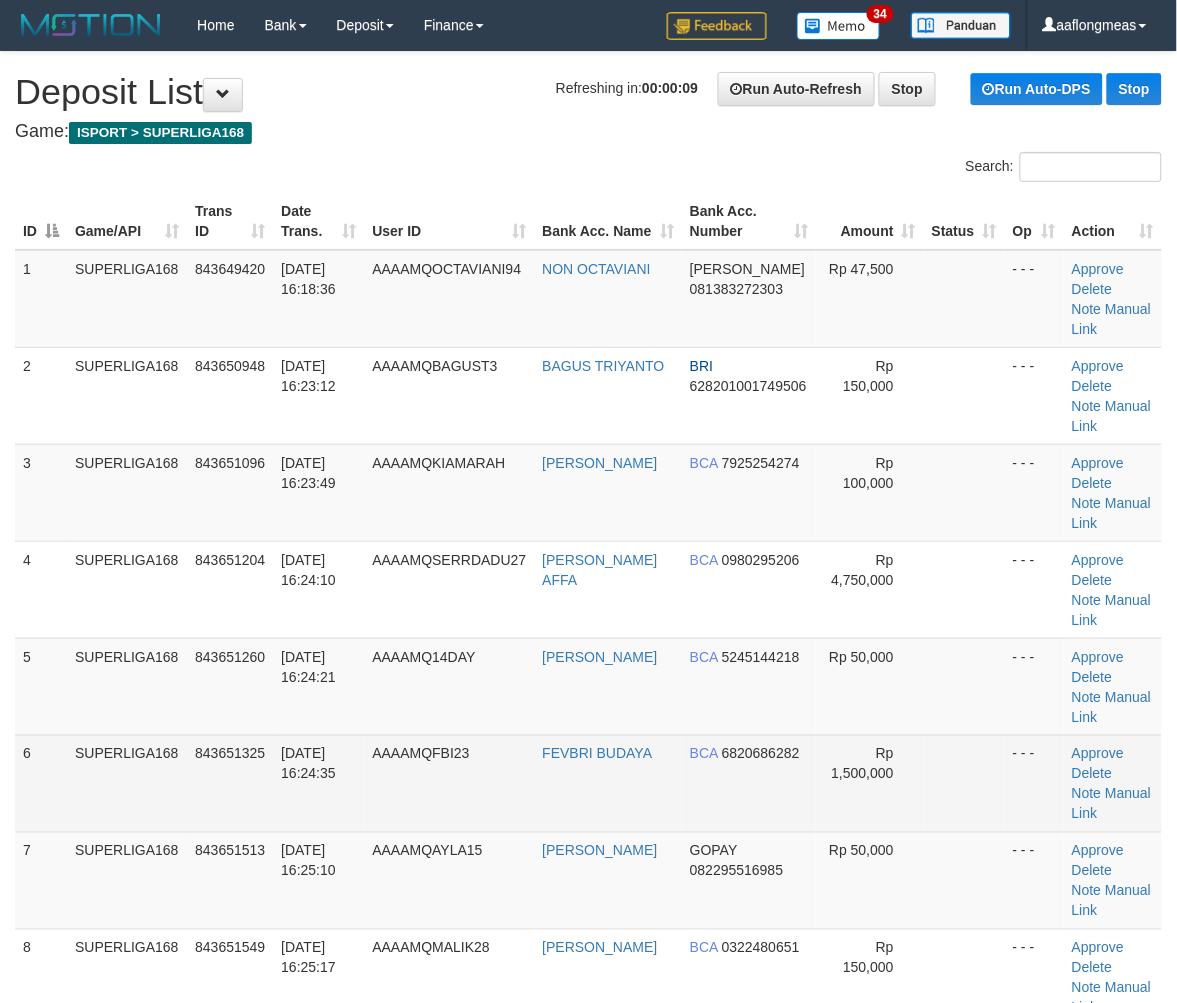 click at bounding box center [964, 783] 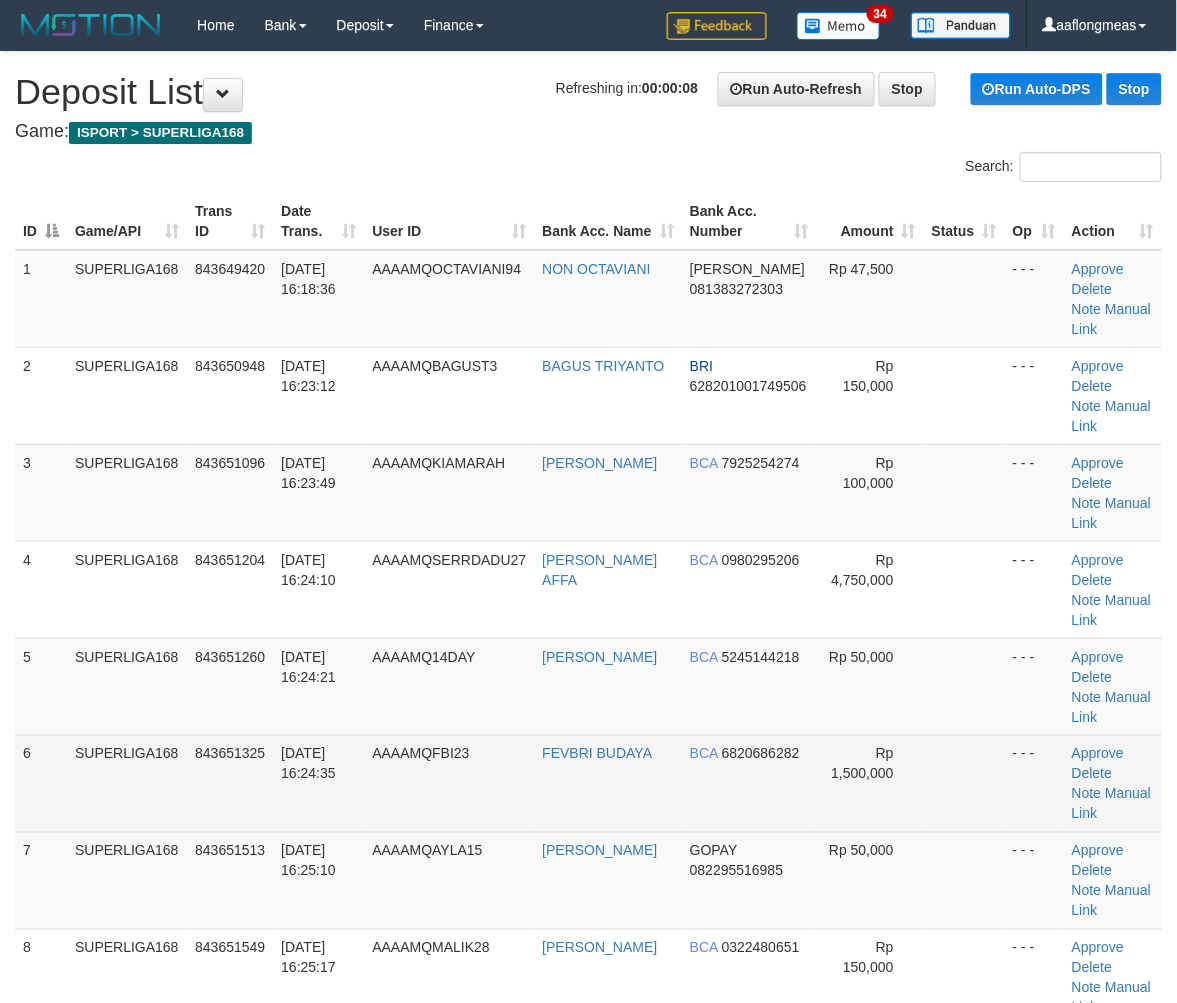 click at bounding box center [964, 783] 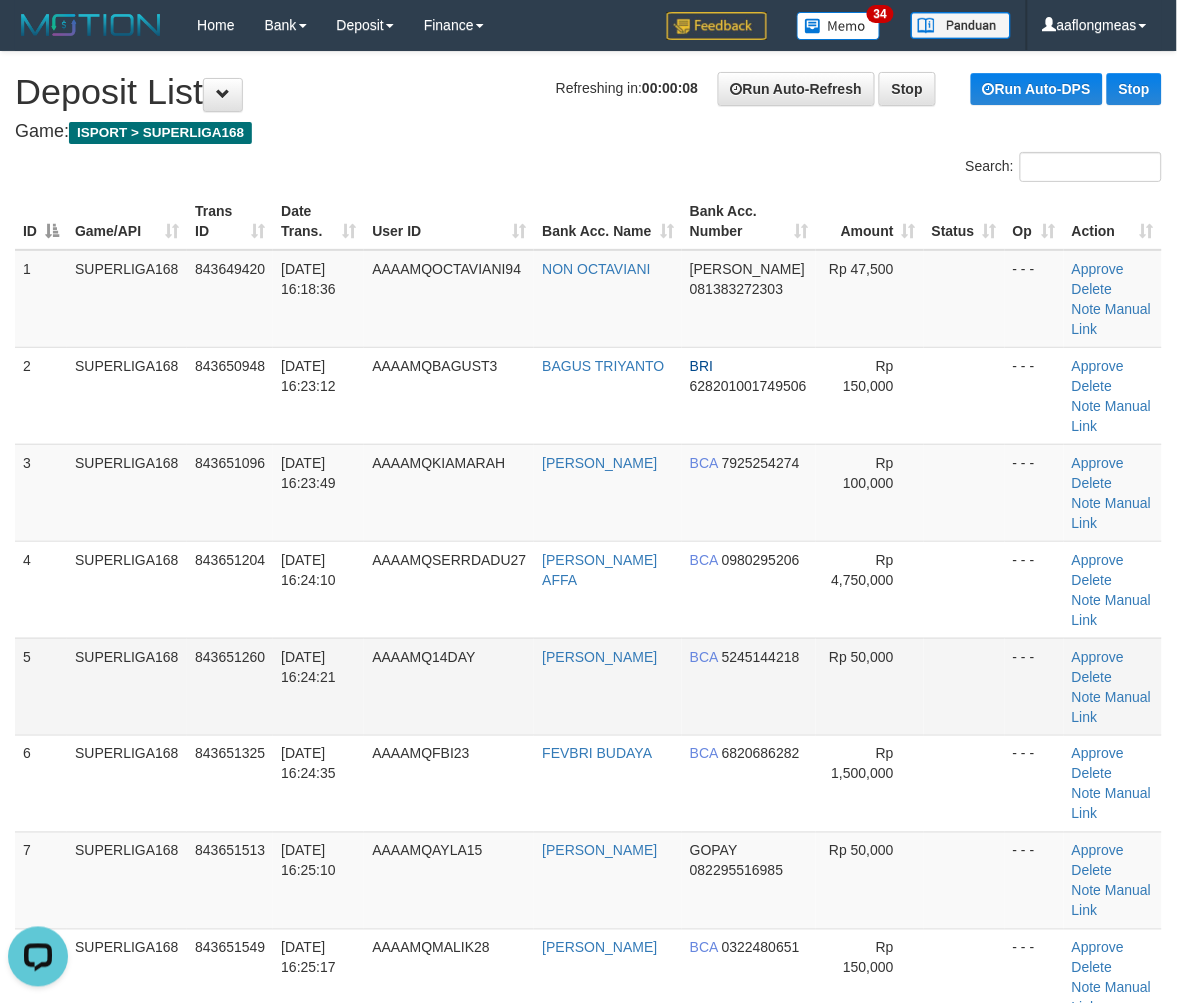 scroll, scrollTop: 0, scrollLeft: 0, axis: both 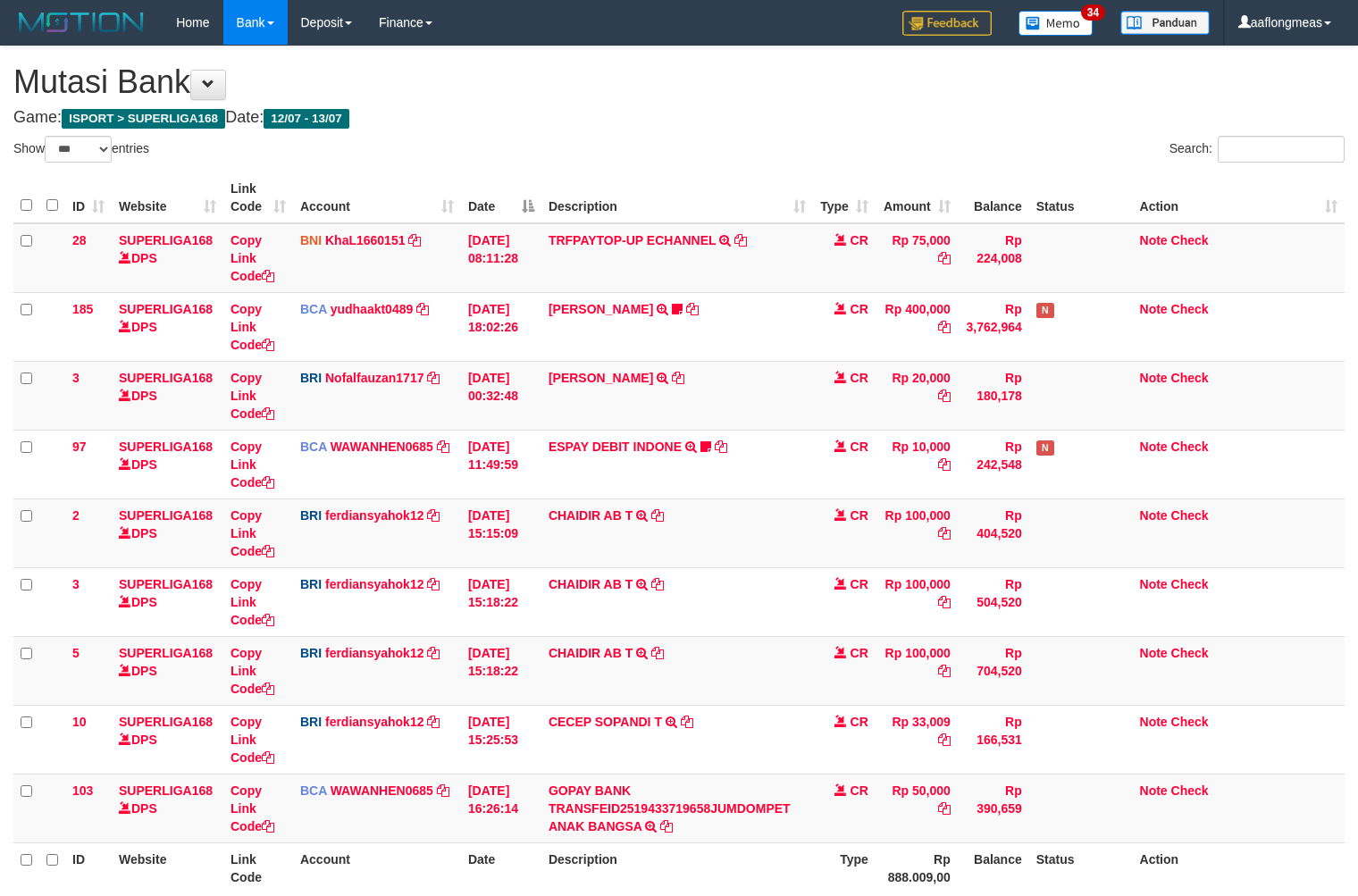 select on "***" 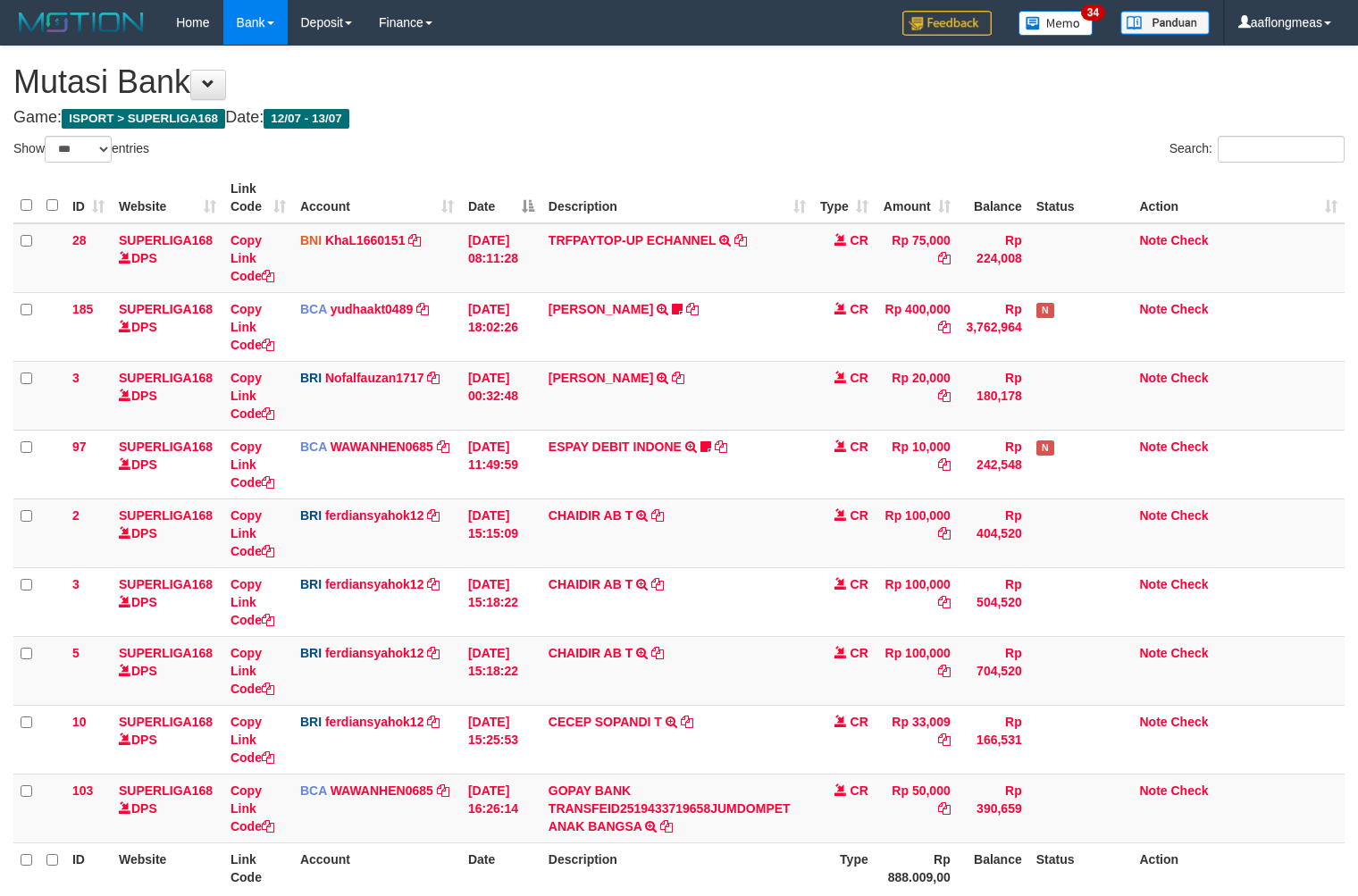 scroll, scrollTop: 172, scrollLeft: 0, axis: vertical 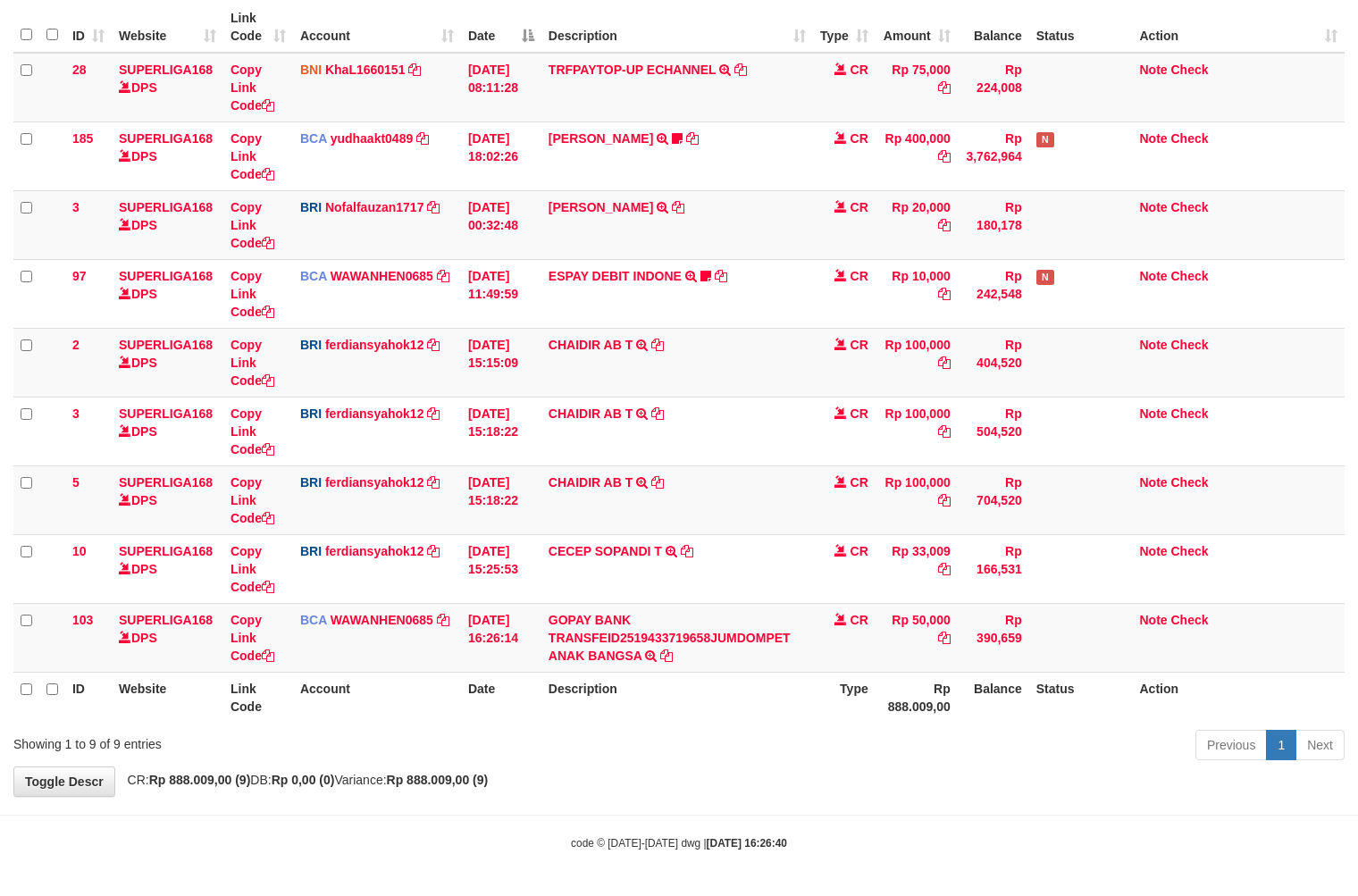 click on "**********" at bounding box center (679, 336) 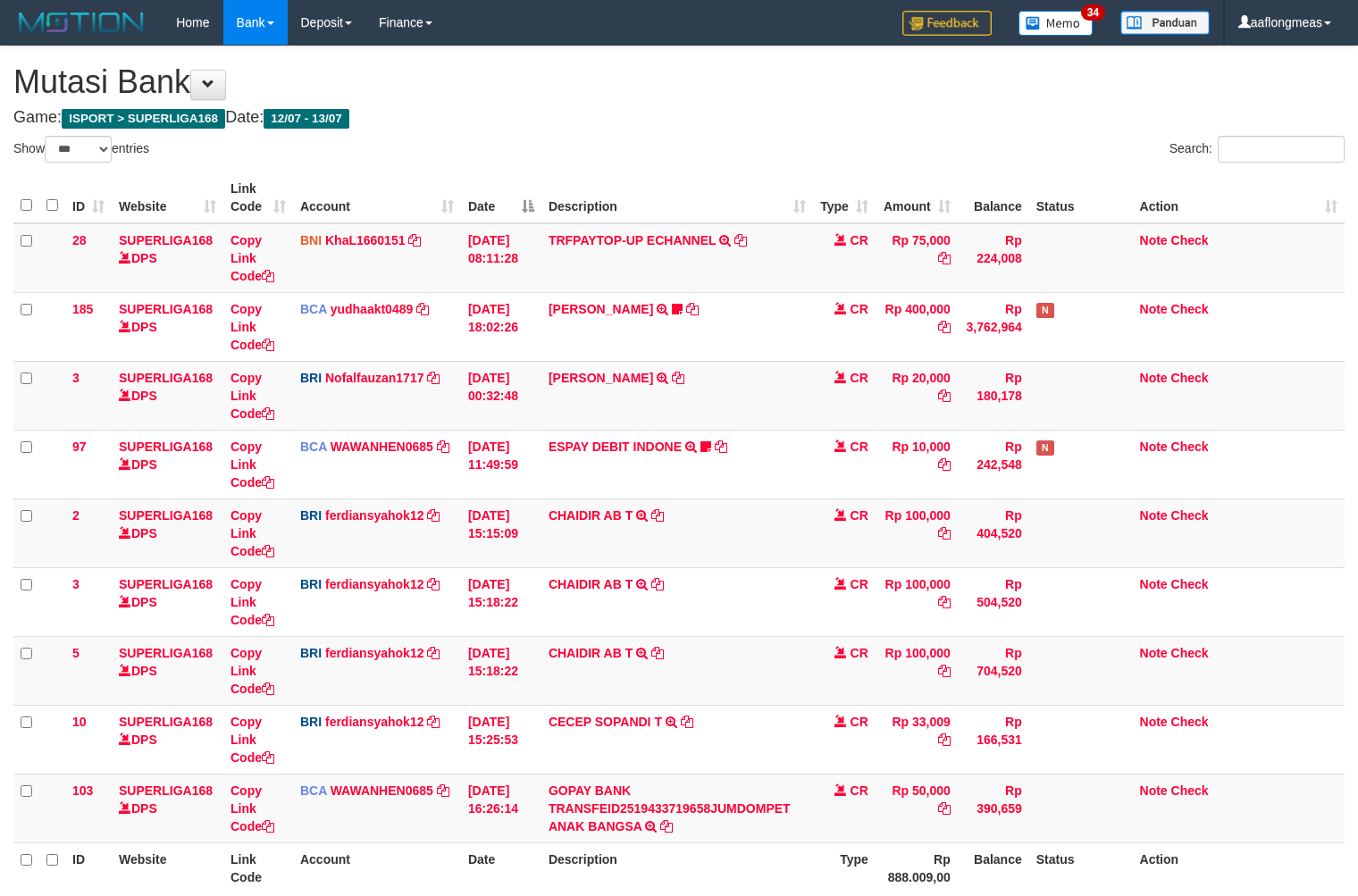 select on "***" 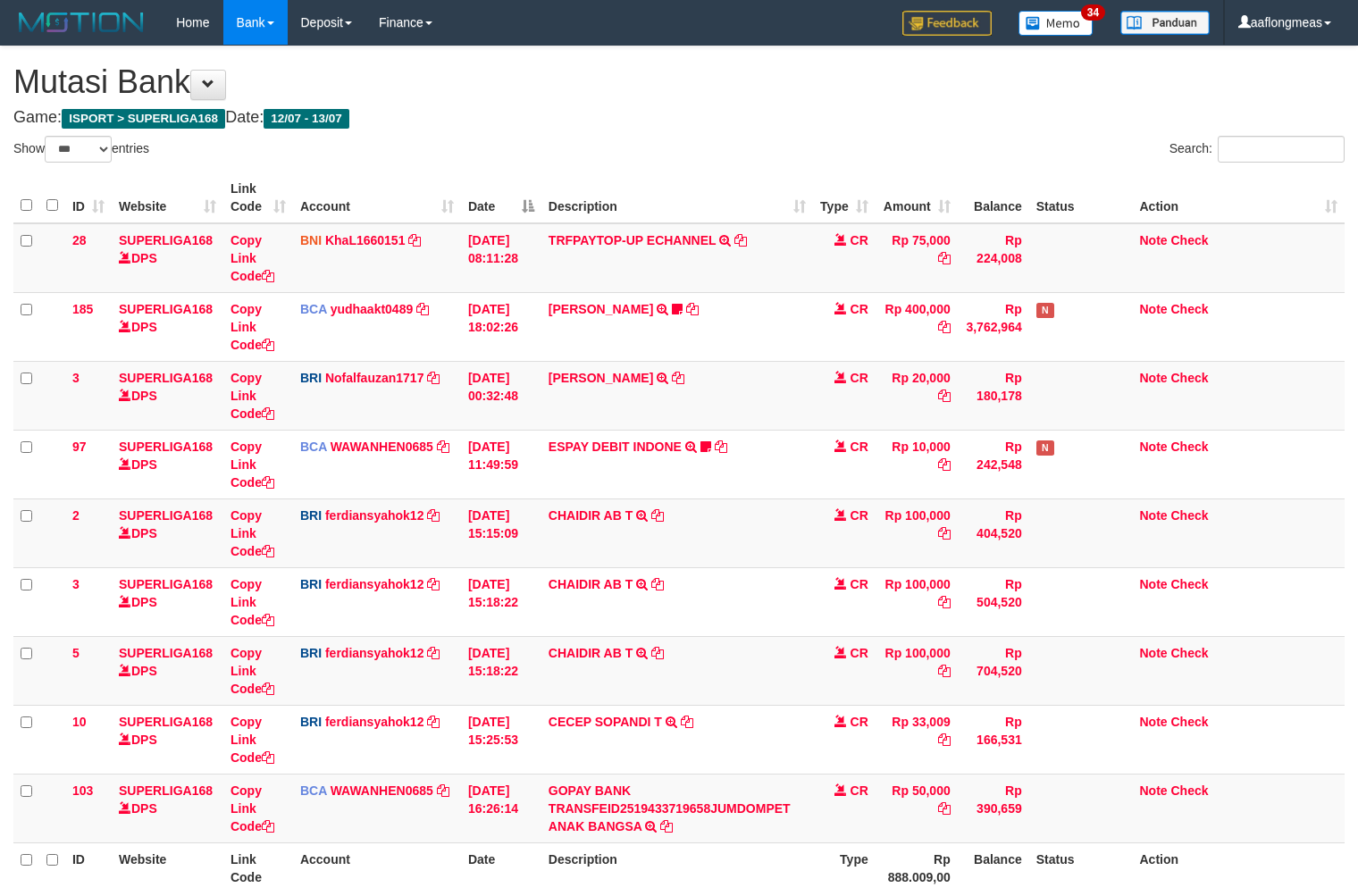 scroll, scrollTop: 172, scrollLeft: 0, axis: vertical 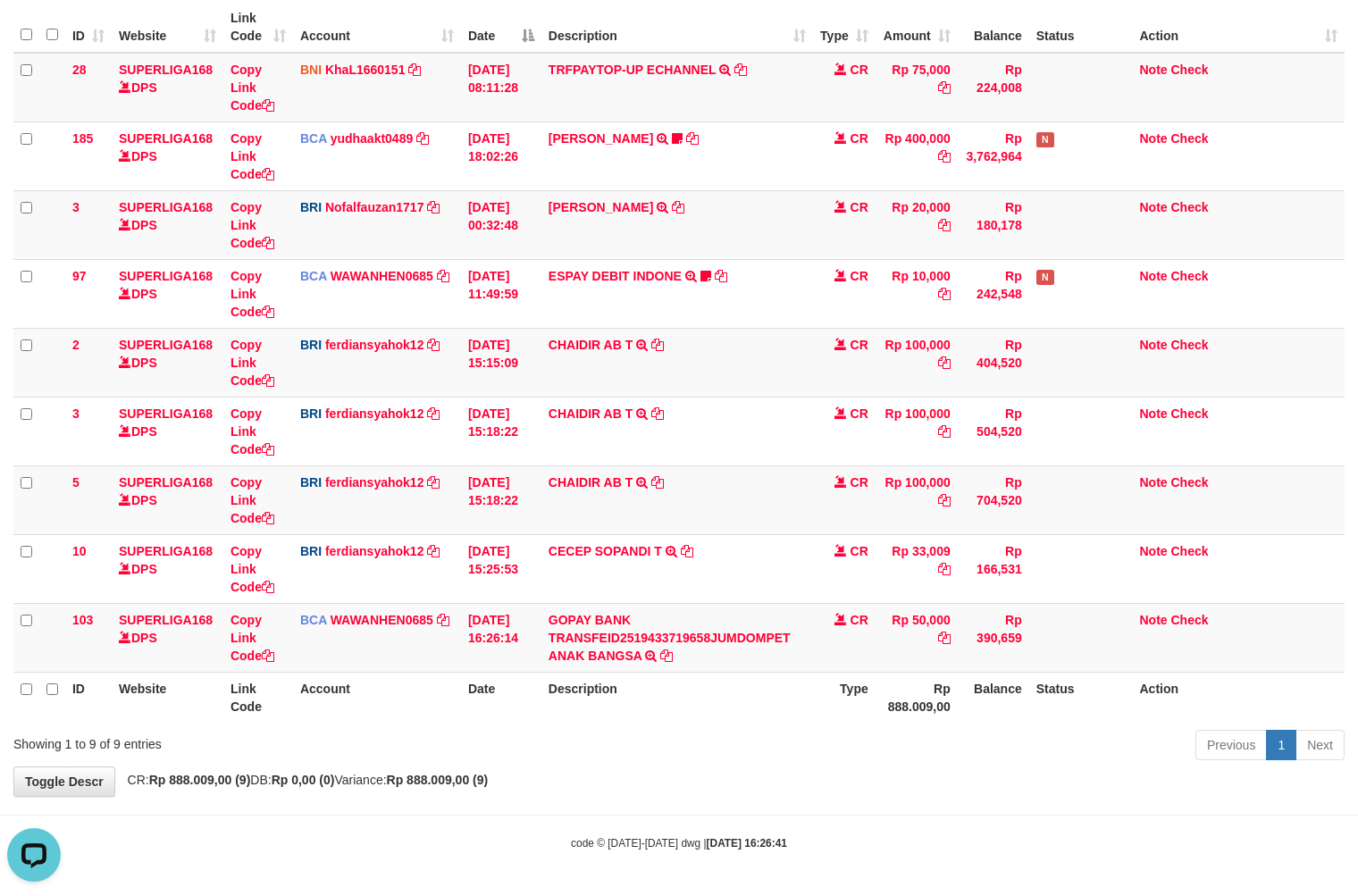 click on "Toggle navigation
Home
Bank
Account List
Load
By Website
Group
[ISPORT]													SUPERLIGA168
By Load Group (DPS)
34" at bounding box center [679, 363] 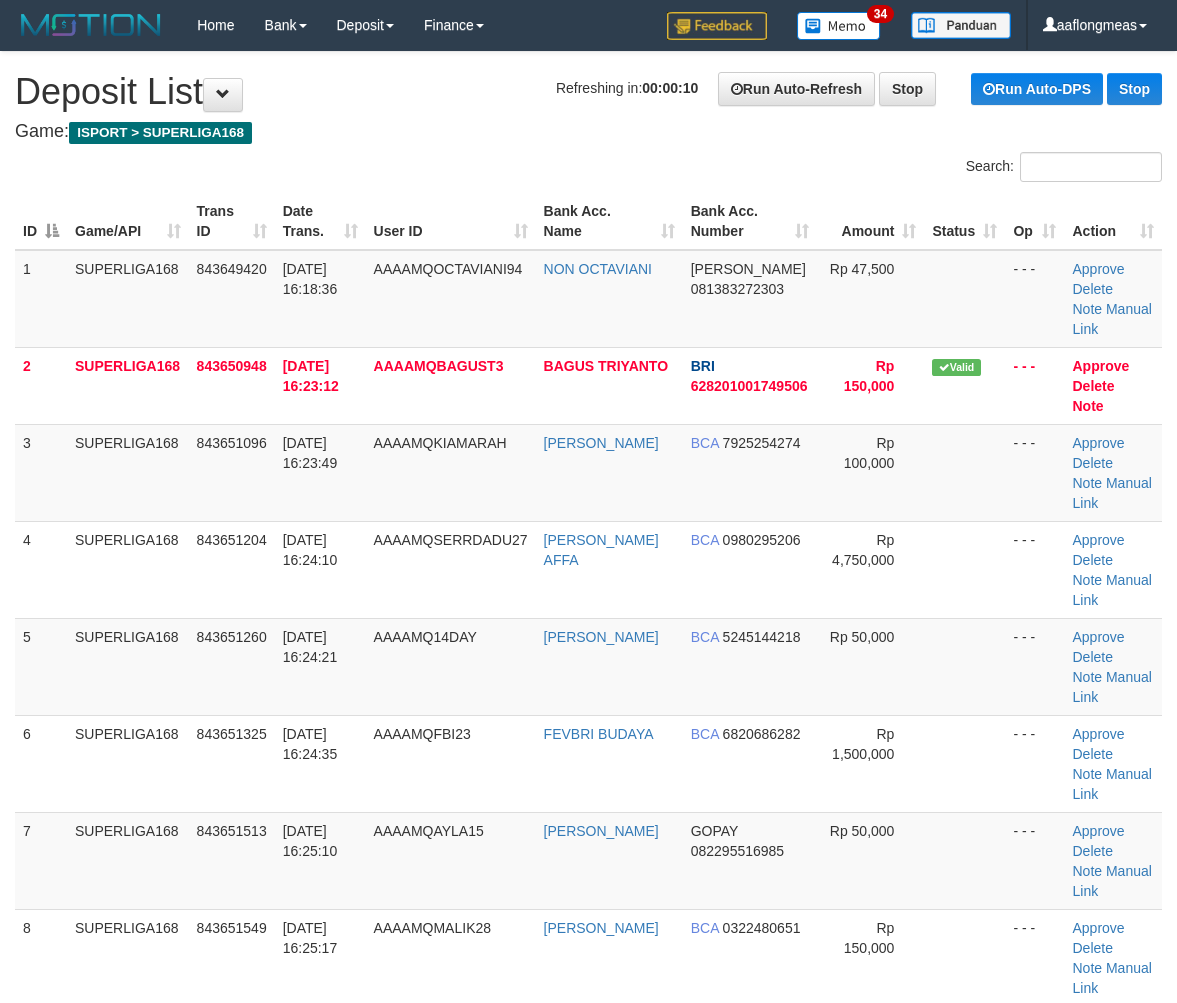 scroll, scrollTop: 0, scrollLeft: 0, axis: both 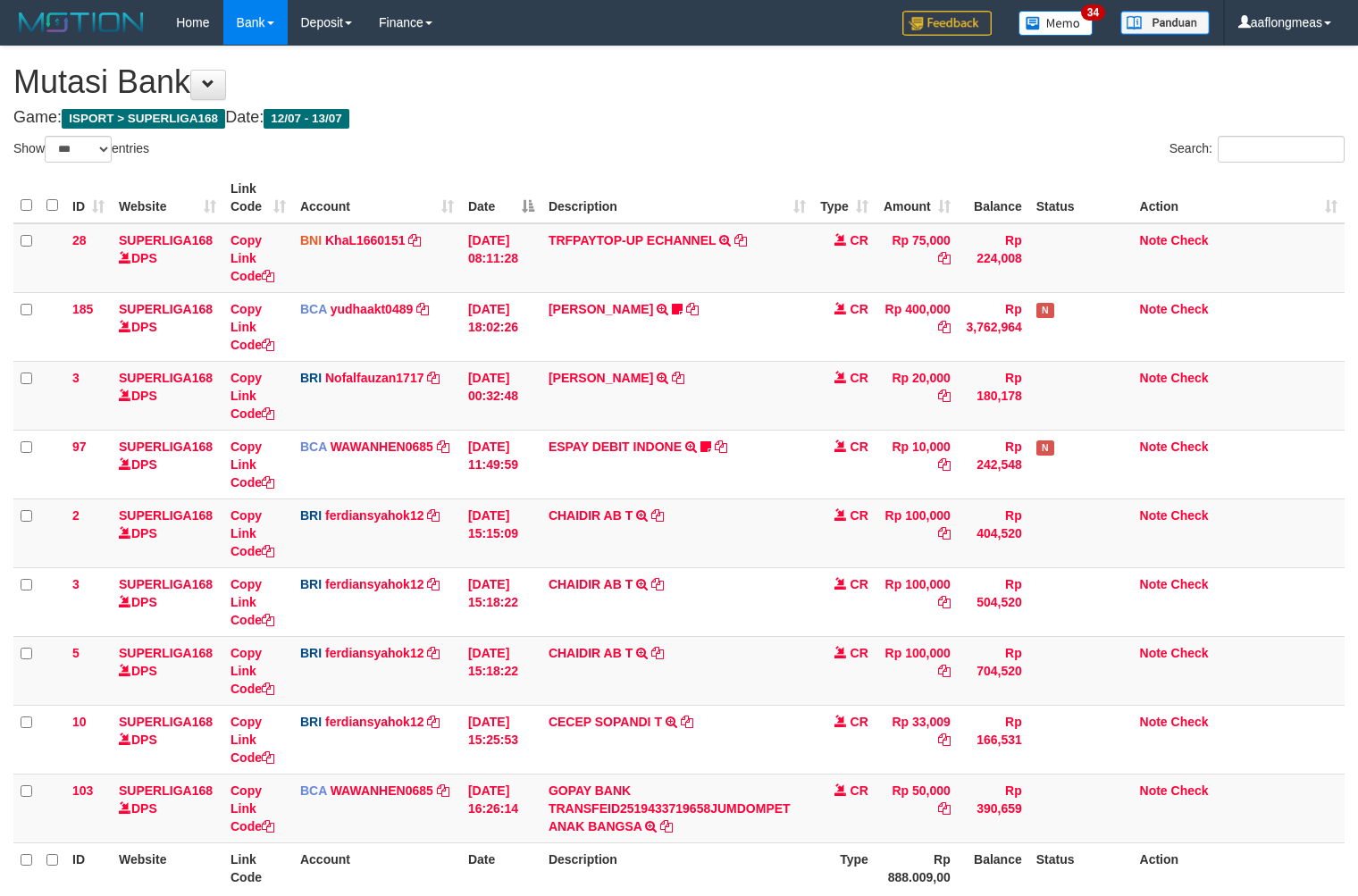 select on "***" 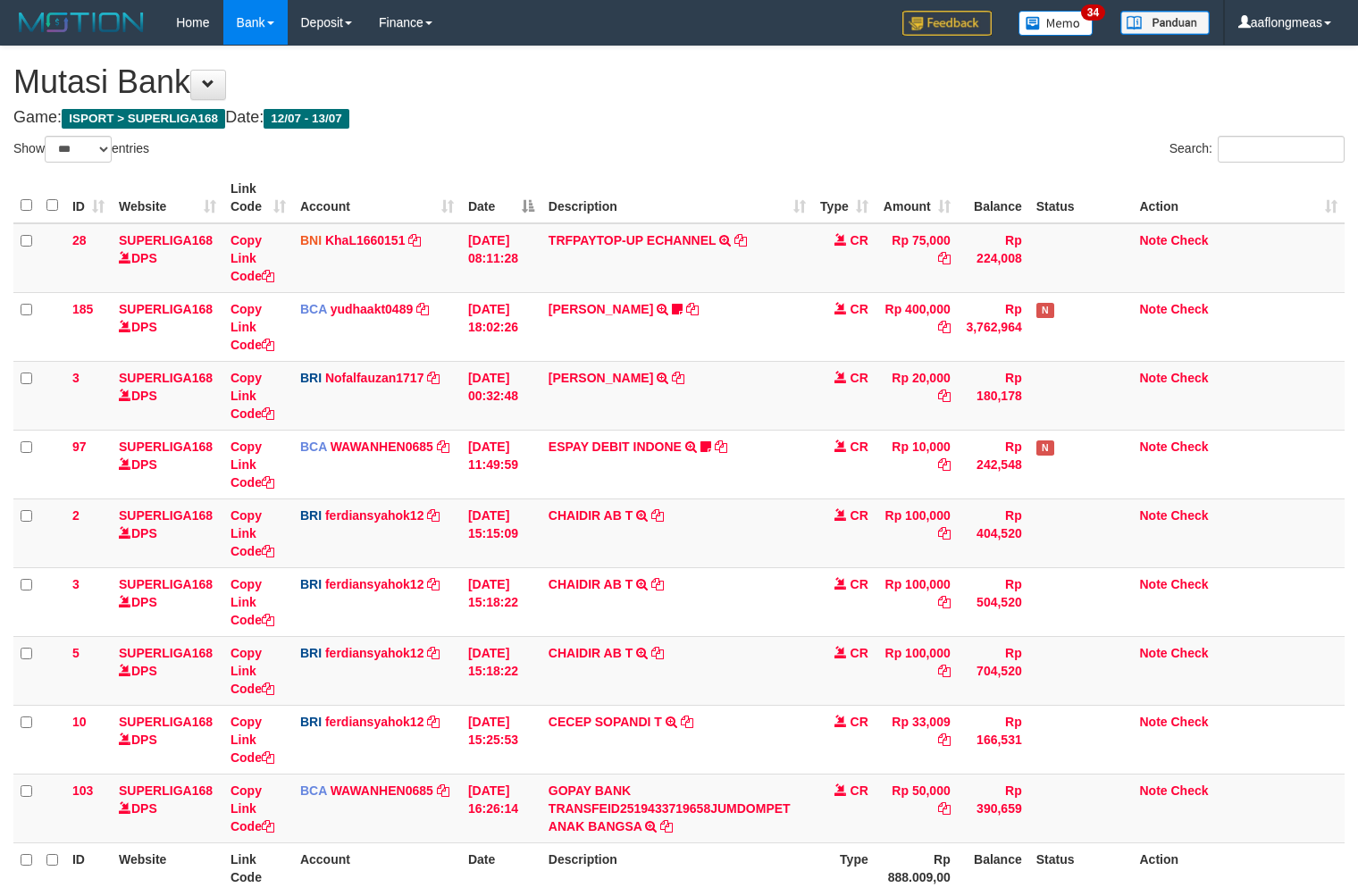 scroll, scrollTop: 172, scrollLeft: 0, axis: vertical 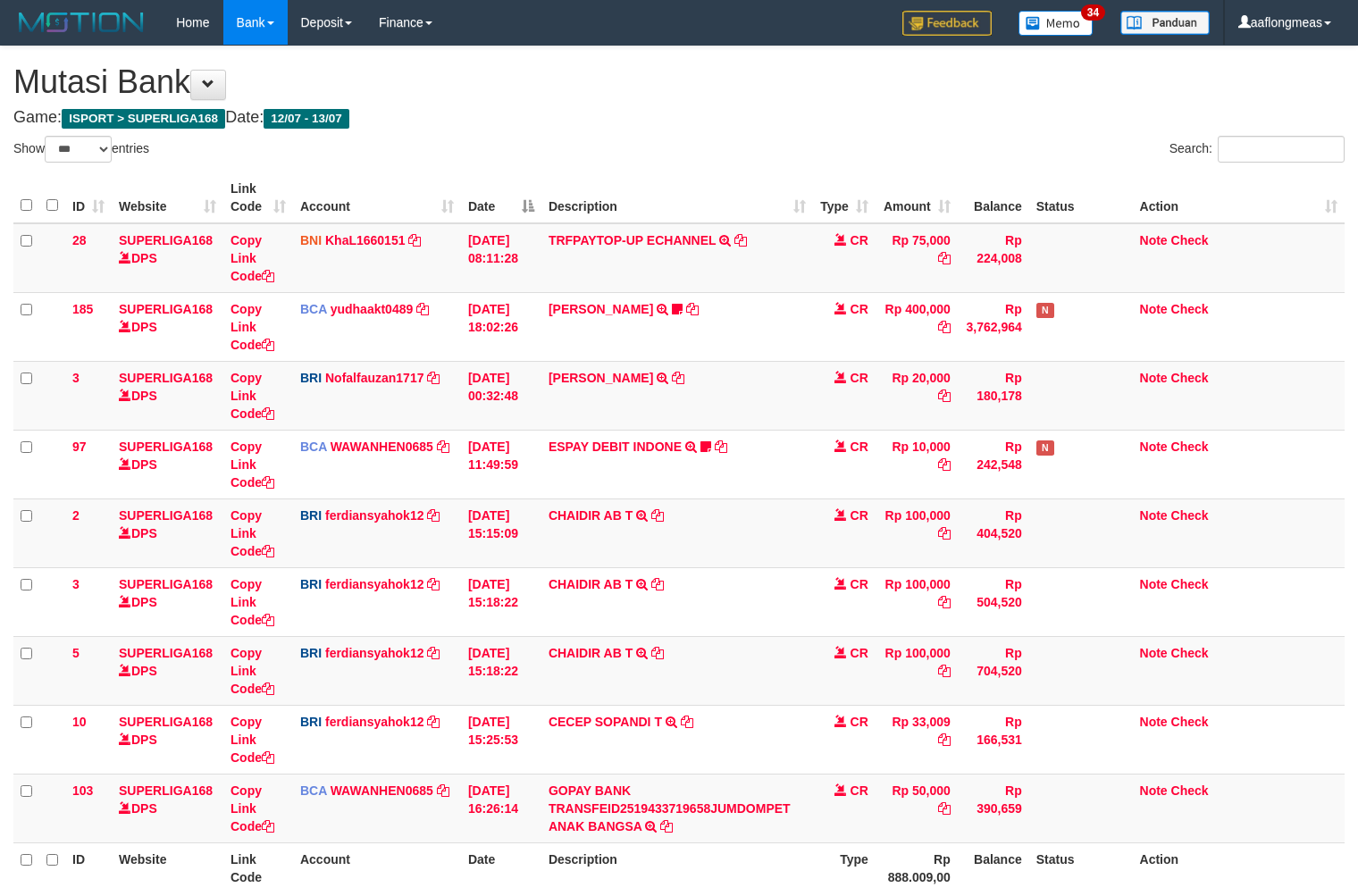 select on "***" 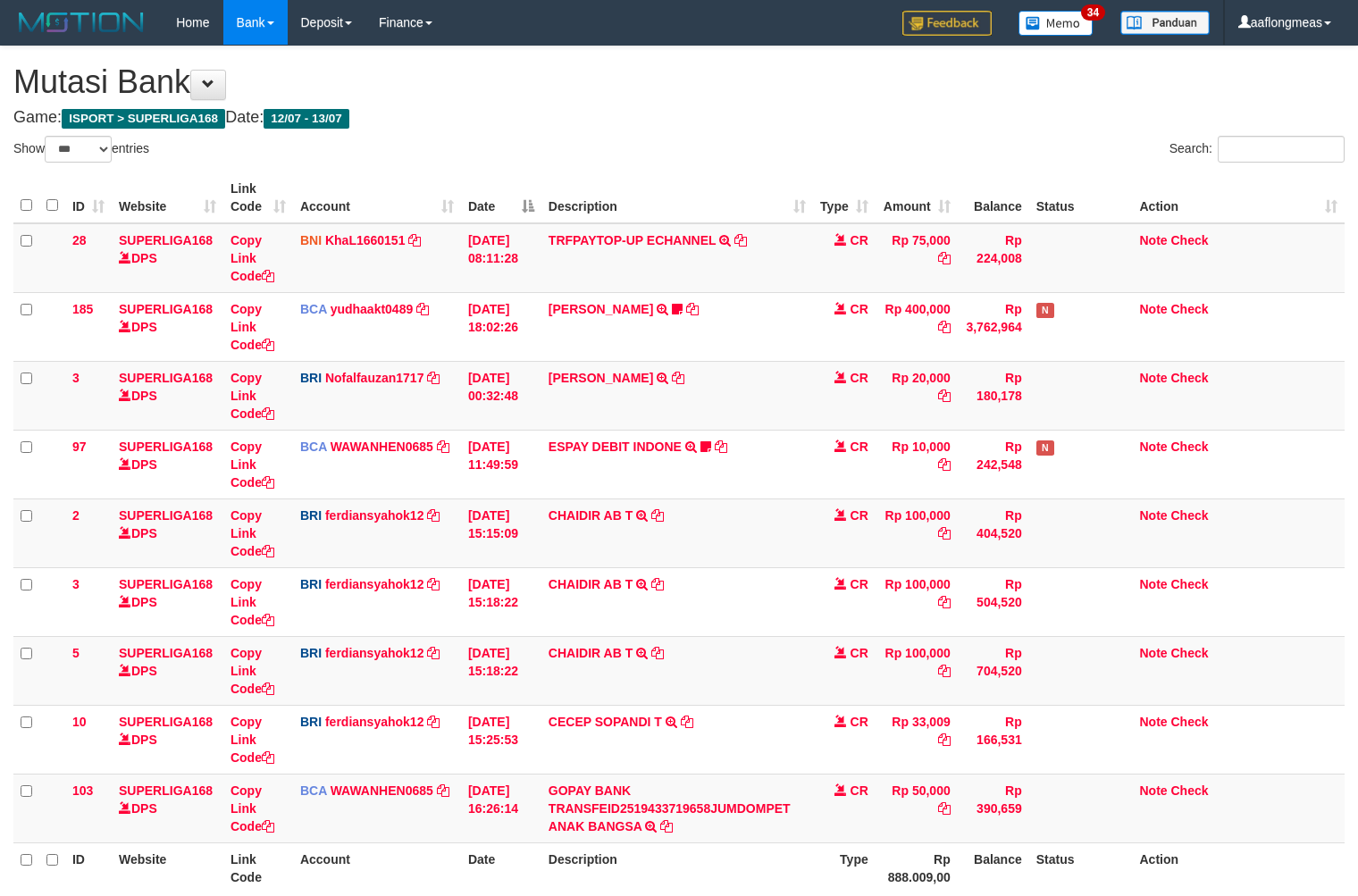 scroll, scrollTop: 172, scrollLeft: 0, axis: vertical 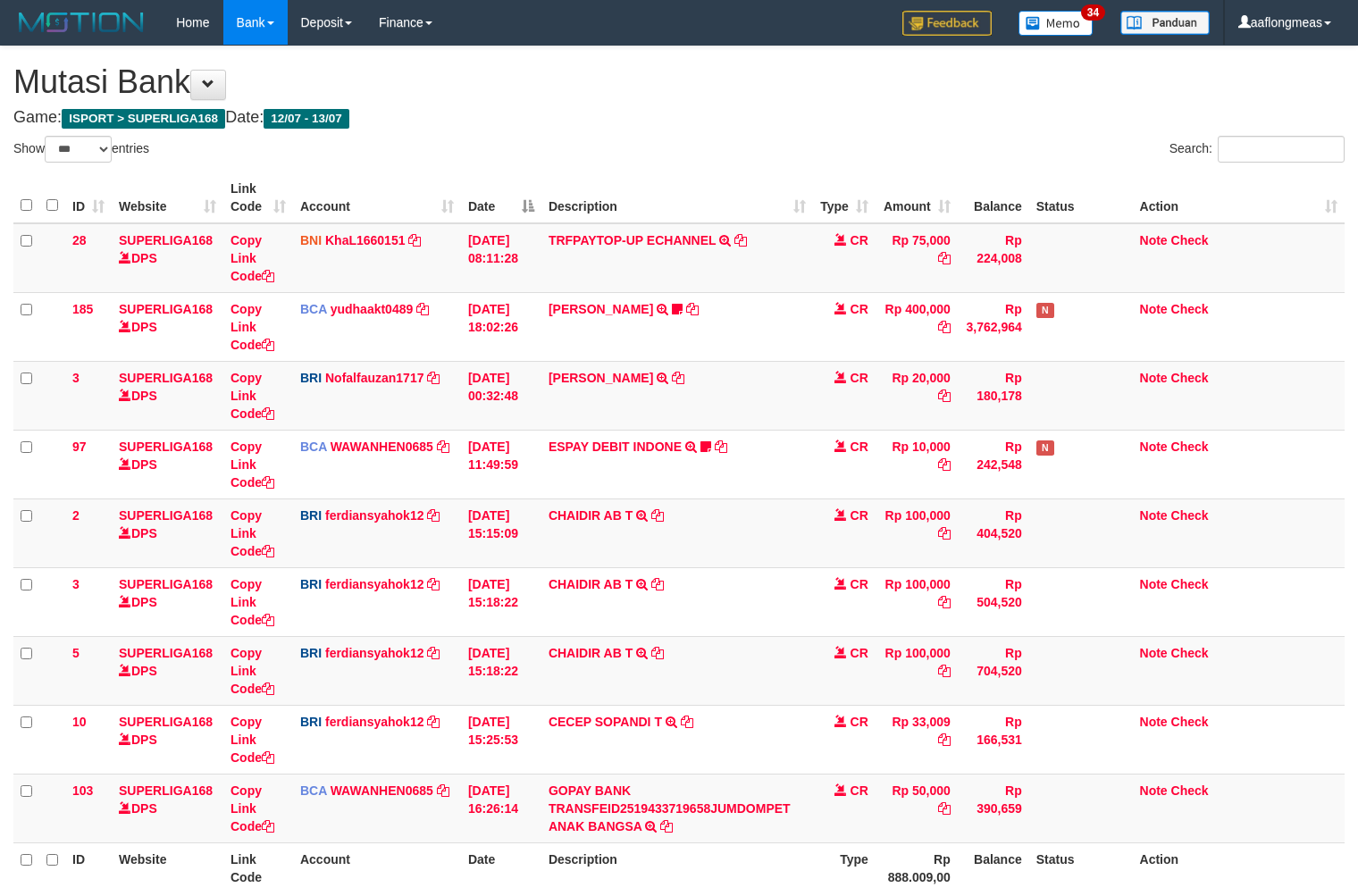 select on "***" 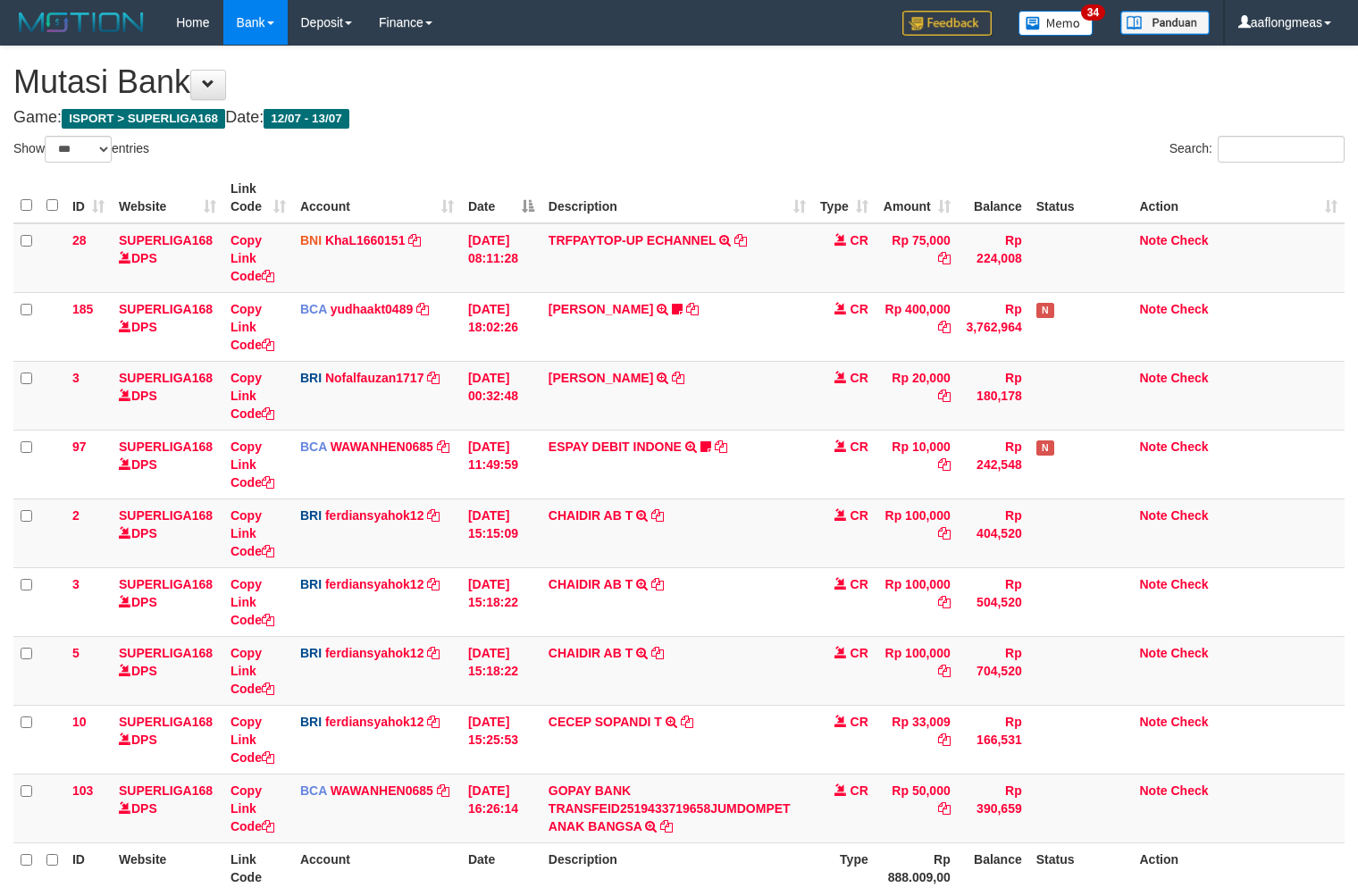 scroll, scrollTop: 172, scrollLeft: 0, axis: vertical 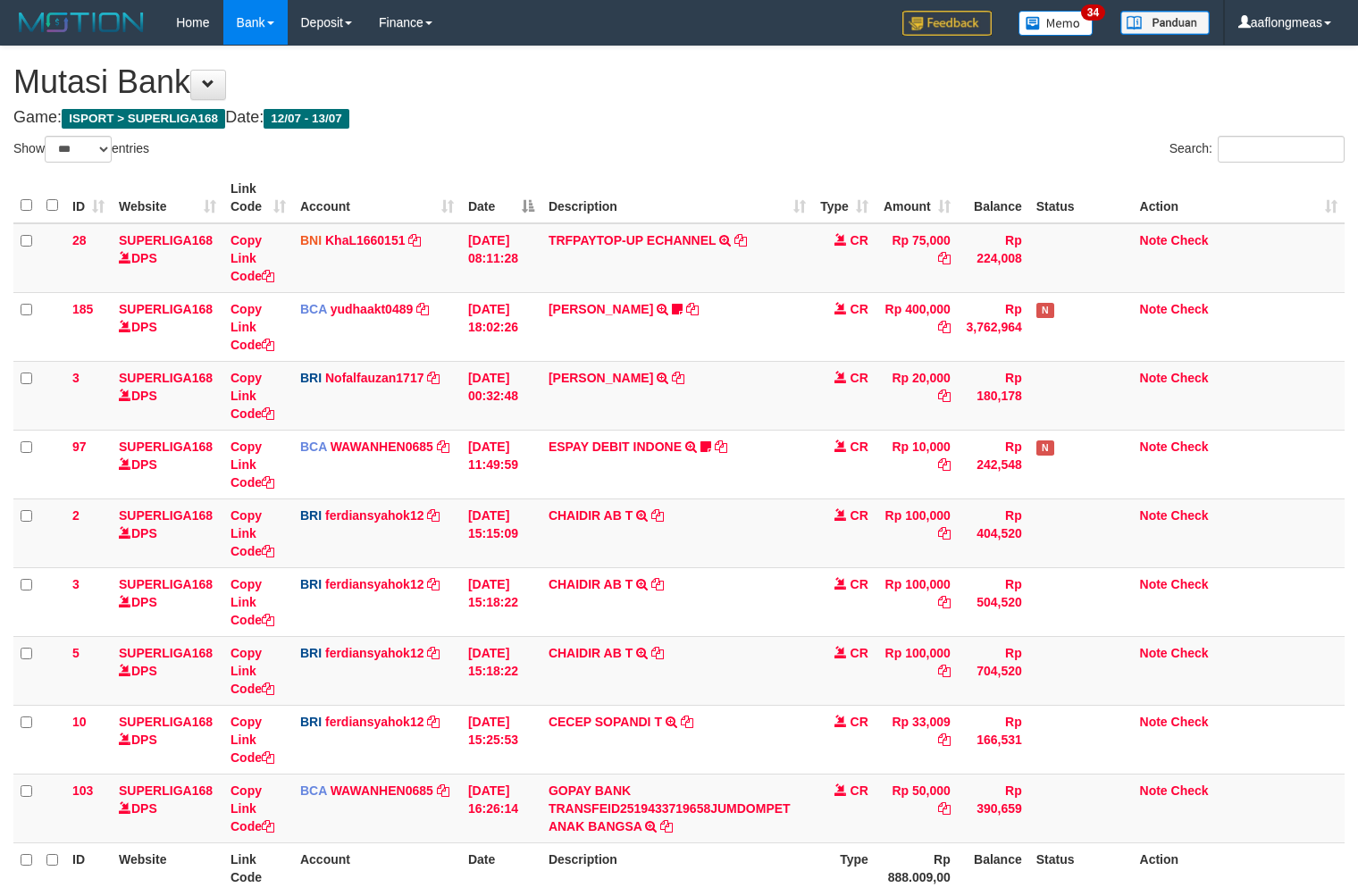select on "***" 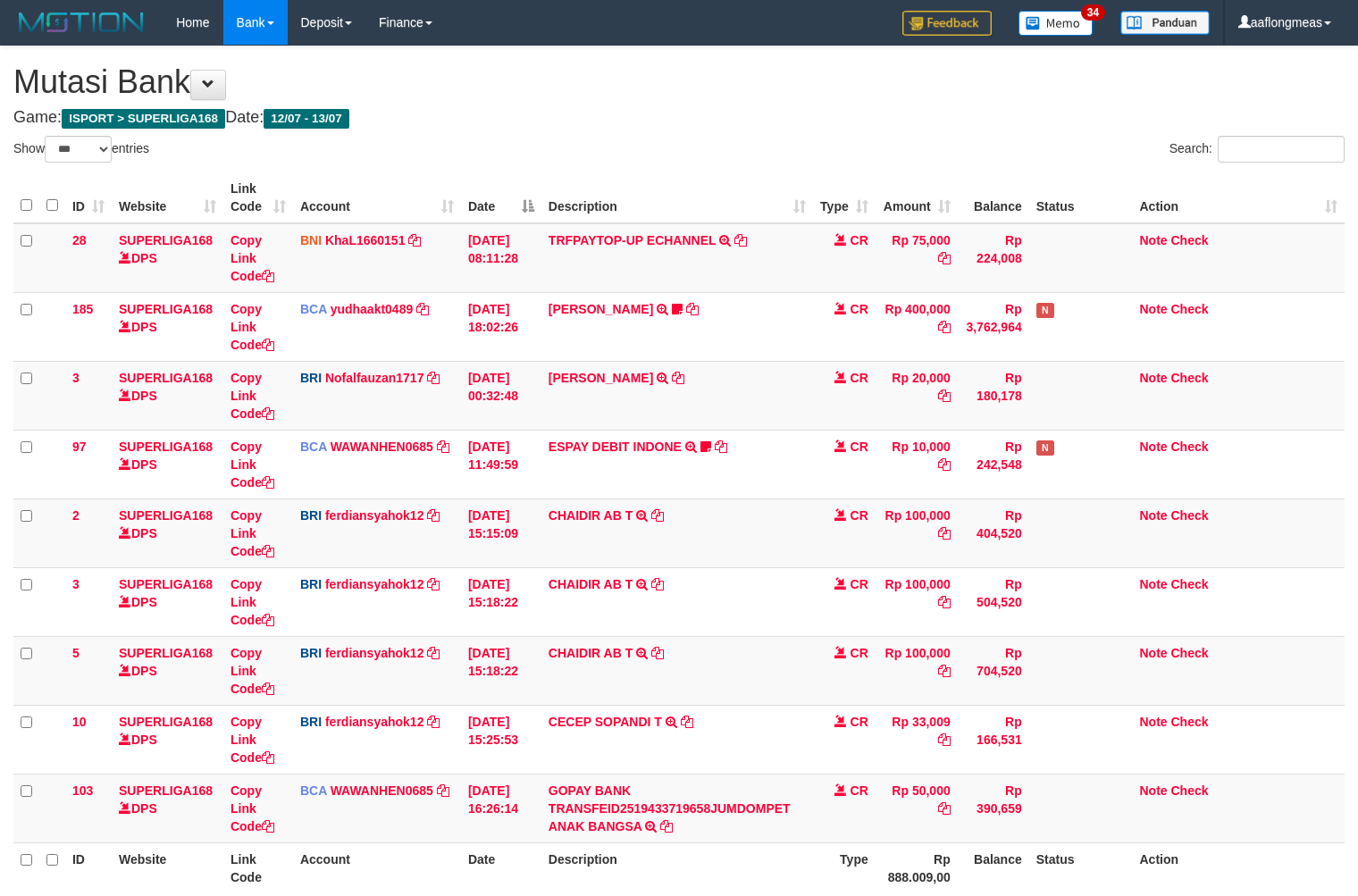 scroll, scrollTop: 172, scrollLeft: 0, axis: vertical 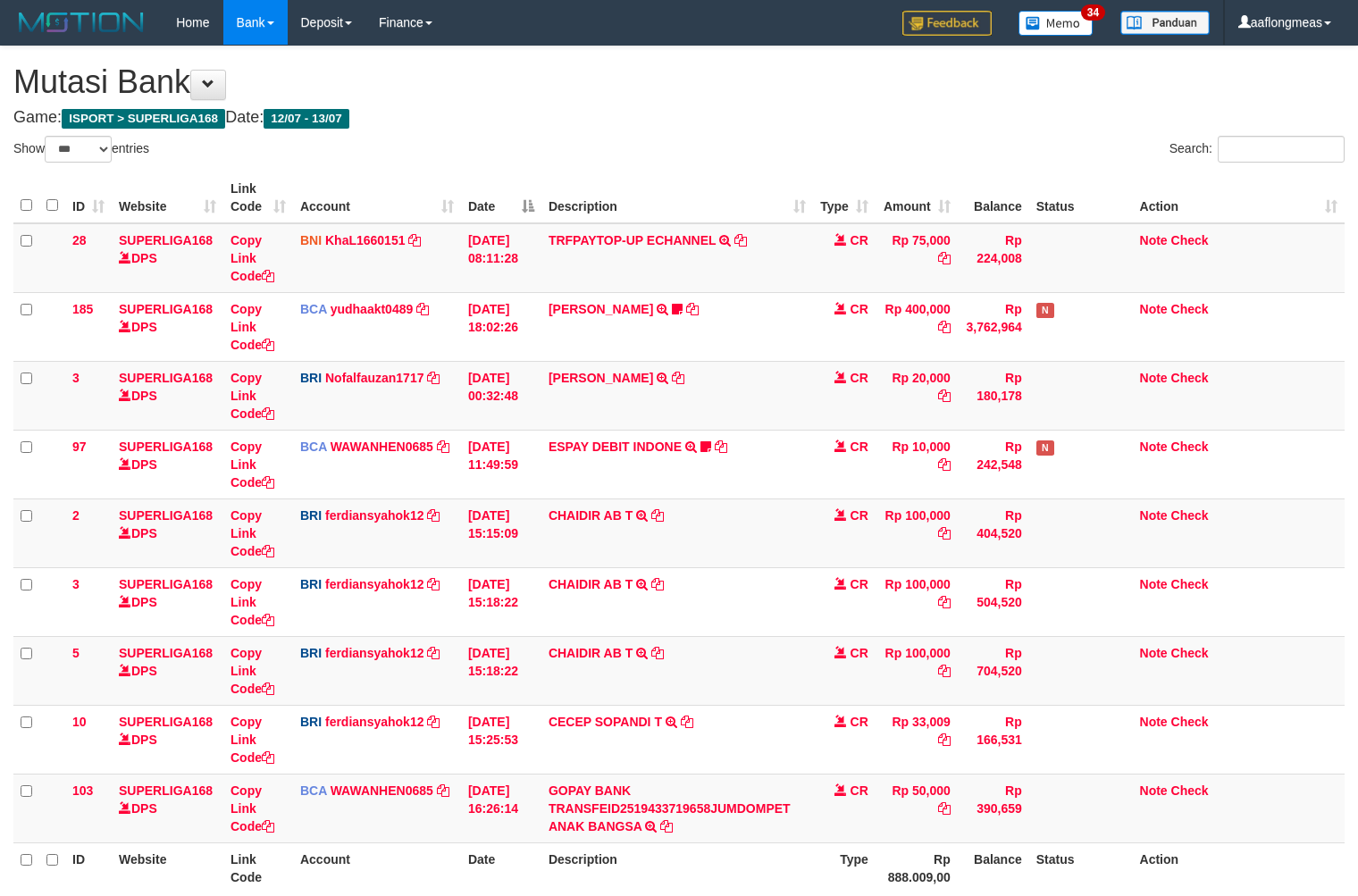 select on "***" 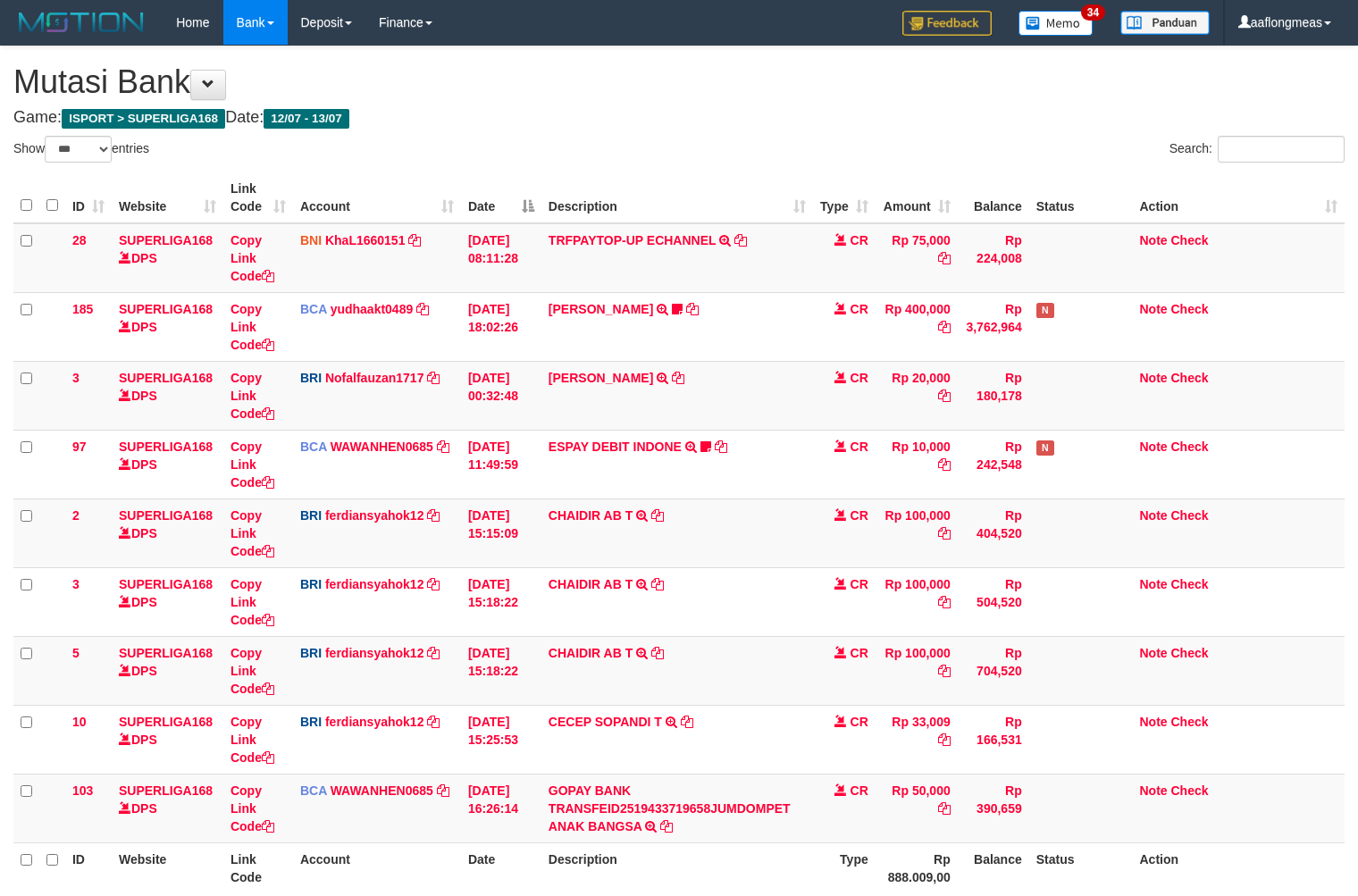 scroll, scrollTop: 172, scrollLeft: 0, axis: vertical 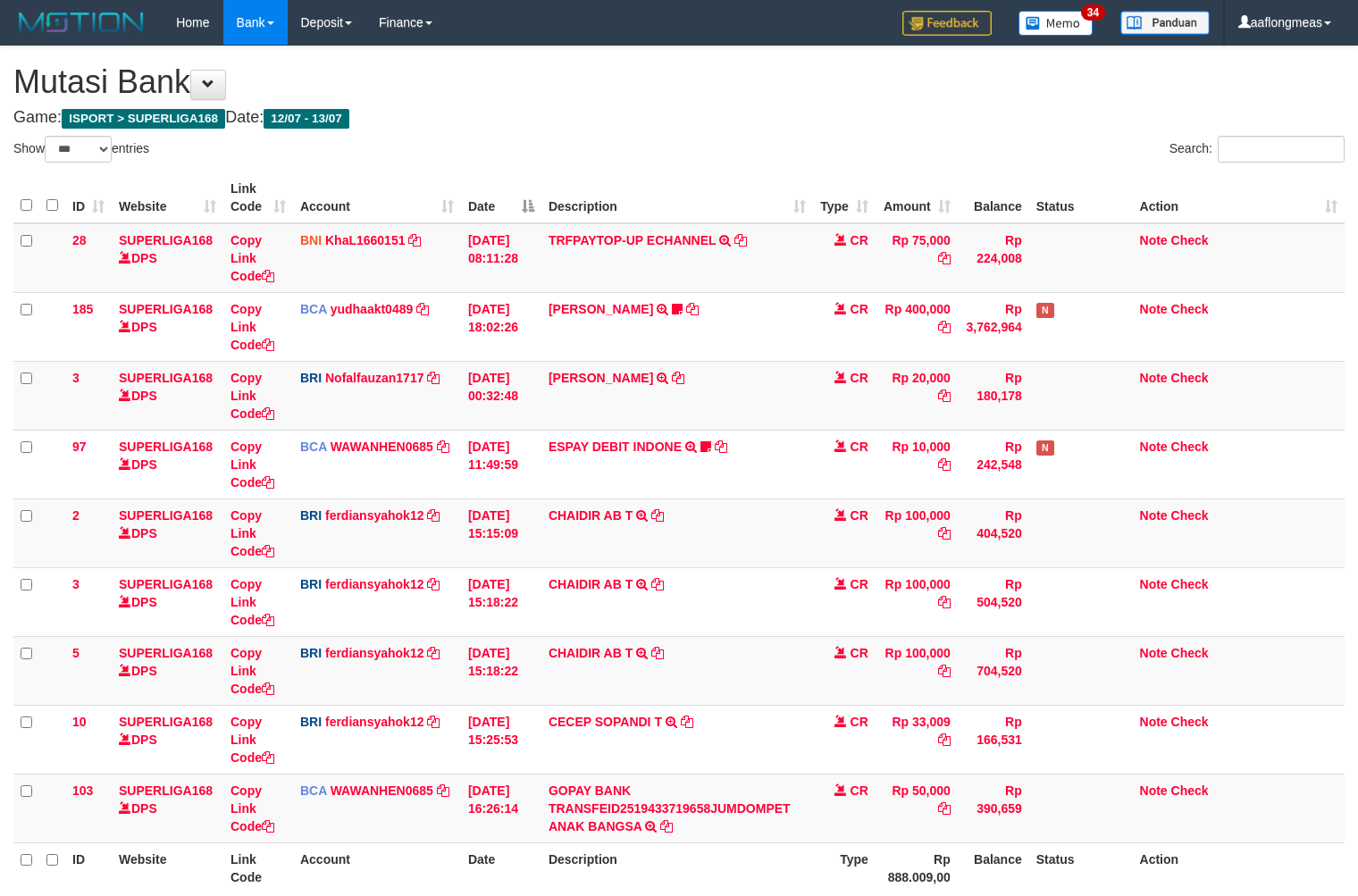 select on "***" 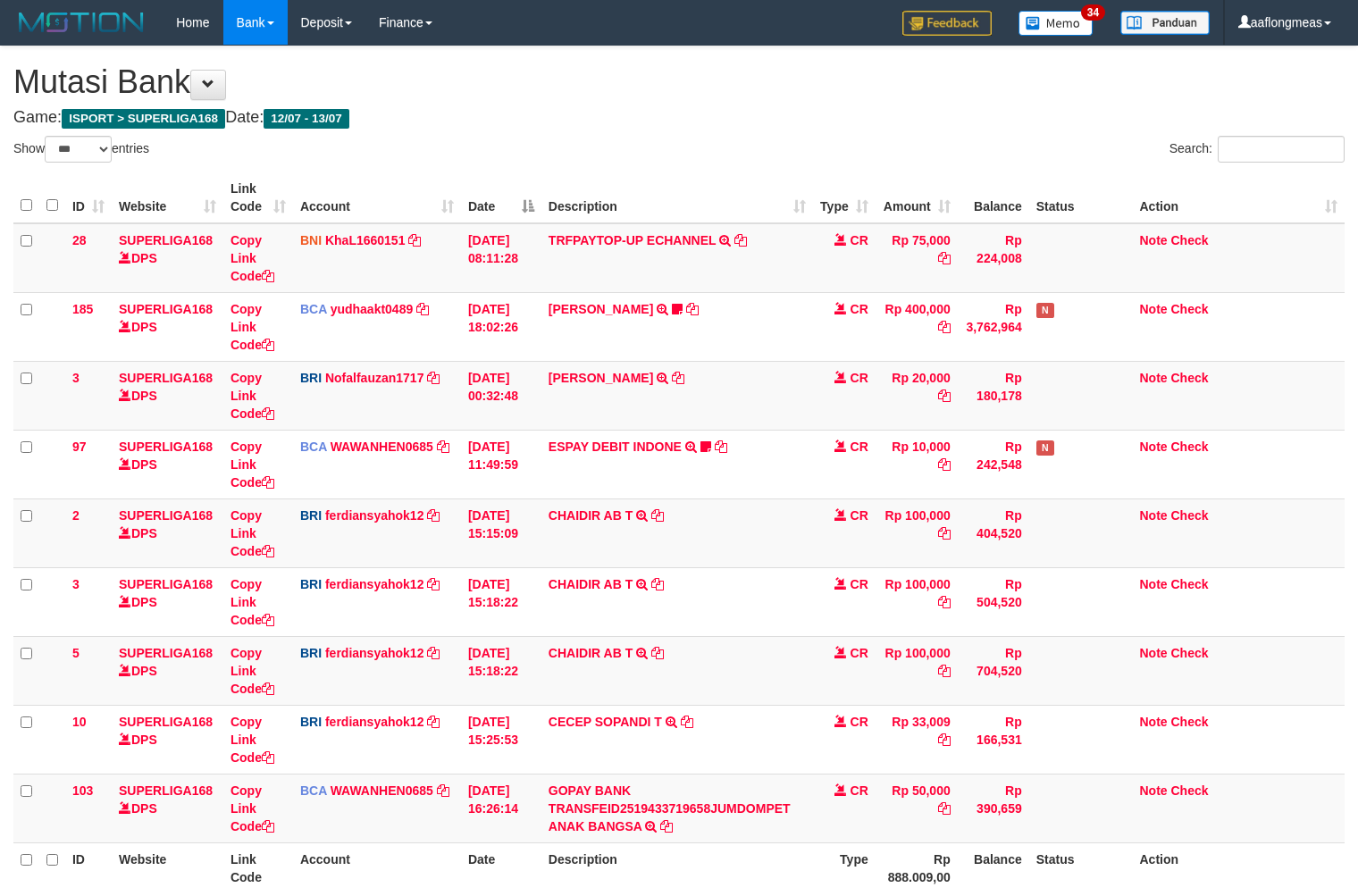 scroll, scrollTop: 172, scrollLeft: 0, axis: vertical 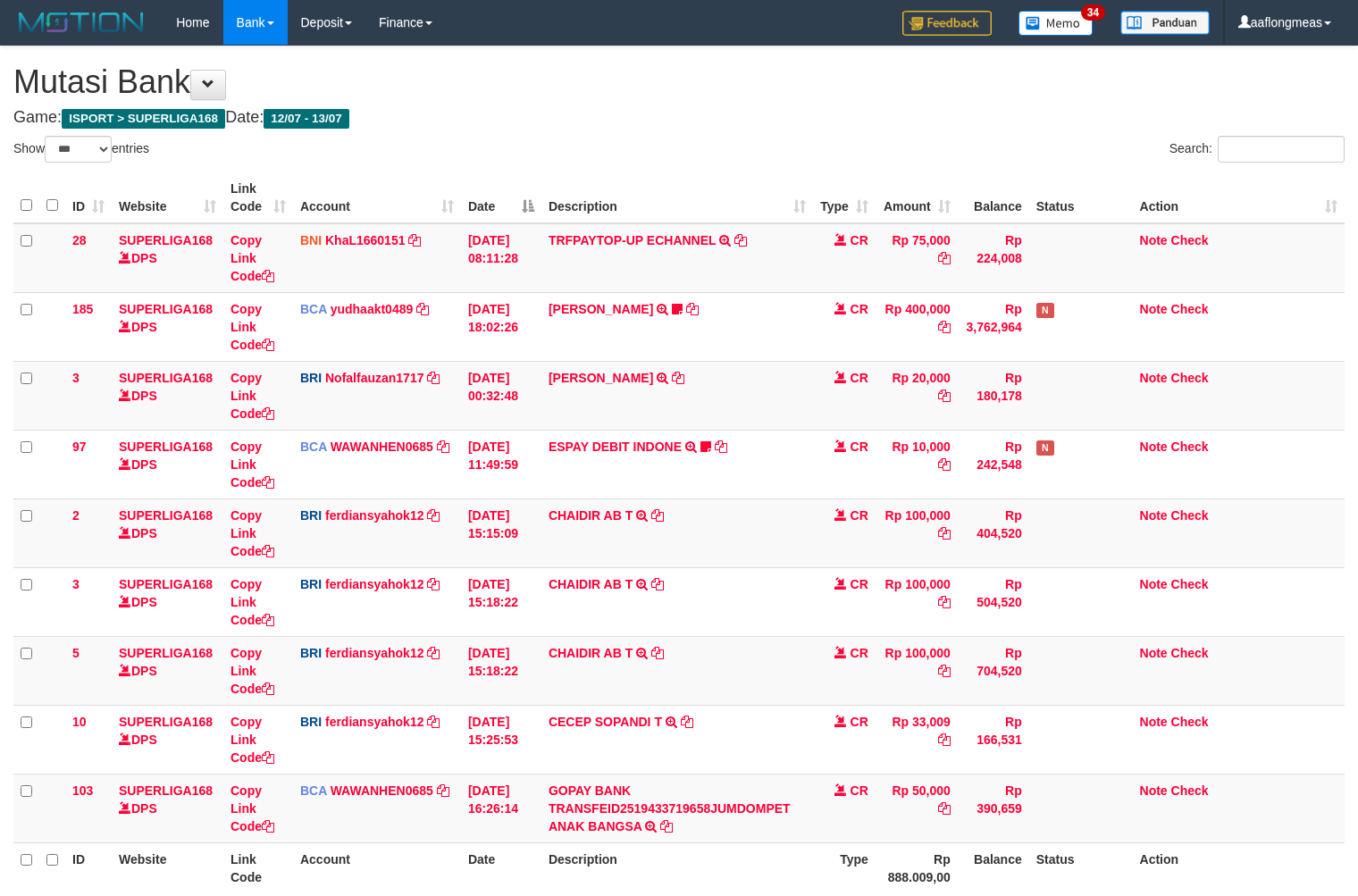 select on "***" 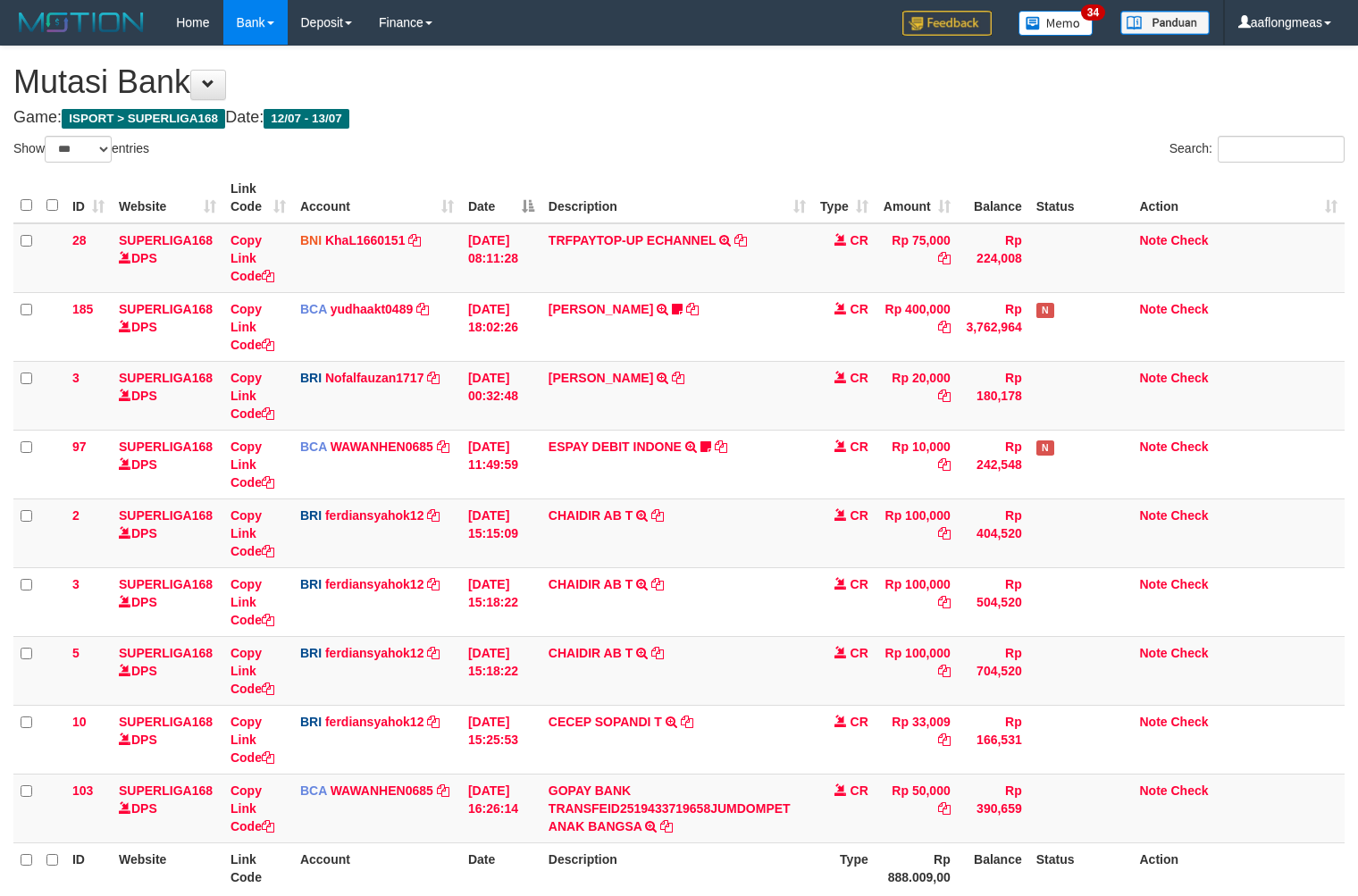 scroll, scrollTop: 172, scrollLeft: 0, axis: vertical 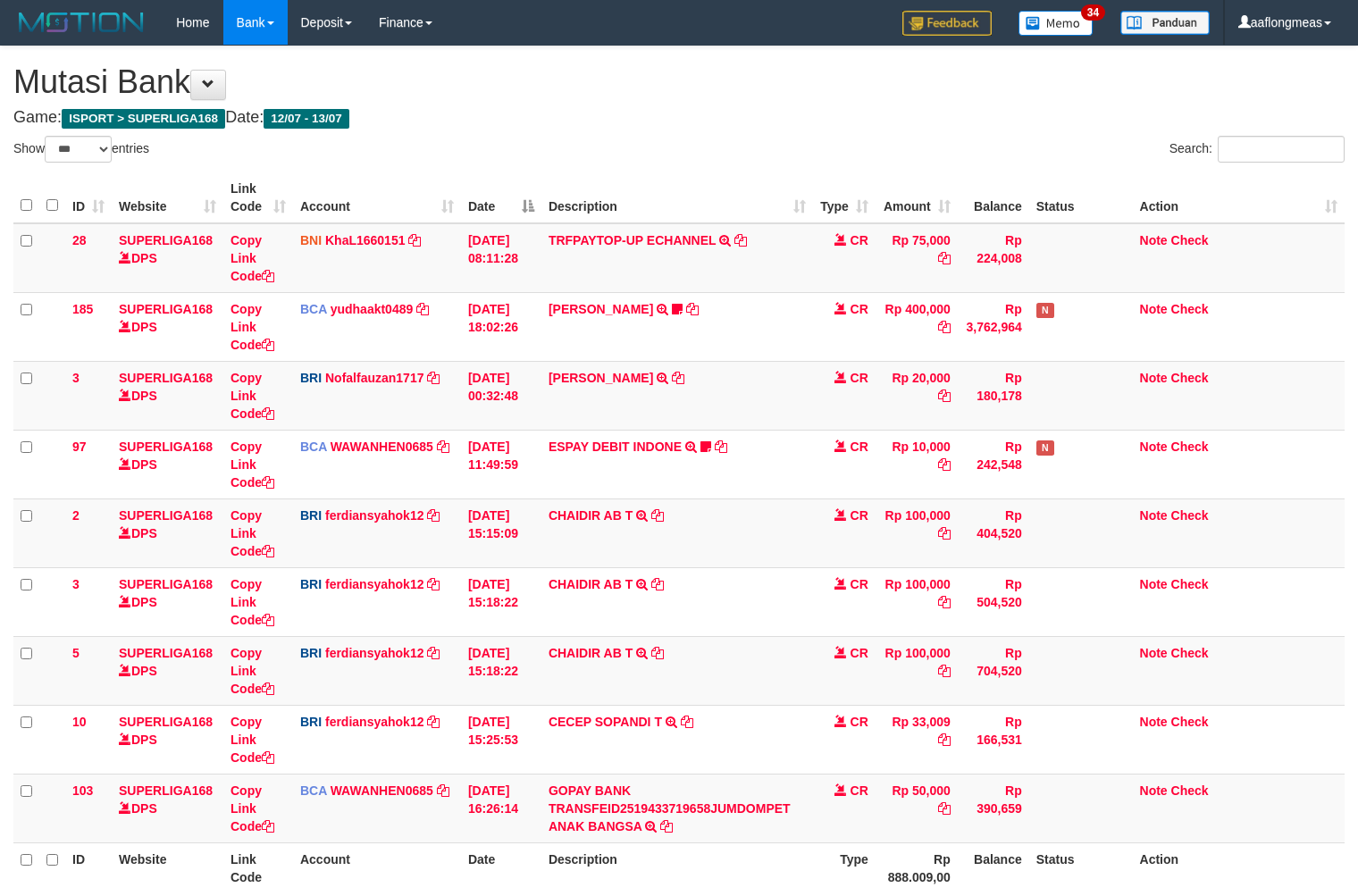 select on "***" 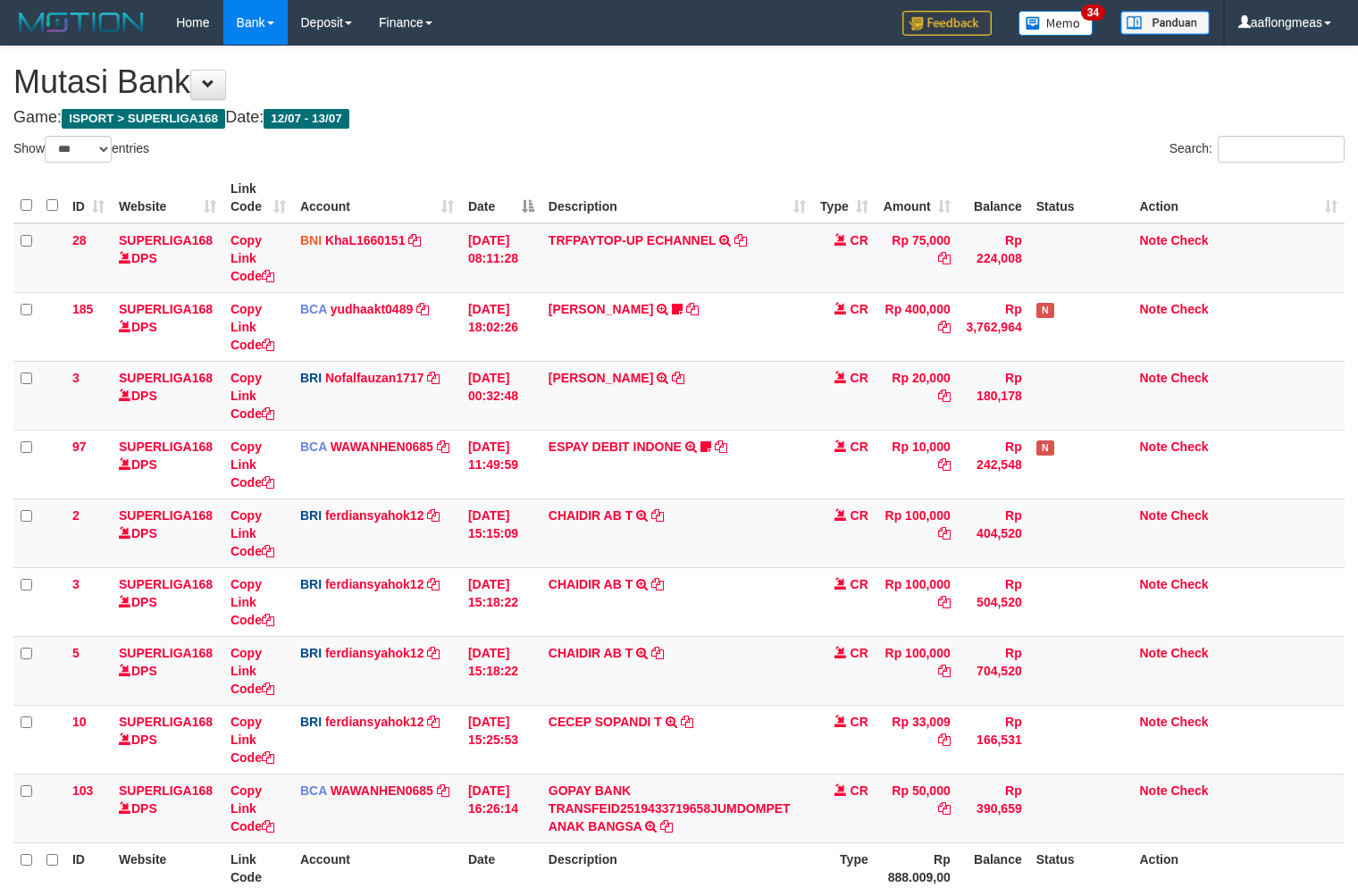 scroll, scrollTop: 172, scrollLeft: 0, axis: vertical 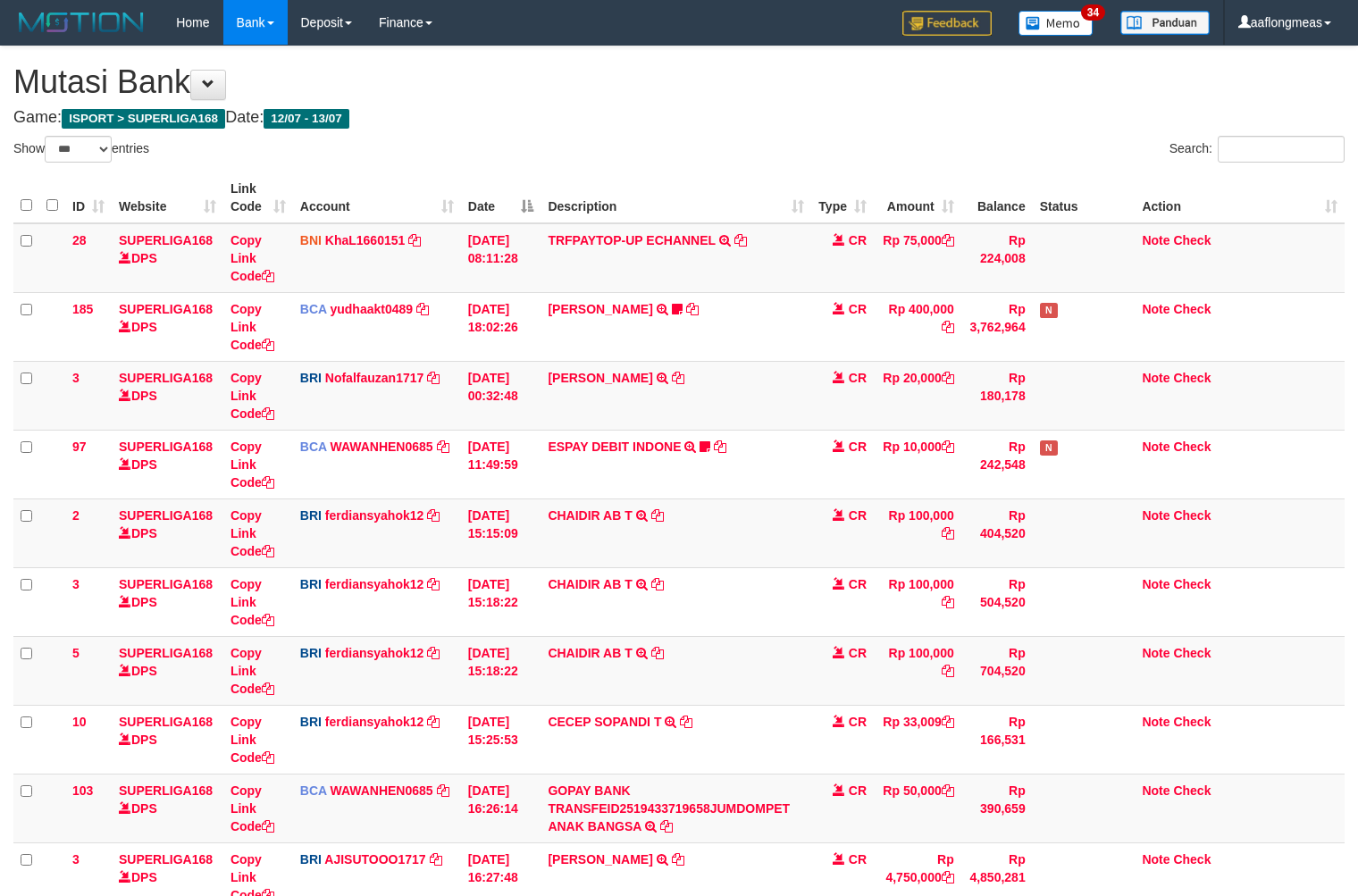 select on "***" 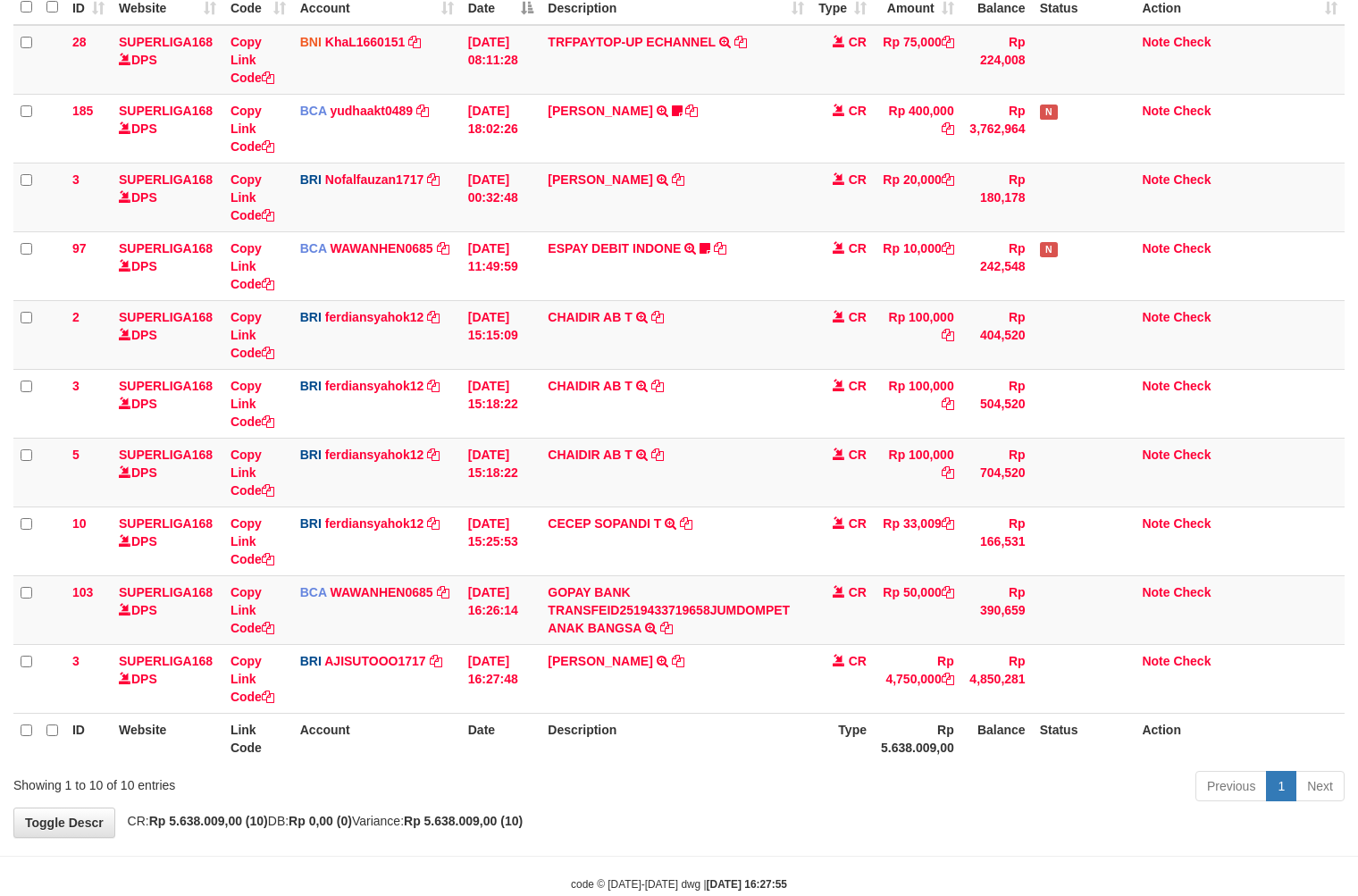 scroll, scrollTop: 172, scrollLeft: 0, axis: vertical 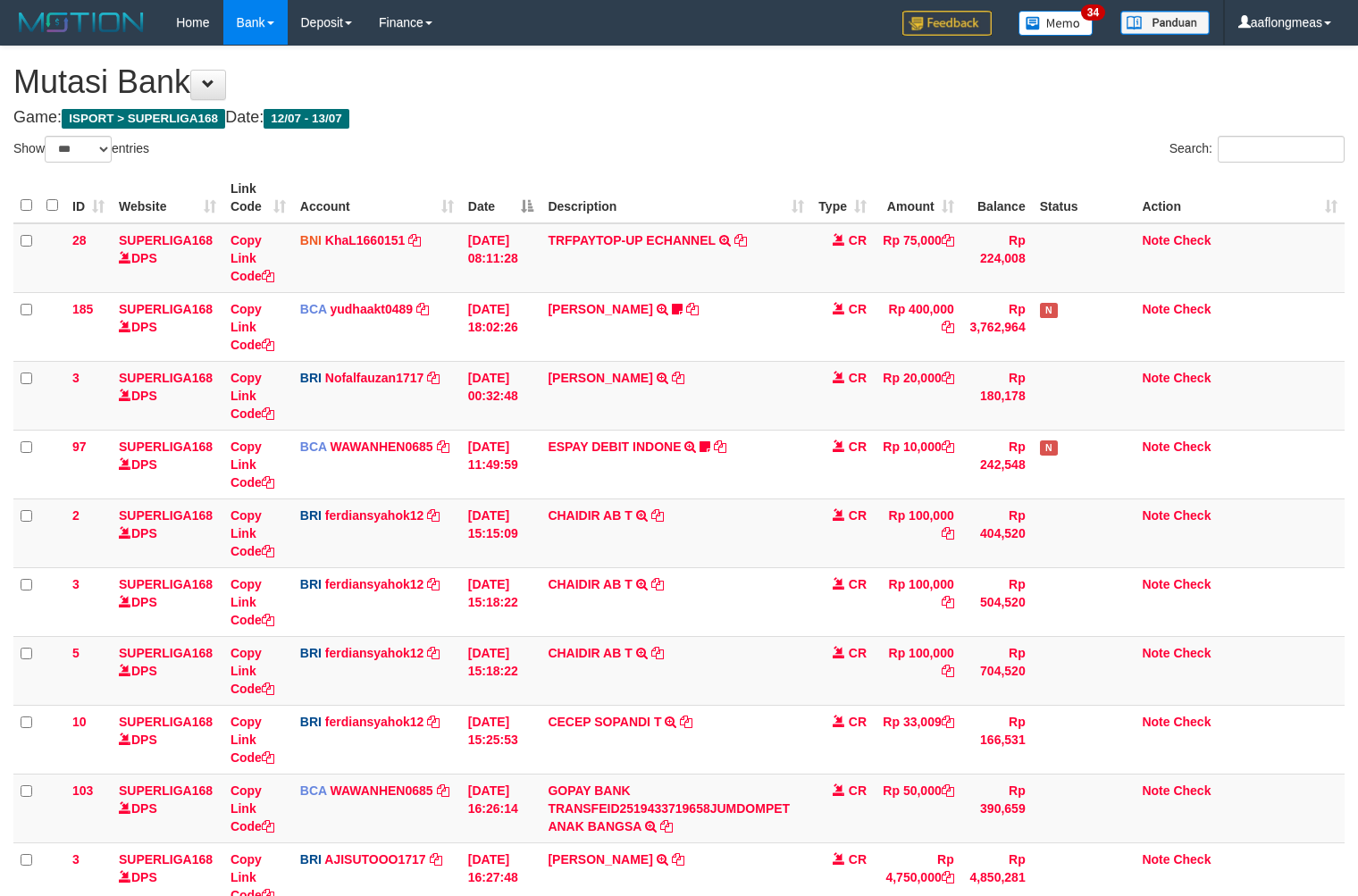 select on "***" 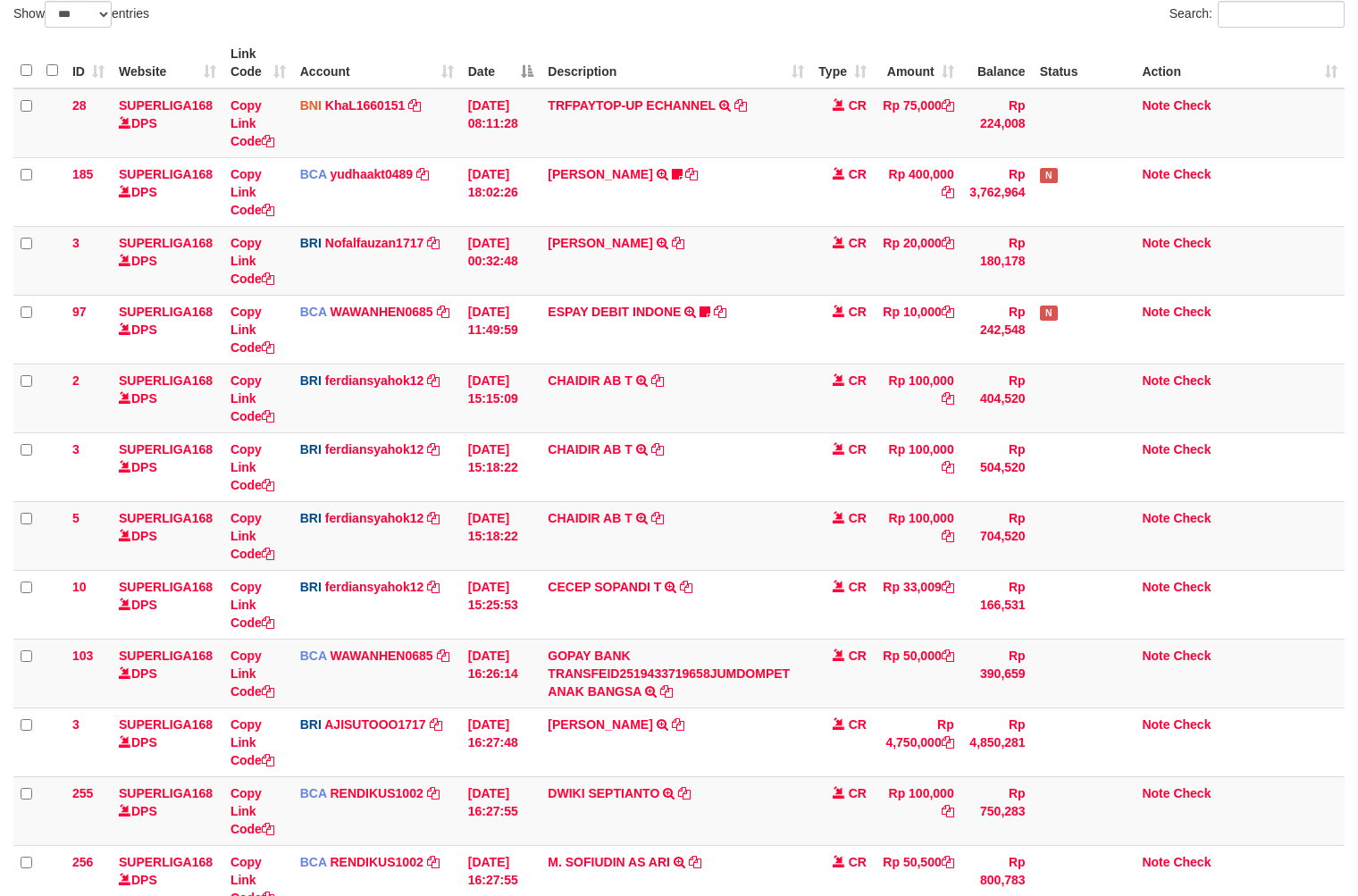 scroll, scrollTop: 172, scrollLeft: 0, axis: vertical 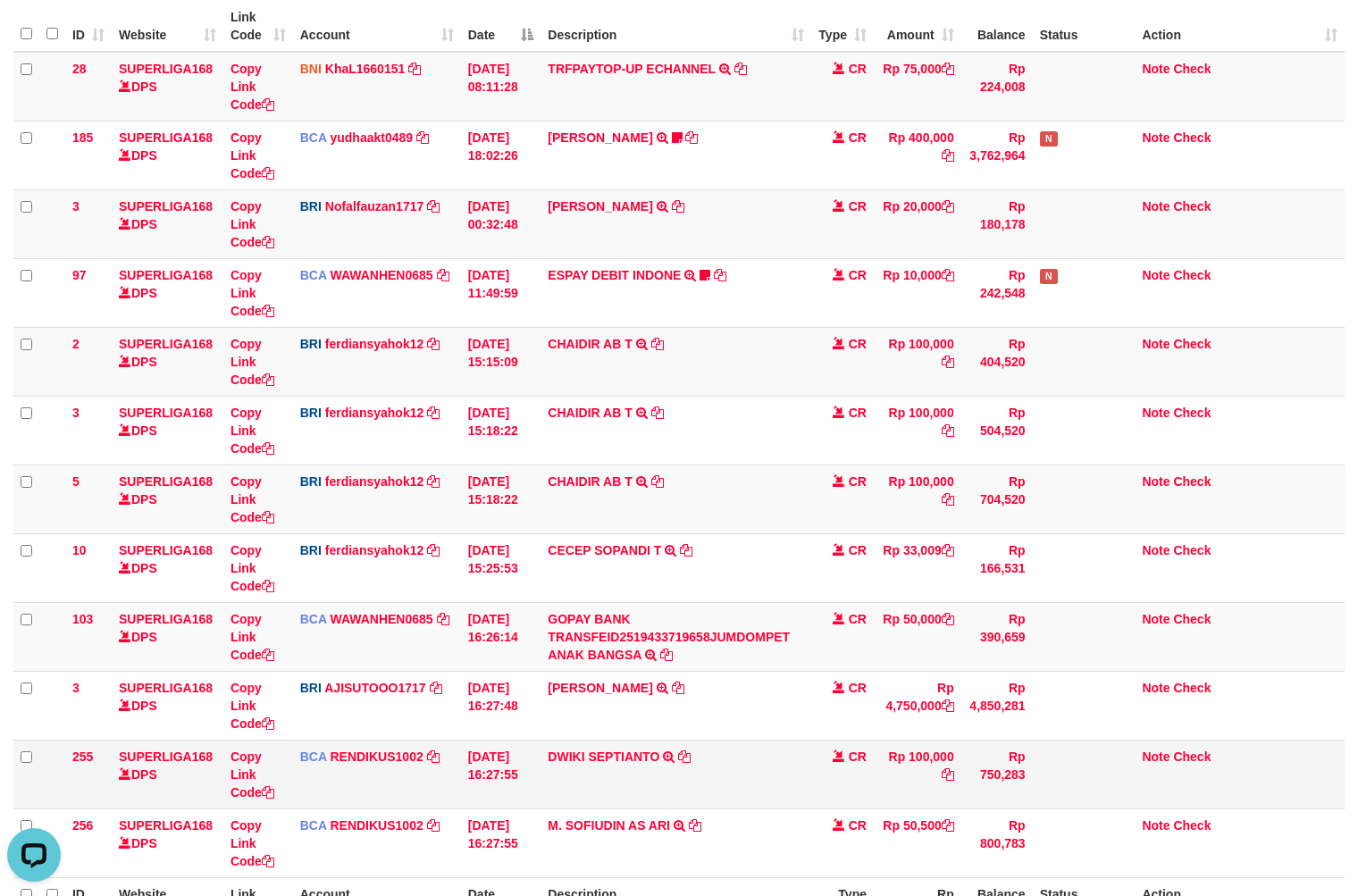 click on "DWIKI SEPTIANTO         TRSF E-BANKING CR 1307/FTSCY/WS95271
100000.00DWIKI SEPTIANTO" at bounding box center (675, 774) 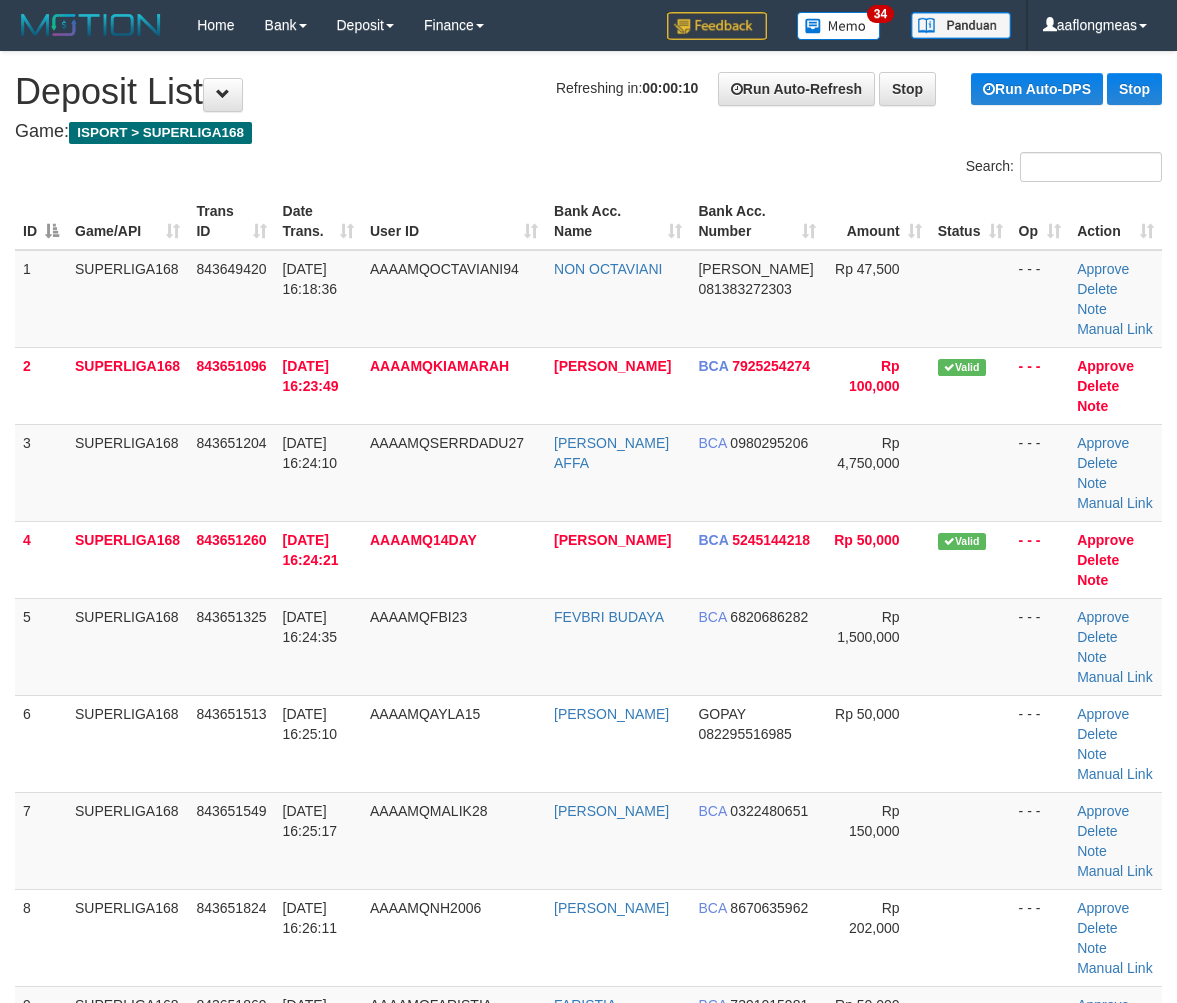 scroll, scrollTop: 0, scrollLeft: 0, axis: both 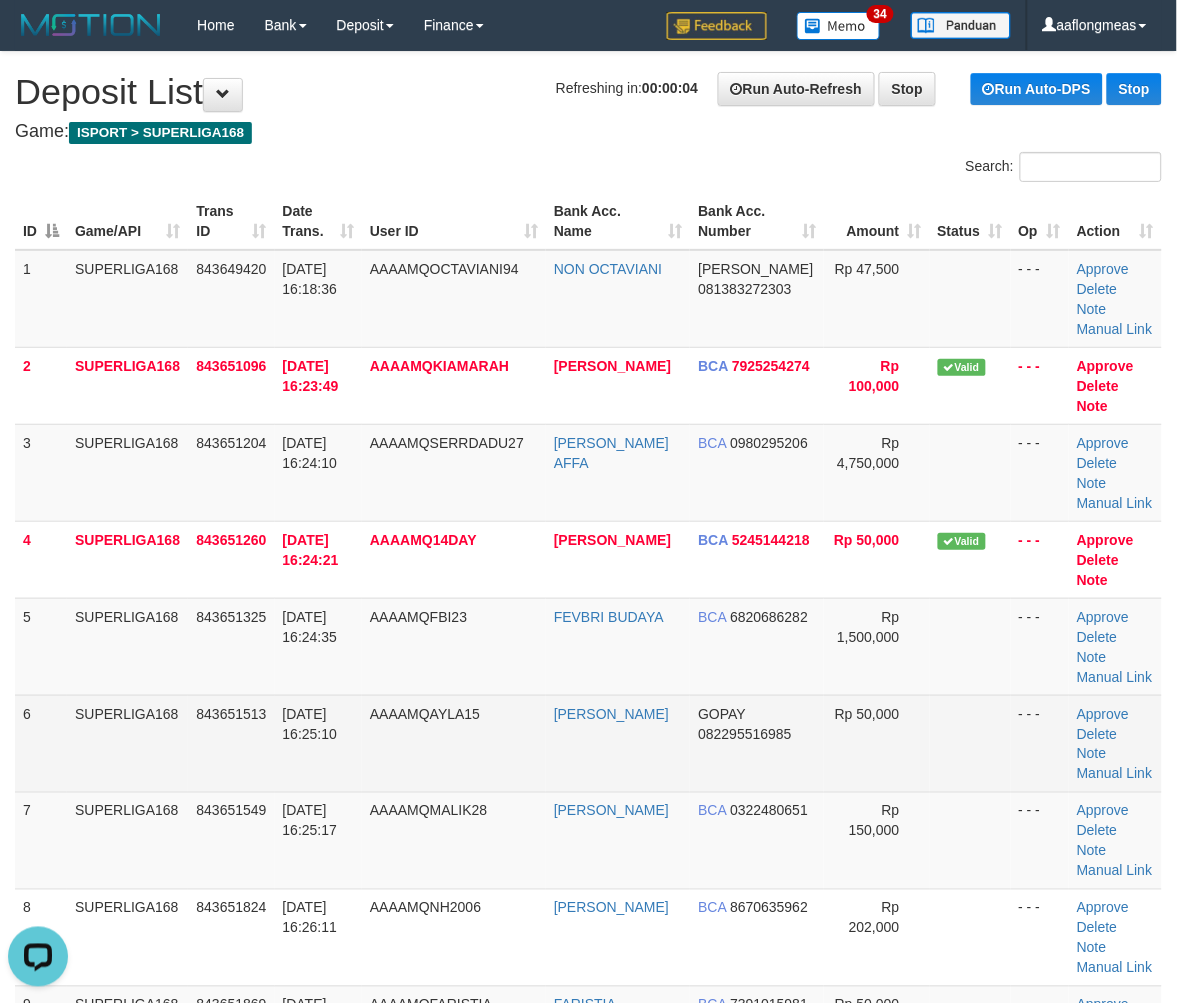 click at bounding box center (970, 743) 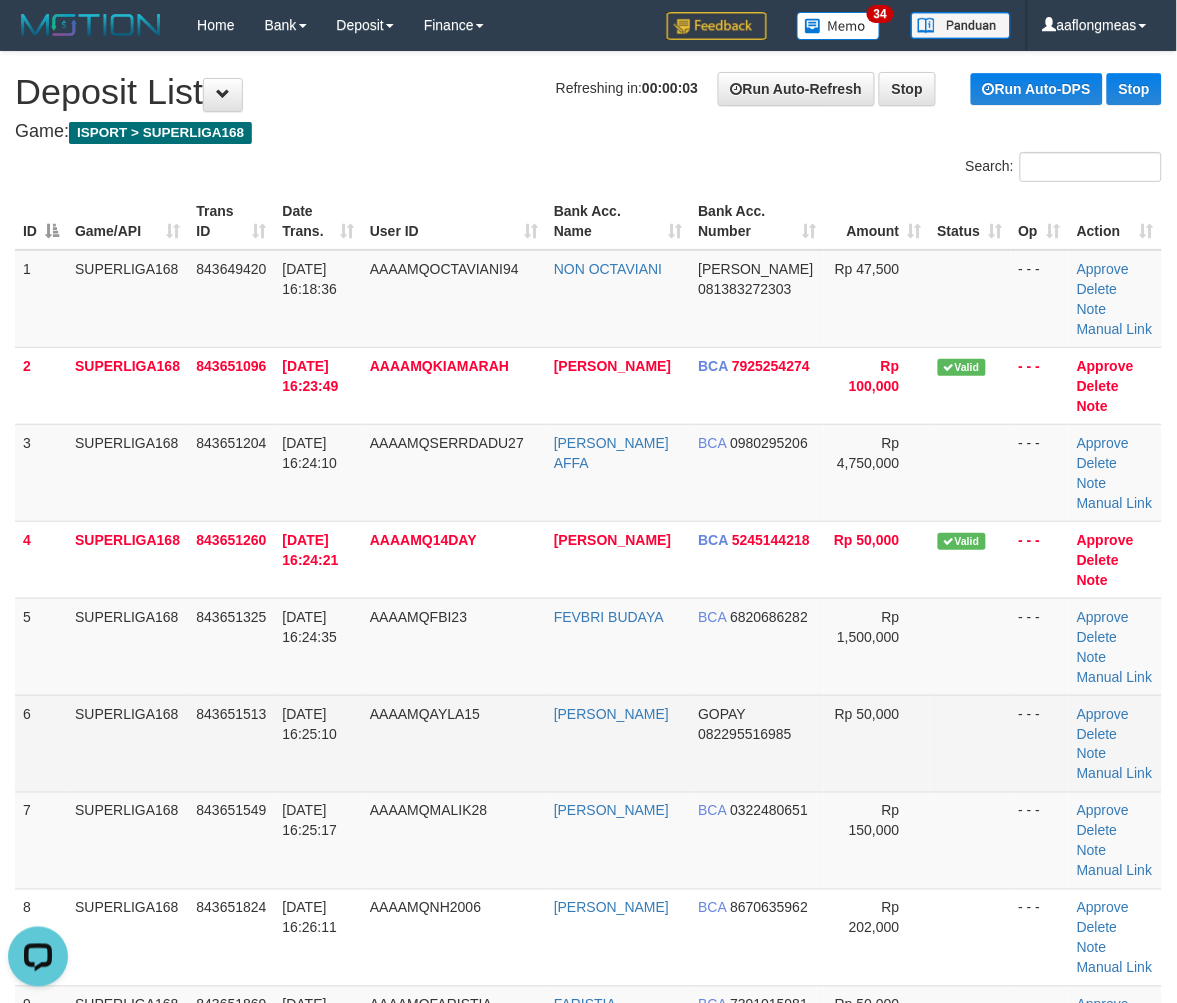 click at bounding box center (970, 743) 